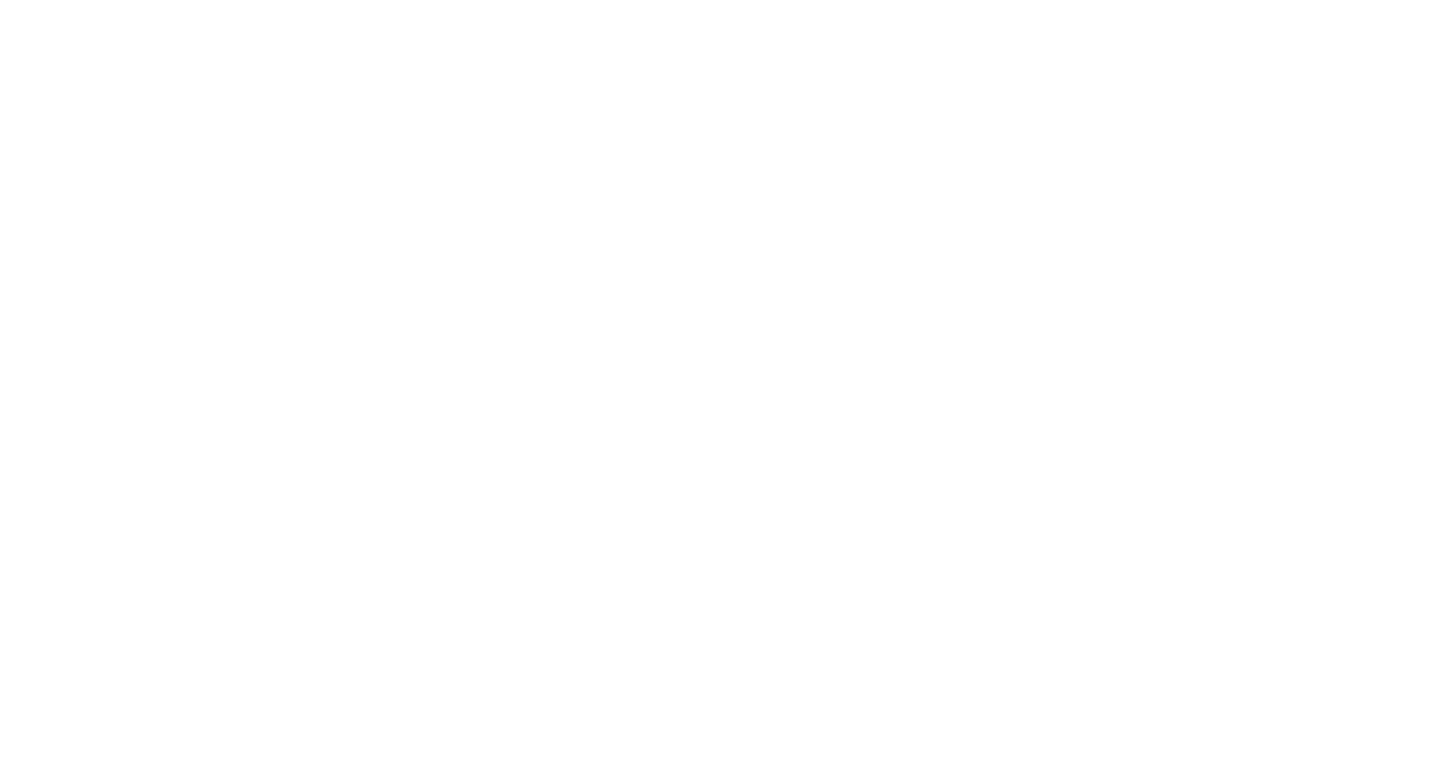 scroll, scrollTop: 0, scrollLeft: 0, axis: both 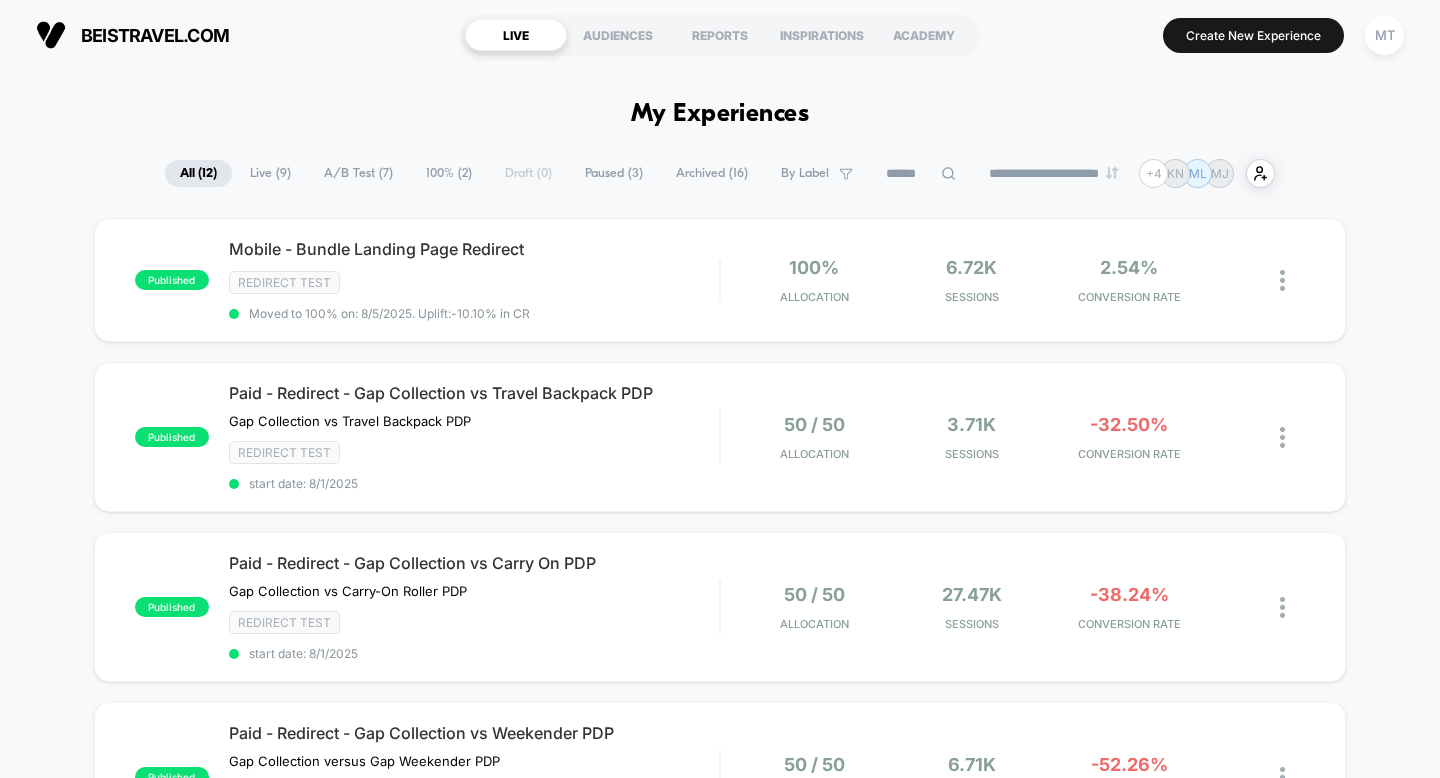 click on "A/B Test ( 7 )" at bounding box center (358, 173) 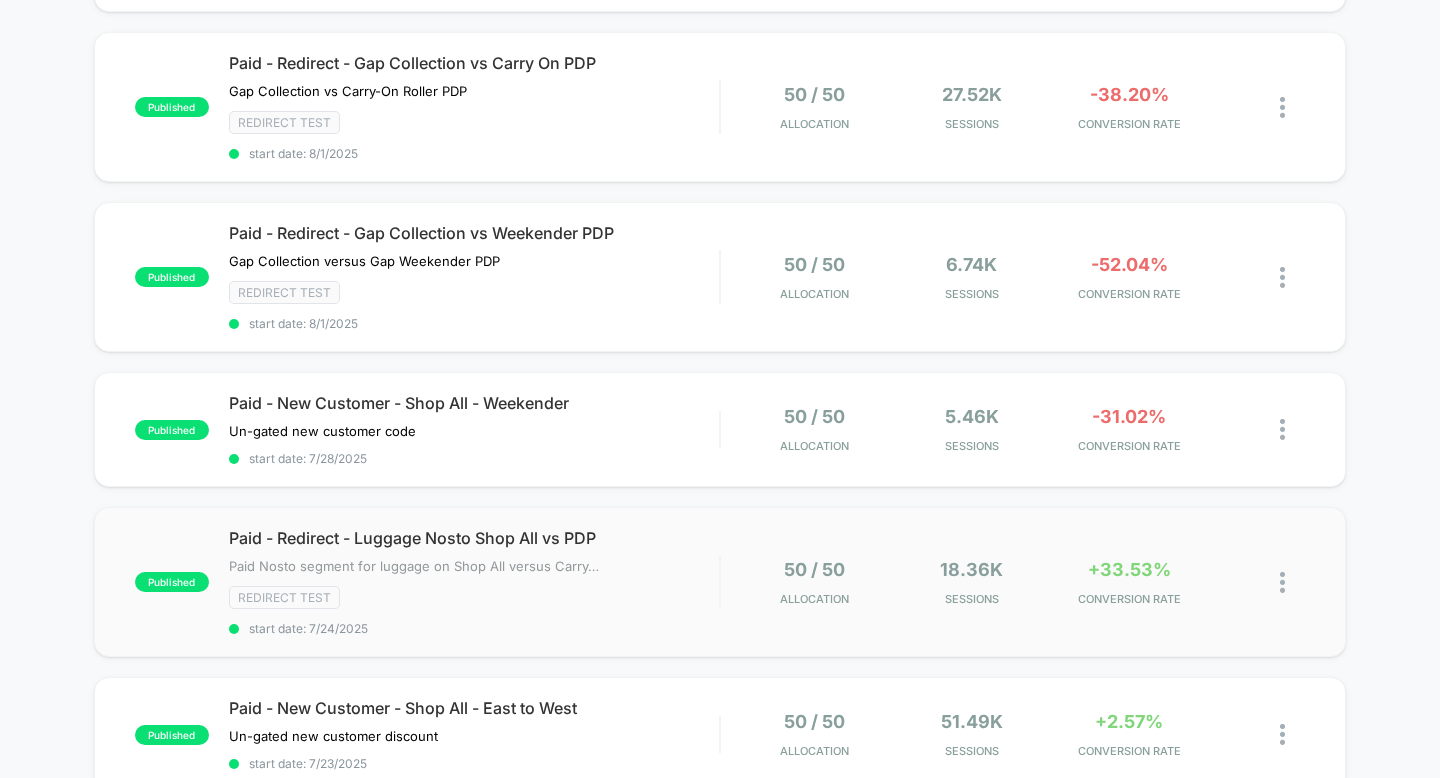 scroll, scrollTop: 0, scrollLeft: 0, axis: both 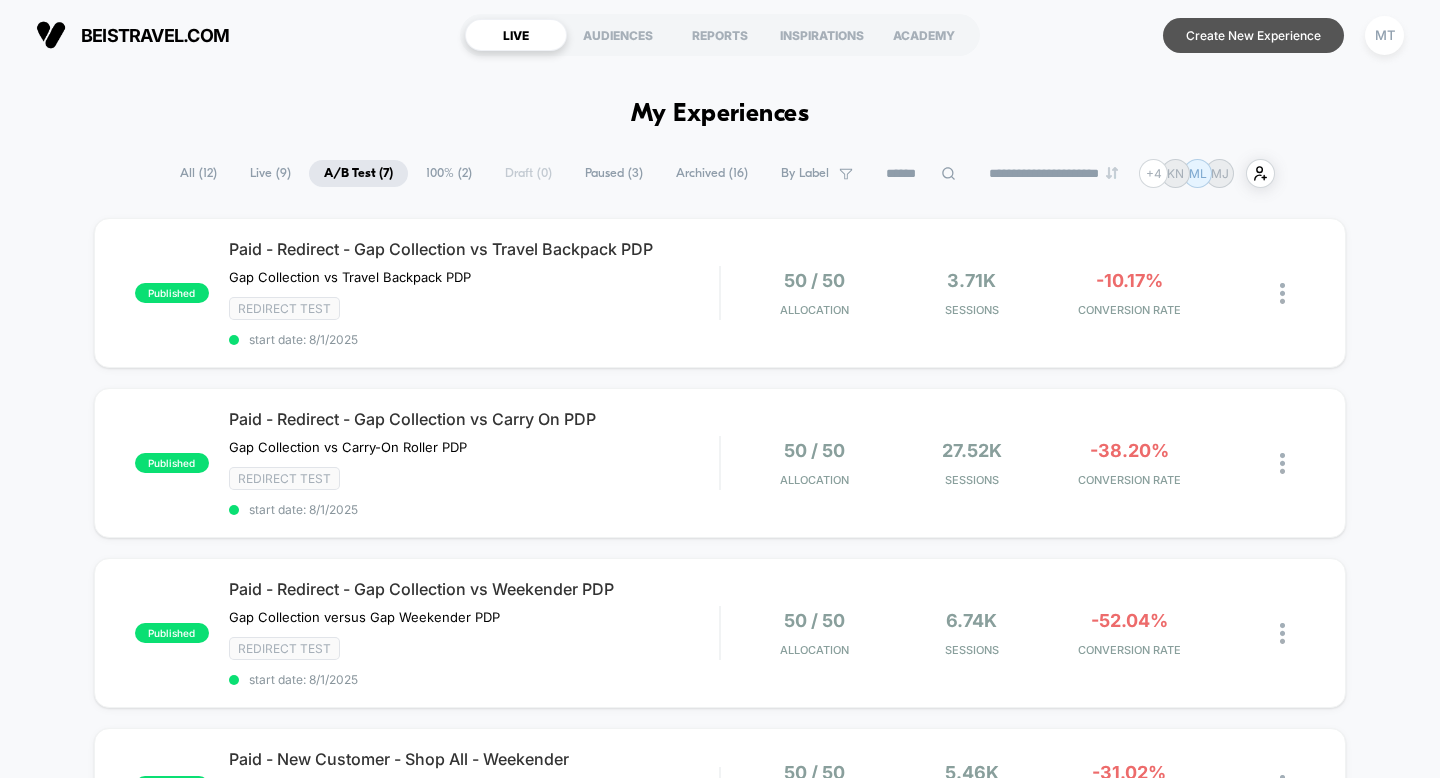 click on "Create New Experience" at bounding box center [1253, 35] 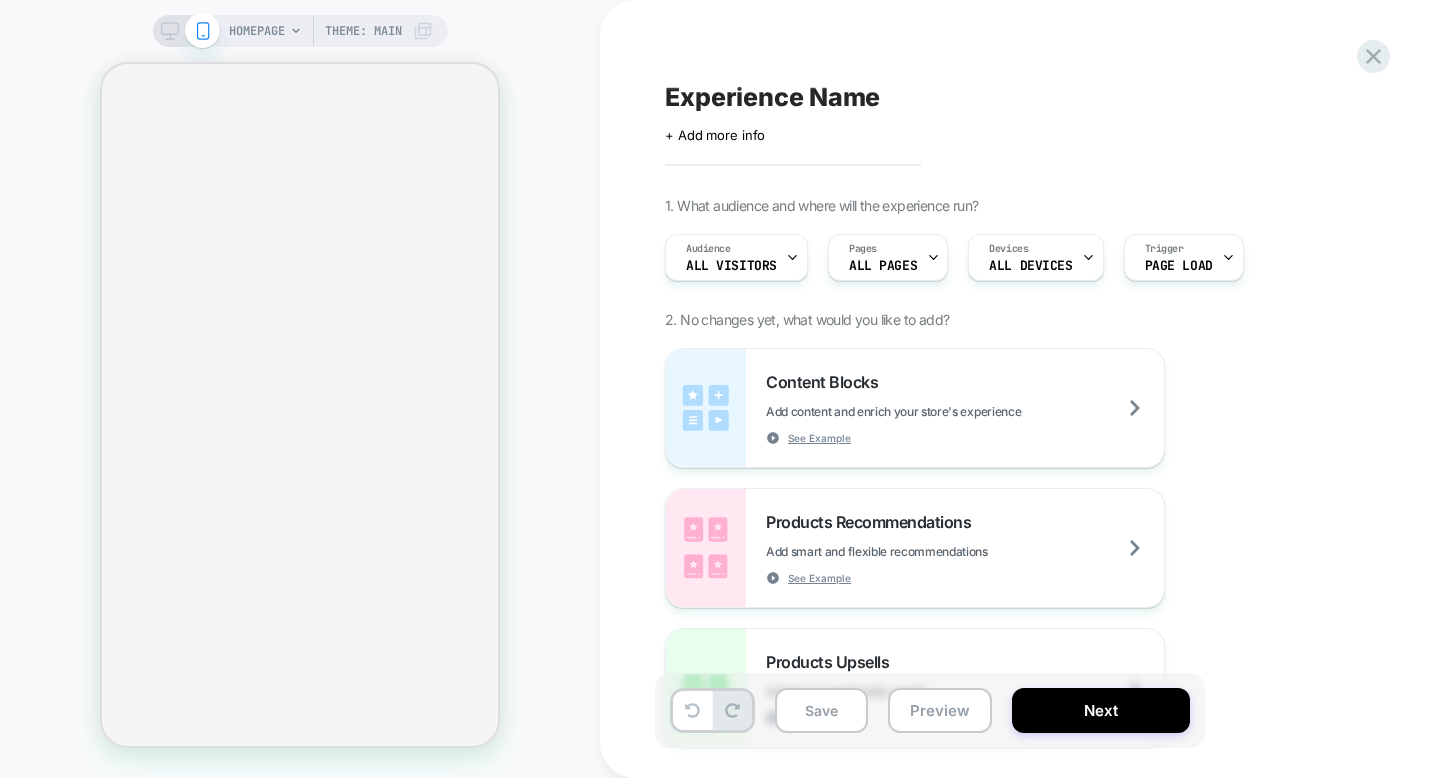 click on "HOMEPAGE" at bounding box center (257, 31) 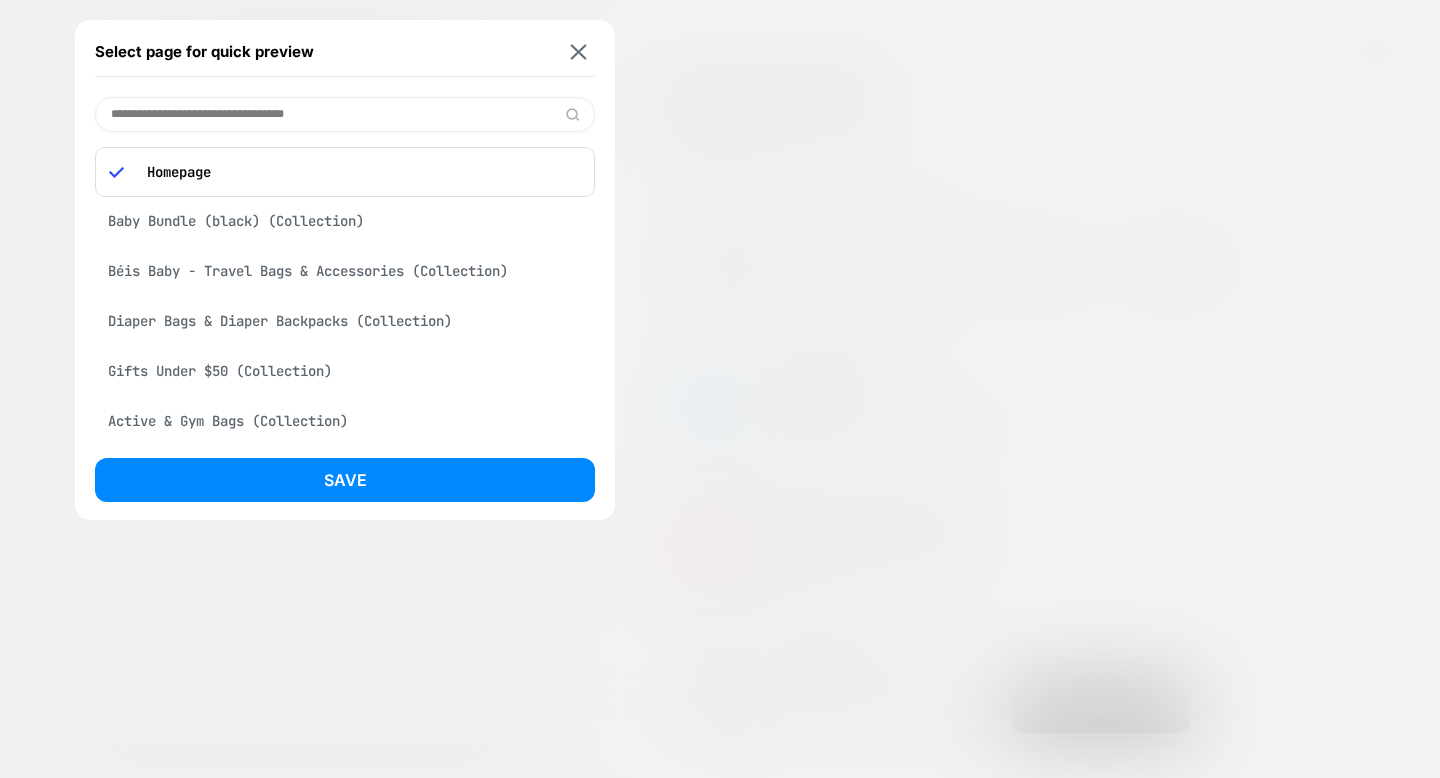 click at bounding box center (345, 114) 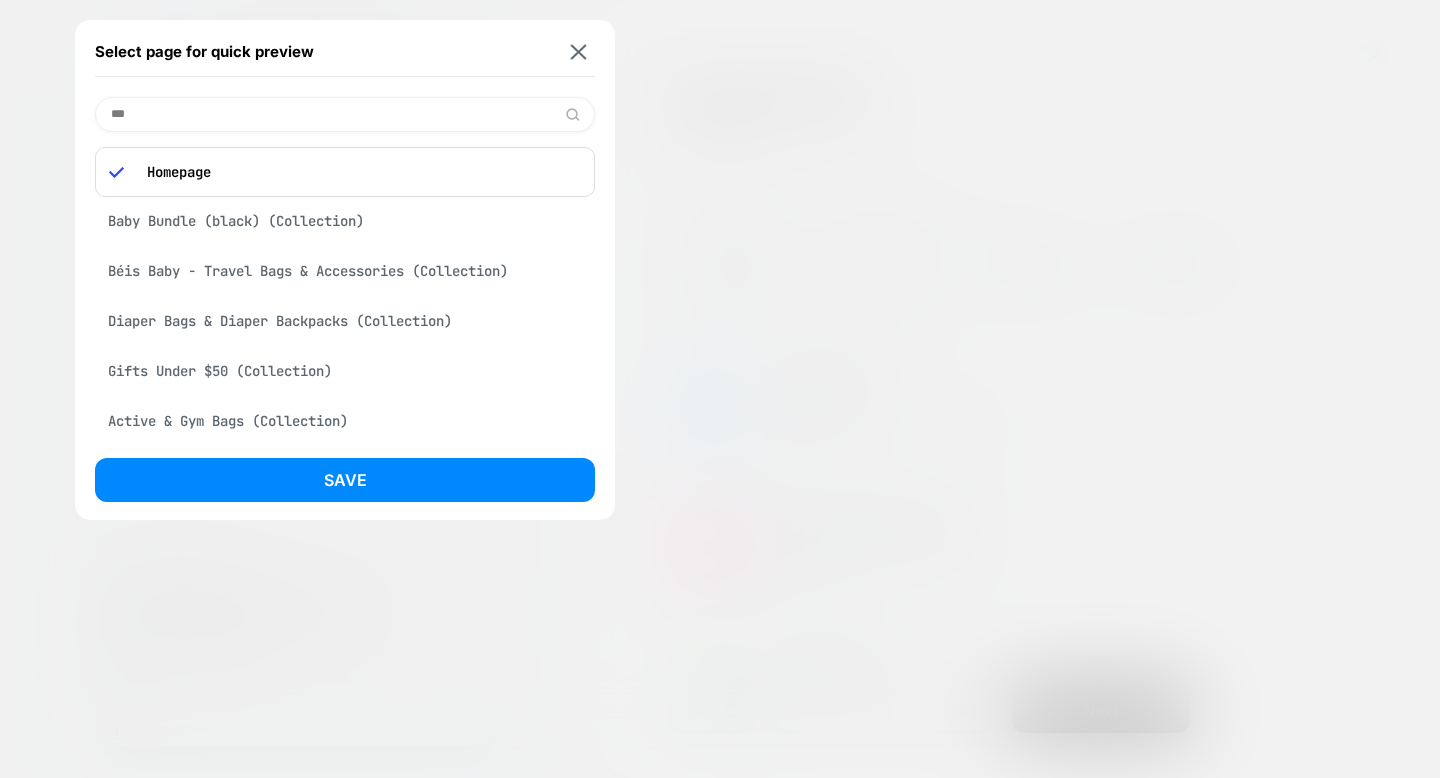 scroll, scrollTop: 0, scrollLeft: 0, axis: both 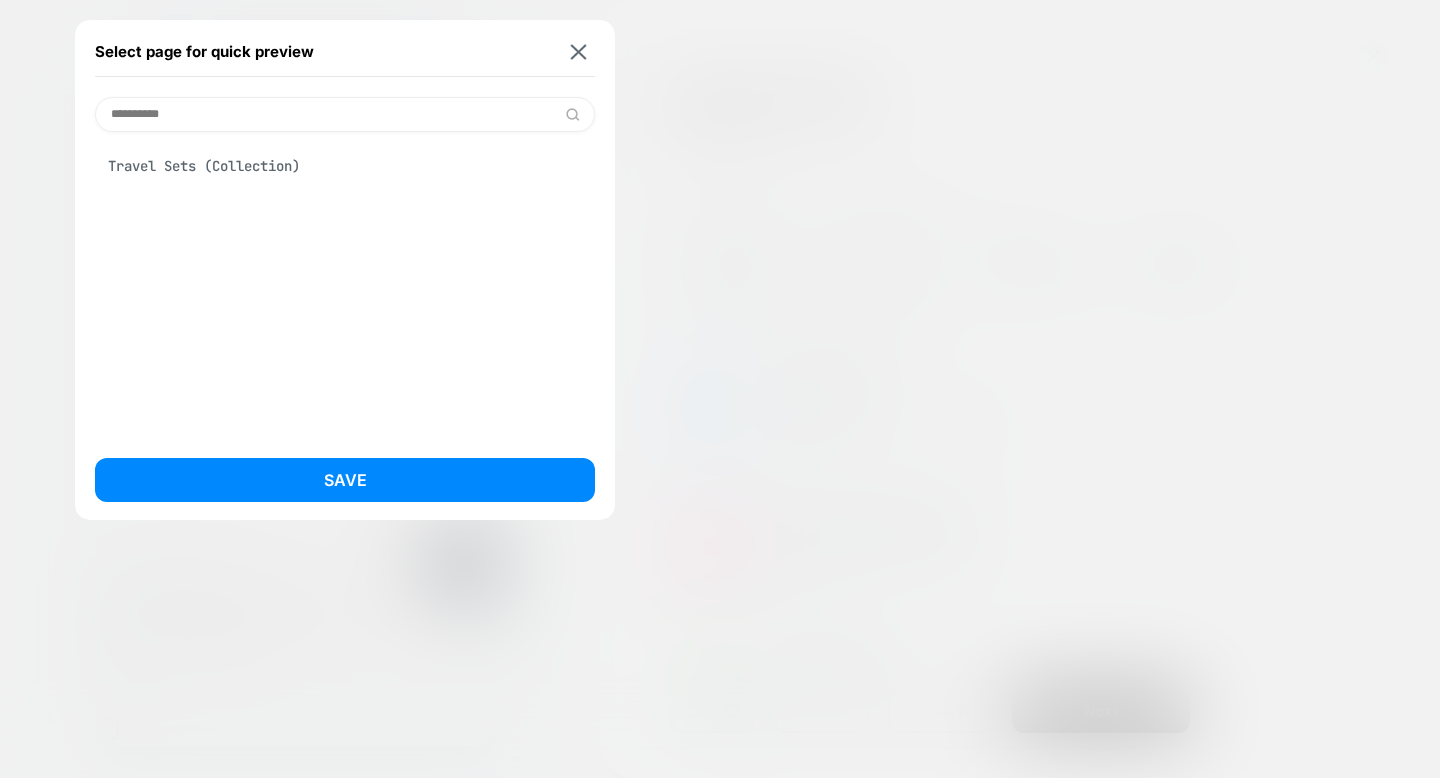 type on "**********" 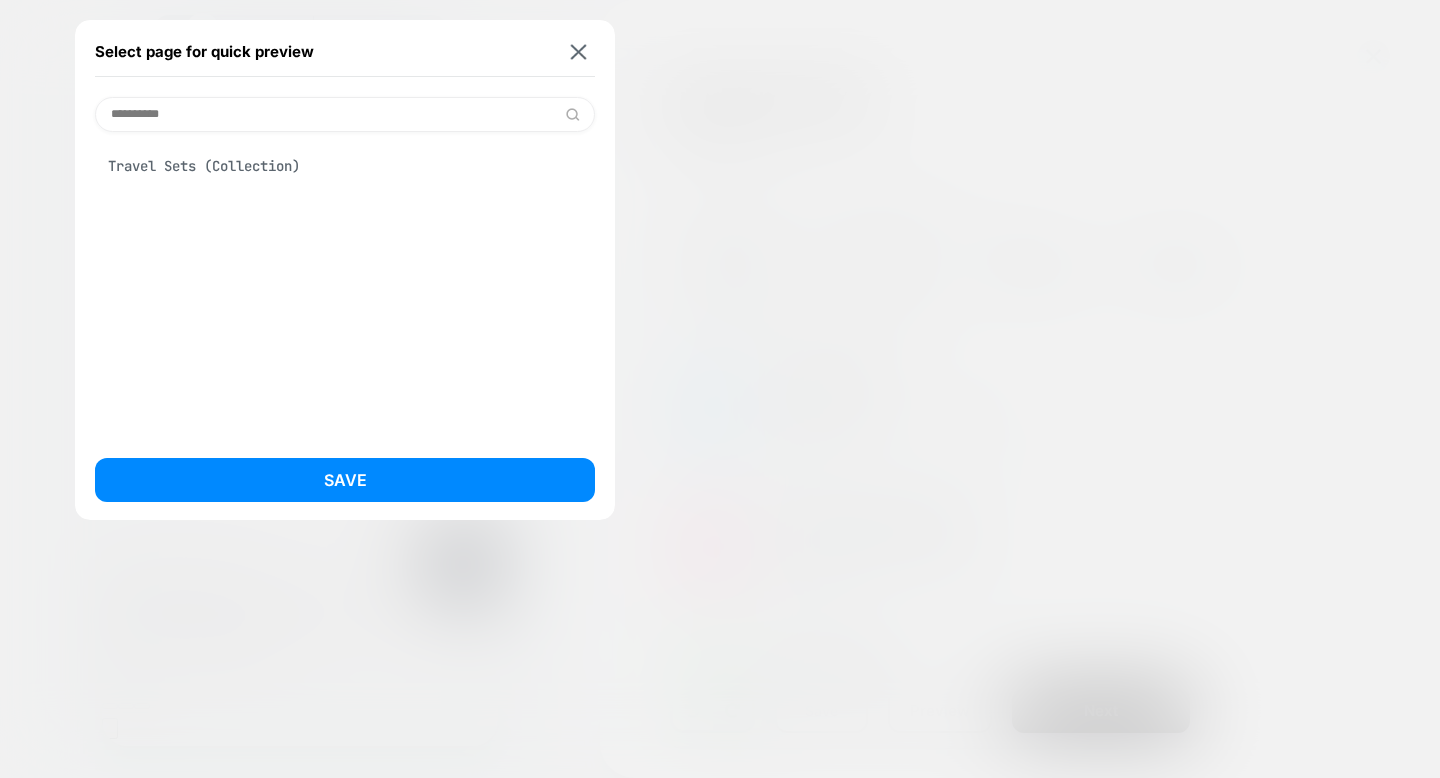 click on "Travel Sets (Collection)" at bounding box center (345, 166) 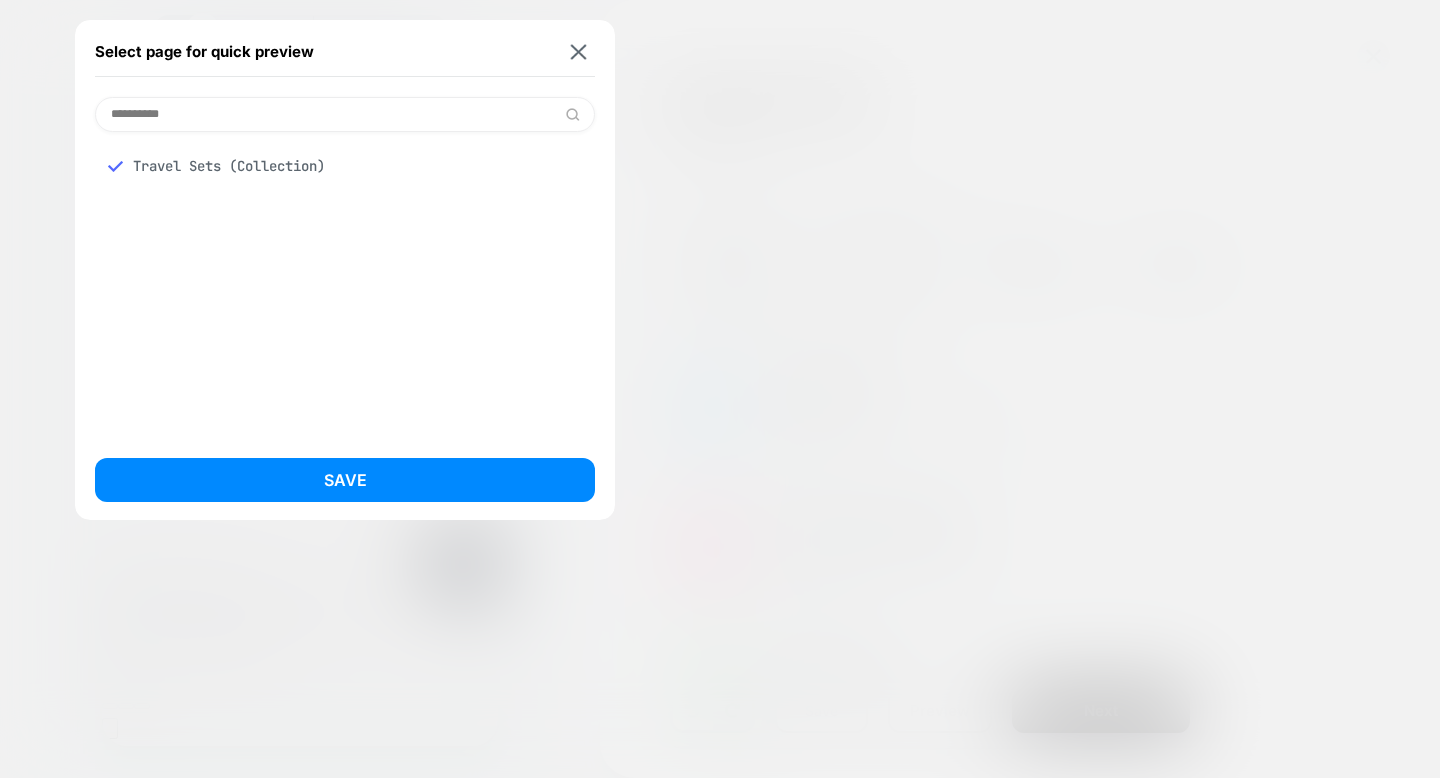 scroll, scrollTop: 0, scrollLeft: 0, axis: both 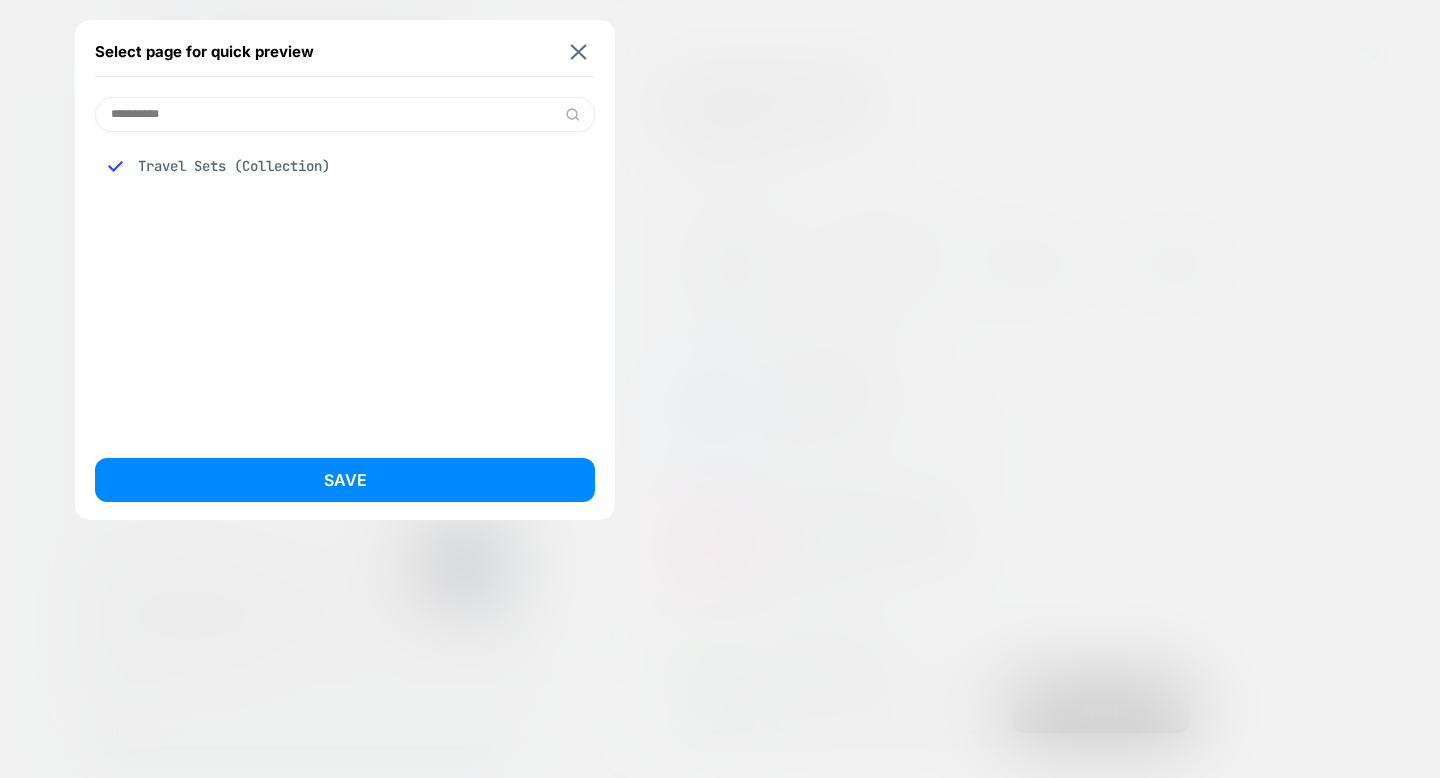 click on "**********" at bounding box center [345, 270] 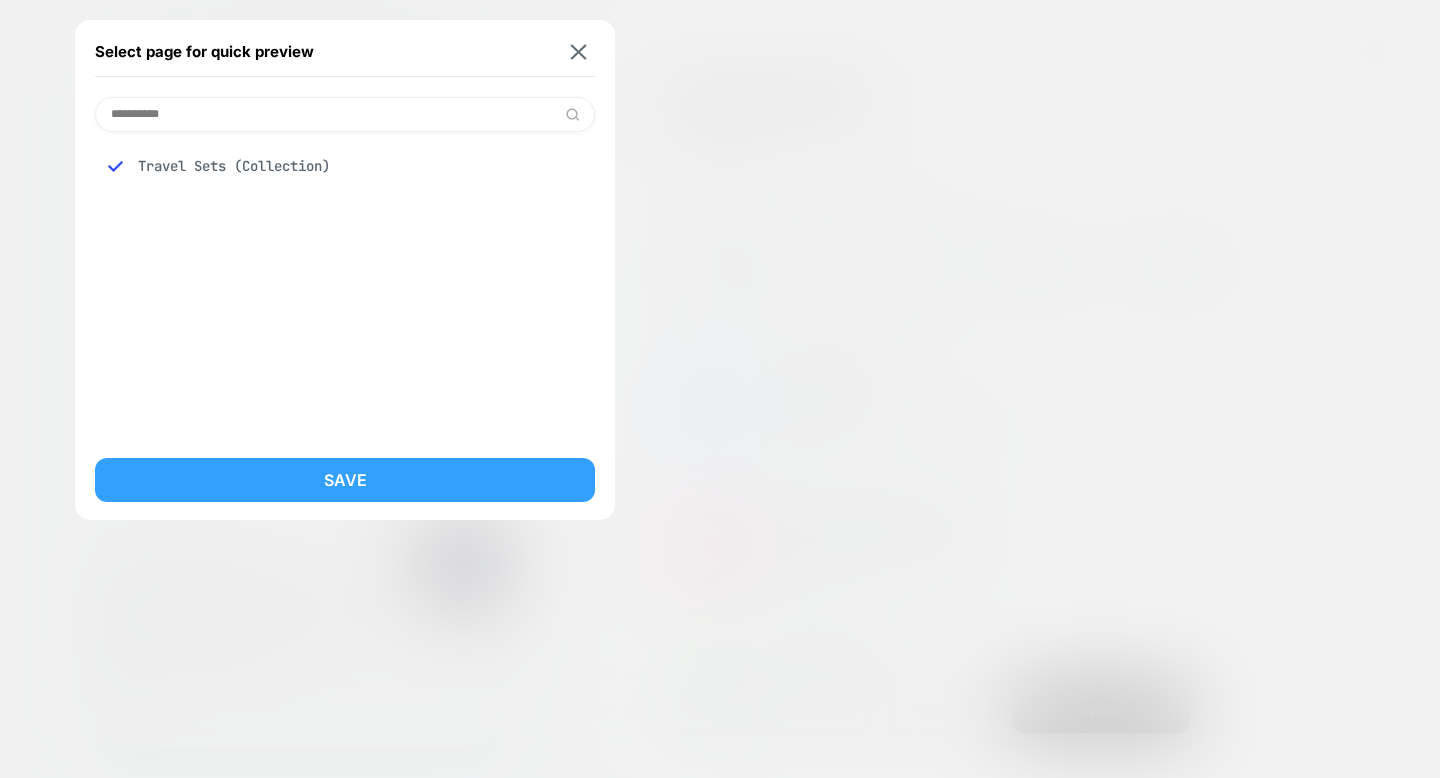 click on "Save" at bounding box center (345, 480) 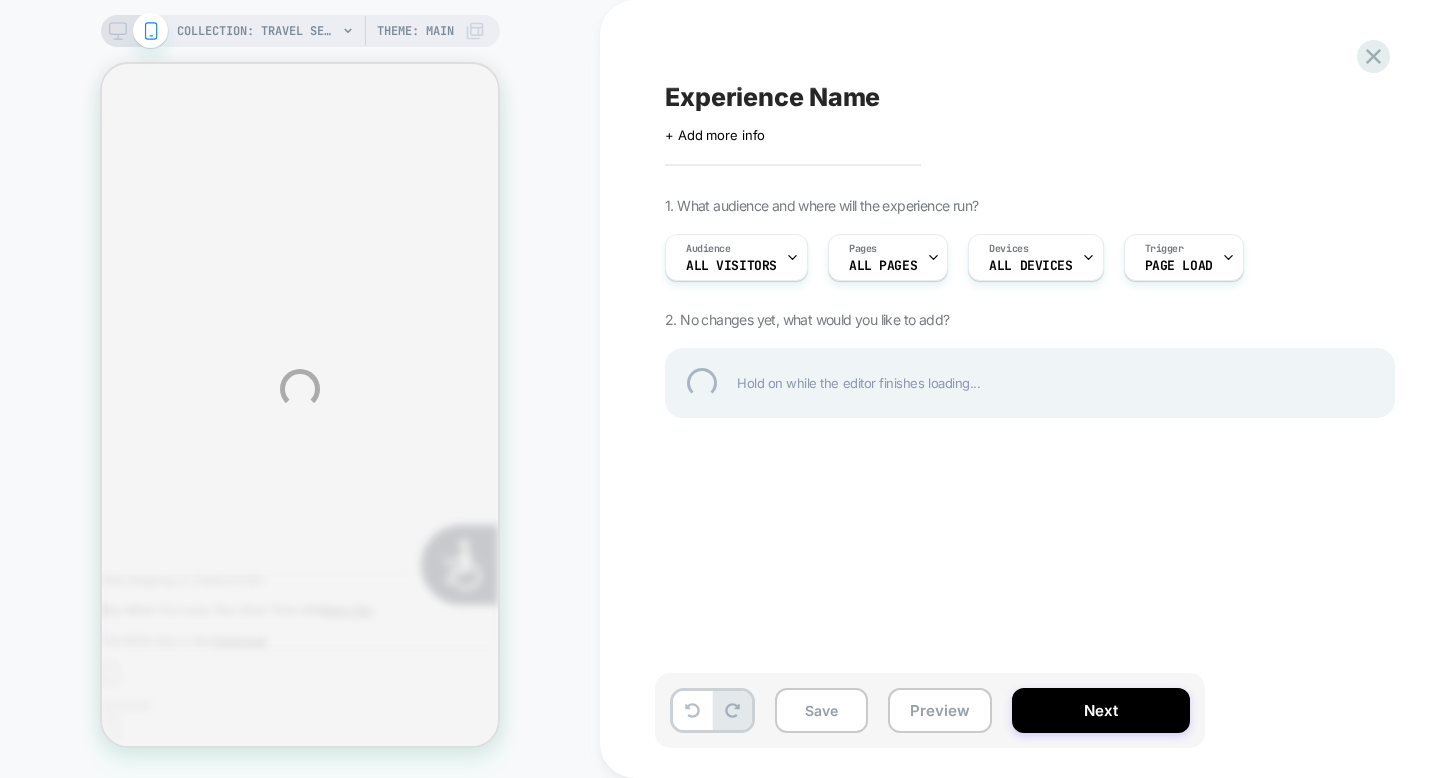 scroll, scrollTop: 0, scrollLeft: 808, axis: horizontal 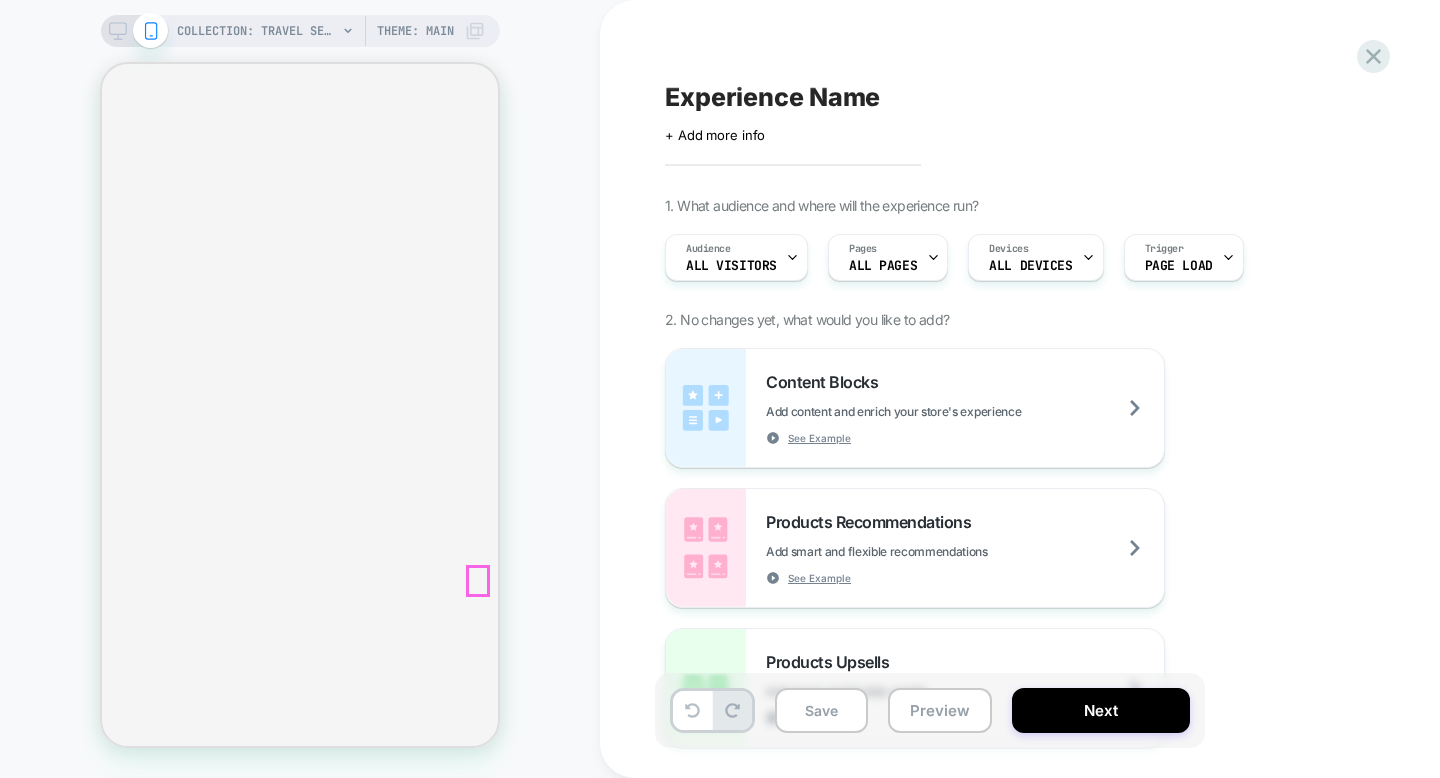 click 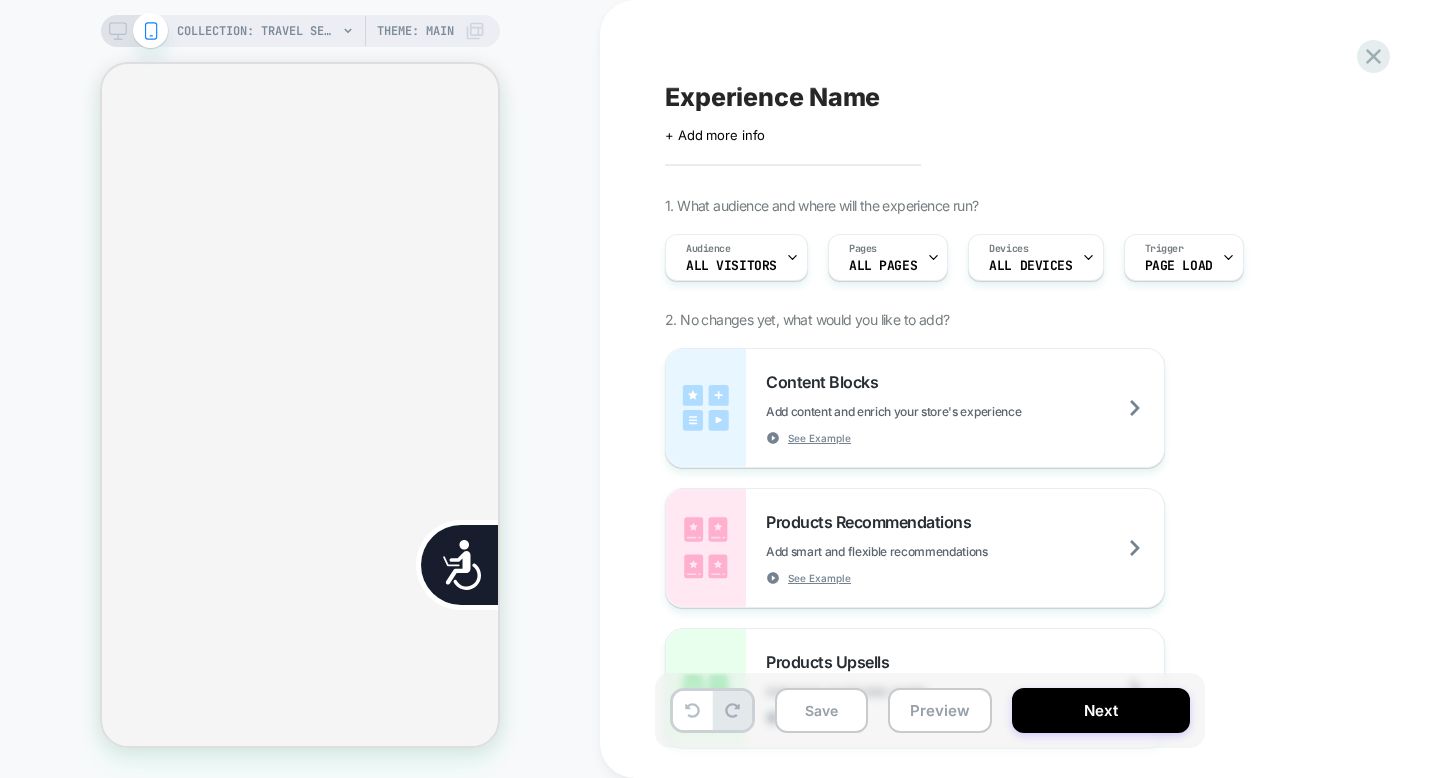 scroll, scrollTop: 0, scrollLeft: 404, axis: horizontal 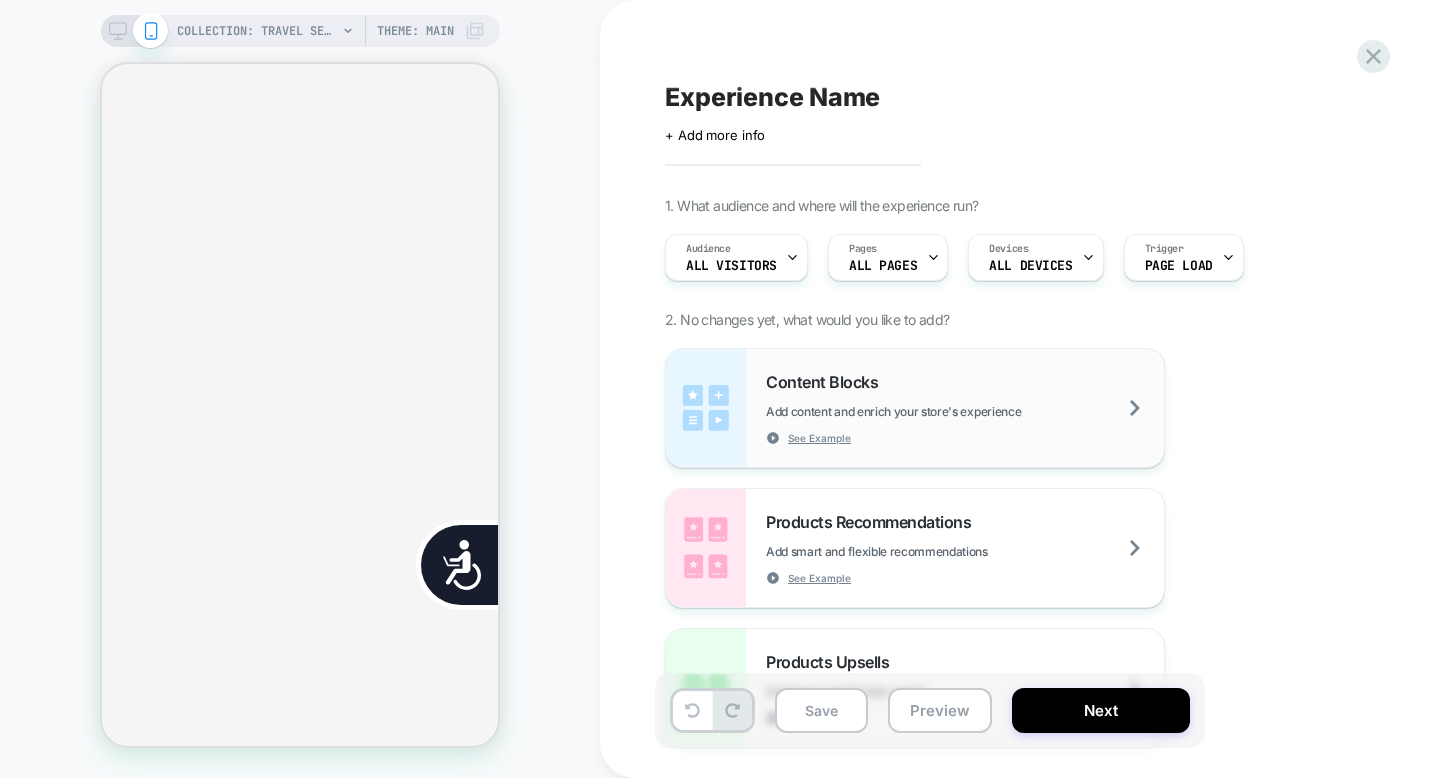 click on "Content Blocks Add content and enrich your store's experience See Example" at bounding box center [965, 408] 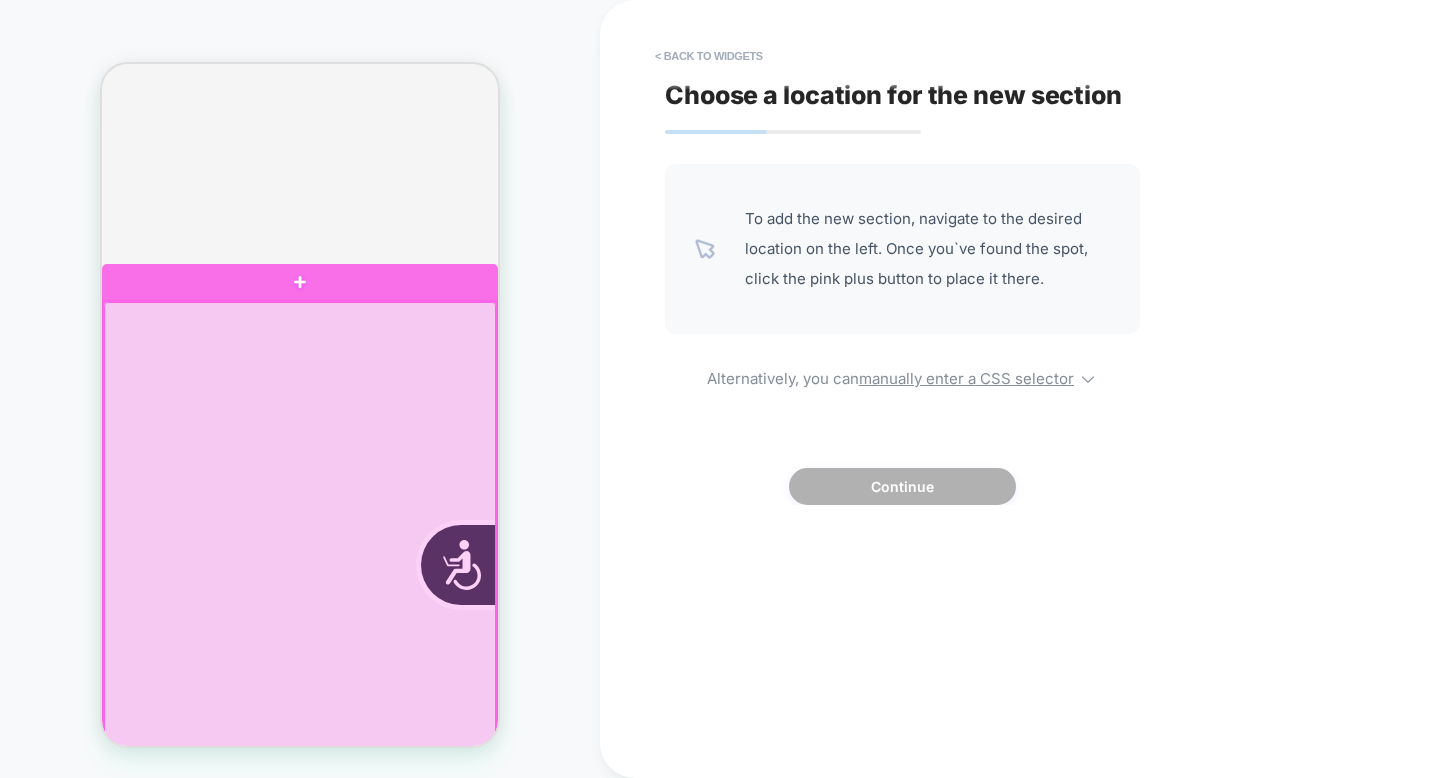 scroll, scrollTop: 0, scrollLeft: 404, axis: horizontal 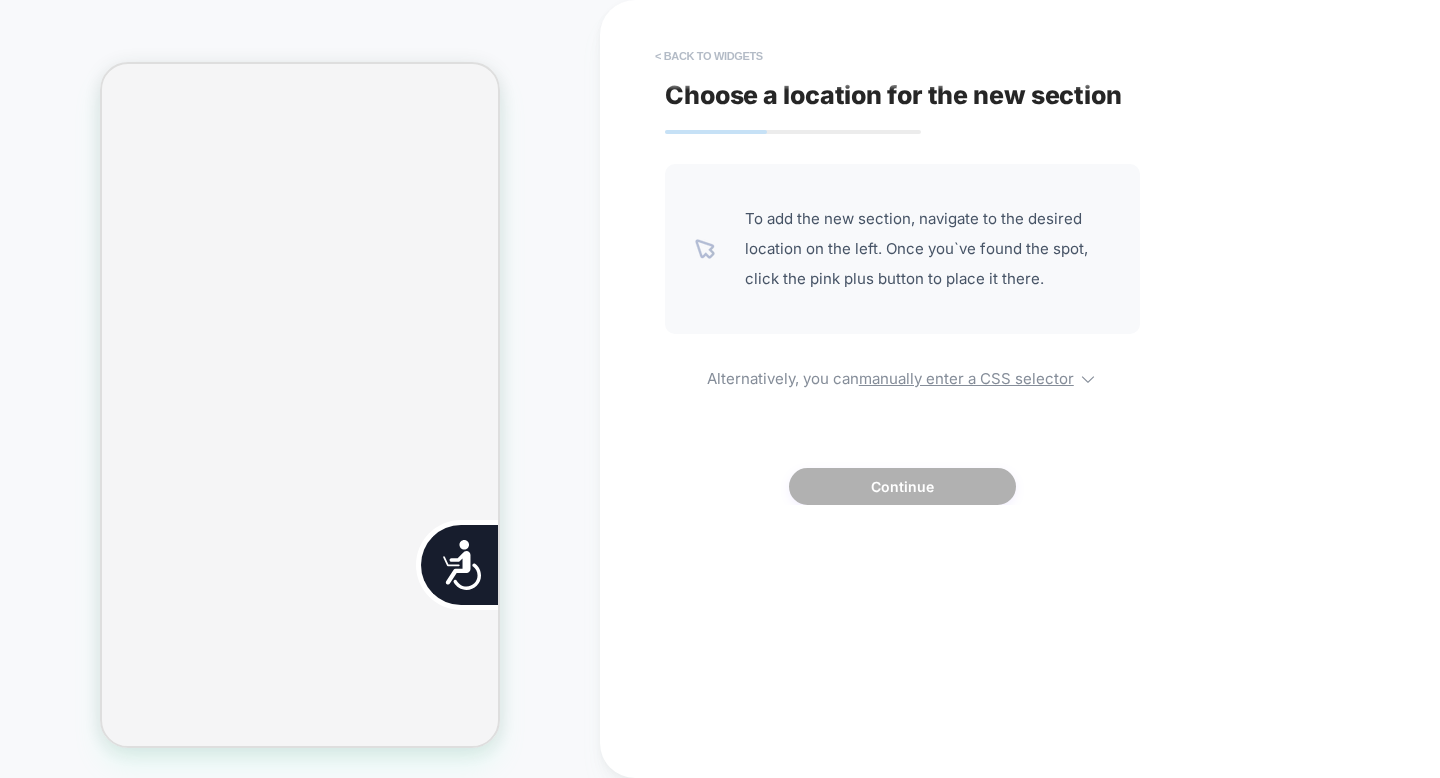 click on "< Back to widgets" at bounding box center (709, 56) 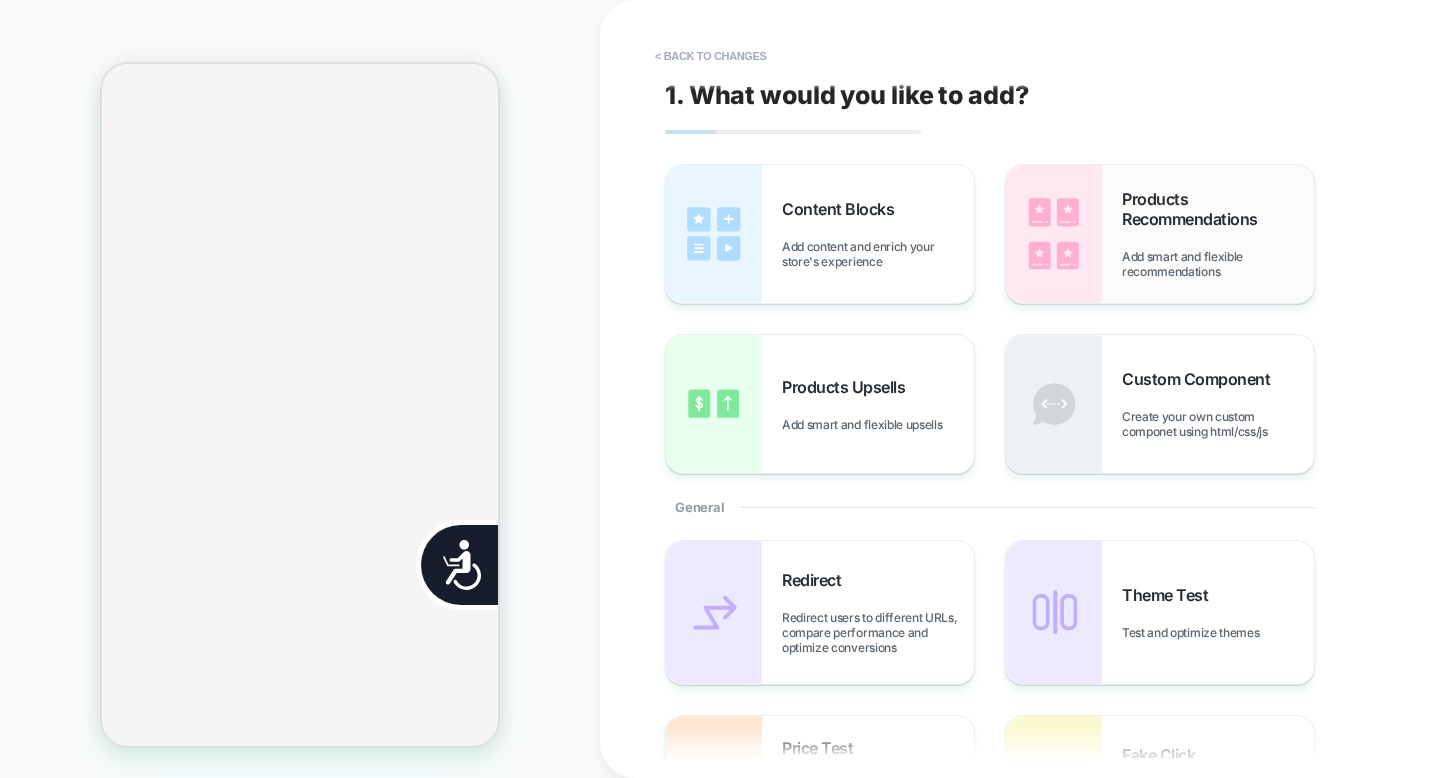 scroll, scrollTop: 0, scrollLeft: 808, axis: horizontal 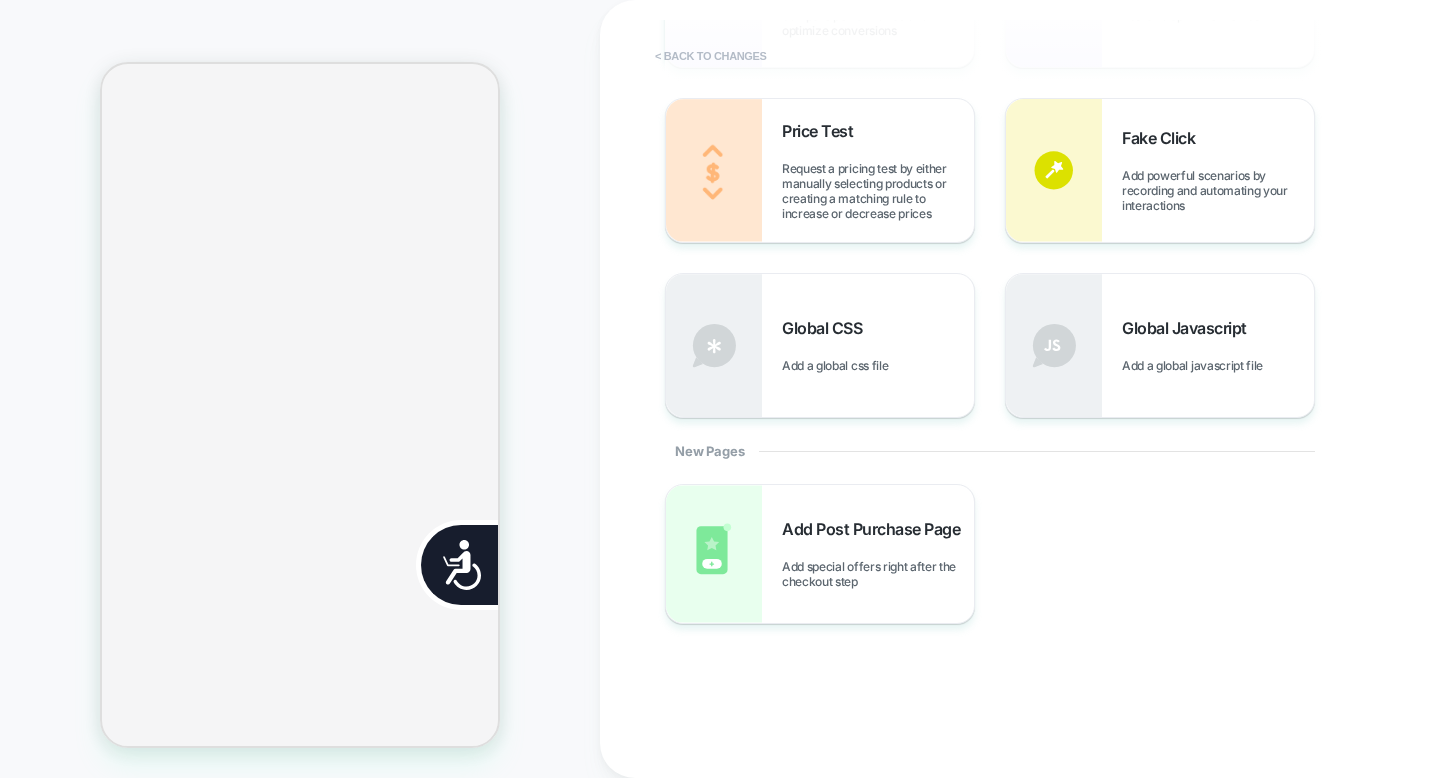click on "< Back to changes" at bounding box center (711, 56) 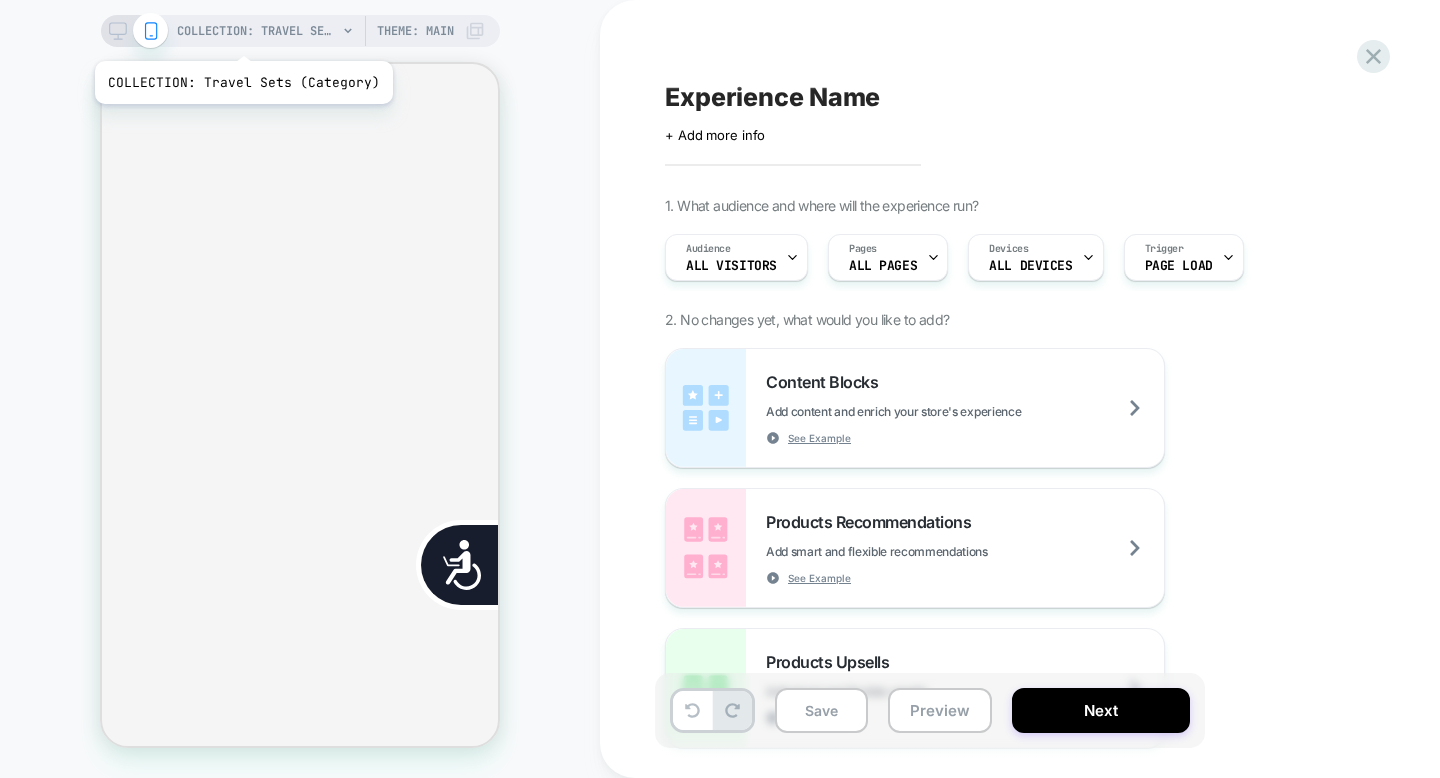 click on "COLLECTION: Travel Sets (Category)" at bounding box center (257, 31) 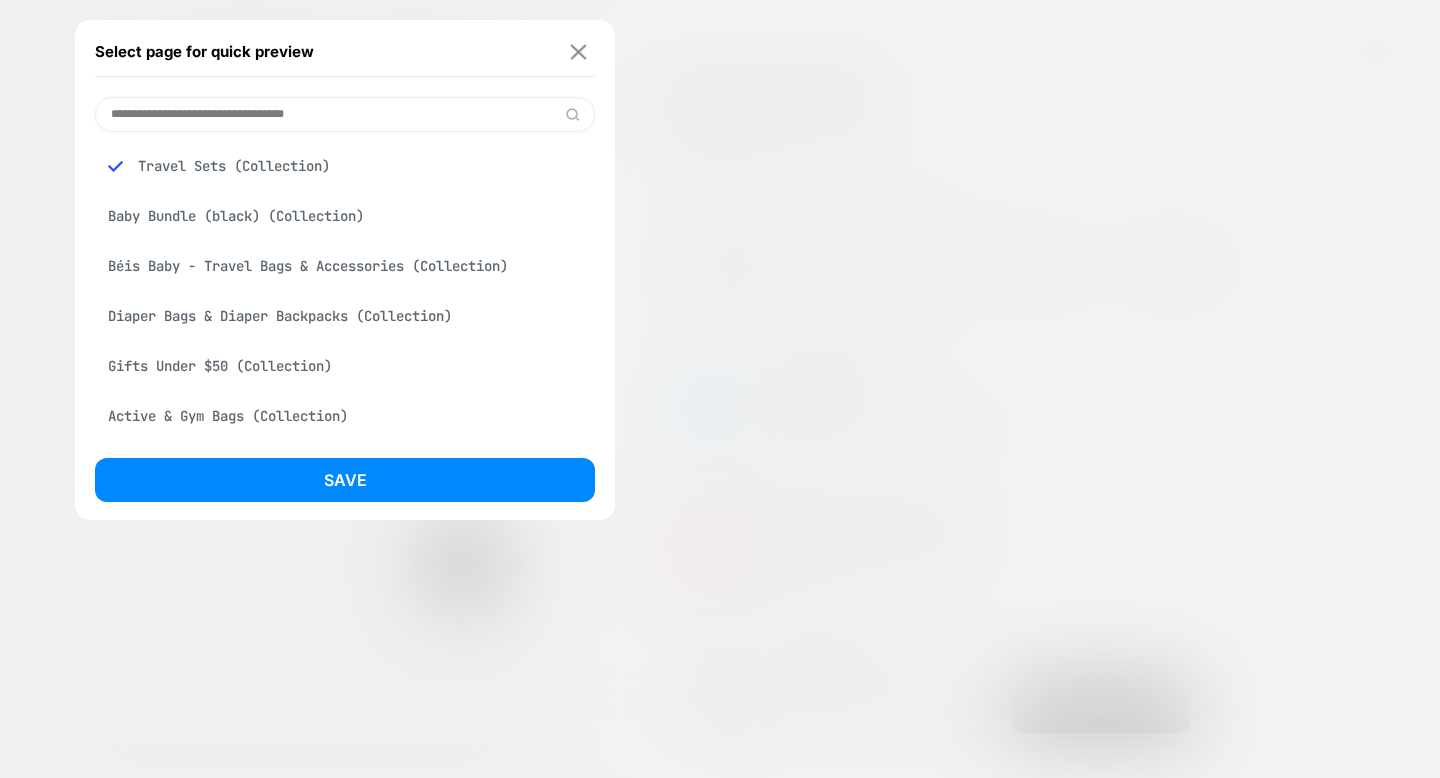 click at bounding box center [579, 51] 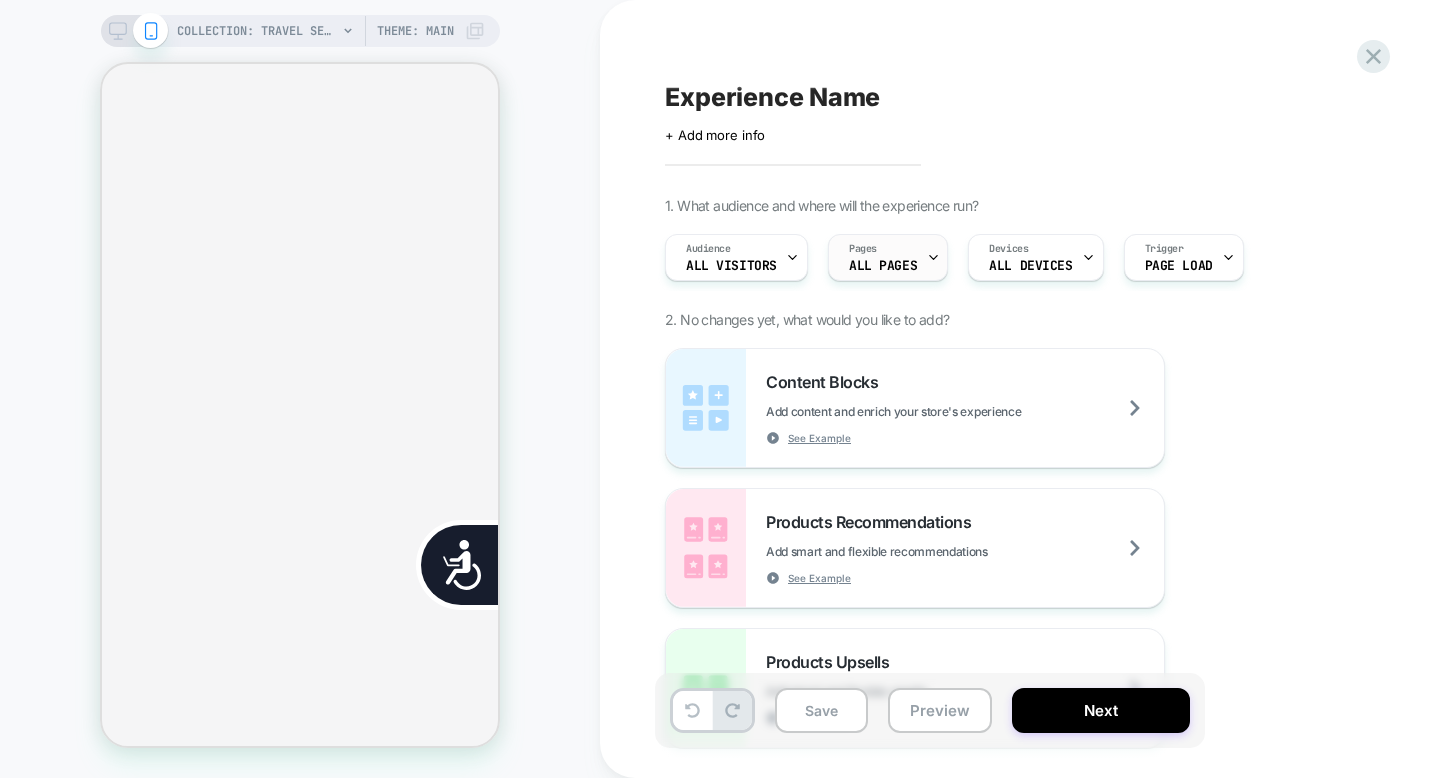 scroll, scrollTop: 0, scrollLeft: 808, axis: horizontal 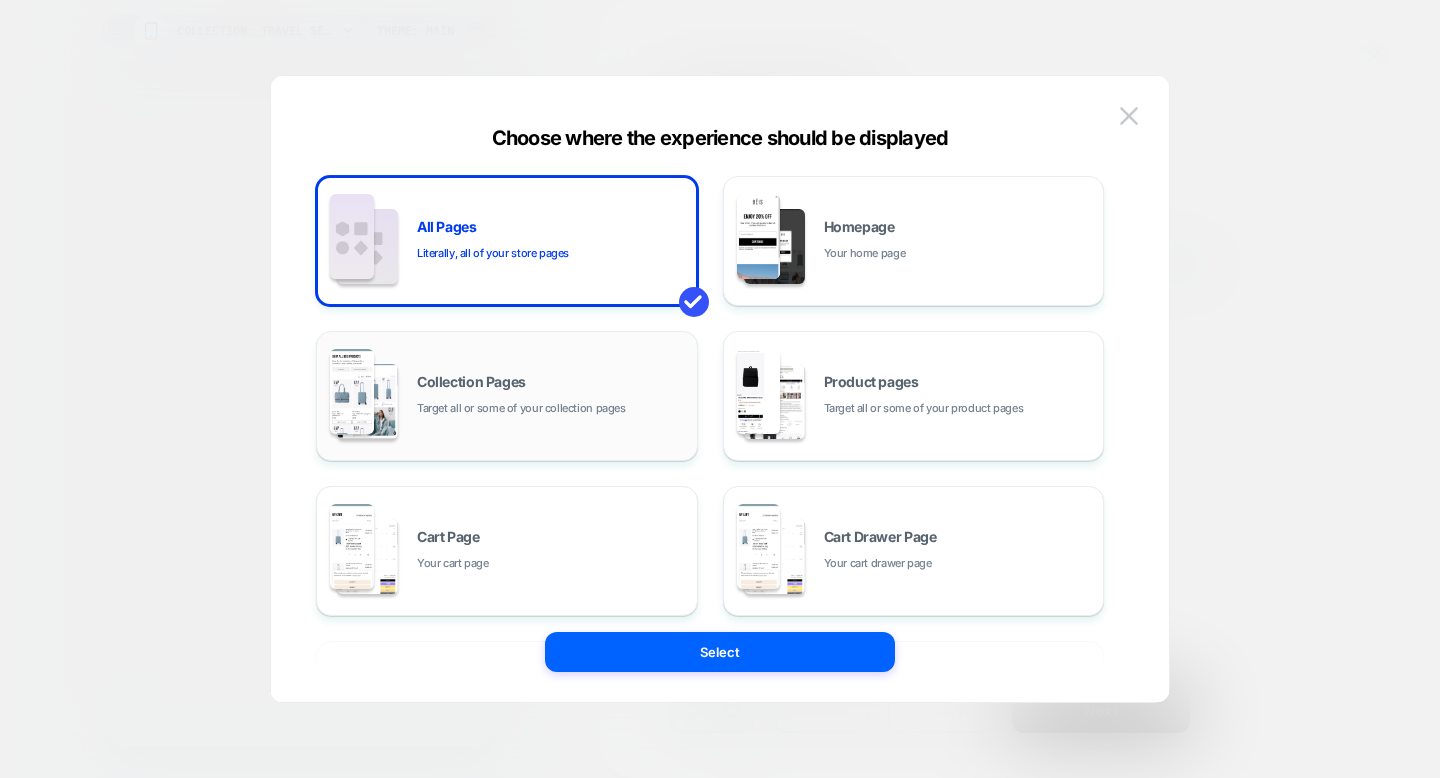 click on "Collection Pages Target all or some of your collection pages" at bounding box center [552, 396] 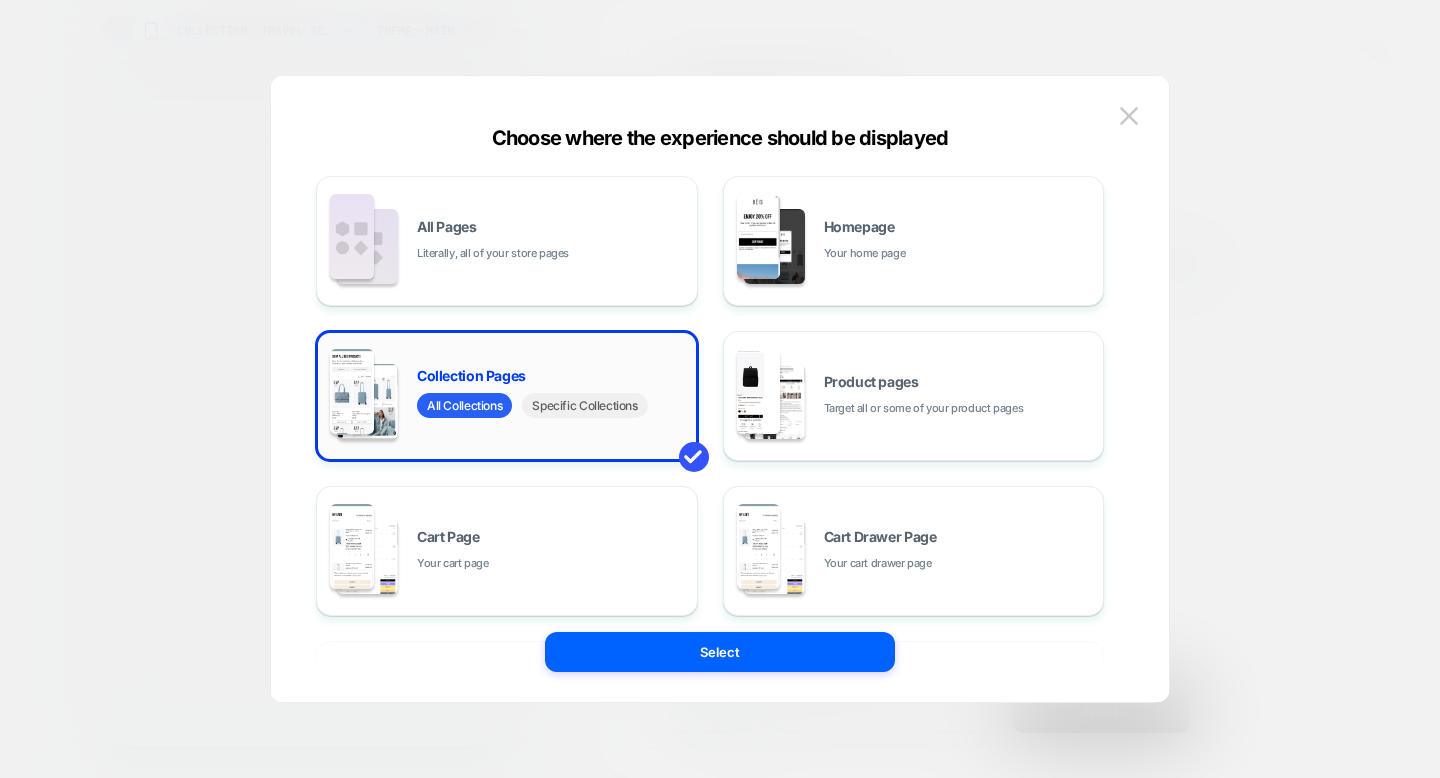 click on "Specific Collections" at bounding box center (584, 405) 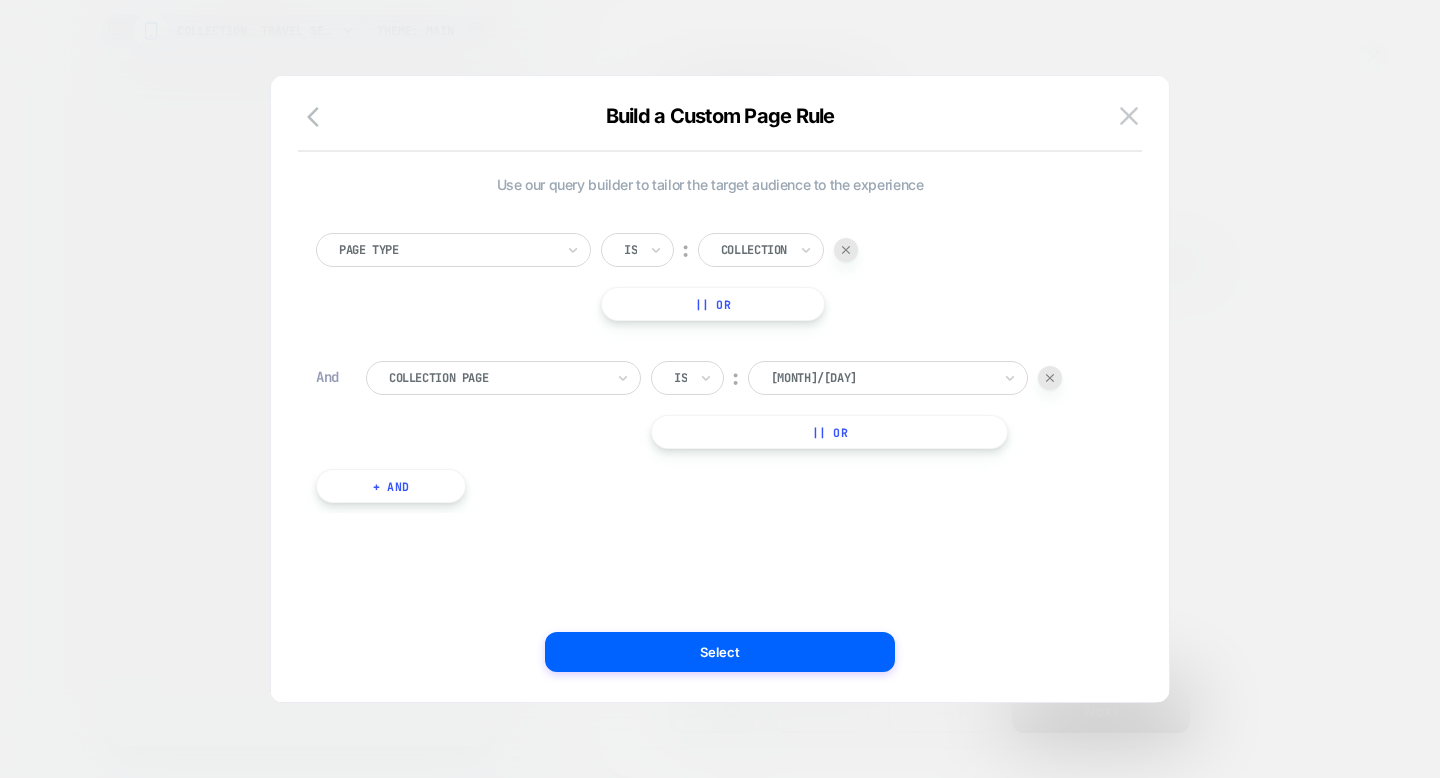 scroll, scrollTop: 0, scrollLeft: 404, axis: horizontal 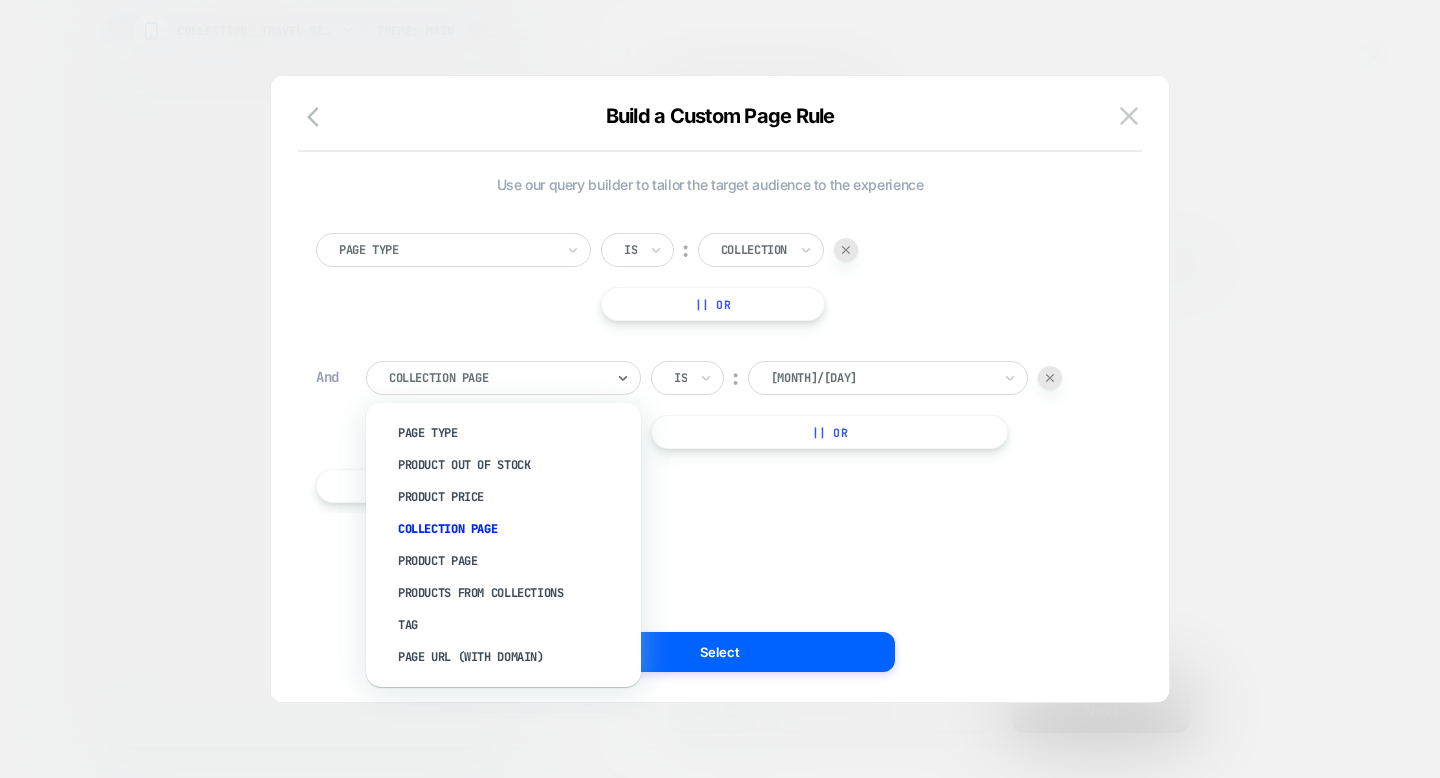 click on "Collection Page" at bounding box center (503, 378) 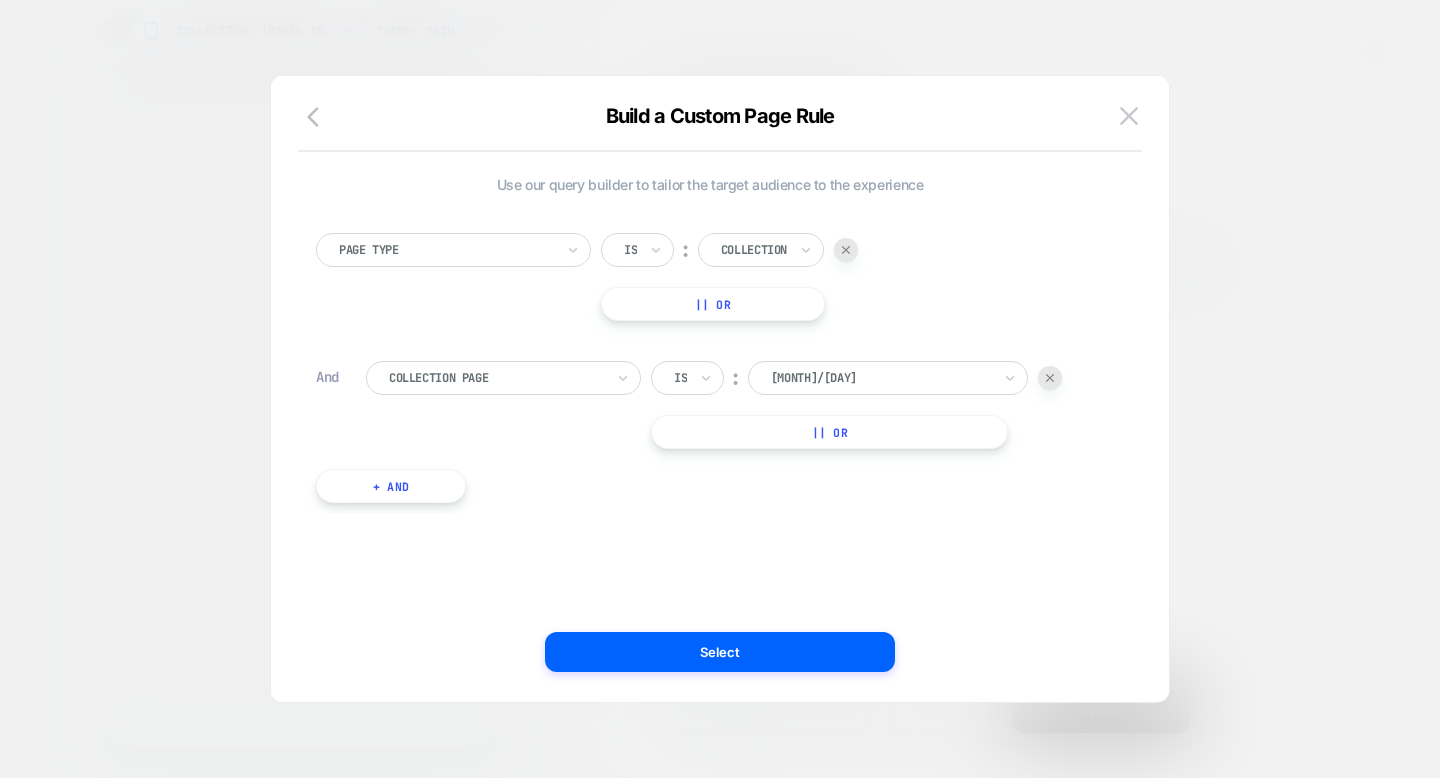 click on "Page Type Is ︰ Collection || Or And Collection Page Is ︰ 11/15 || Or + And" at bounding box center [710, 358] 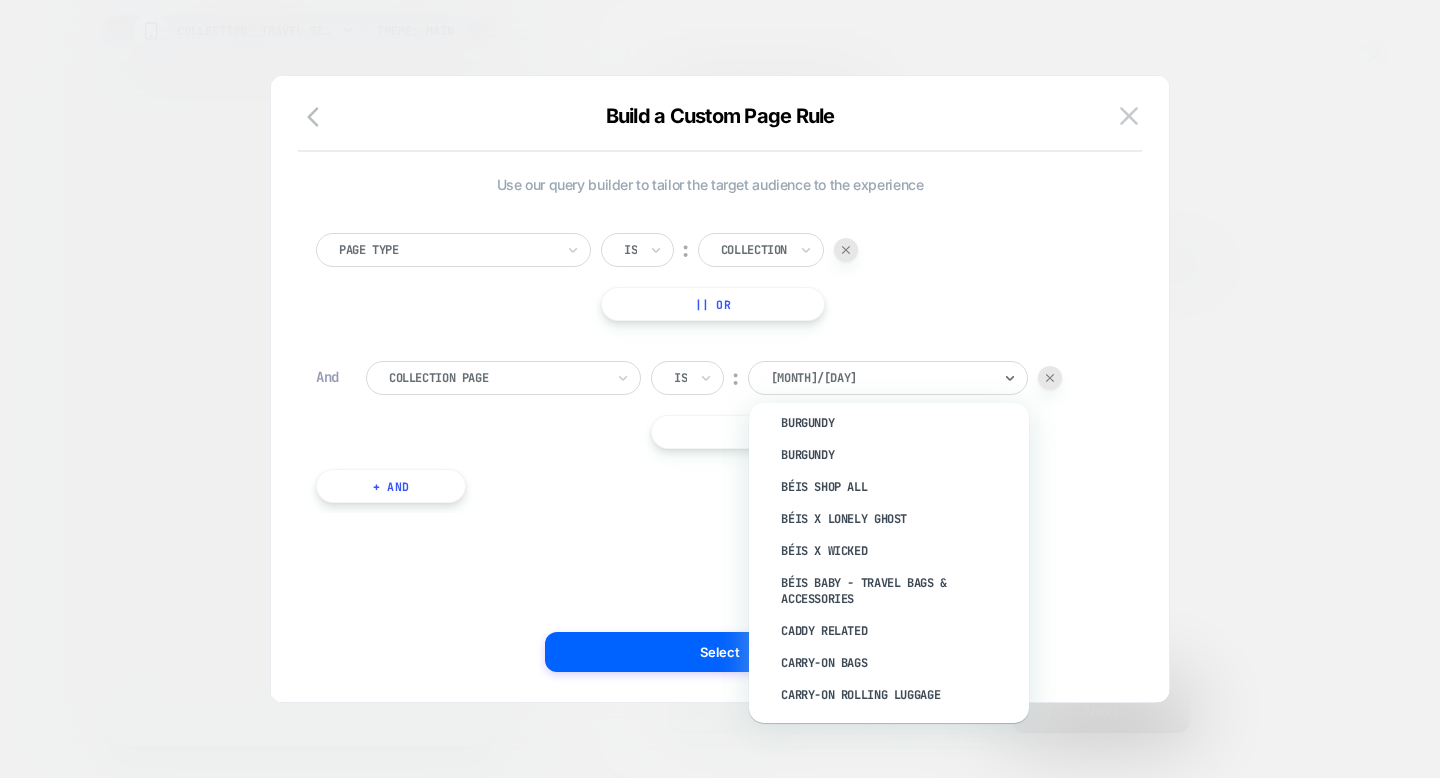 scroll, scrollTop: 1912, scrollLeft: 0, axis: vertical 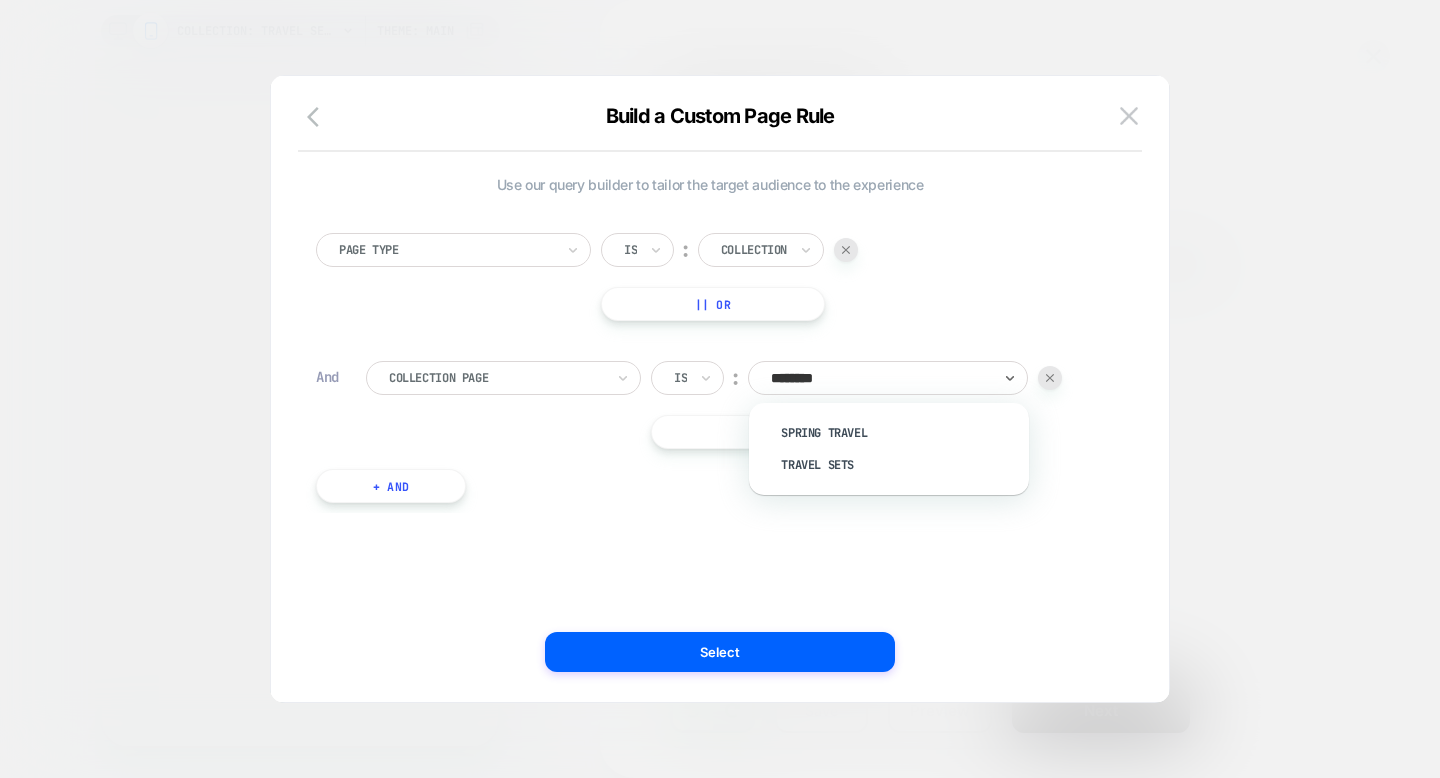 type on "*********" 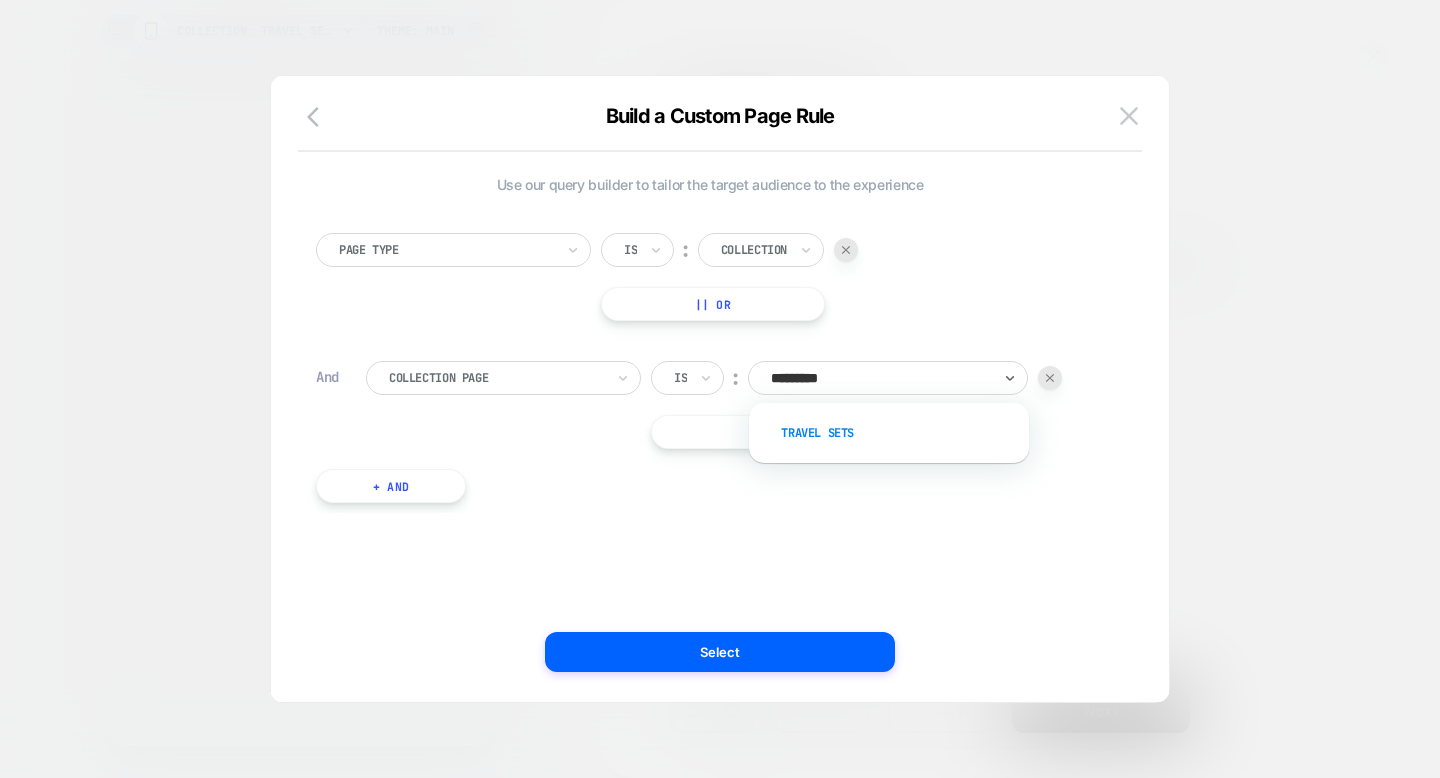 click on "Travel Sets" at bounding box center [899, 433] 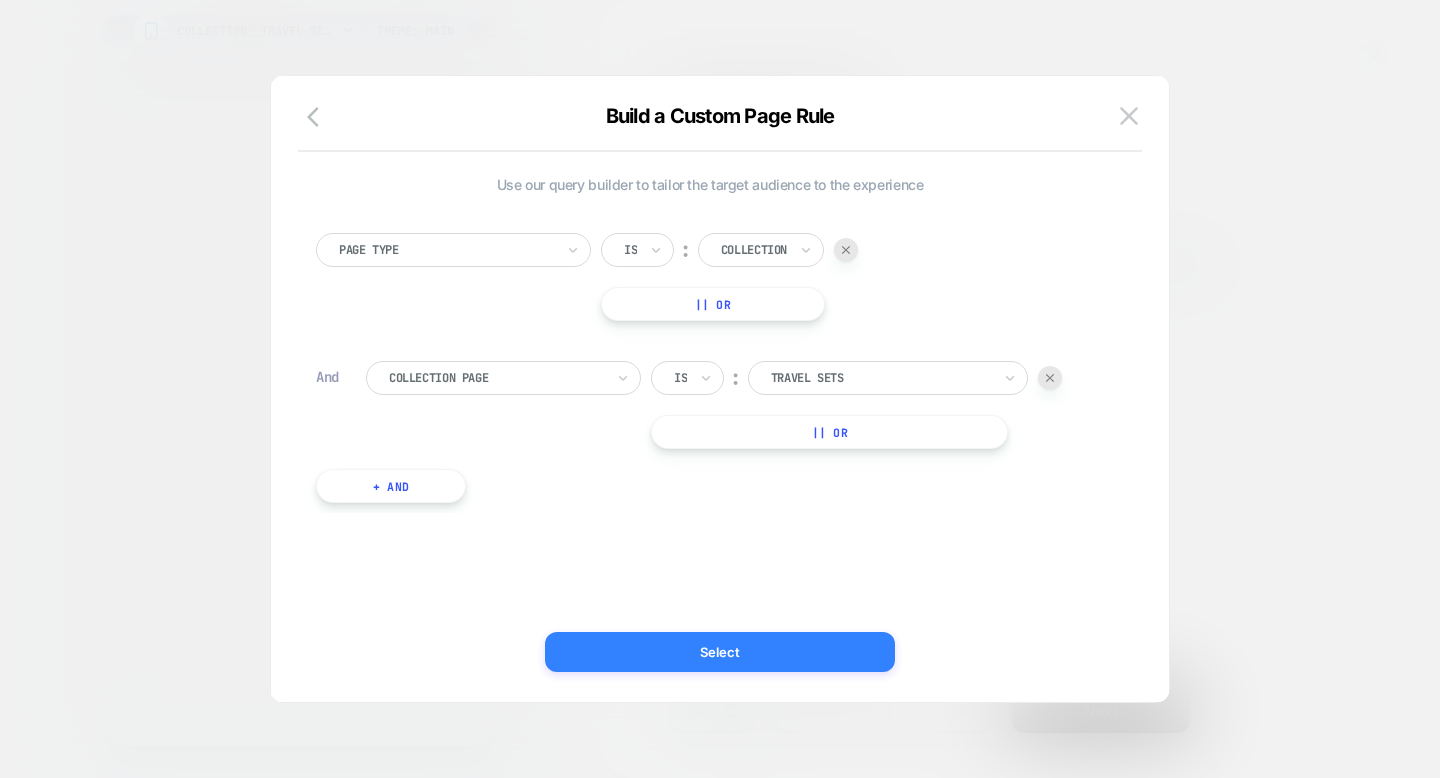 click on "Select" at bounding box center [720, 652] 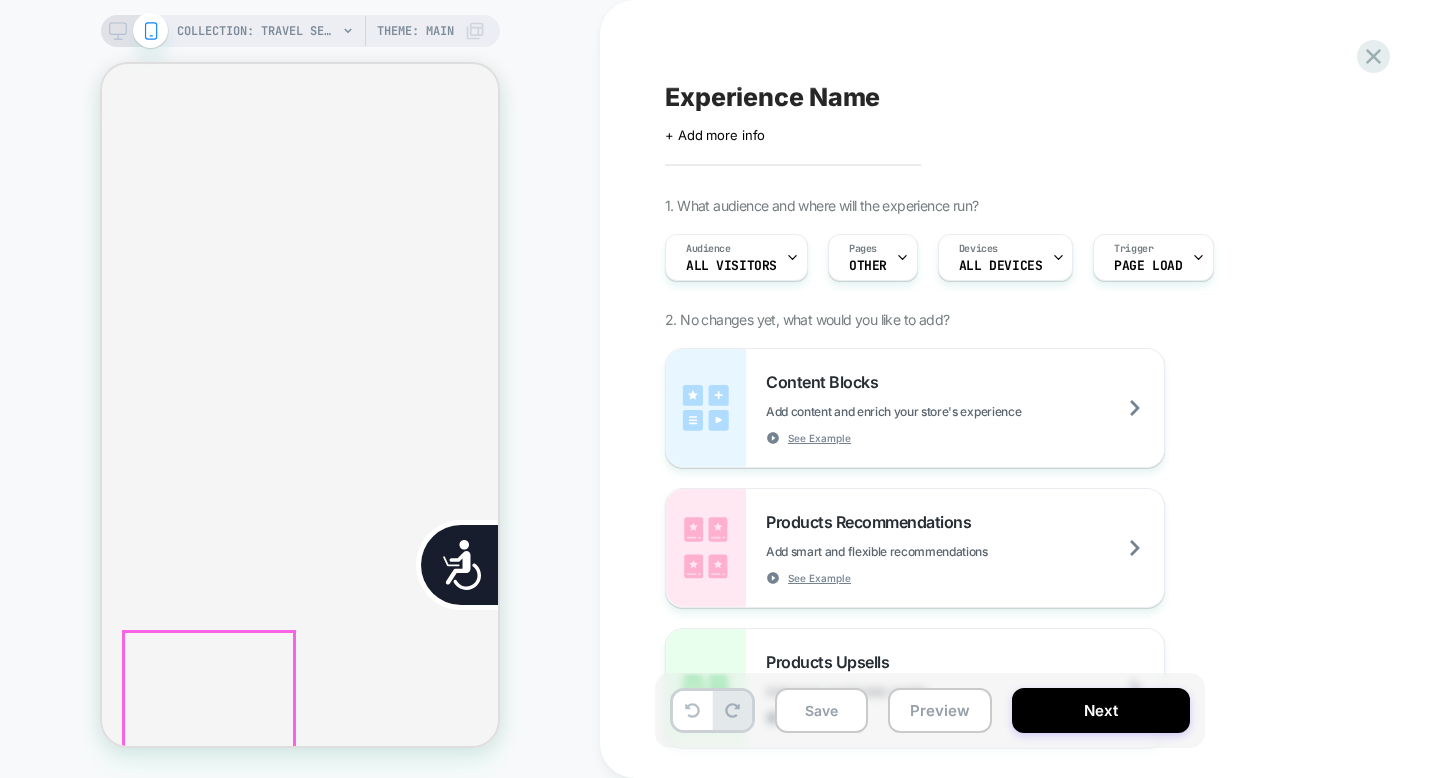 scroll, scrollTop: 0, scrollLeft: 808, axis: horizontal 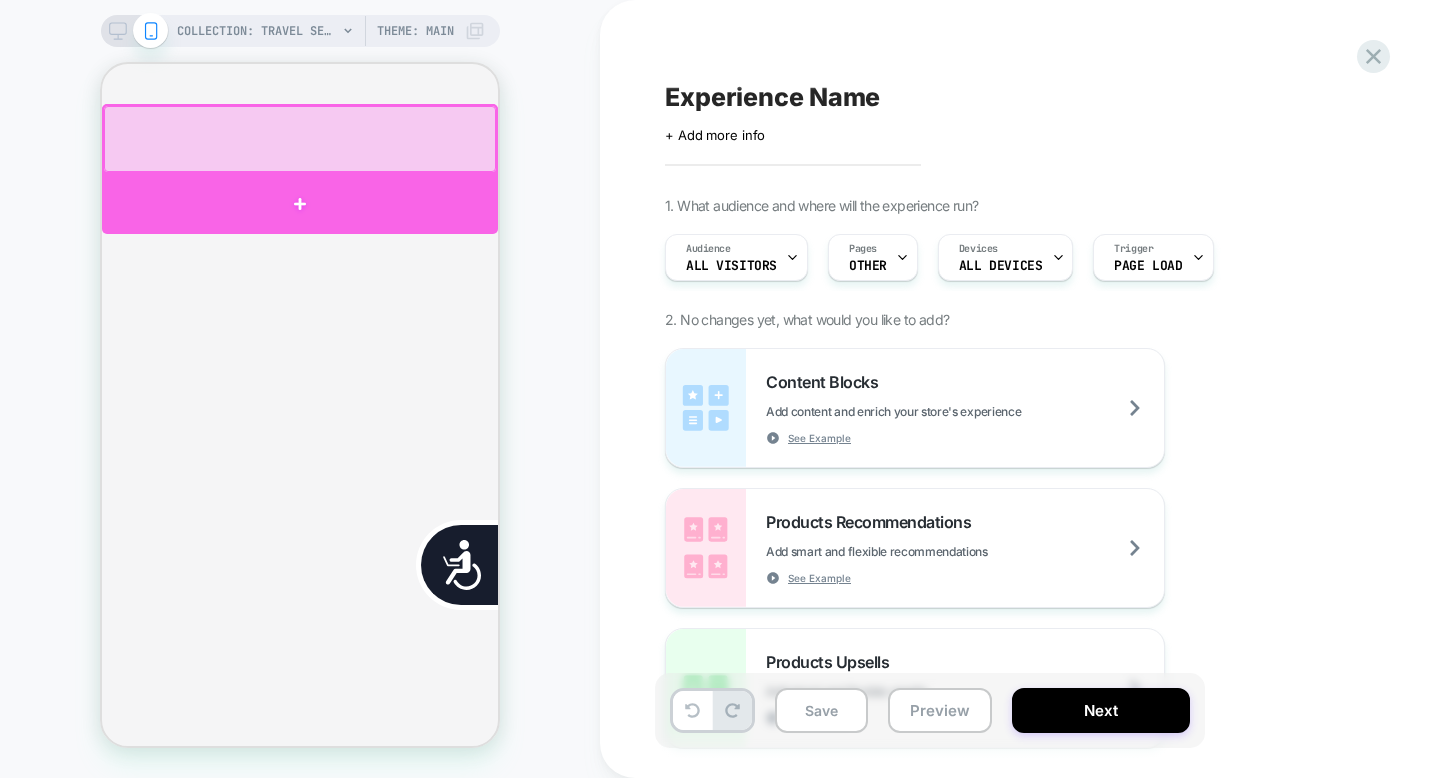 click at bounding box center [300, 204] 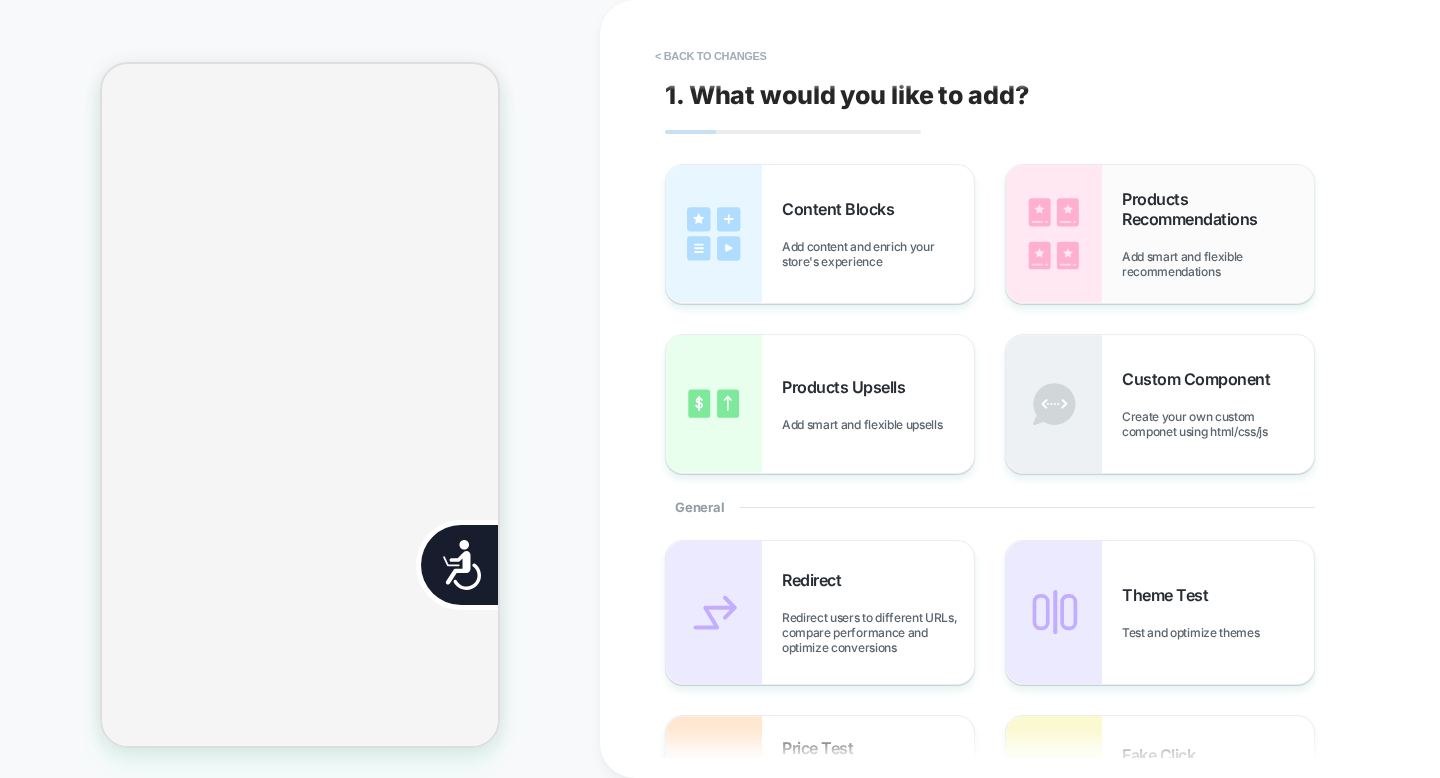 scroll, scrollTop: 0, scrollLeft: 404, axis: horizontal 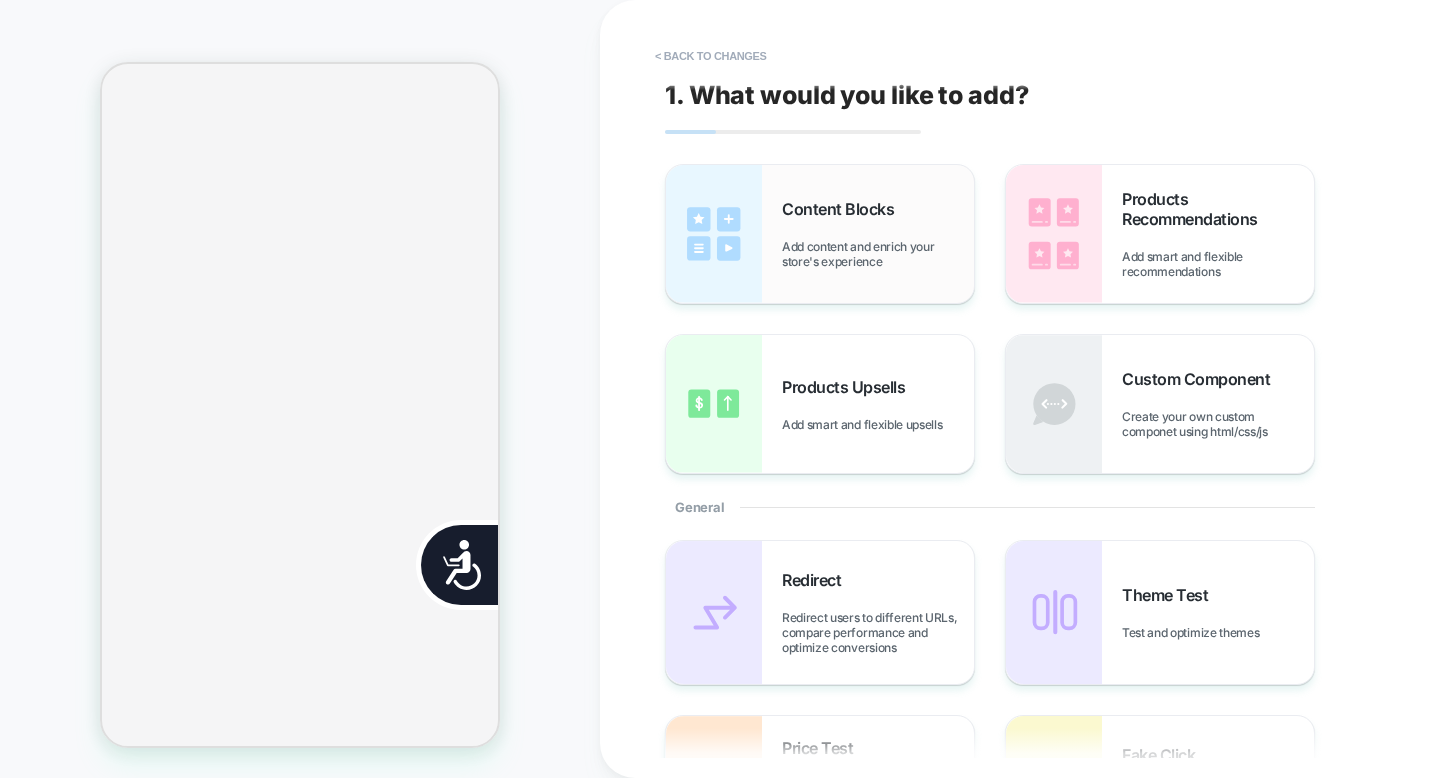 click on "Content Blocks" at bounding box center (843, 209) 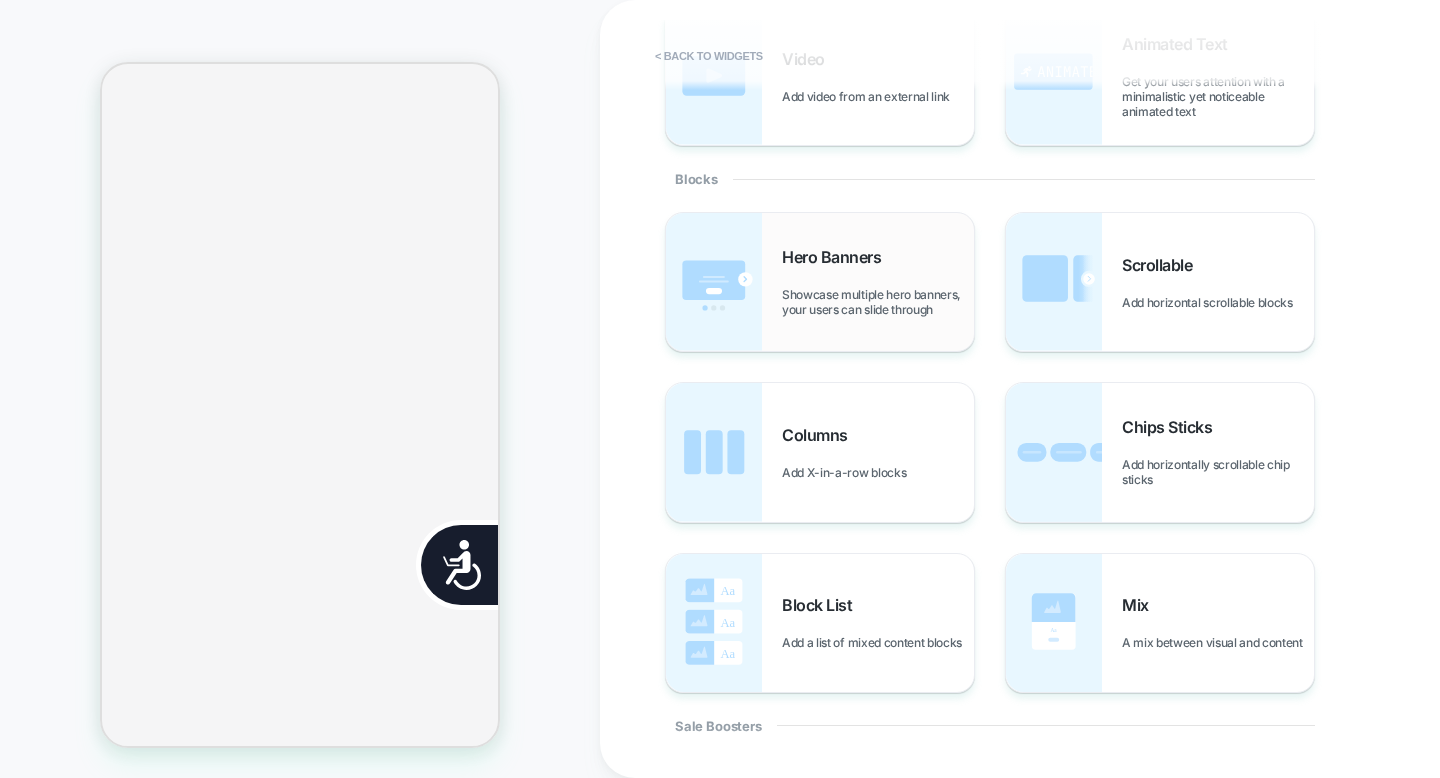 scroll, scrollTop: 0, scrollLeft: 808, axis: horizontal 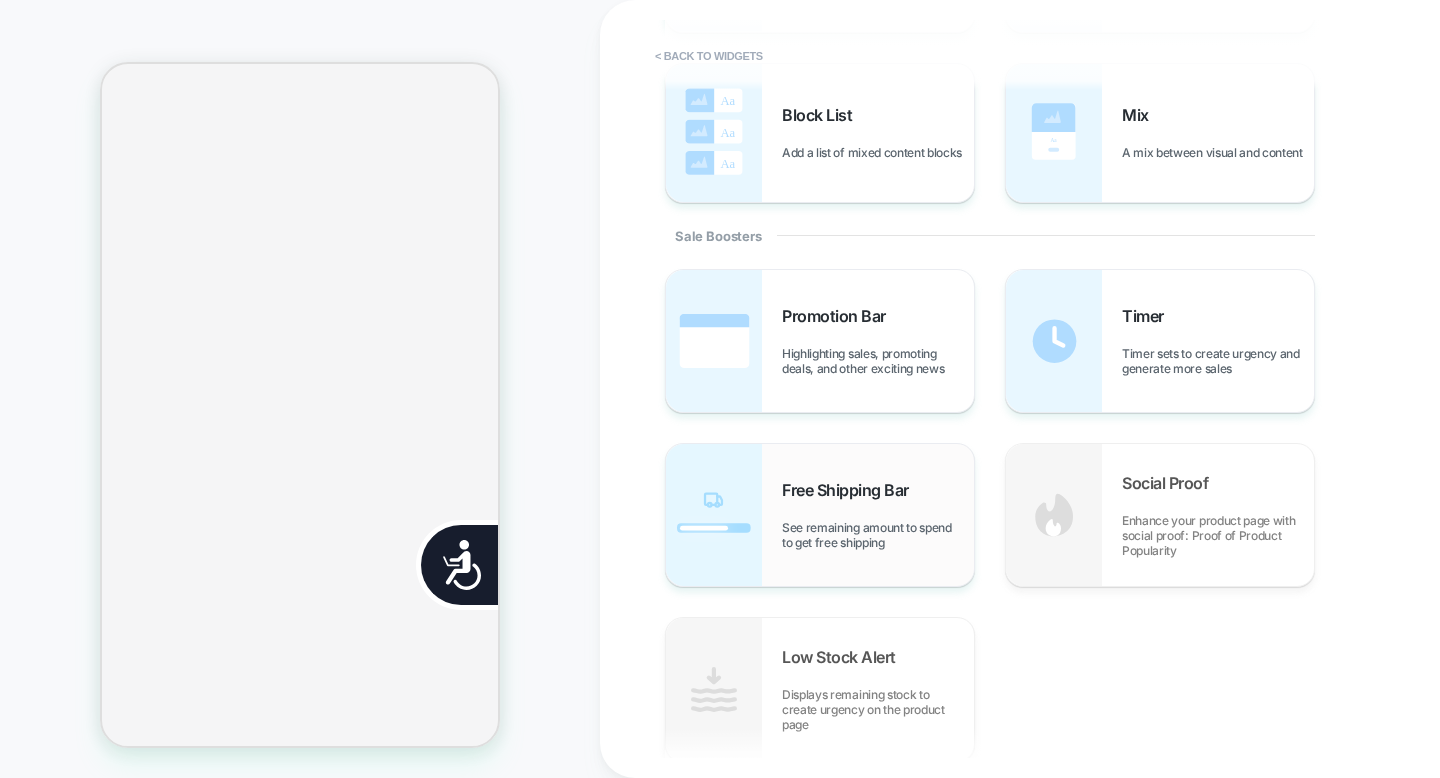 click on "See remaining amount to spend to get free shipping" at bounding box center [878, 535] 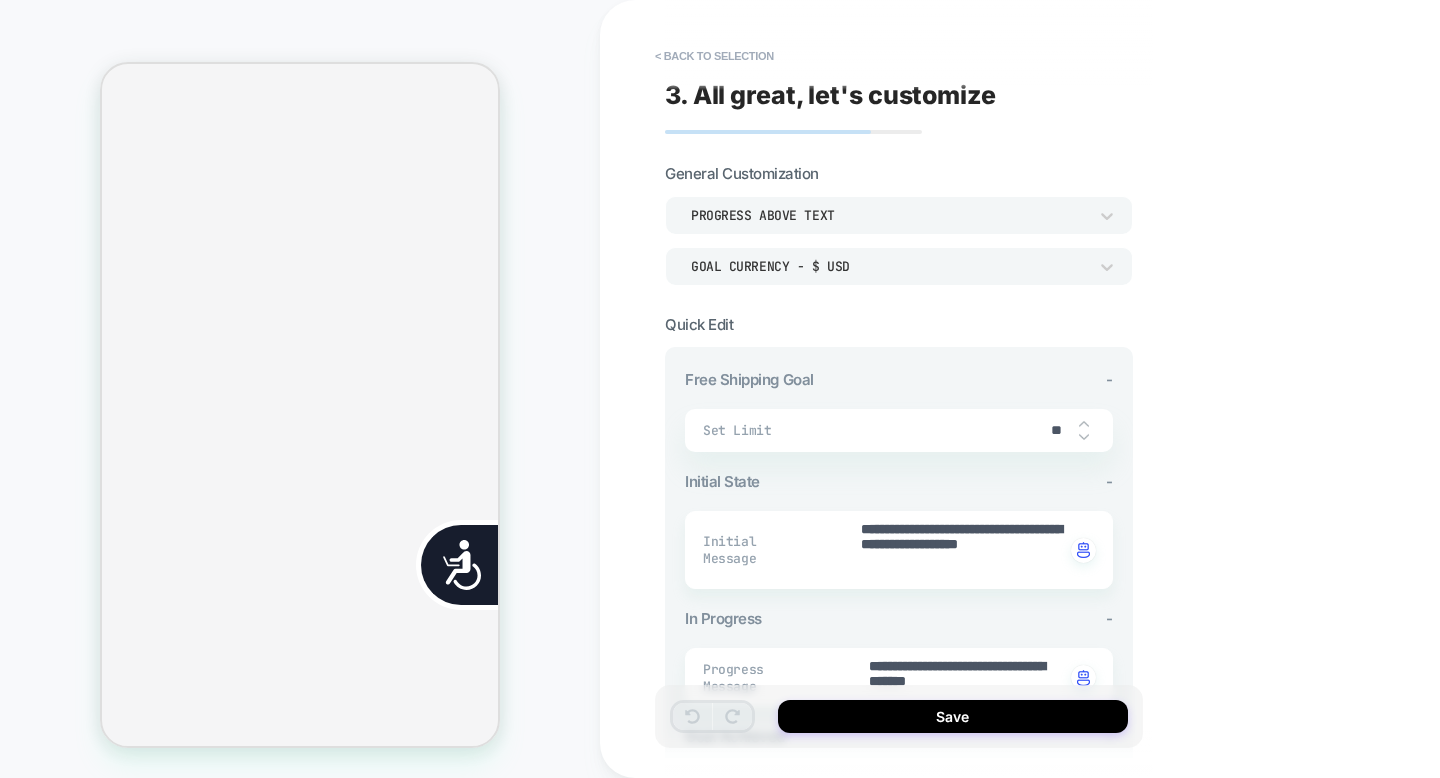 scroll, scrollTop: 0, scrollLeft: 0, axis: both 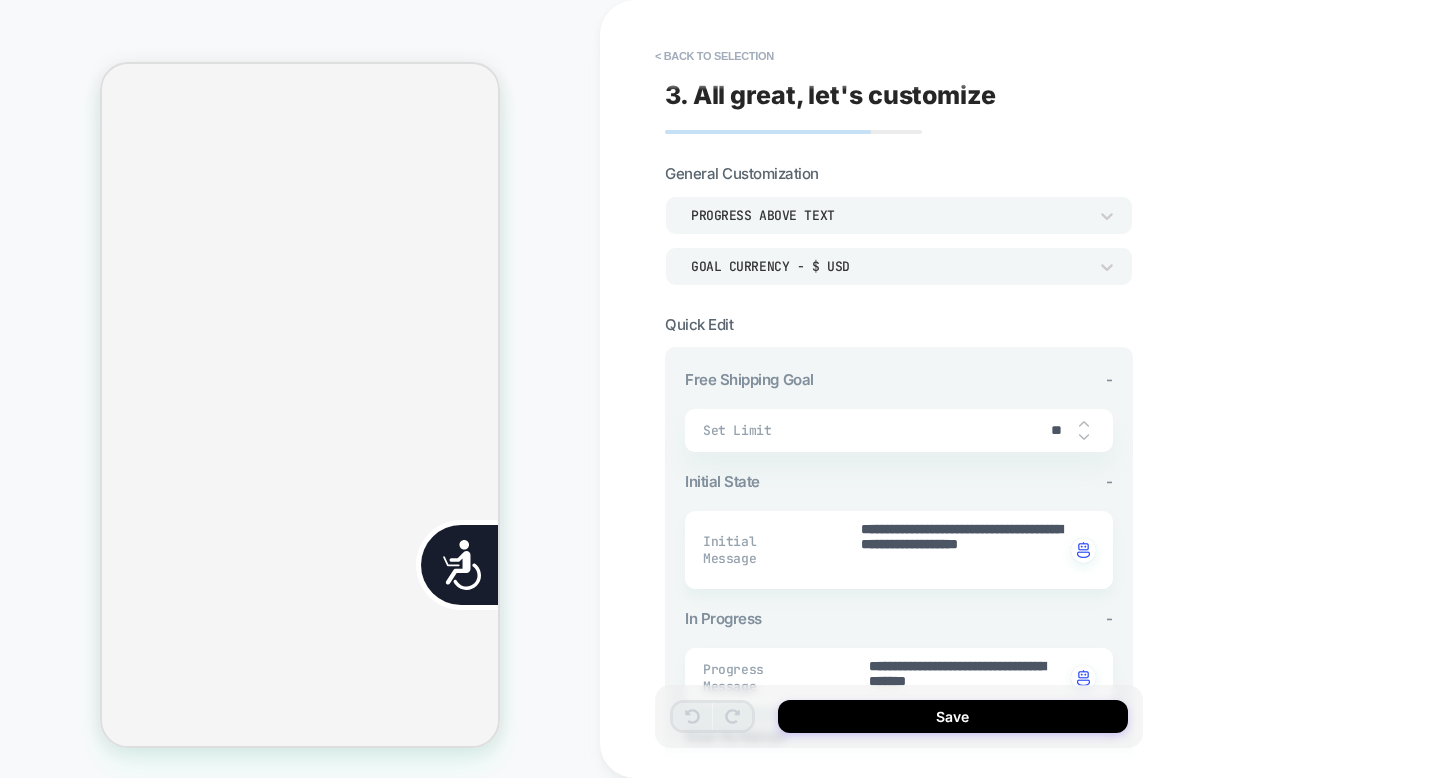 click on "Goal Currency - $ USD" at bounding box center [889, 266] 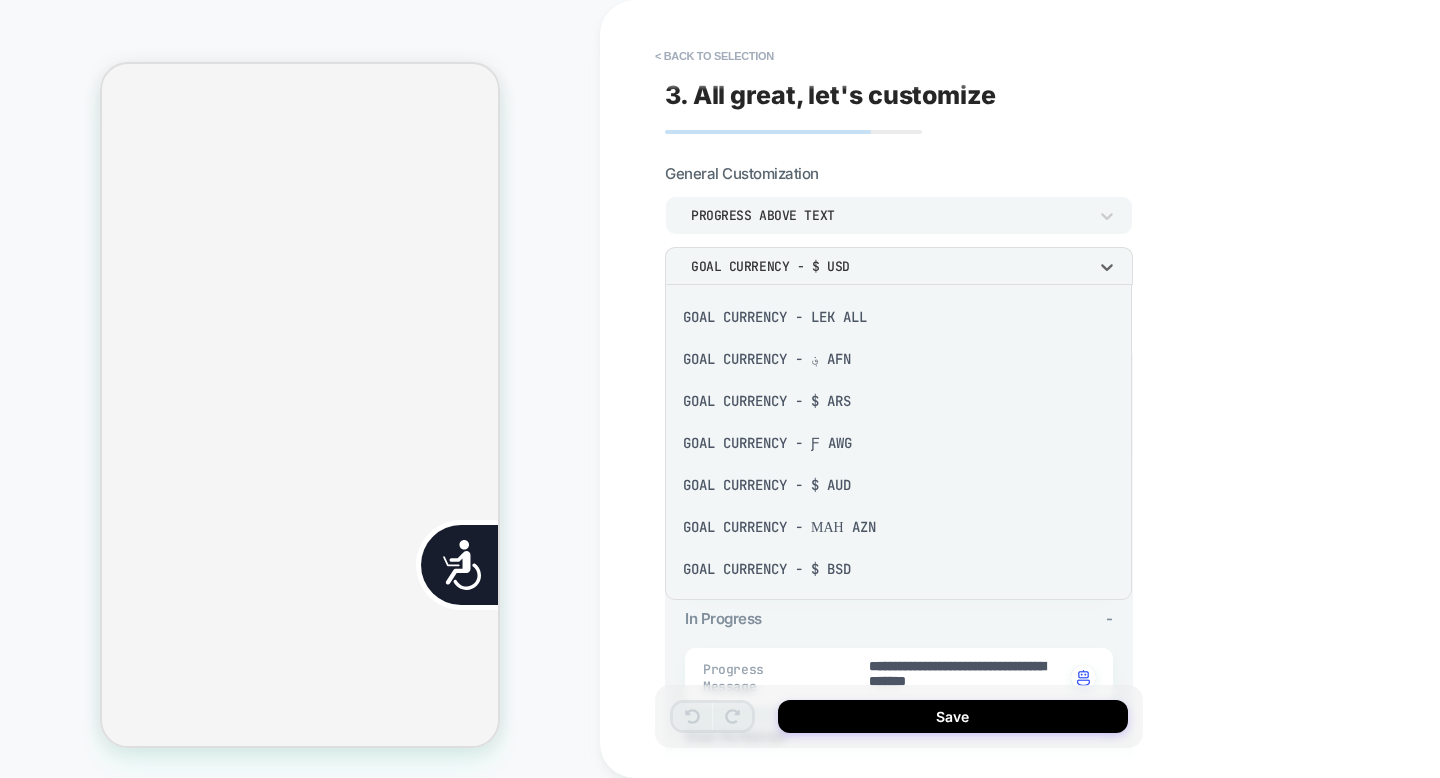 scroll, scrollTop: 0, scrollLeft: 404, axis: horizontal 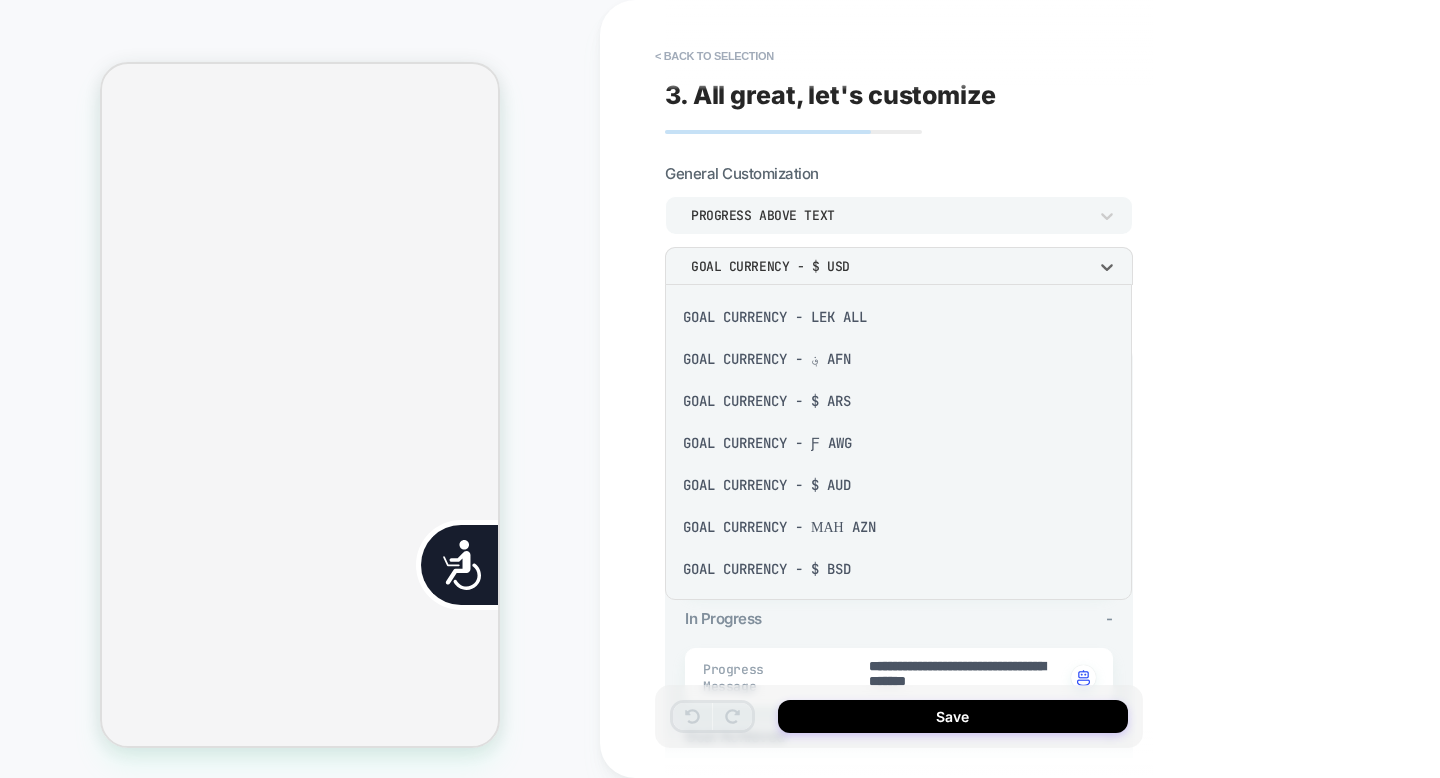 click at bounding box center [720, 389] 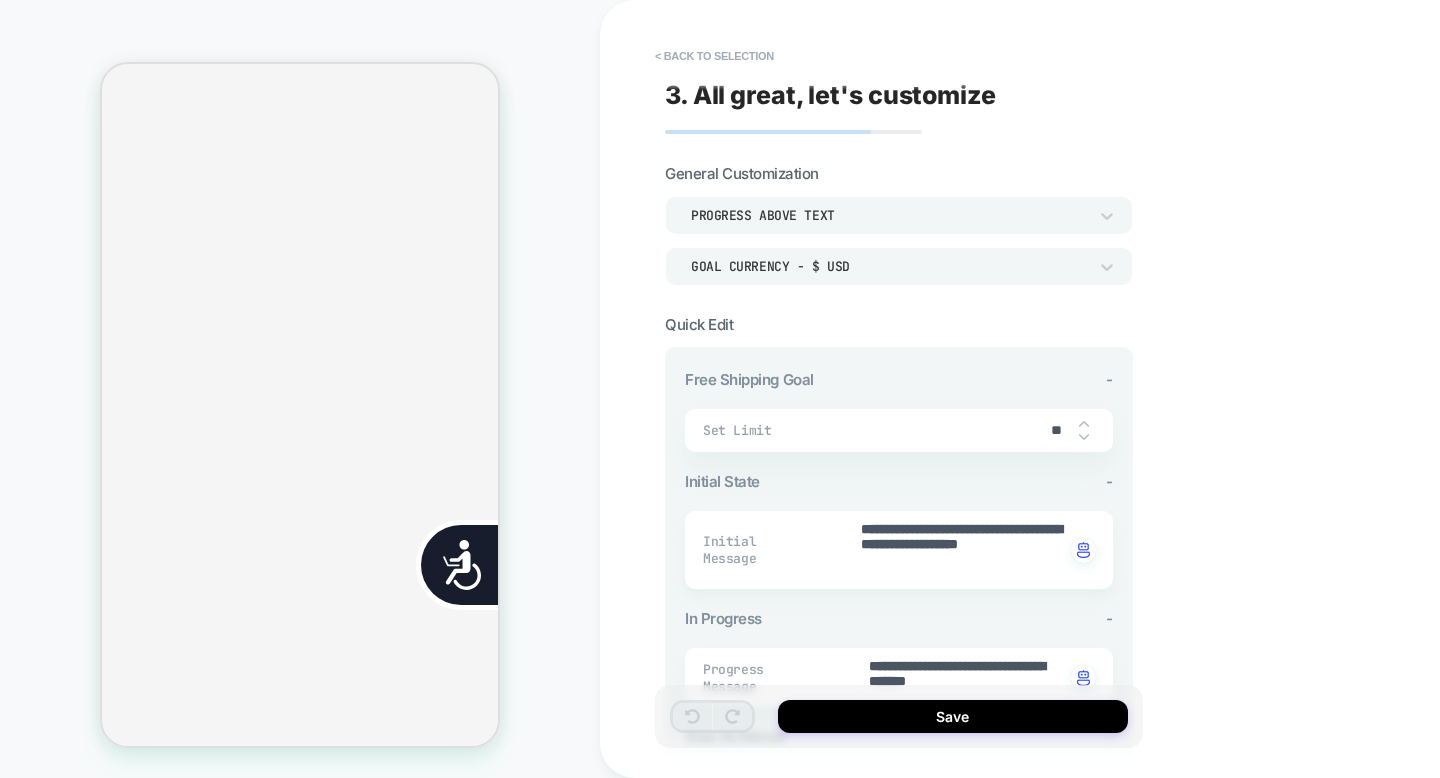 click on "Progress above Text" at bounding box center (889, 215) 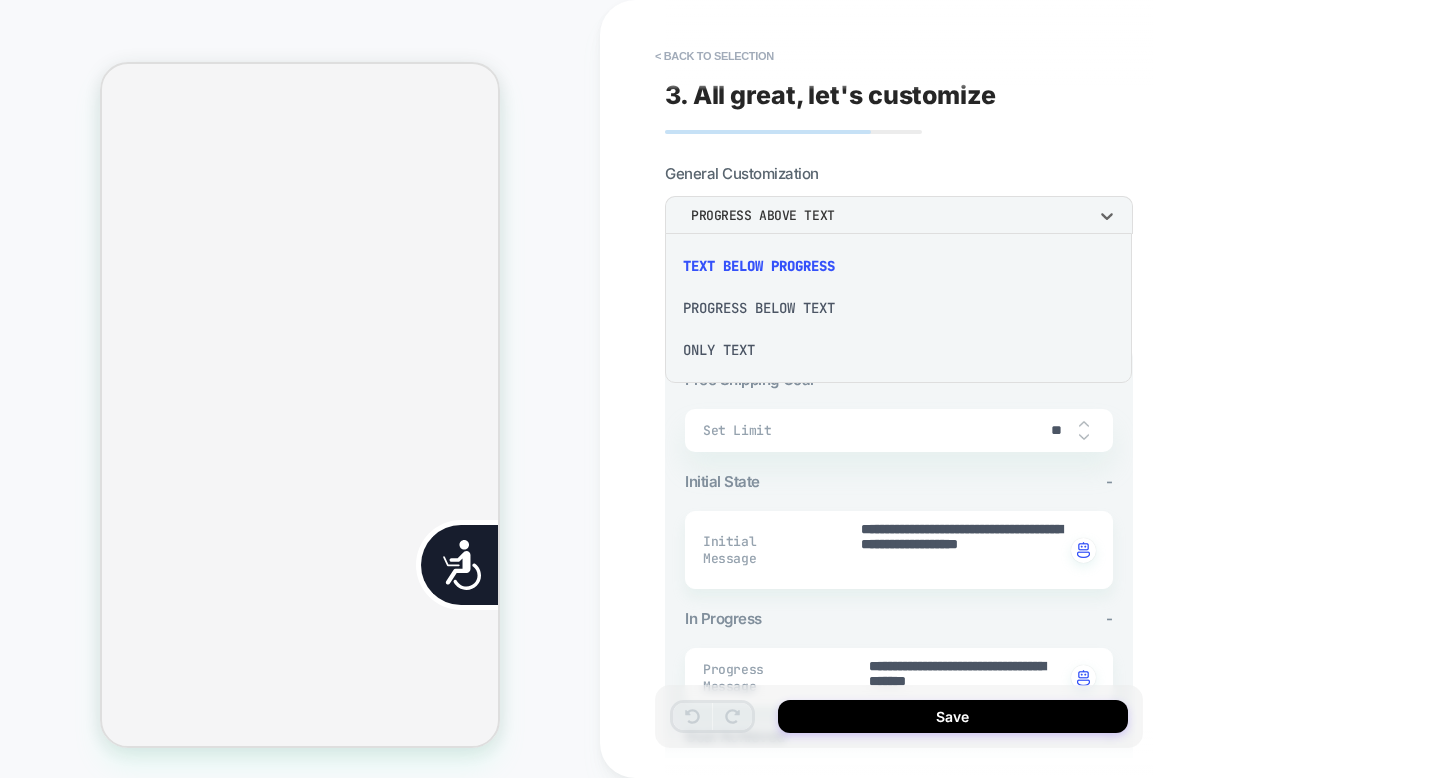 scroll, scrollTop: 0, scrollLeft: 0, axis: both 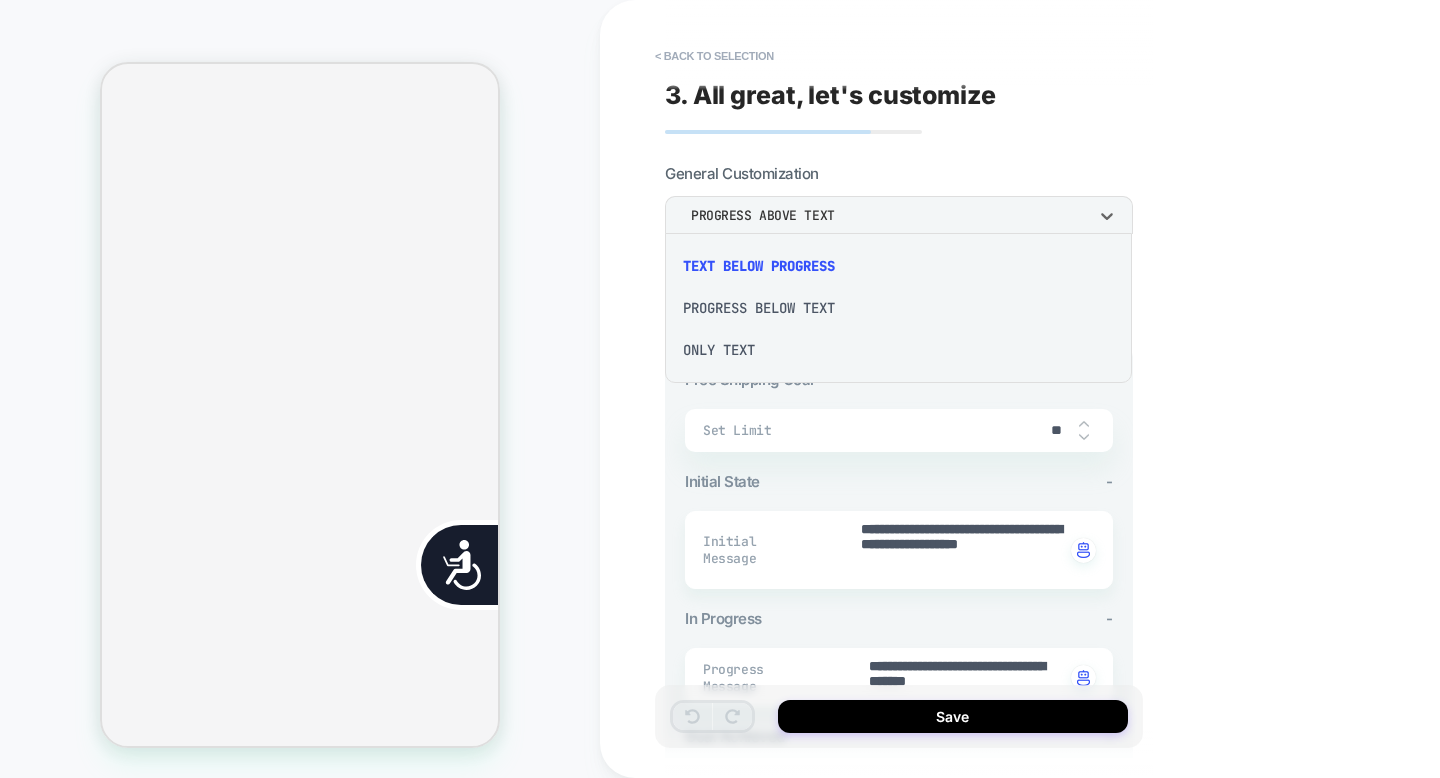click at bounding box center (720, 389) 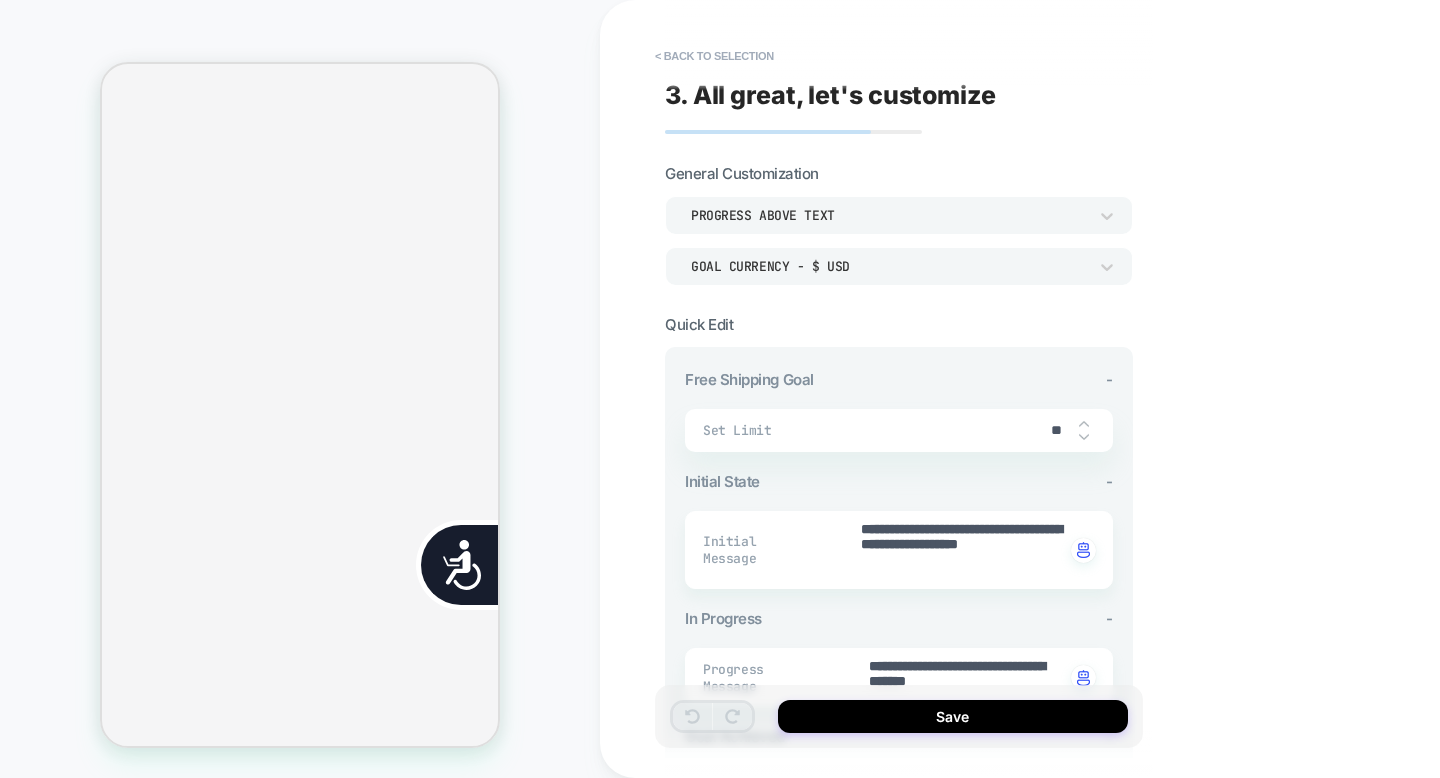 scroll, scrollTop: 0, scrollLeft: 404, axis: horizontal 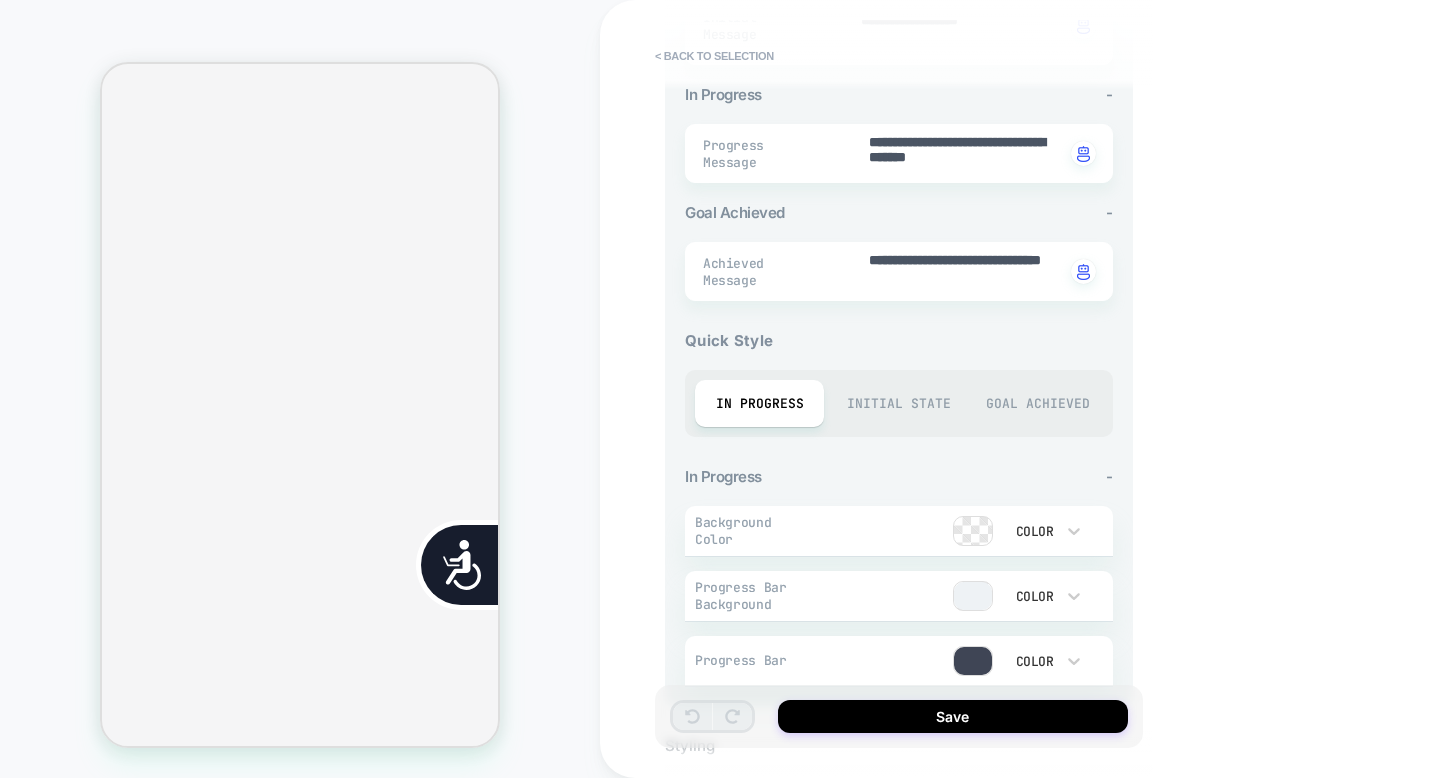 click on "Goal Achieved" at bounding box center [1037, 403] 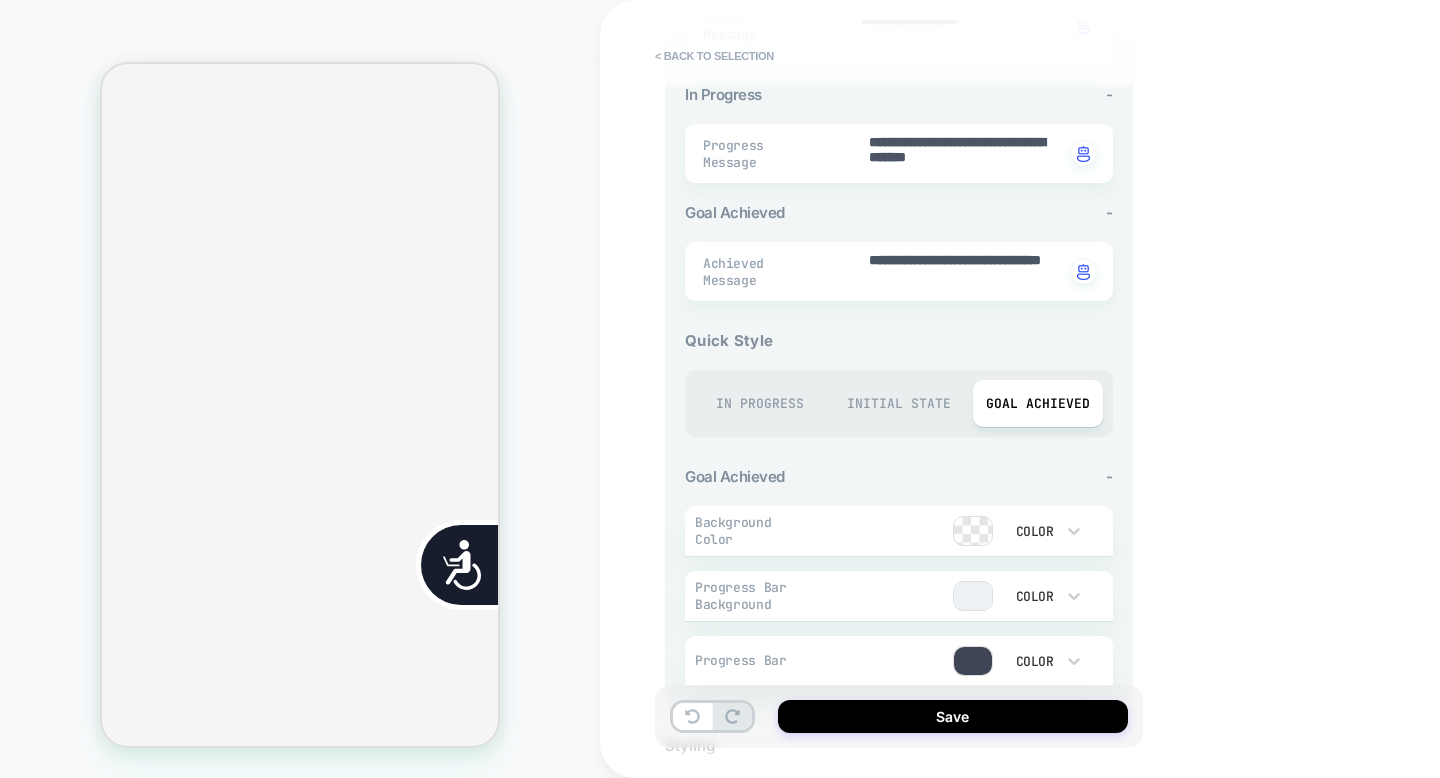 click on "Initial State" at bounding box center (898, 403) 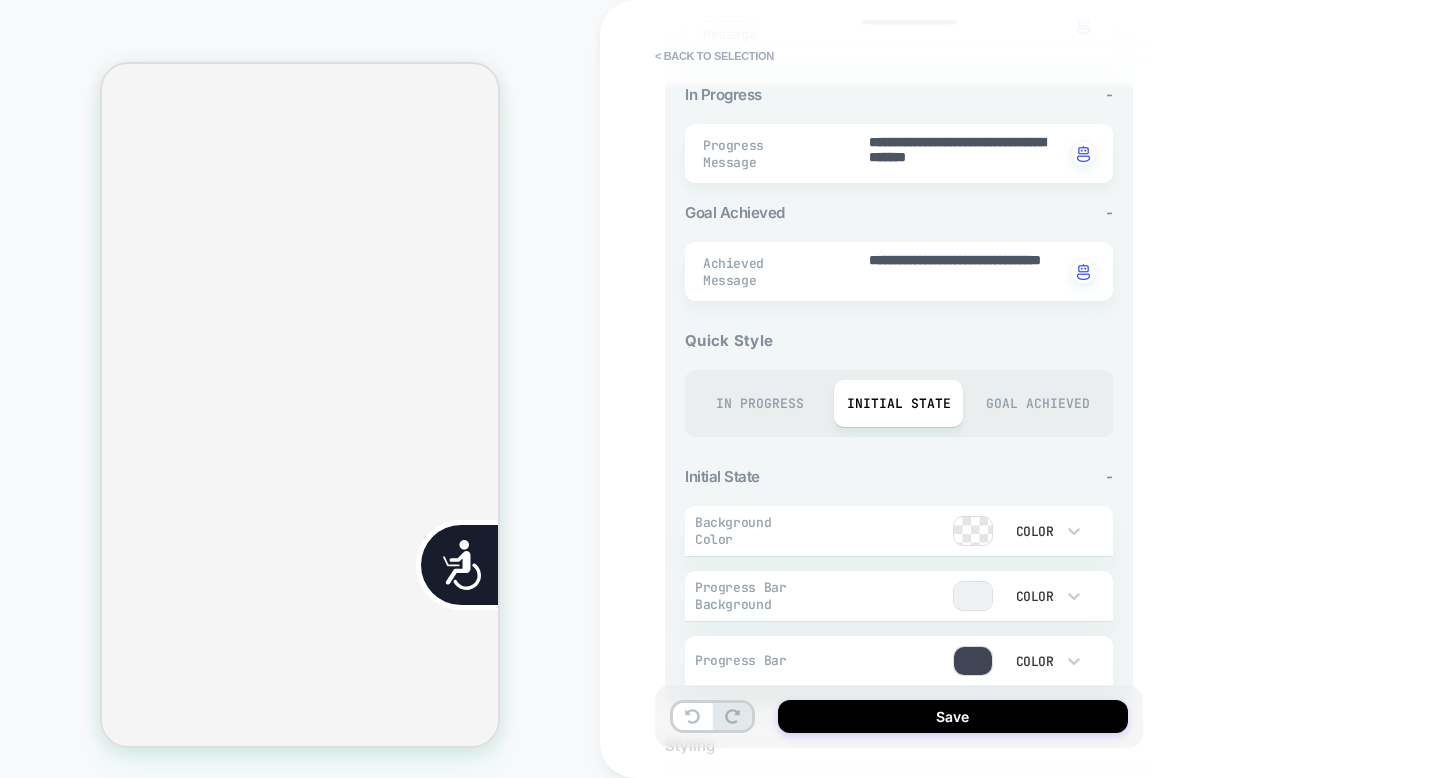 click on "In Progress" at bounding box center (759, 403) 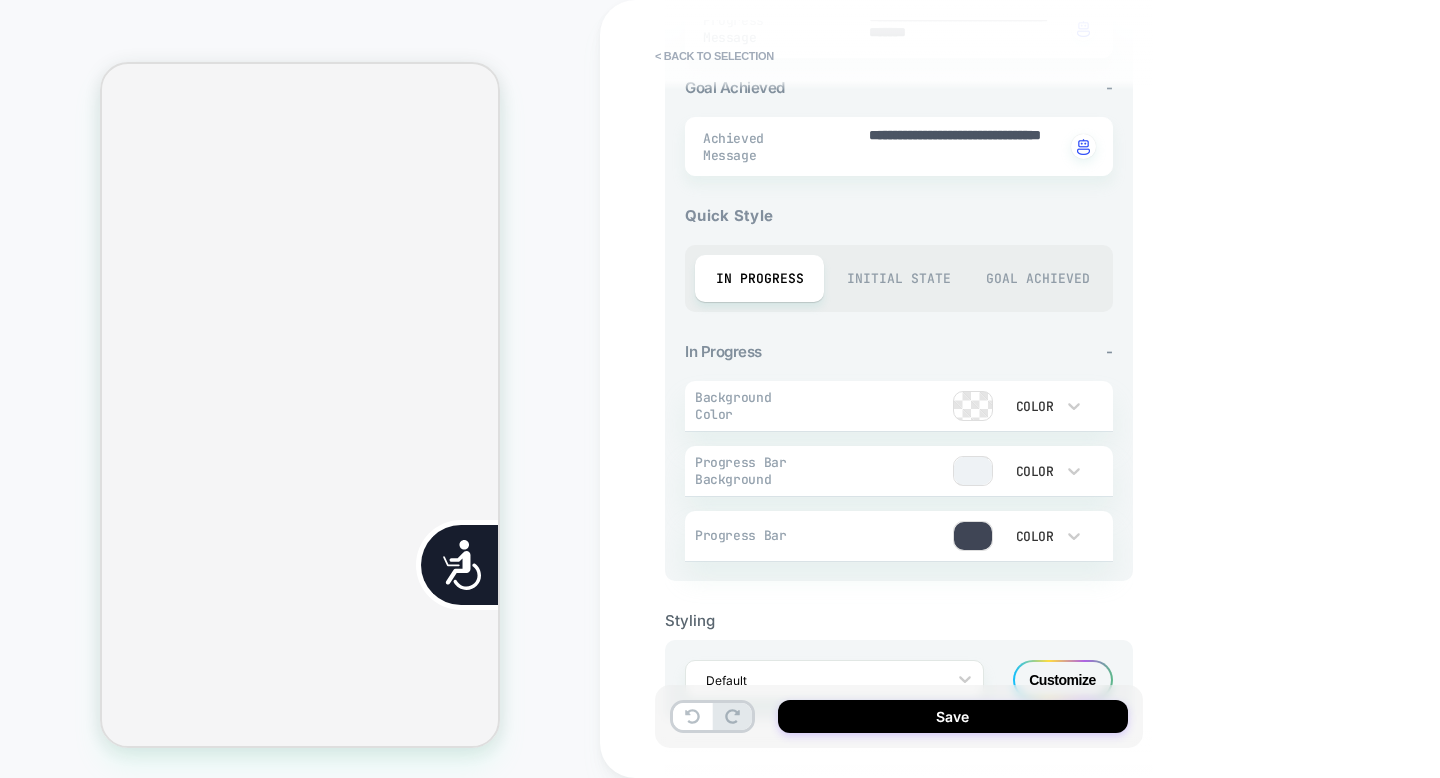 scroll, scrollTop: 712, scrollLeft: 0, axis: vertical 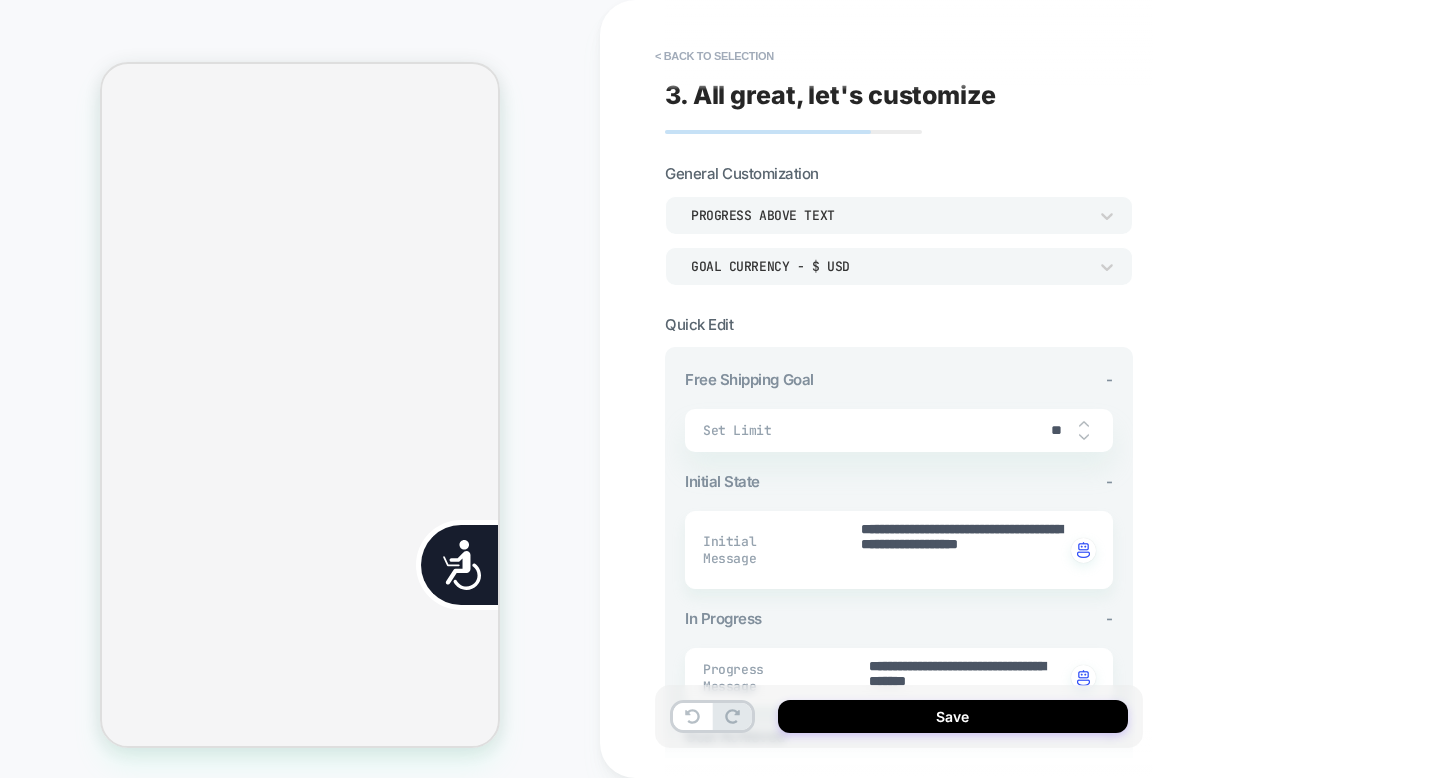 click on "Goal Currency - $ USD" at bounding box center [889, 266] 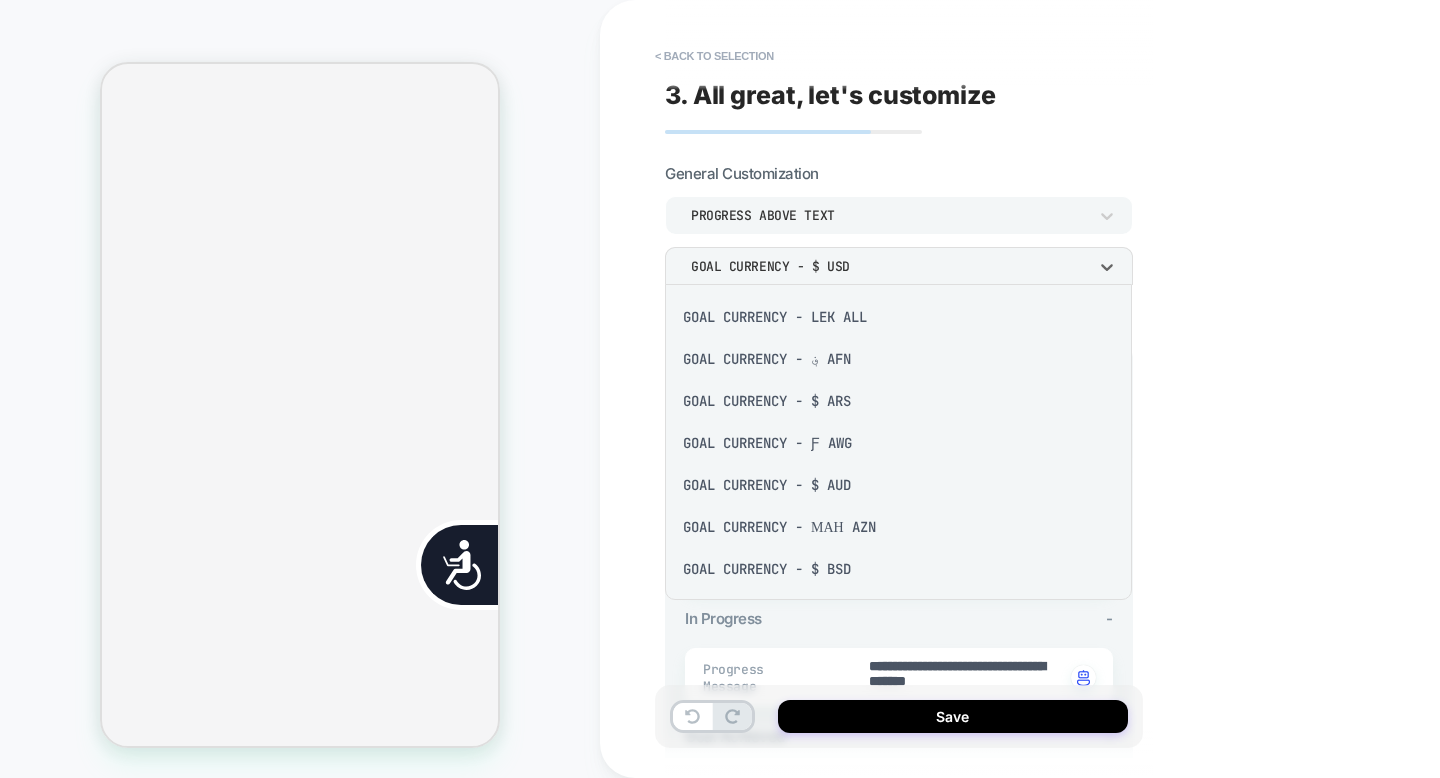 click at bounding box center [720, 389] 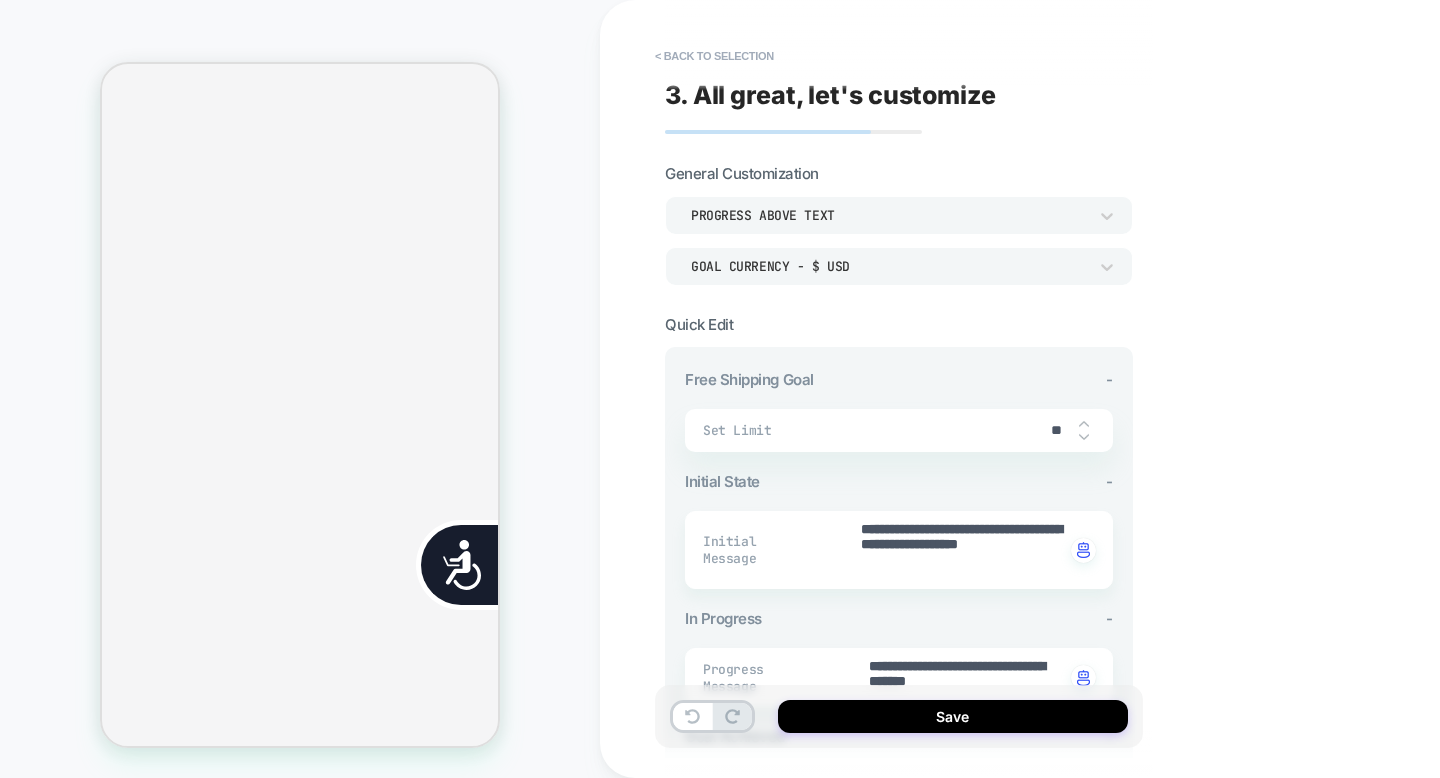 click on "Progress above Text" at bounding box center (889, 215) 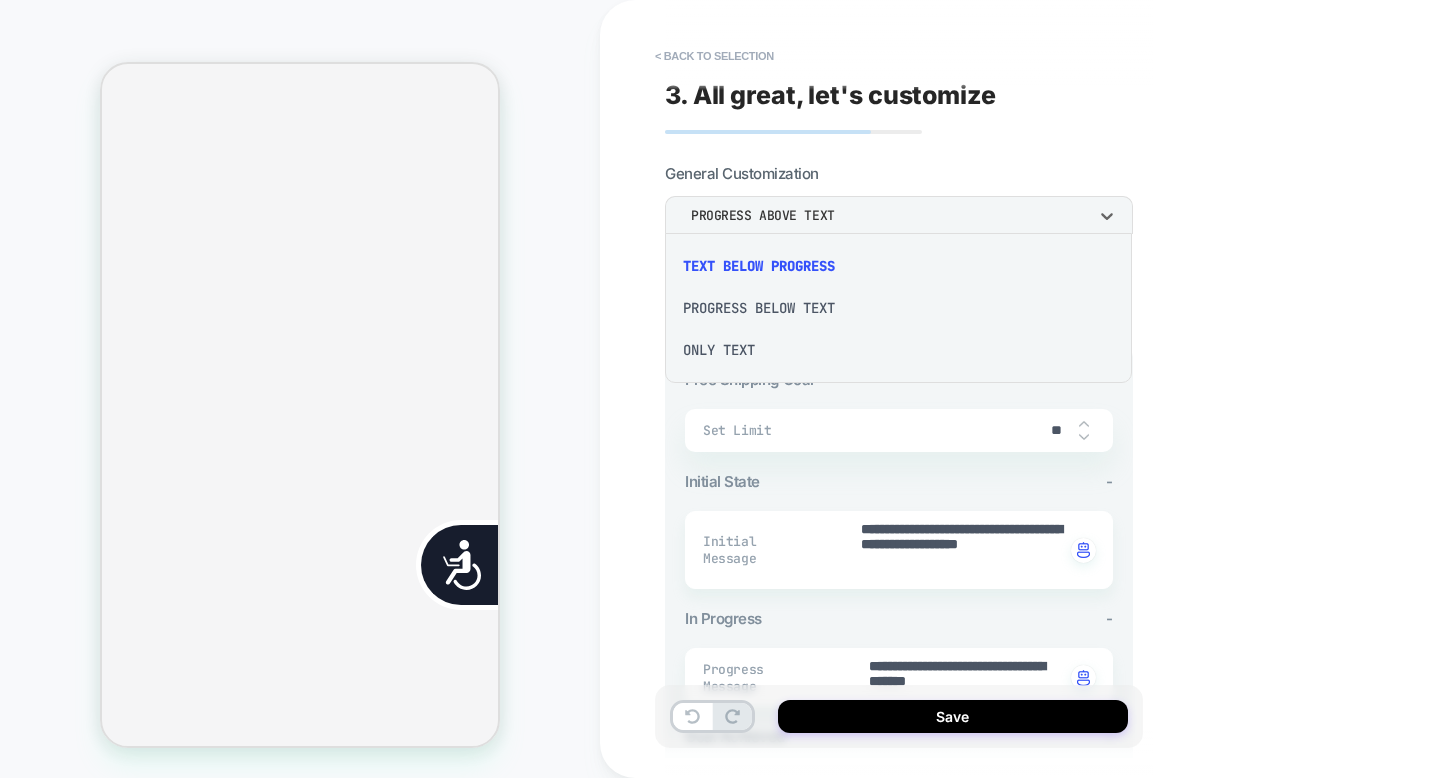 click on "Progress Below Text" at bounding box center (898, 308) 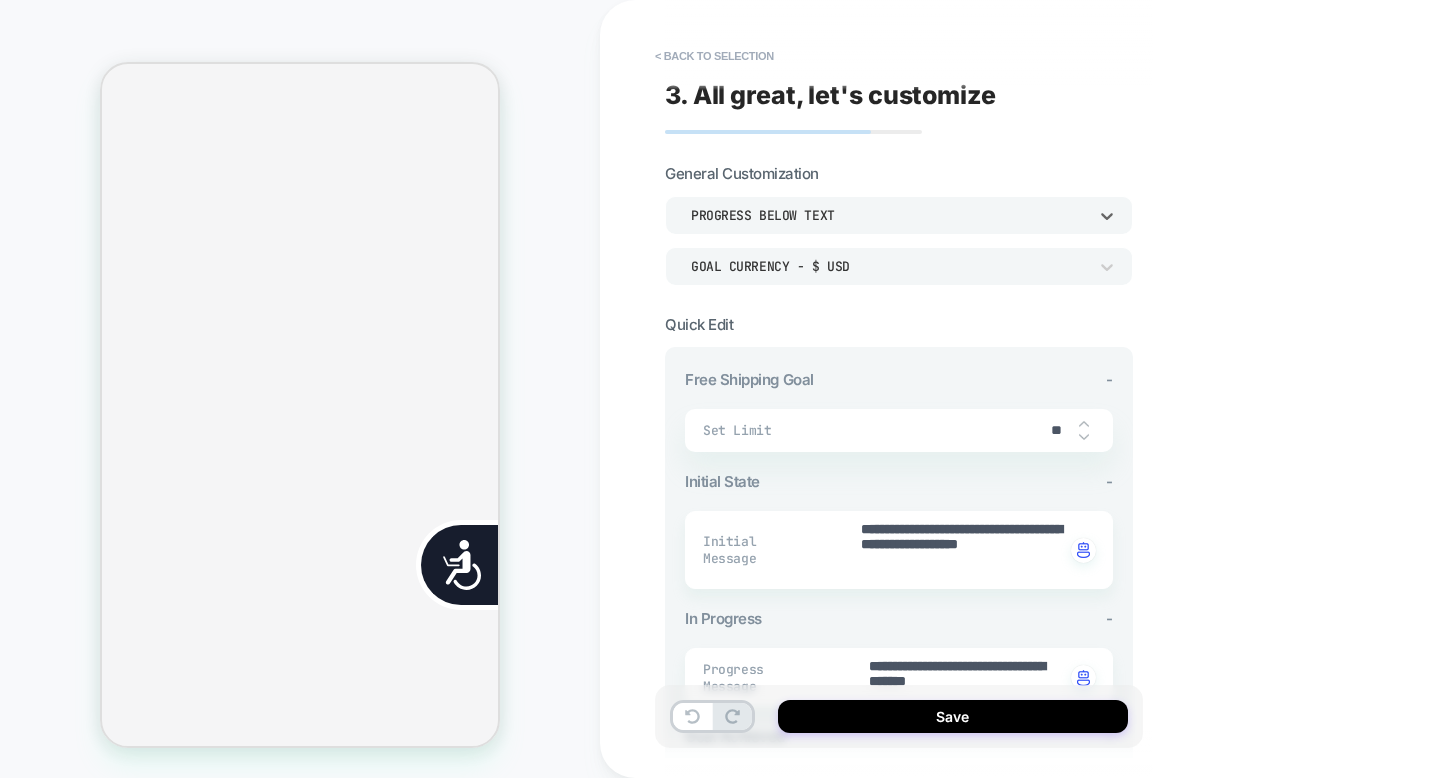 scroll, scrollTop: 0, scrollLeft: 808, axis: horizontal 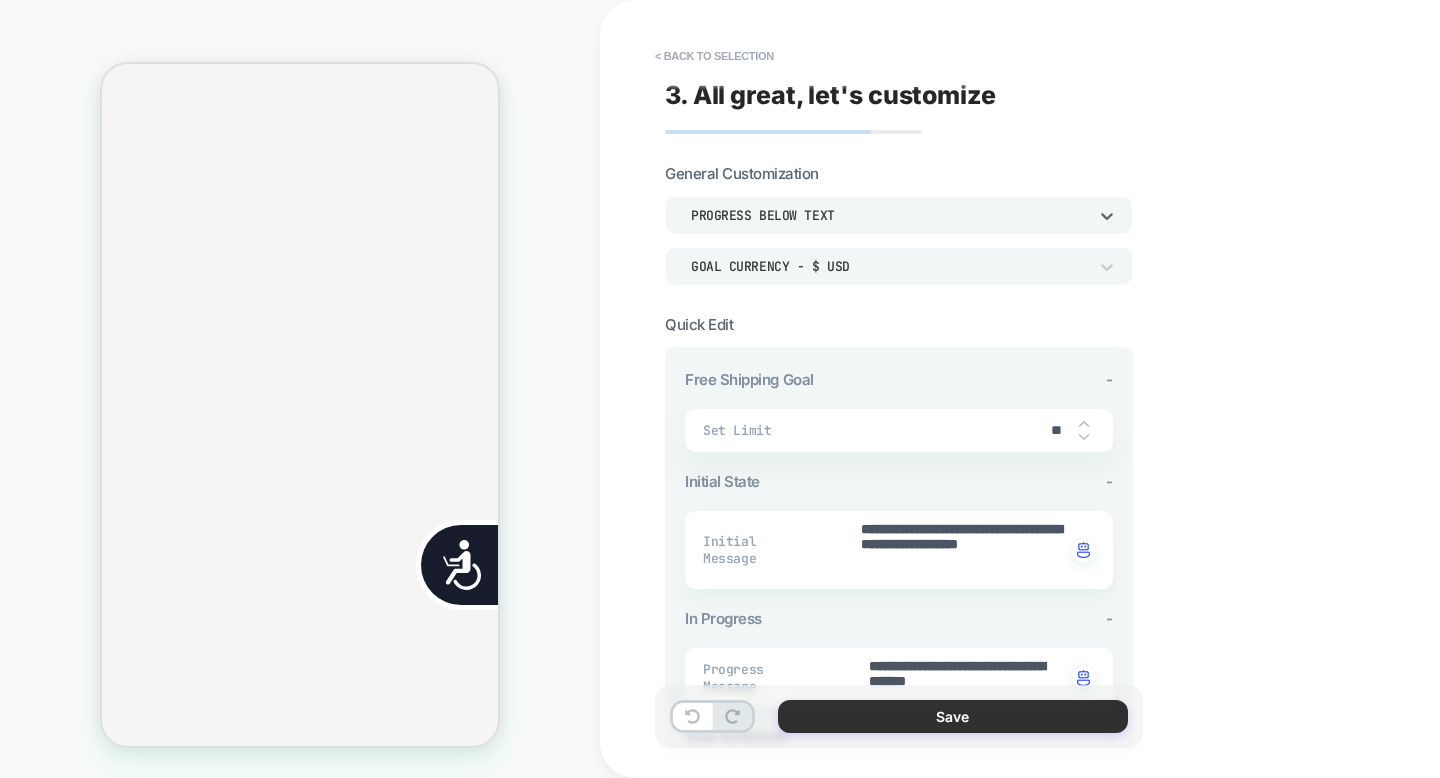 click on "Save" at bounding box center [953, 716] 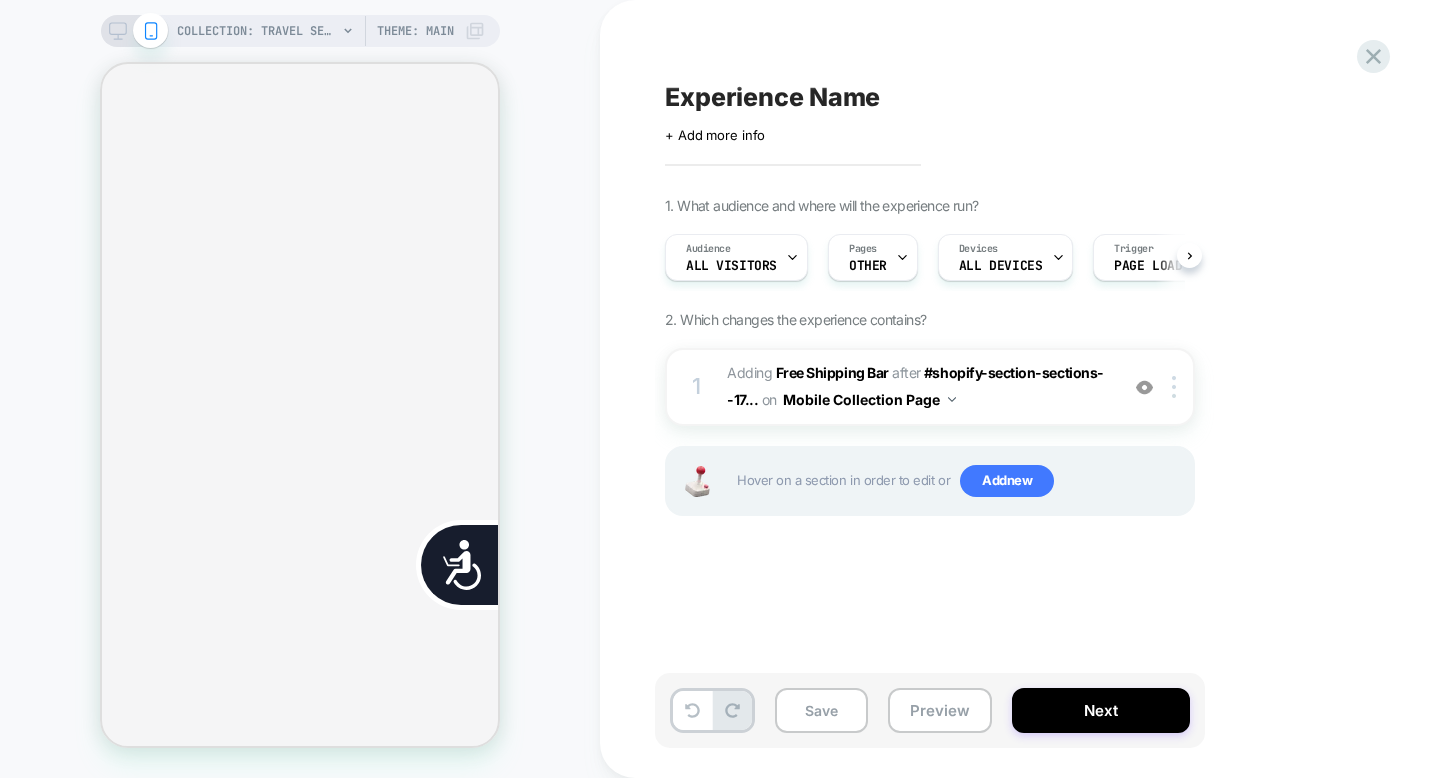 scroll, scrollTop: 0, scrollLeft: 1, axis: horizontal 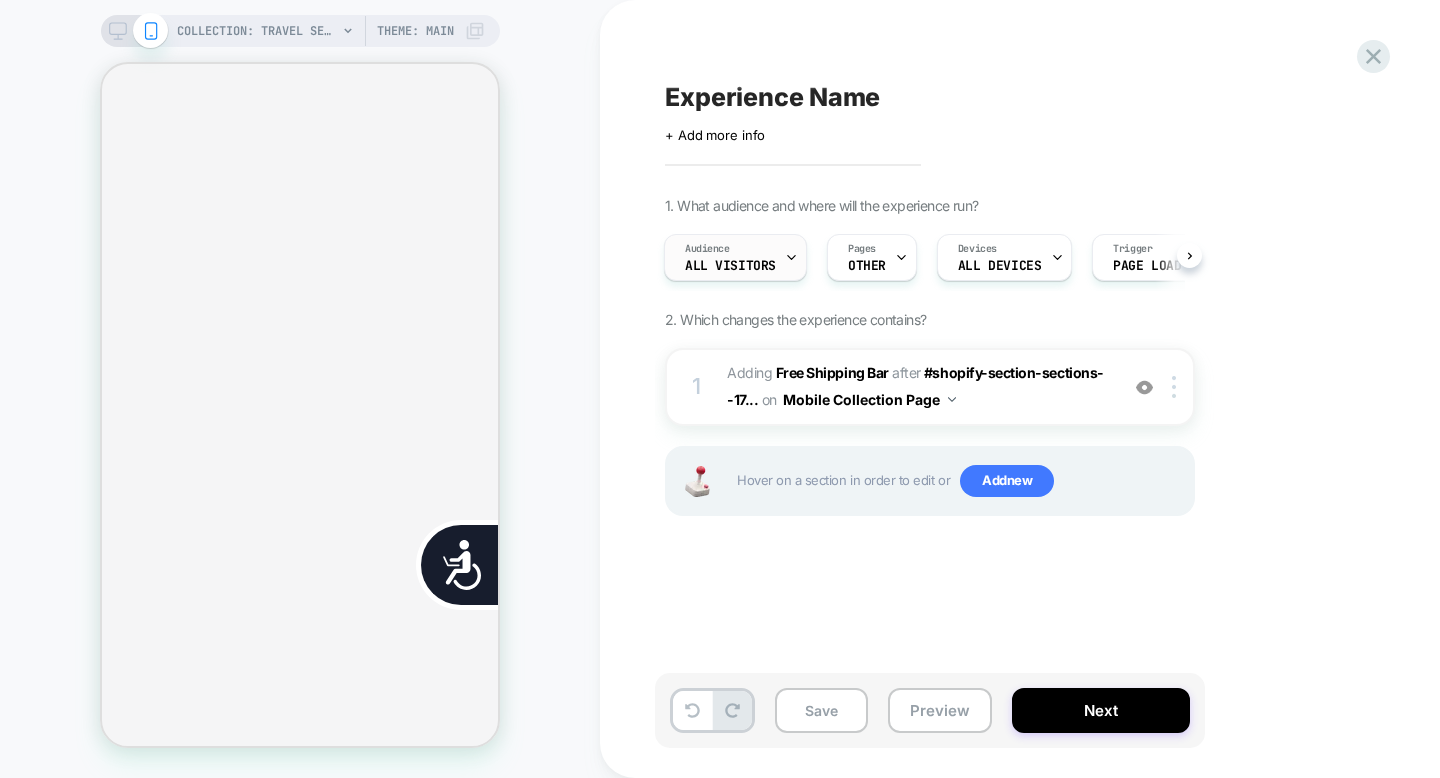click on "All Visitors" at bounding box center (730, 266) 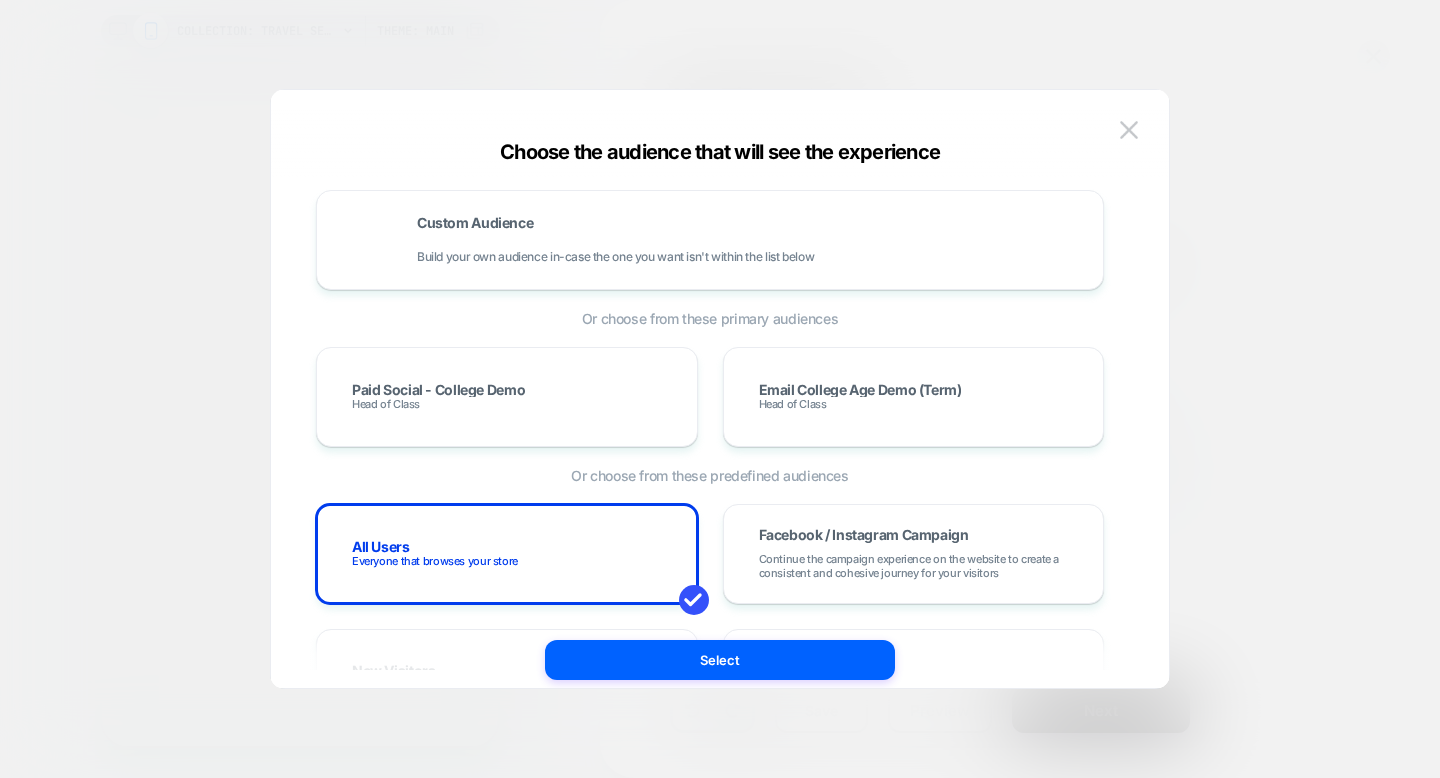 scroll, scrollTop: 0, scrollLeft: 808, axis: horizontal 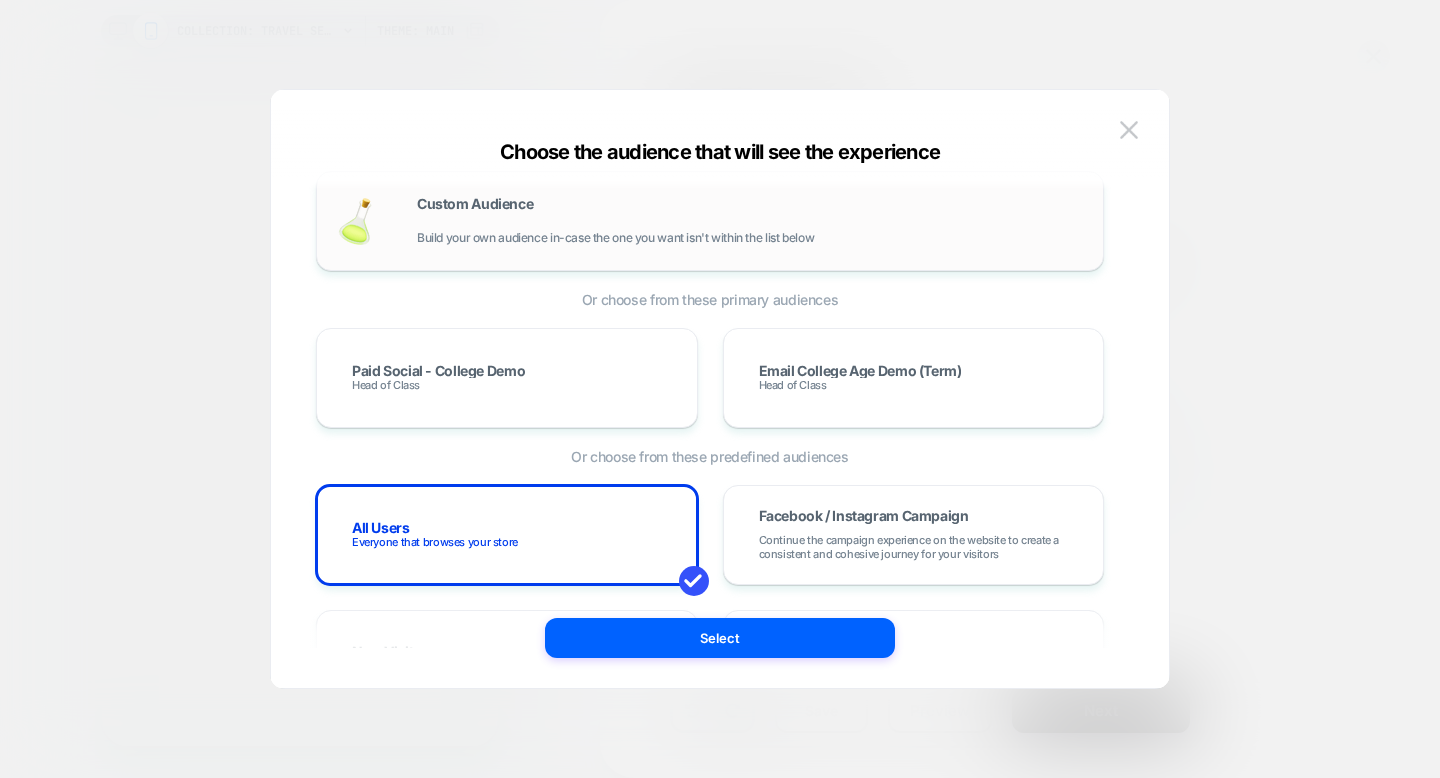 click on "Custom Audience Build your own audience in-case the one you want isn't within the list below" at bounding box center (750, 221) 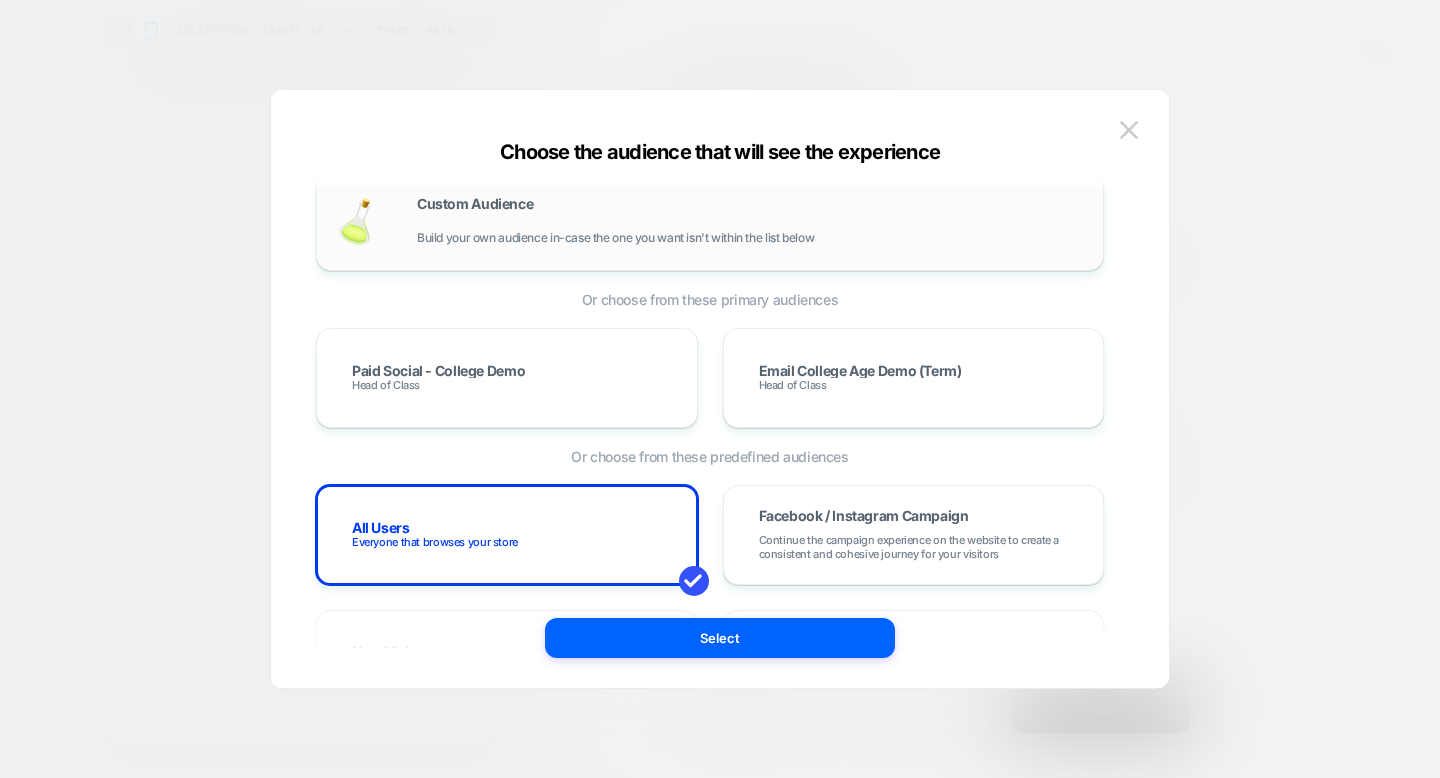 scroll, scrollTop: 0, scrollLeft: 0, axis: both 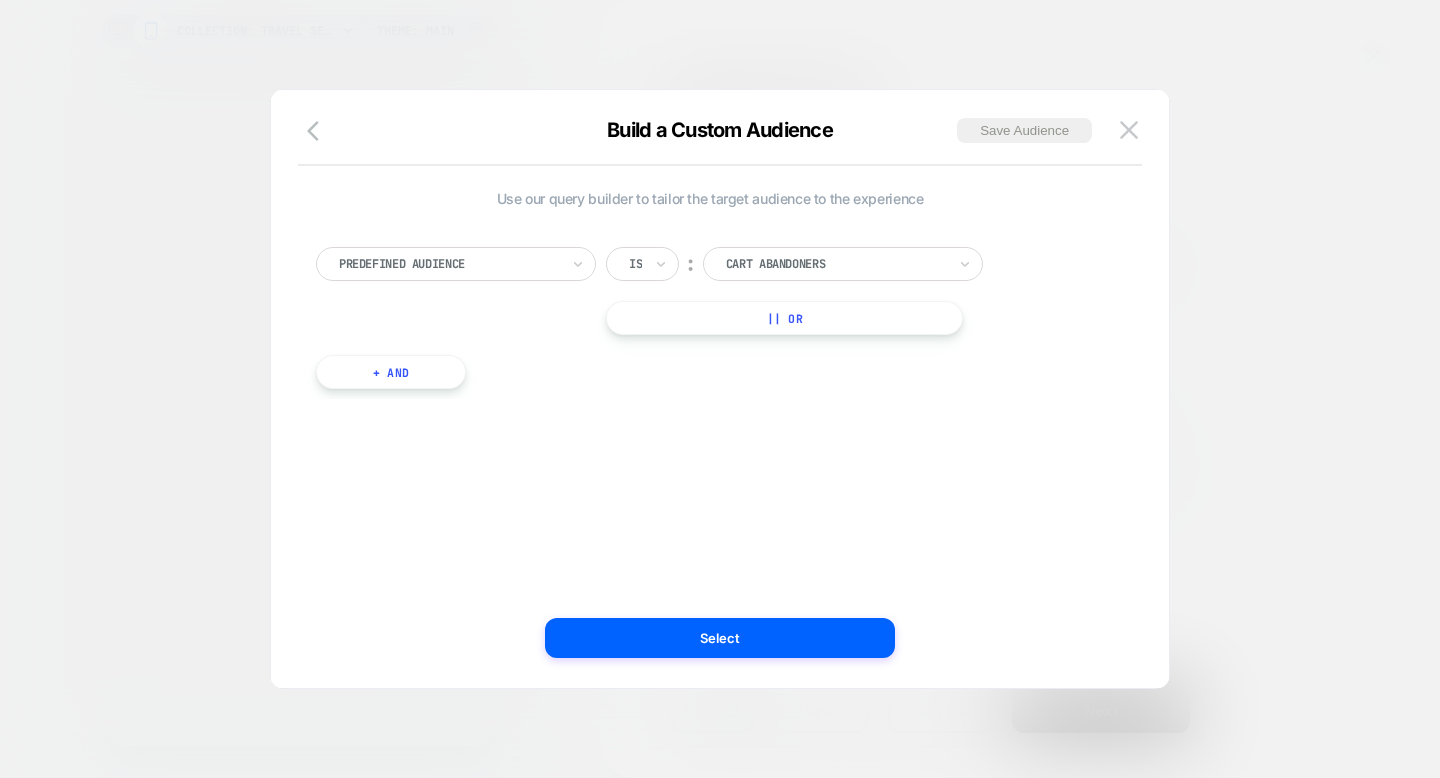 click at bounding box center [449, 264] 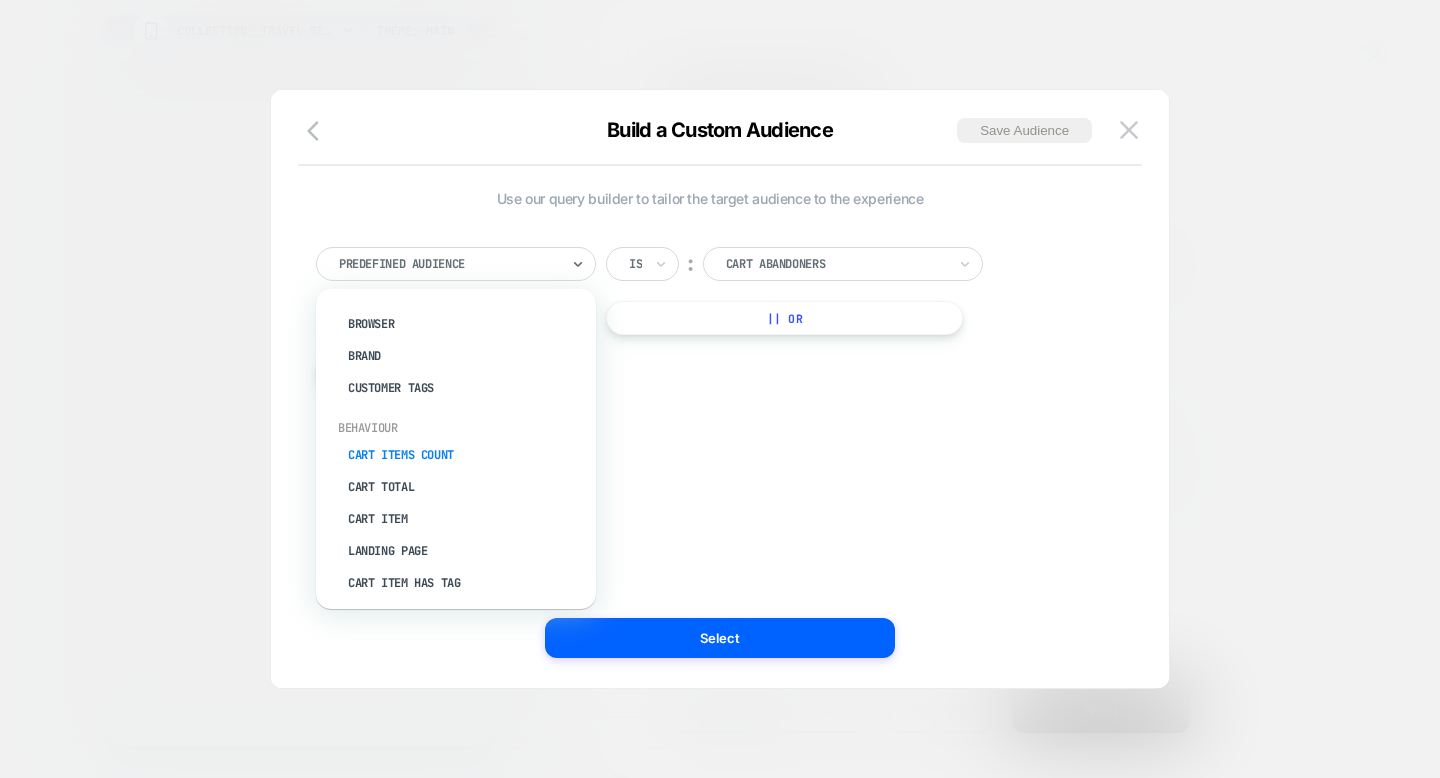 scroll, scrollTop: 119, scrollLeft: 0, axis: vertical 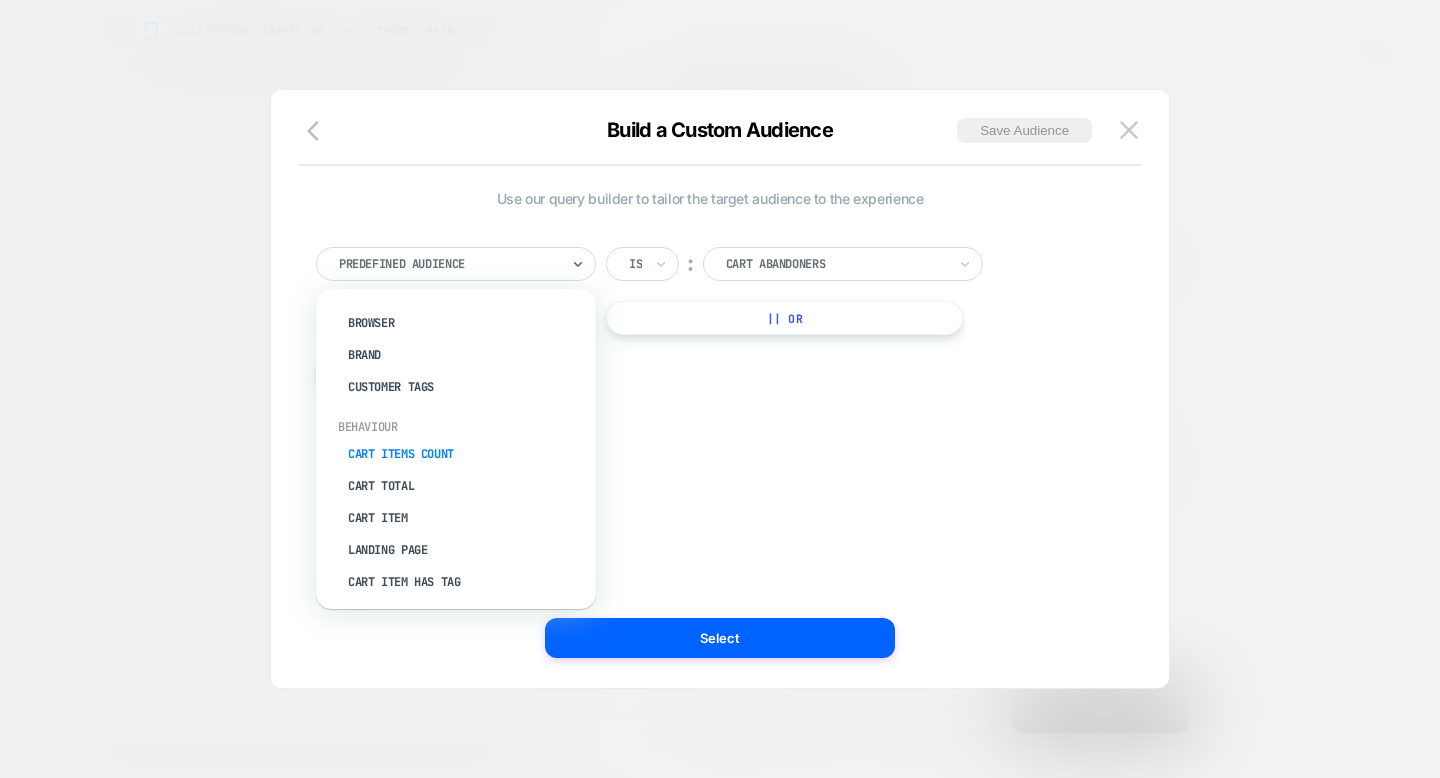 click on "Cart Items Count" at bounding box center (466, 454) 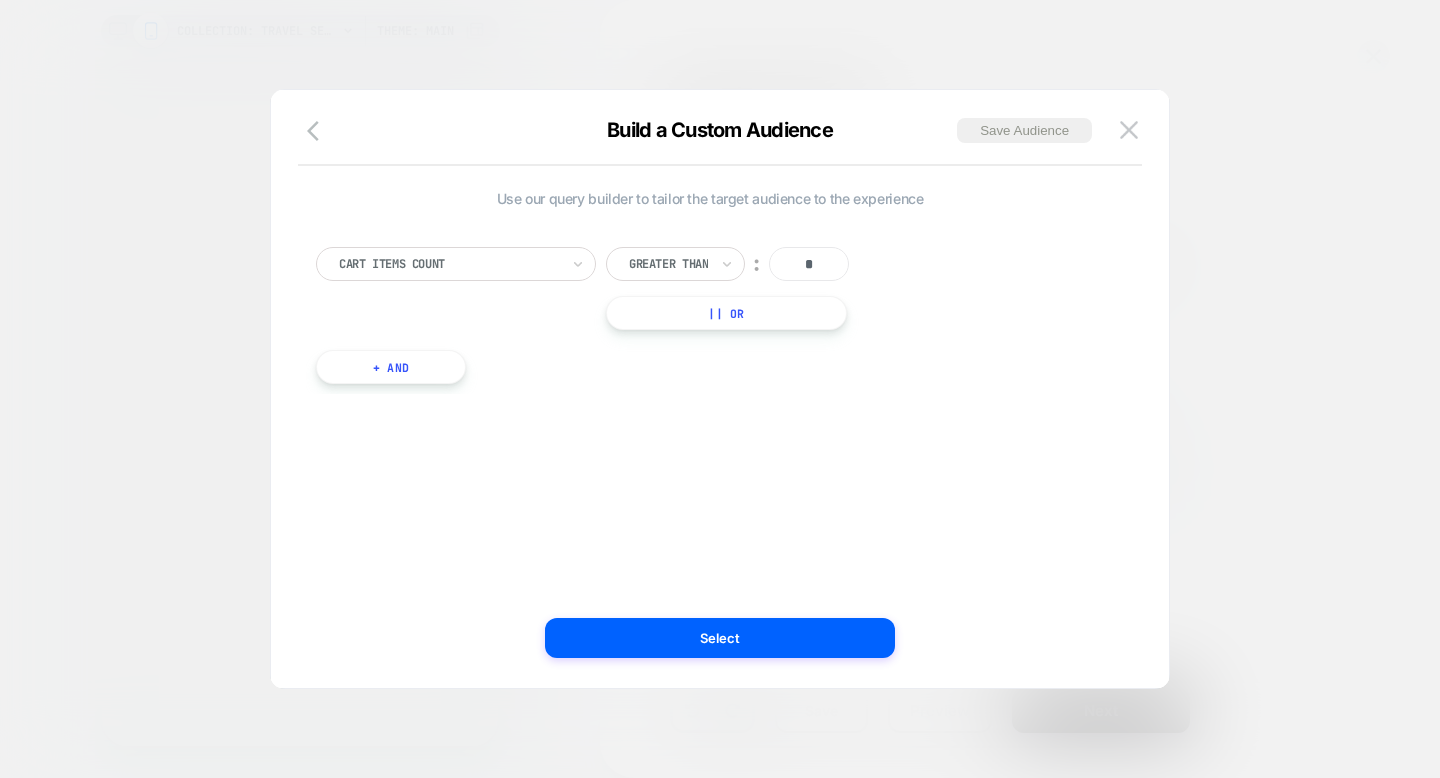 scroll, scrollTop: 0, scrollLeft: 404, axis: horizontal 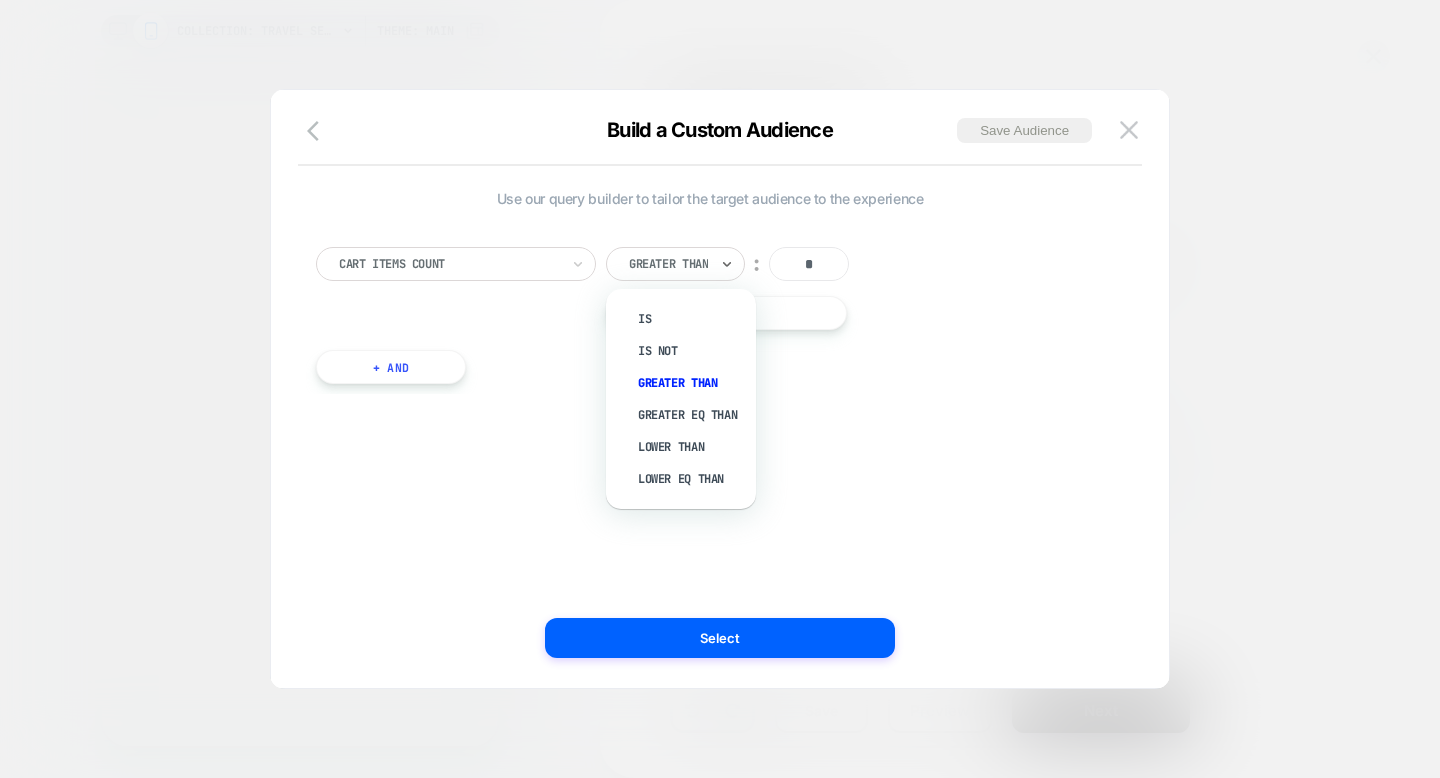 click on "Greater Than" at bounding box center (675, 264) 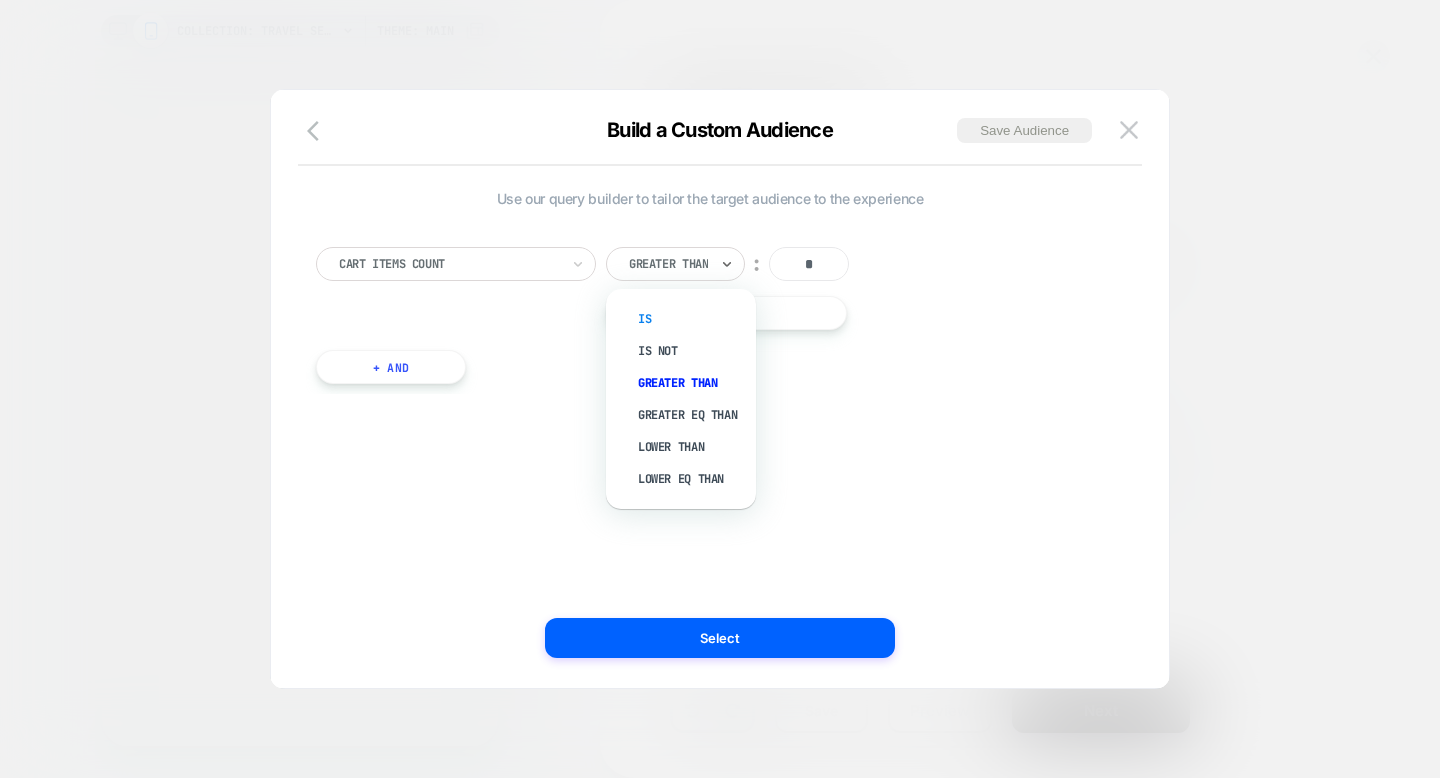 click on "Is" at bounding box center [691, 319] 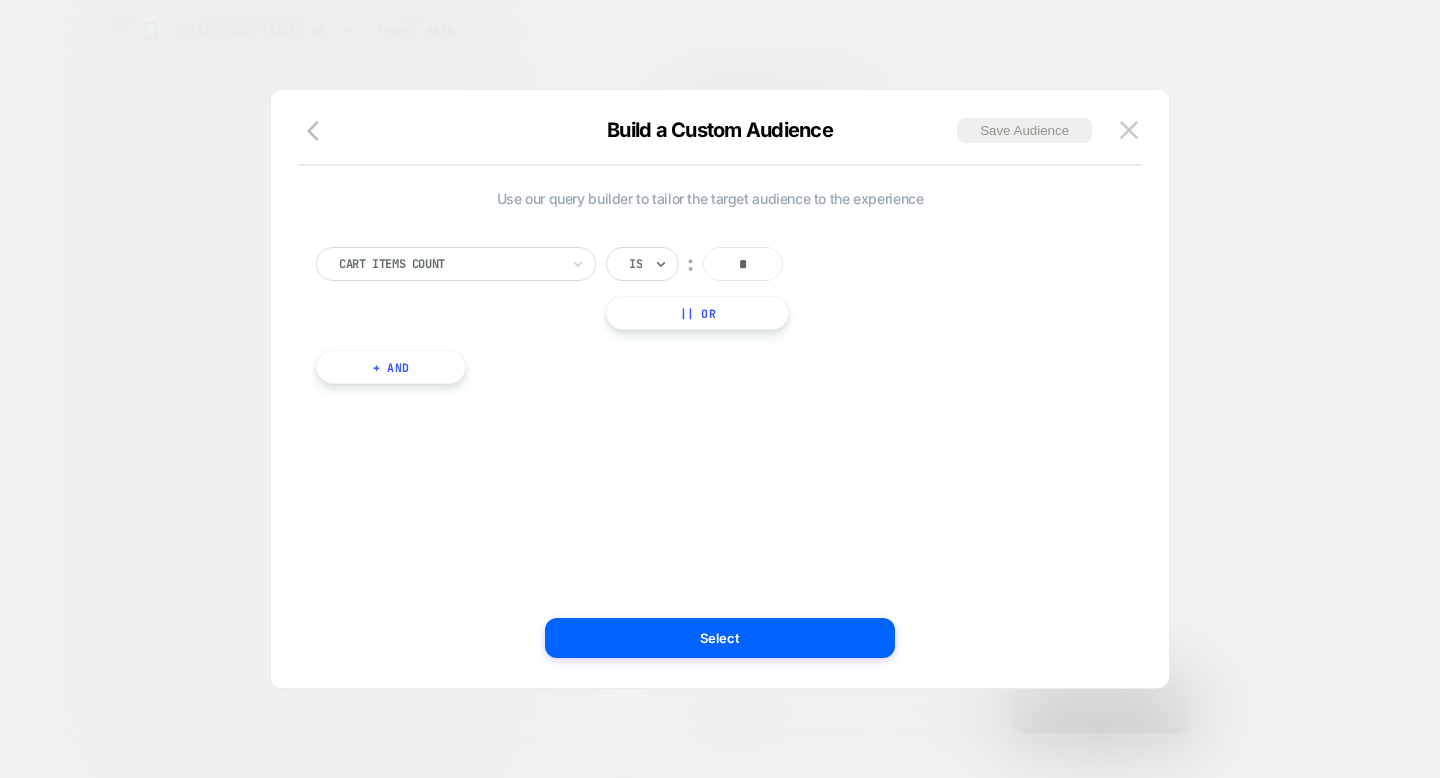 scroll, scrollTop: 0, scrollLeft: 808, axis: horizontal 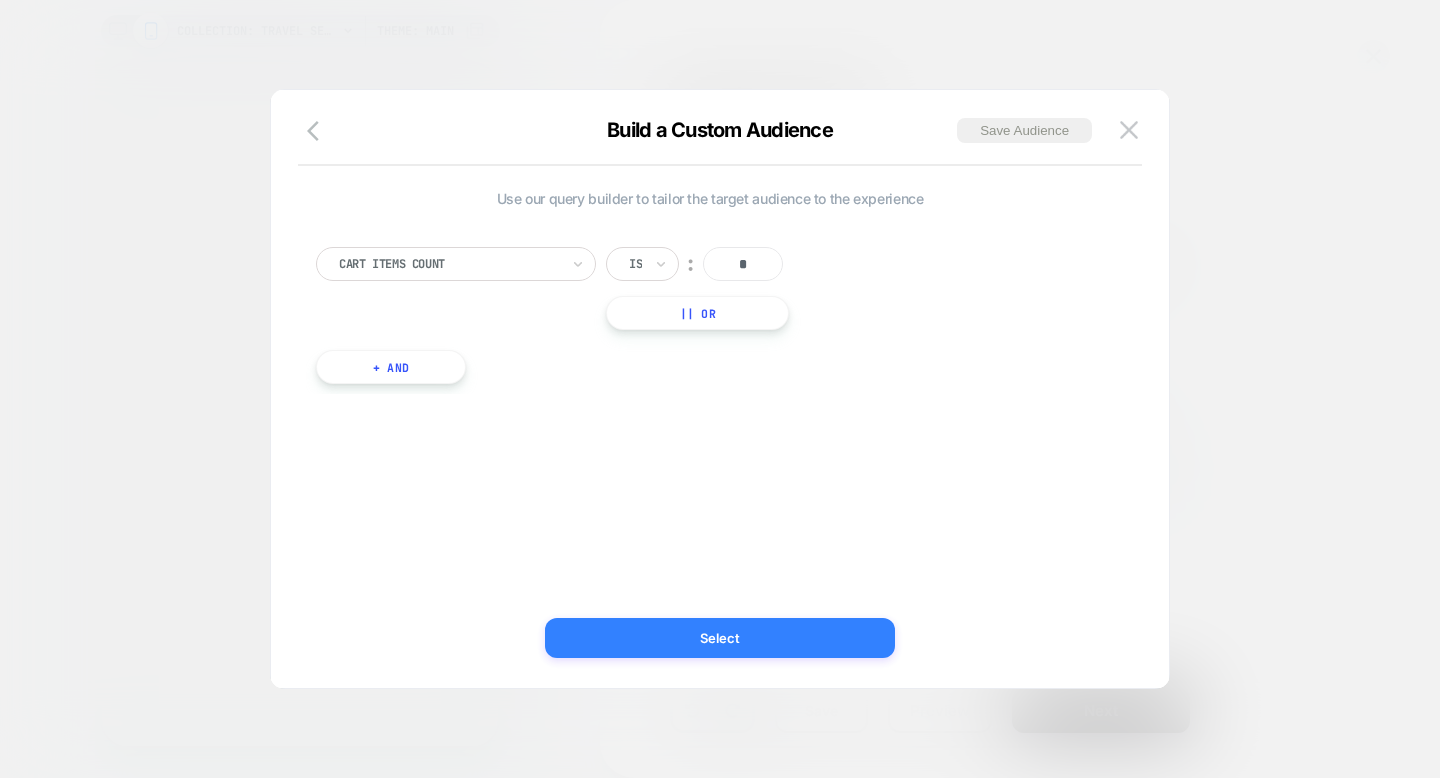 click on "Select" at bounding box center [720, 638] 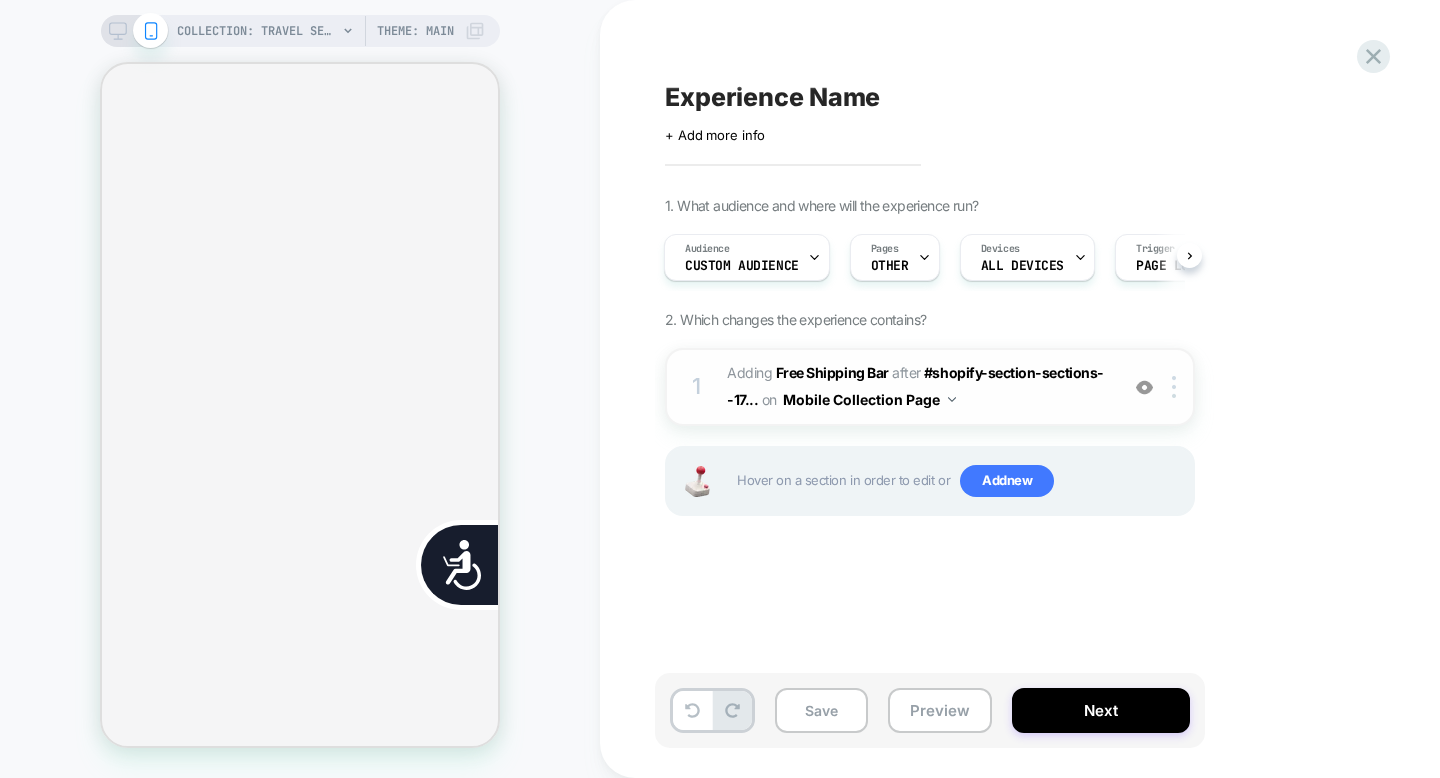 scroll, scrollTop: 0, scrollLeft: 808, axis: horizontal 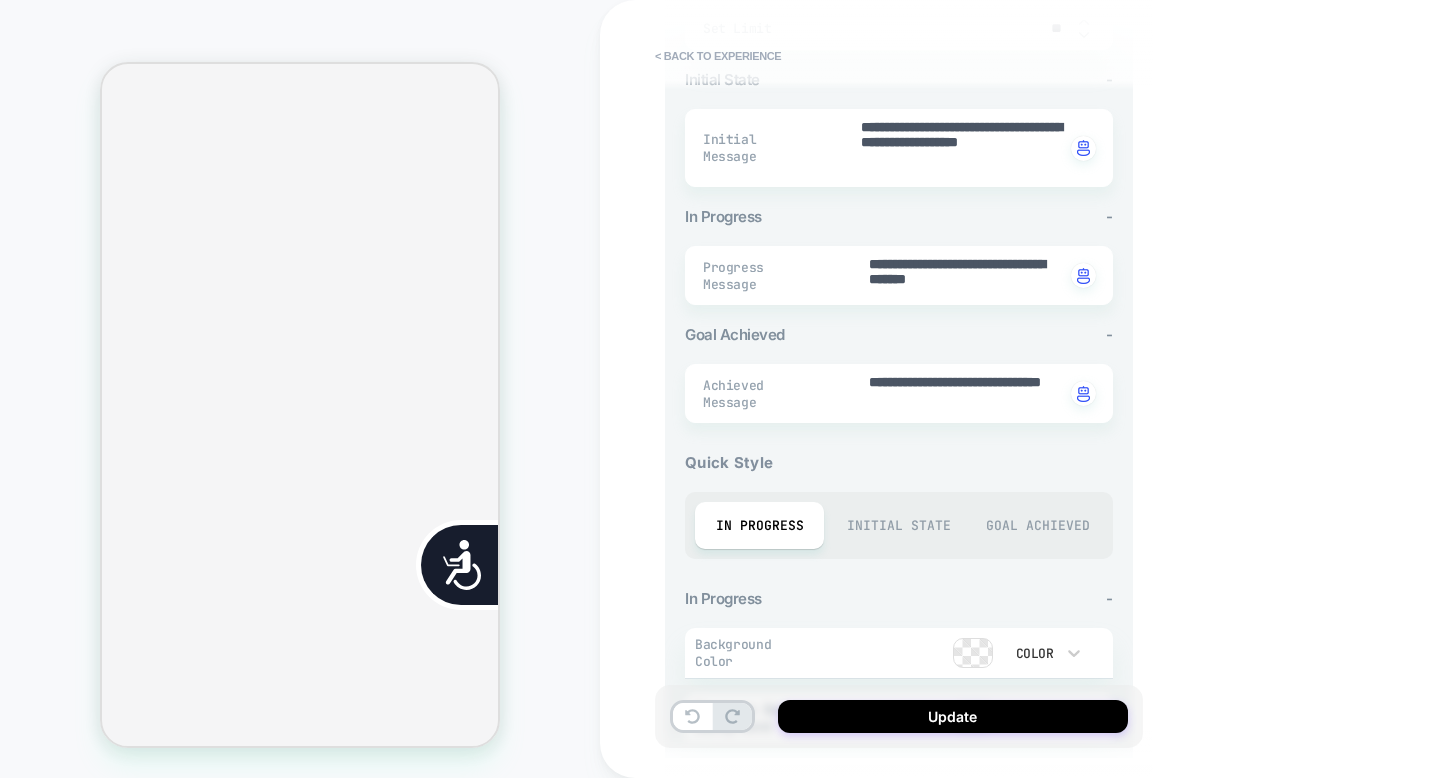 click on "Goal Achieved" at bounding box center (1037, 525) 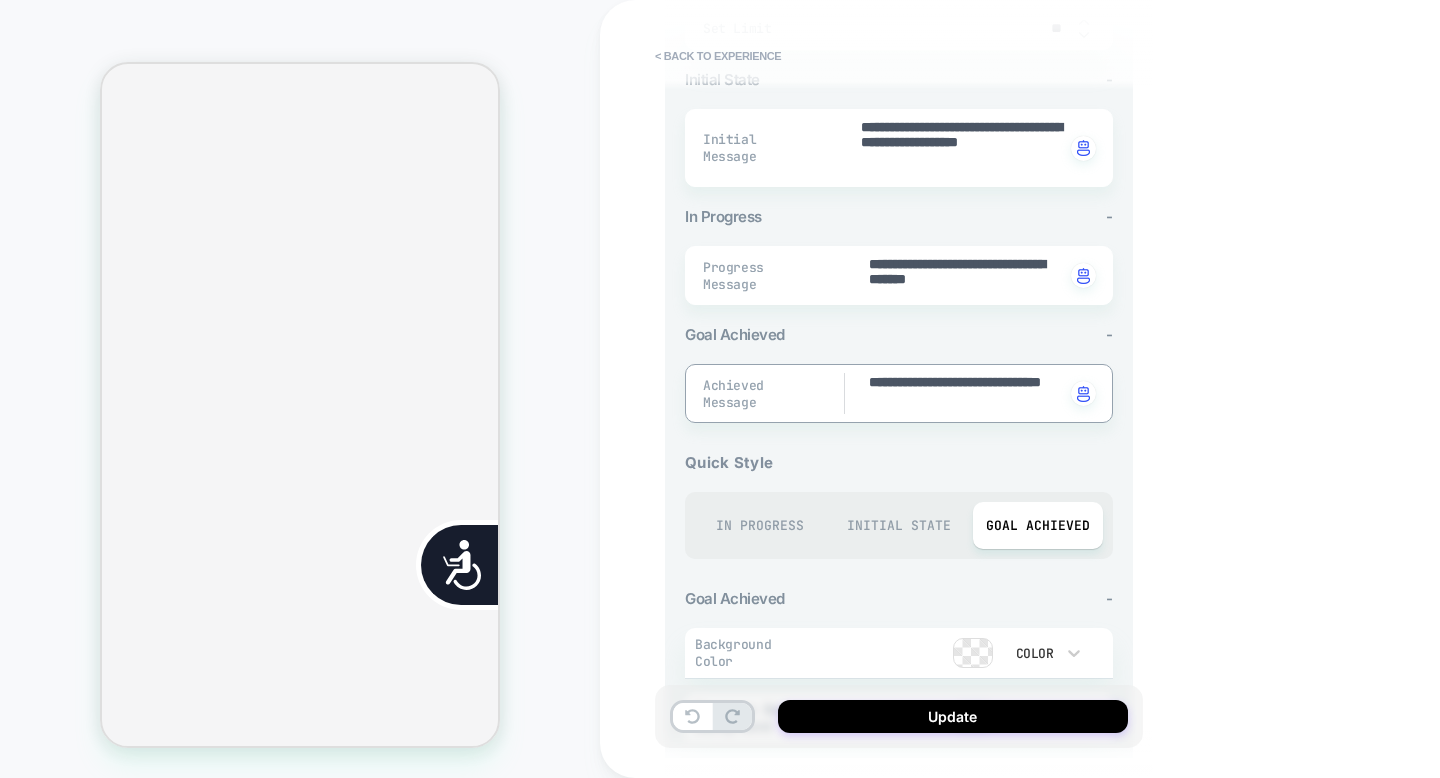 click on "**********" at bounding box center (966, 393) 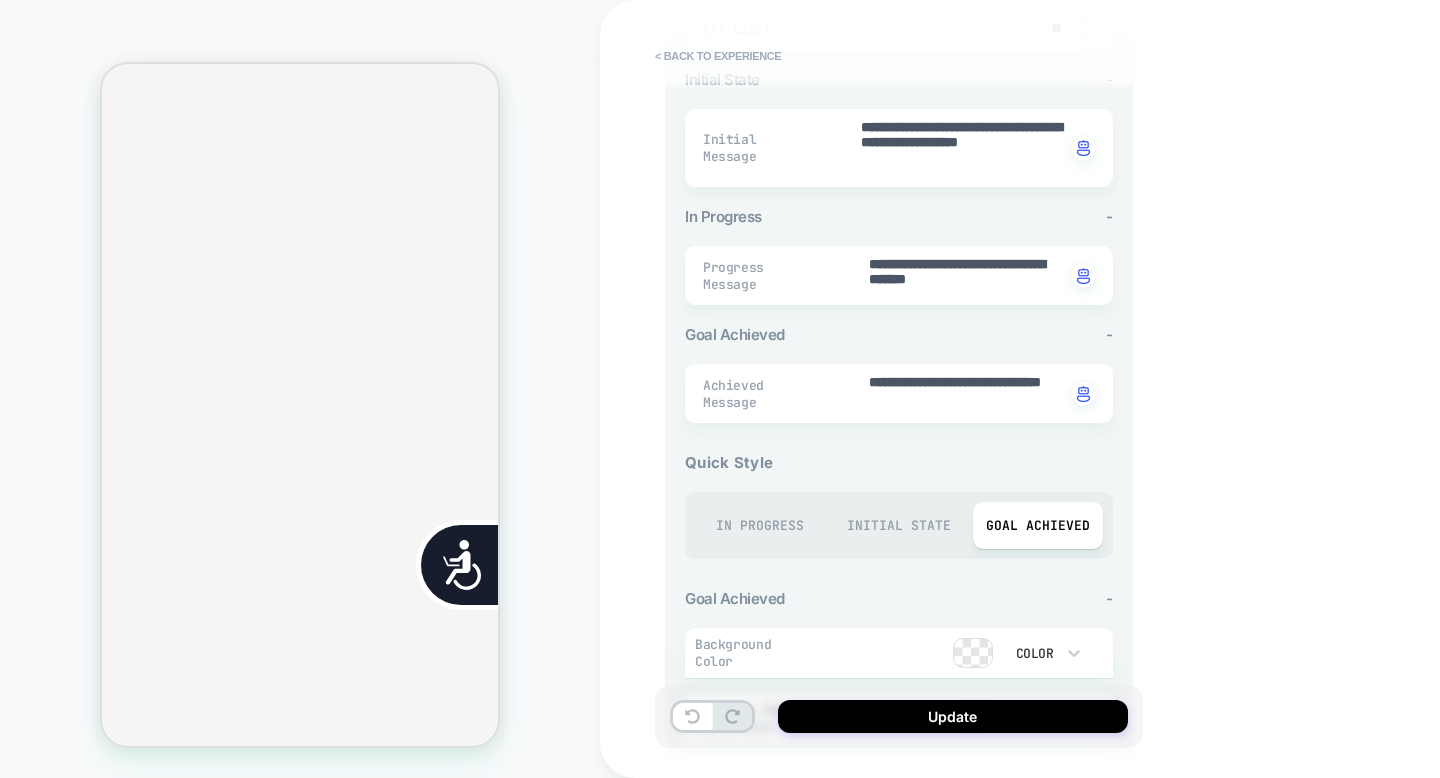 click on "Initial State" at bounding box center [898, 525] 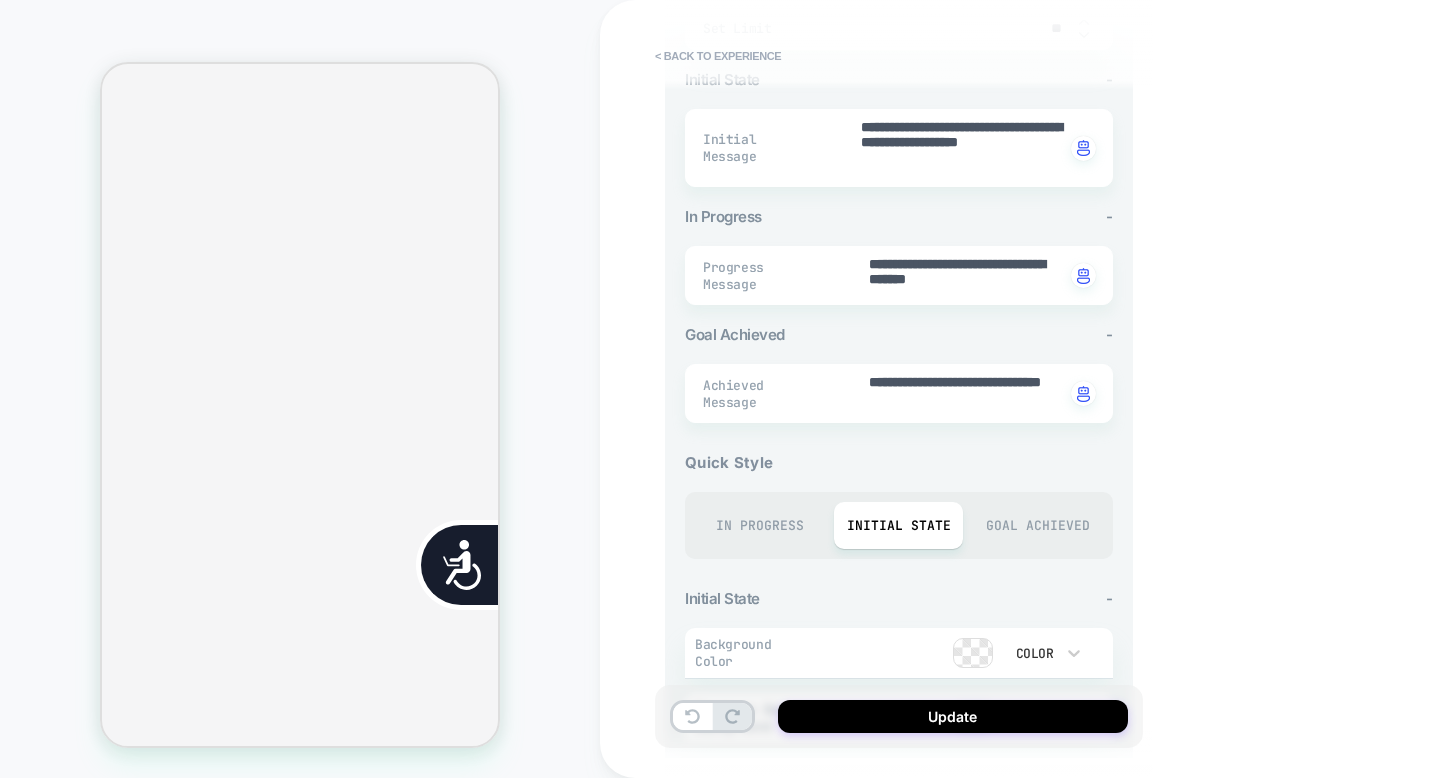 scroll, scrollTop: 0, scrollLeft: 404, axis: horizontal 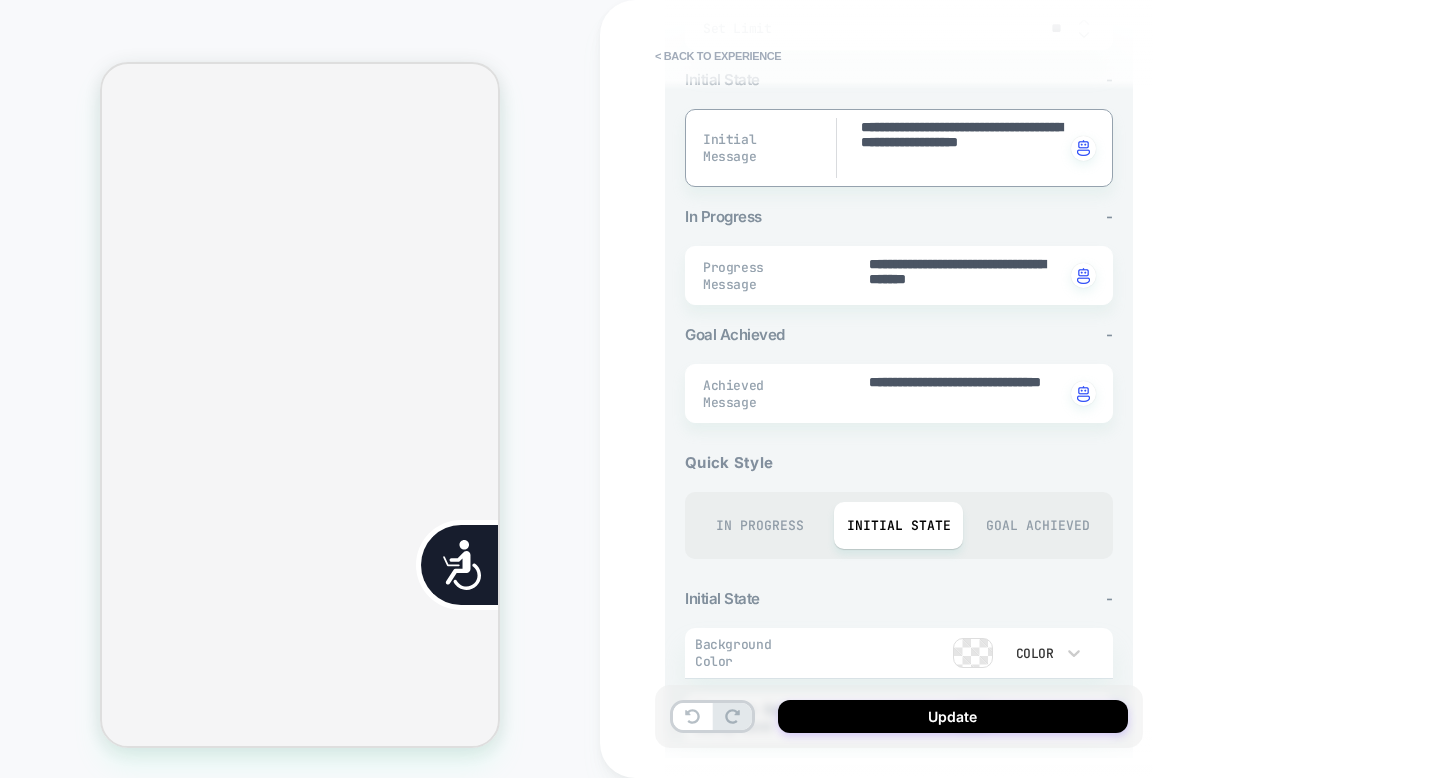 click on "**********" at bounding box center (961, 148) 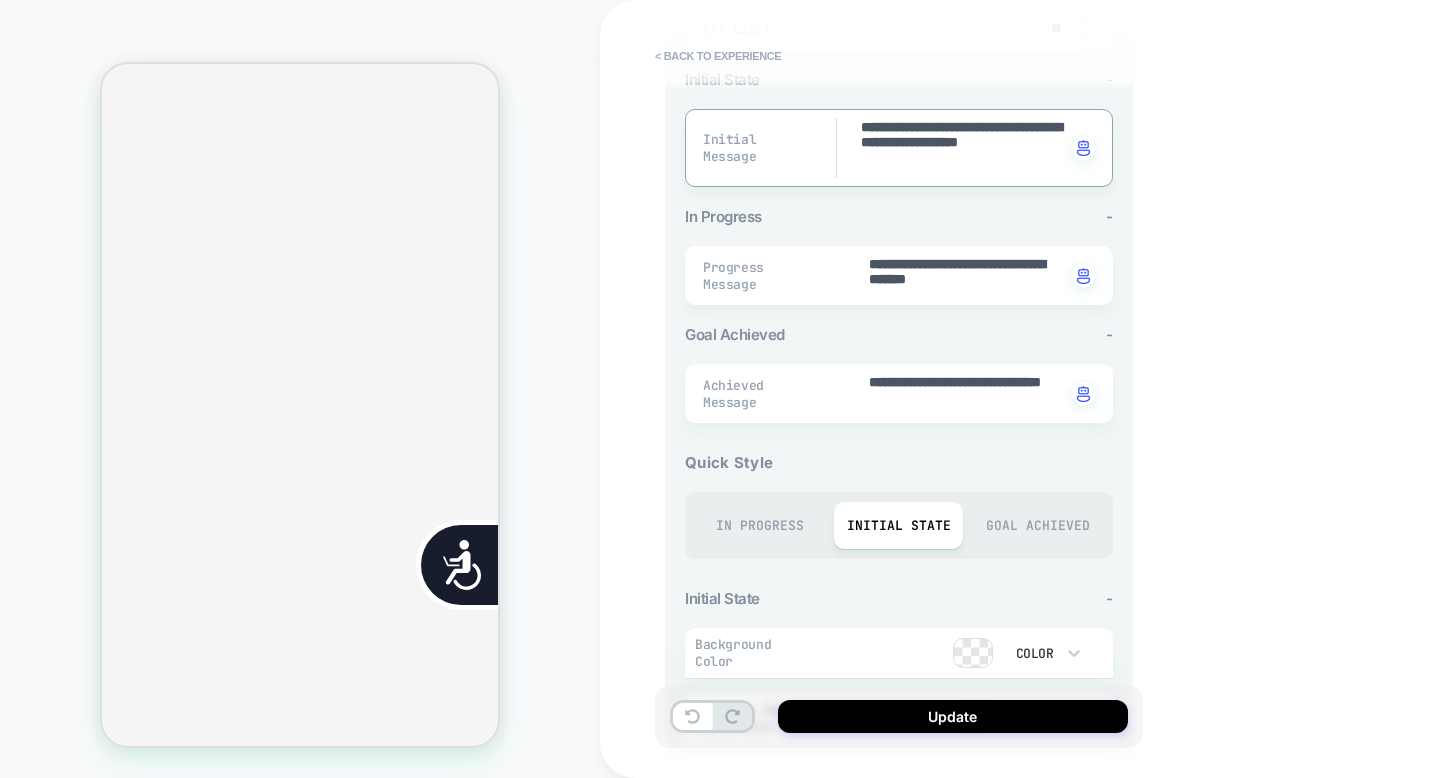 scroll, scrollTop: 0, scrollLeft: 808, axis: horizontal 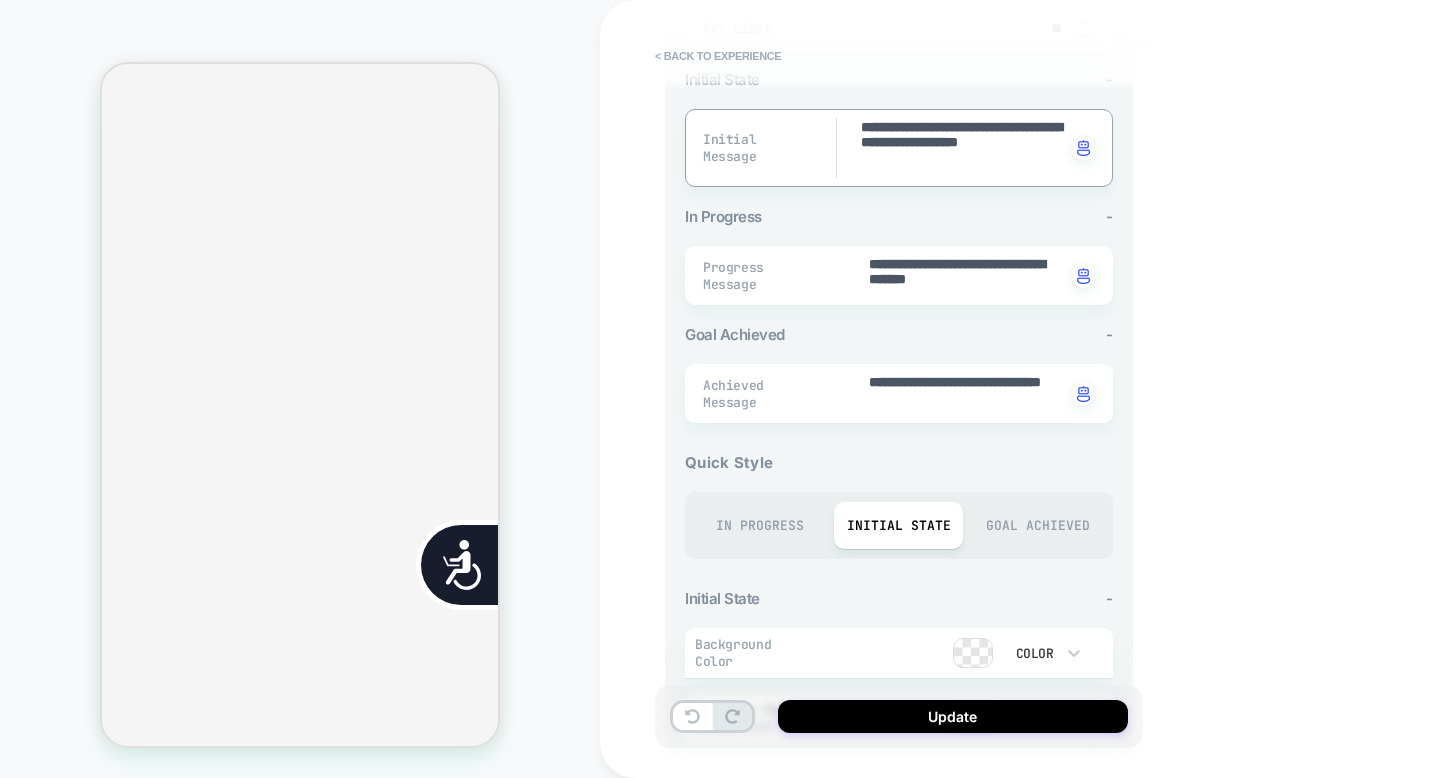 type on "*" 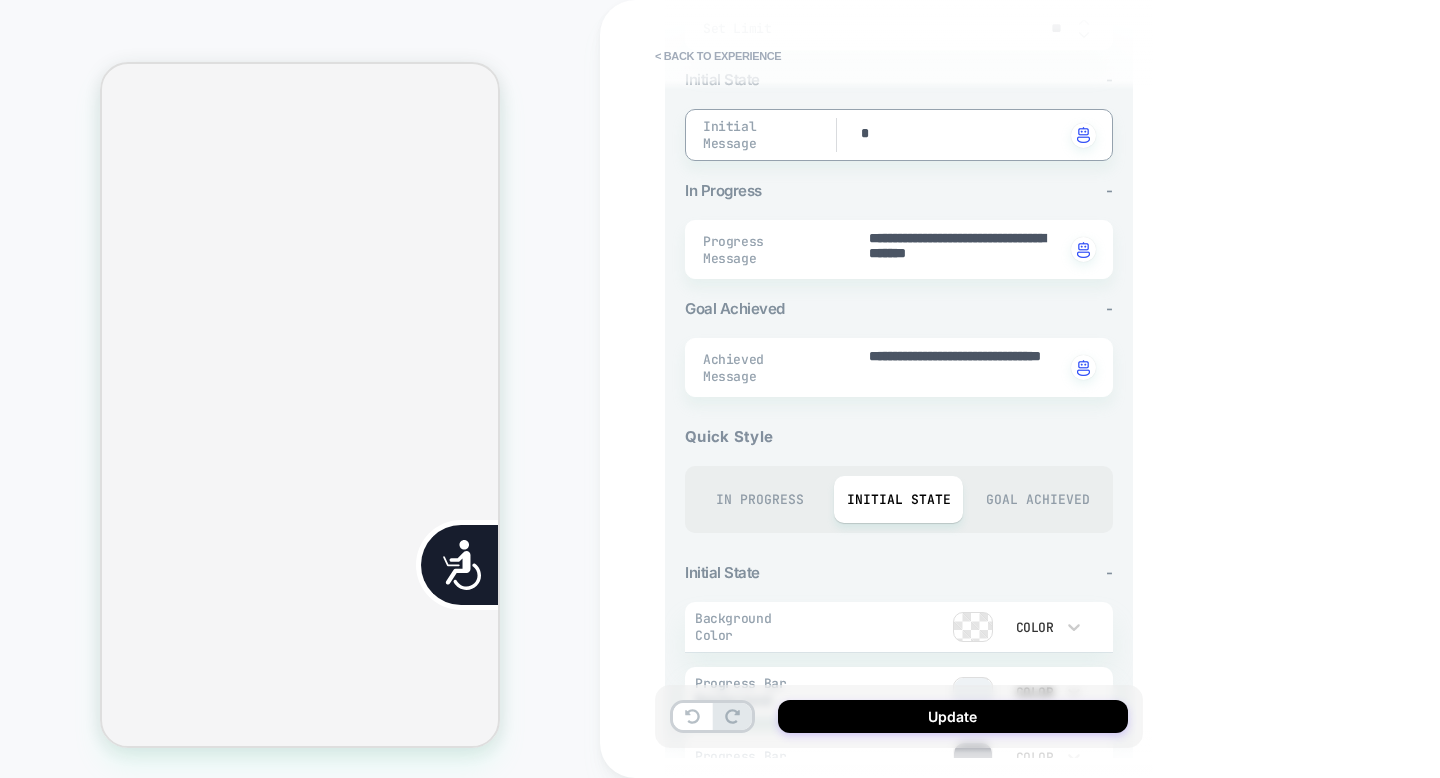 type on "*" 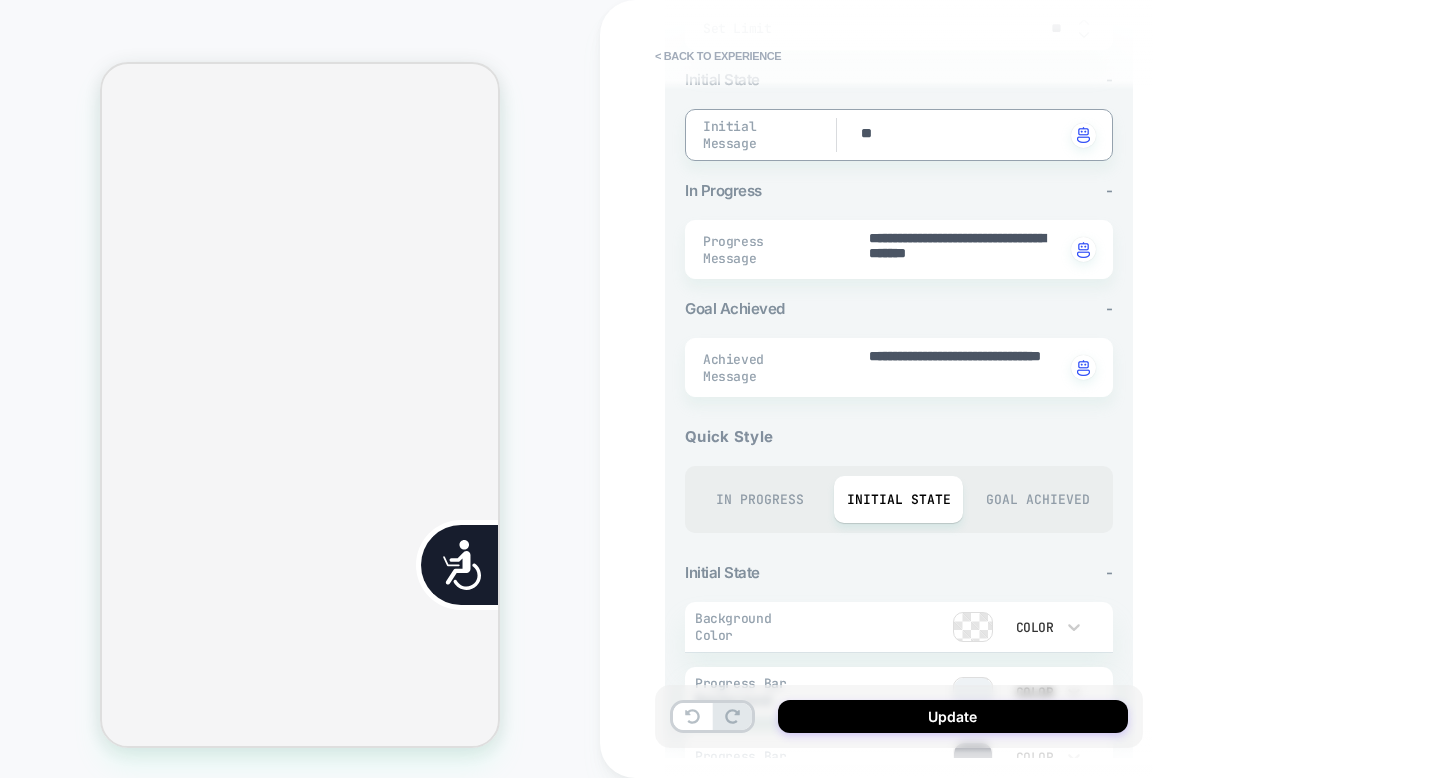 type on "*" 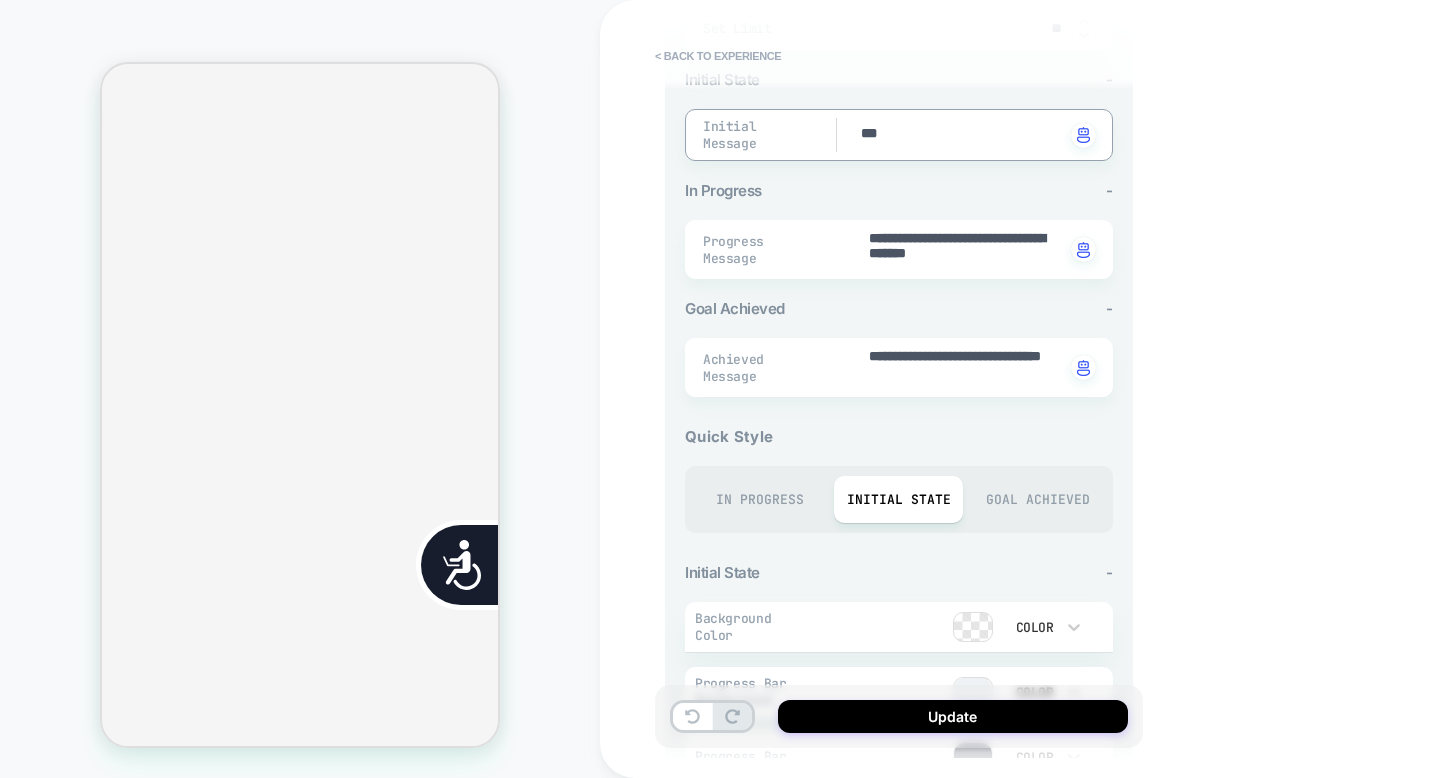 type on "*" 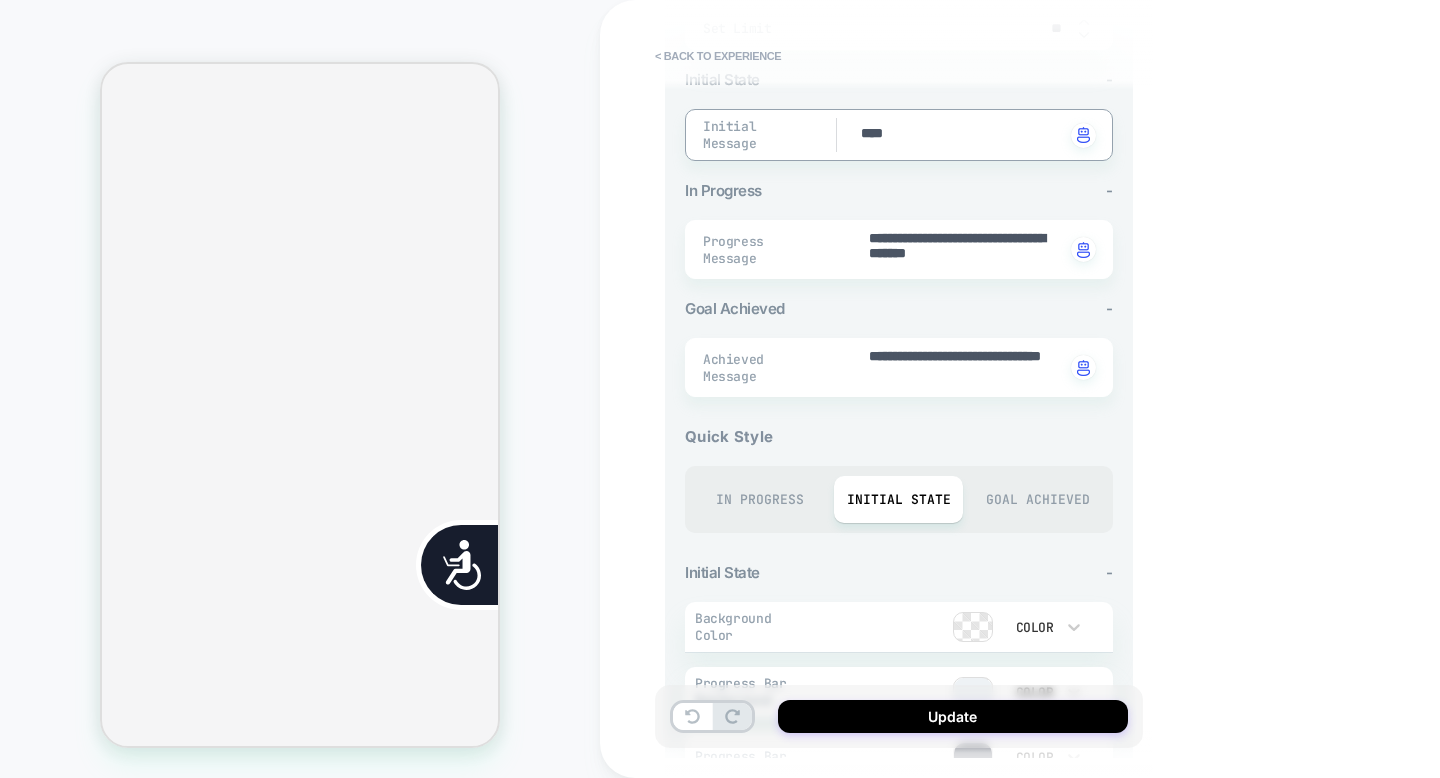 type on "*" 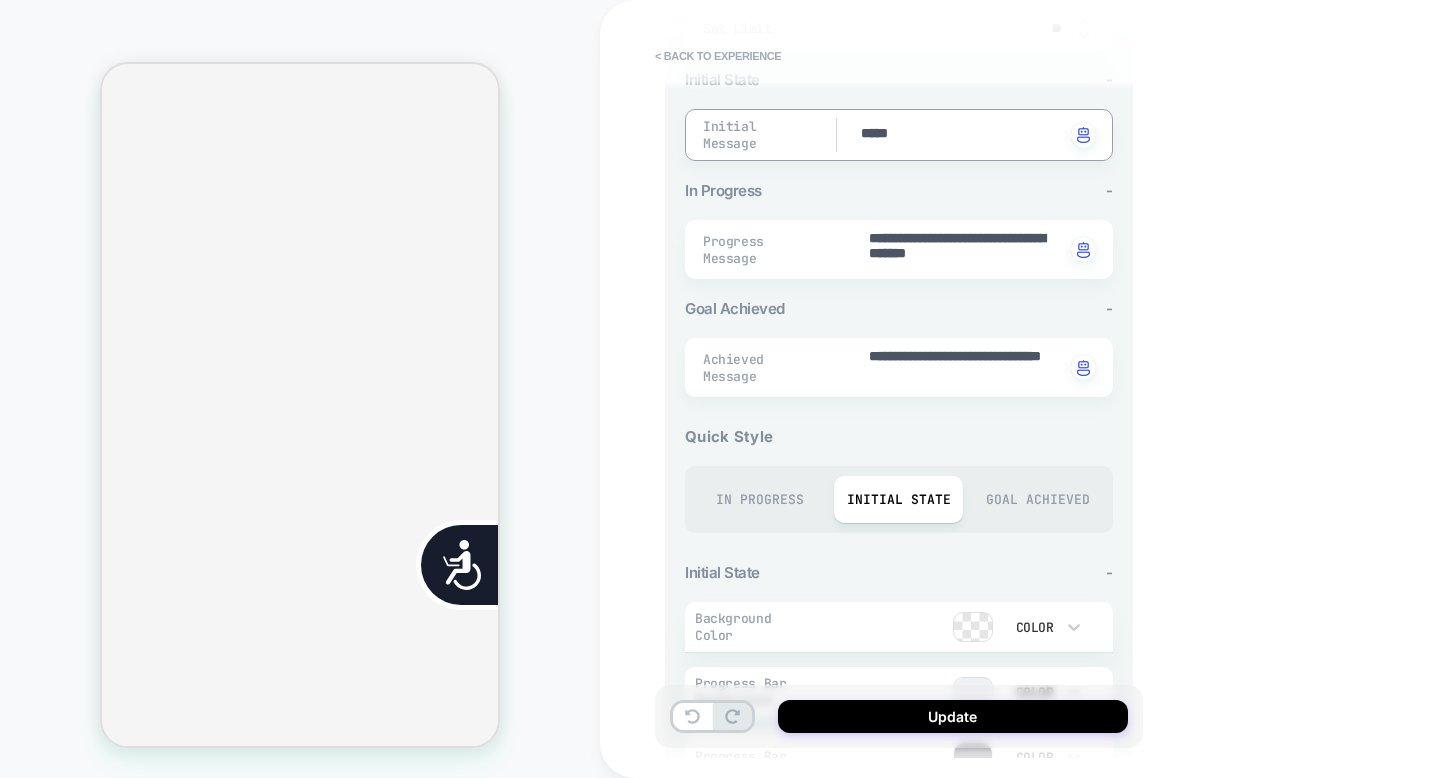 type on "*" 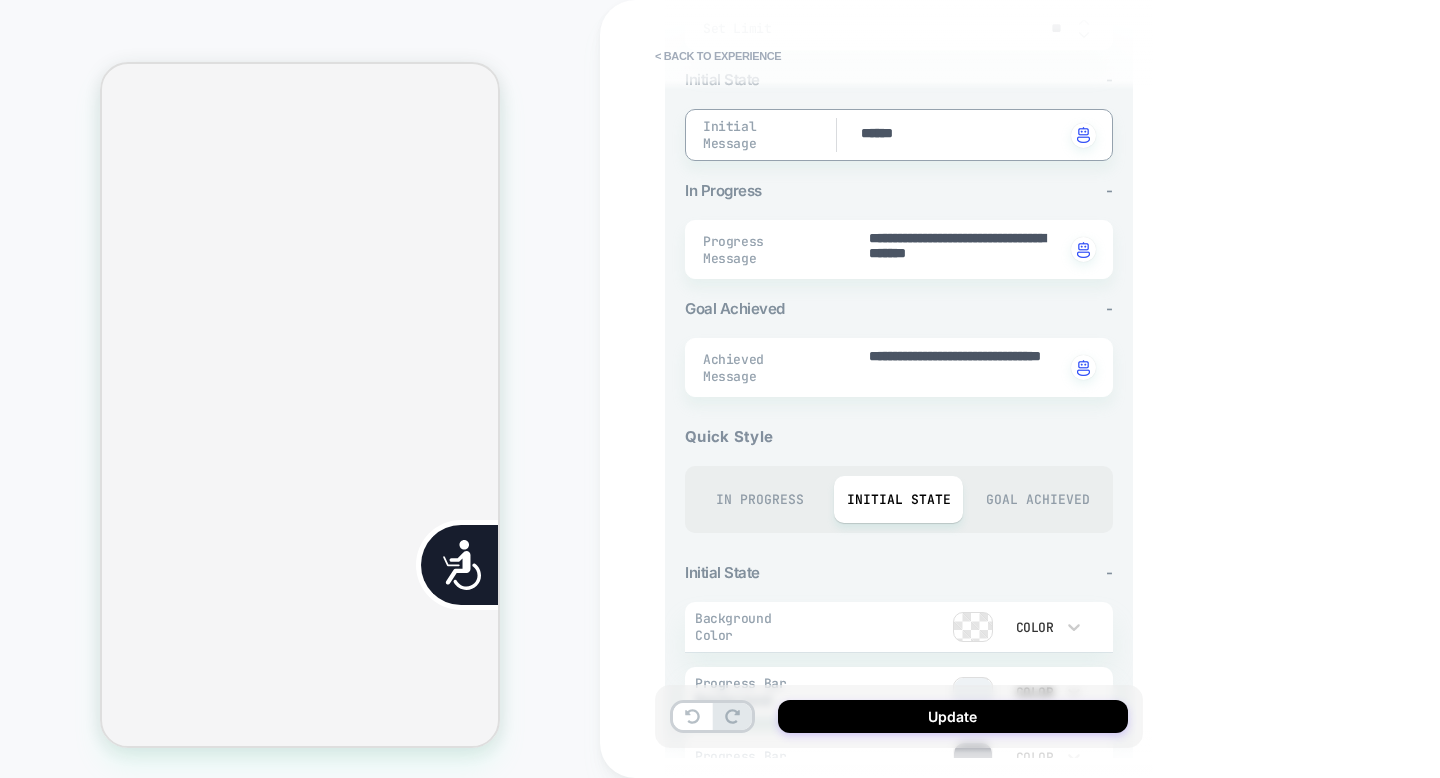 type on "*" 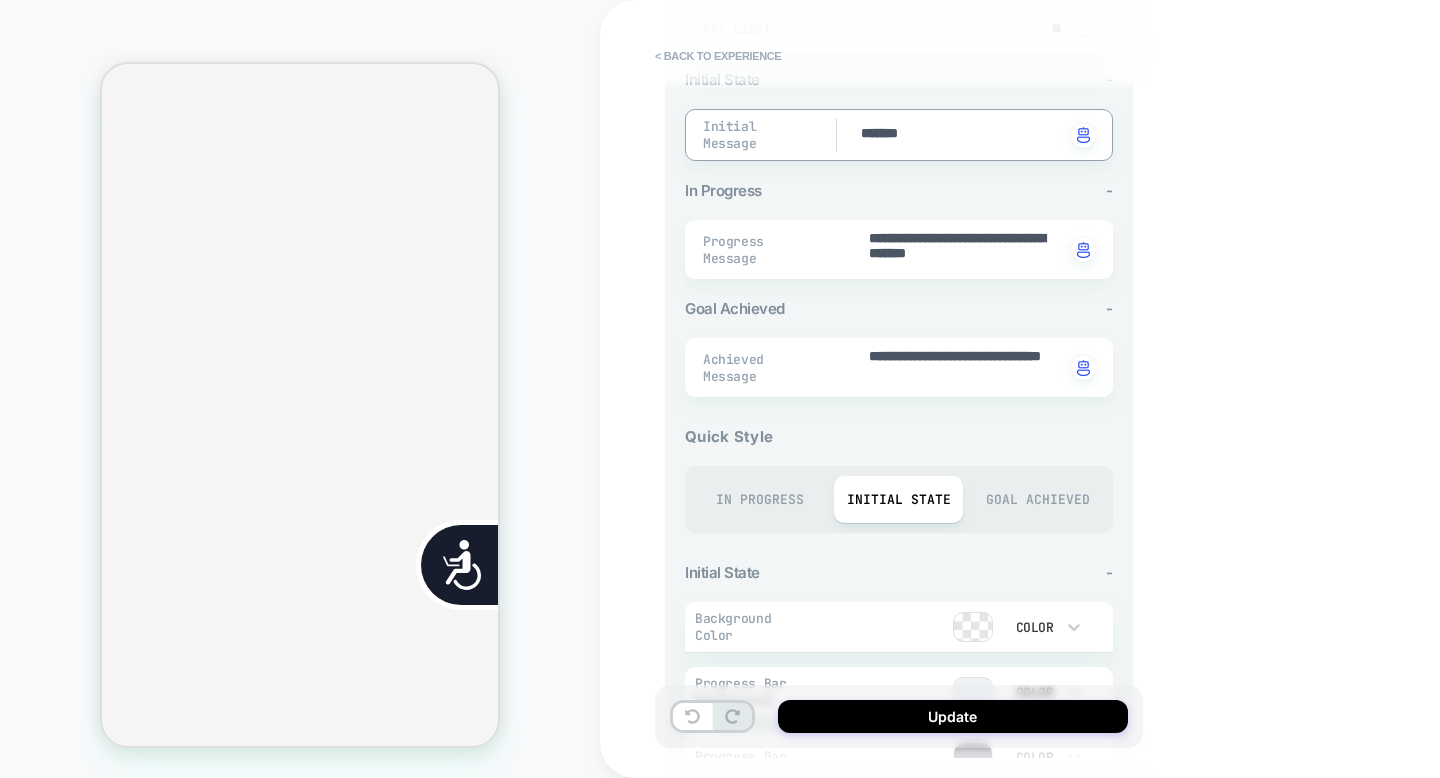 type on "*" 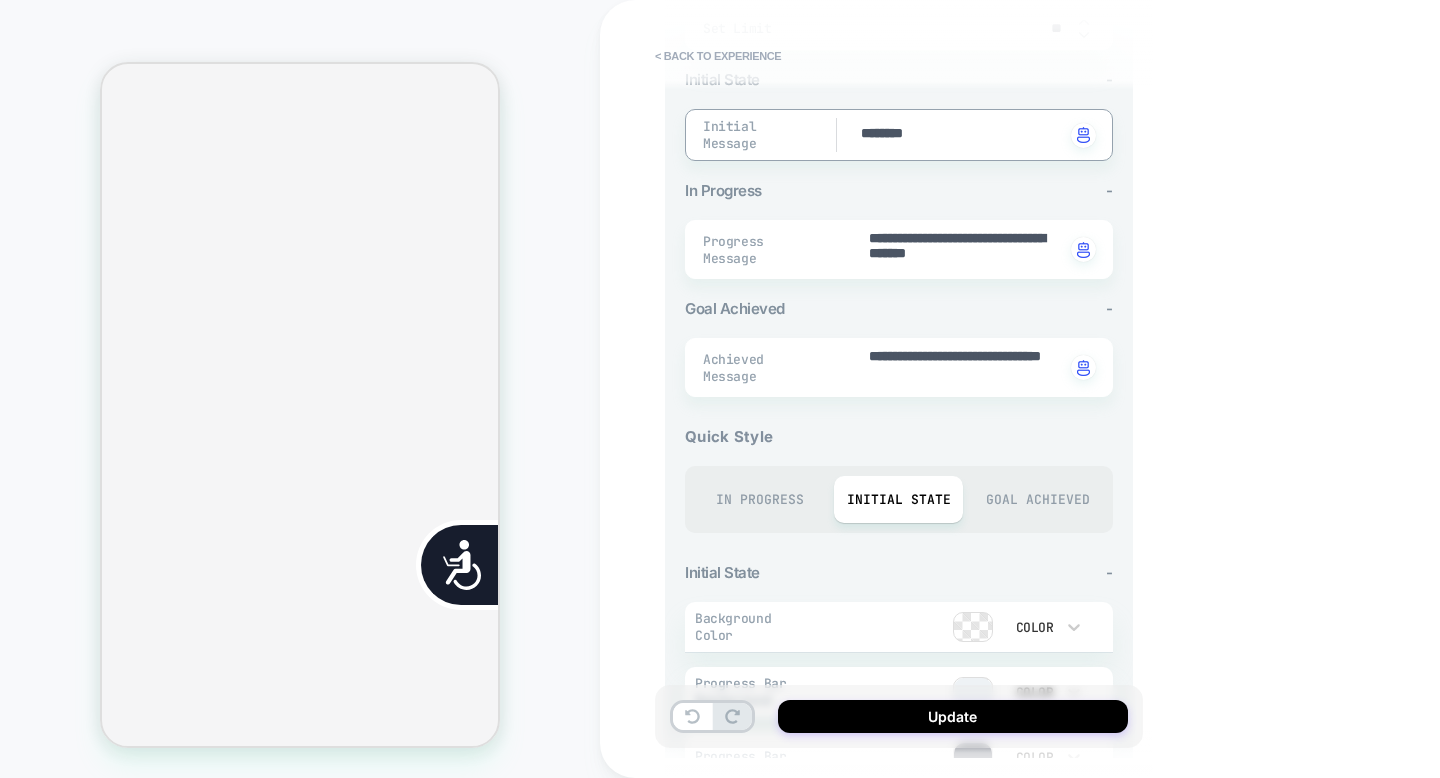 type on "*" 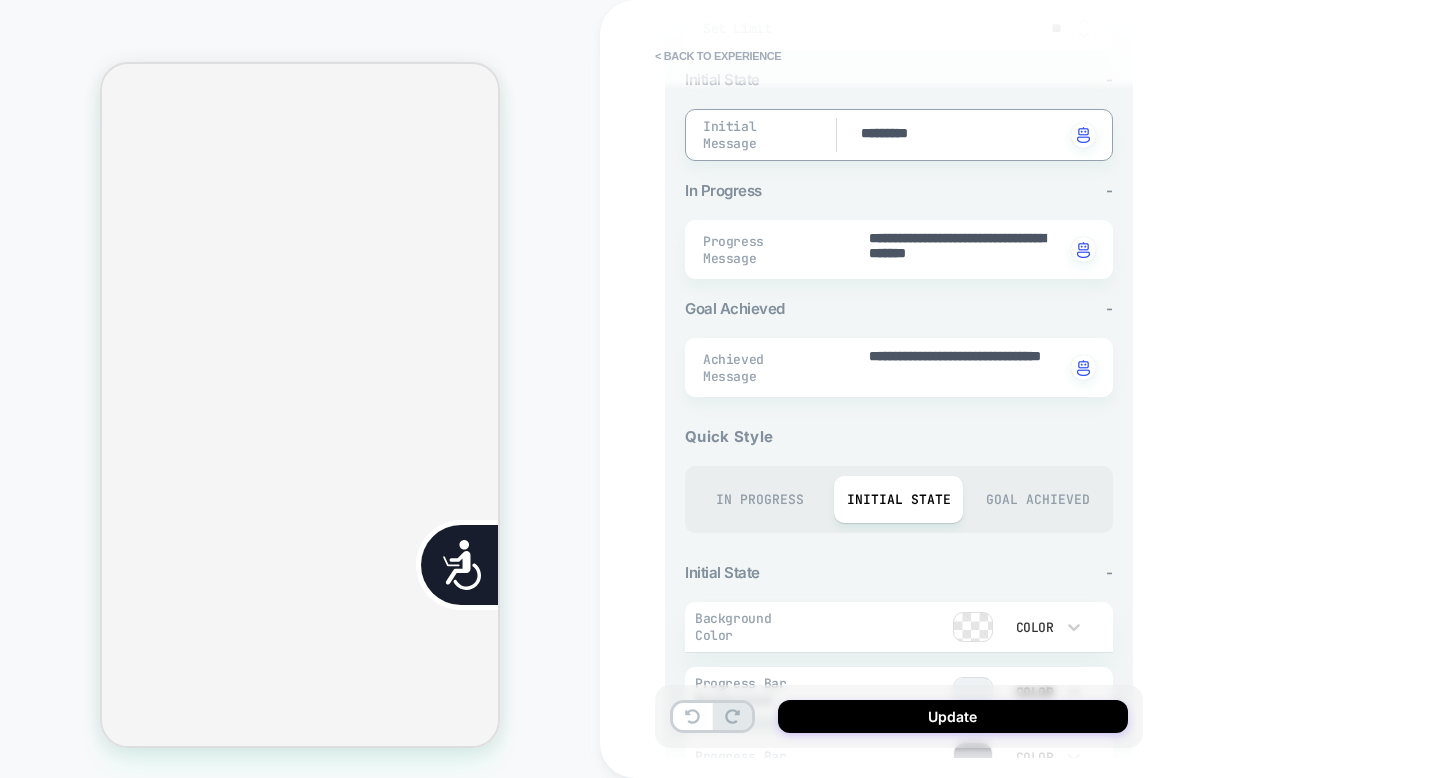 type on "*" 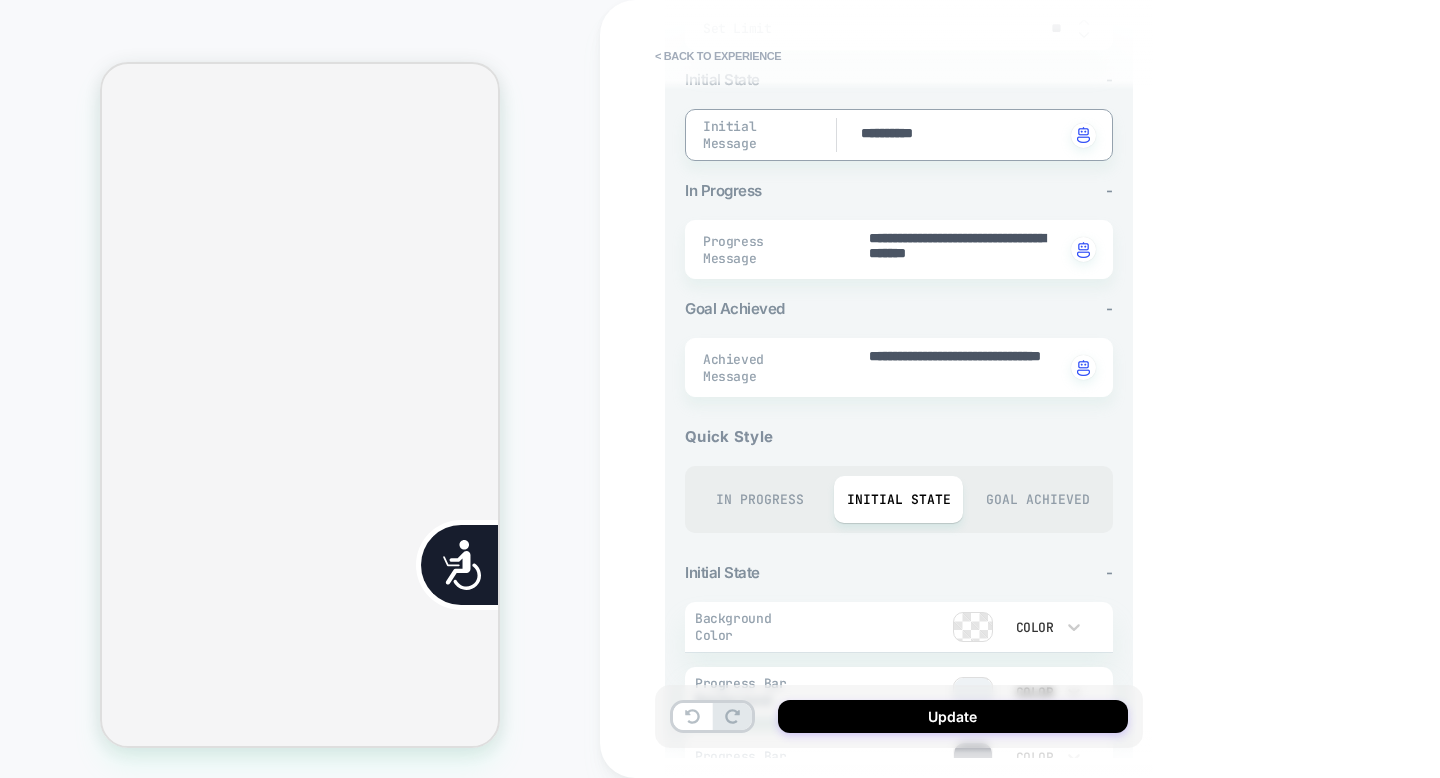 type on "*" 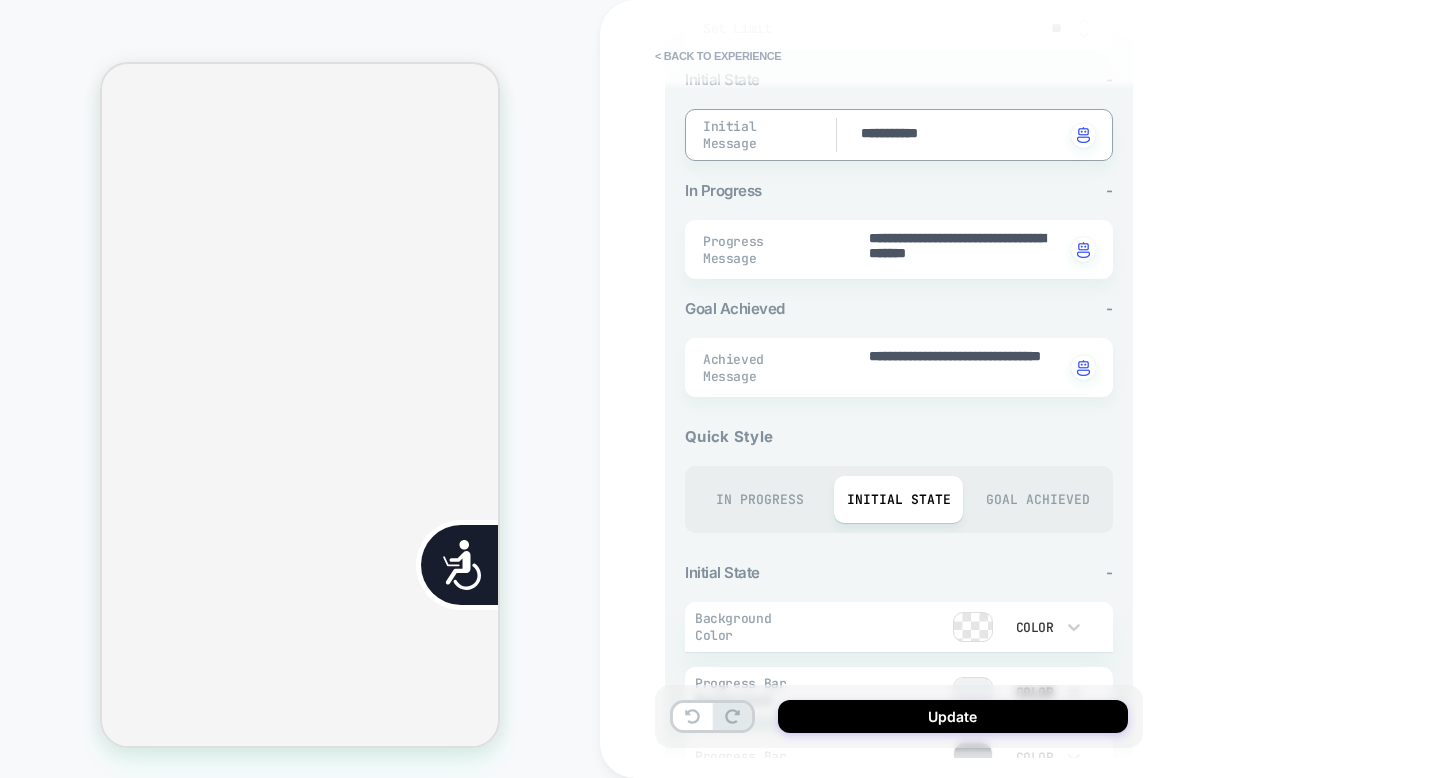 type on "*" 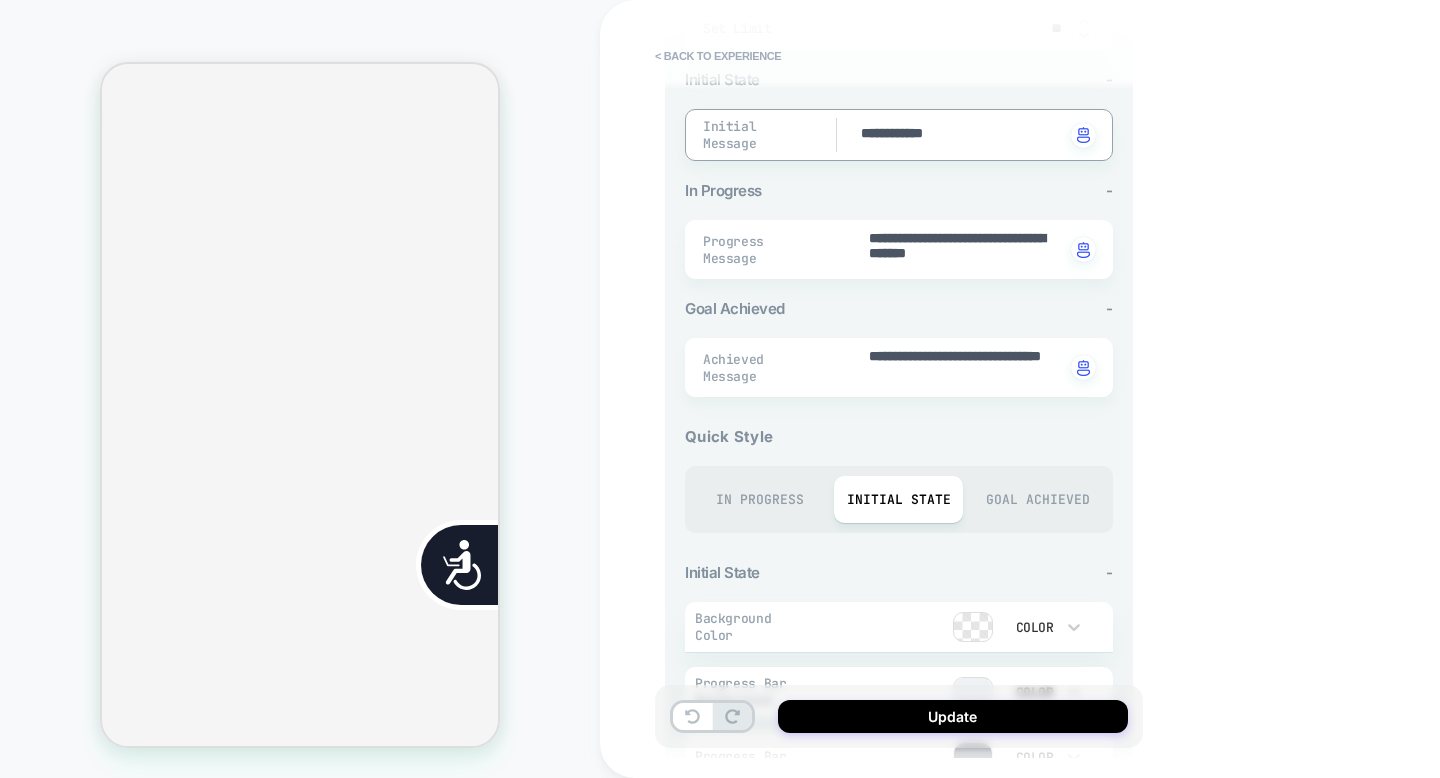 type on "*" 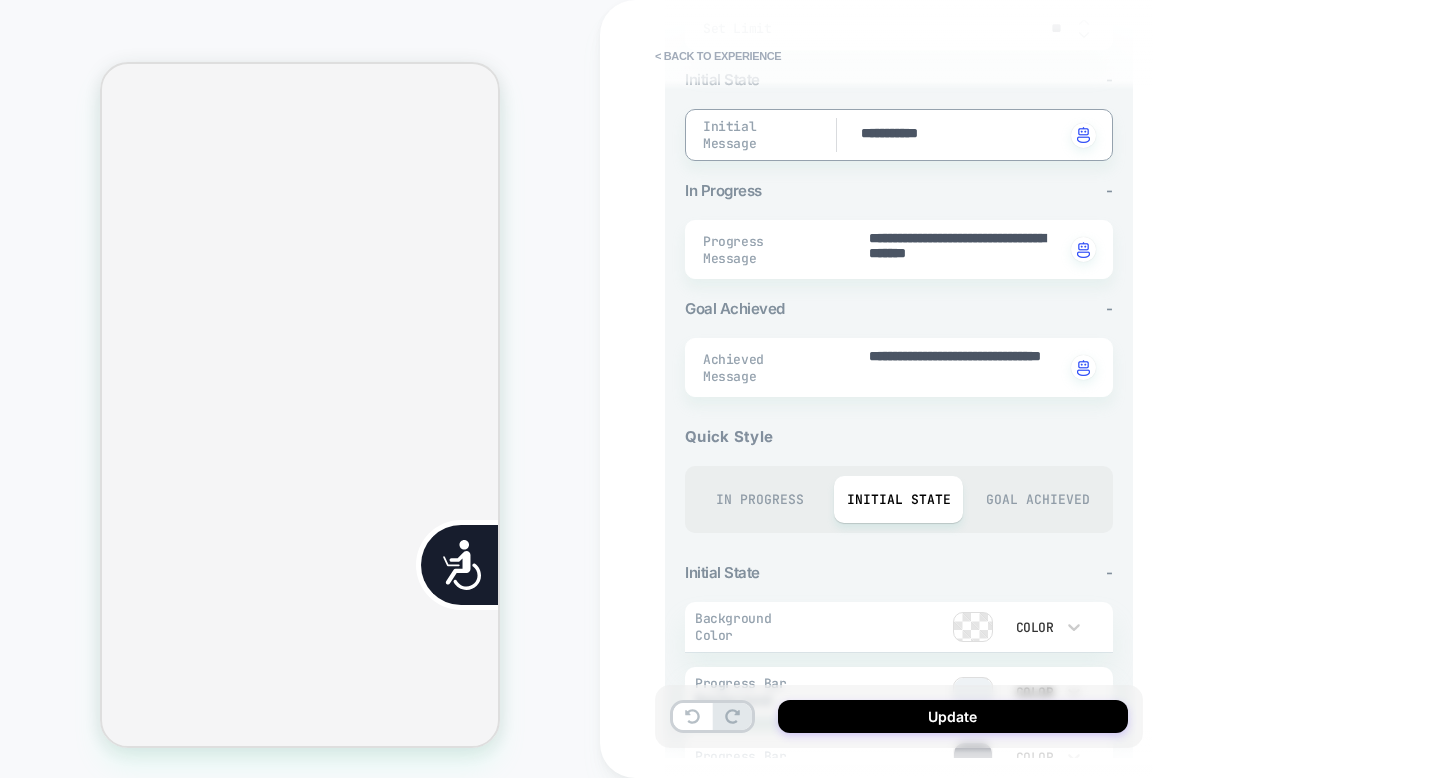 type on "*" 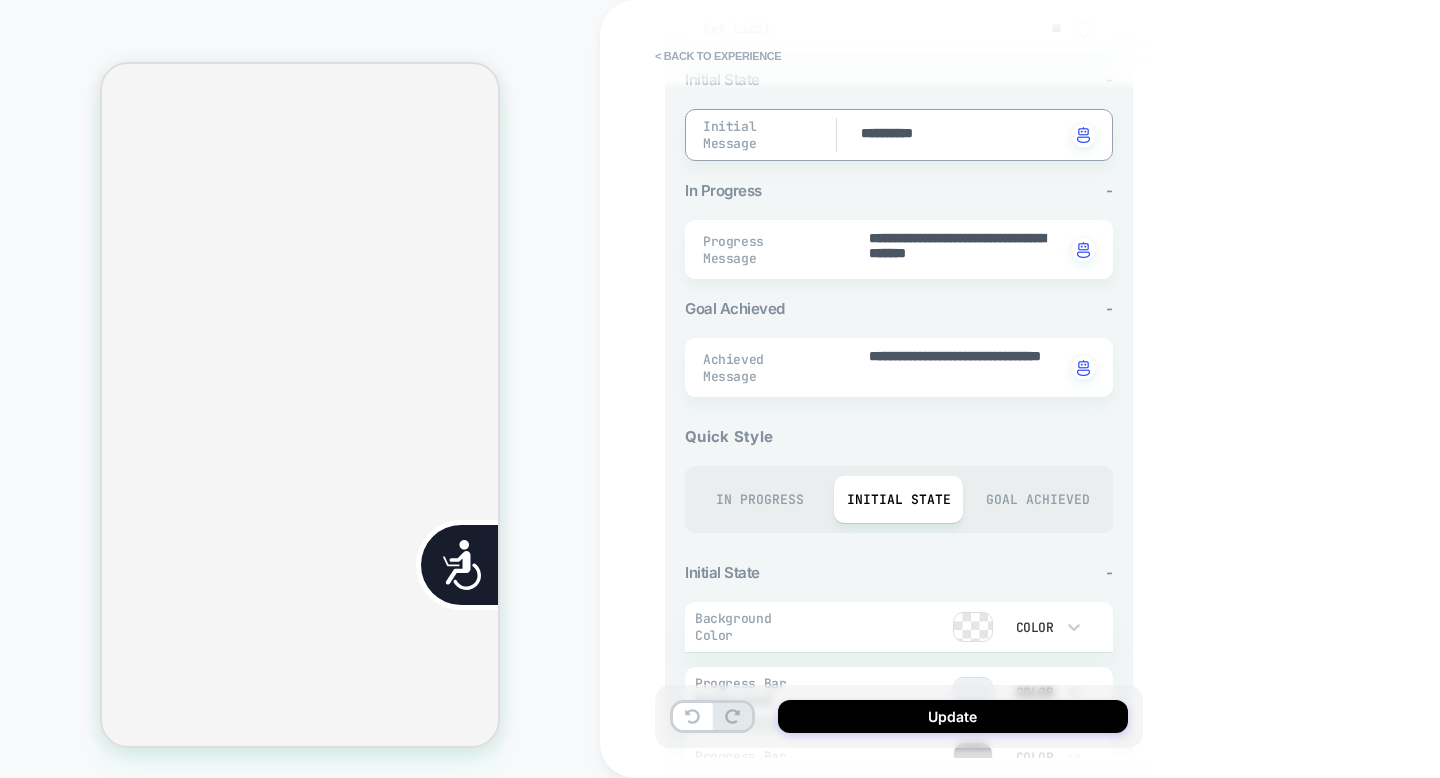 type on "*" 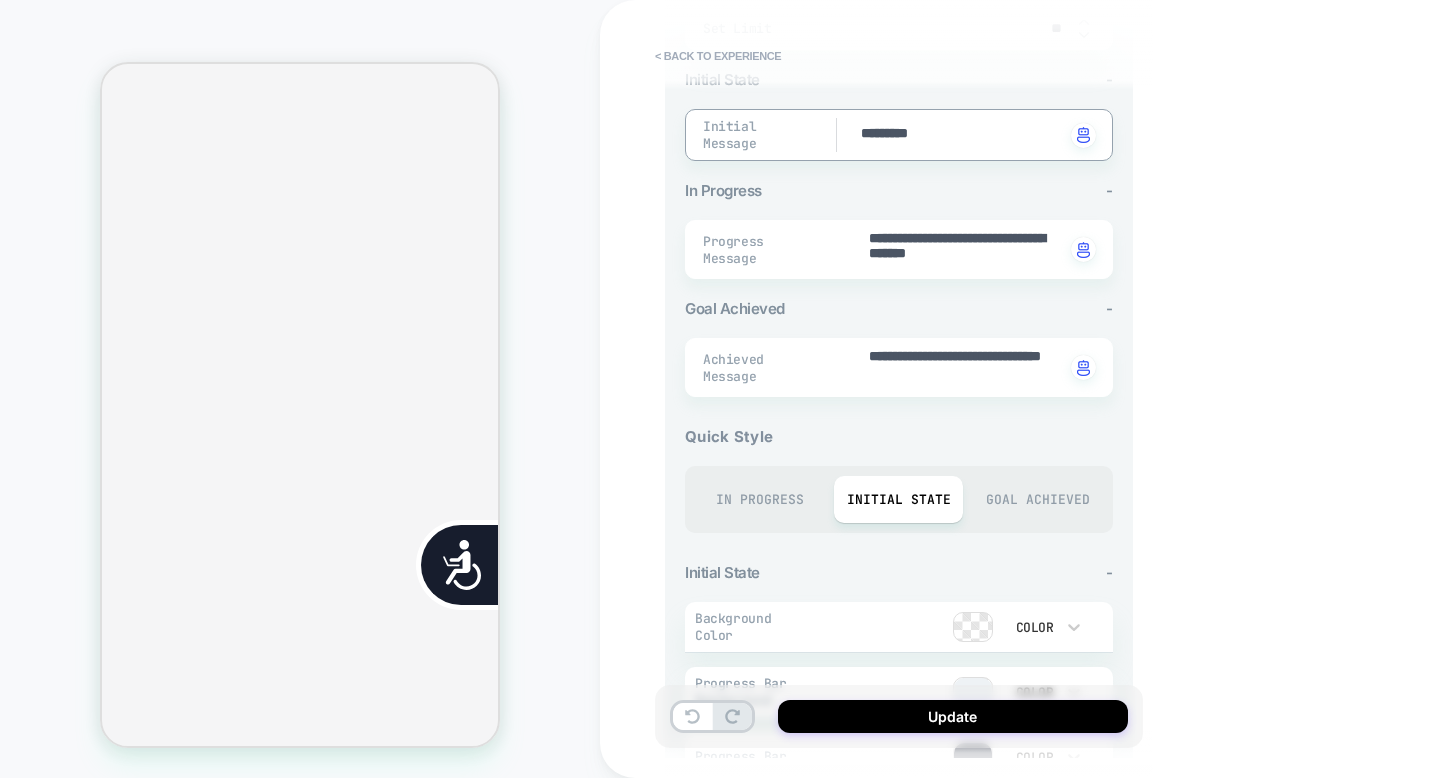 type on "*" 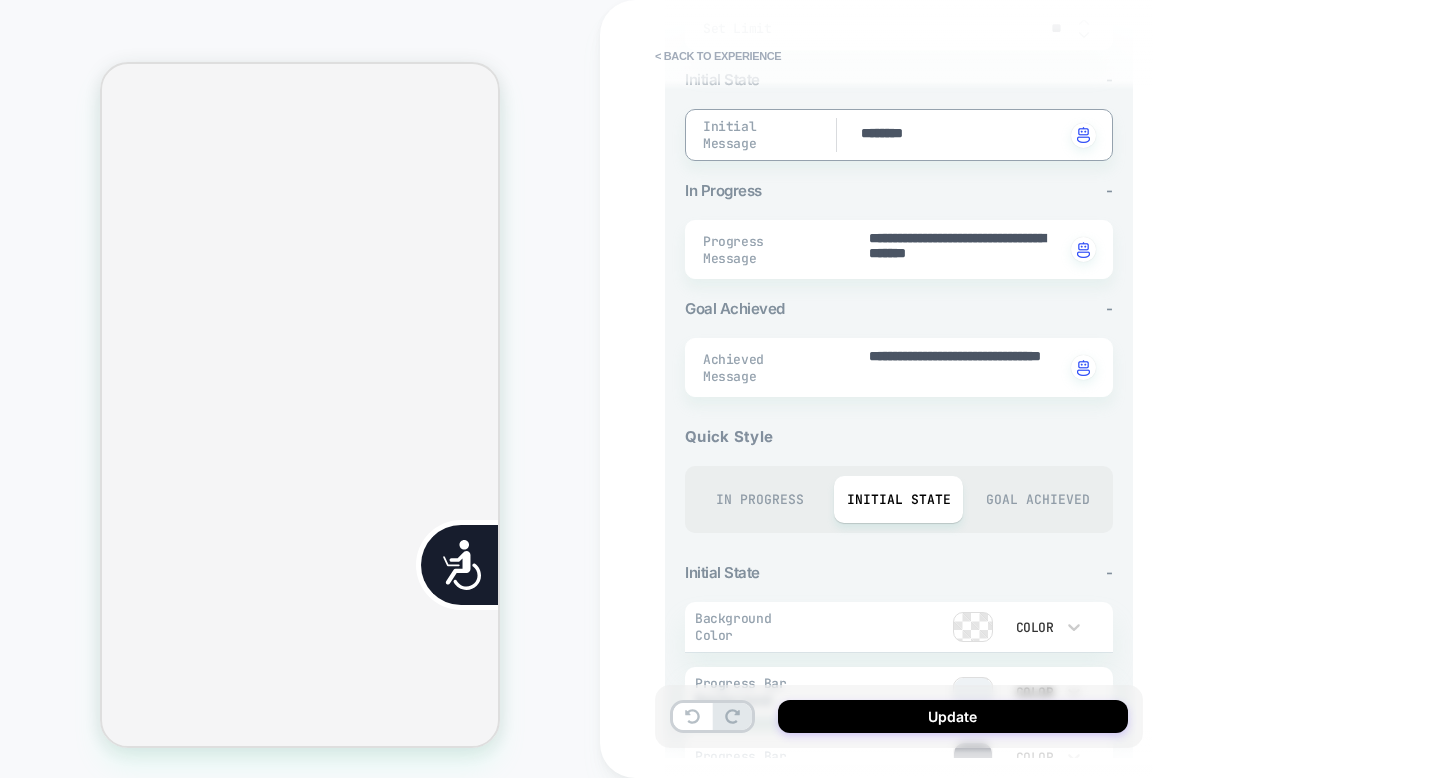 type on "*" 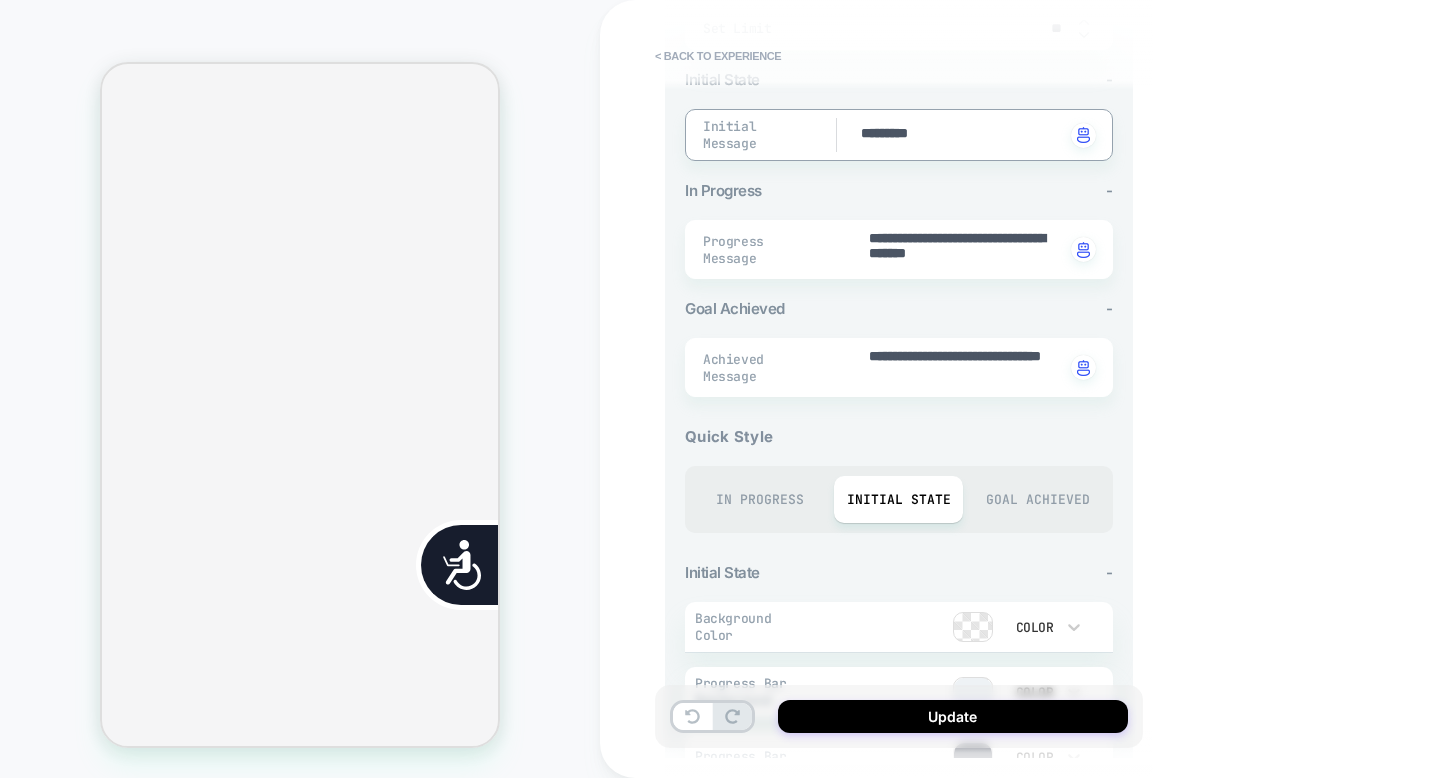 type on "*" 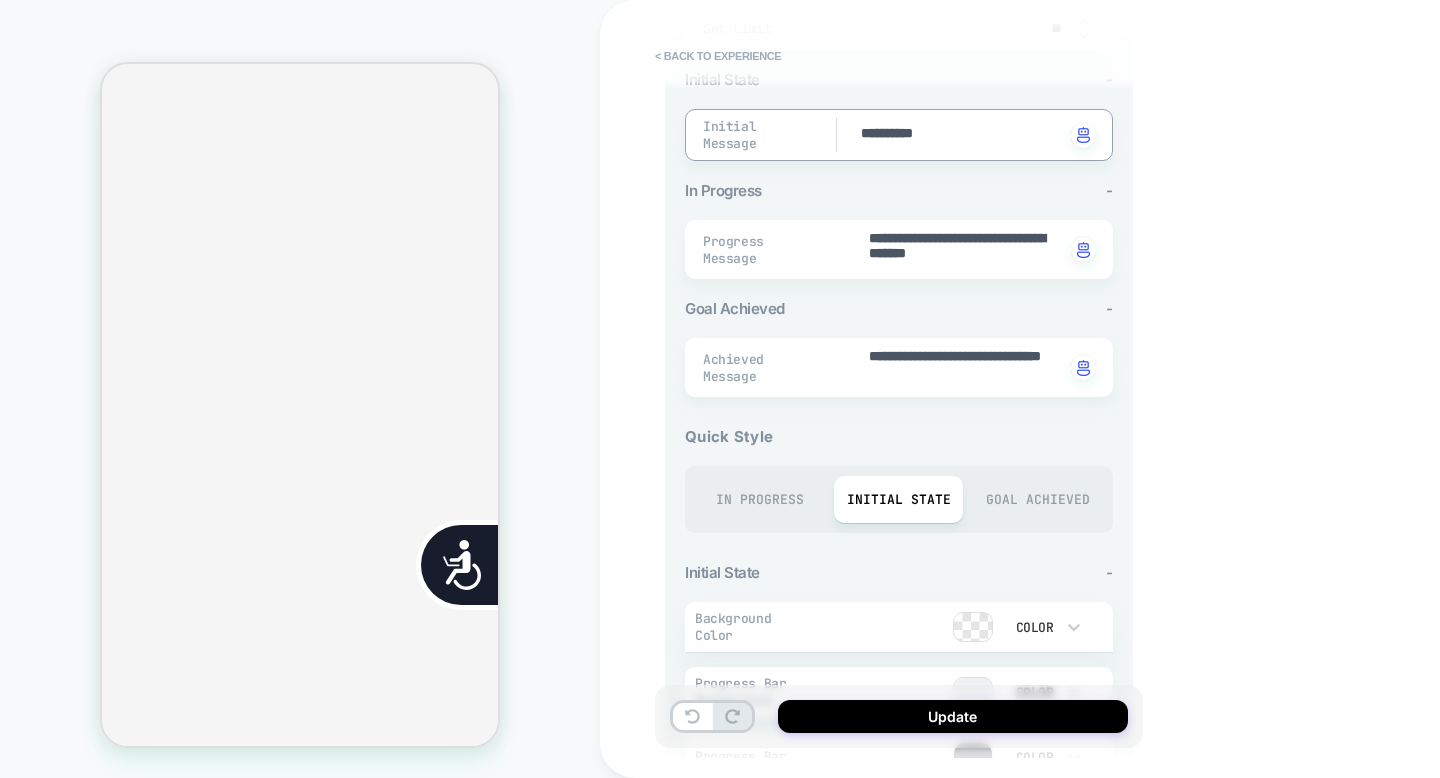 type on "*" 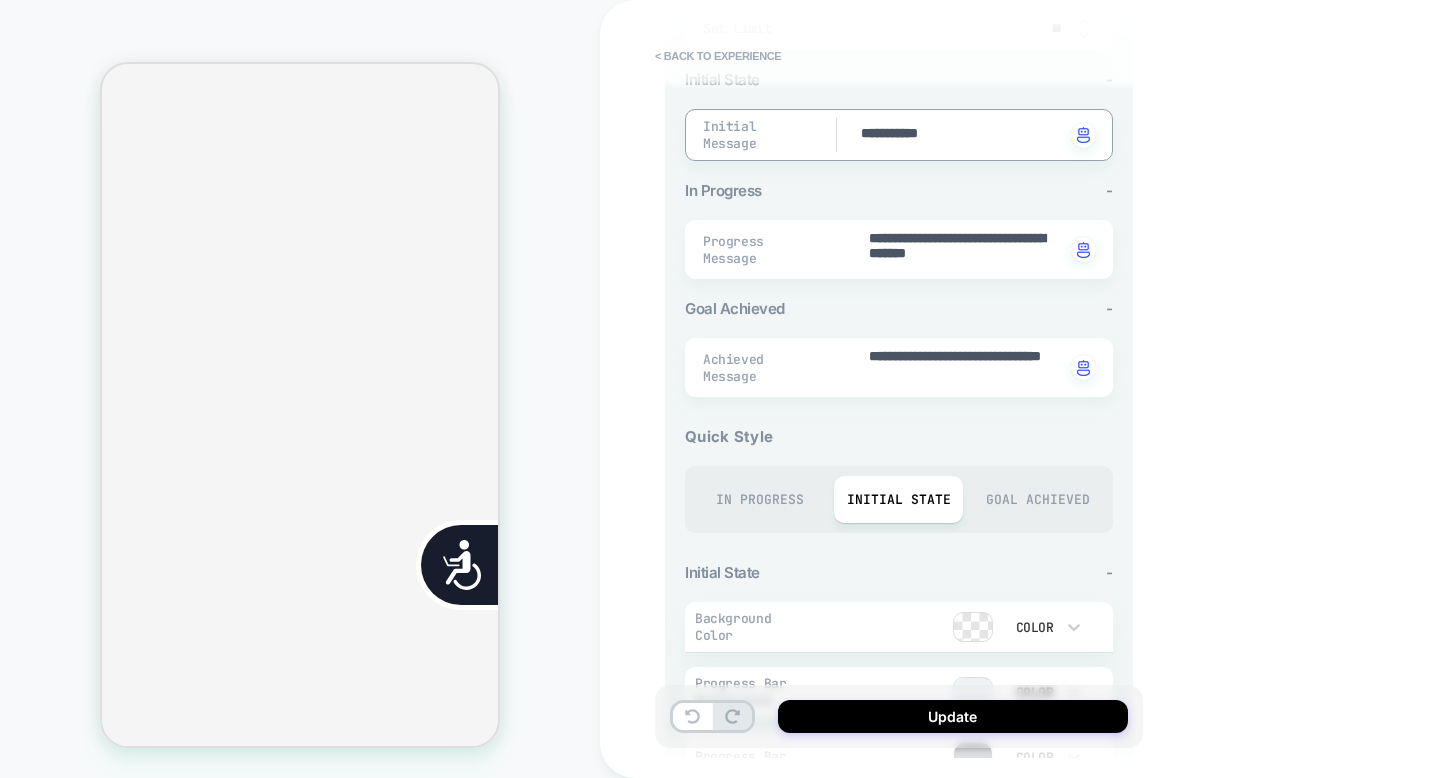type on "*" 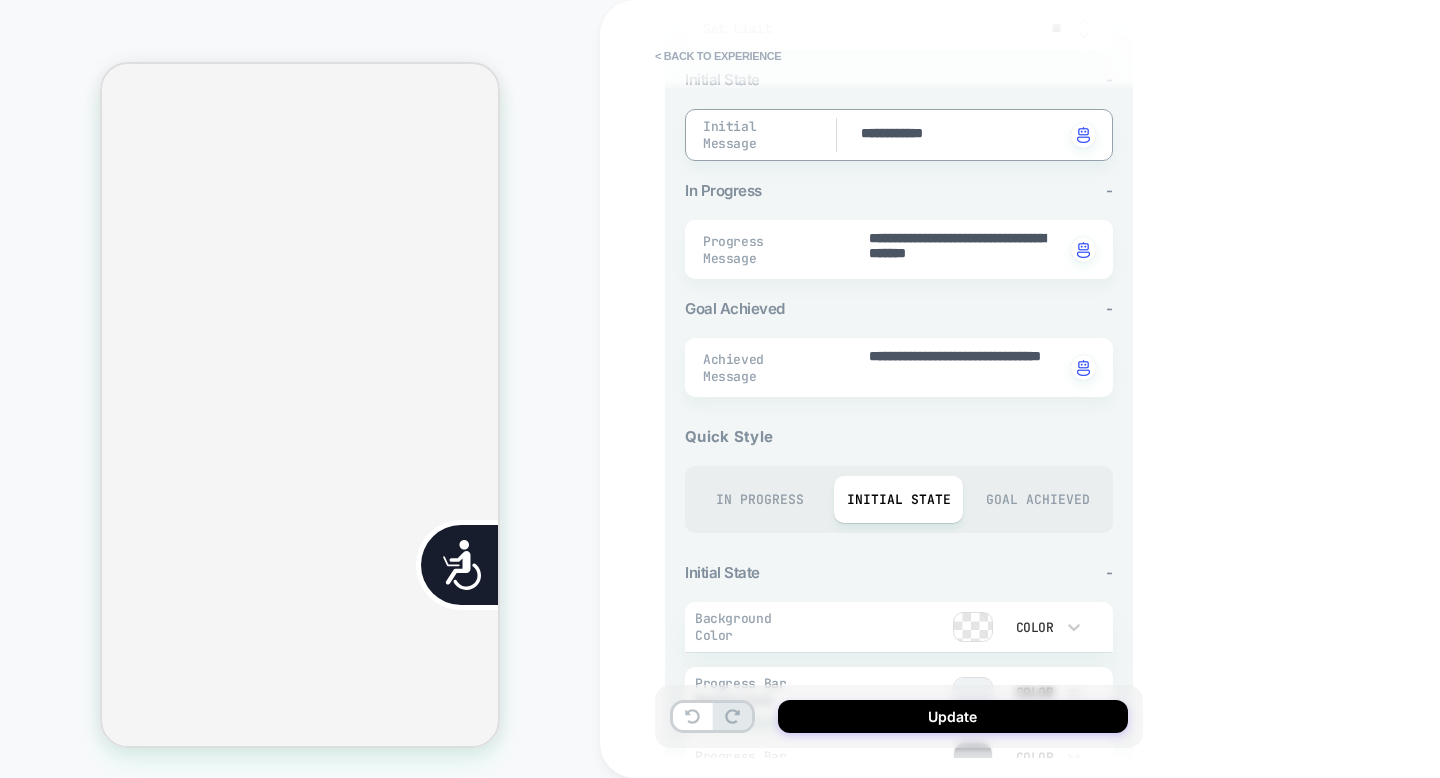 type on "*" 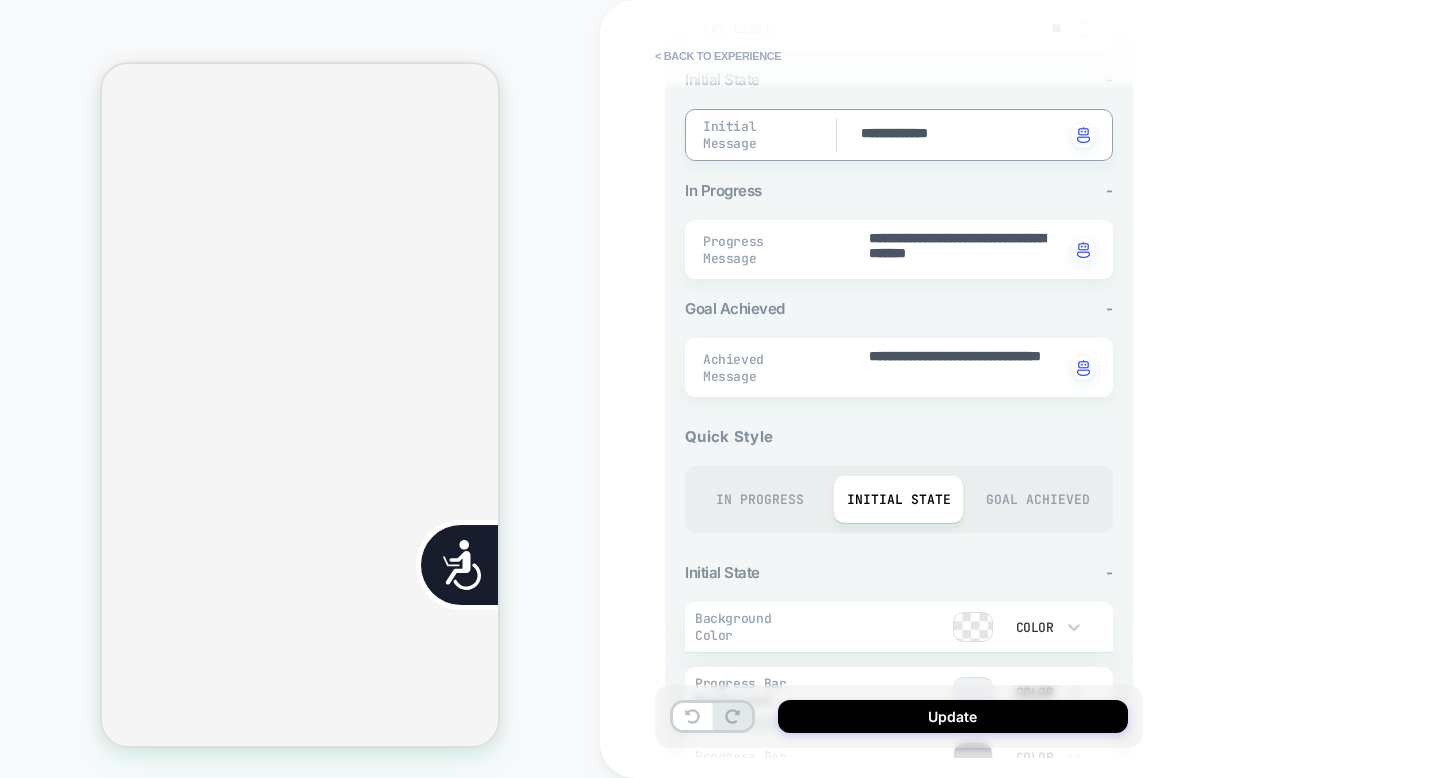 type on "*" 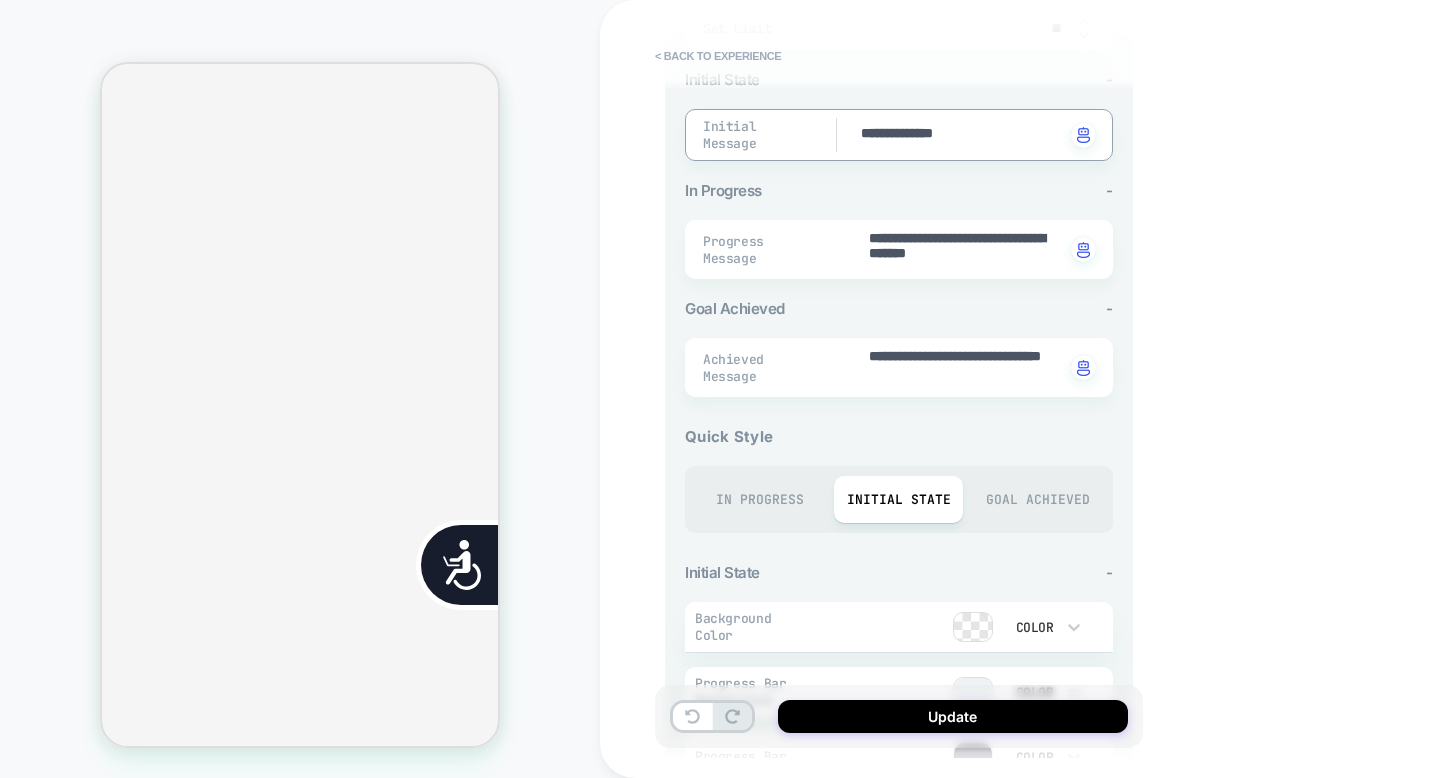 type on "*" 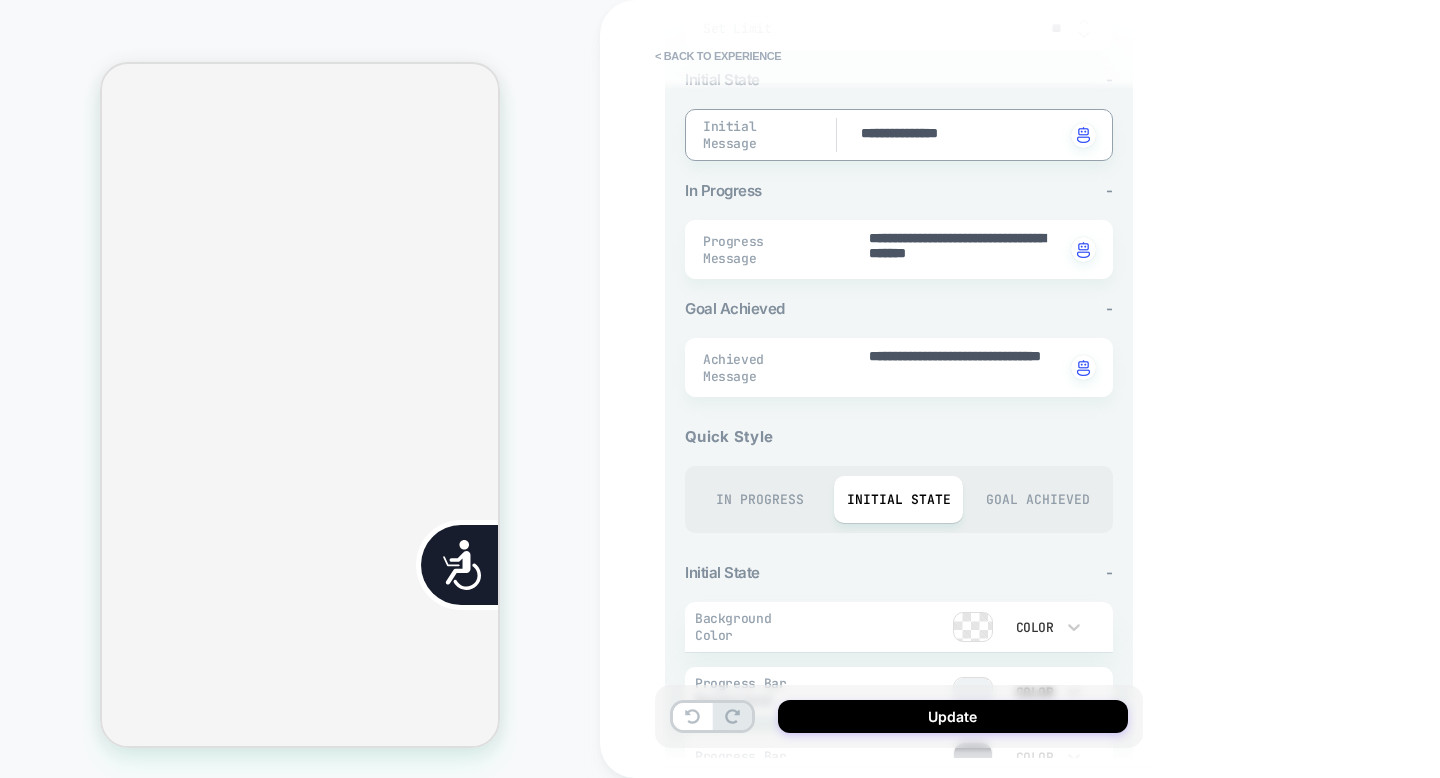type on "*" 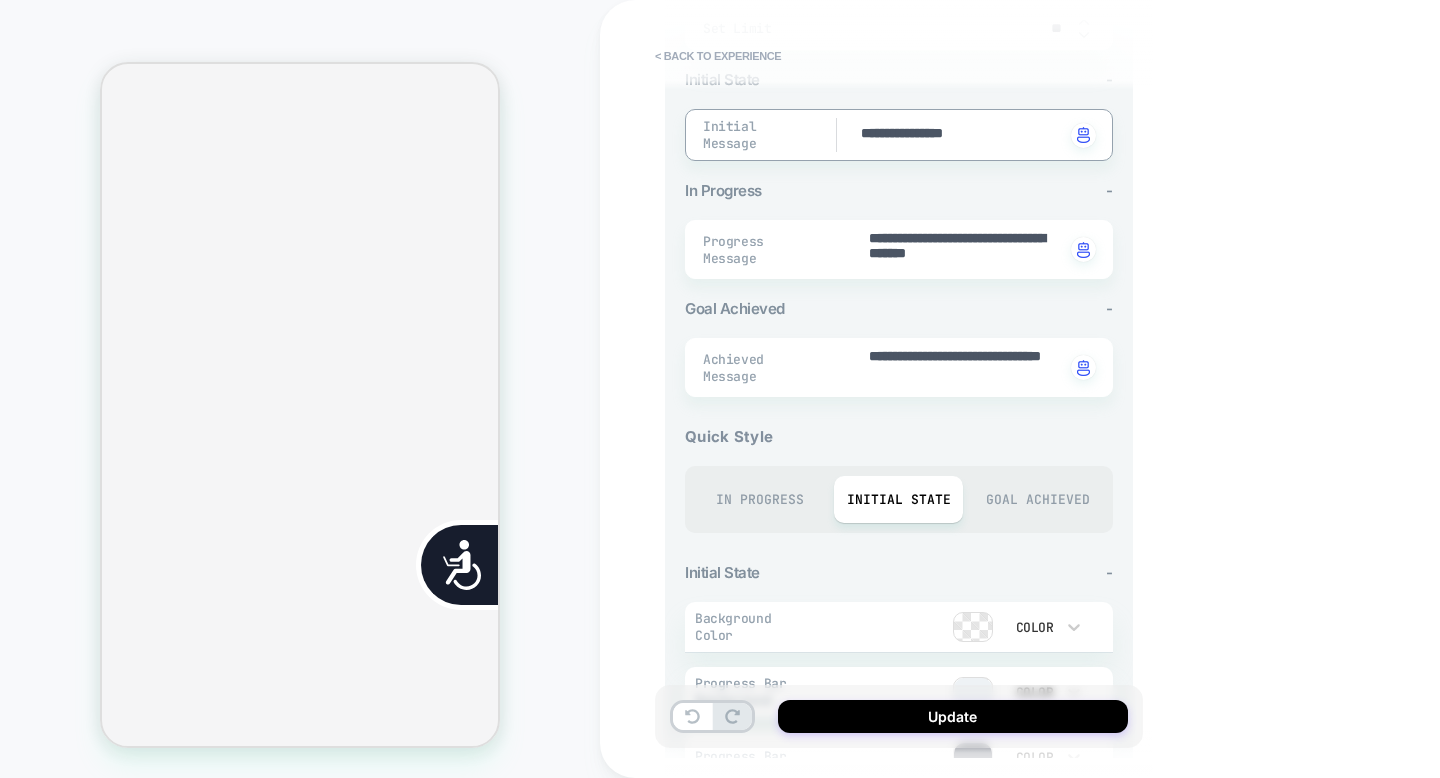 type on "*" 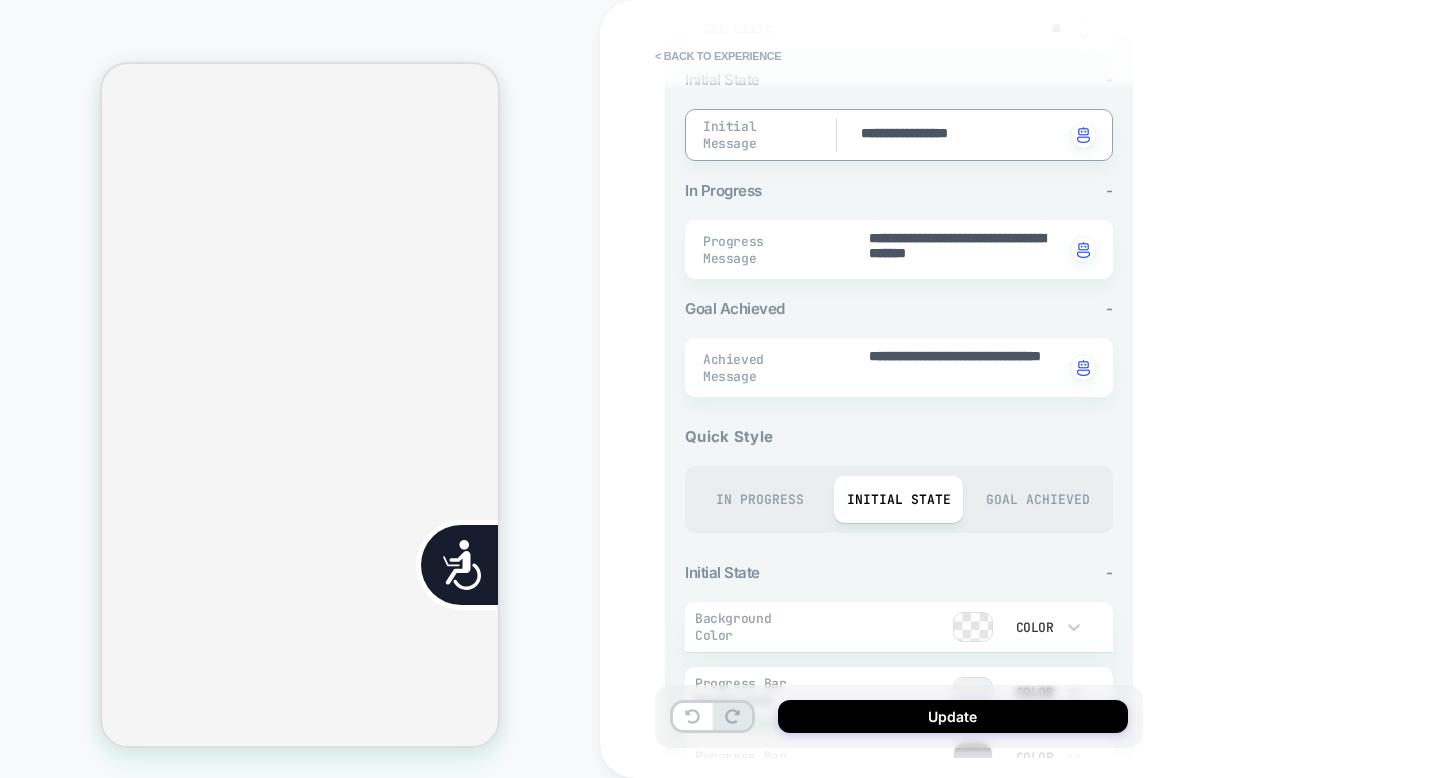 type on "*" 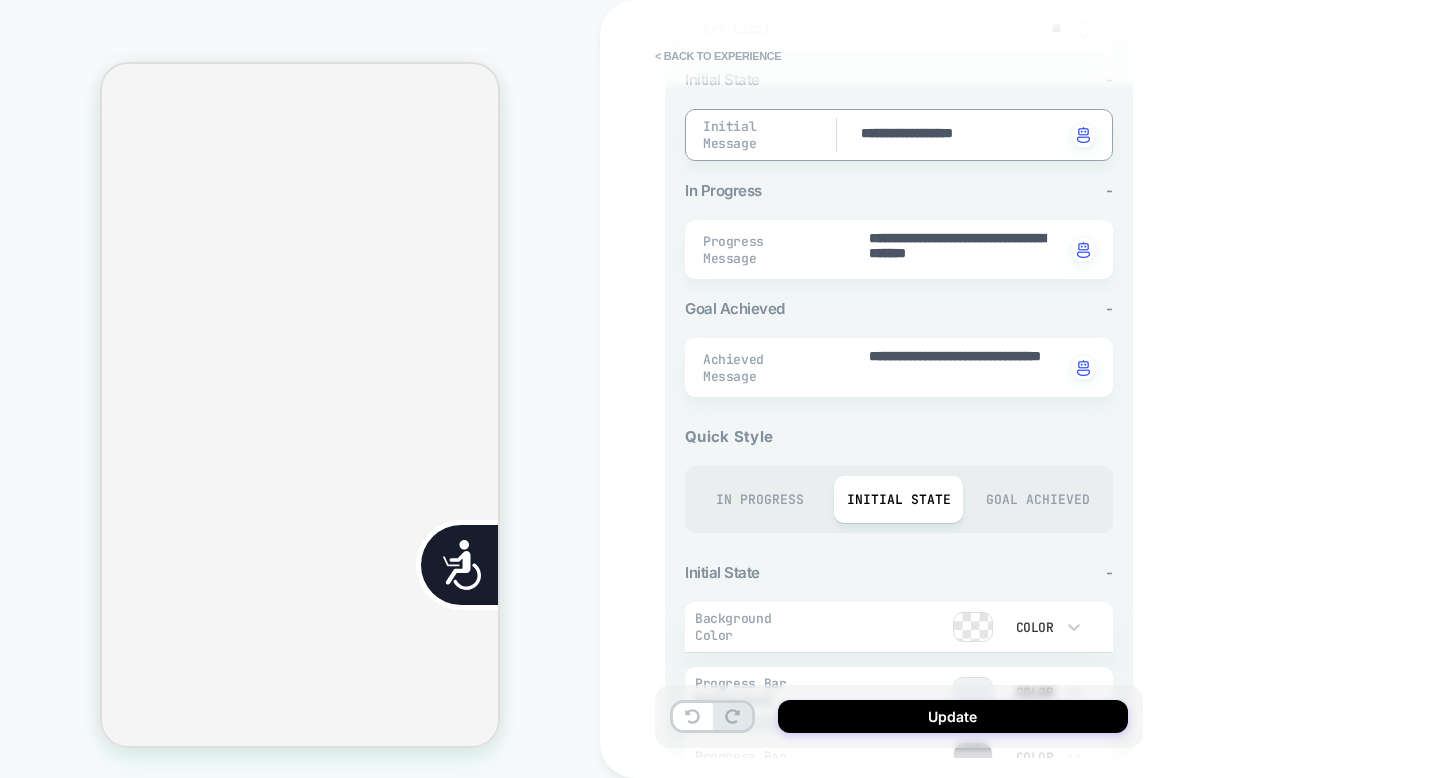 scroll, scrollTop: 0, scrollLeft: 404, axis: horizontal 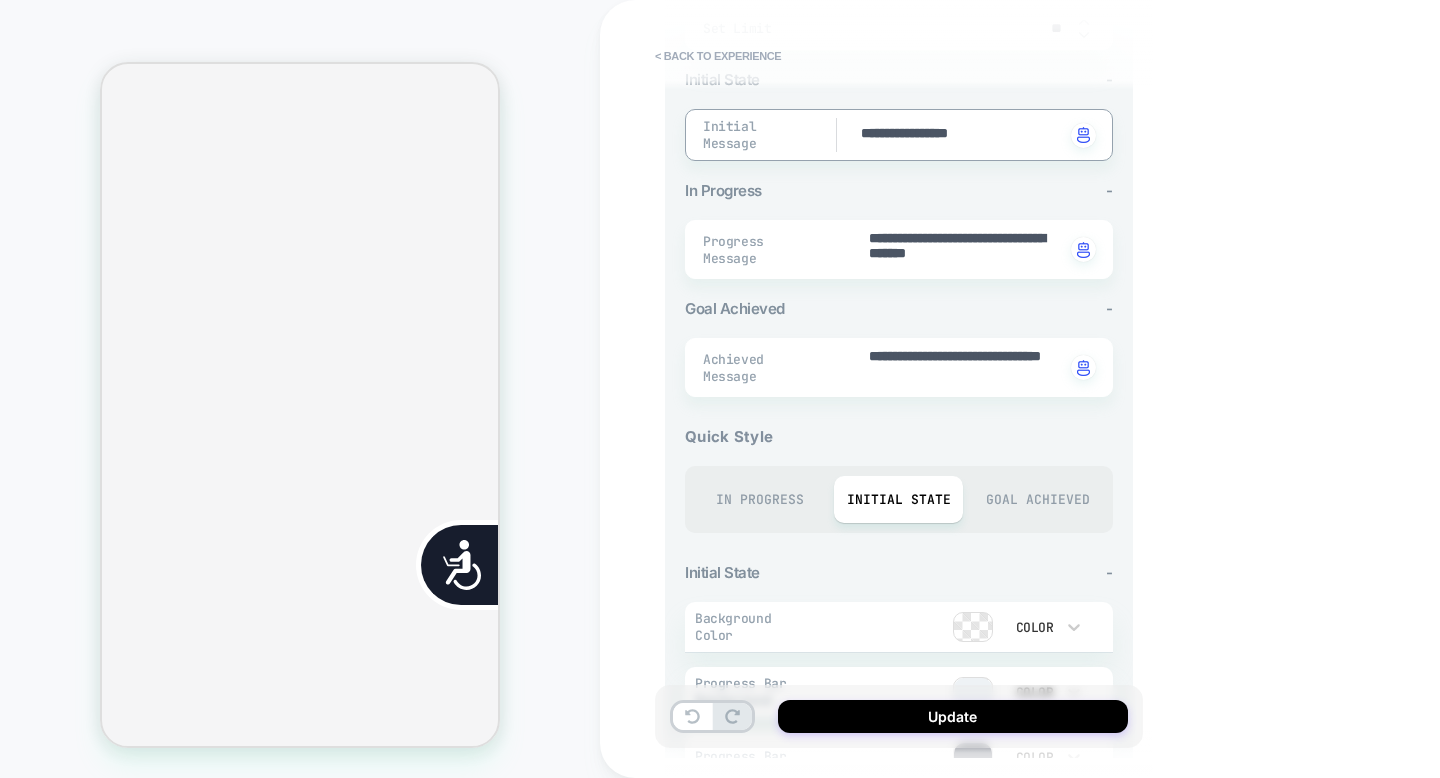 type on "*" 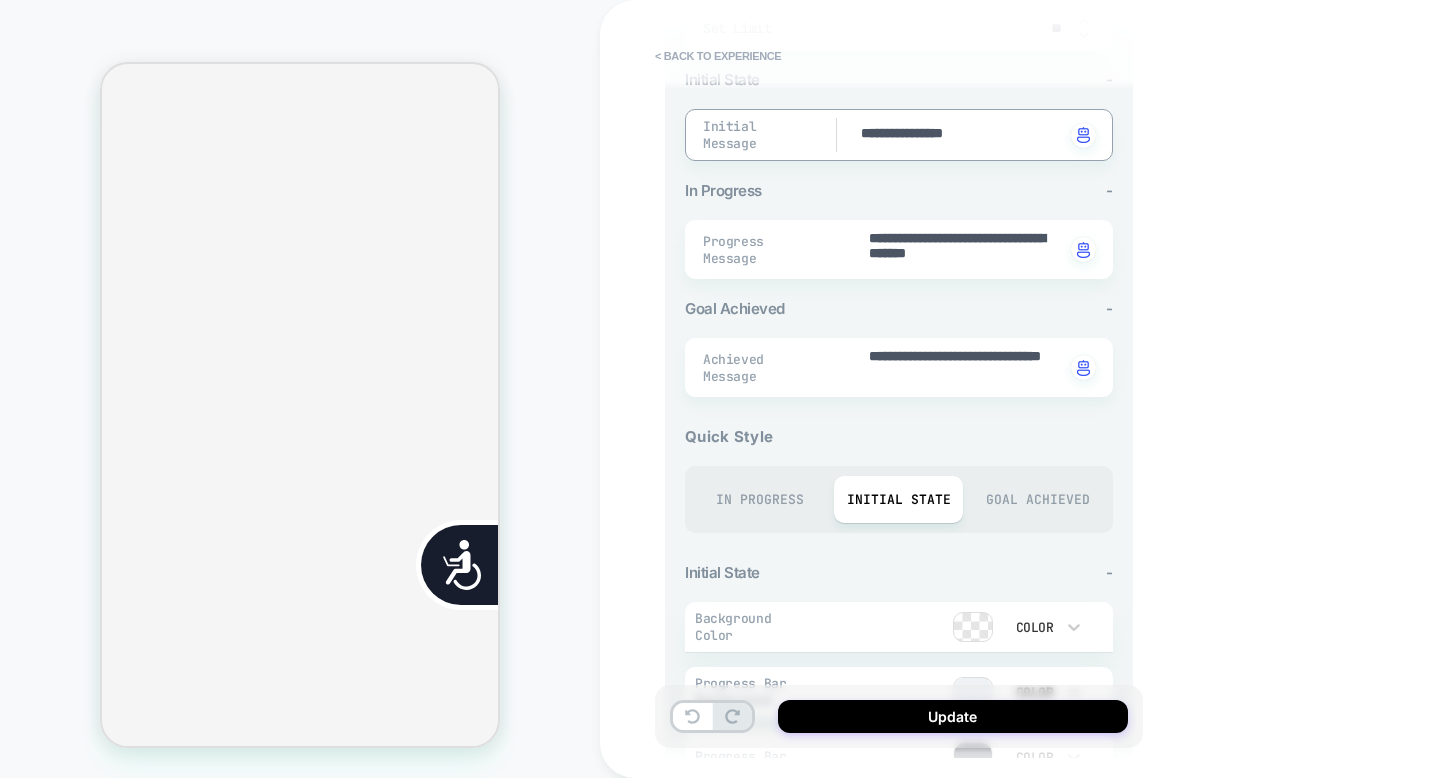 type on "*" 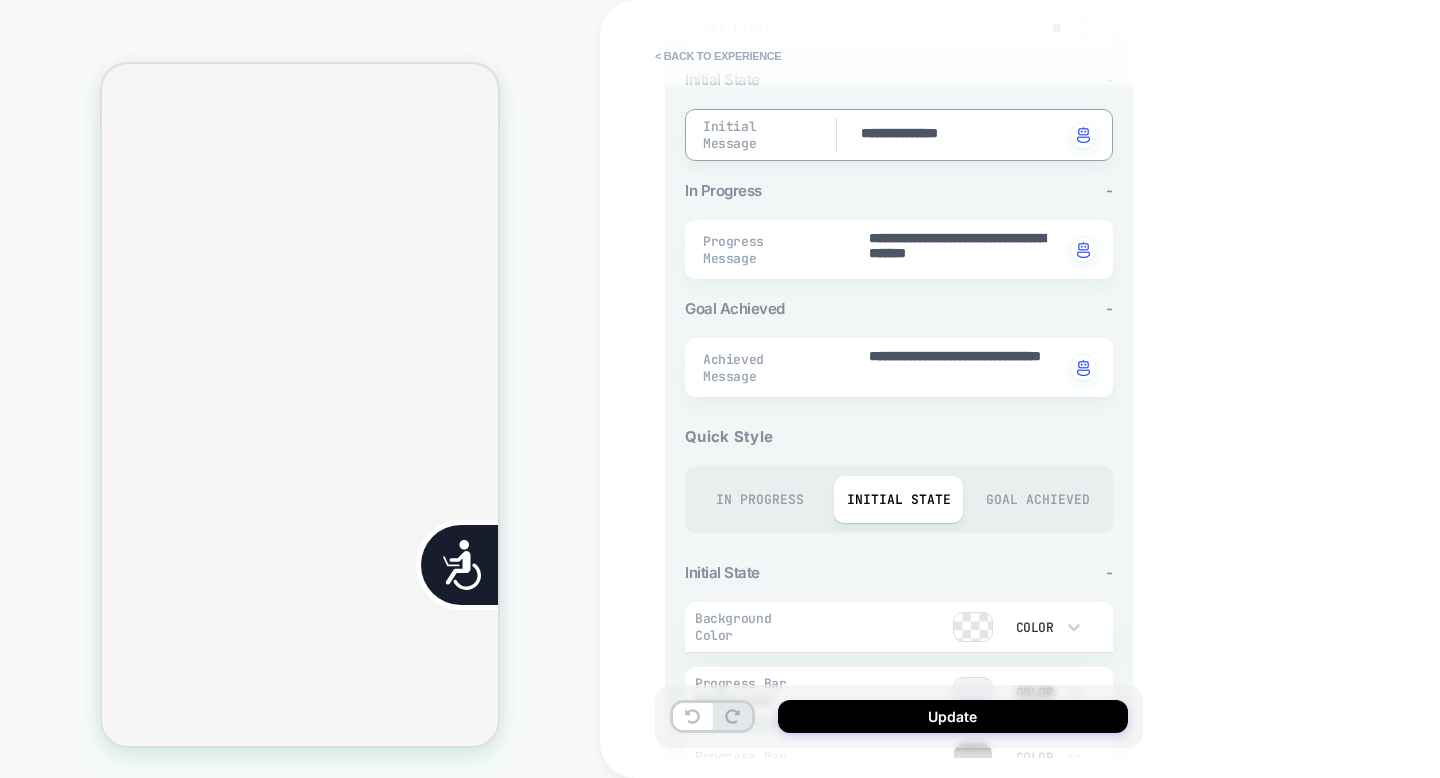 type on "*" 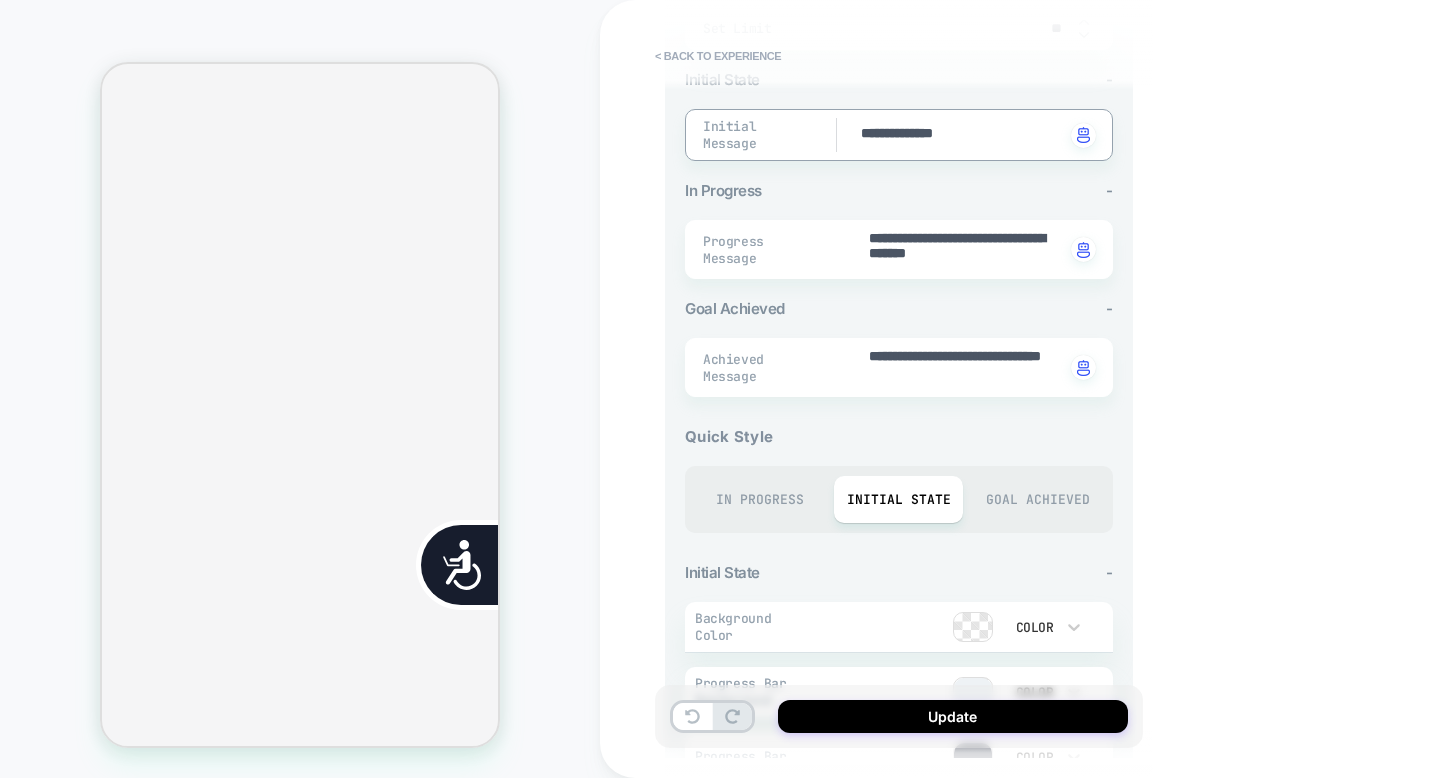 type on "*" 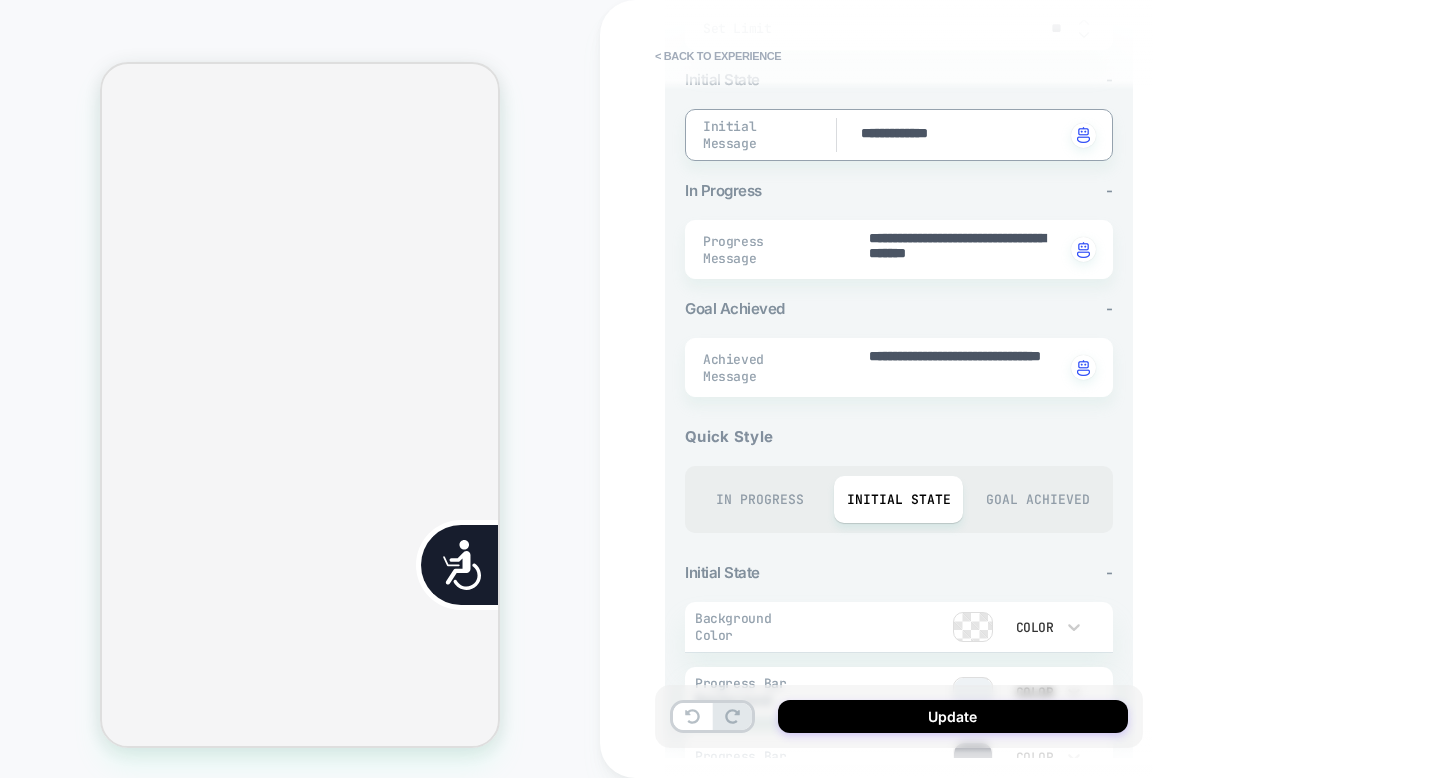 type on "*" 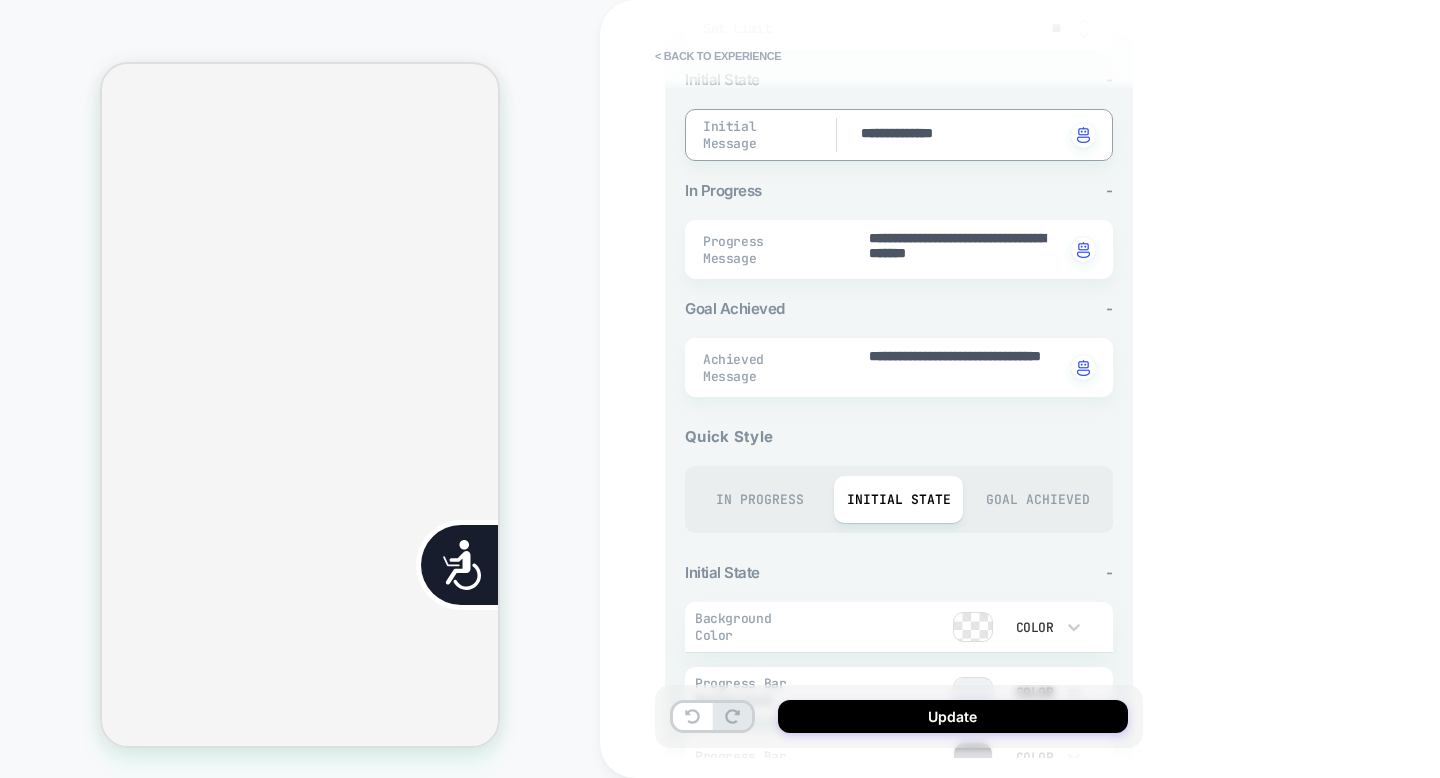 type on "*" 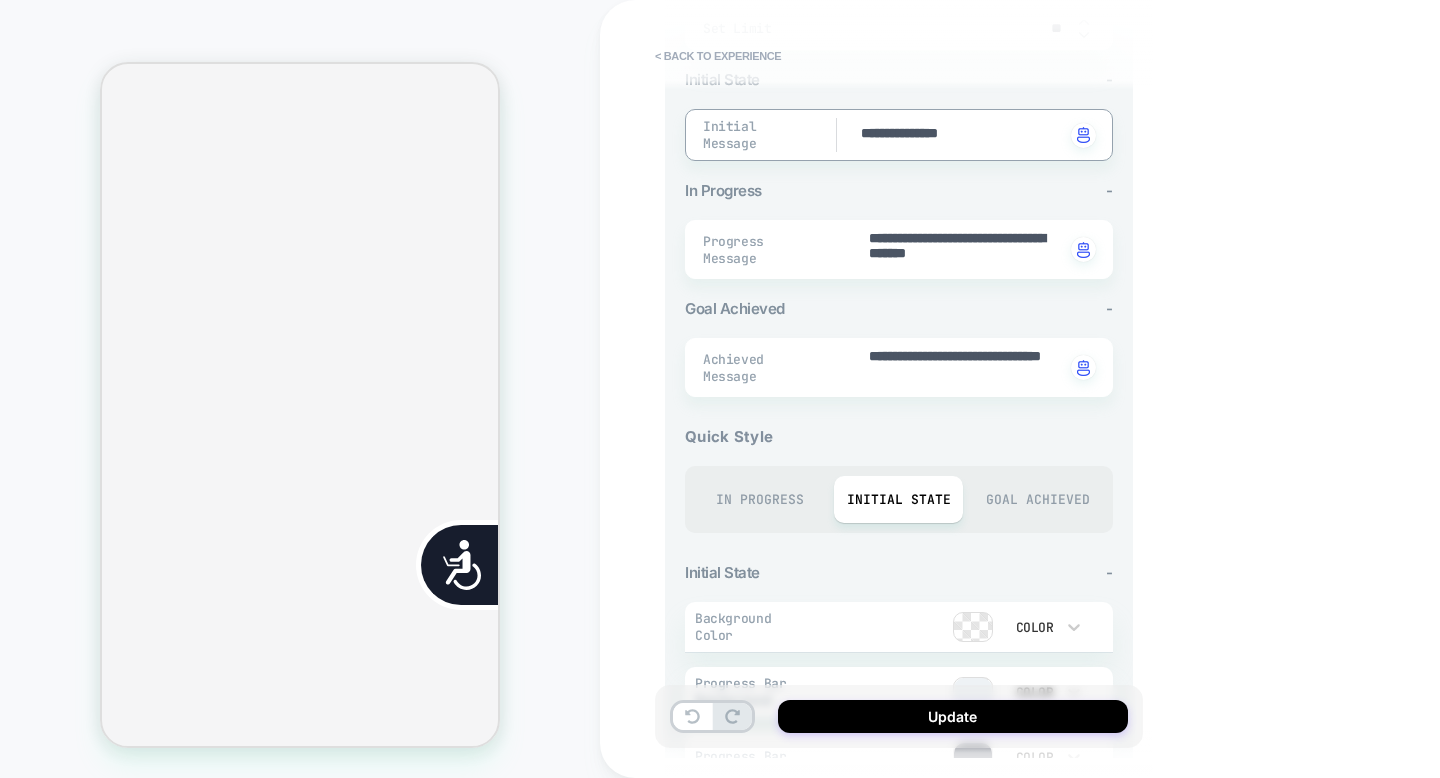 type on "*" 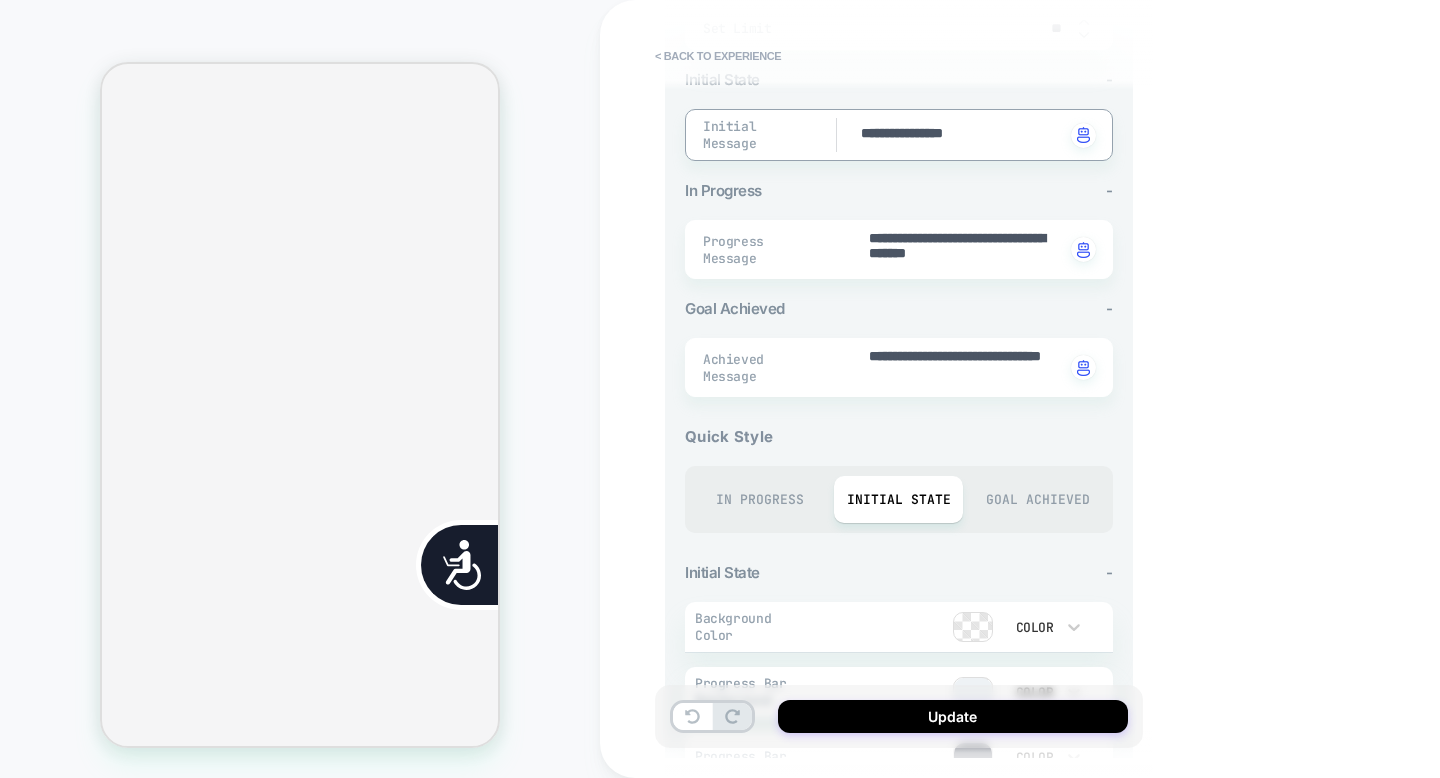 type on "*" 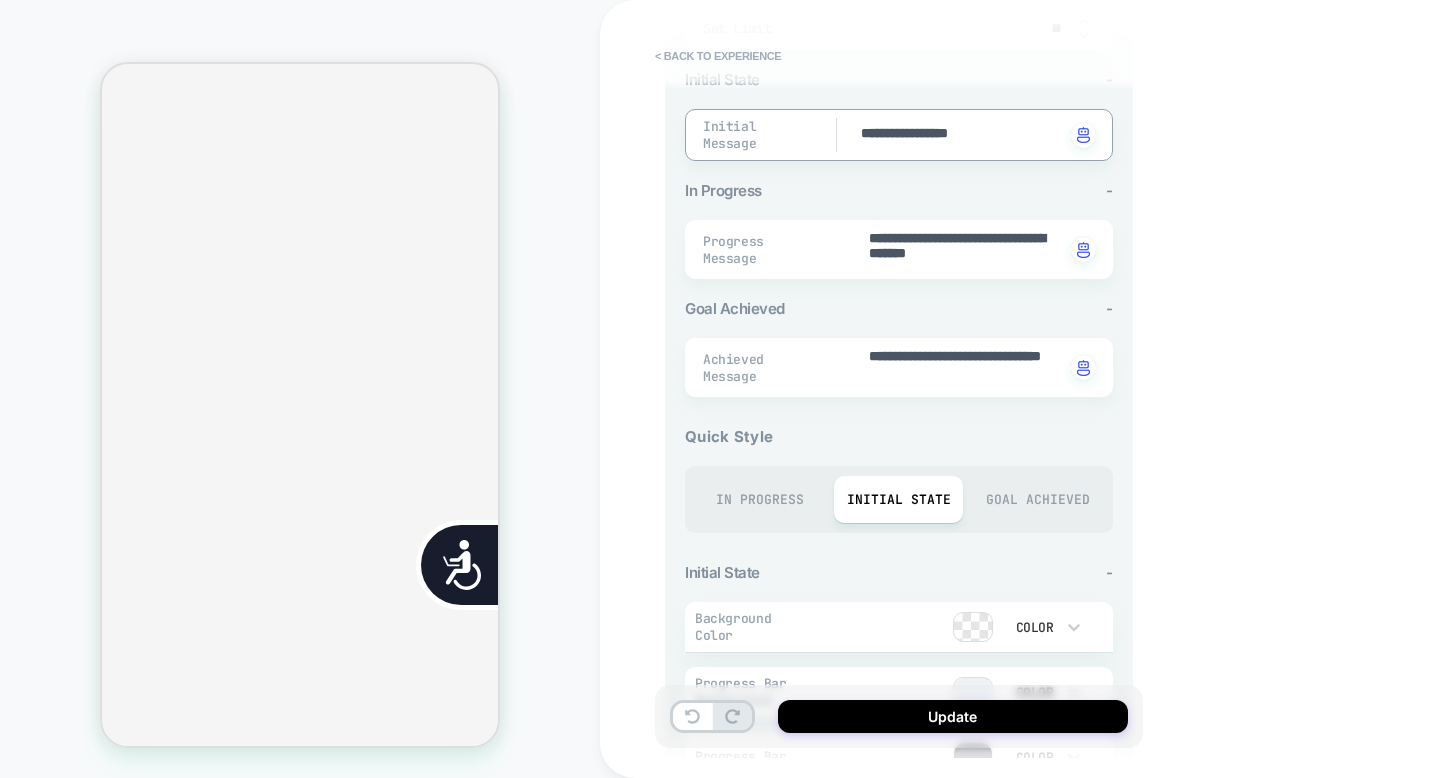 type on "*" 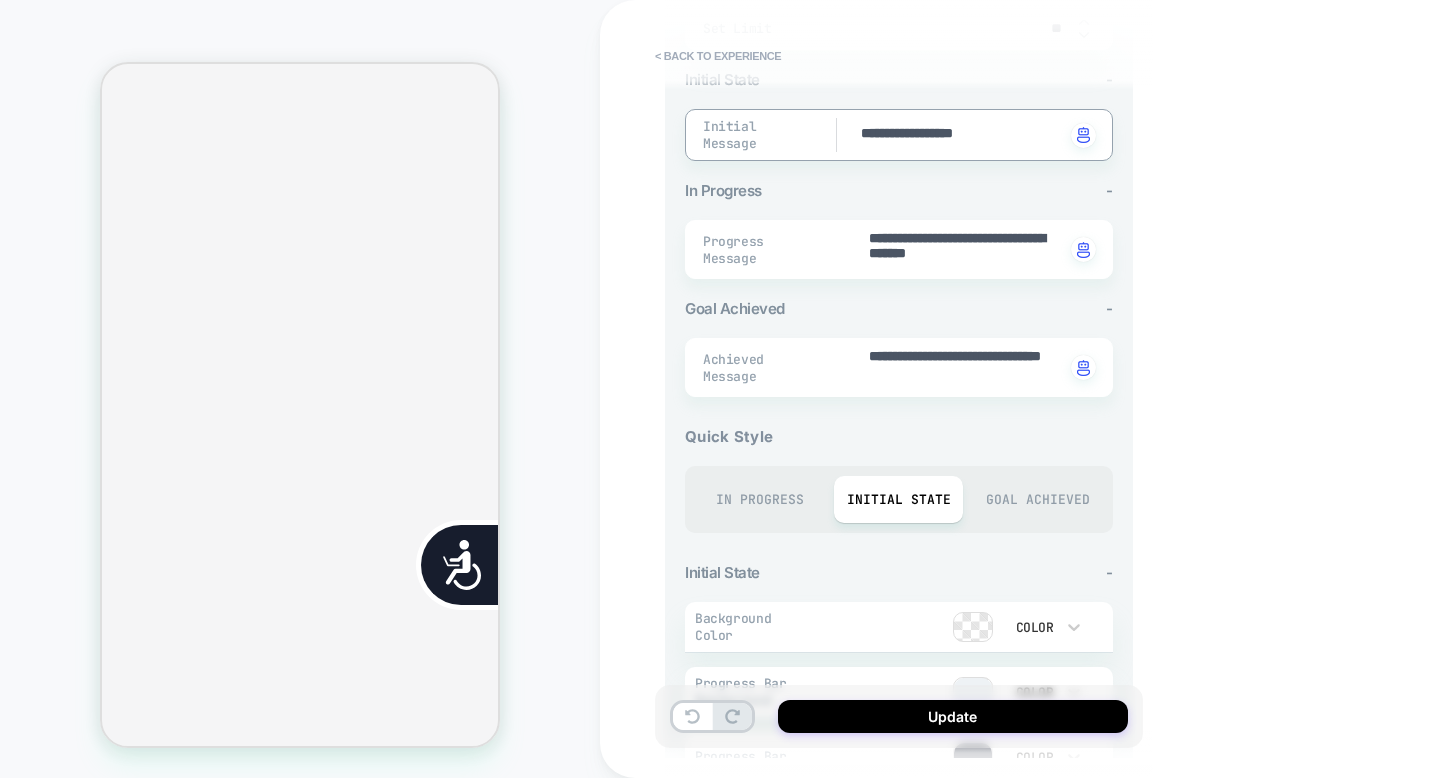 type on "*" 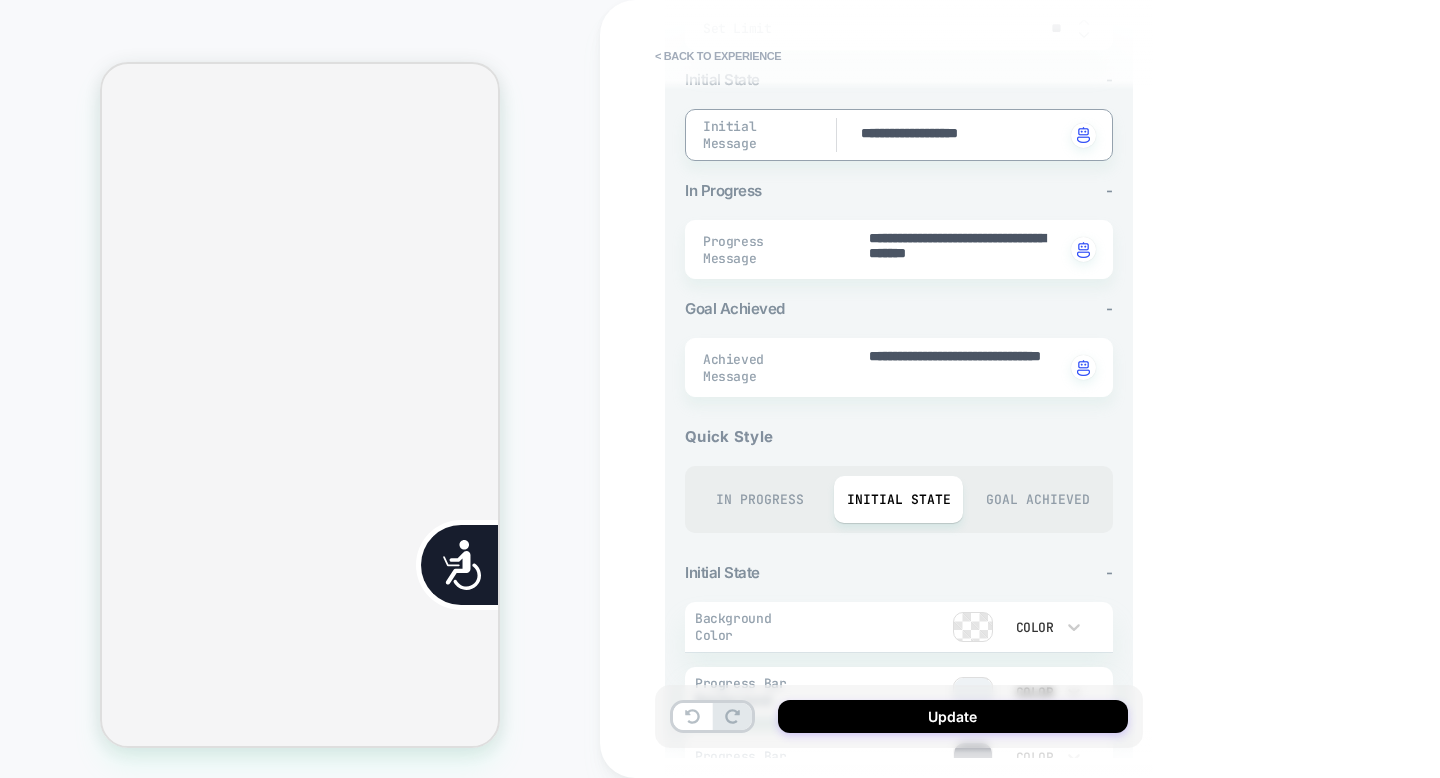 type on "*" 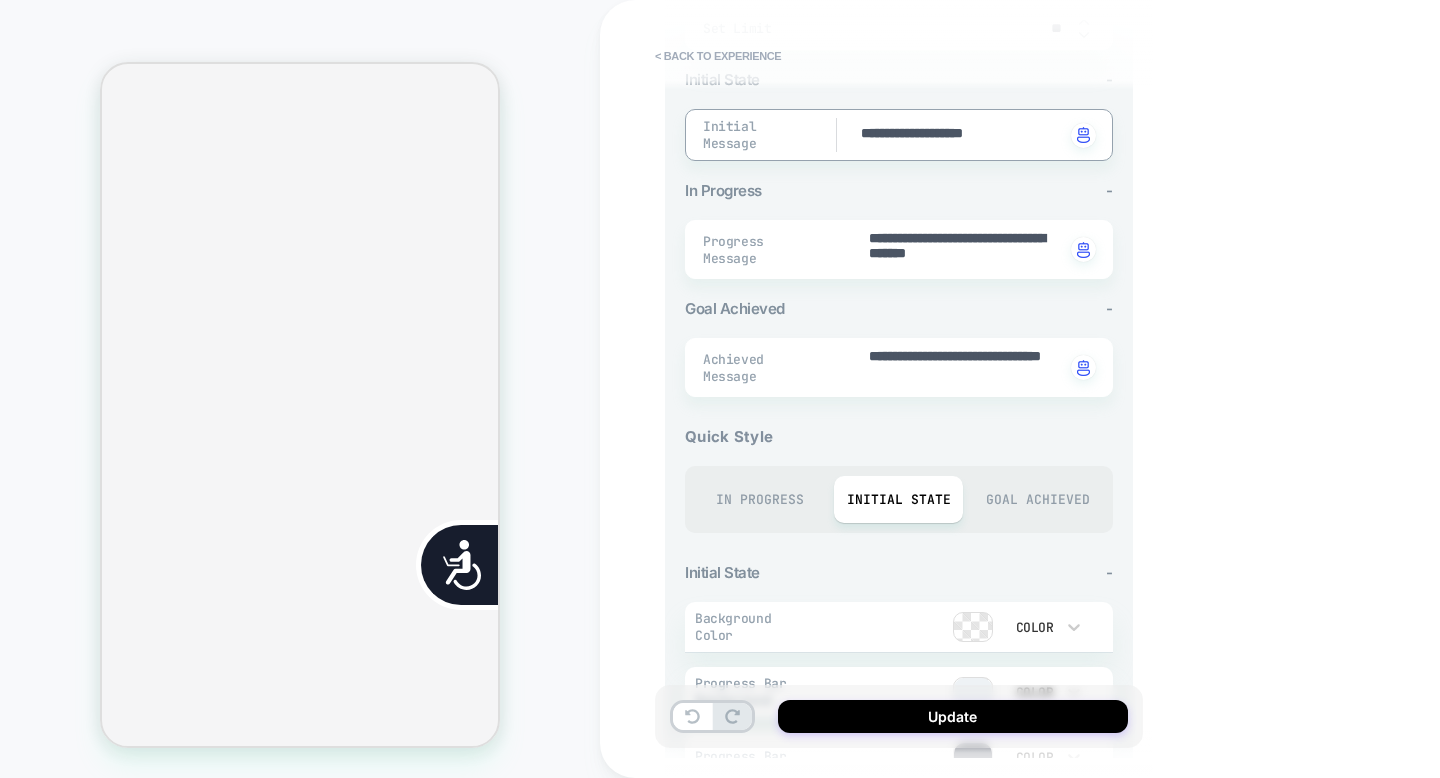 type on "*" 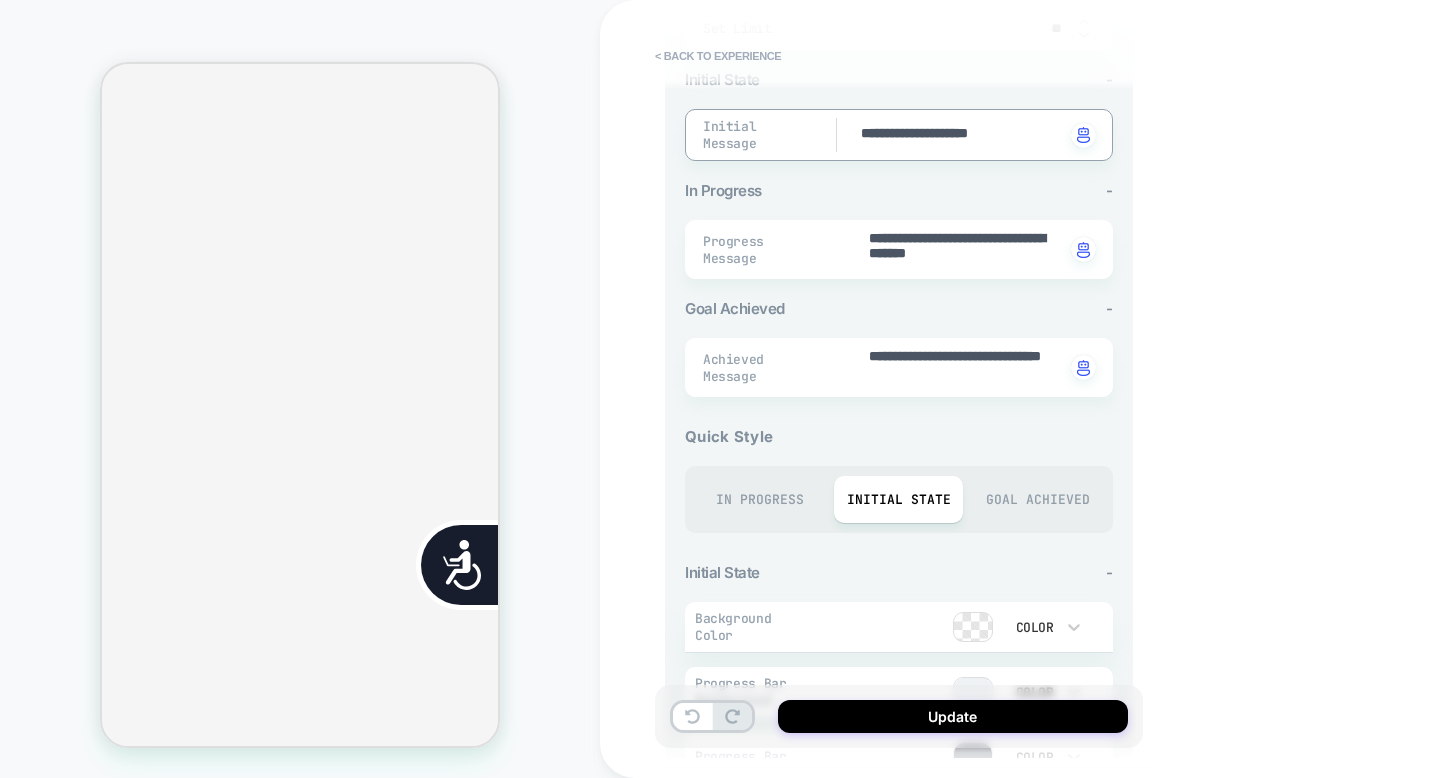 type on "*" 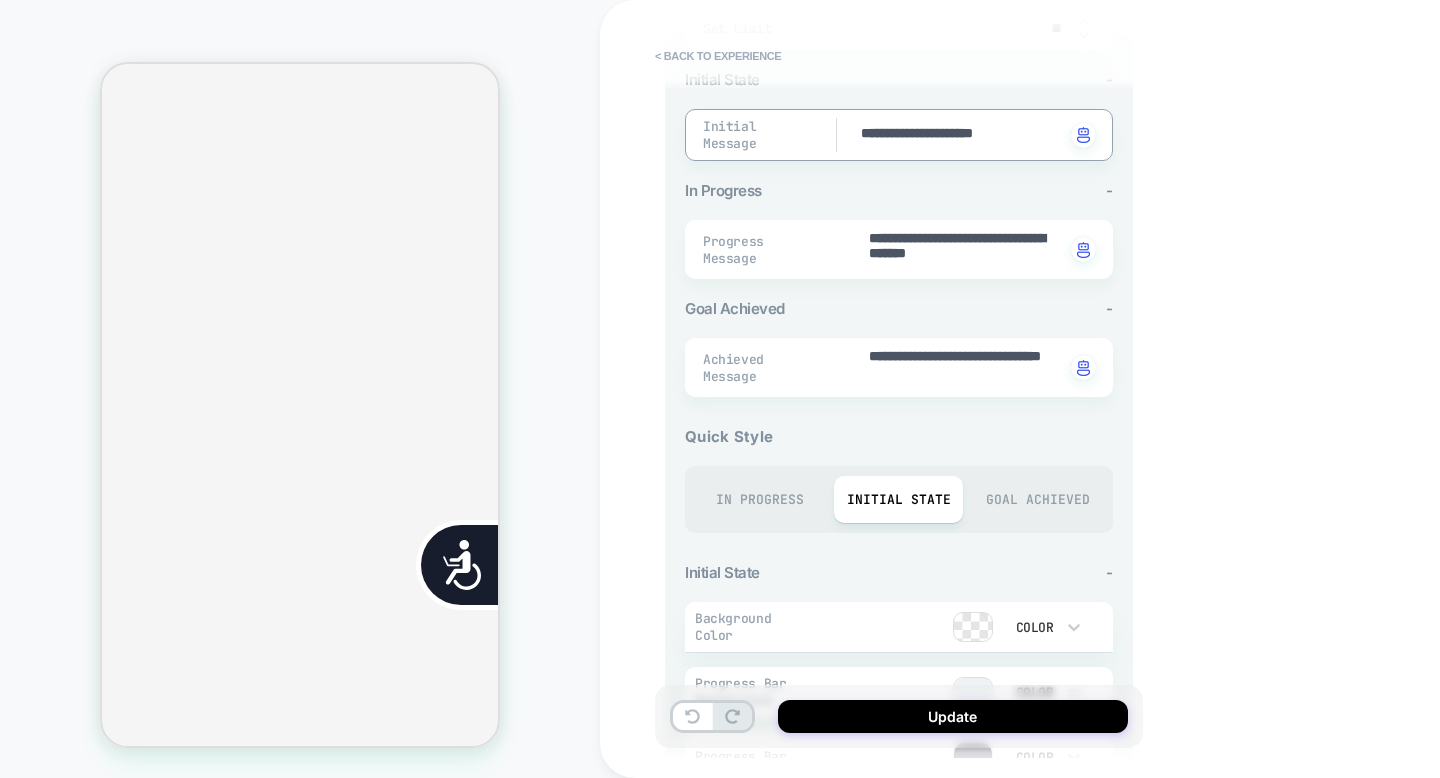 type on "*" 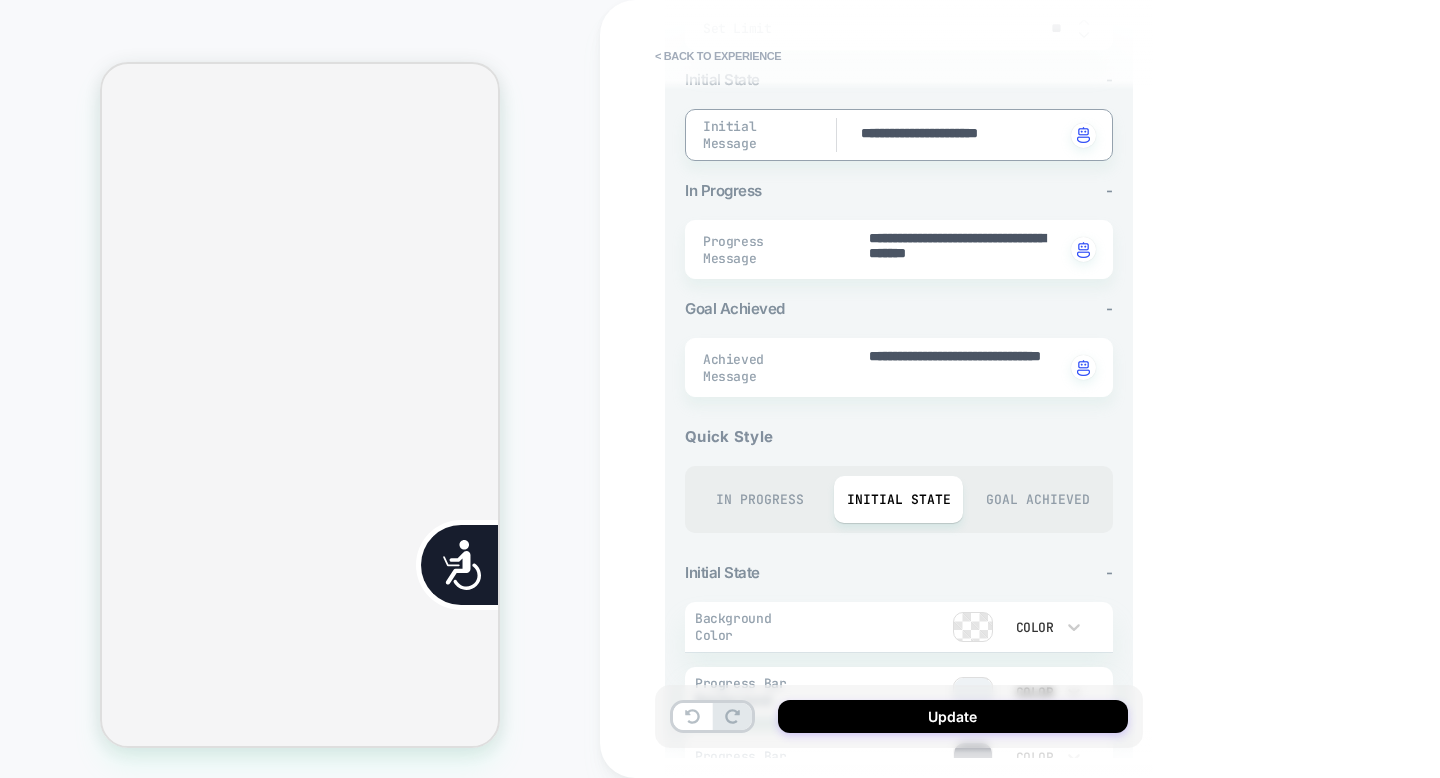 type on "*" 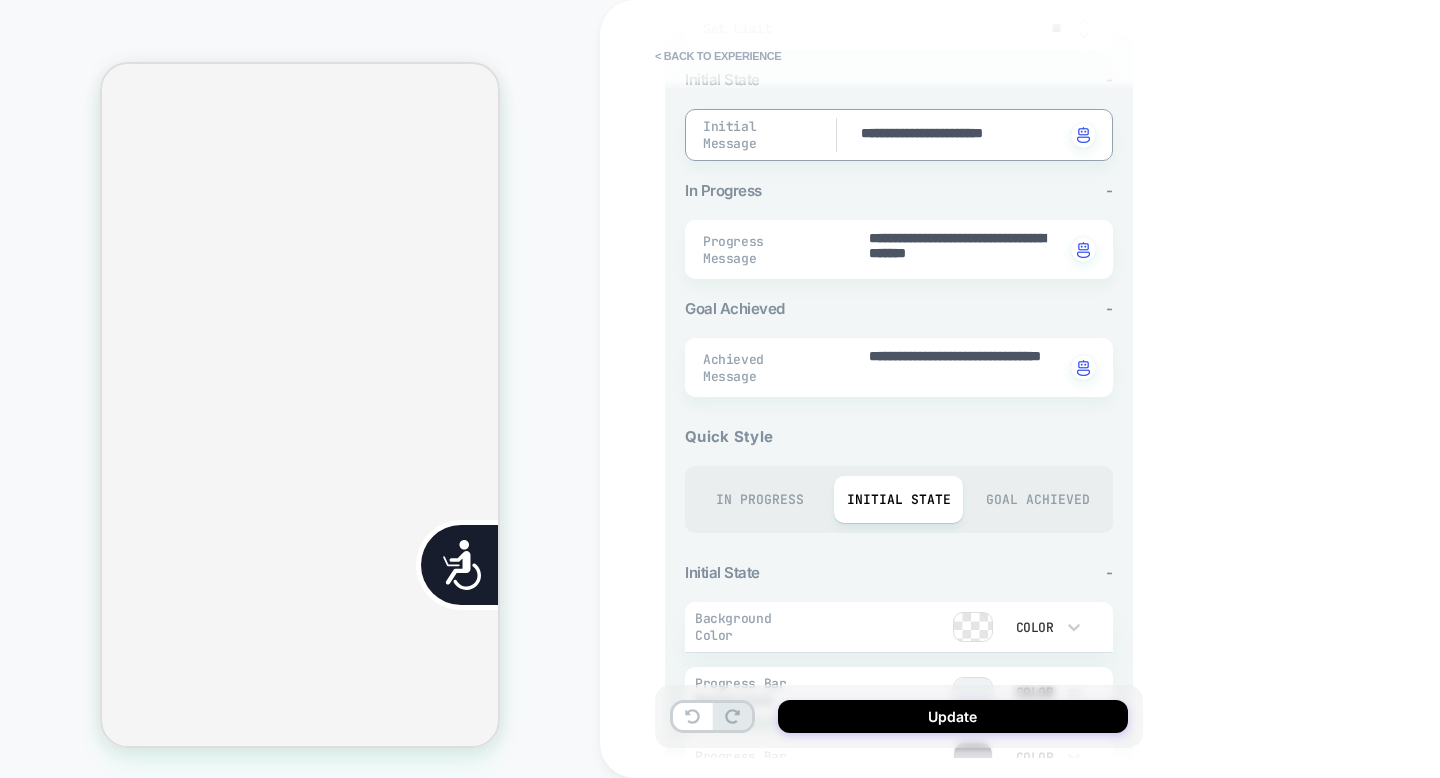 type on "*" 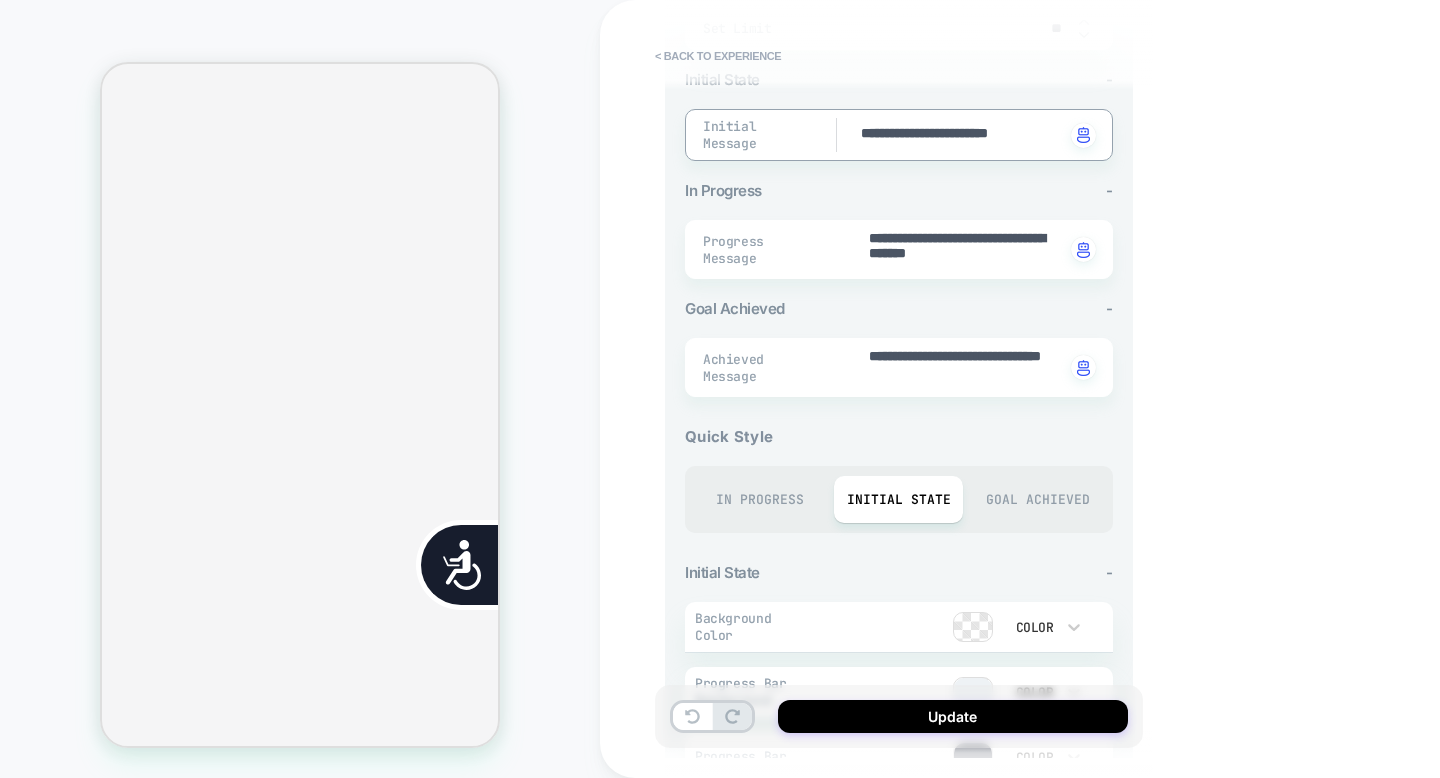 type on "*" 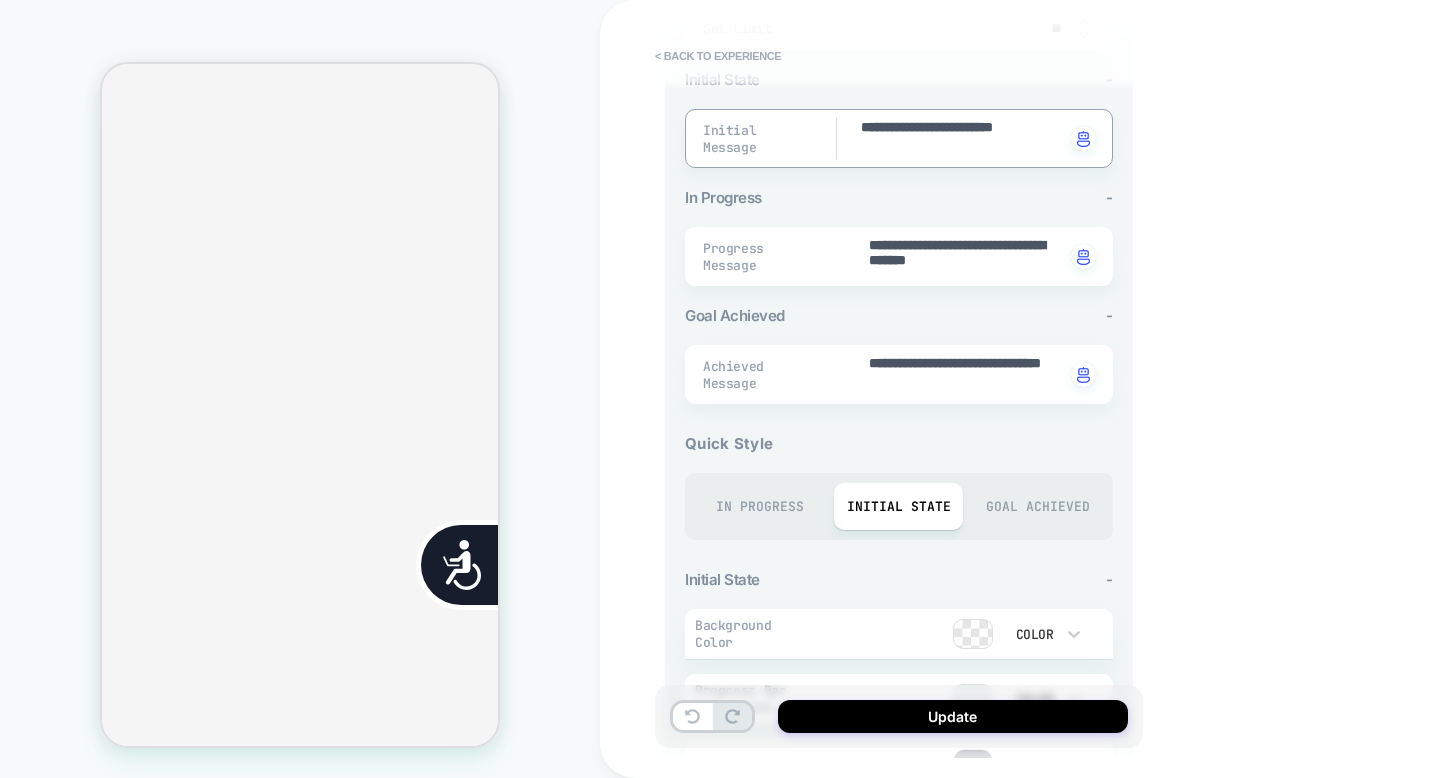 type on "*" 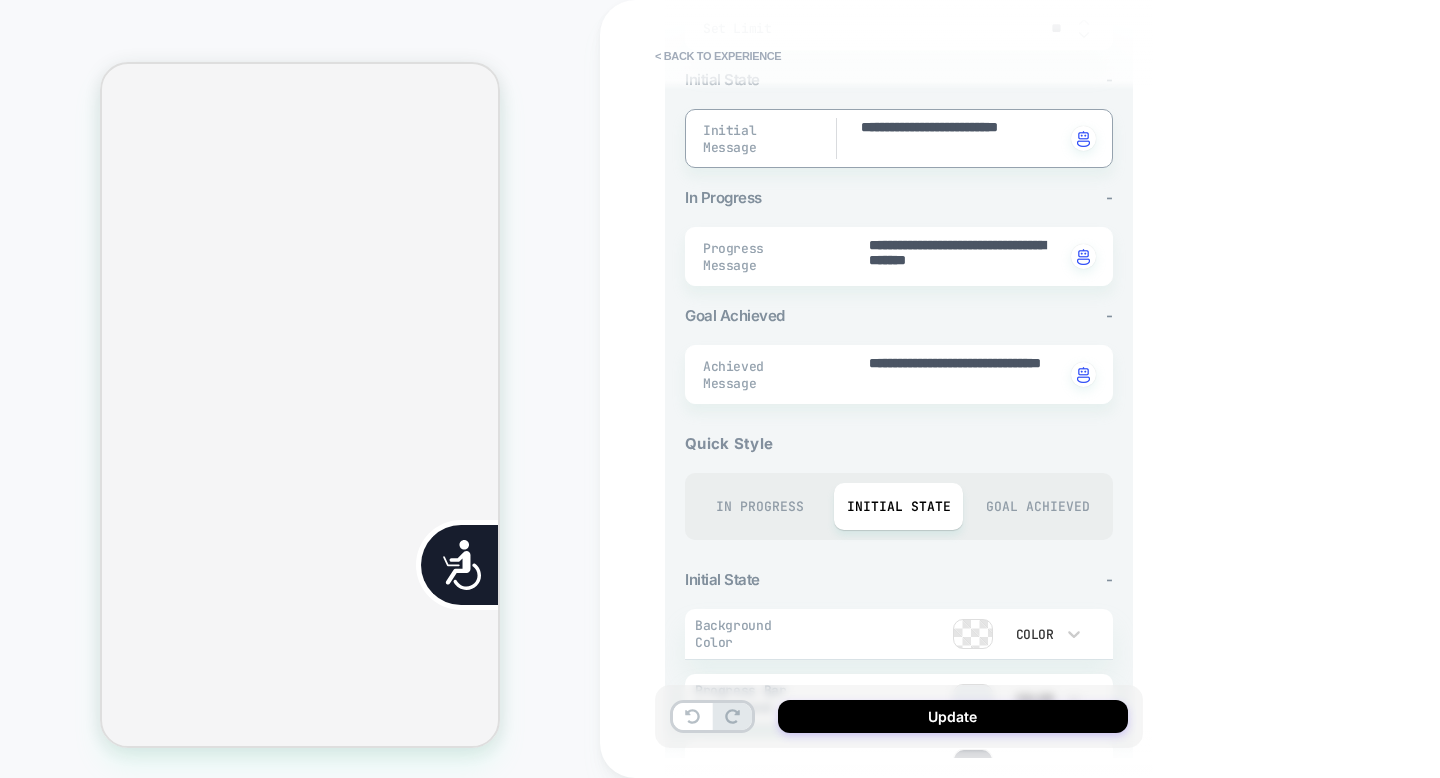 type on "*" 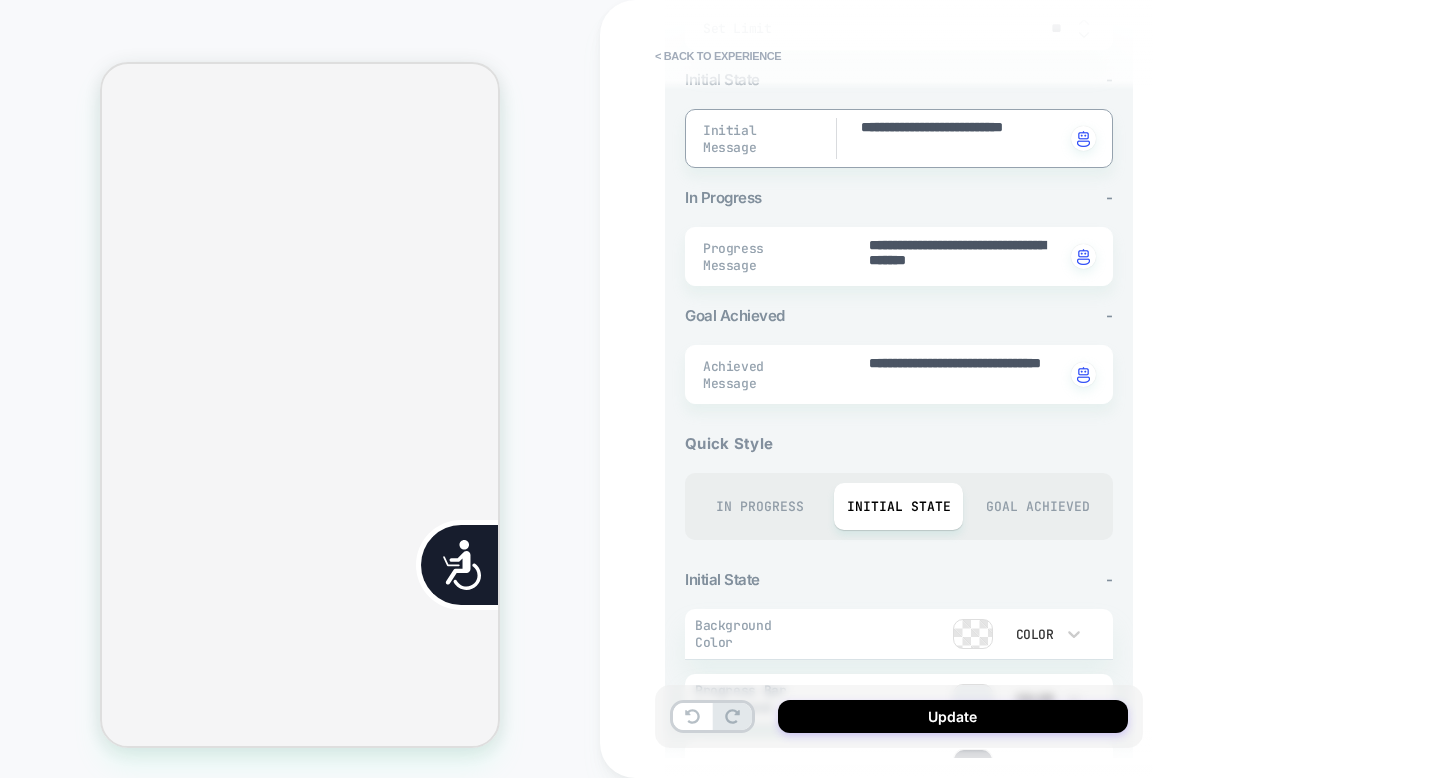 type on "*" 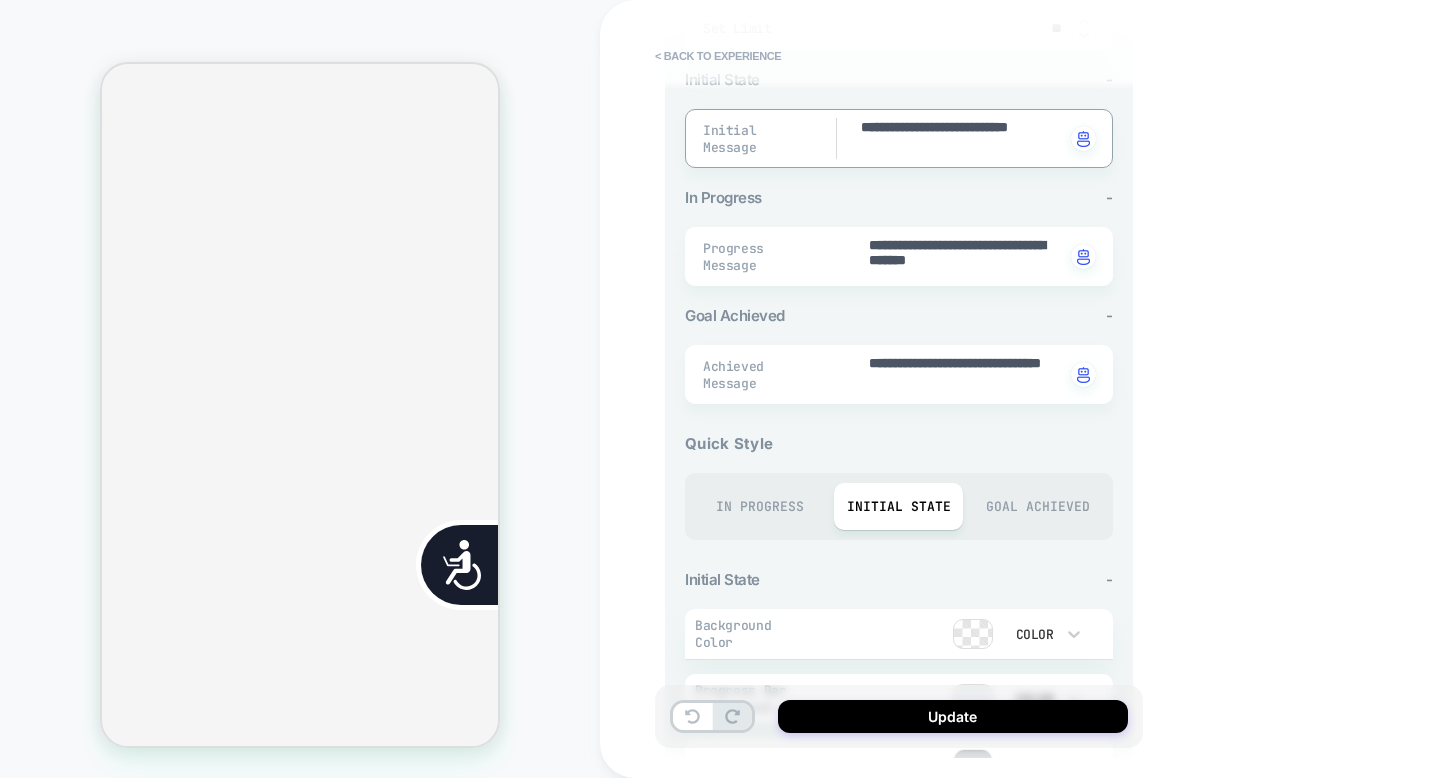 type on "*" 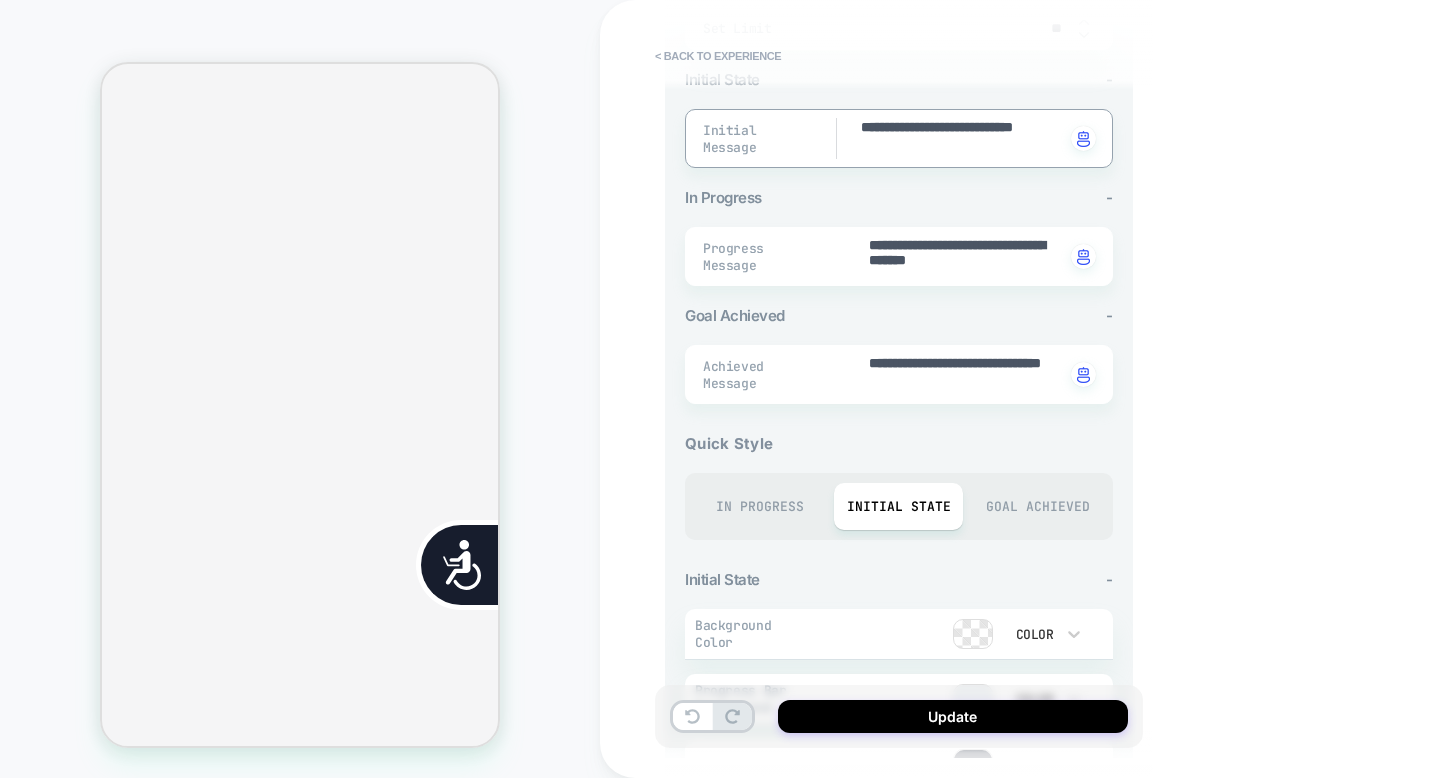 type on "*" 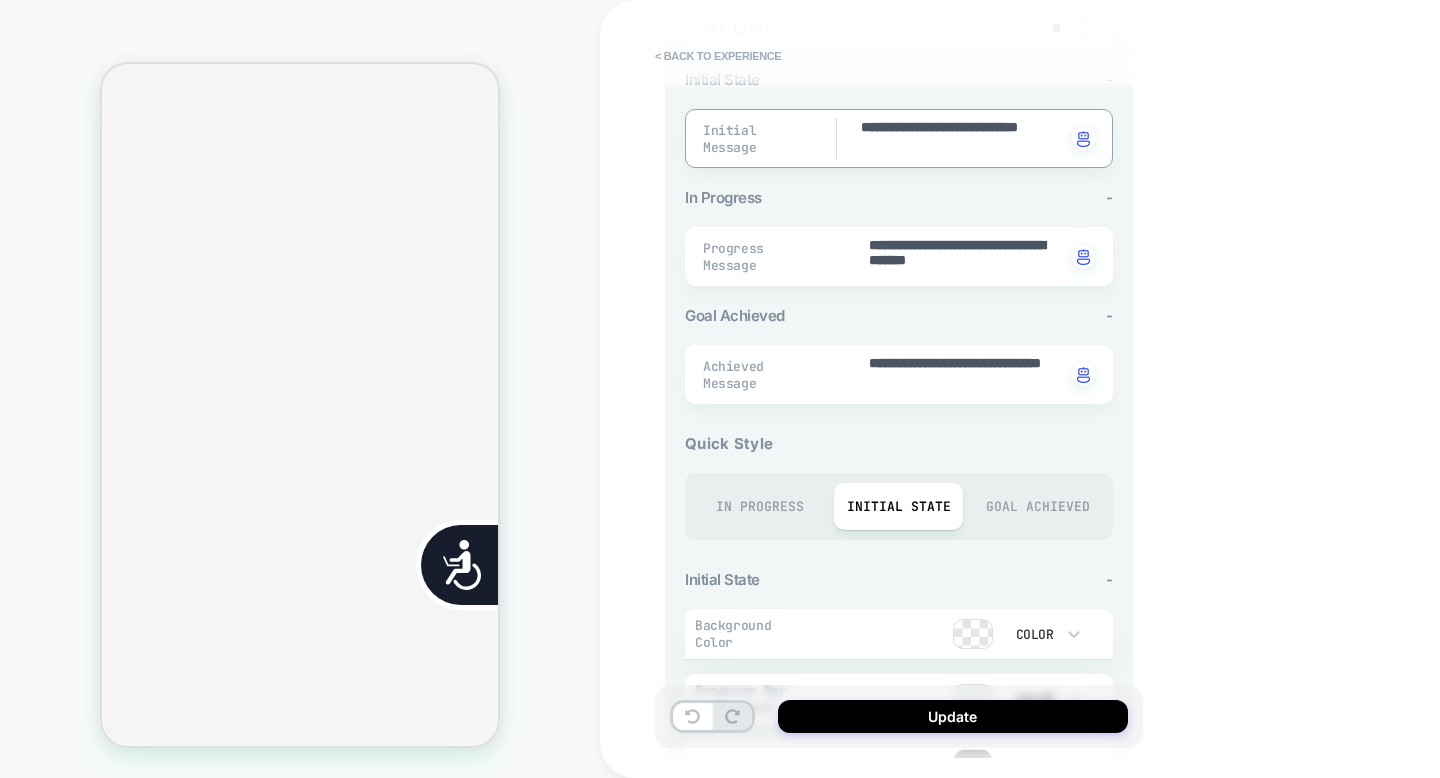 scroll, scrollTop: 0, scrollLeft: 808, axis: horizontal 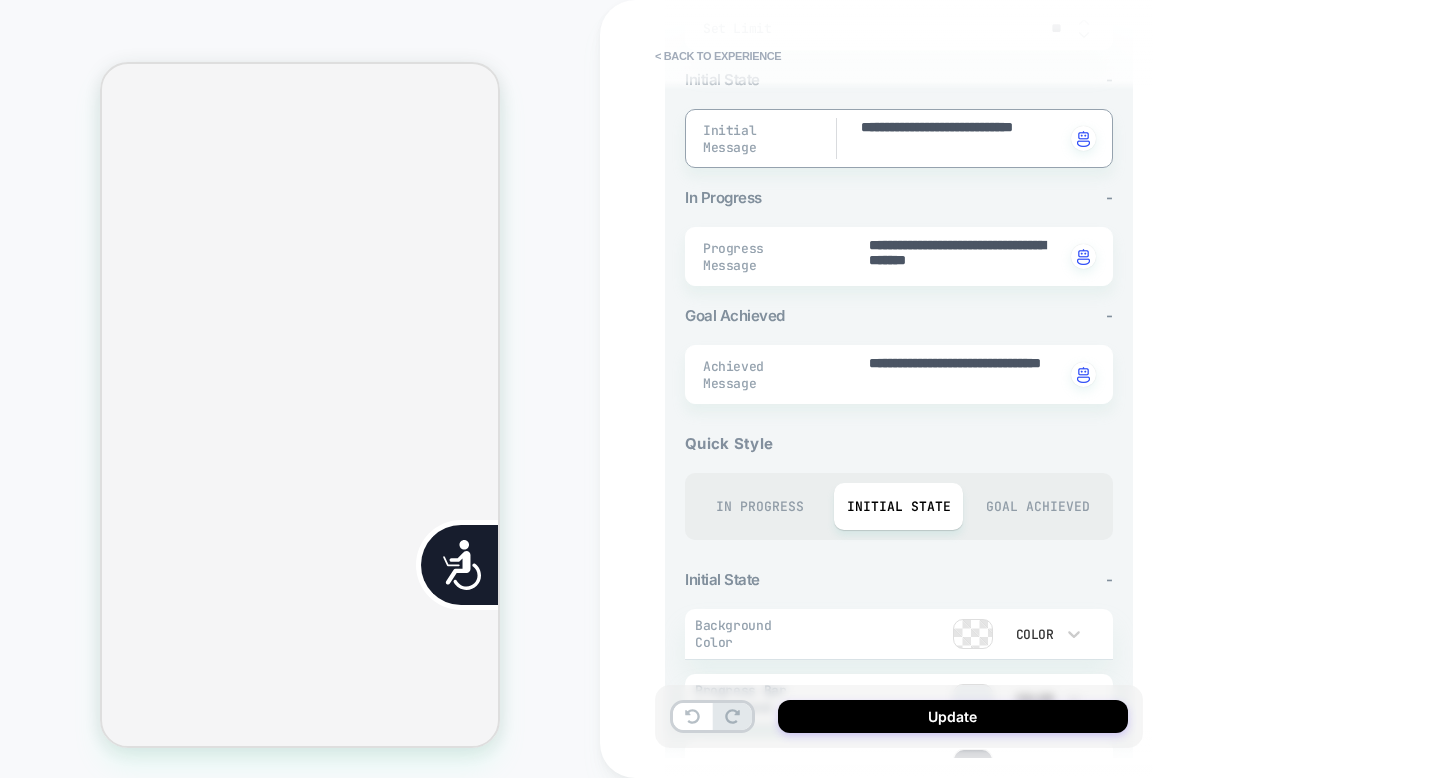 type on "*" 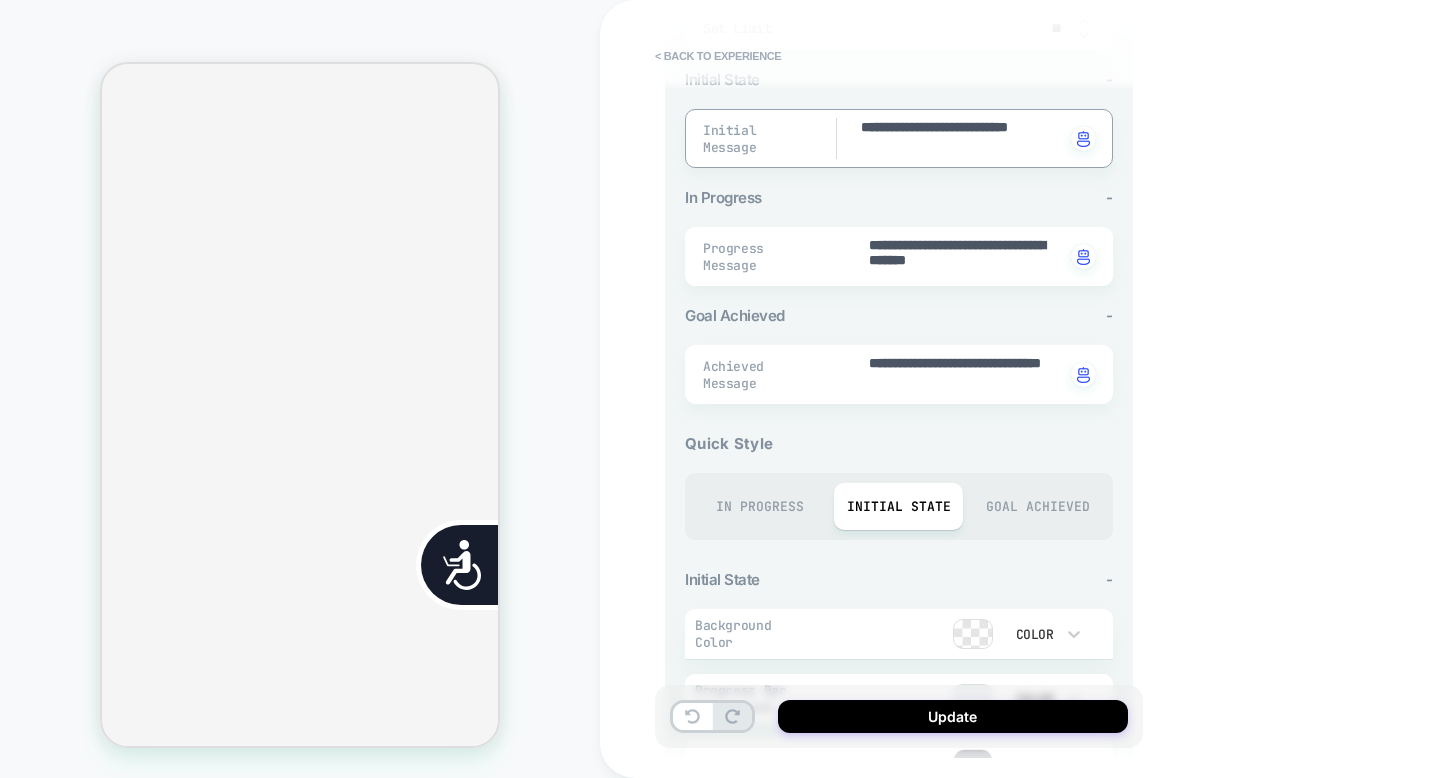 type on "*" 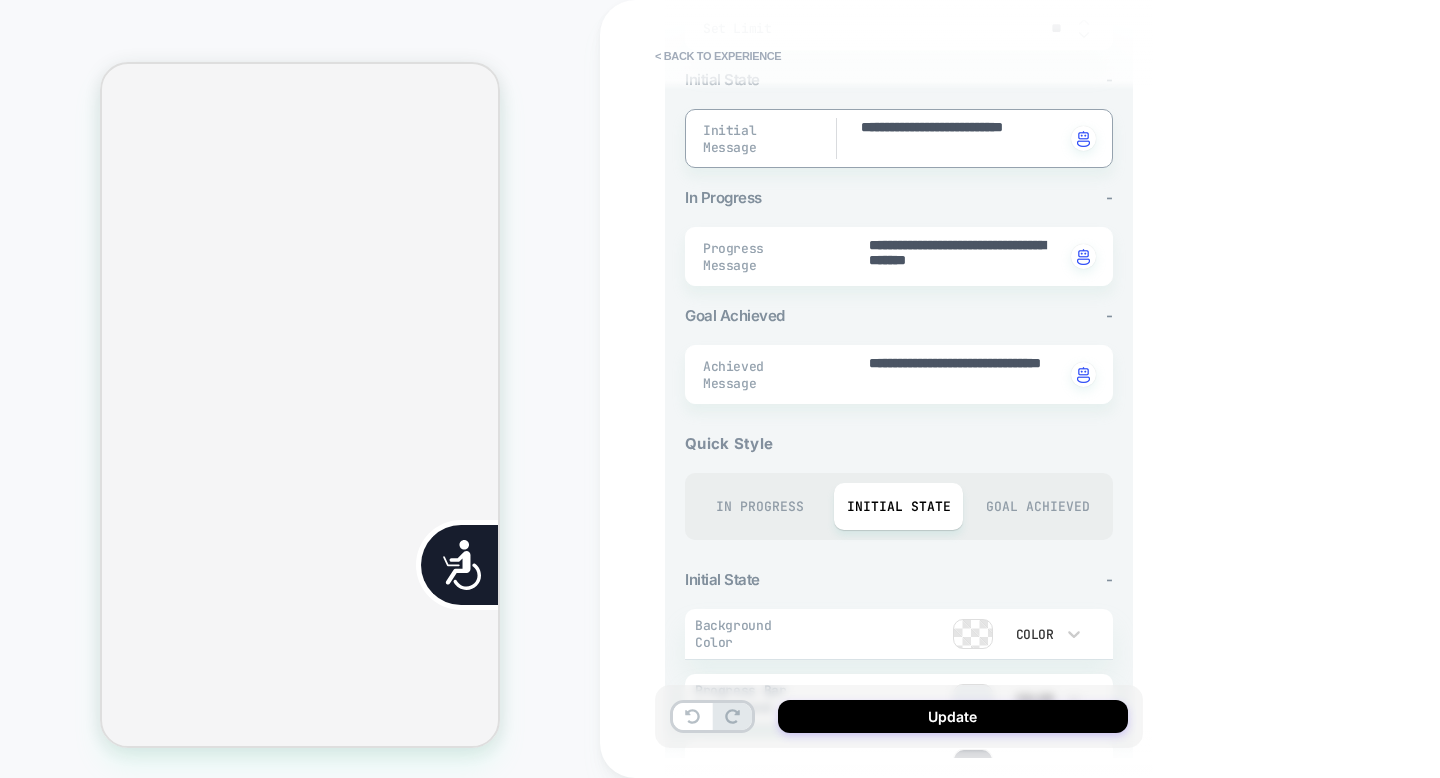 type on "*" 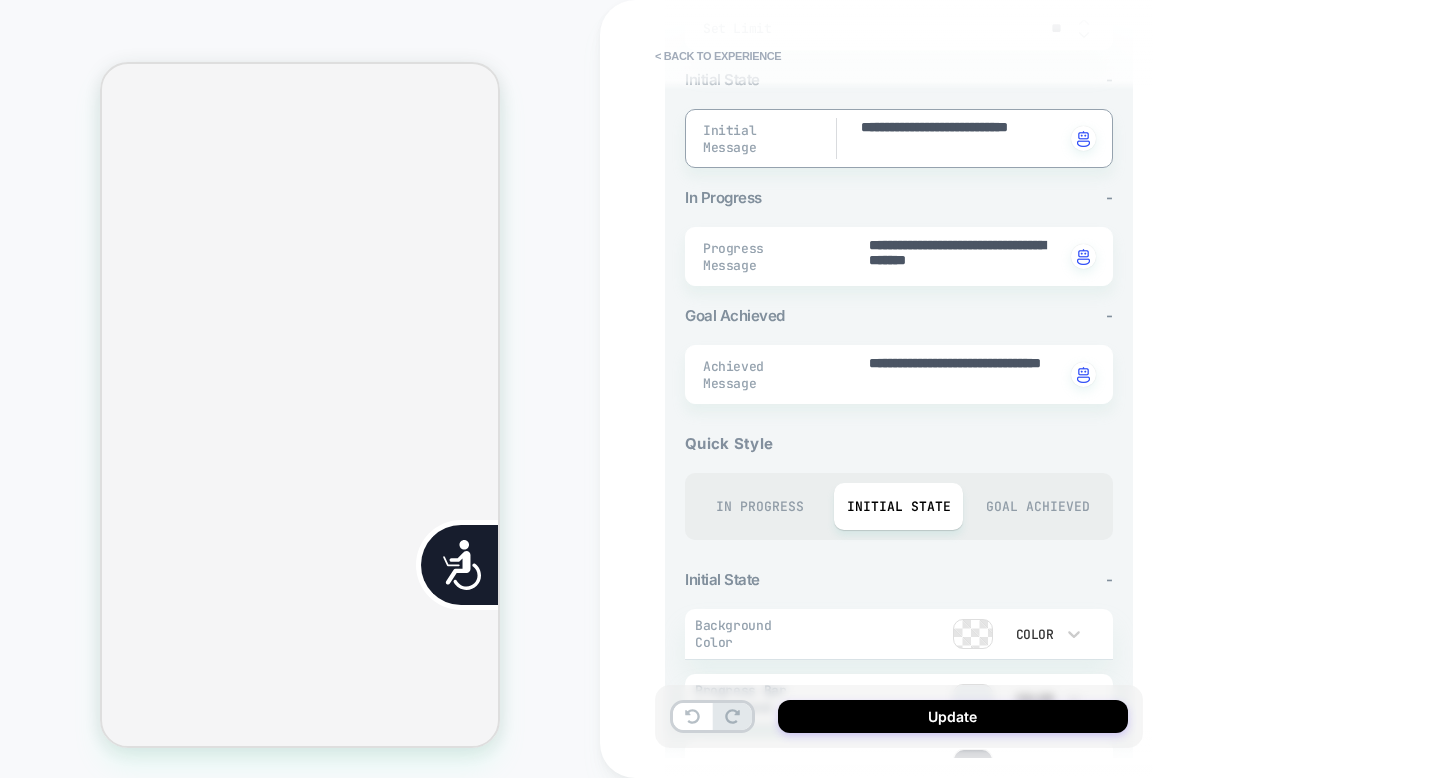 type on "*" 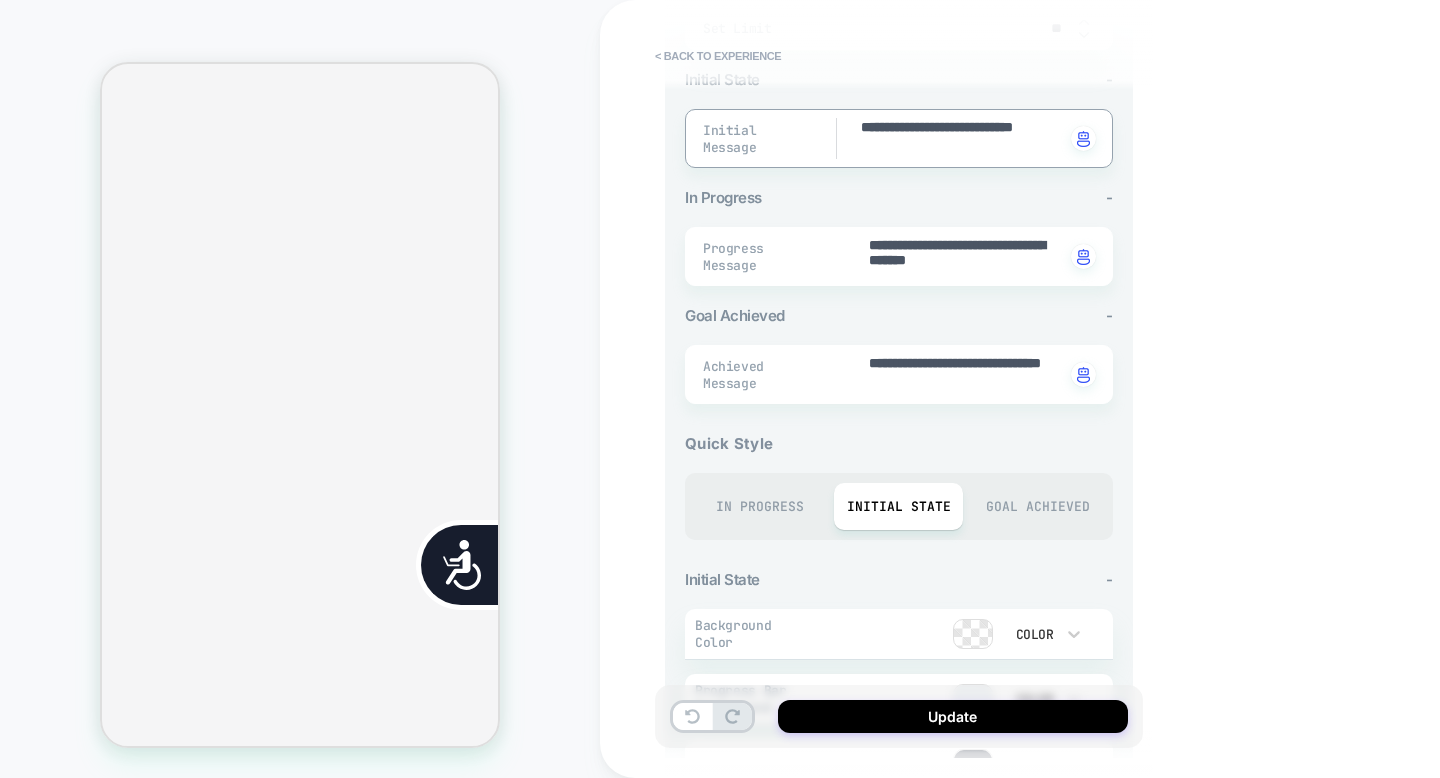 type on "*" 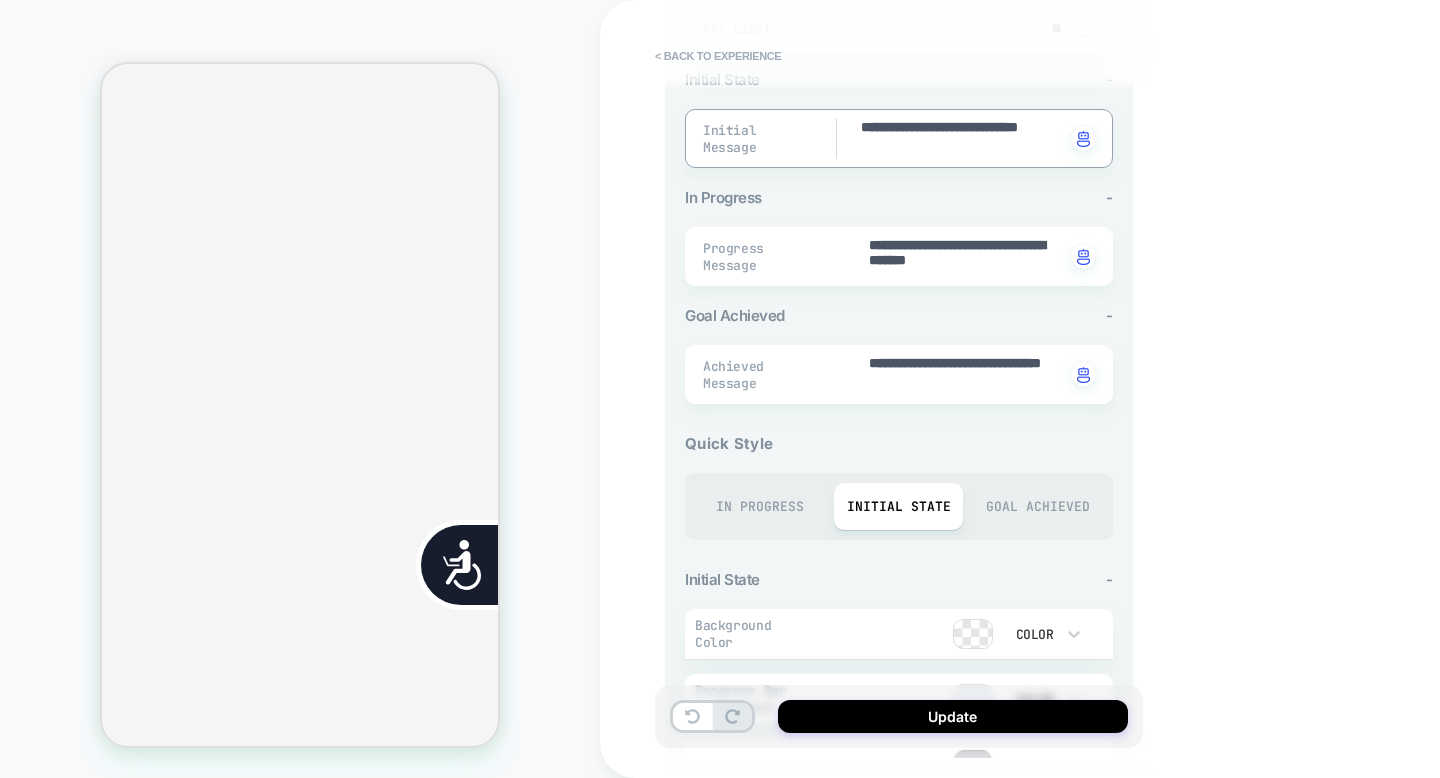 type on "*" 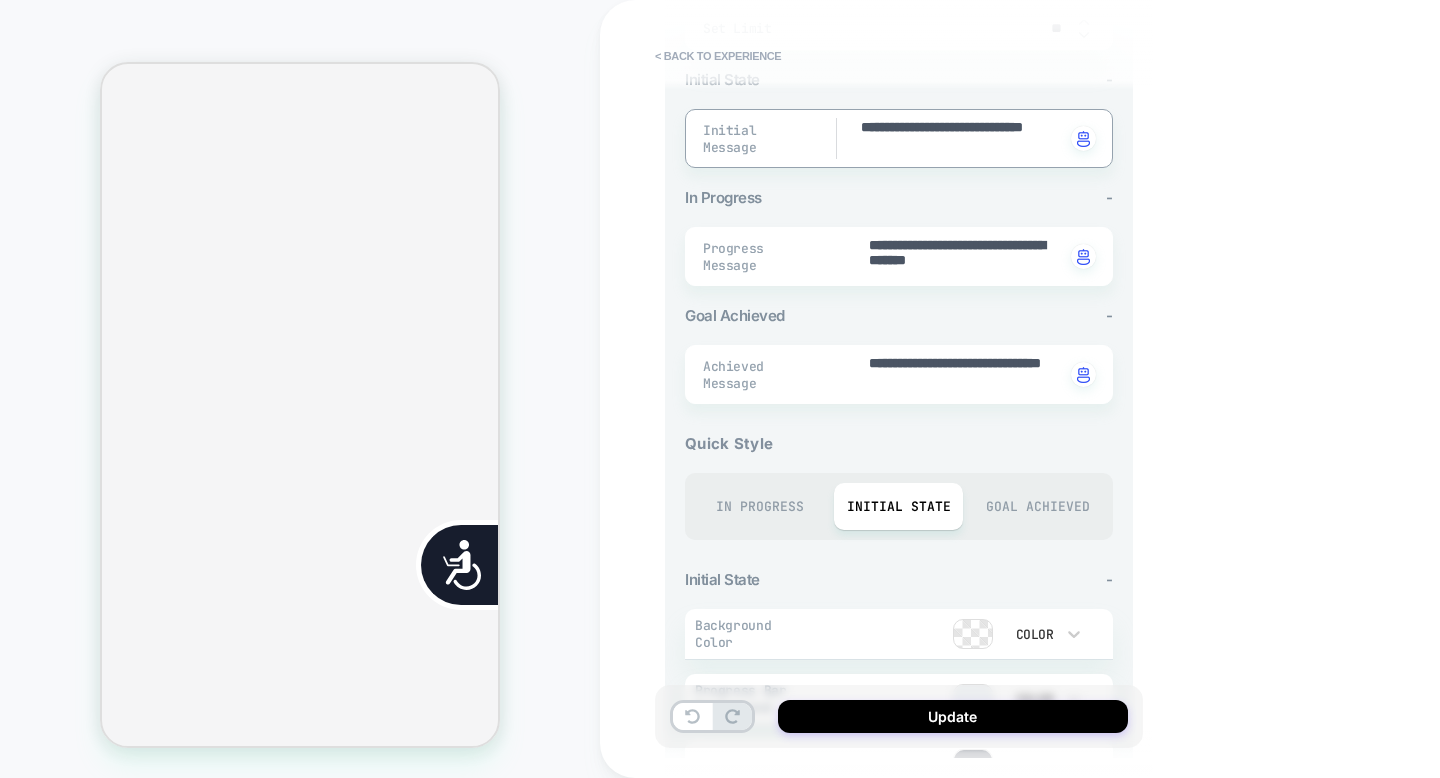 type on "*" 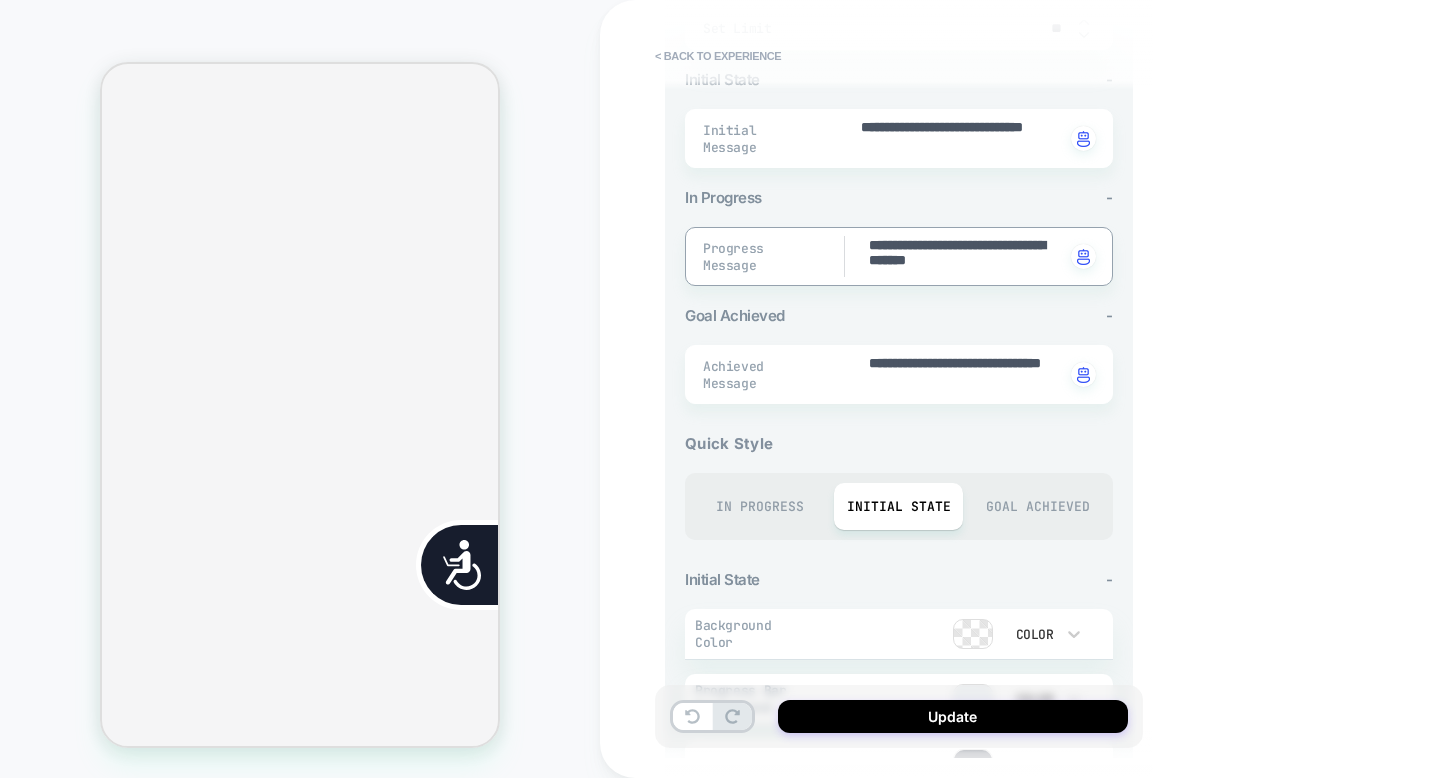click on "**********" at bounding box center (966, 256) 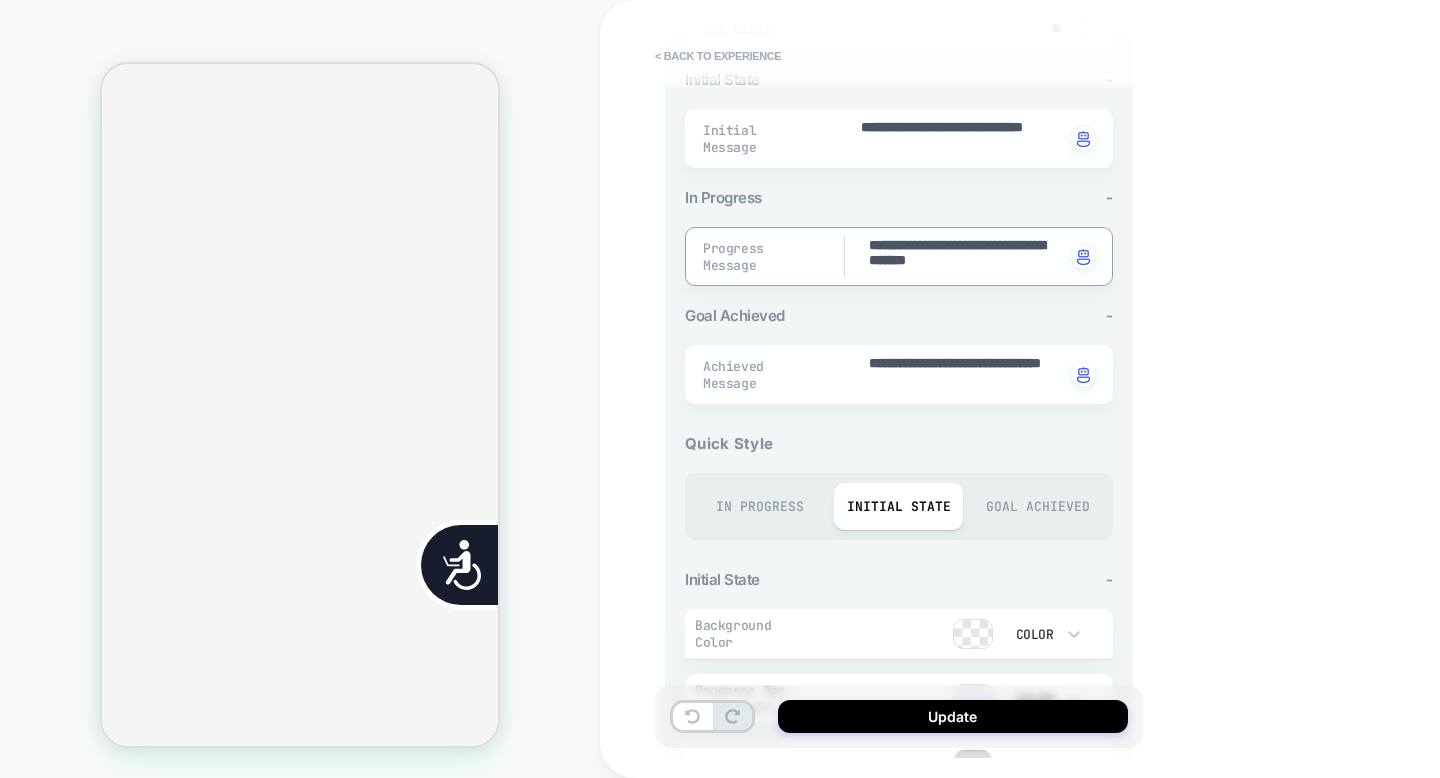 click on "**********" at bounding box center [966, 256] 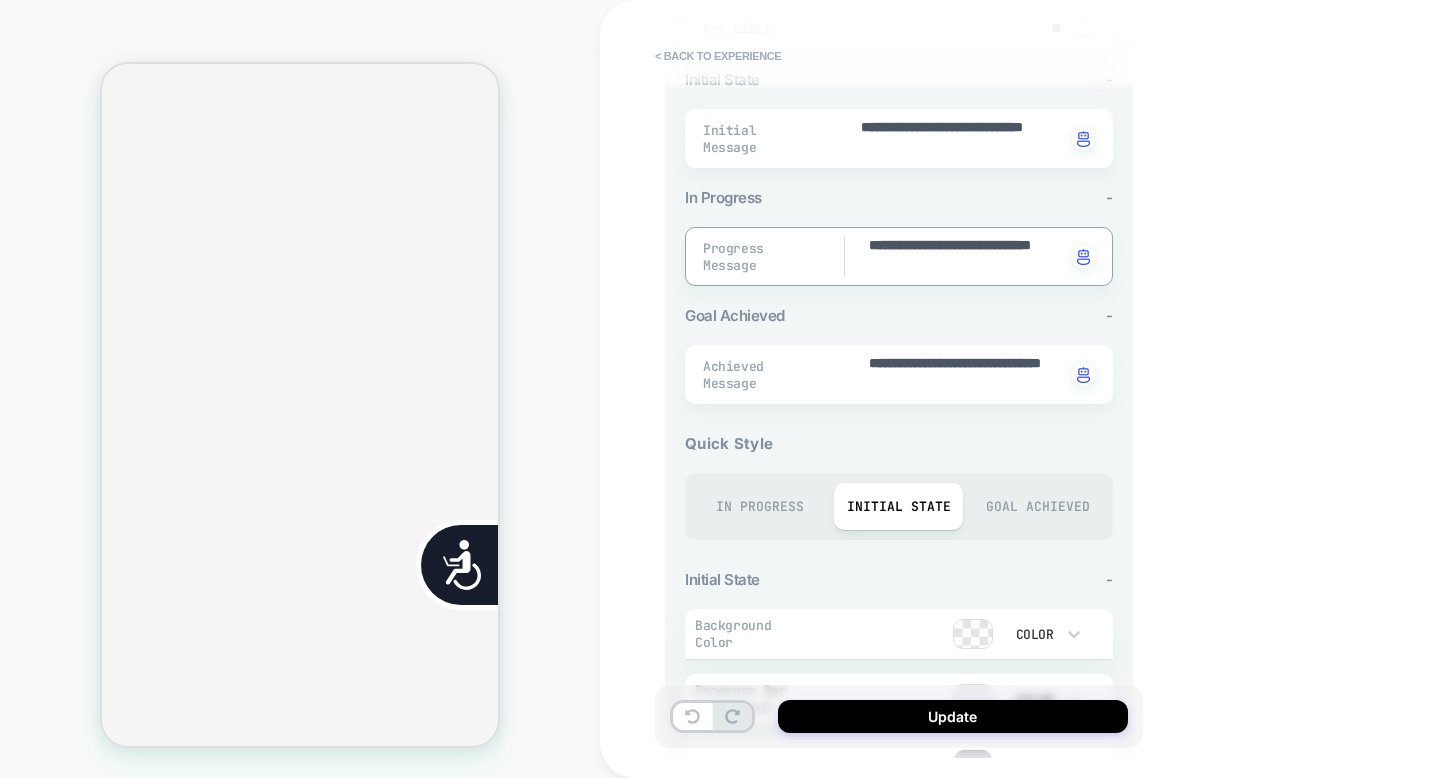 type on "*" 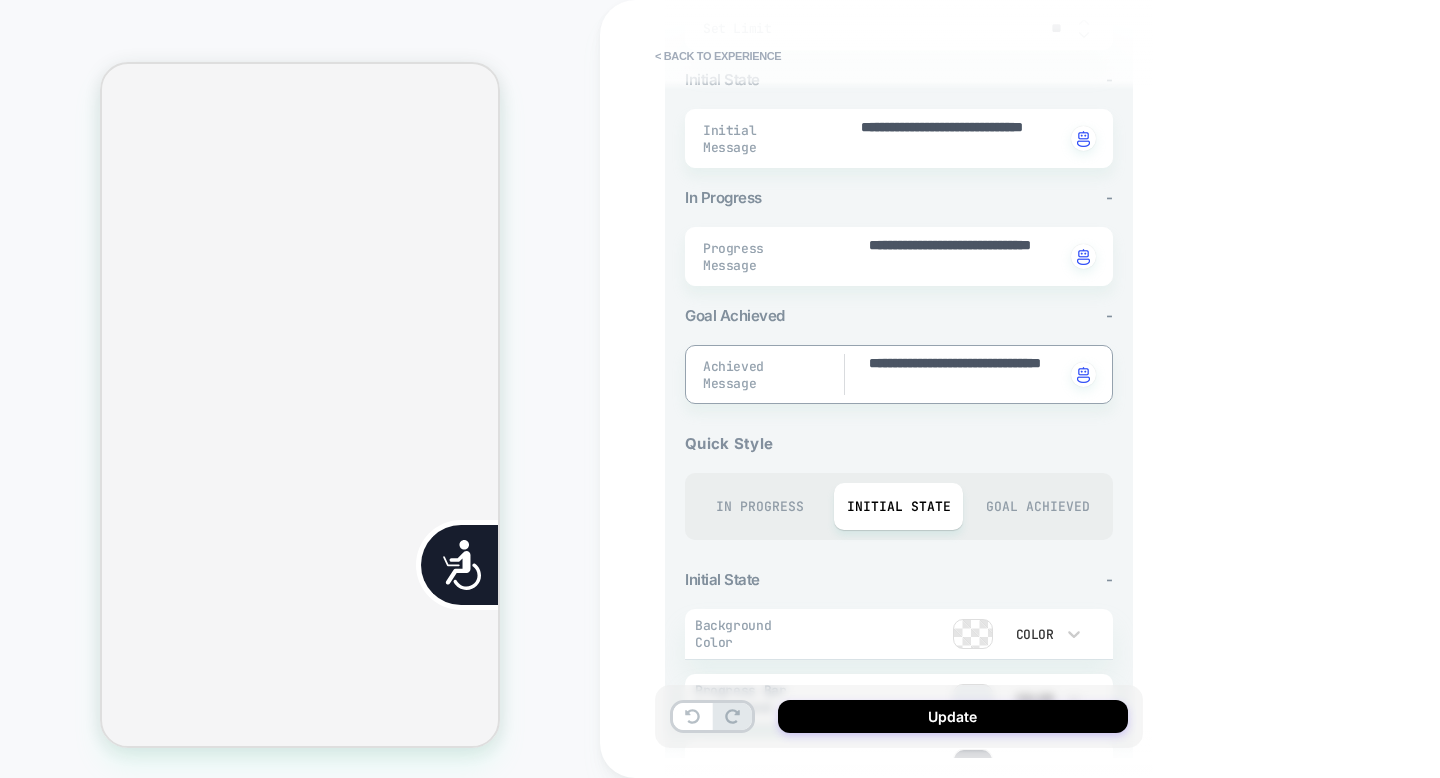click on "**********" at bounding box center [966, 374] 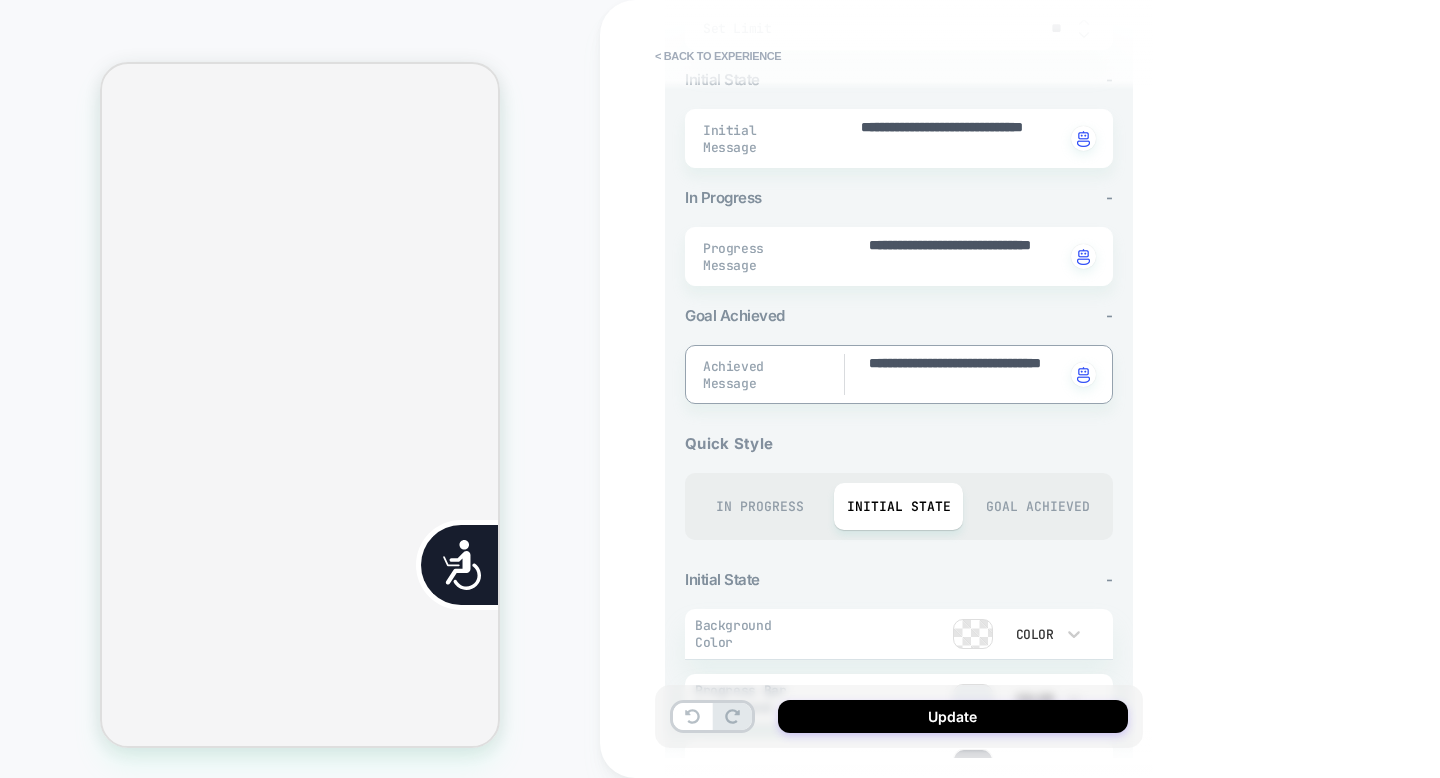 type on "*" 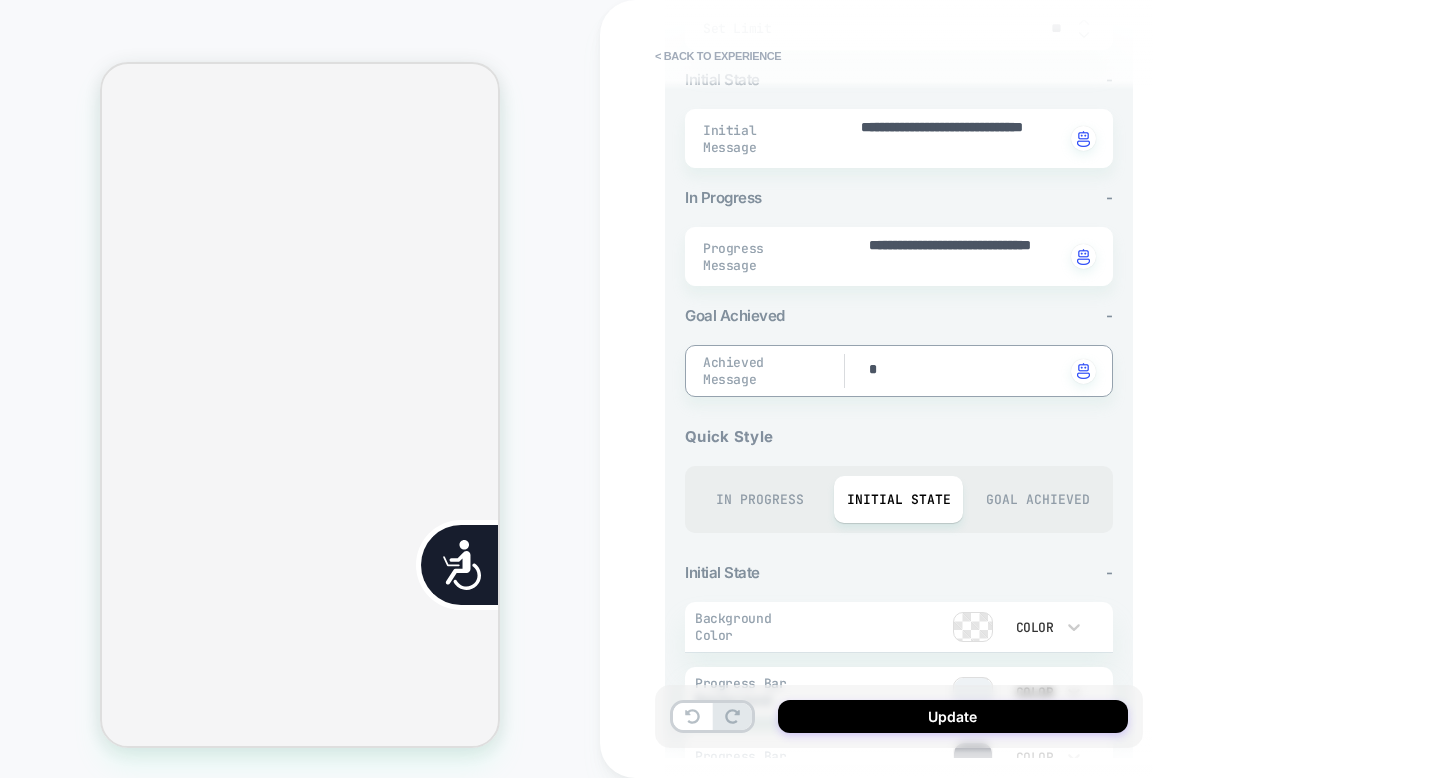 type on "*" 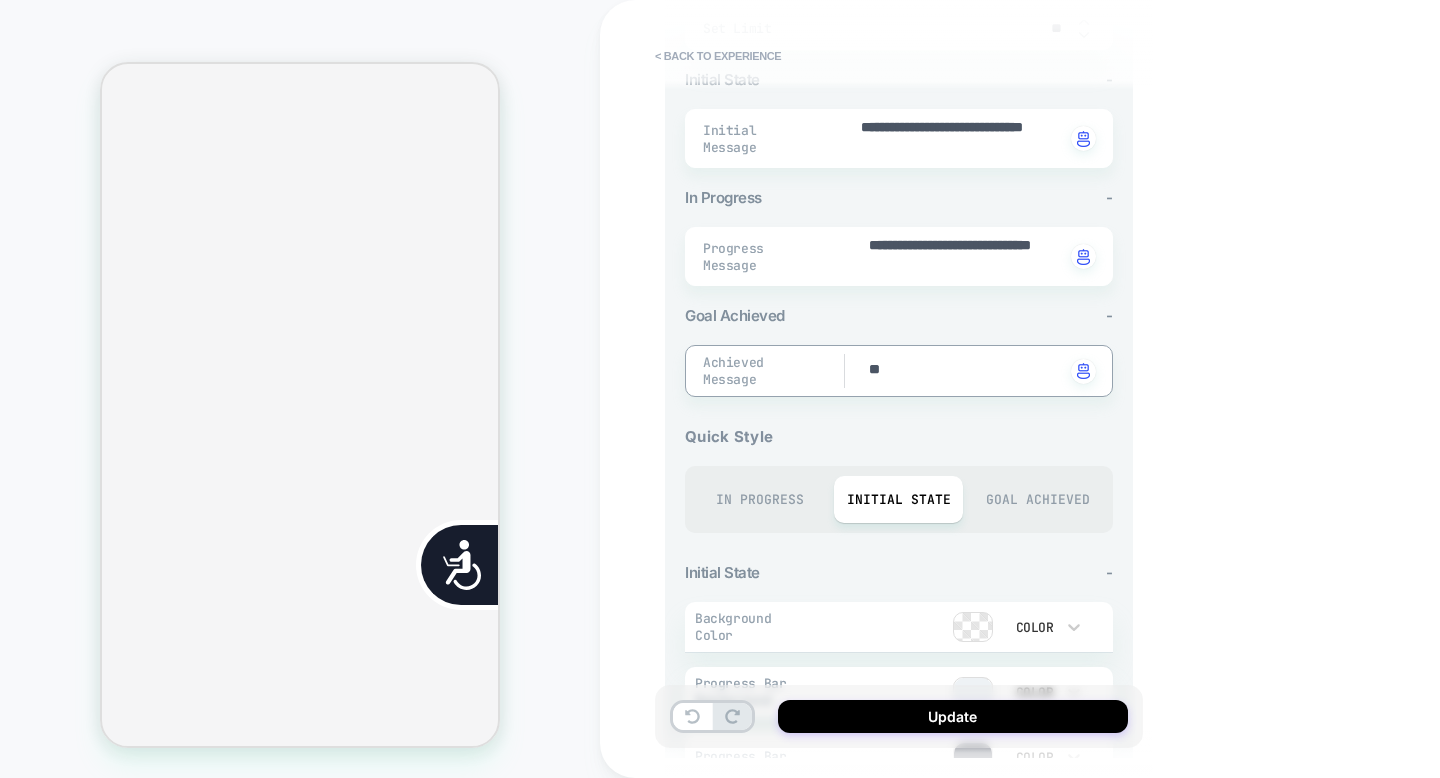 type on "*" 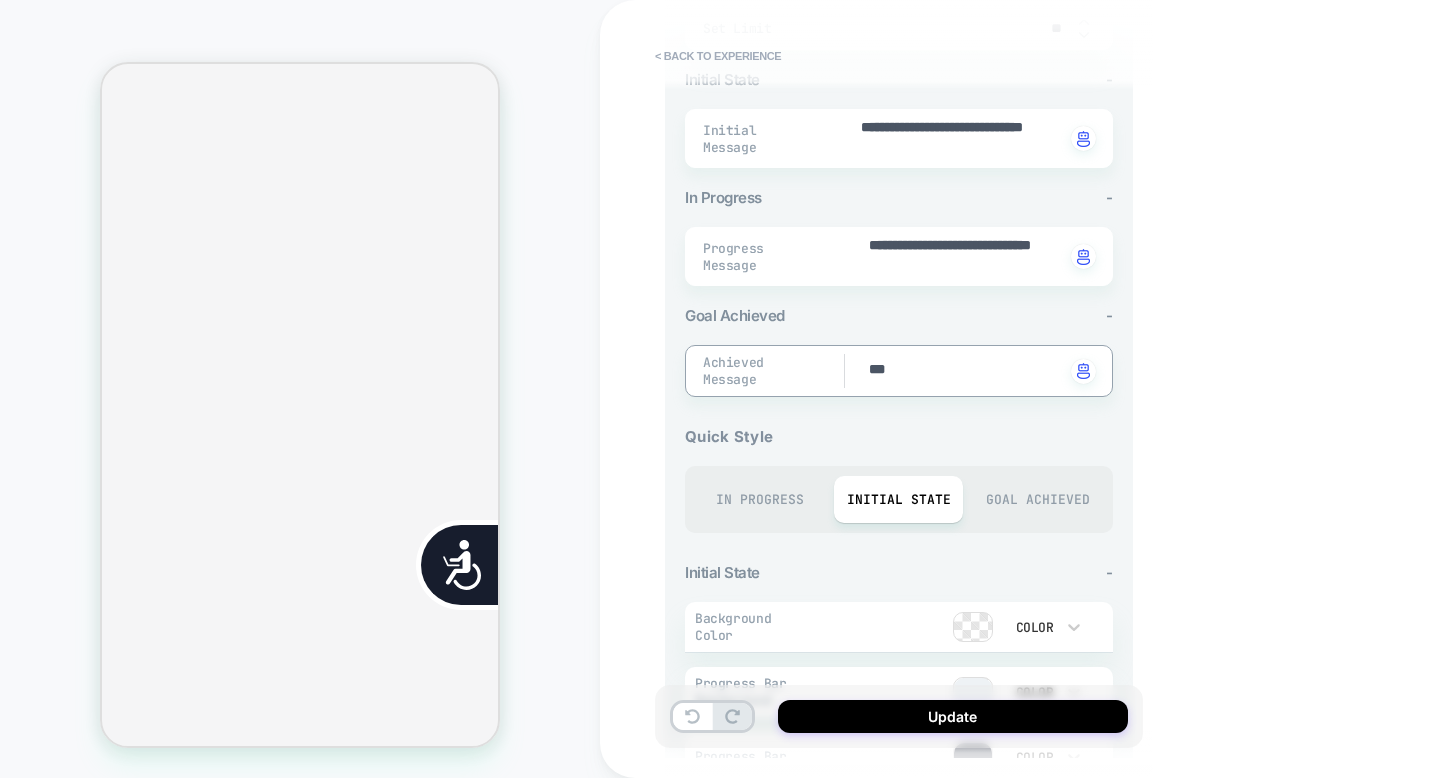 type on "*" 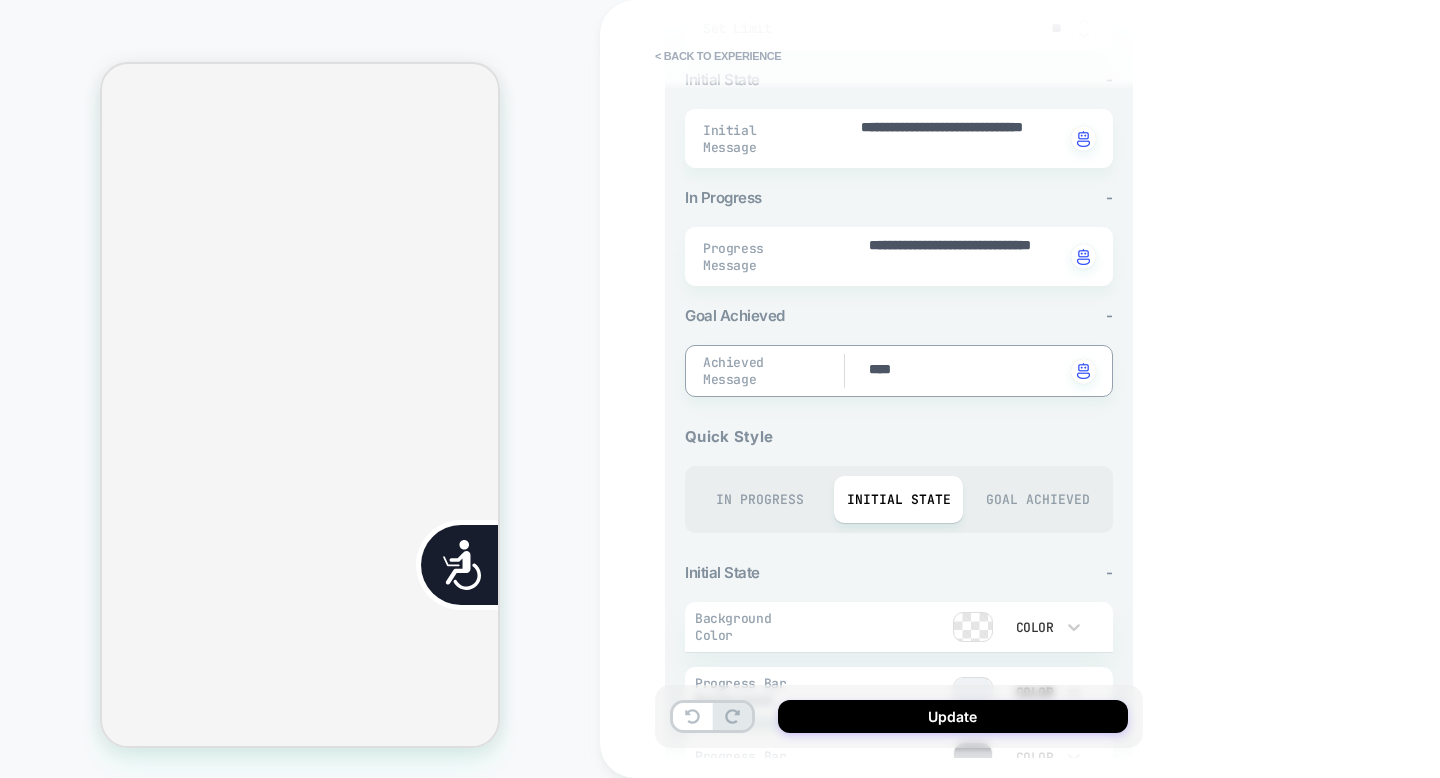 type on "*" 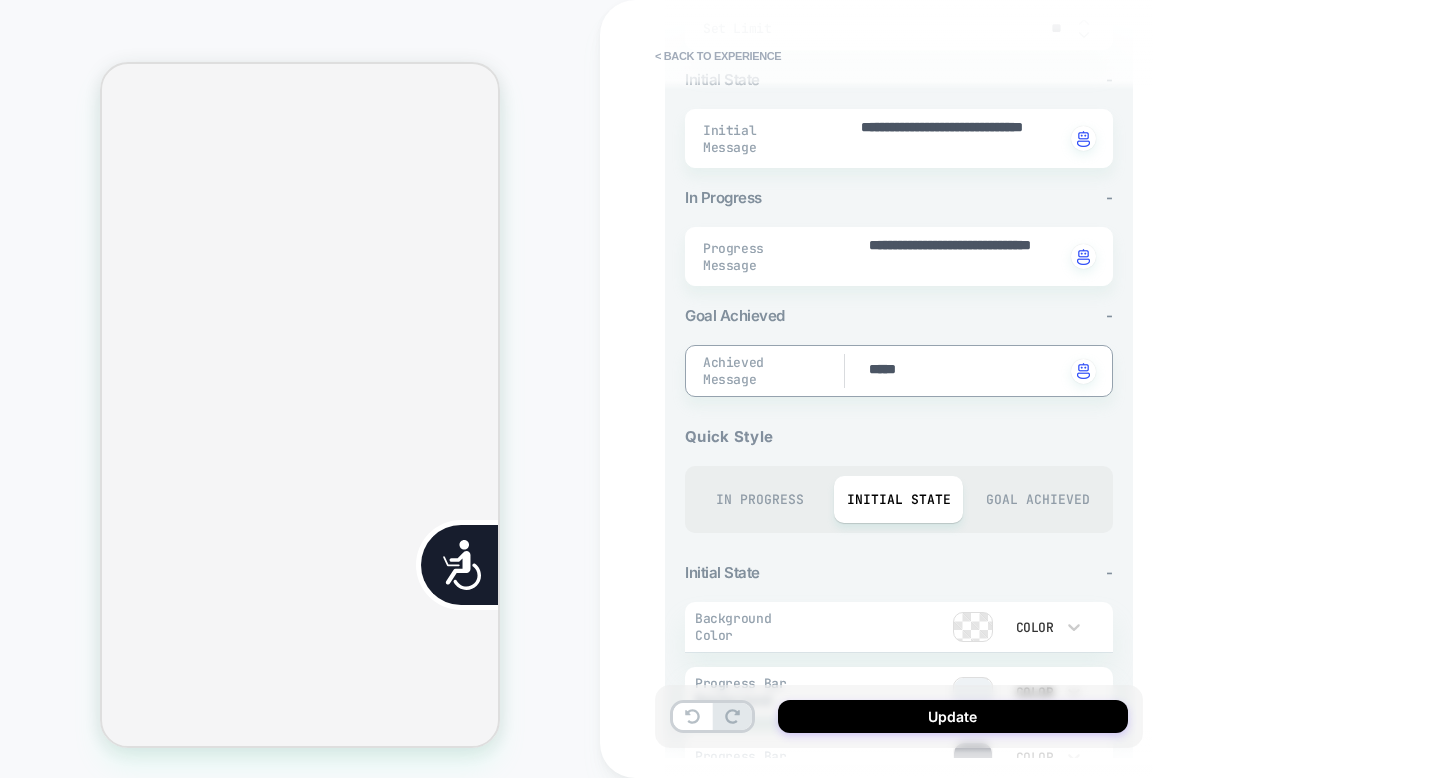 type on "*" 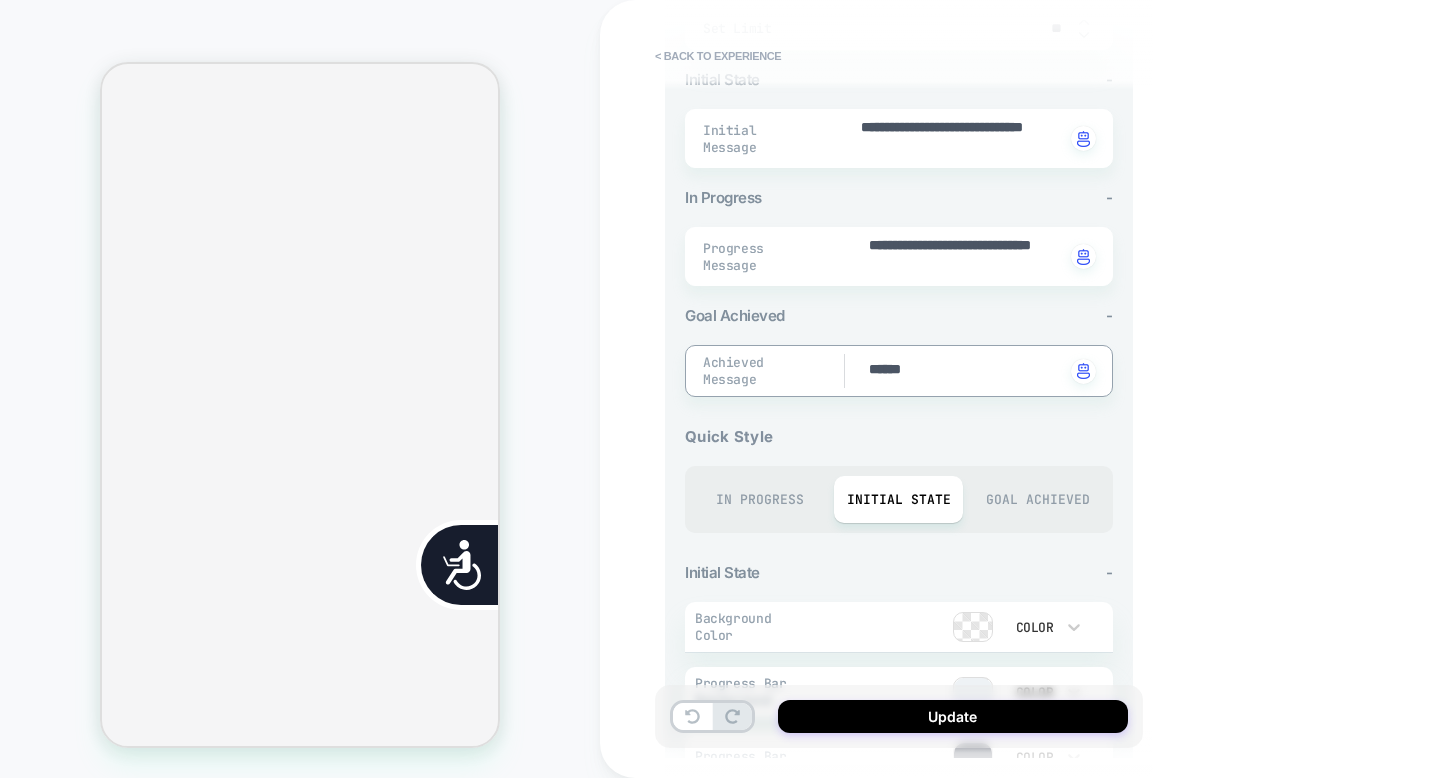 type on "*" 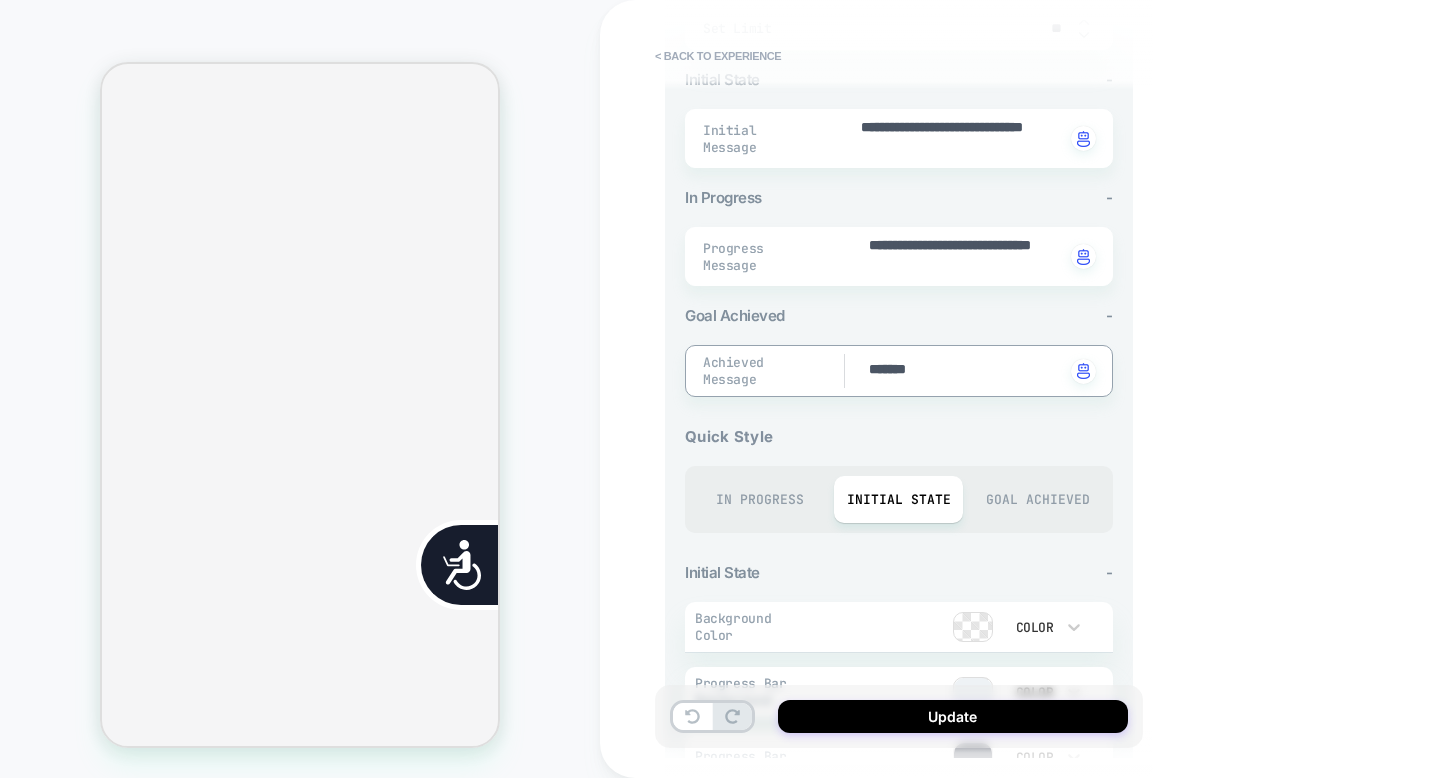 type on "*" 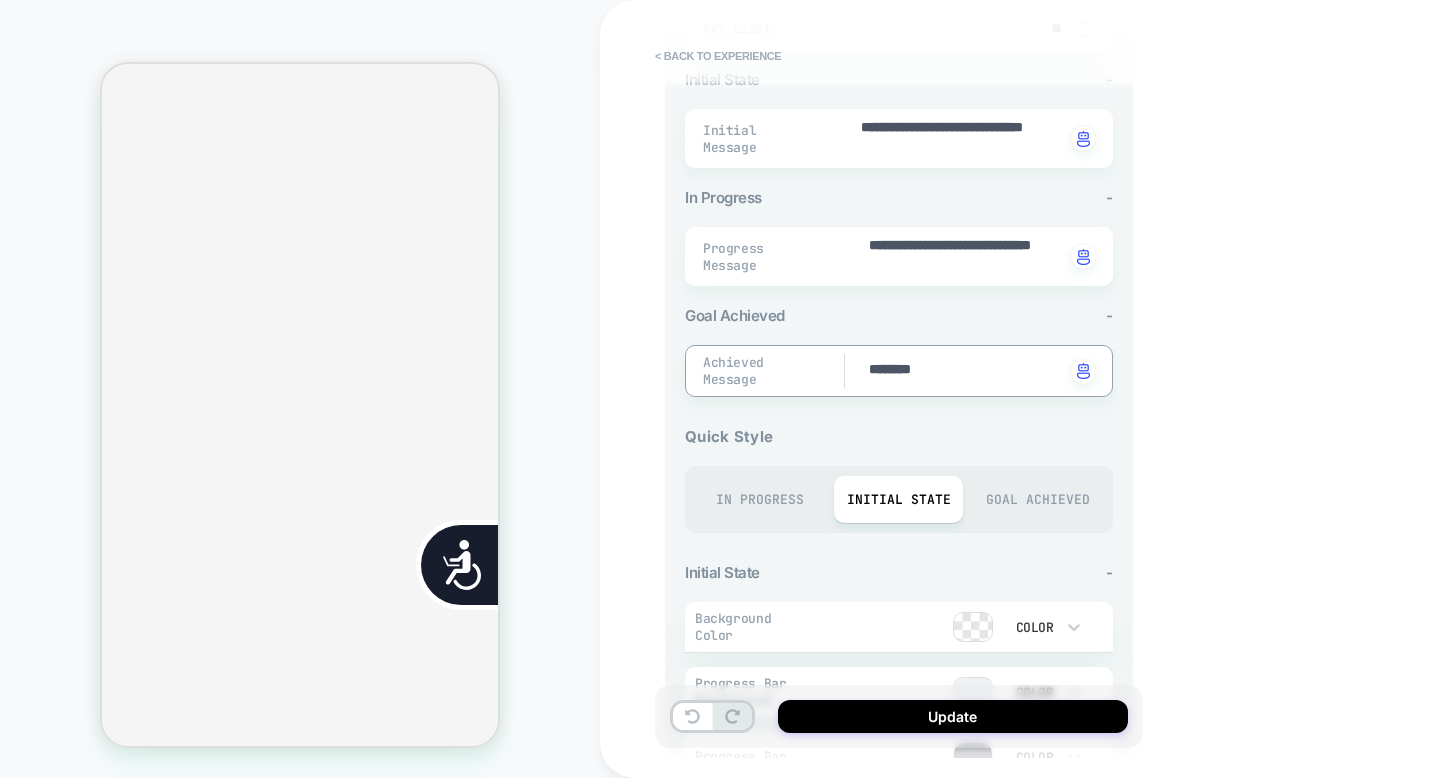 type on "*" 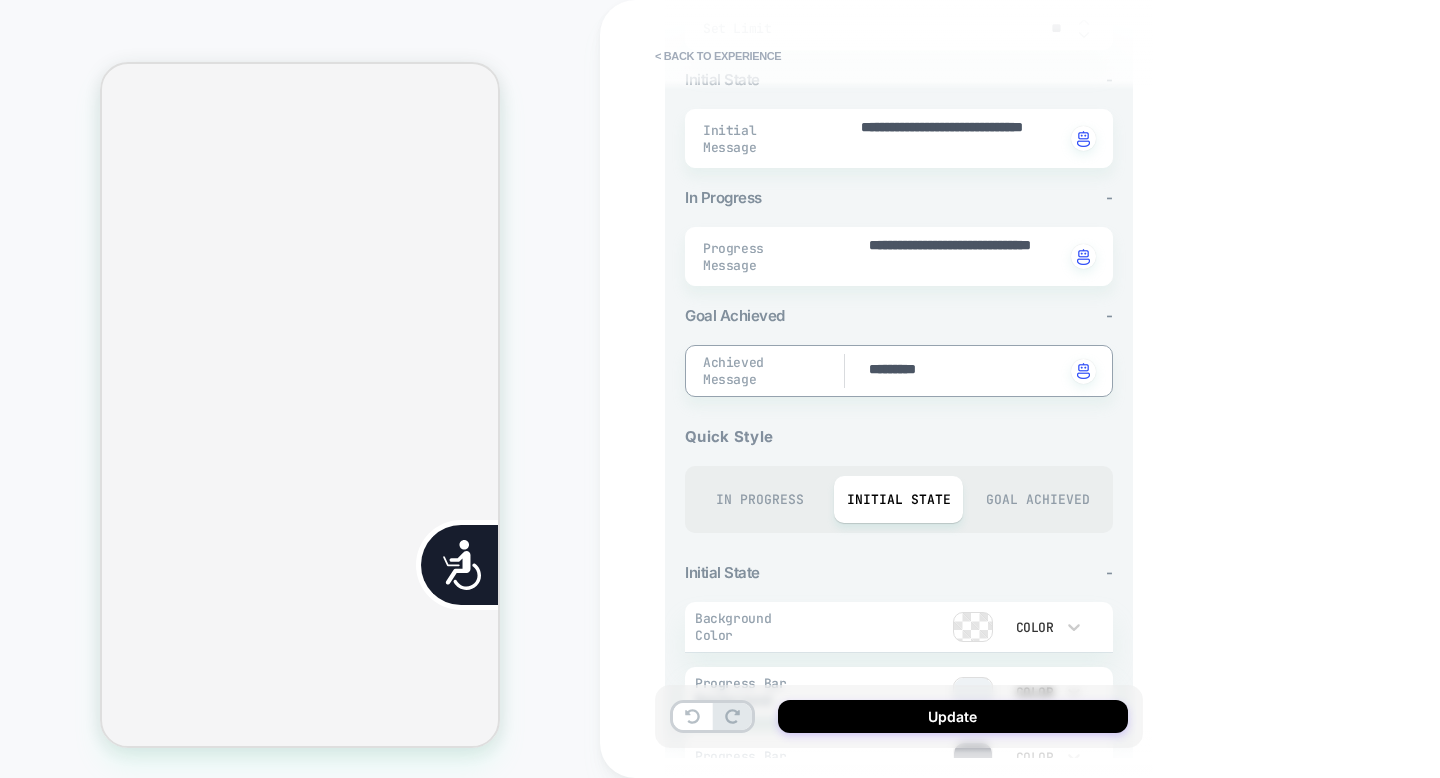 type on "*" 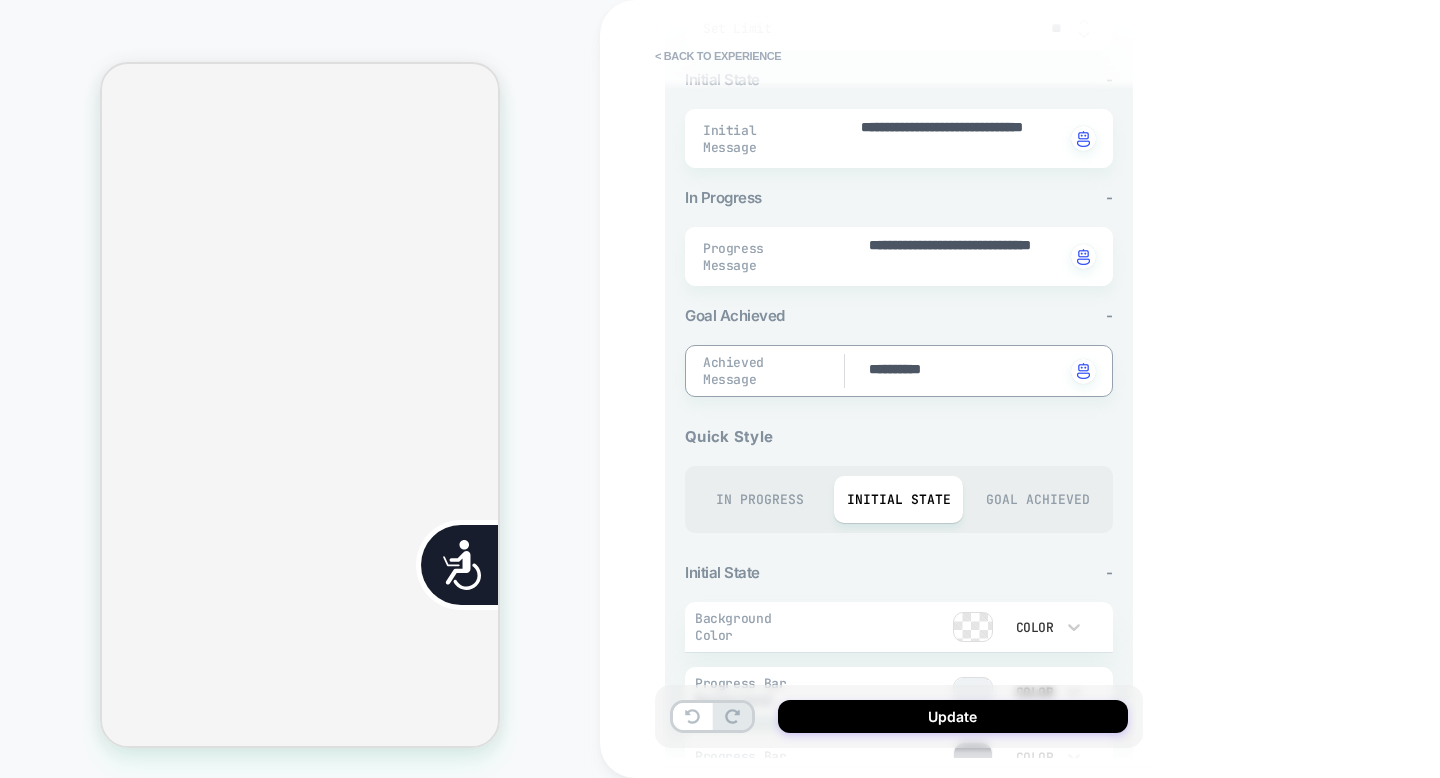 type on "*" 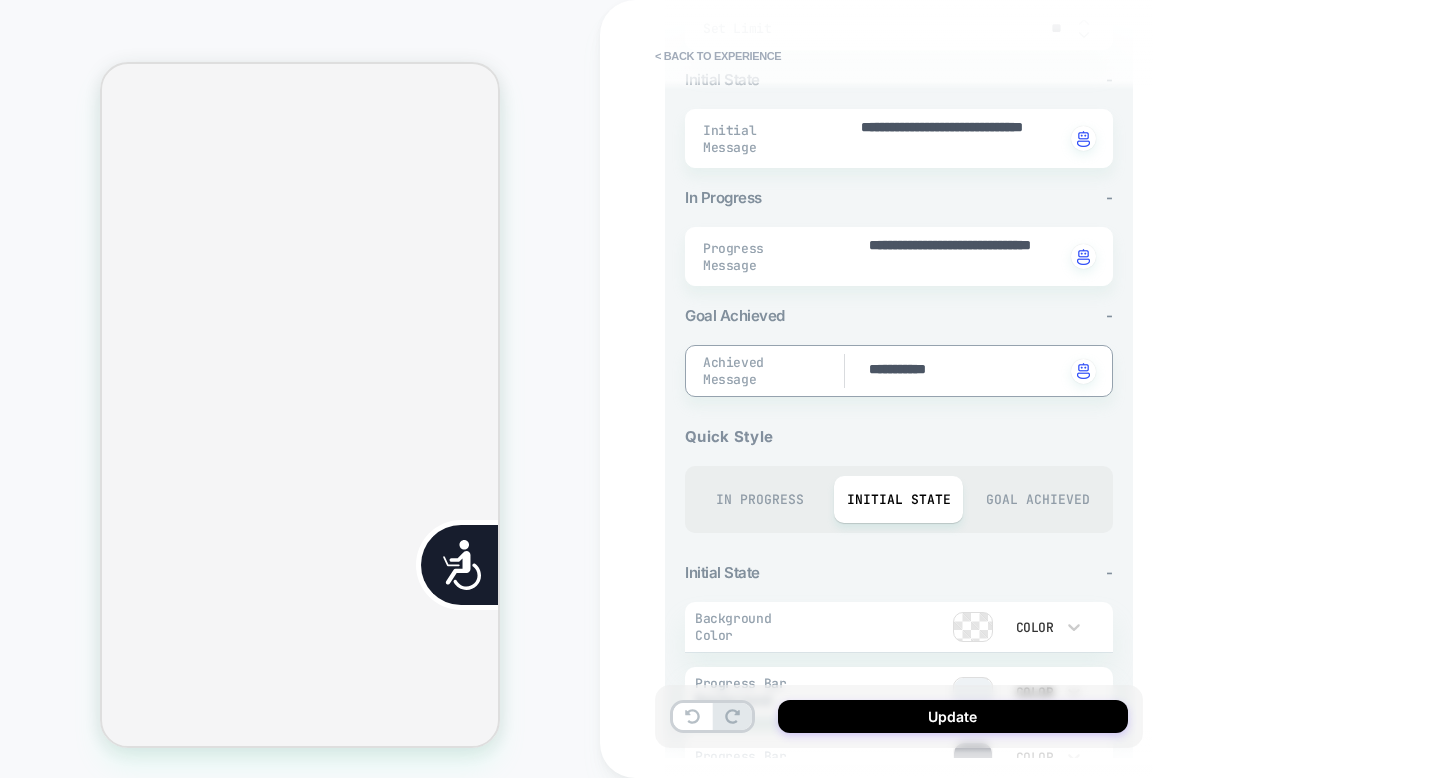 scroll, scrollTop: 0, scrollLeft: 404, axis: horizontal 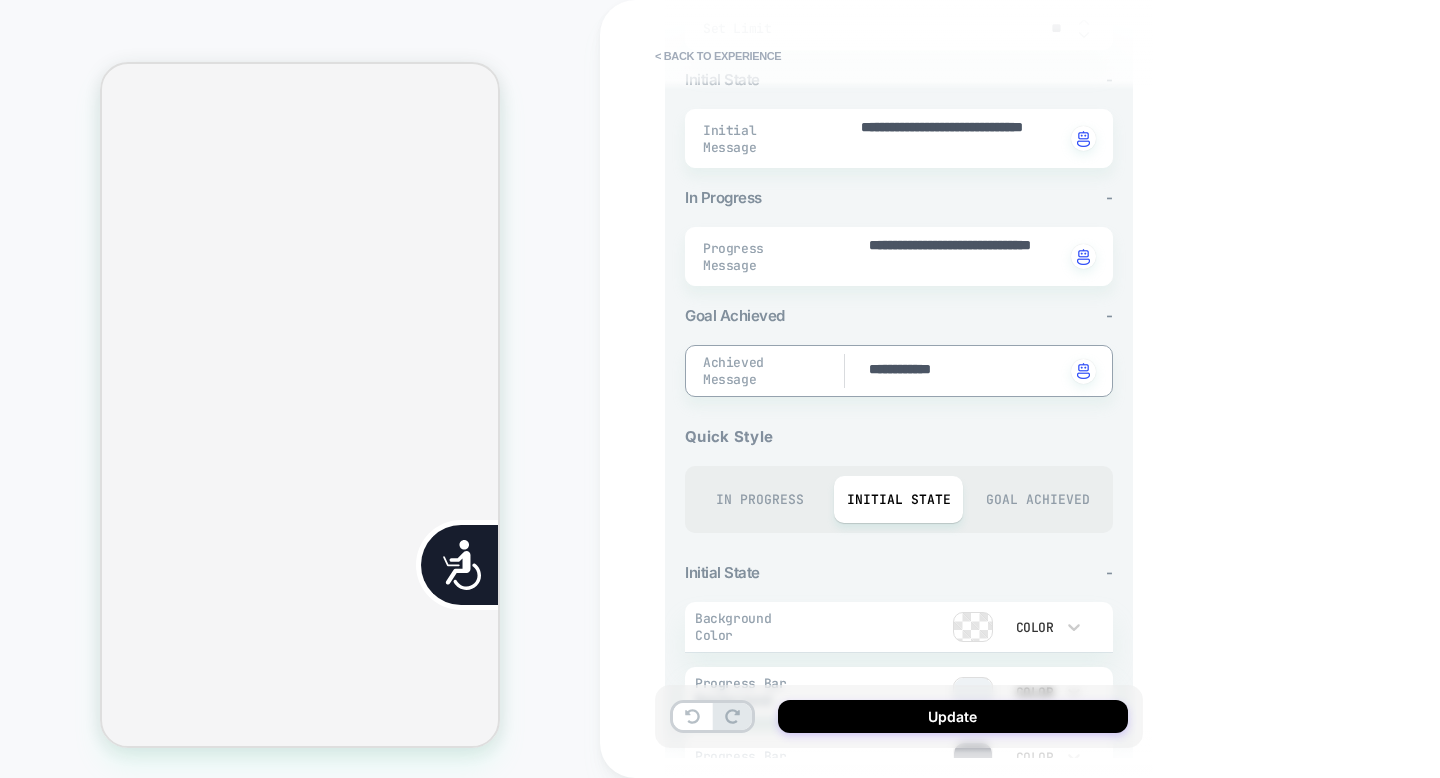 type on "*" 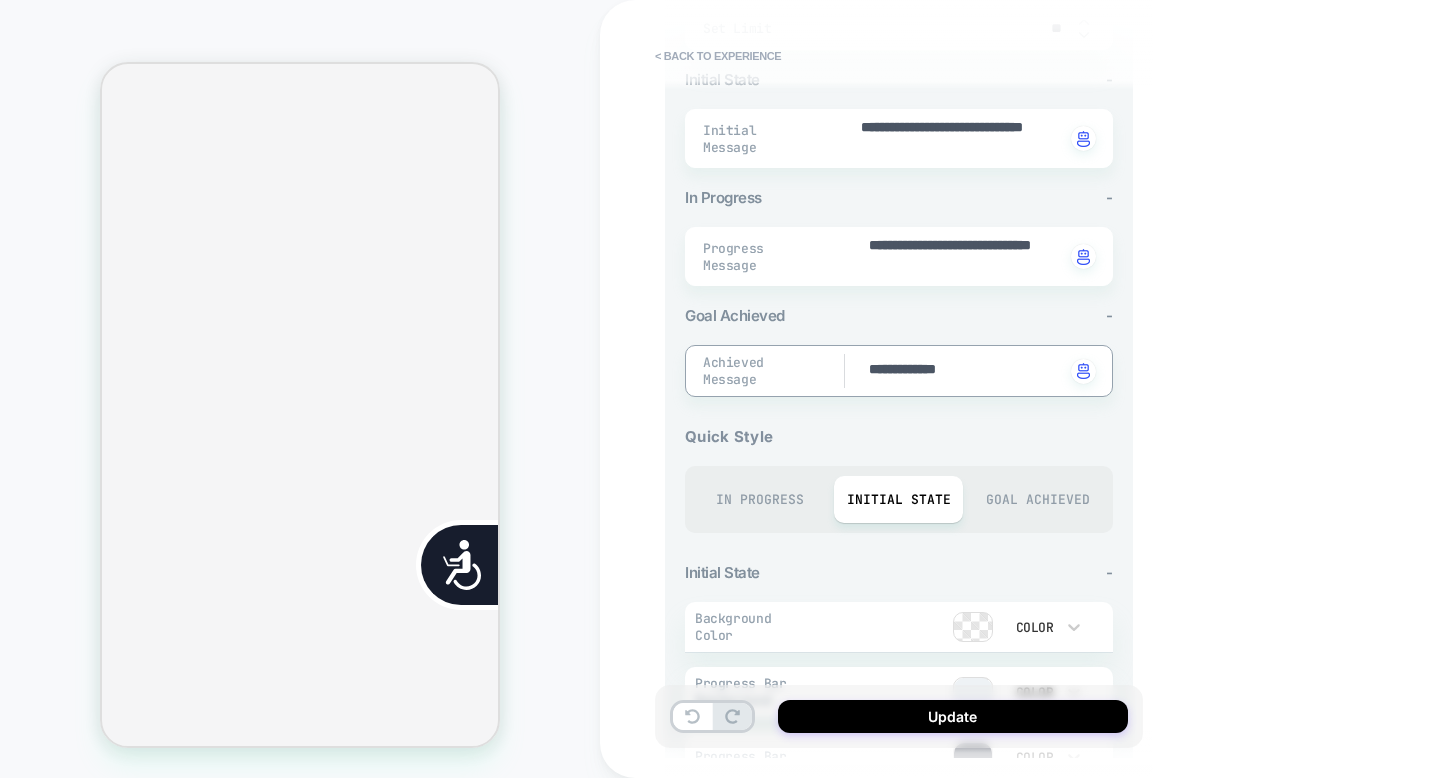 type on "*" 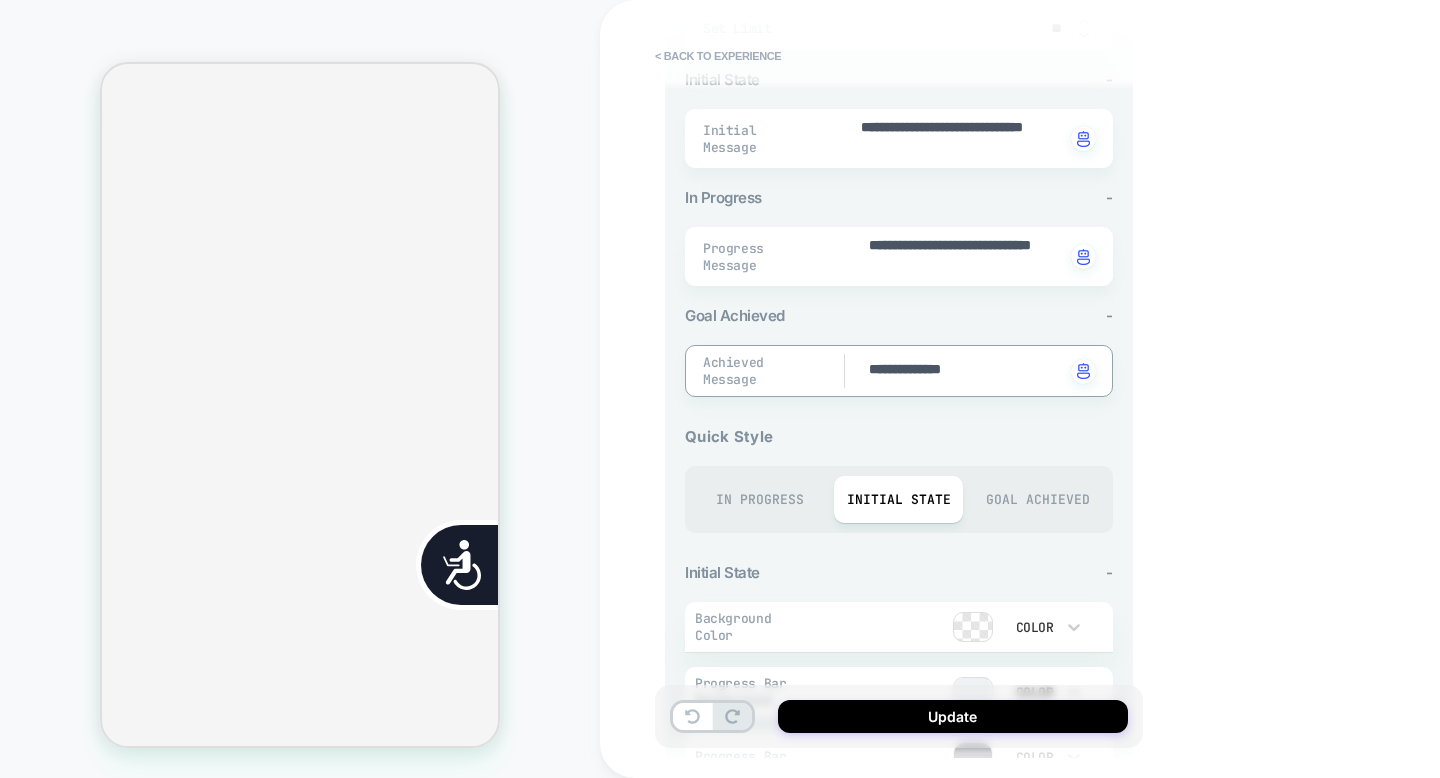 type on "*" 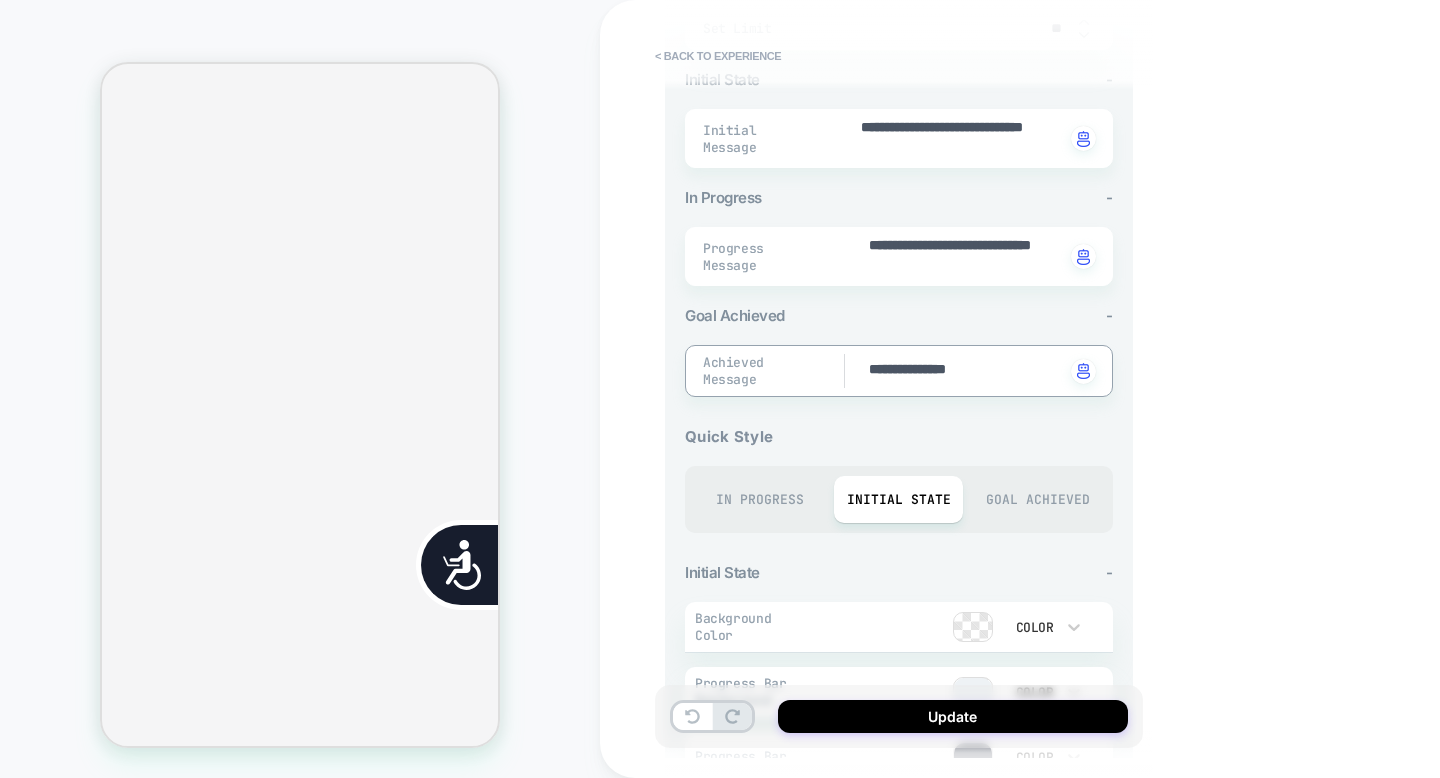 type on "*" 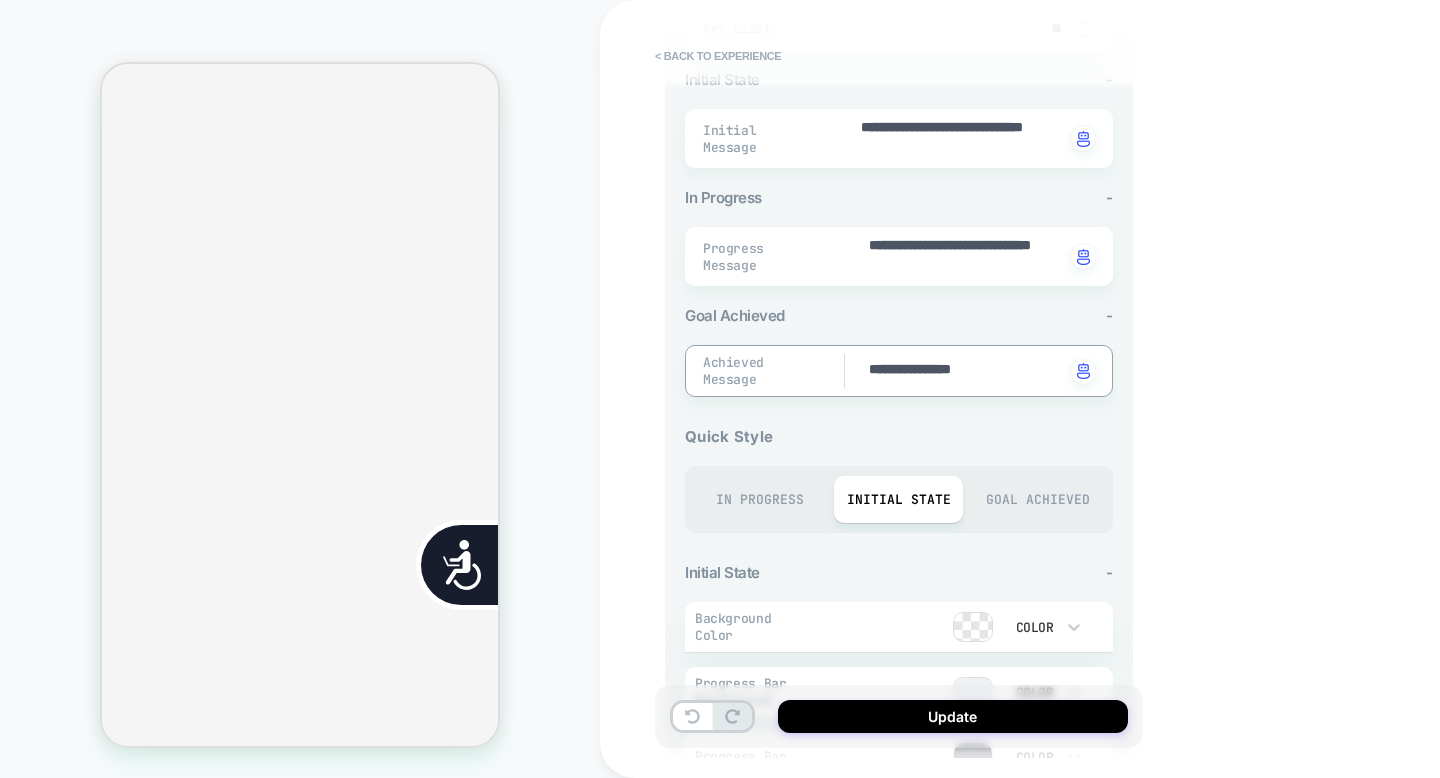 type on "*" 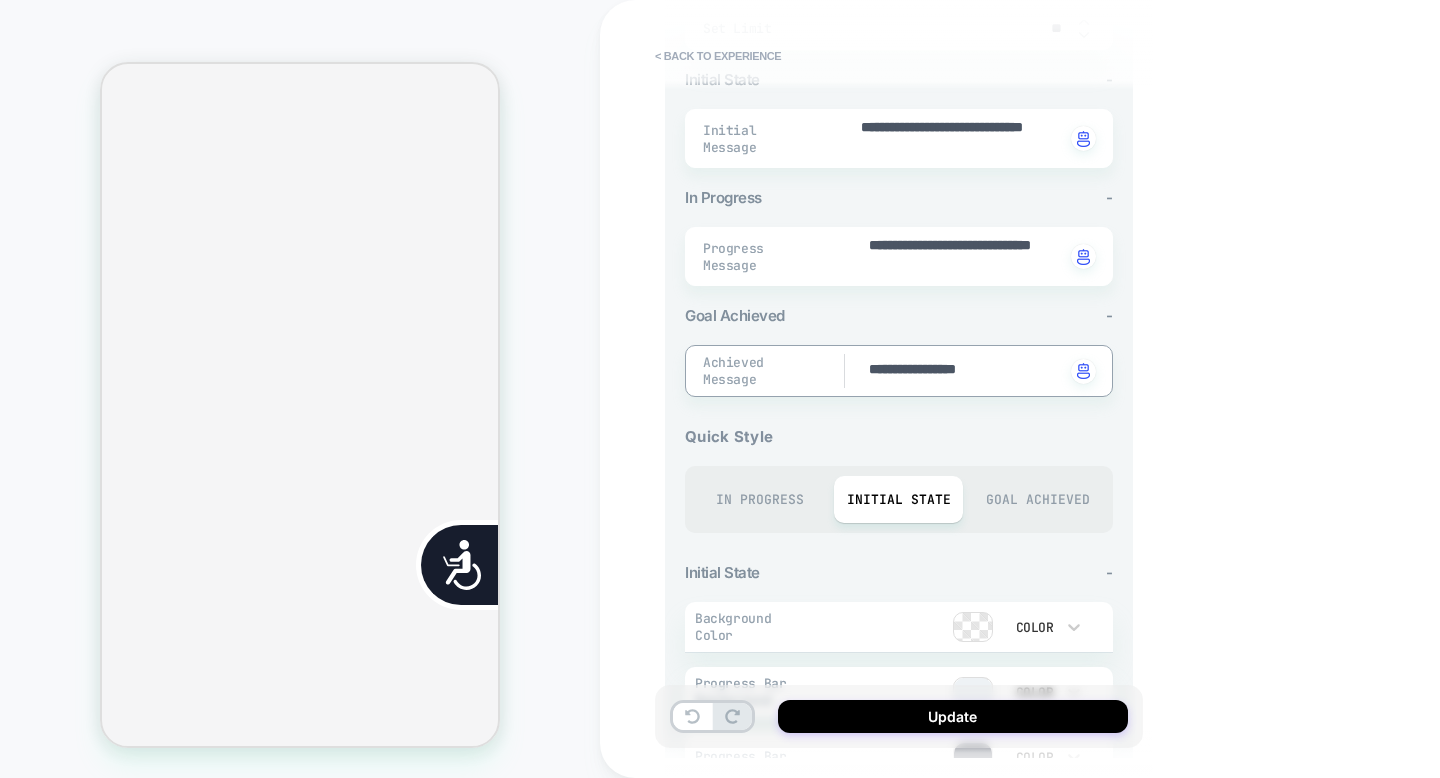 type on "*" 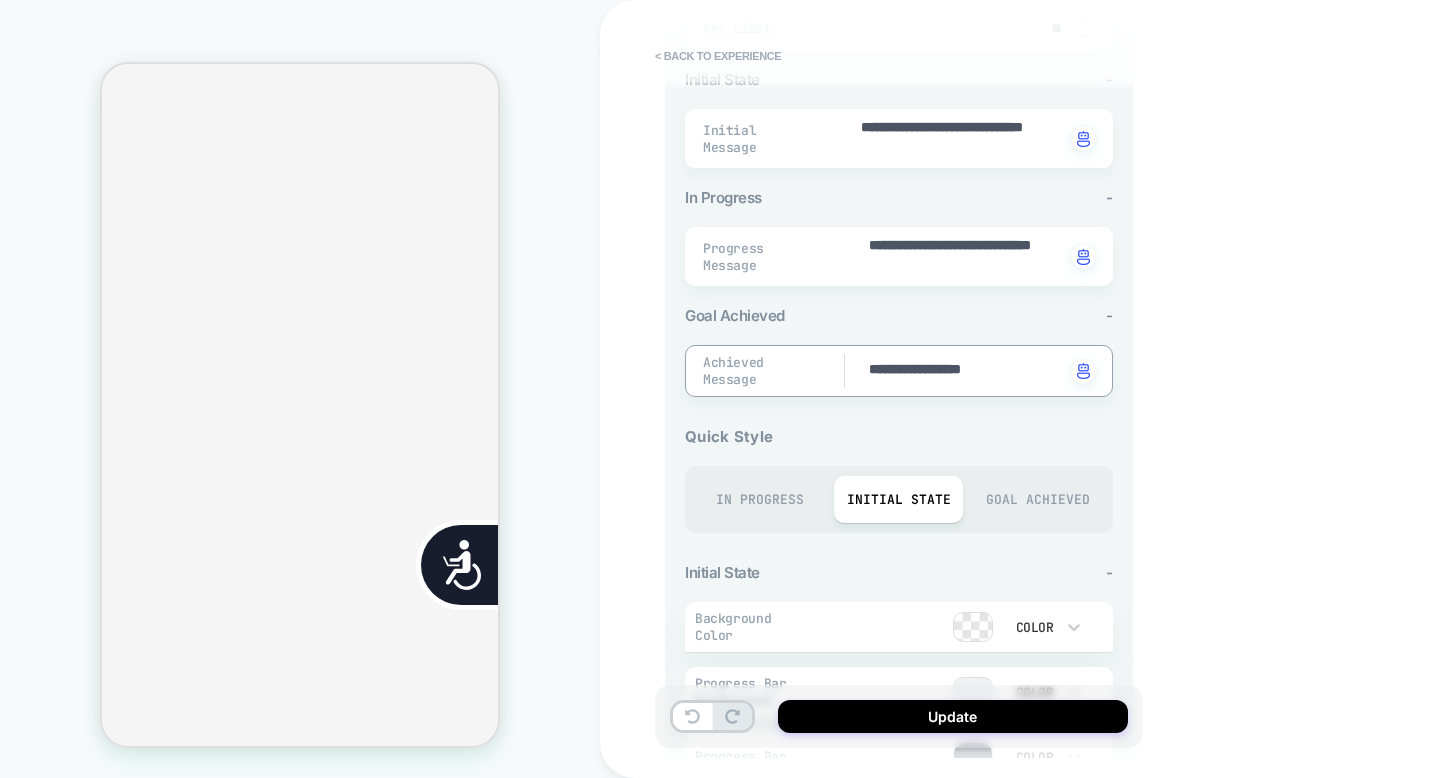type on "*" 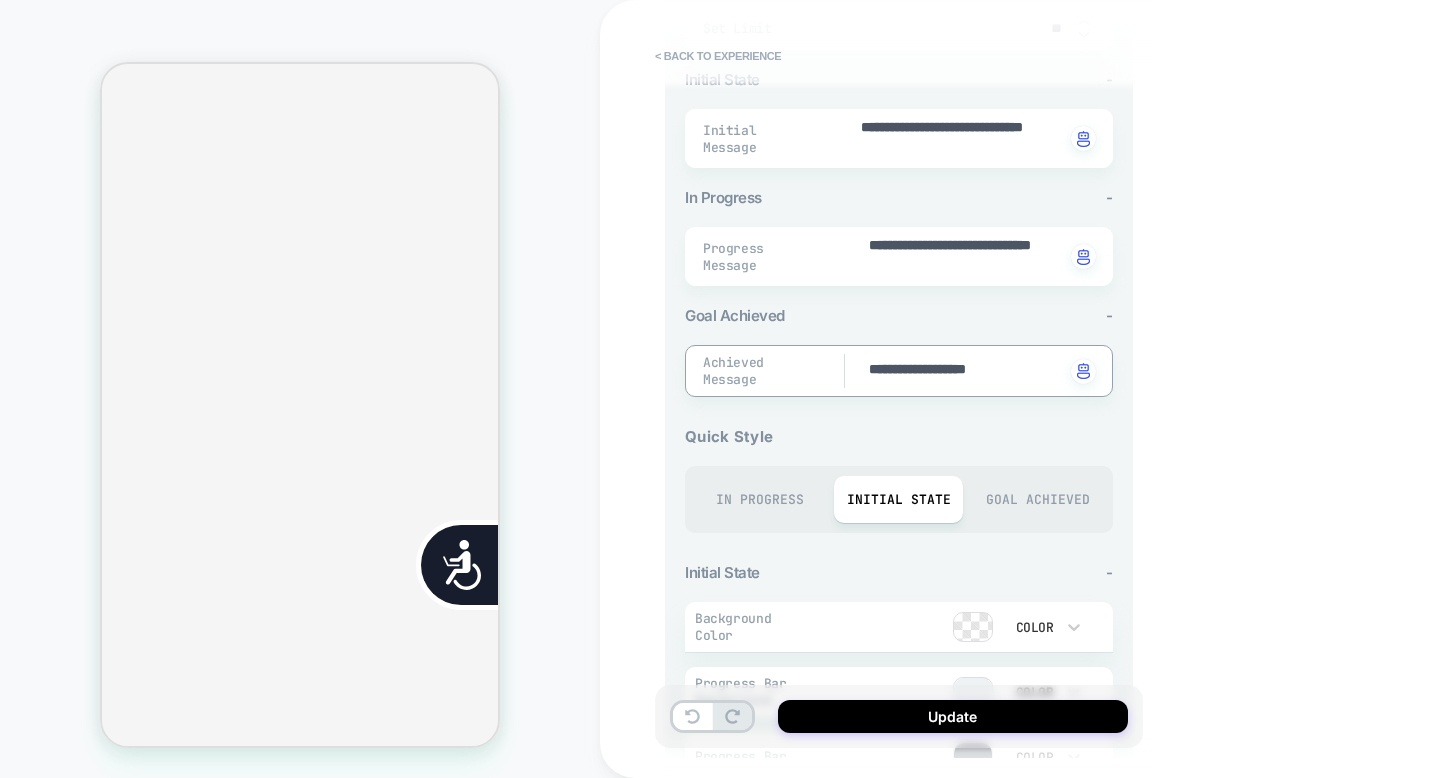 type on "*" 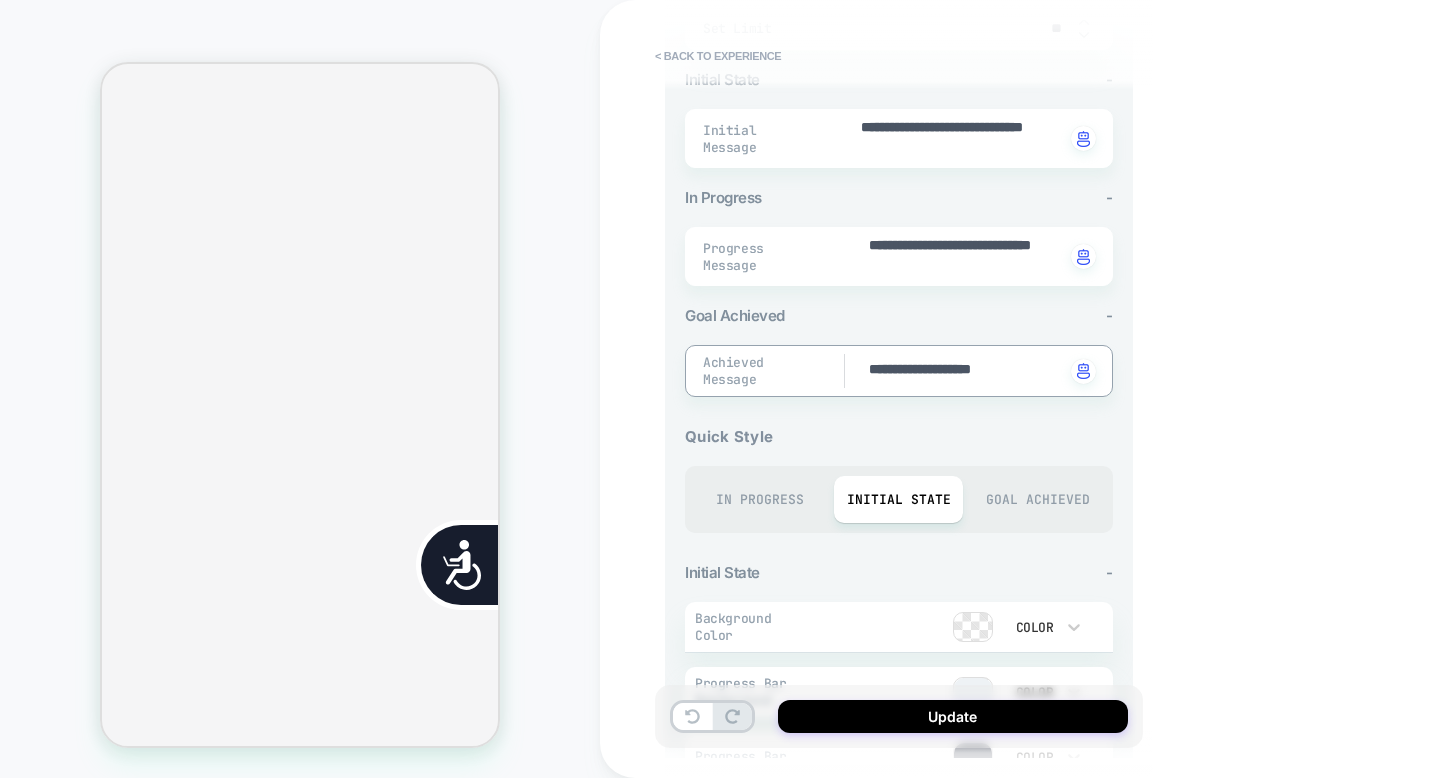 type on "*" 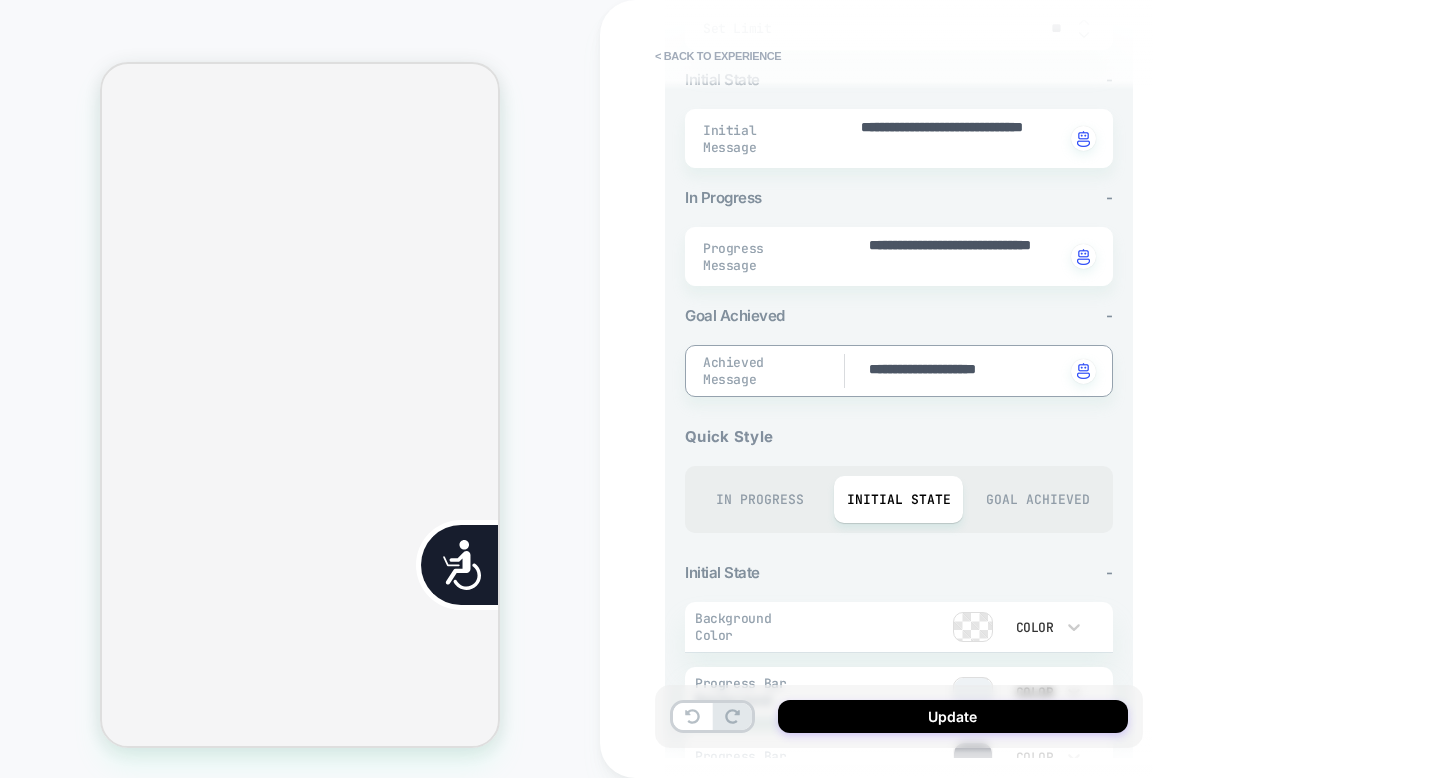 type on "*" 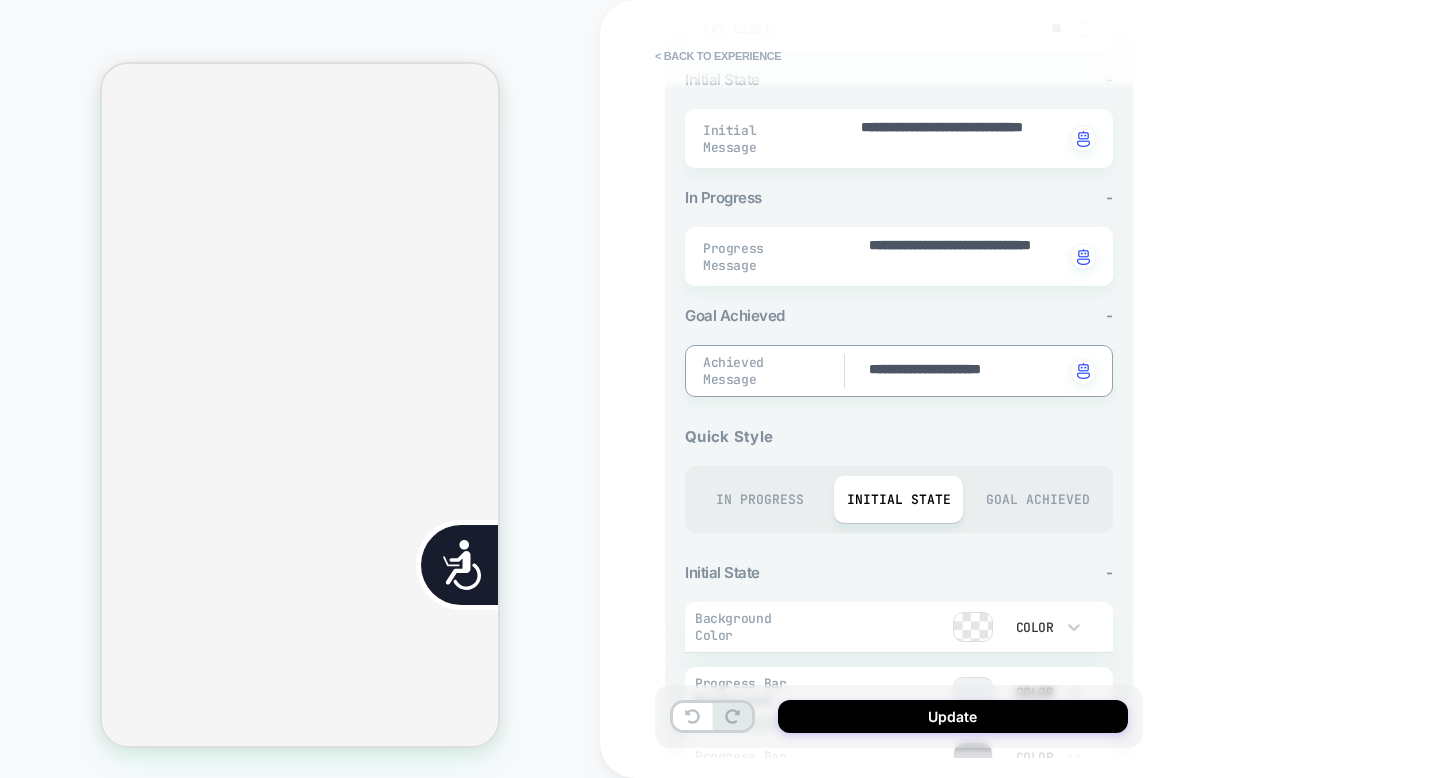type on "*" 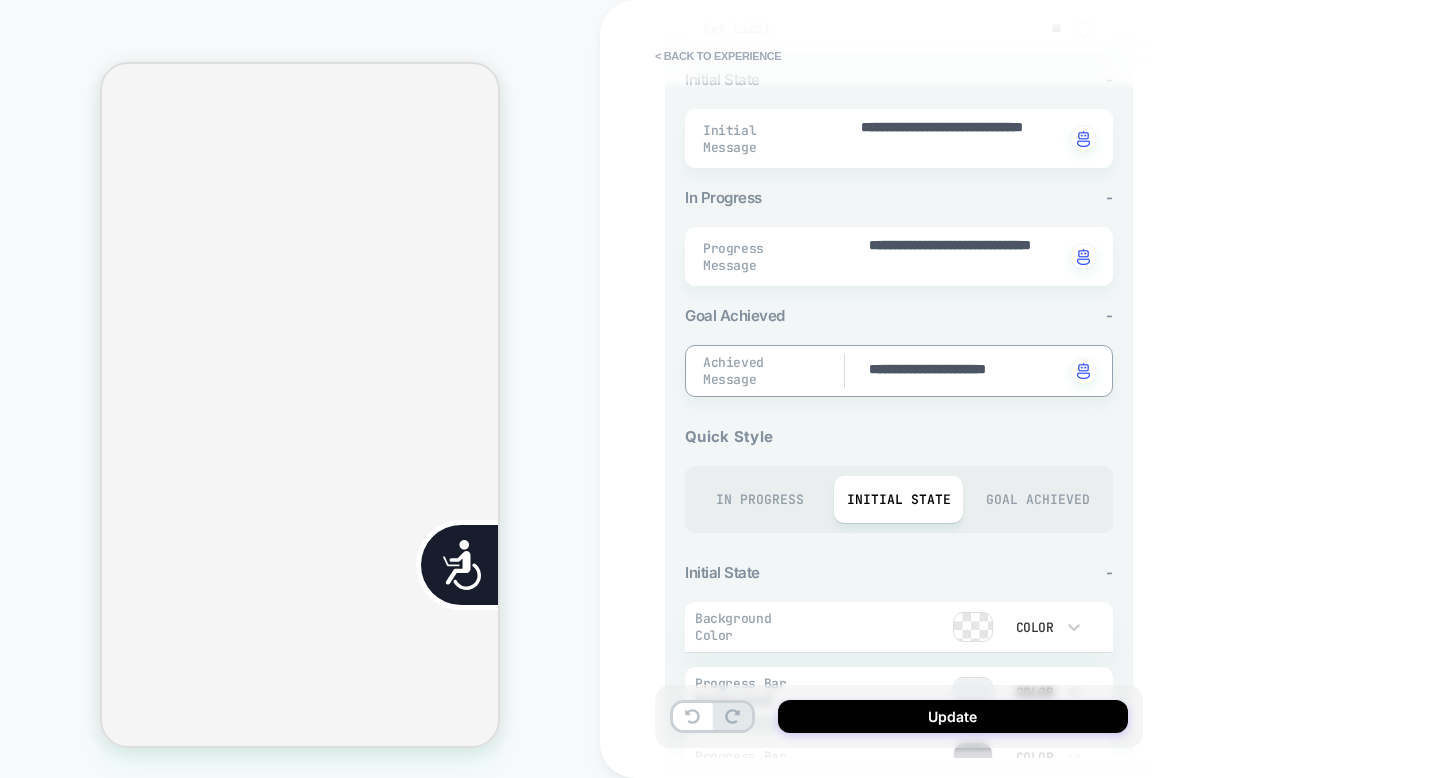 type on "*" 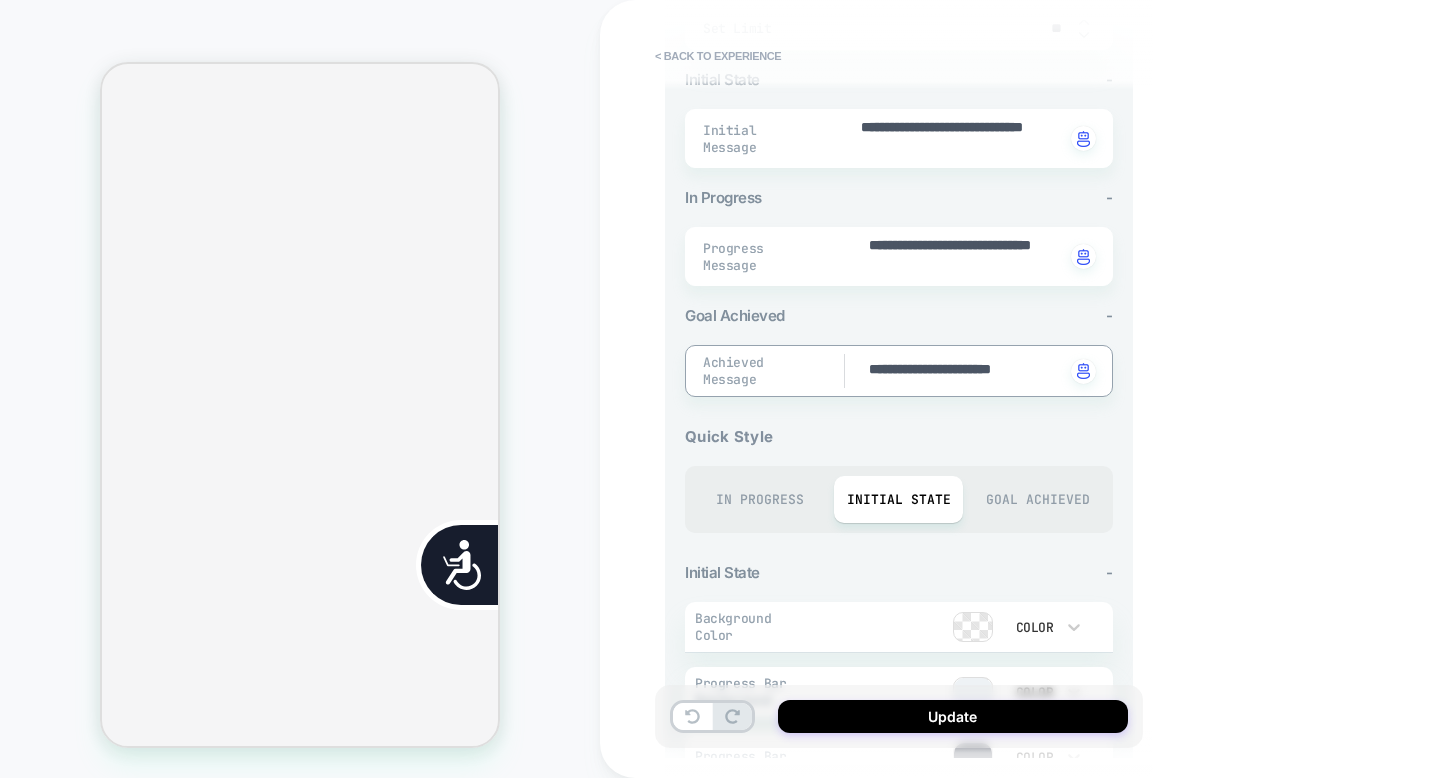 type on "*" 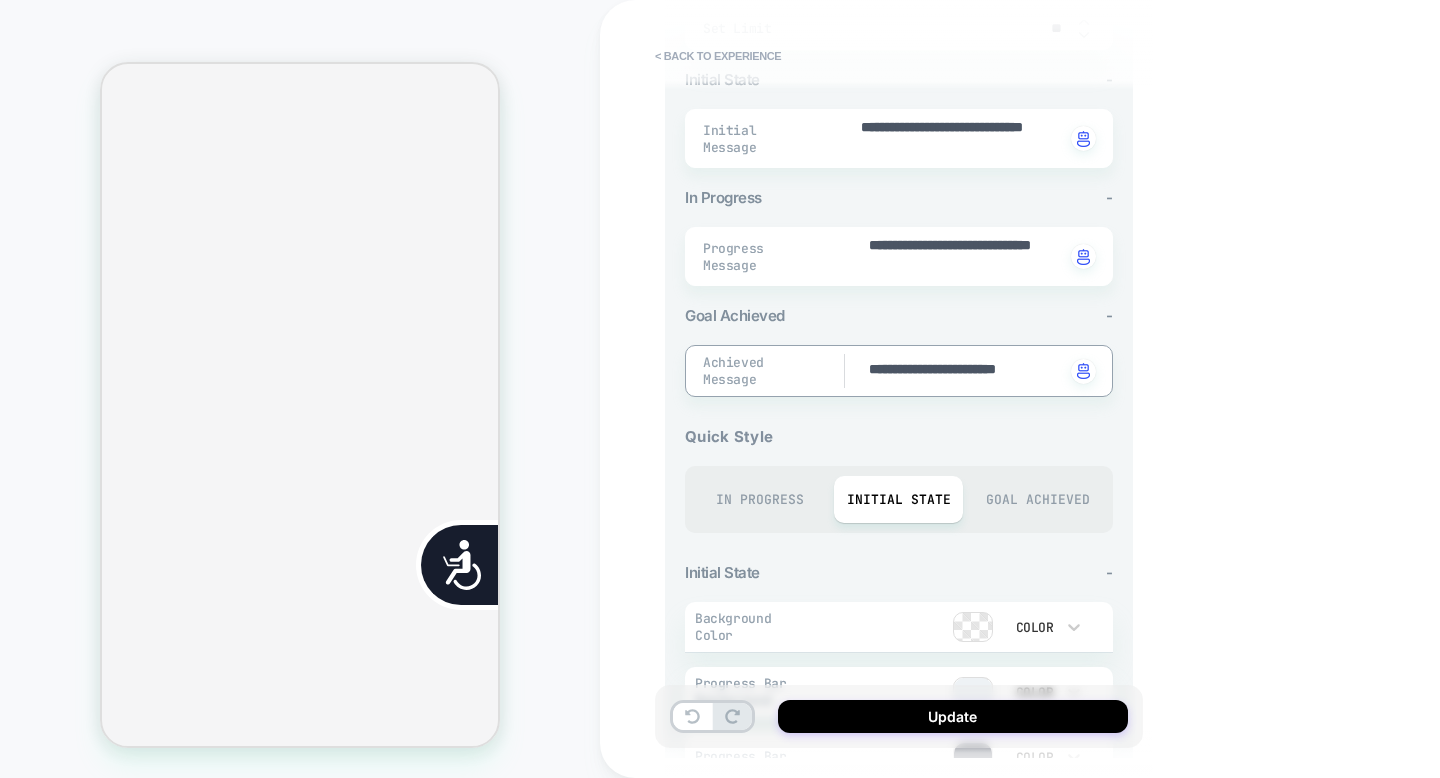 type on "*" 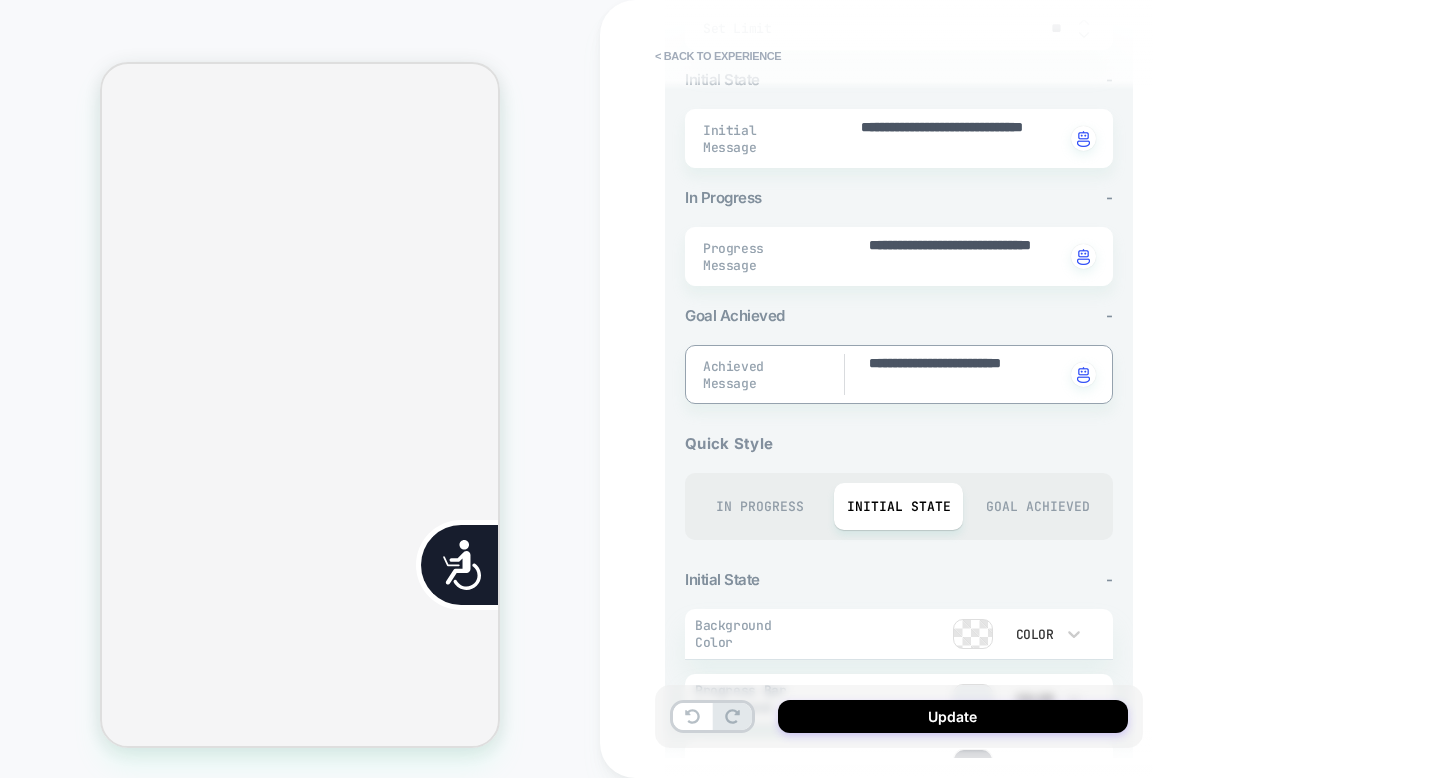 type on "*" 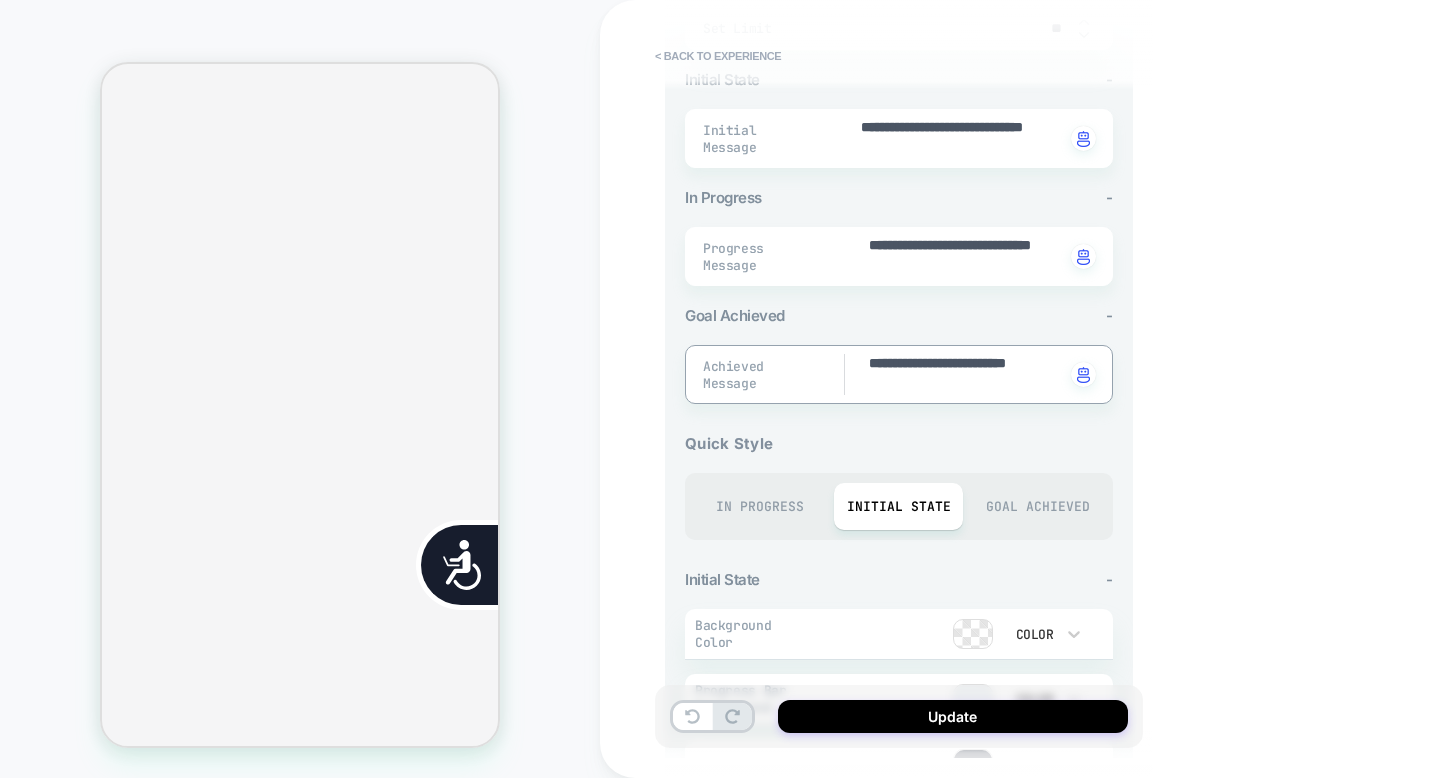 type on "*" 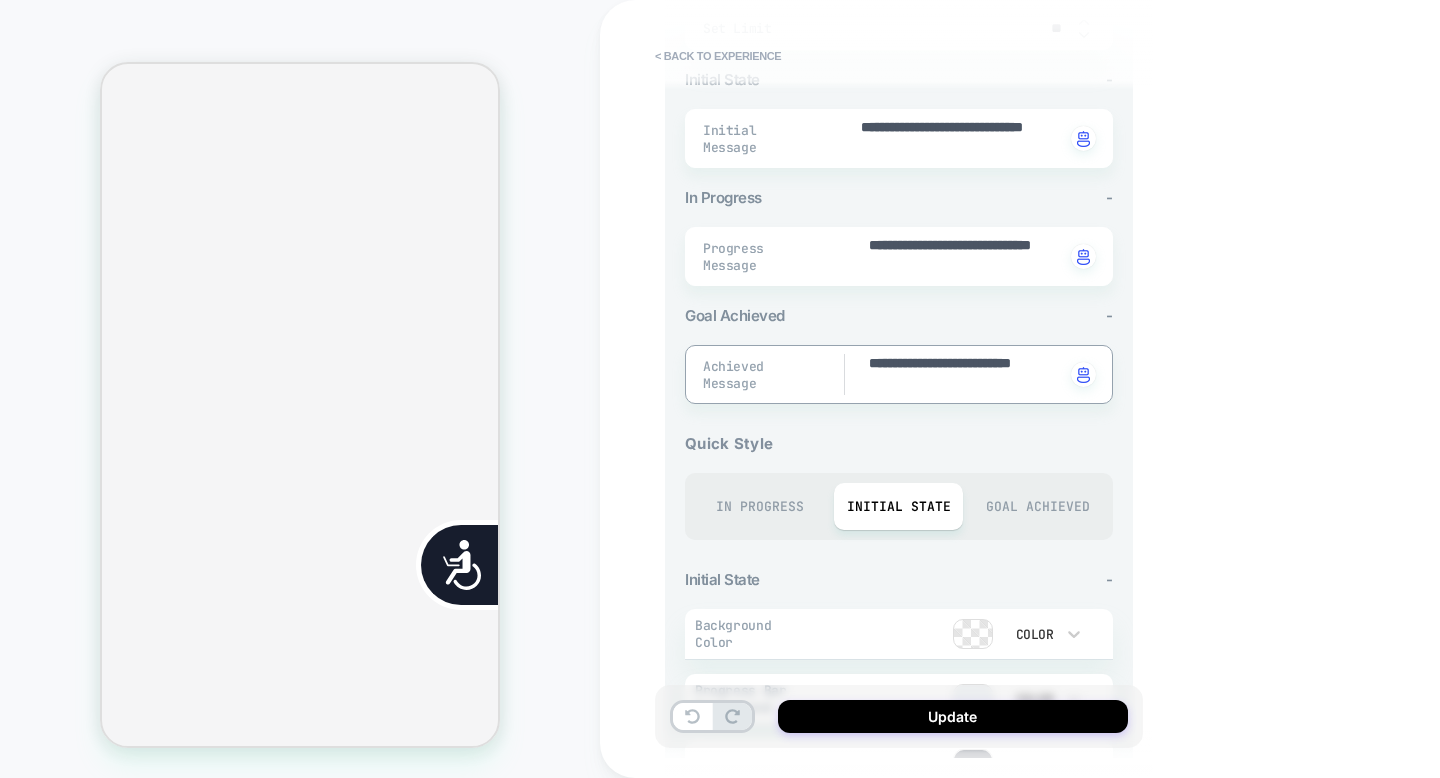 type on "*" 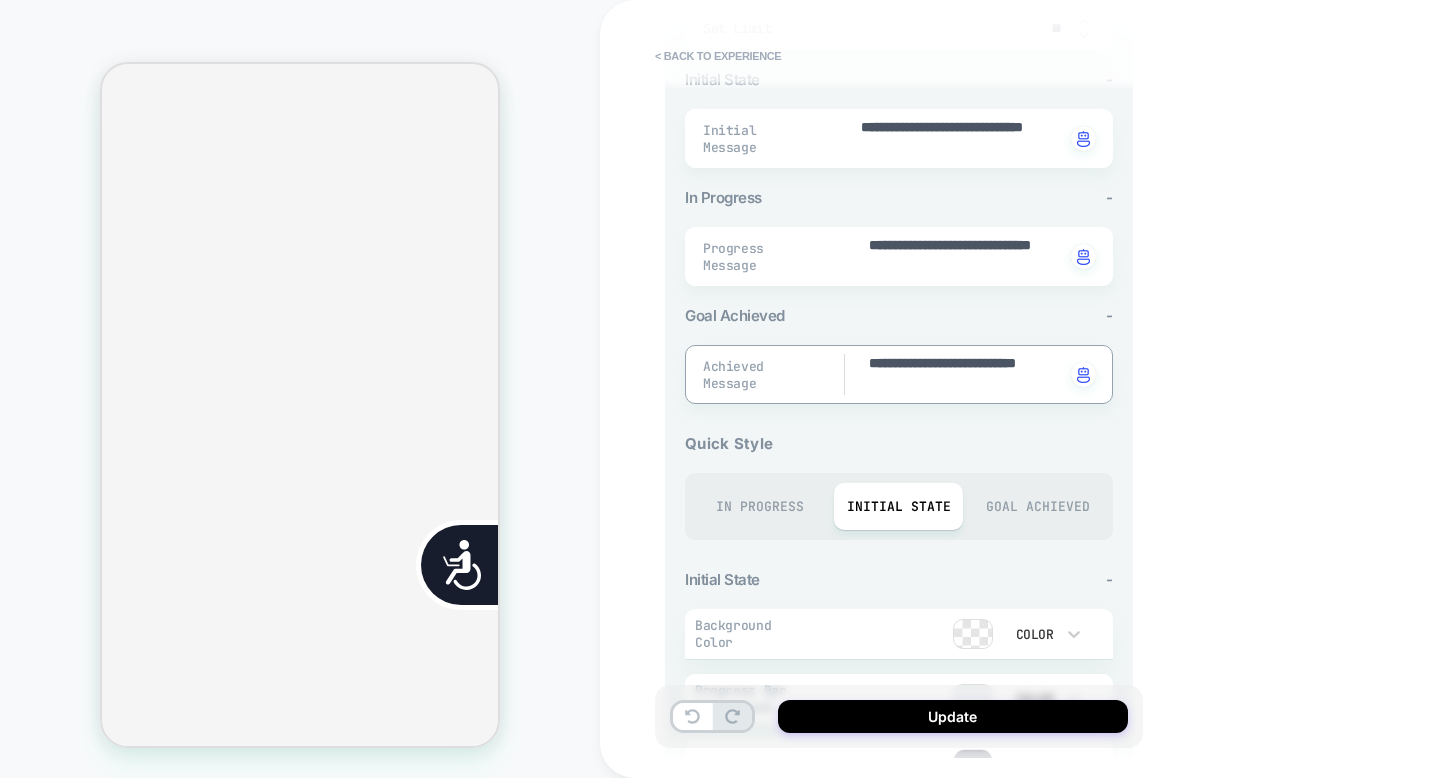 type on "*" 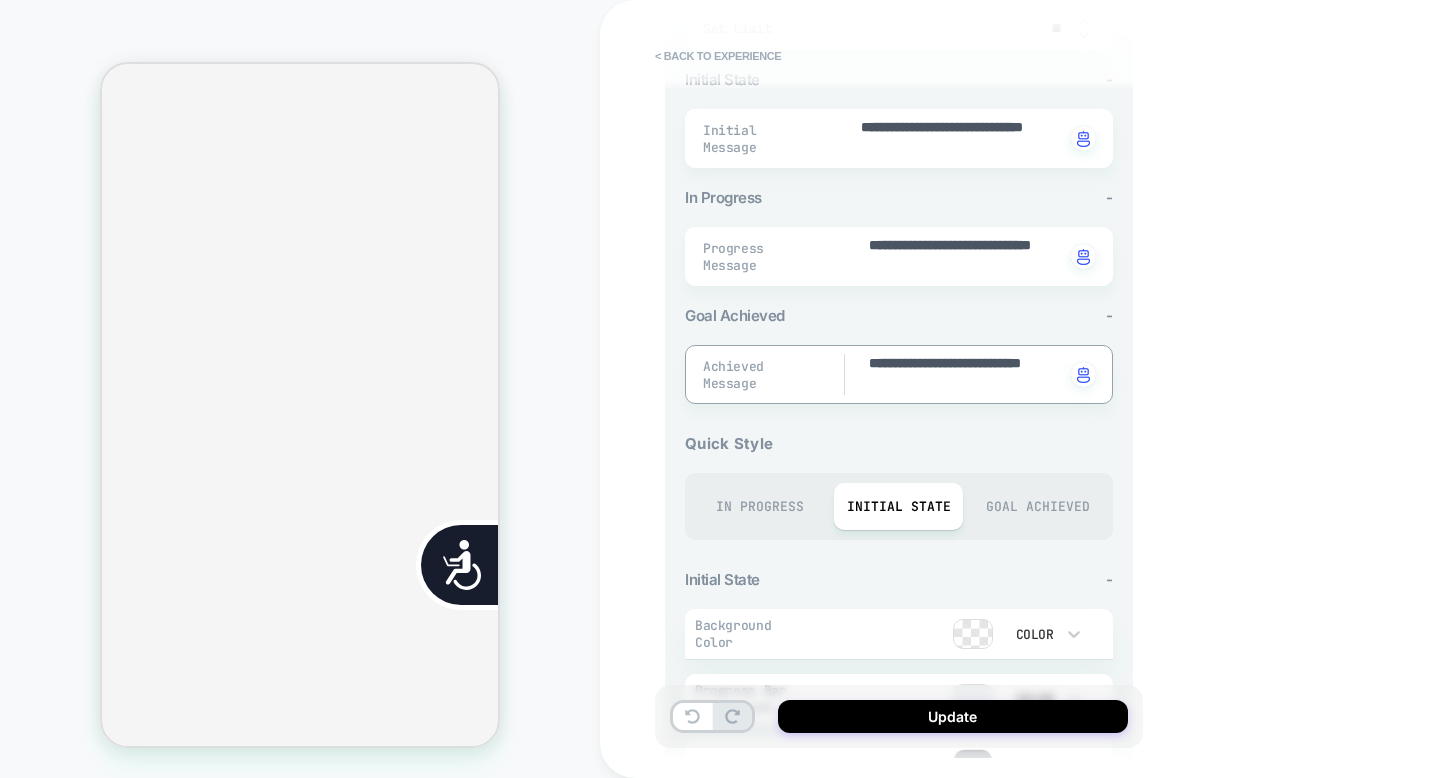 type on "*" 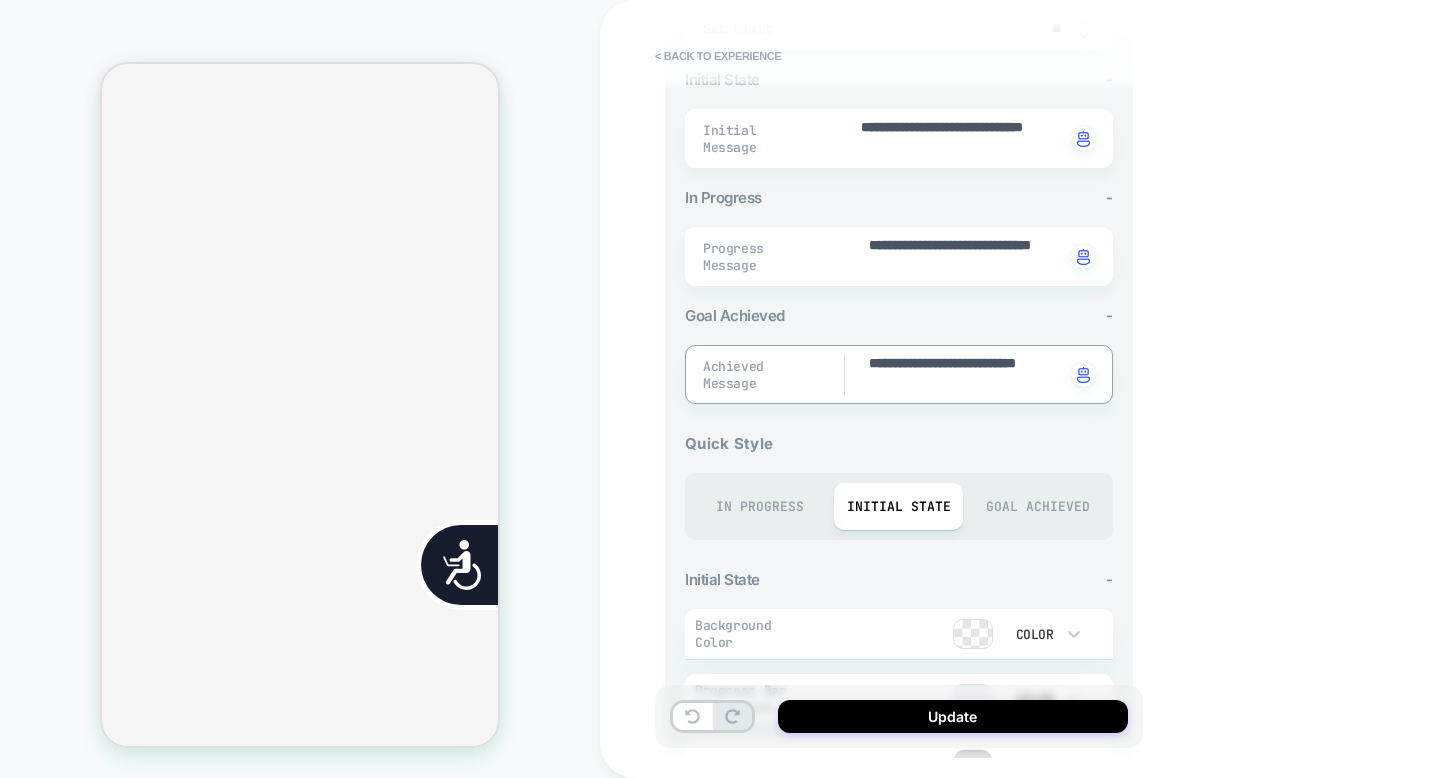 type on "*" 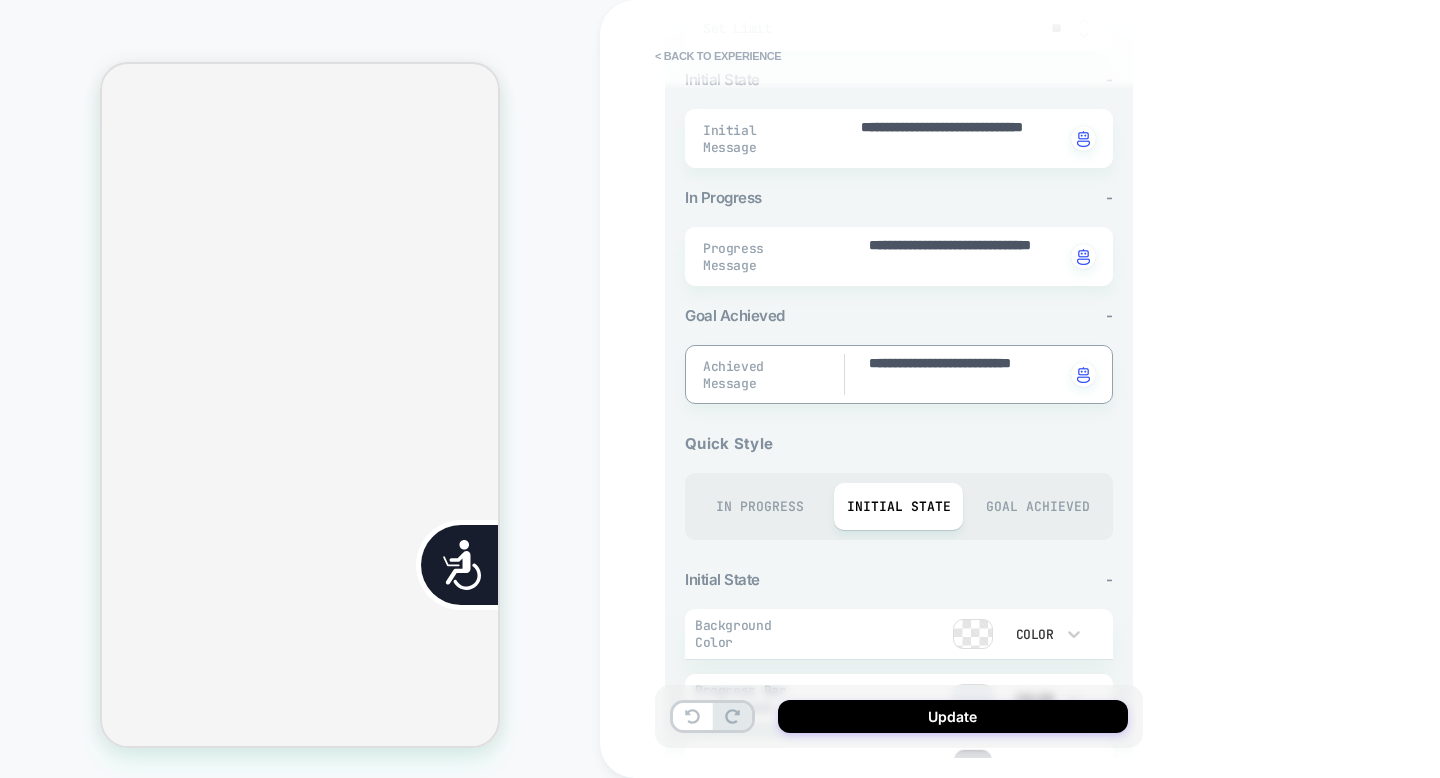 type on "*" 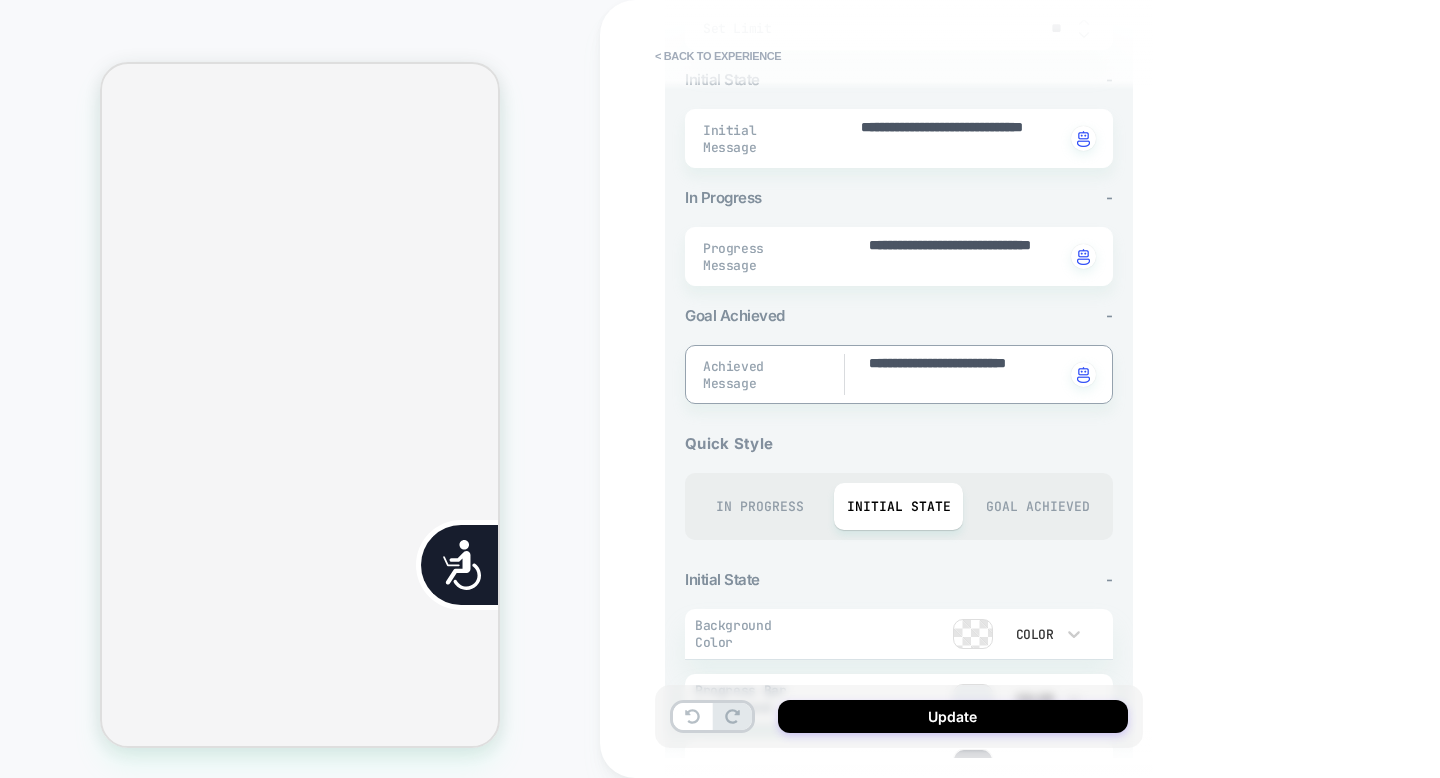 type on "*" 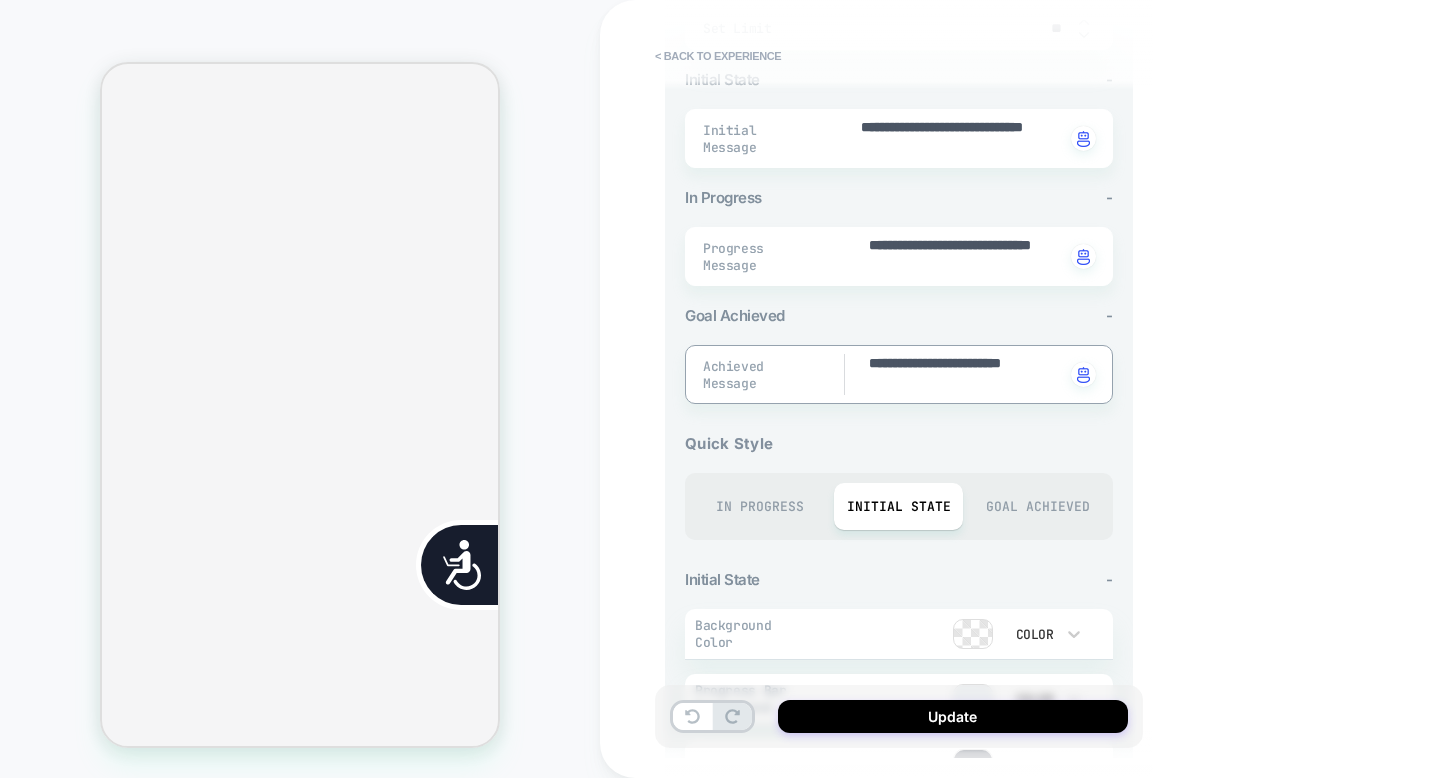 type on "*" 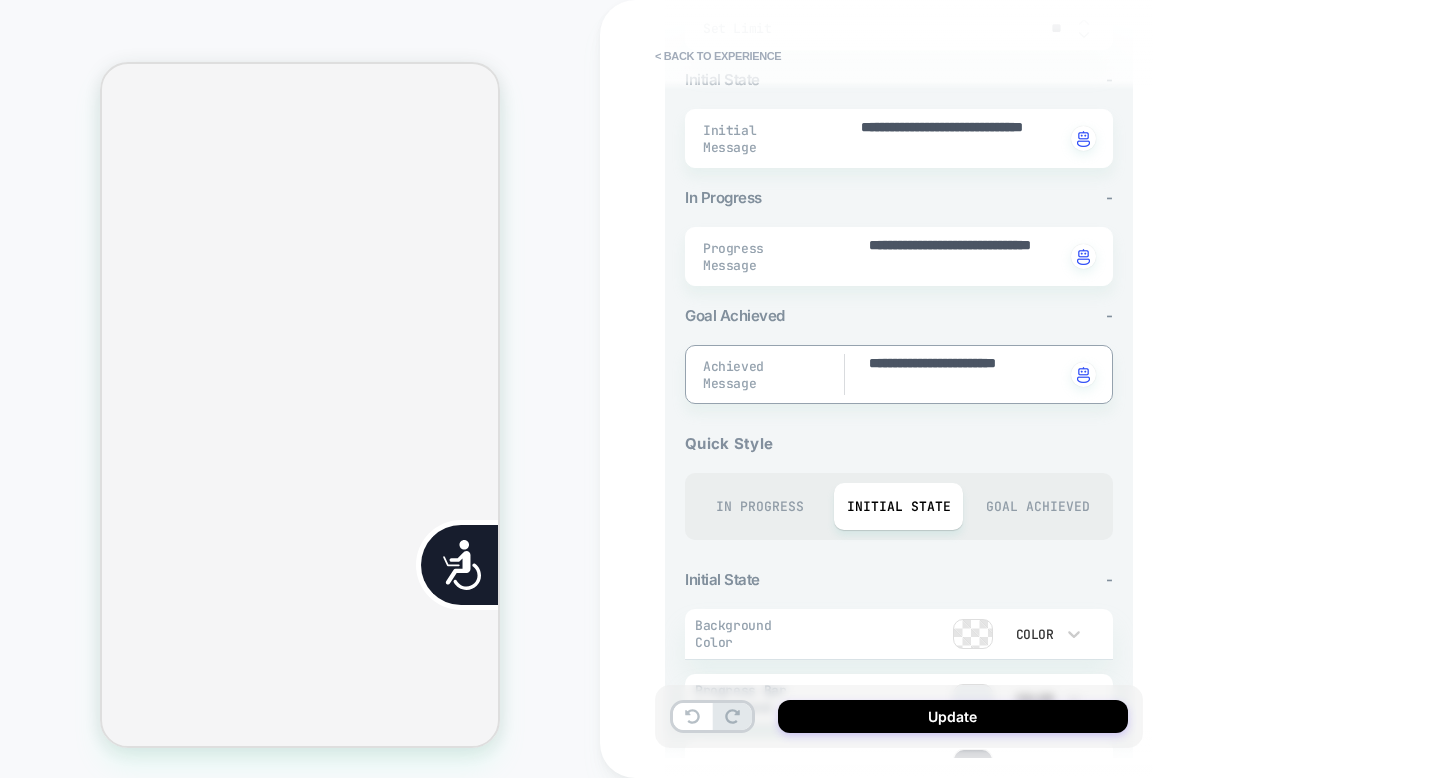 type on "*" 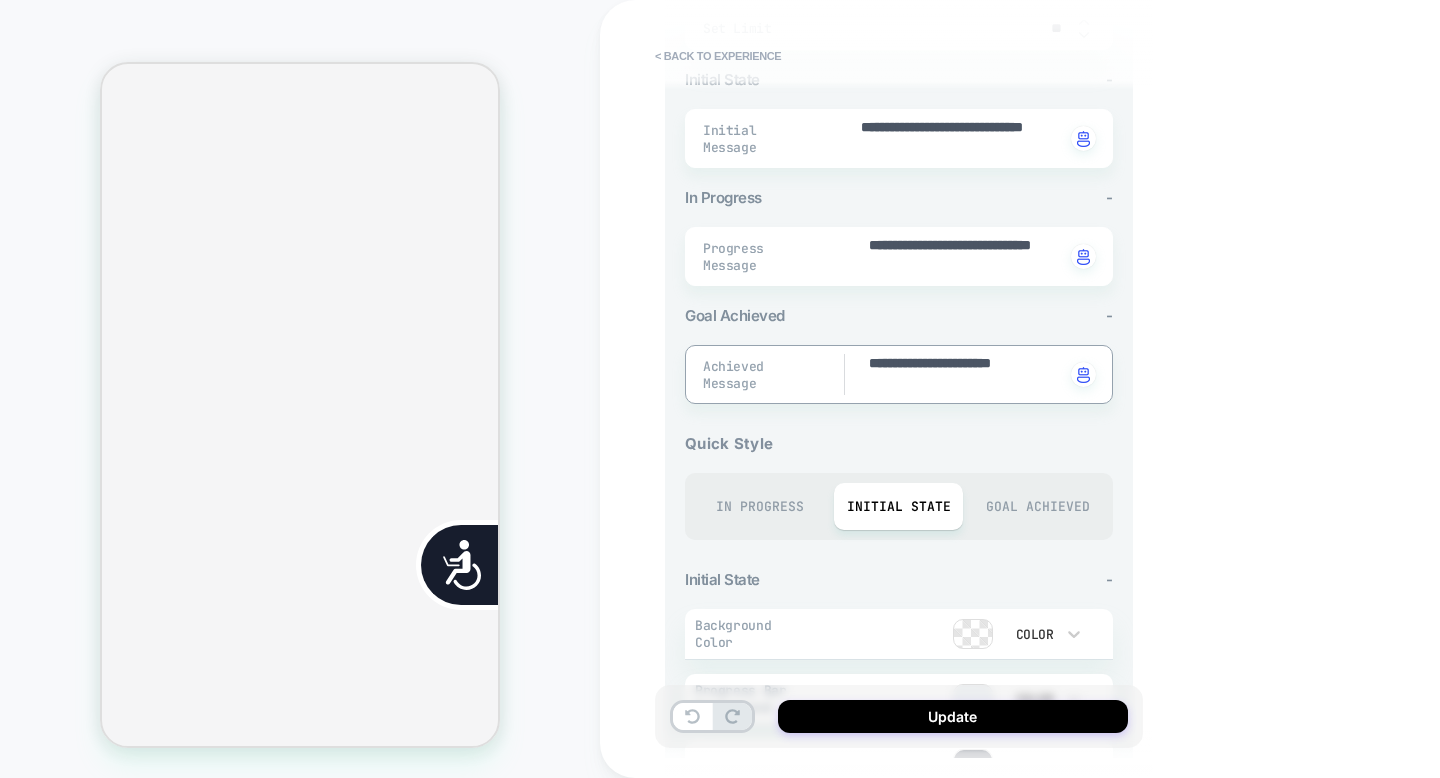 type on "*" 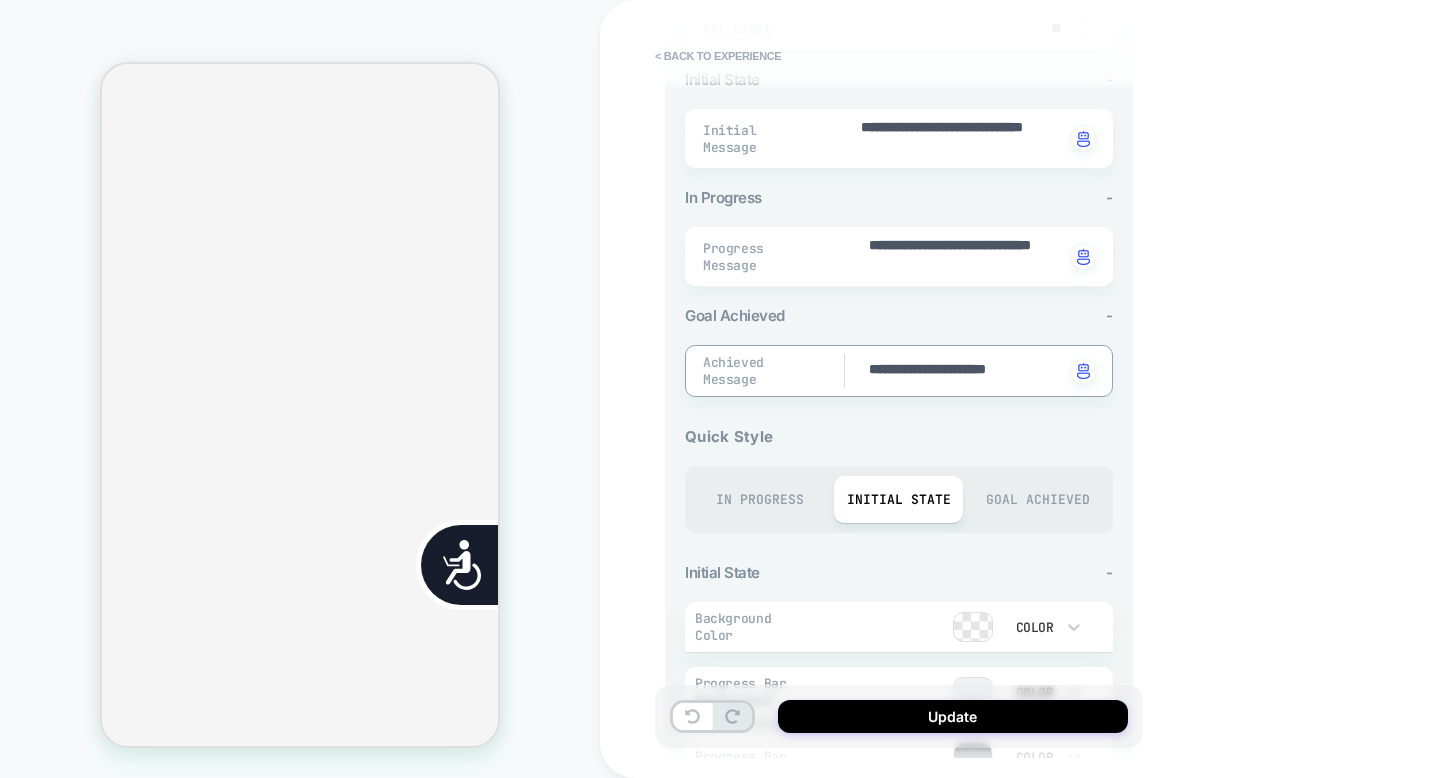 type on "*" 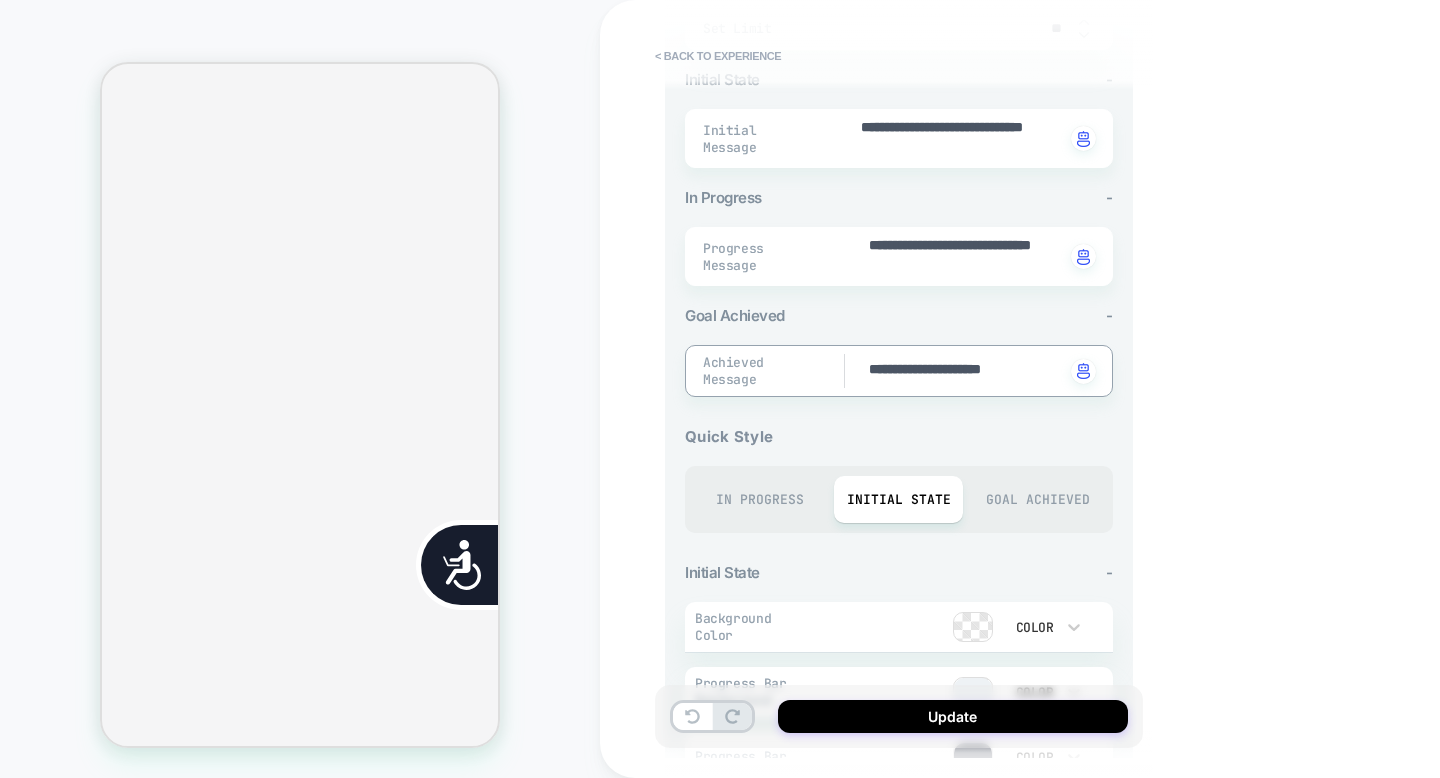 type on "*" 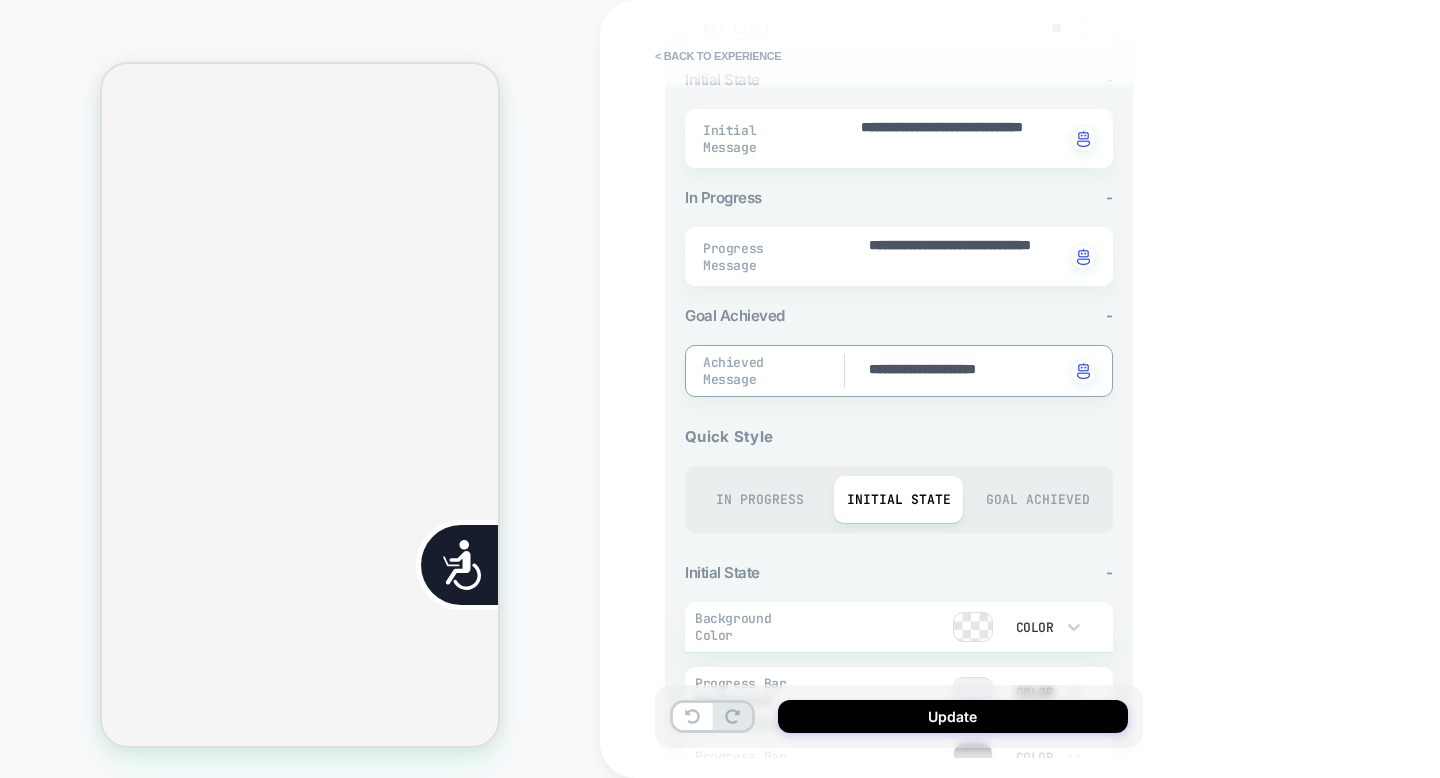 type 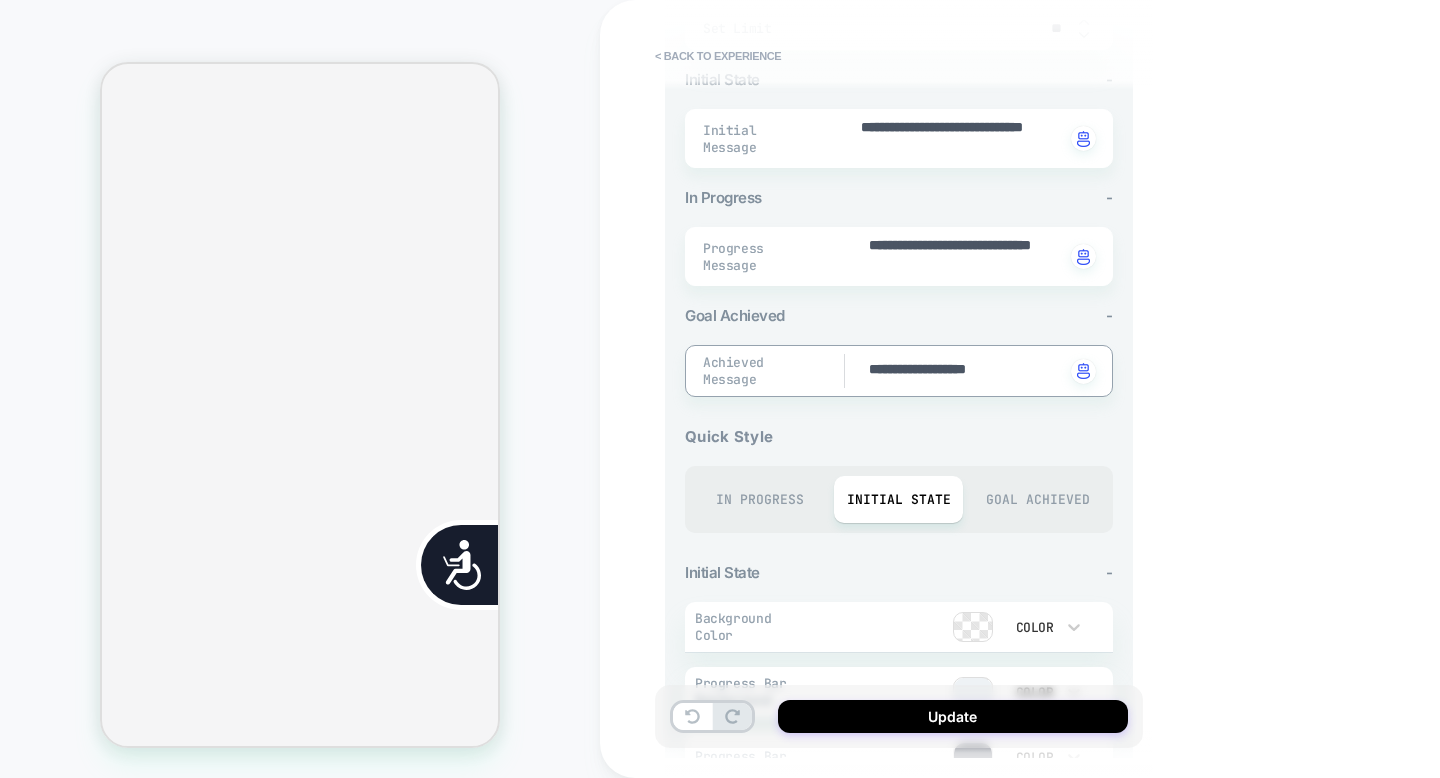 scroll, scrollTop: 0, scrollLeft: 0, axis: both 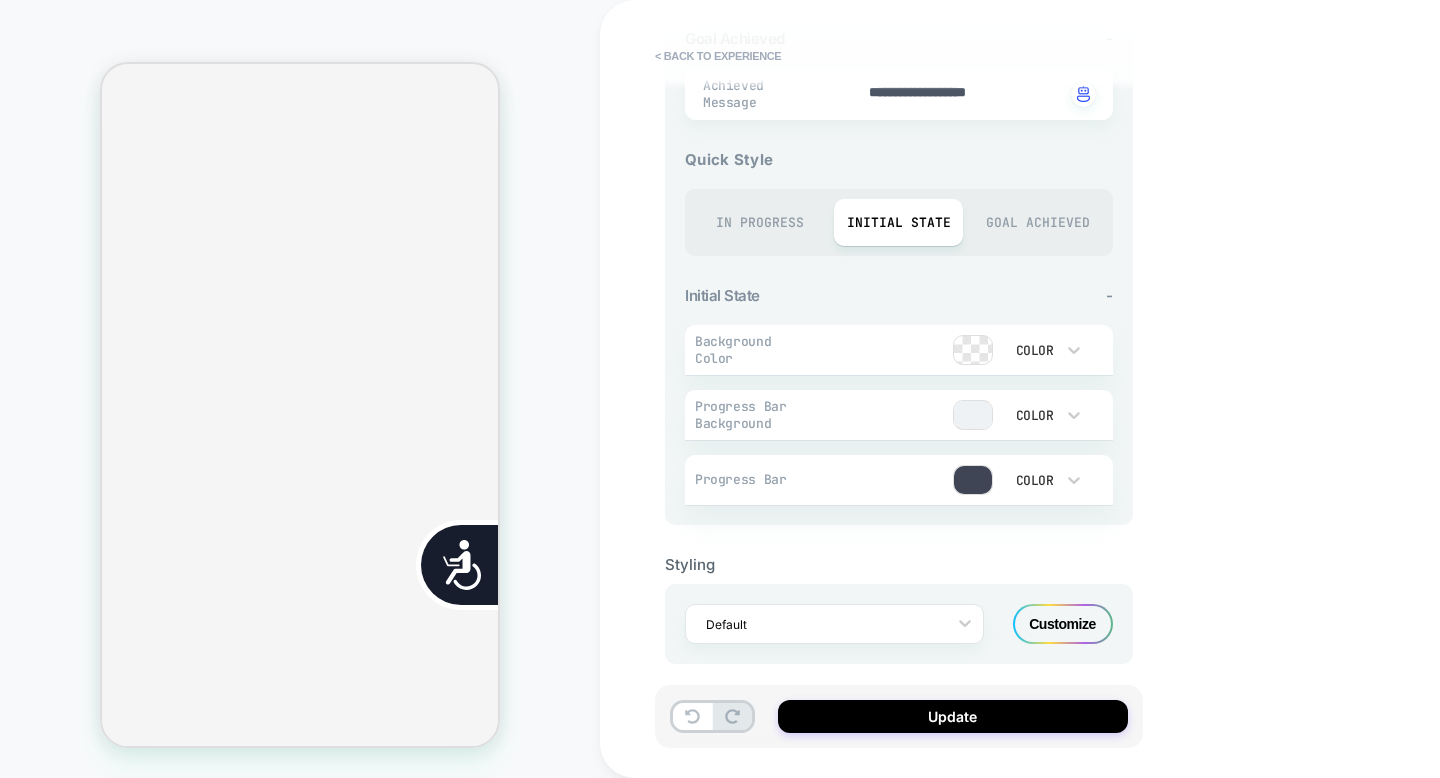 click on "Customize" at bounding box center (1063, 624) 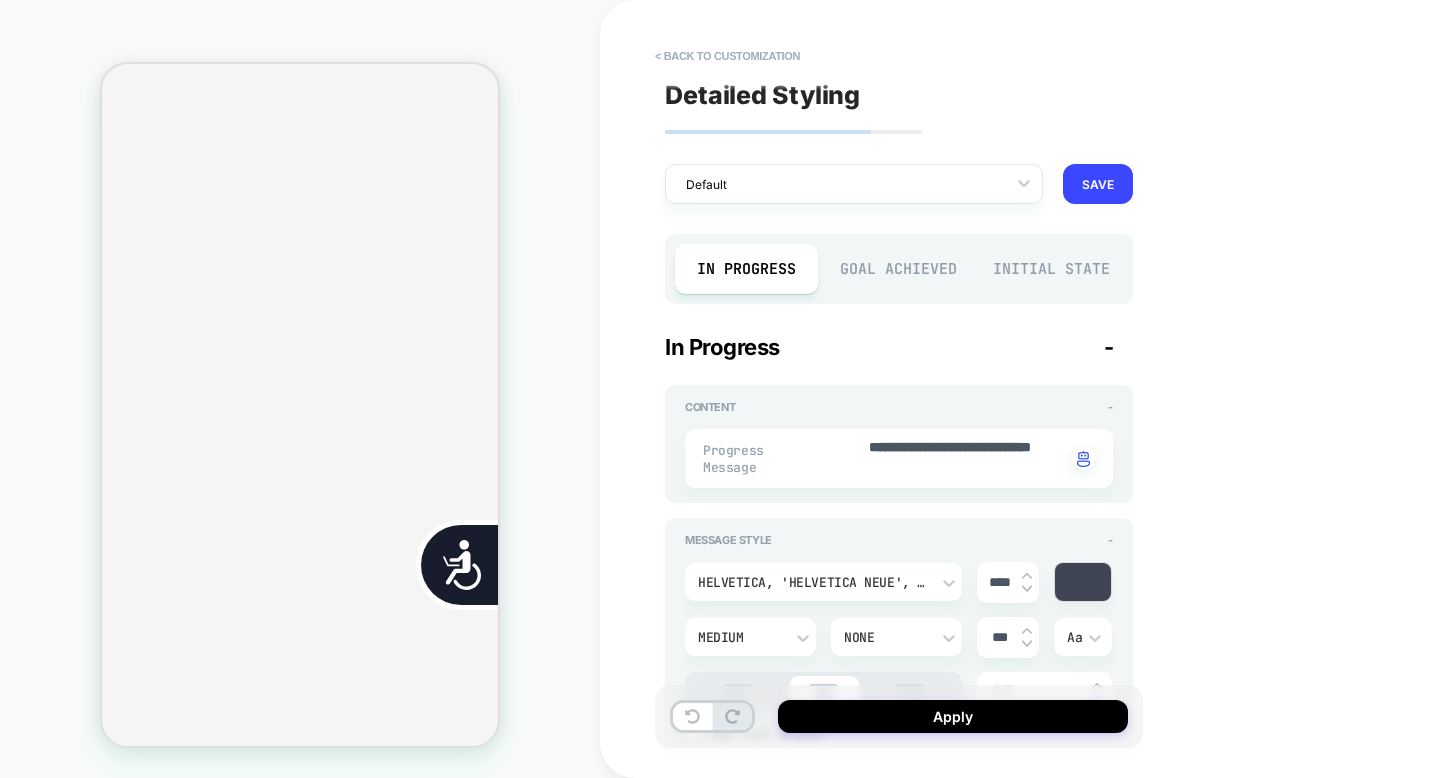 scroll, scrollTop: 0, scrollLeft: 0, axis: both 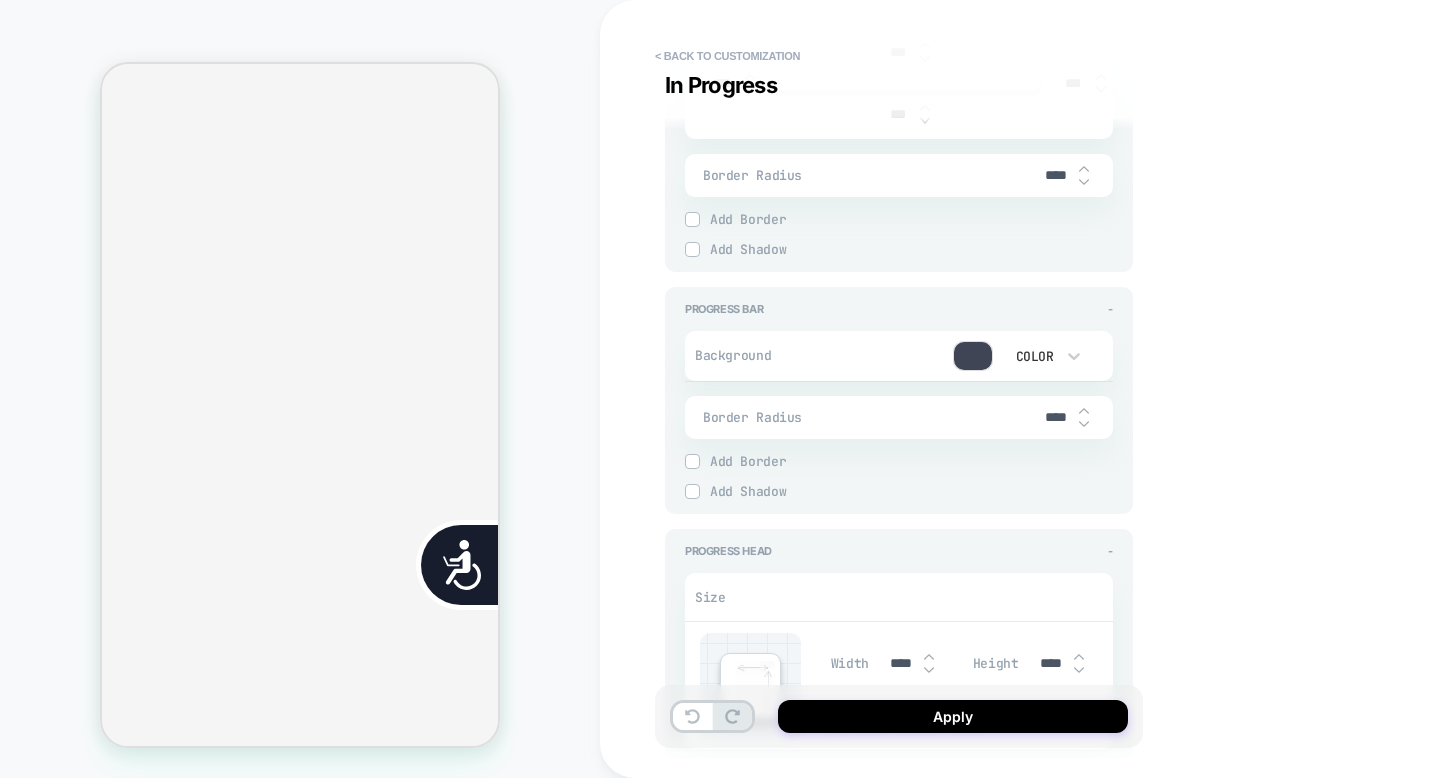 click at bounding box center [973, 356] 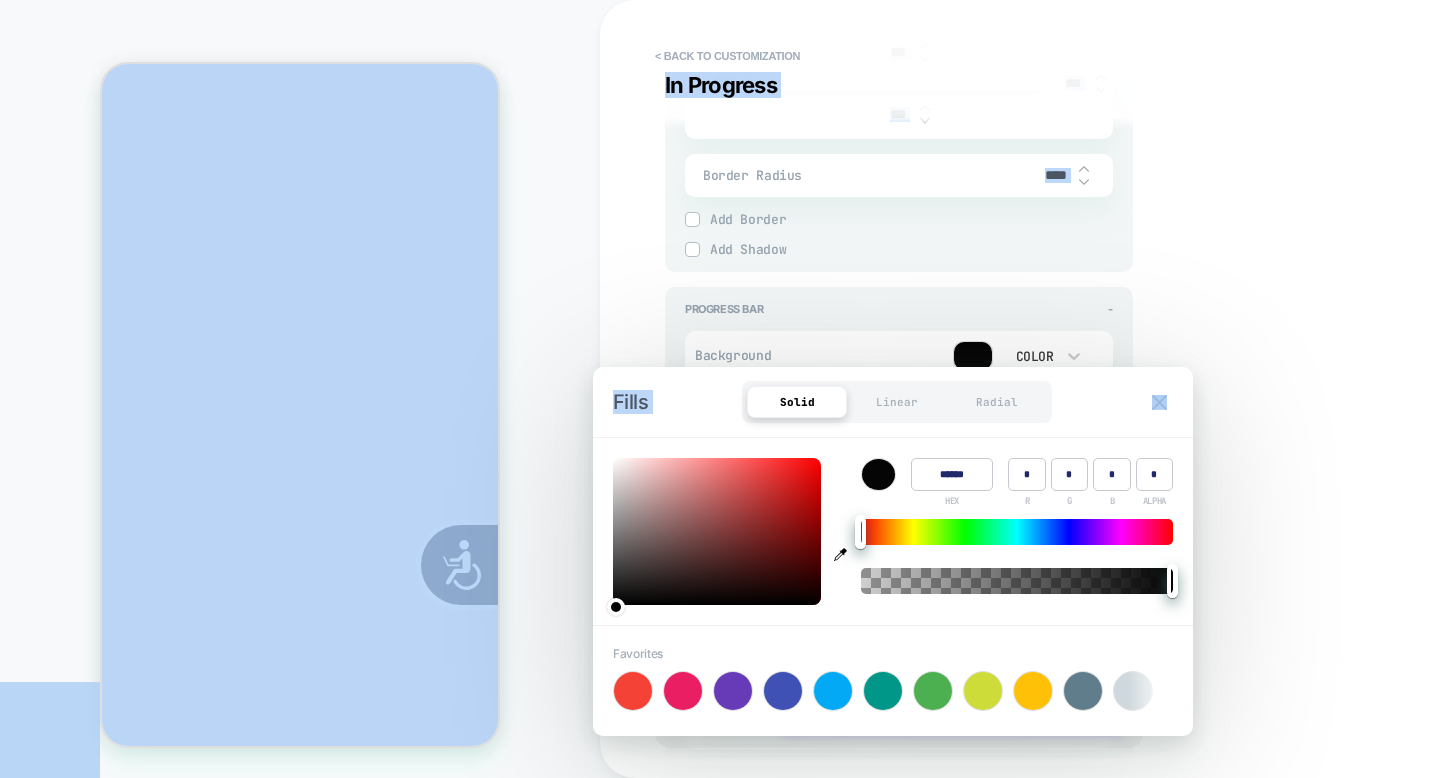 drag, startPoint x: 659, startPoint y: 562, endPoint x: 591, endPoint y: 604, distance: 79.924965 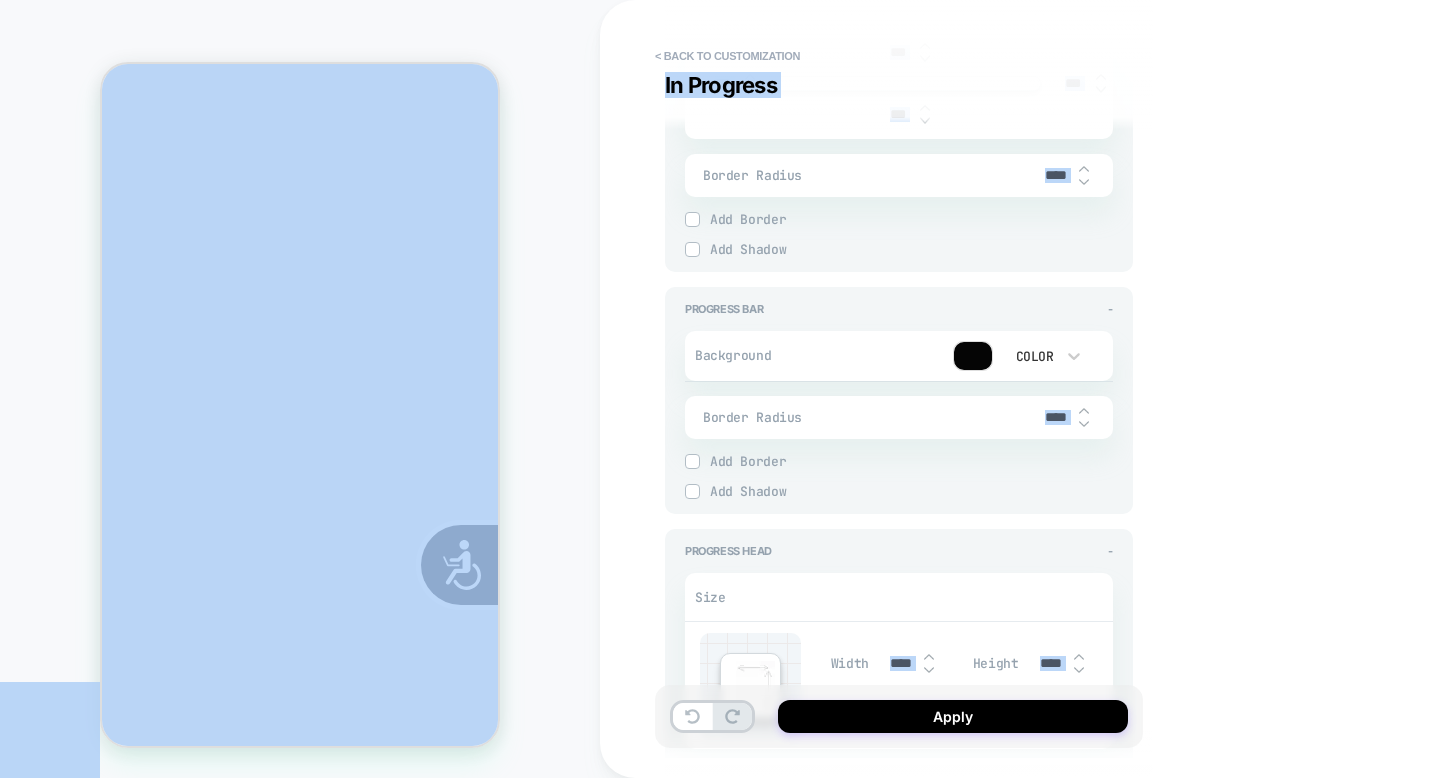 click on "**********" at bounding box center [1040, 389] 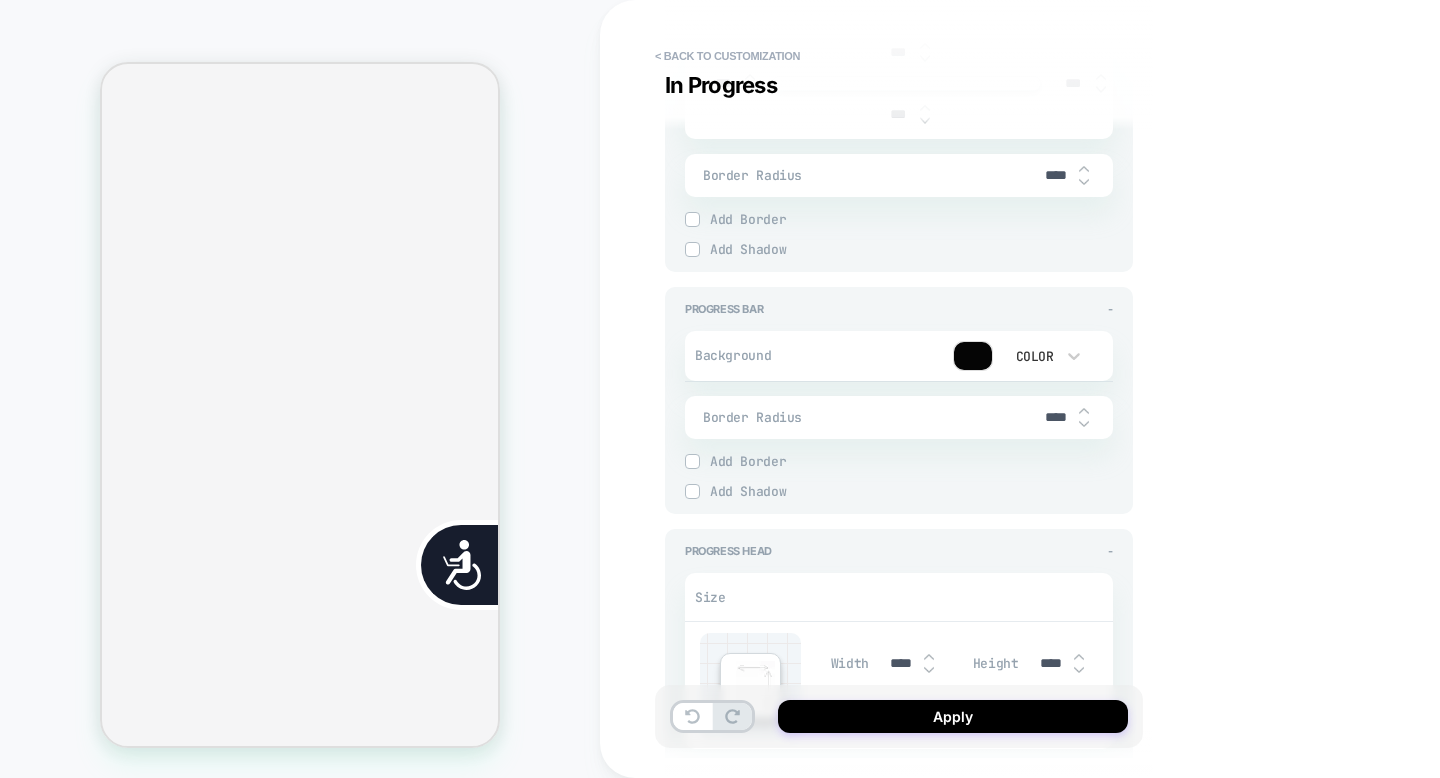 scroll, scrollTop: 0, scrollLeft: 0, axis: both 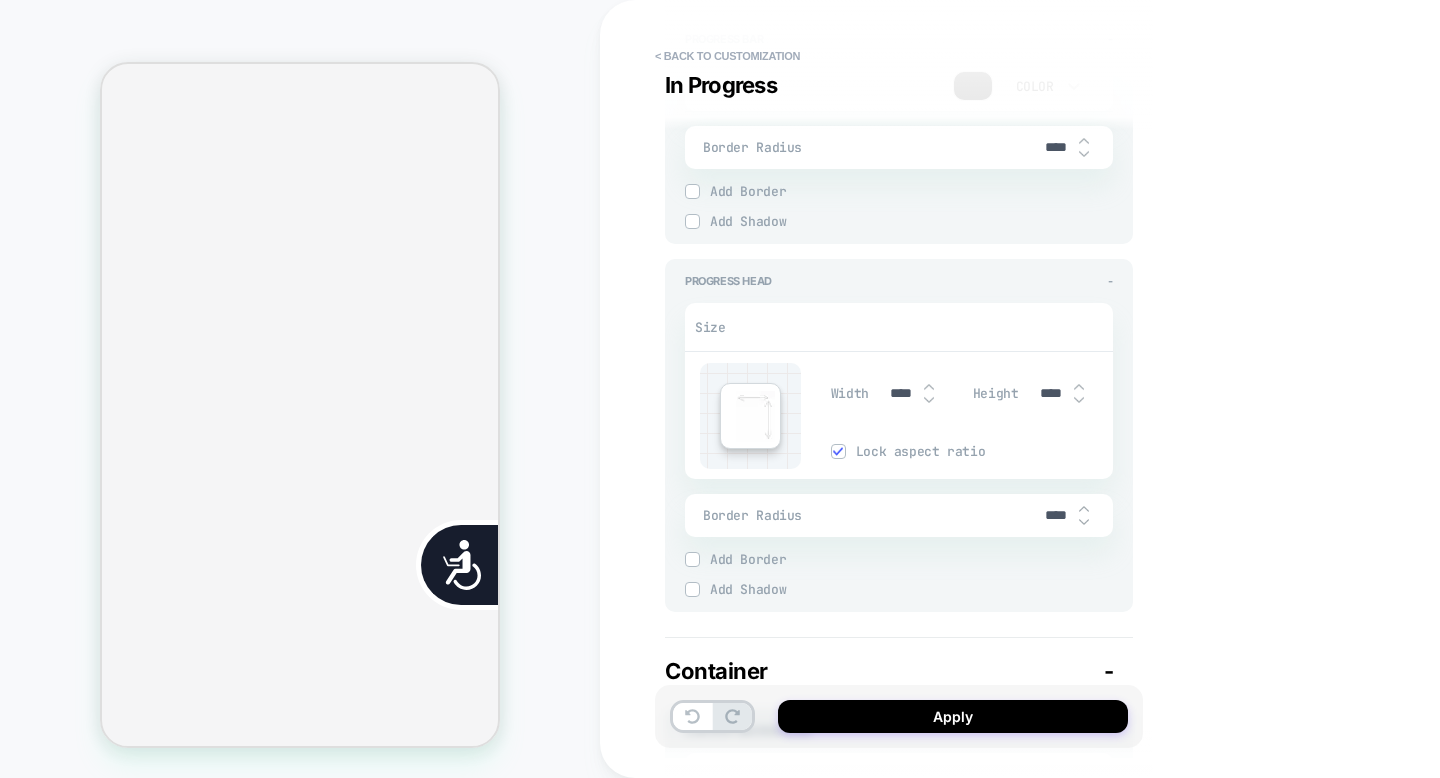 click on "****" at bounding box center [1056, 515] 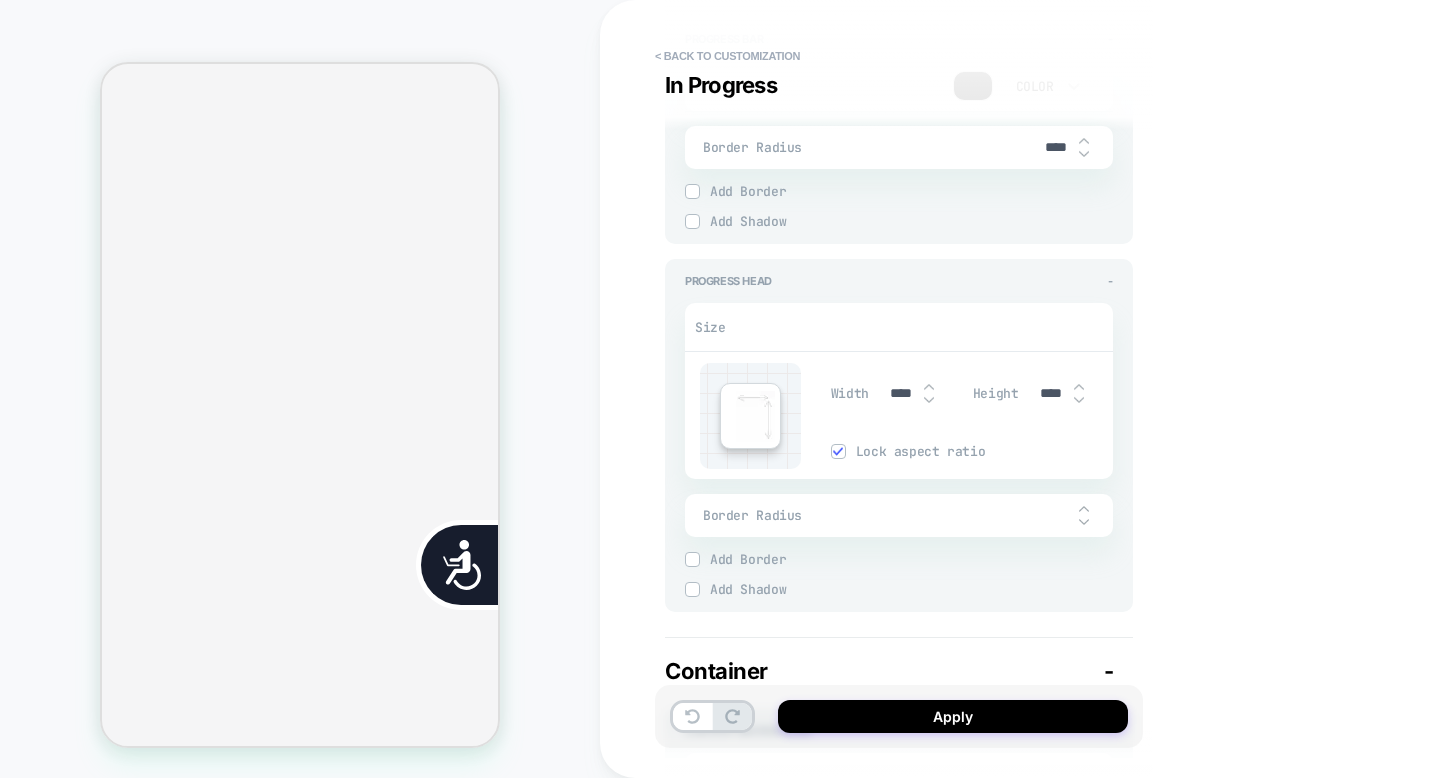 scroll, scrollTop: 0, scrollLeft: 808, axis: horizontal 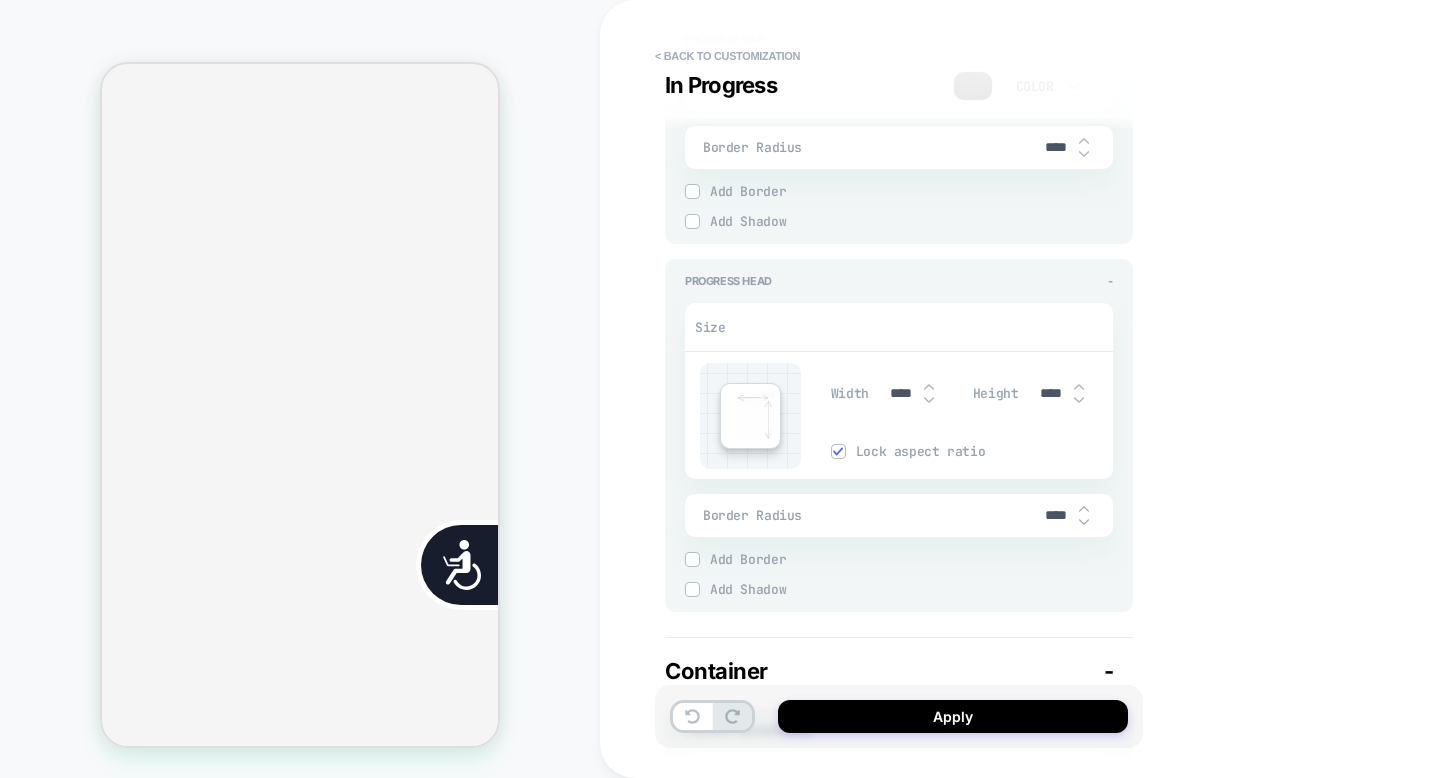 click on "****" at bounding box center (901, 393) 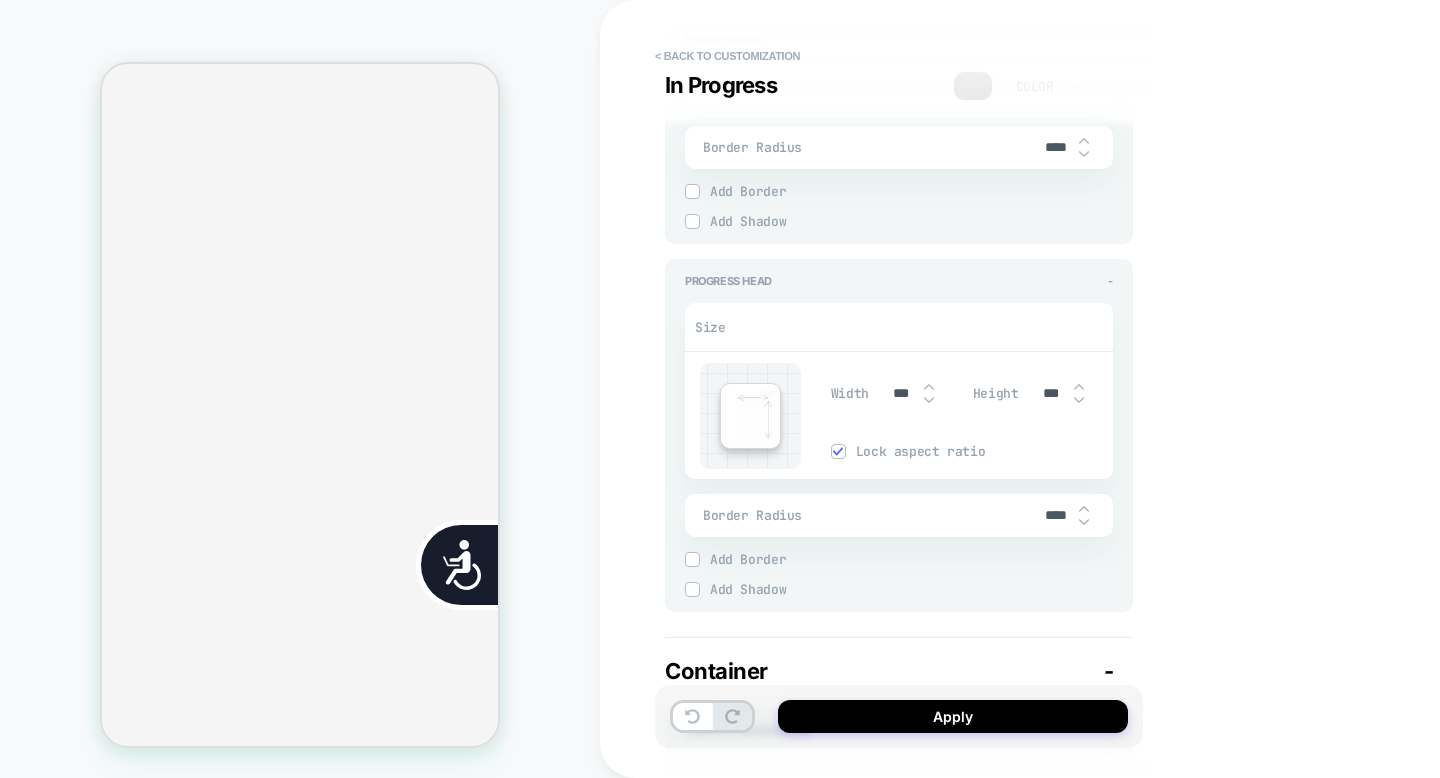 click on "**********" at bounding box center (1040, 389) 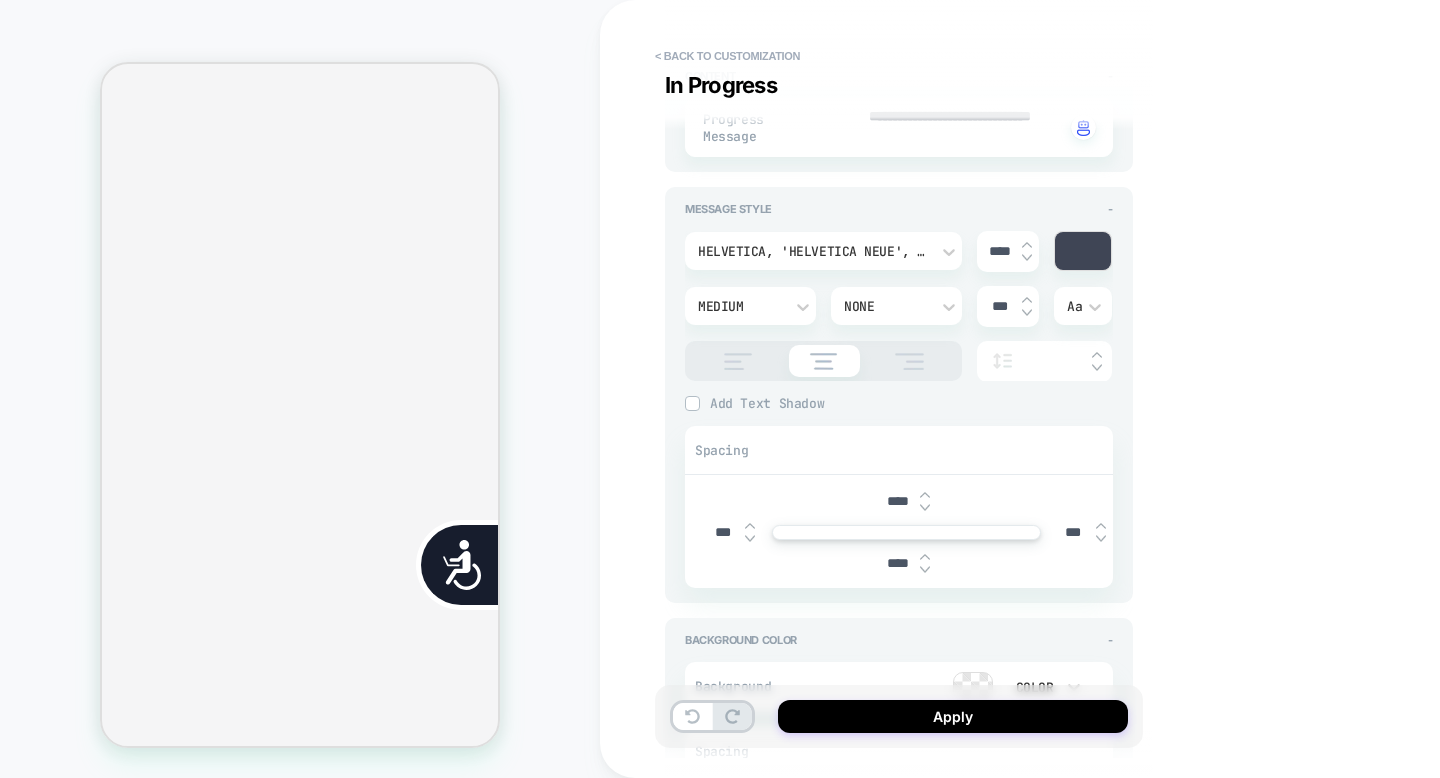 scroll, scrollTop: 0, scrollLeft: 0, axis: both 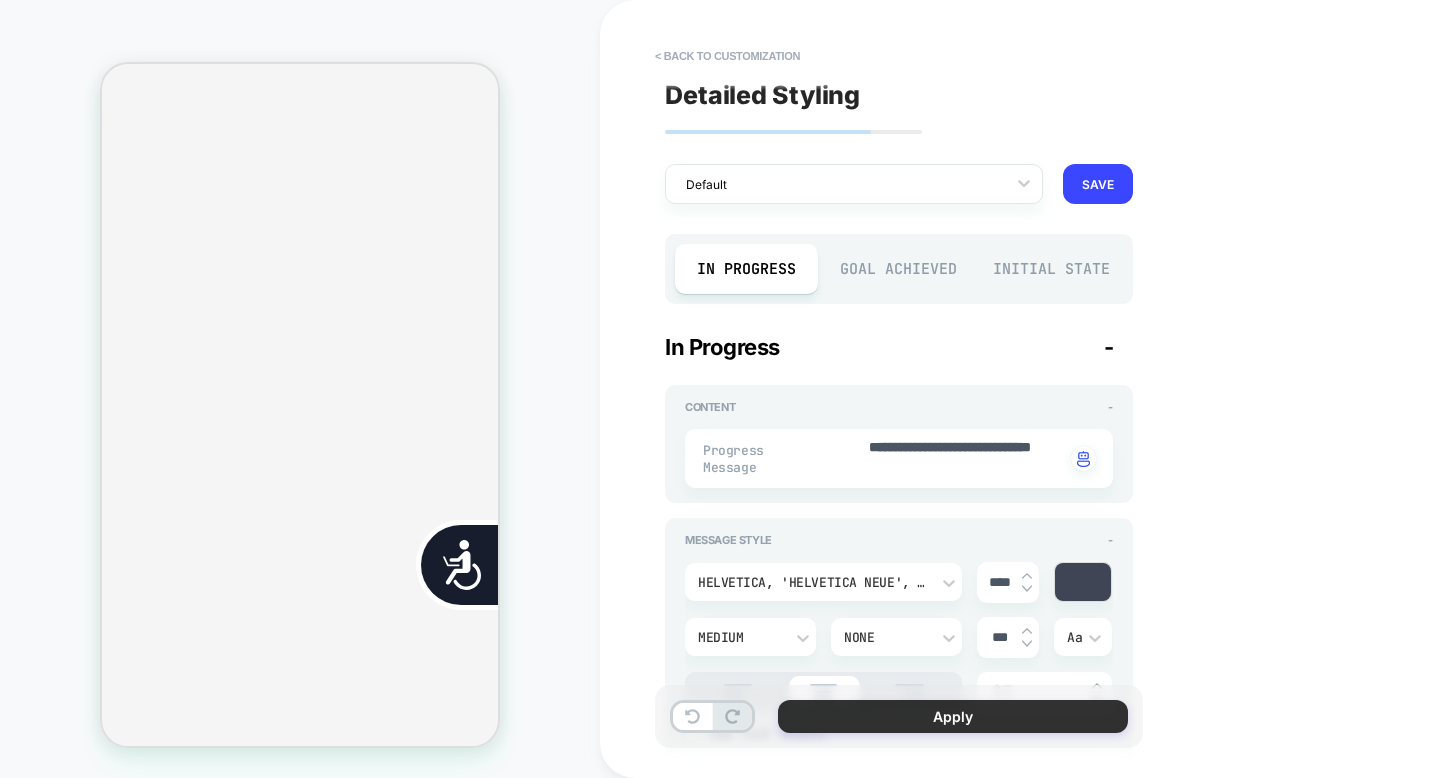 click on "Apply" at bounding box center [953, 716] 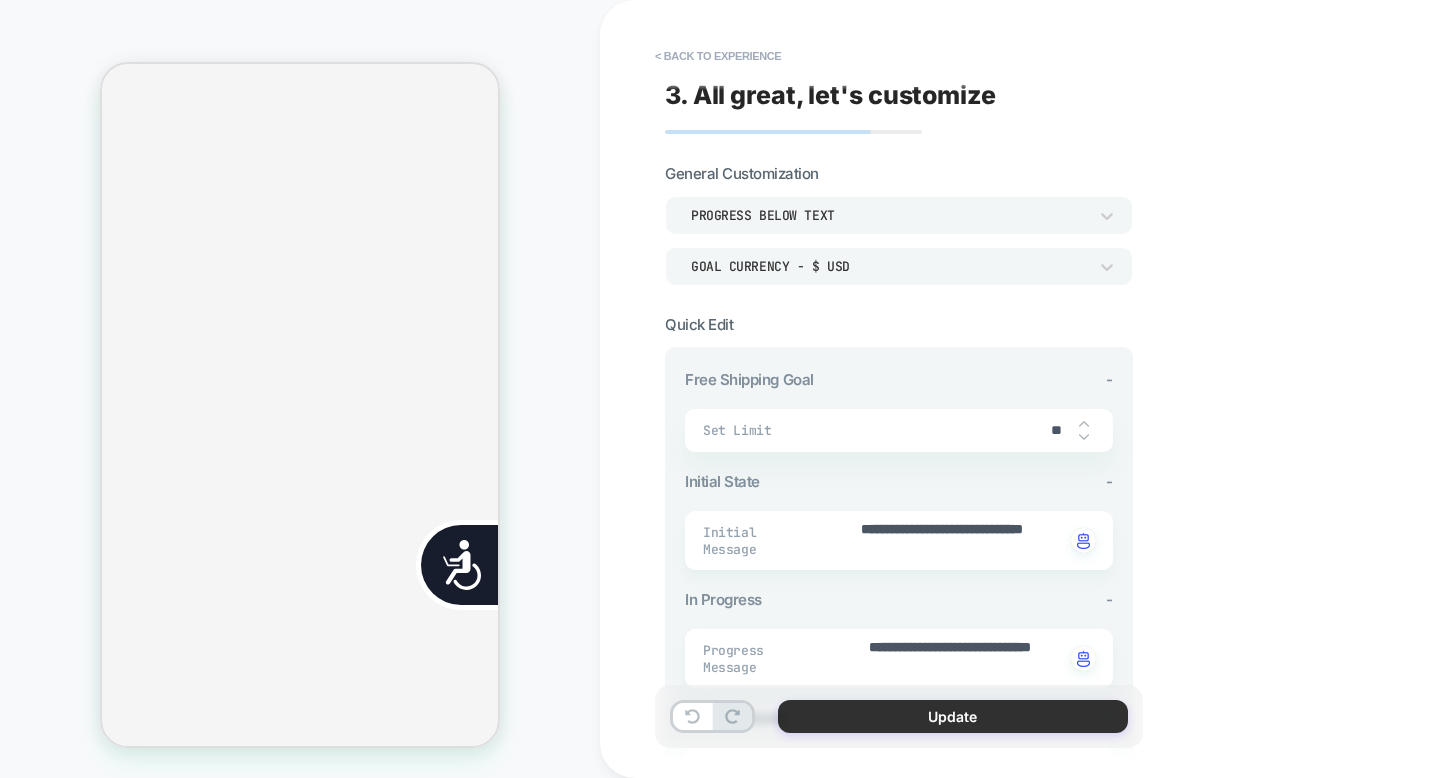 click on "Update" at bounding box center [953, 716] 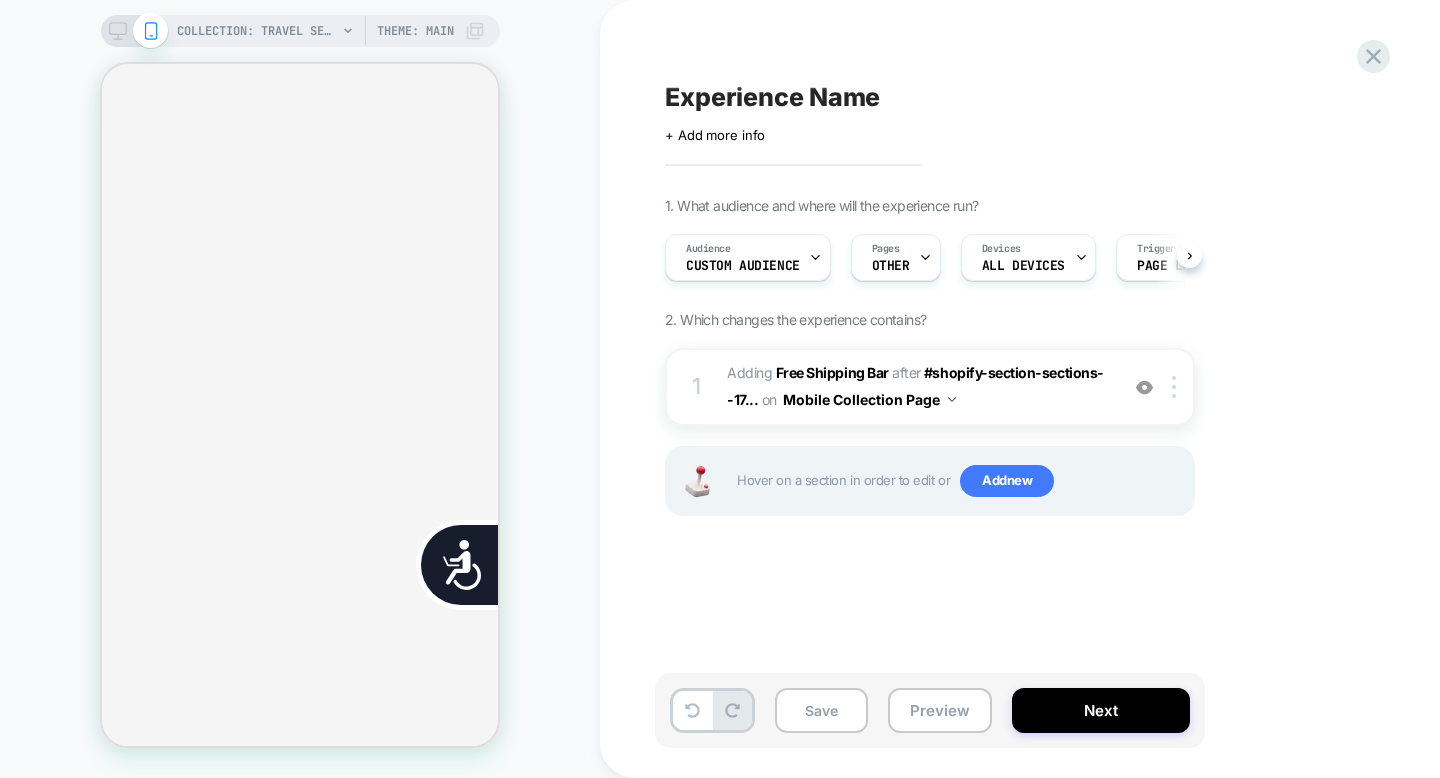 scroll, scrollTop: 0, scrollLeft: 0, axis: both 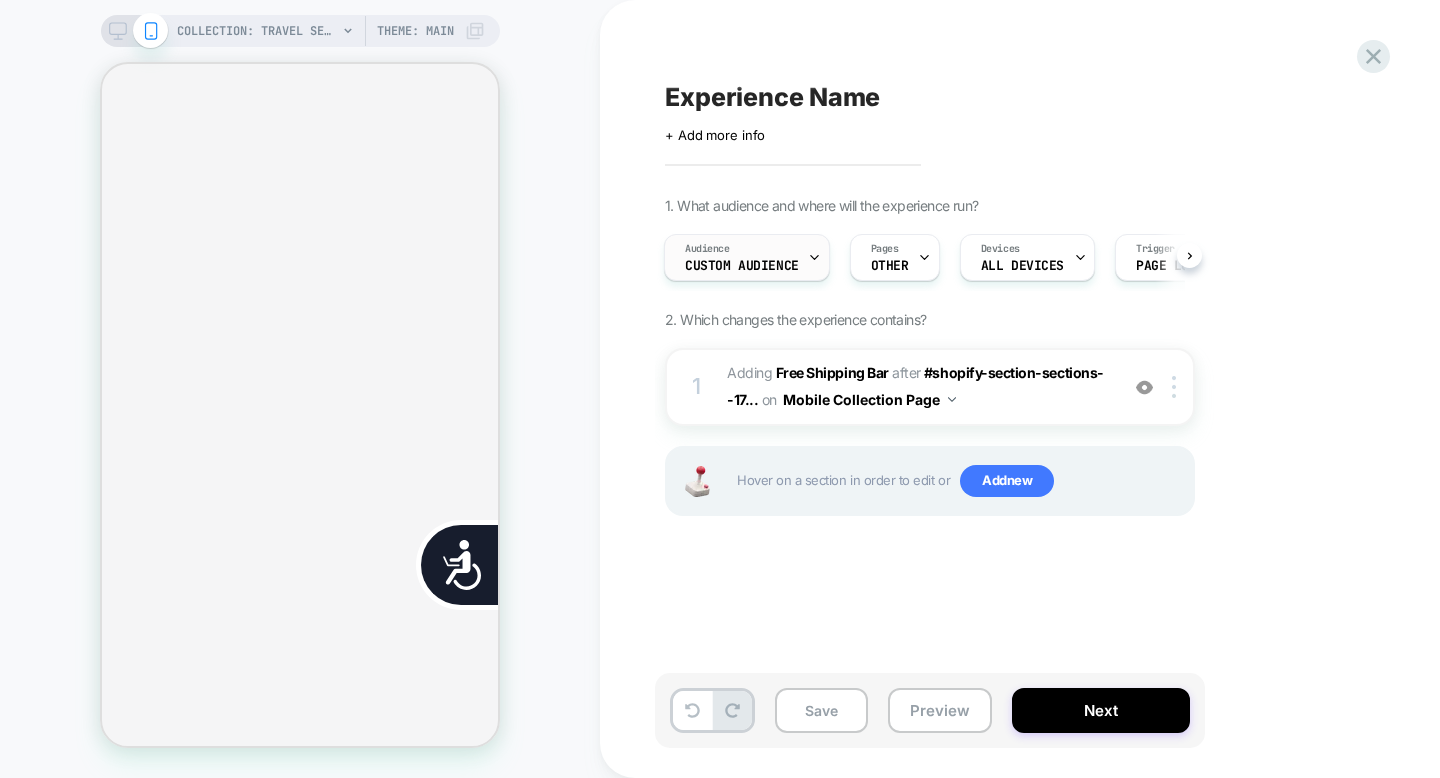 click on "Audience Custom Audience" at bounding box center (742, 257) 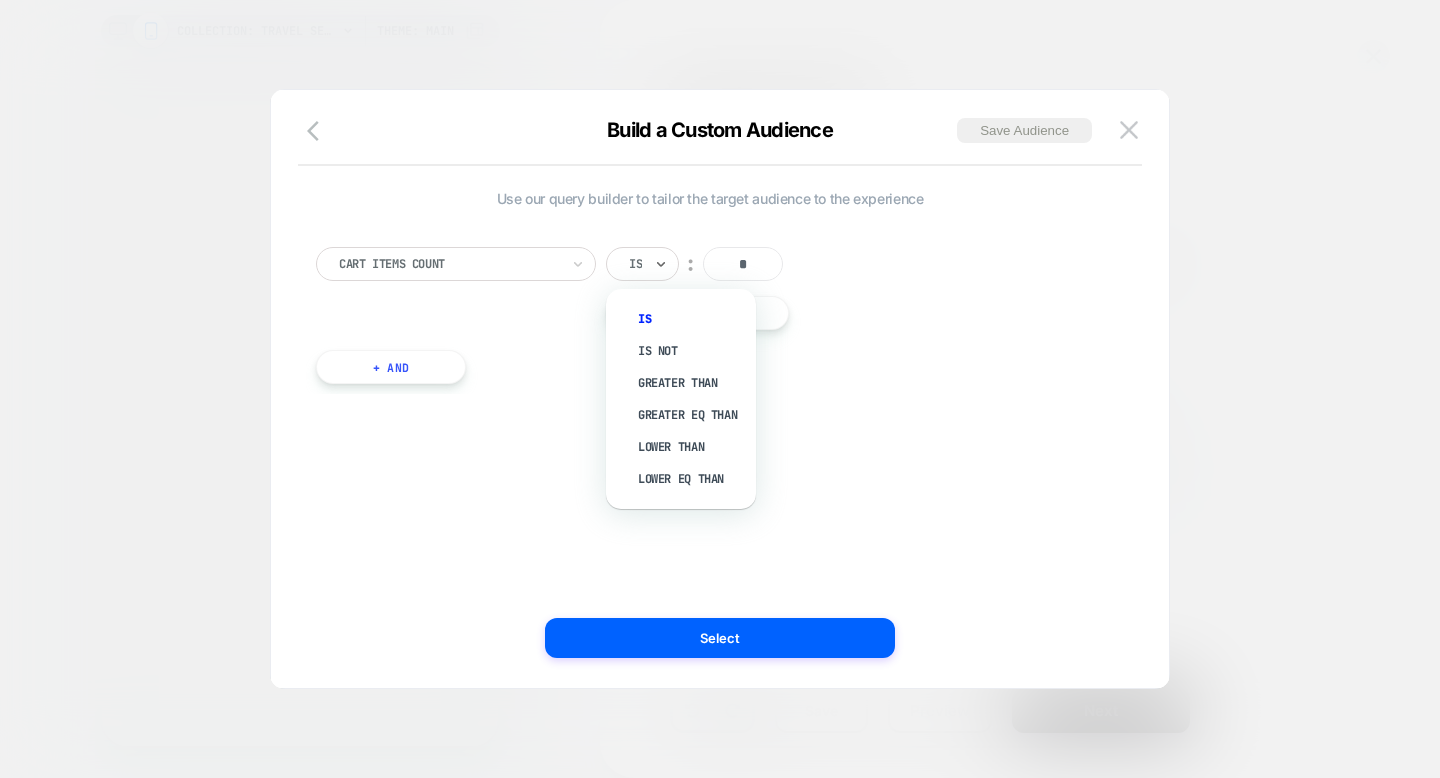click on "Is" at bounding box center (635, 264) 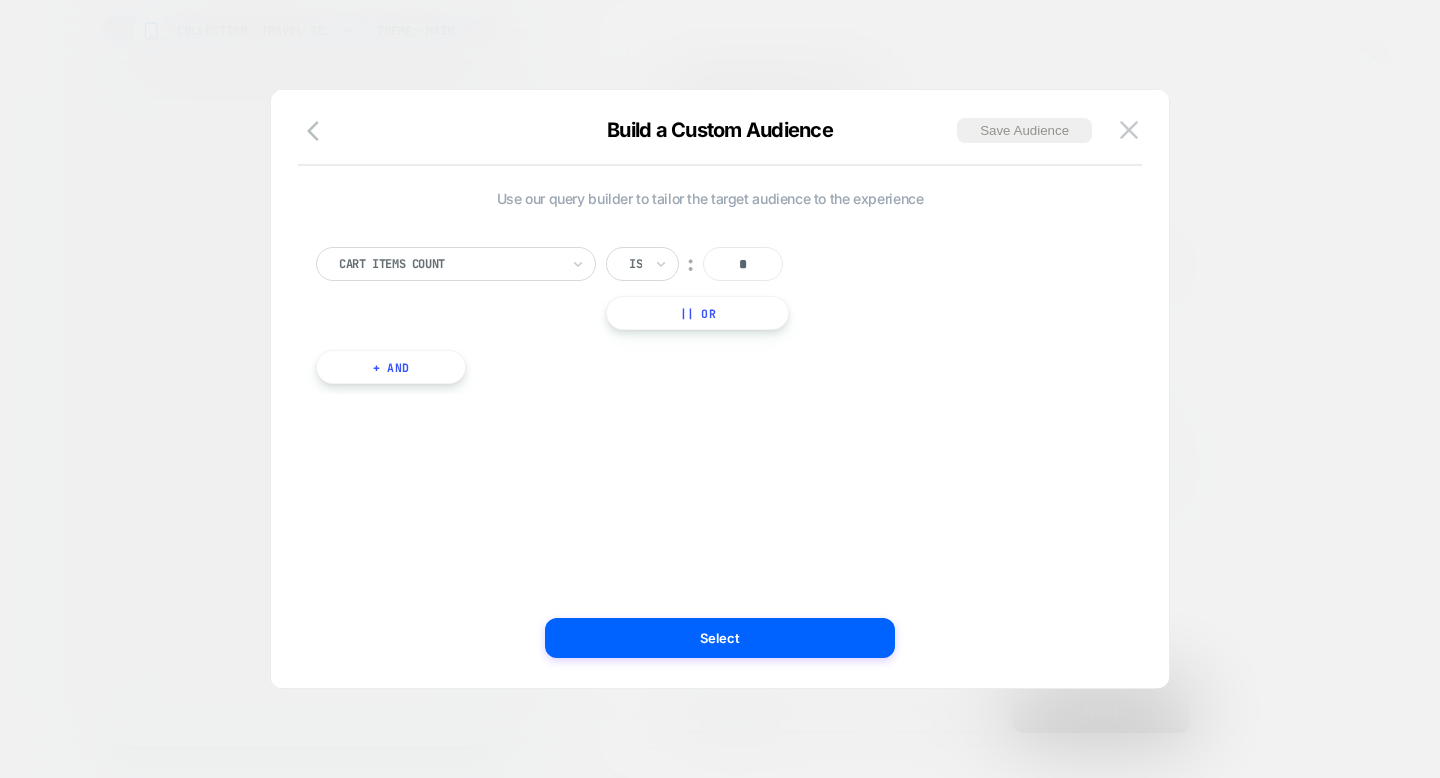 click on "Cart Items Count Is ︰ * || Or + And" at bounding box center [710, 305] 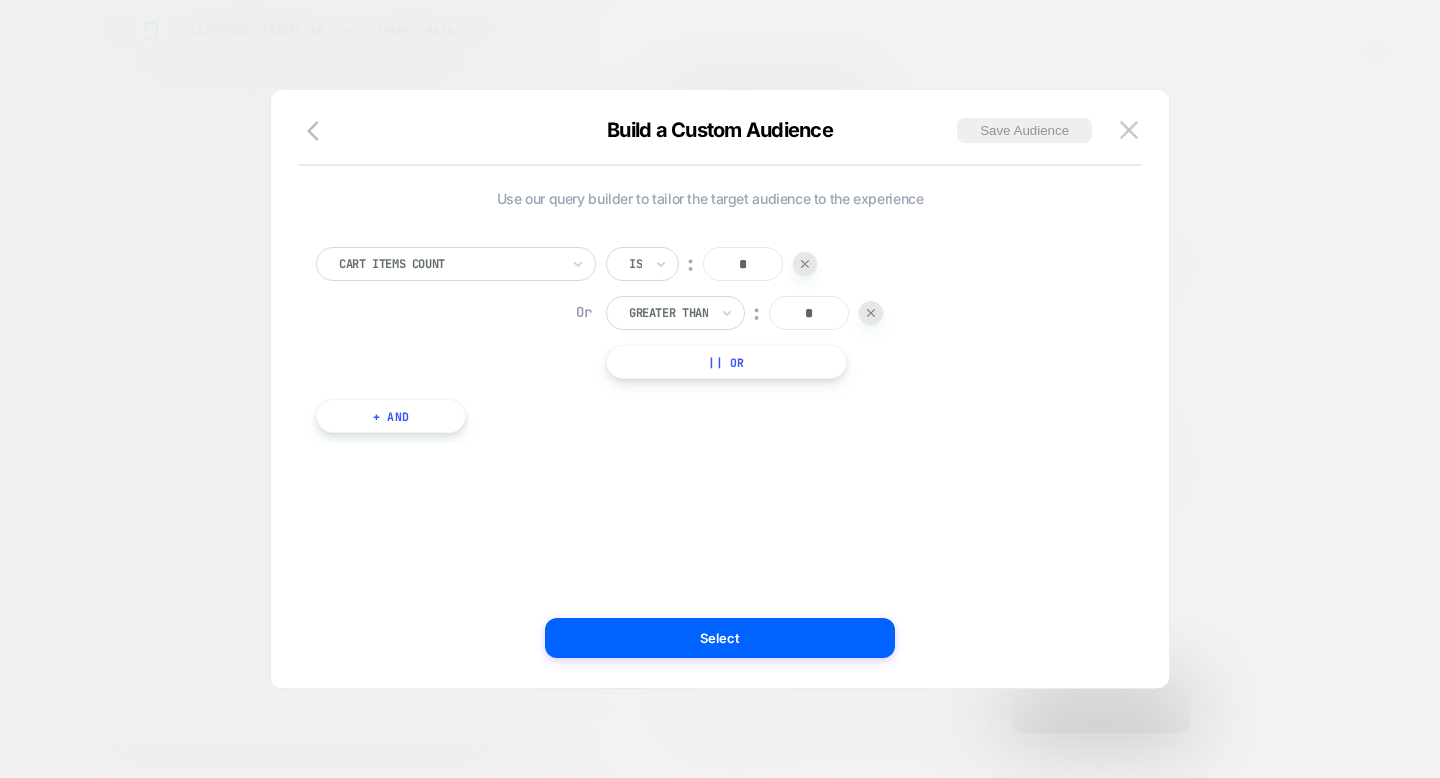 scroll, scrollTop: 0, scrollLeft: 404, axis: horizontal 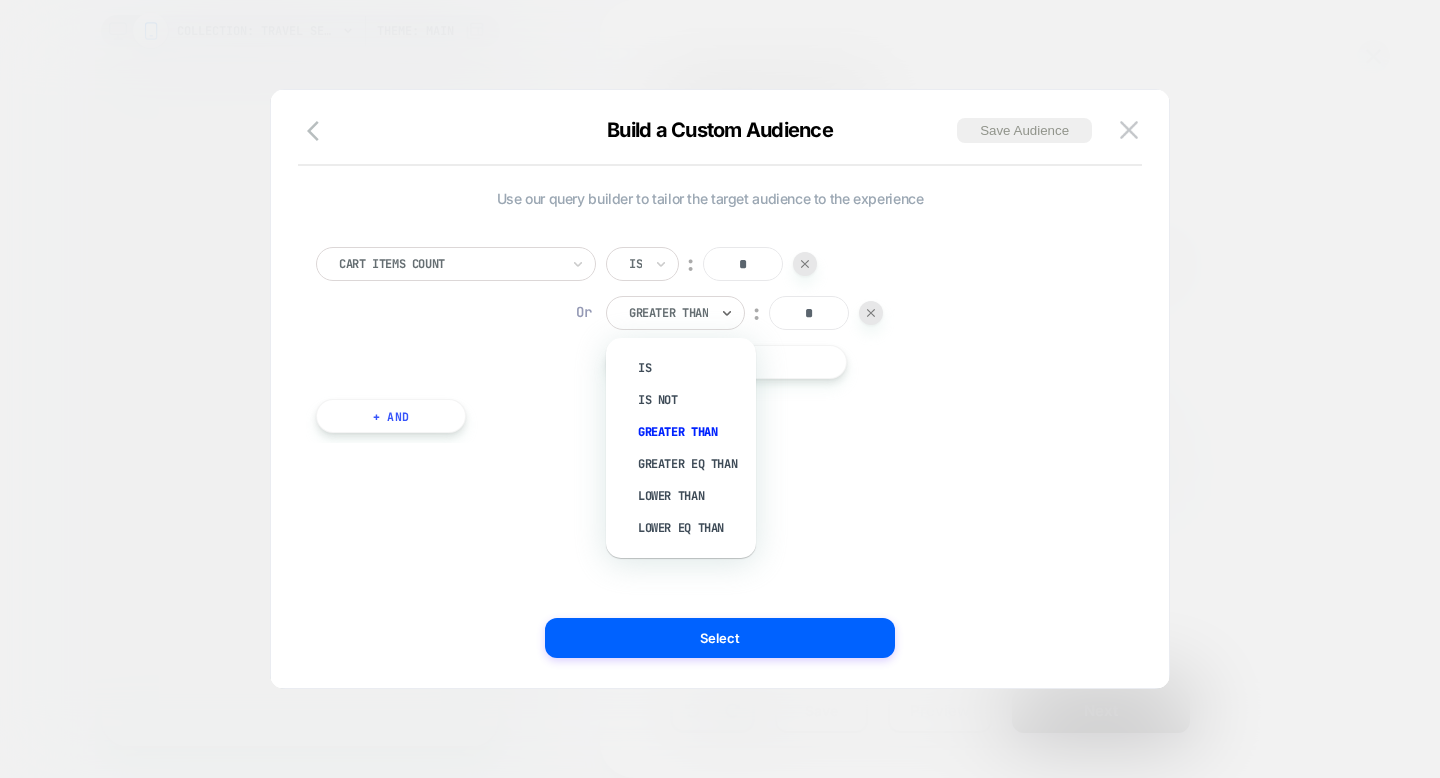 click on "Greater Than" at bounding box center (675, 313) 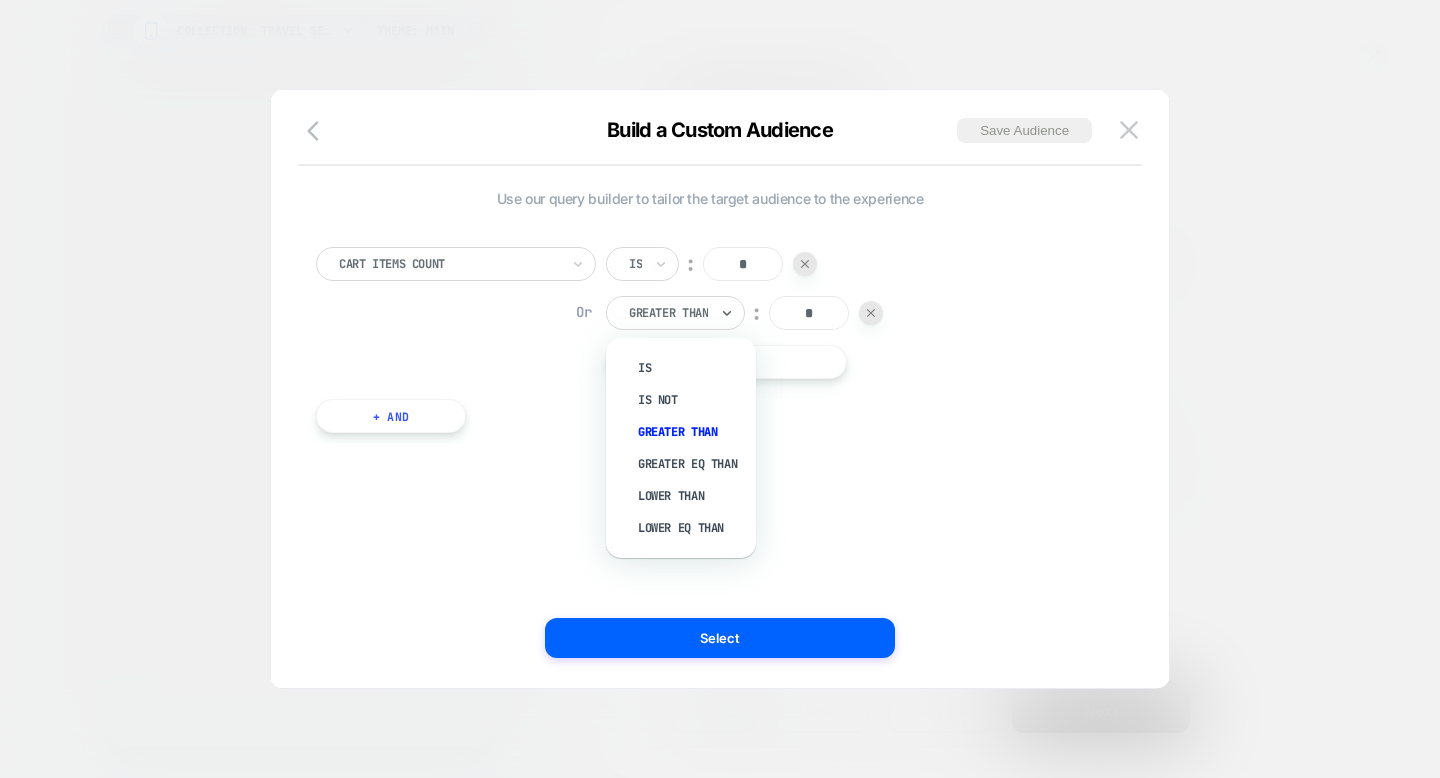 scroll, scrollTop: 0, scrollLeft: 0, axis: both 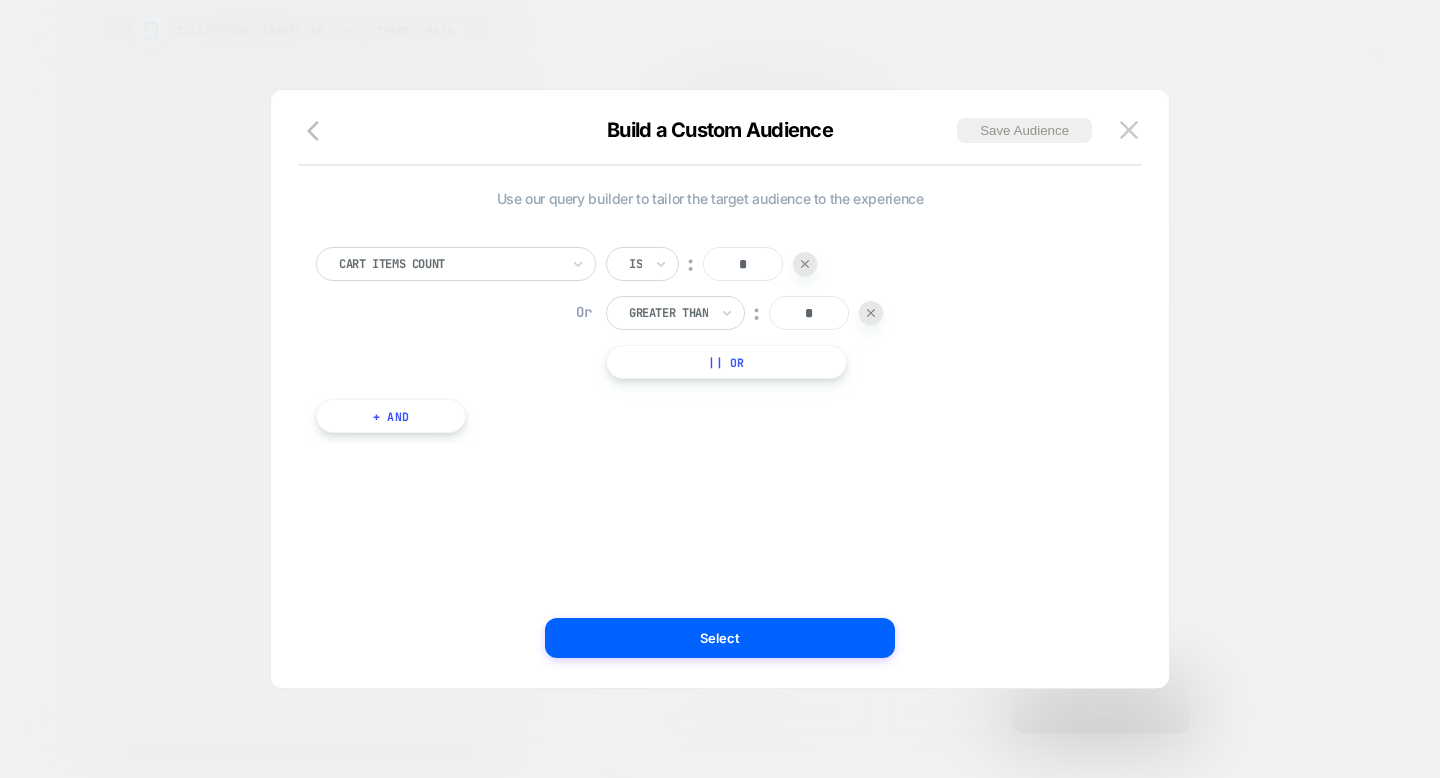 click at bounding box center (871, 313) 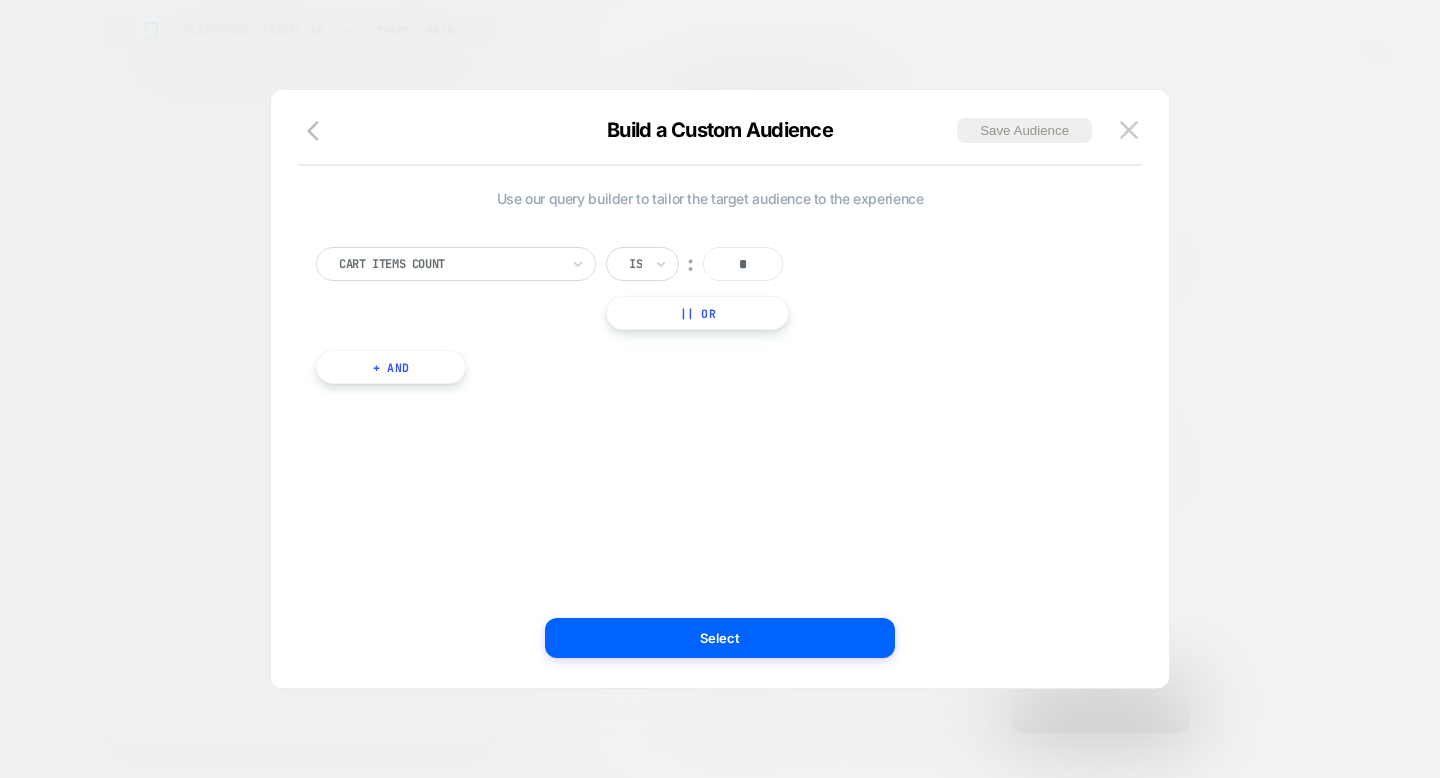 click on "Is" at bounding box center [642, 264] 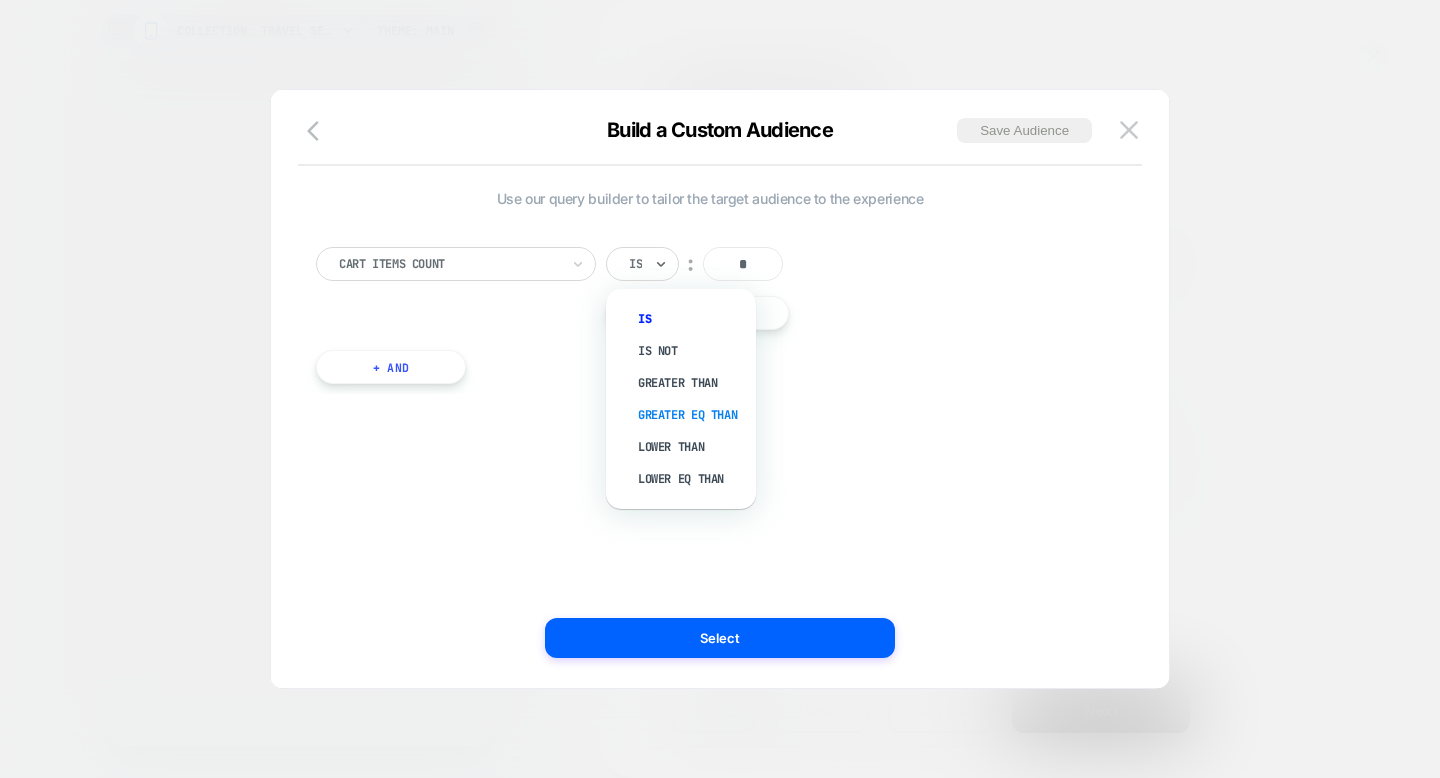click on "Greater Eq Than" at bounding box center [691, 415] 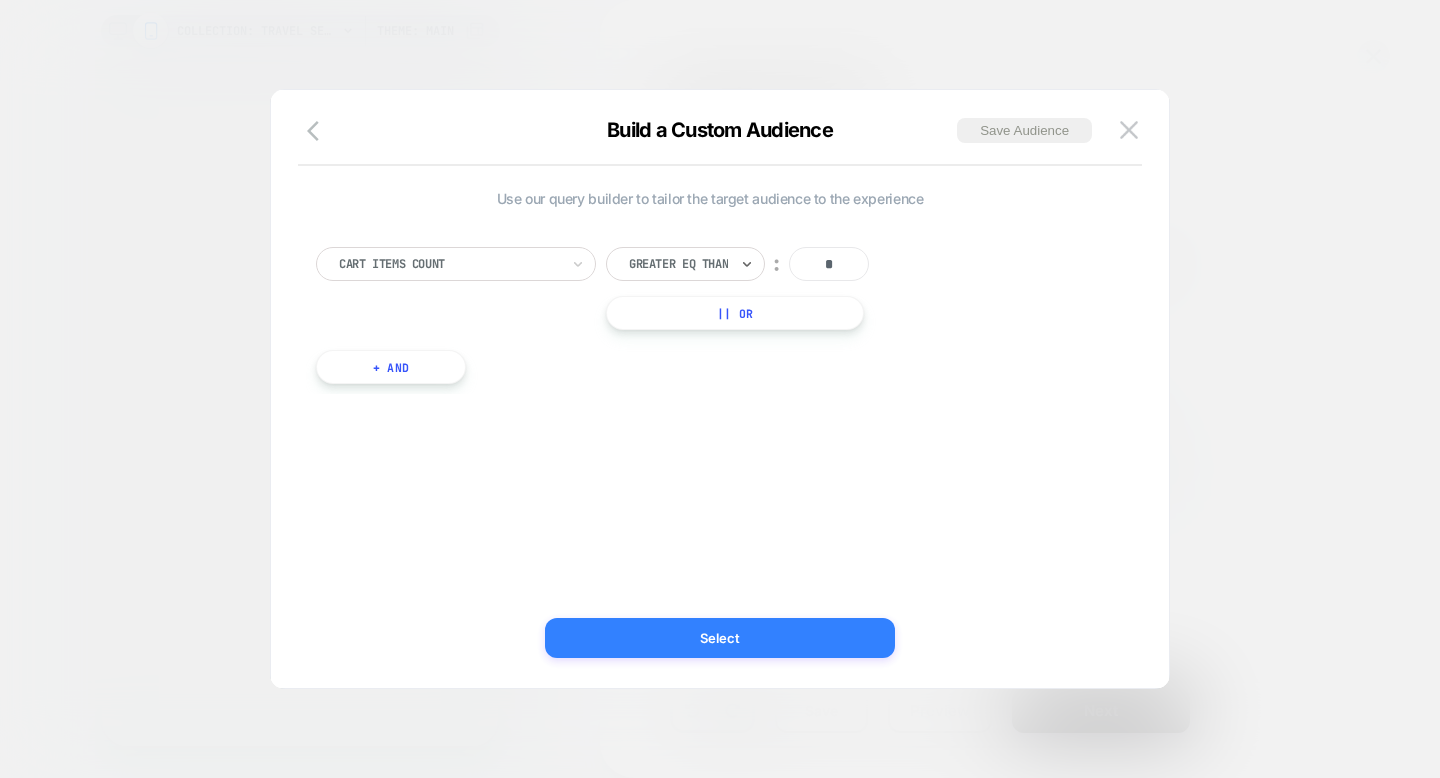 click on "Select" at bounding box center [720, 638] 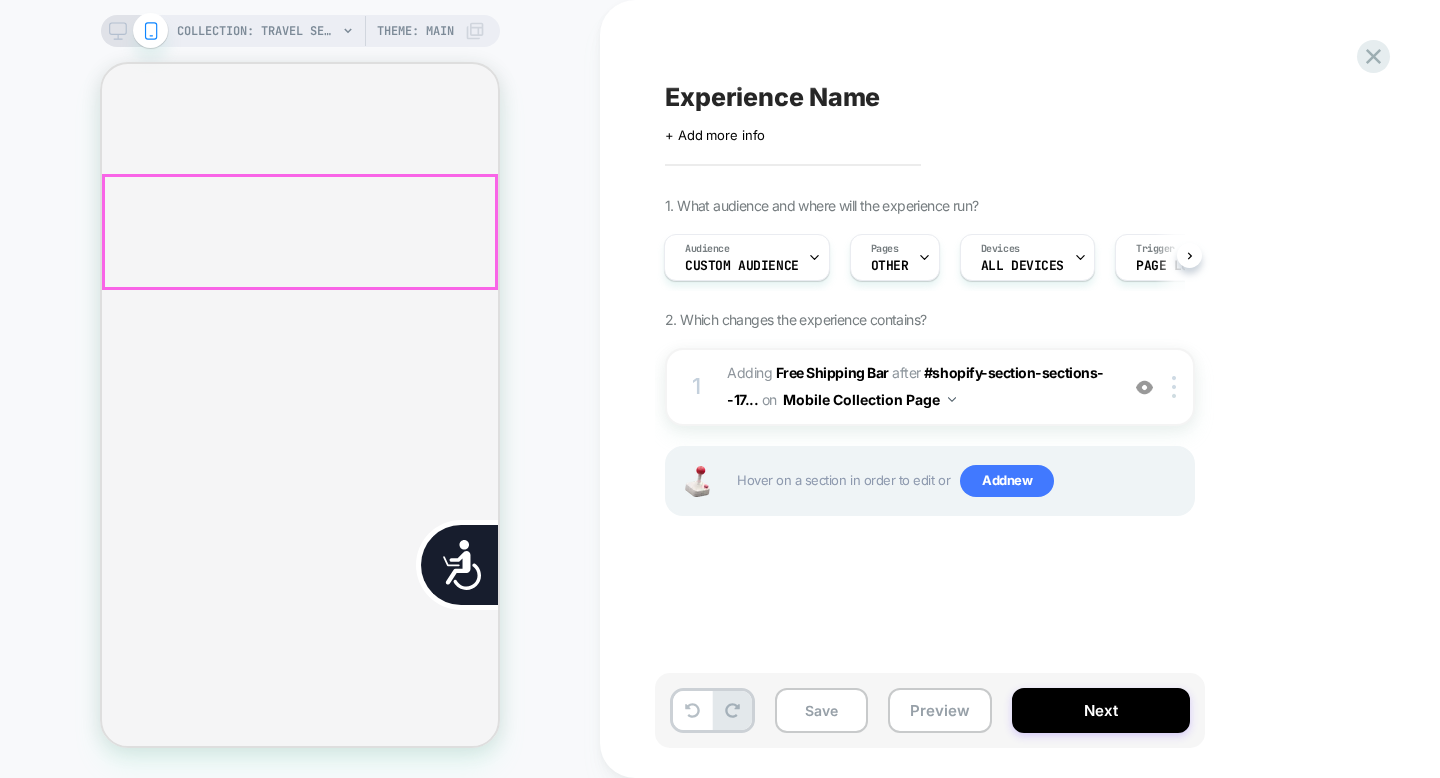 scroll, scrollTop: 0, scrollLeft: 808, axis: horizontal 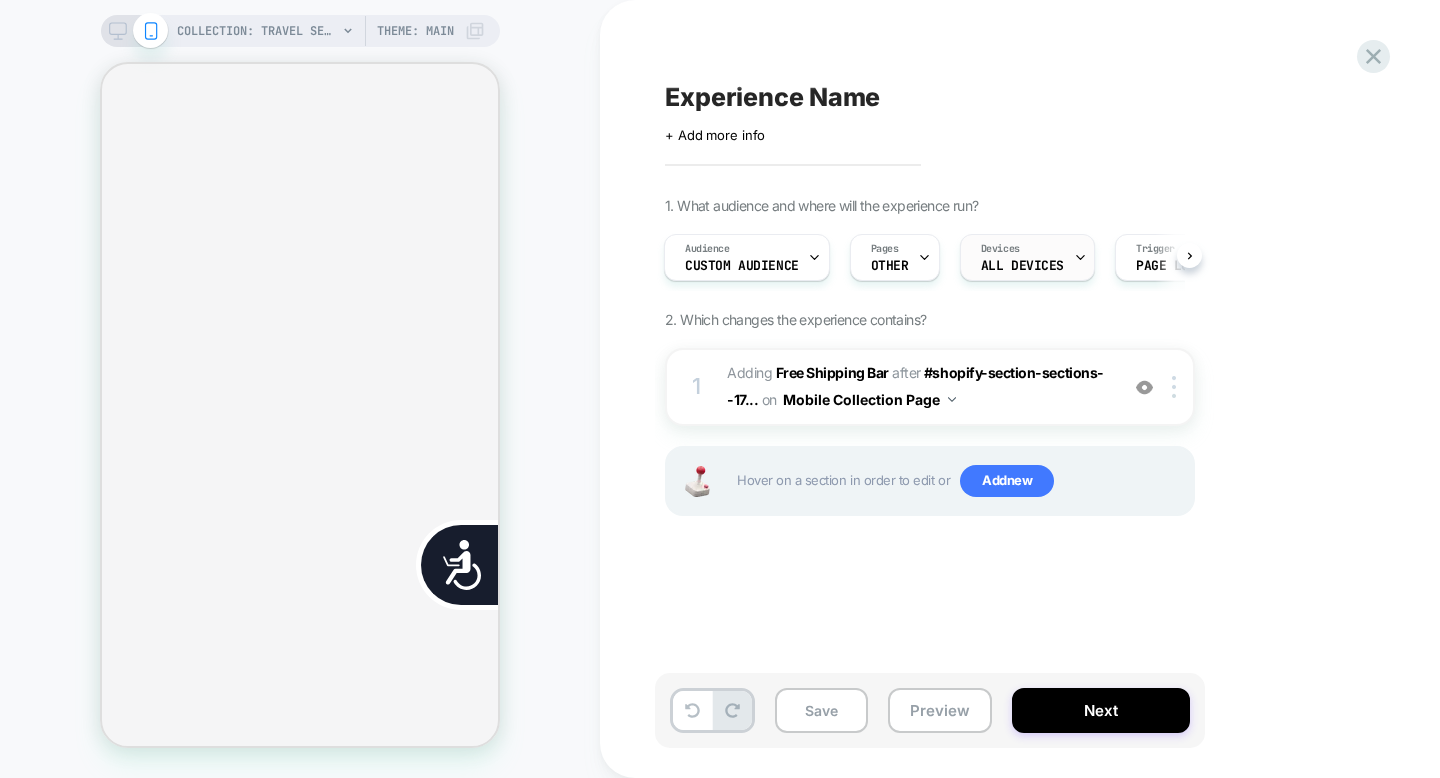 click on "ALL DEVICES" at bounding box center [1022, 266] 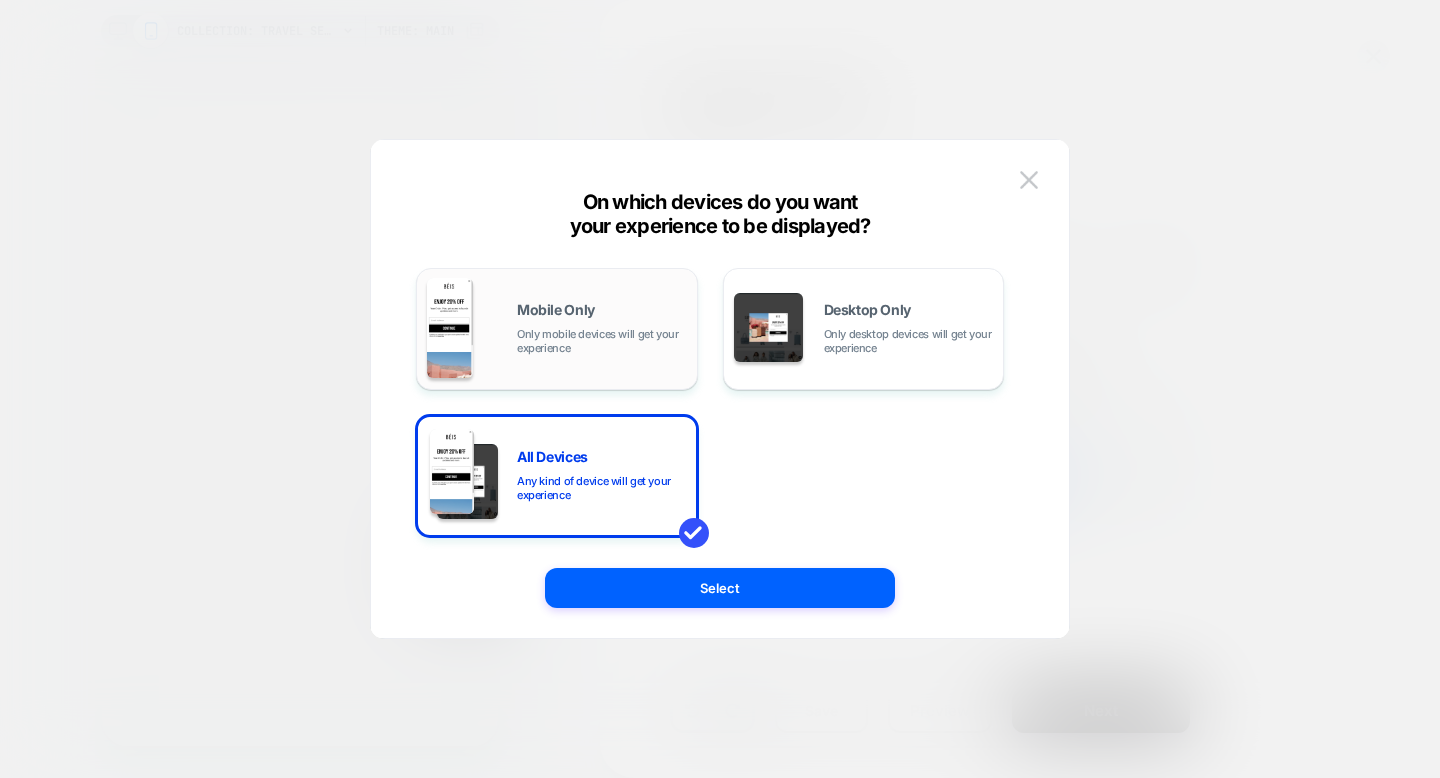 click on "Mobile Only" at bounding box center [556, 310] 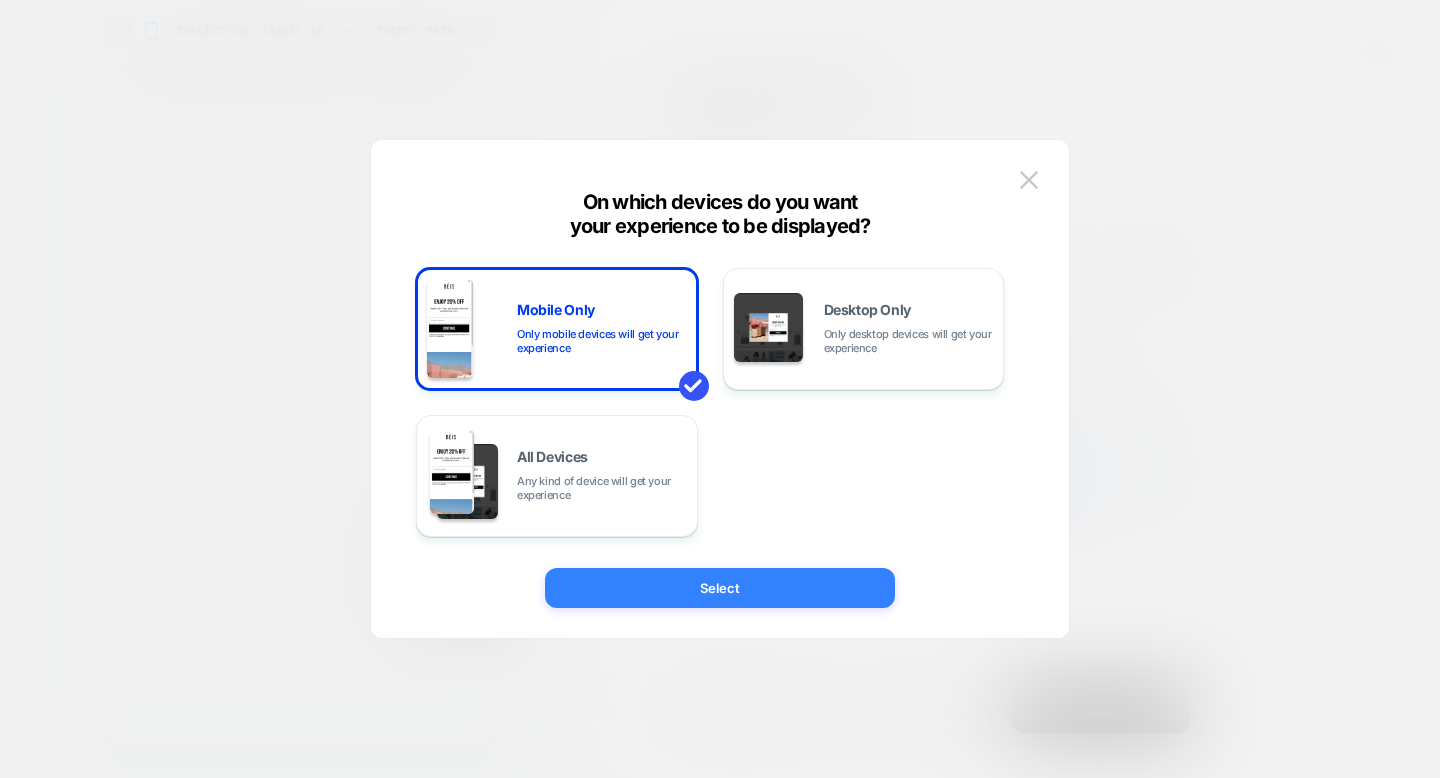 click on "Select" at bounding box center [720, 588] 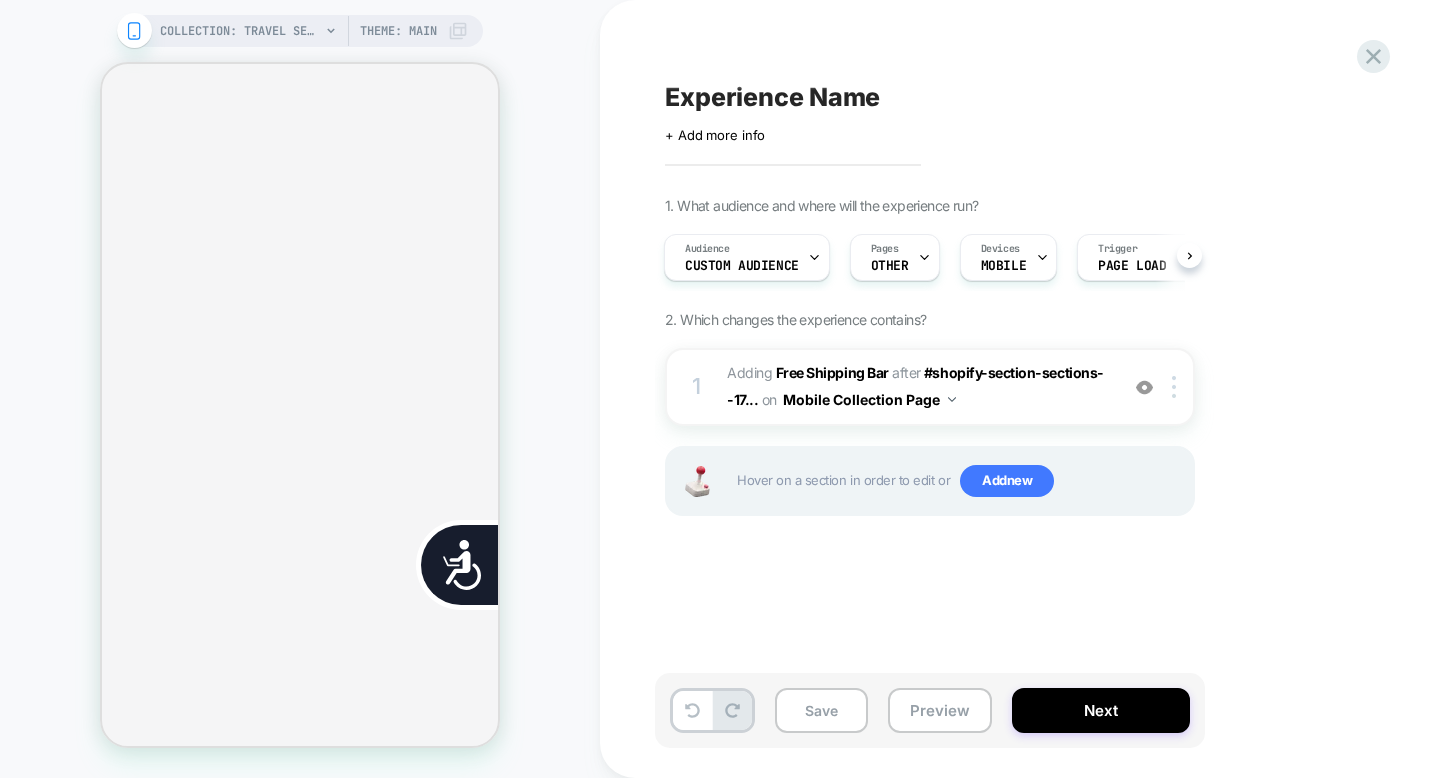 scroll, scrollTop: 0, scrollLeft: 0, axis: both 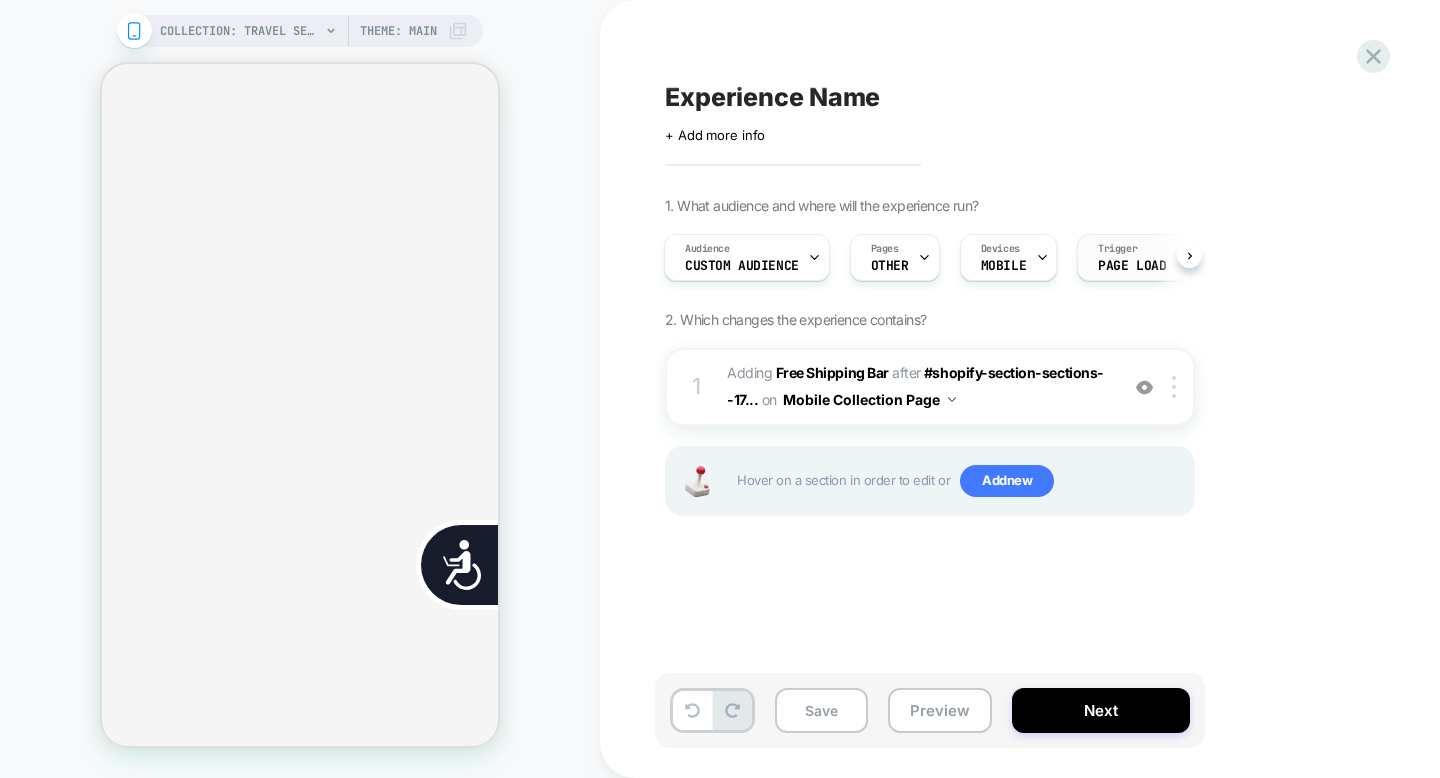 click on "Trigger" at bounding box center (1117, 249) 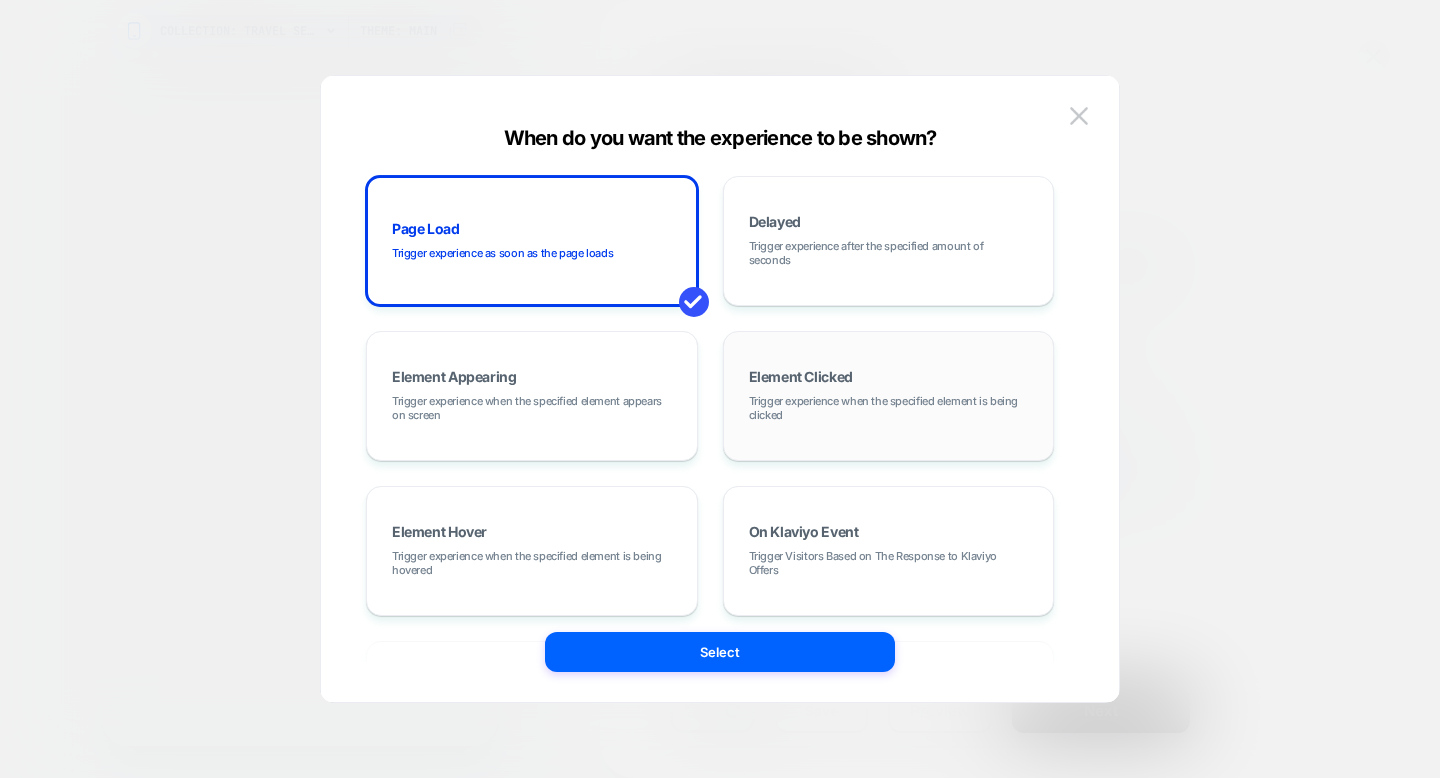scroll, scrollTop: 0, scrollLeft: 404, axis: horizontal 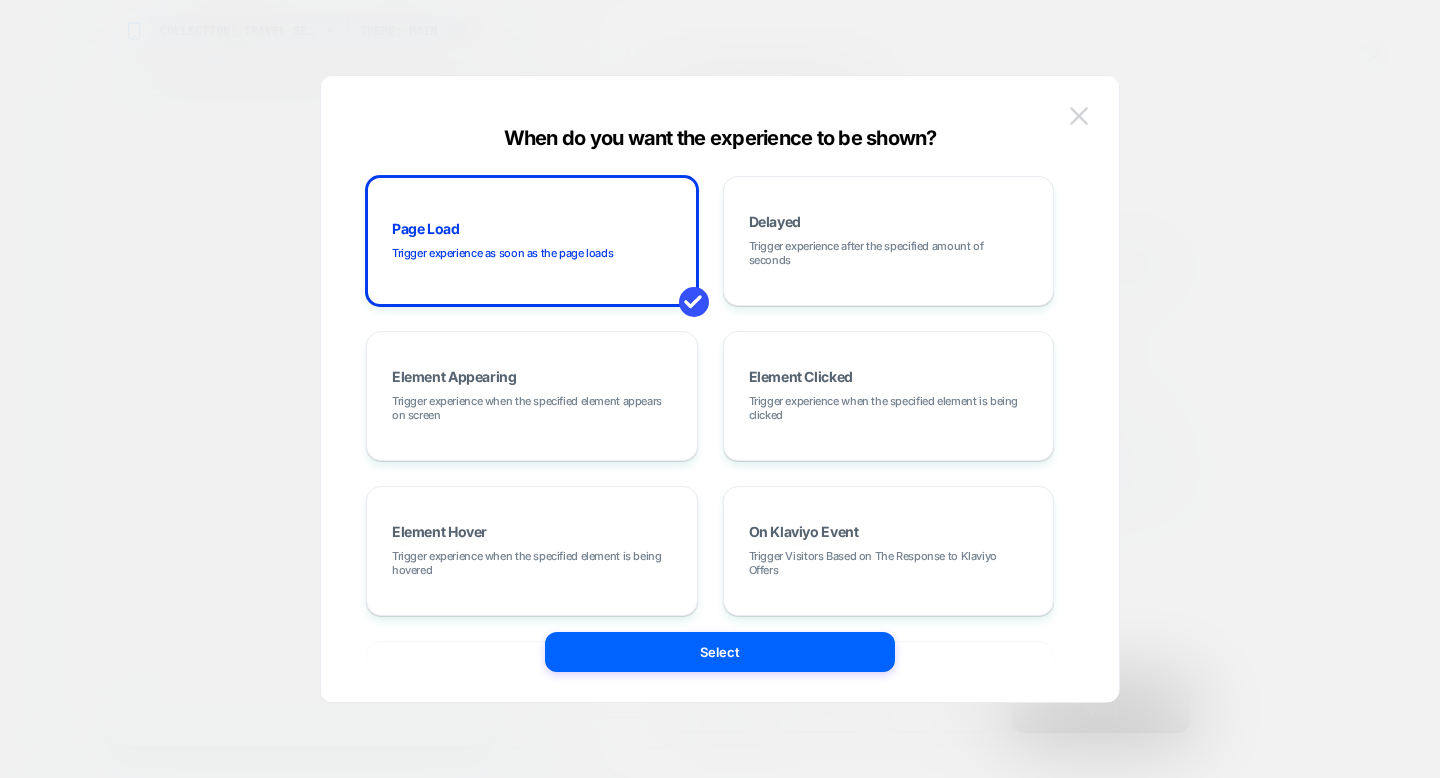 click at bounding box center (1079, 116) 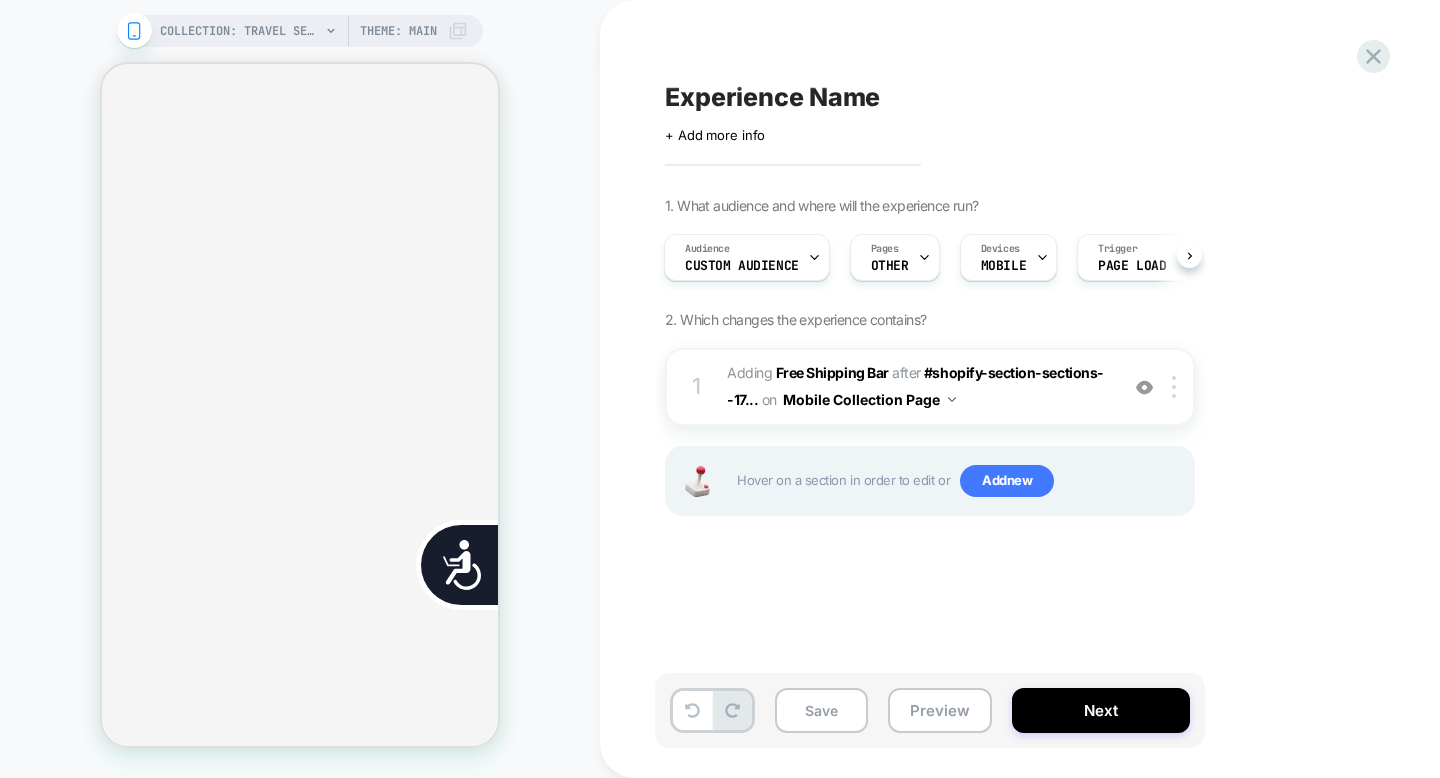 scroll, scrollTop: 0, scrollLeft: 404, axis: horizontal 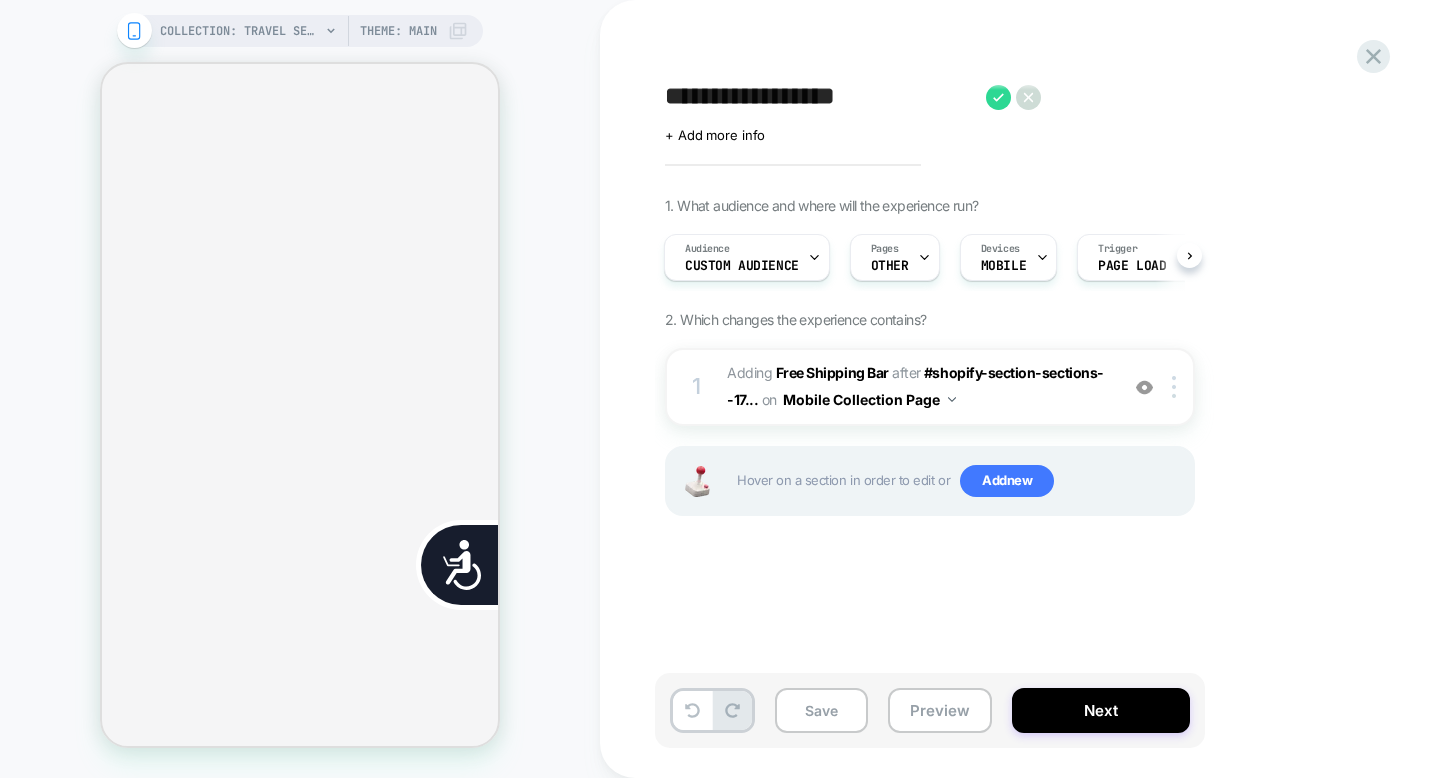 click on "**********" at bounding box center [820, 97] 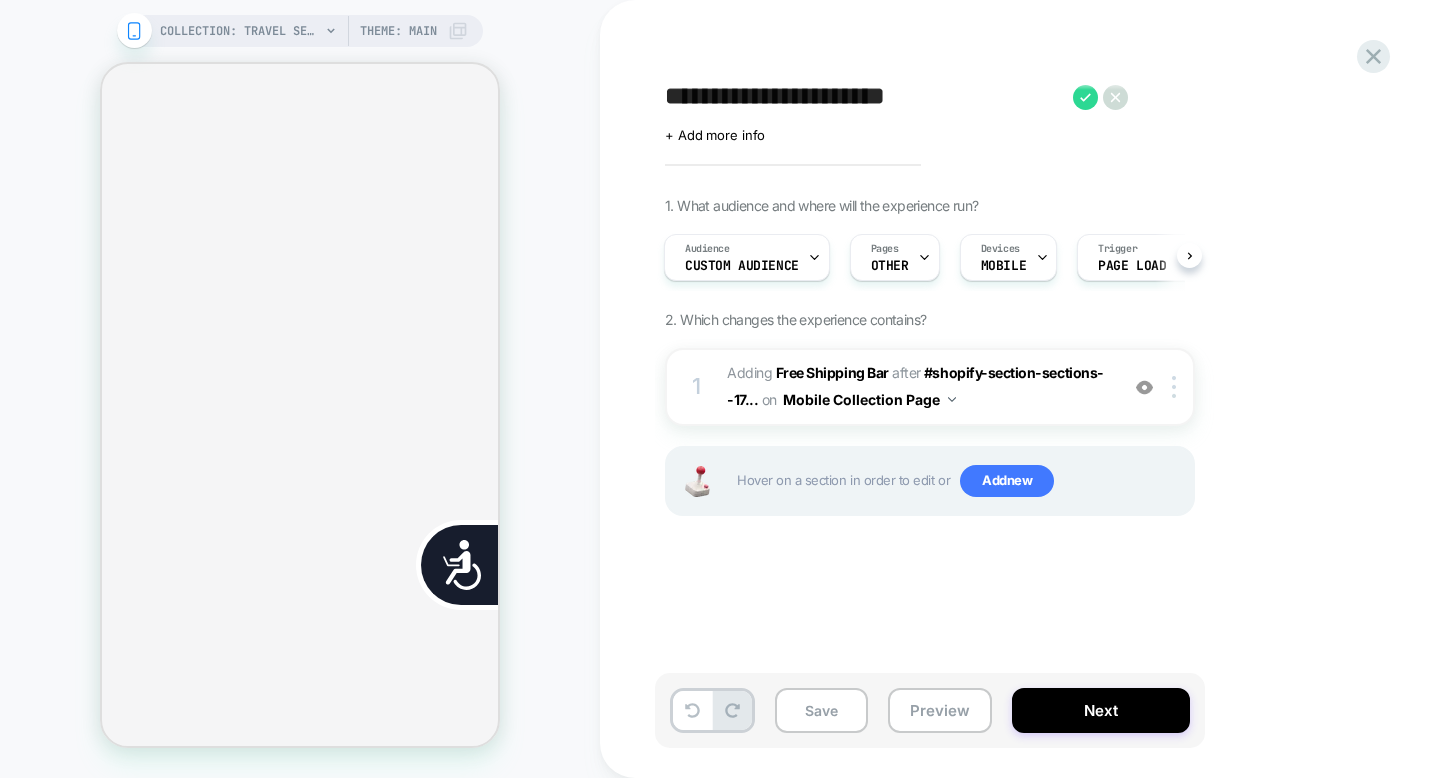 scroll, scrollTop: 0, scrollLeft: 808, axis: horizontal 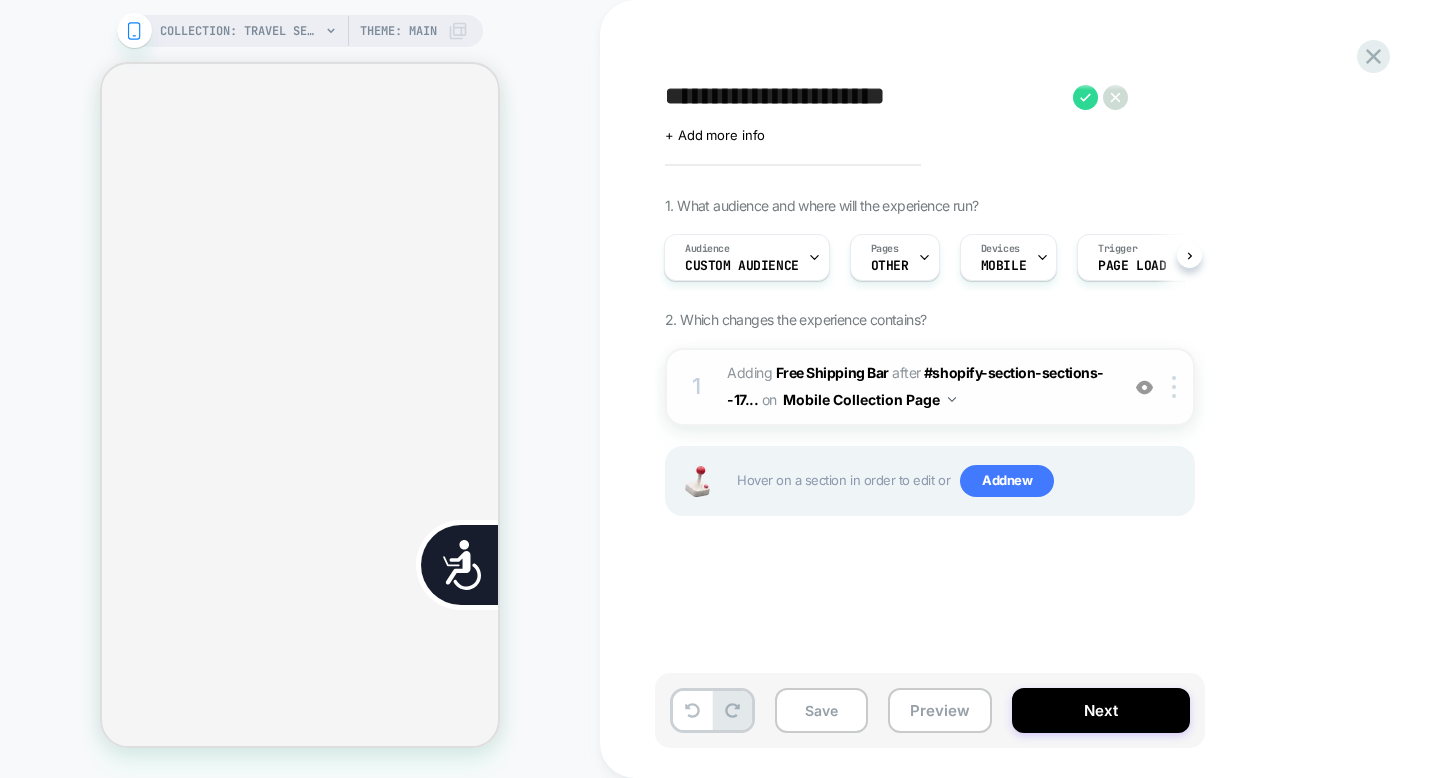 click at bounding box center [1144, 387] 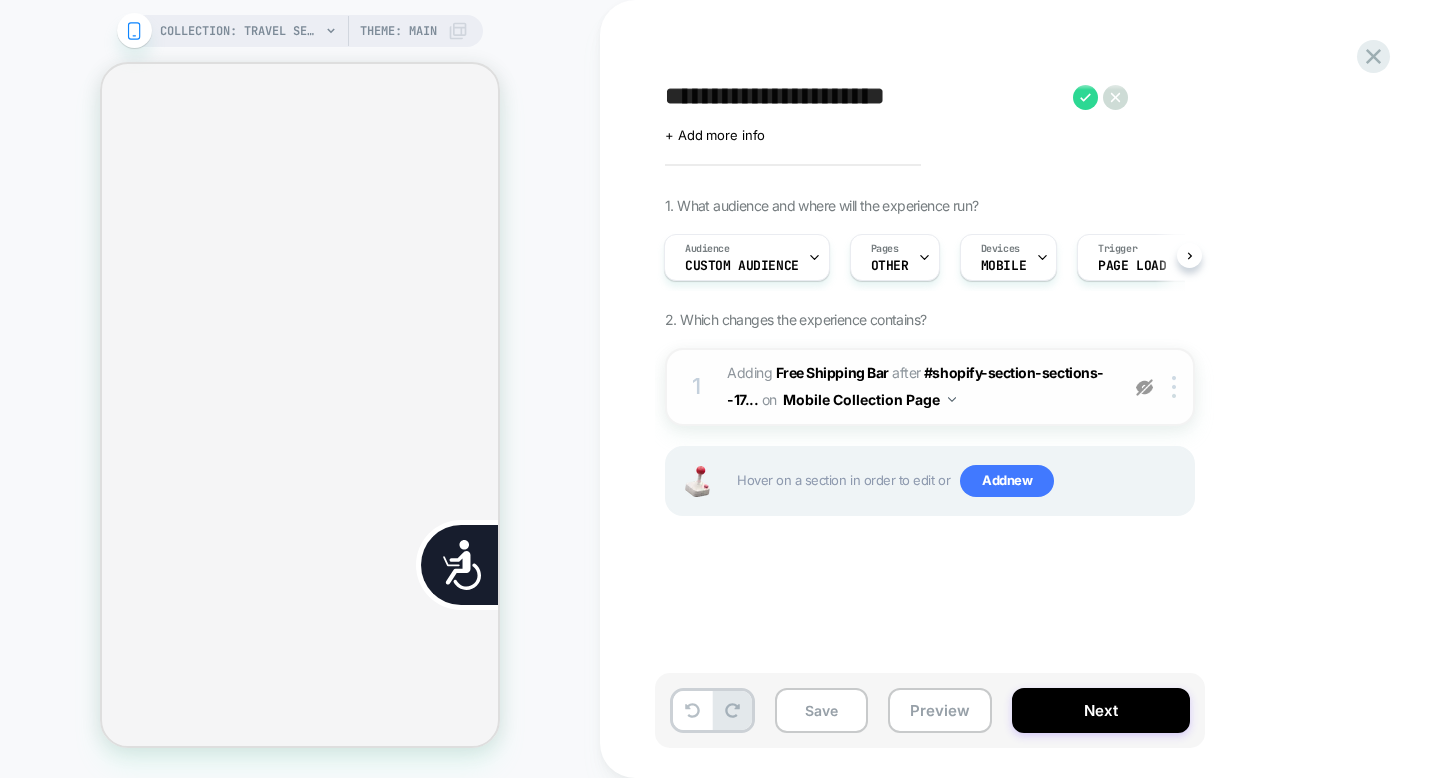scroll, scrollTop: 0, scrollLeft: 0, axis: both 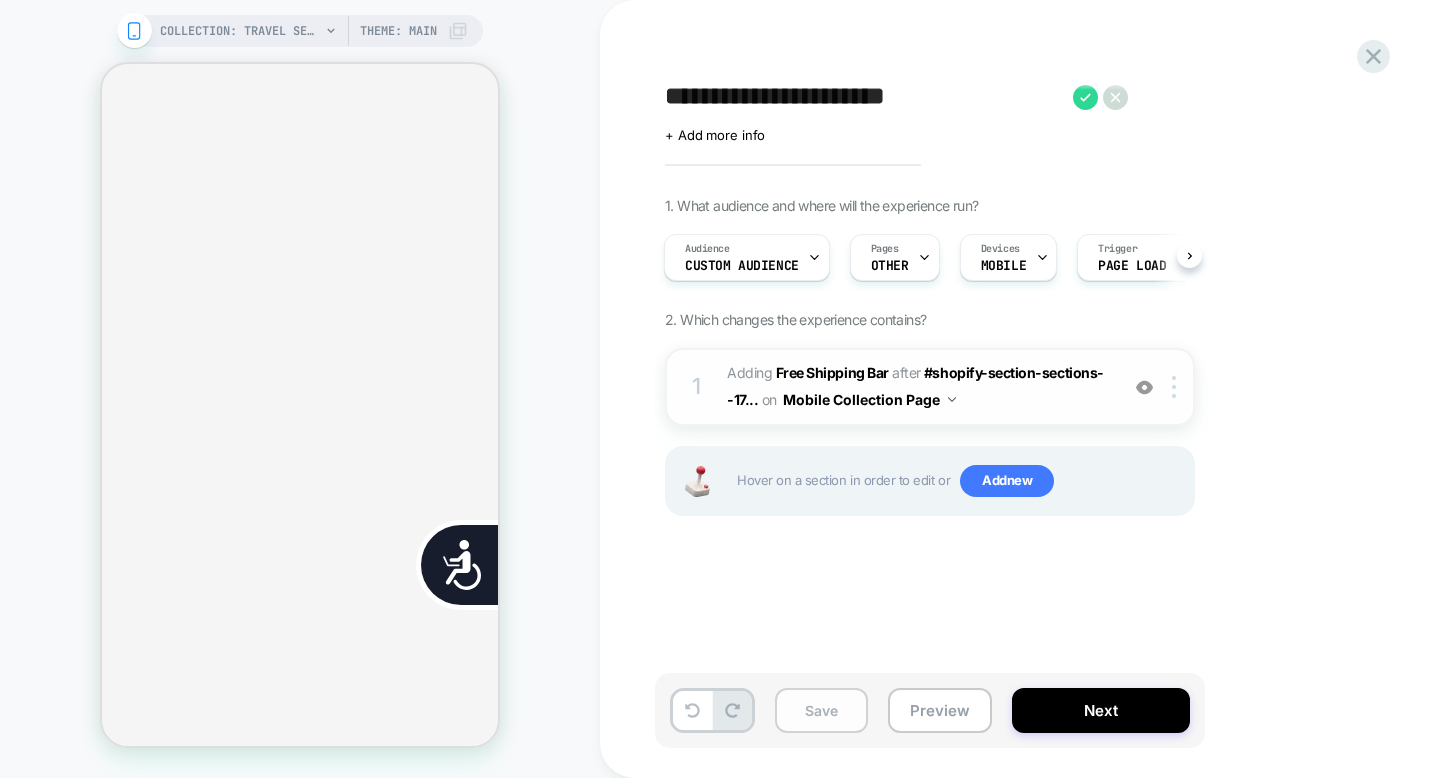 click on "Save" at bounding box center (821, 710) 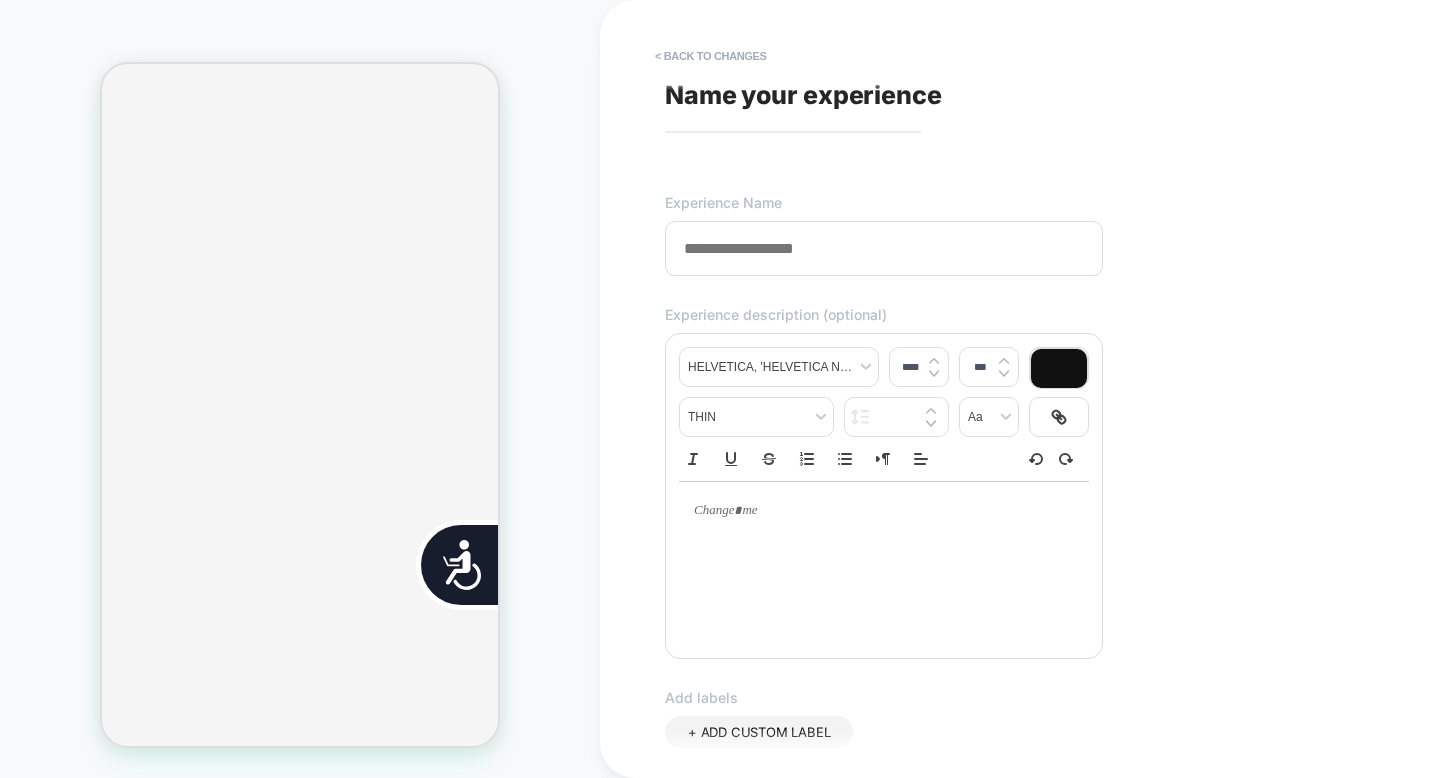 scroll, scrollTop: 0, scrollLeft: 404, axis: horizontal 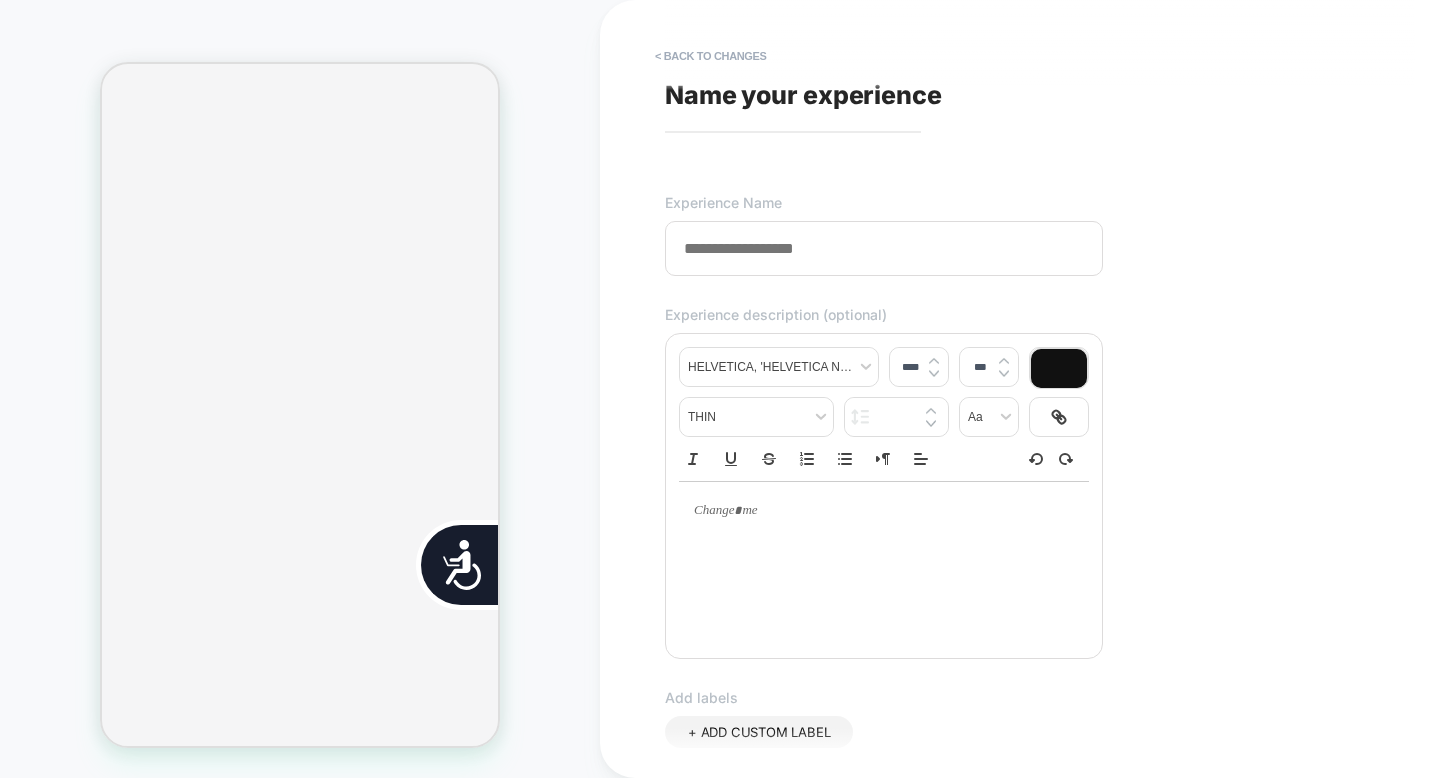 click at bounding box center (884, 248) 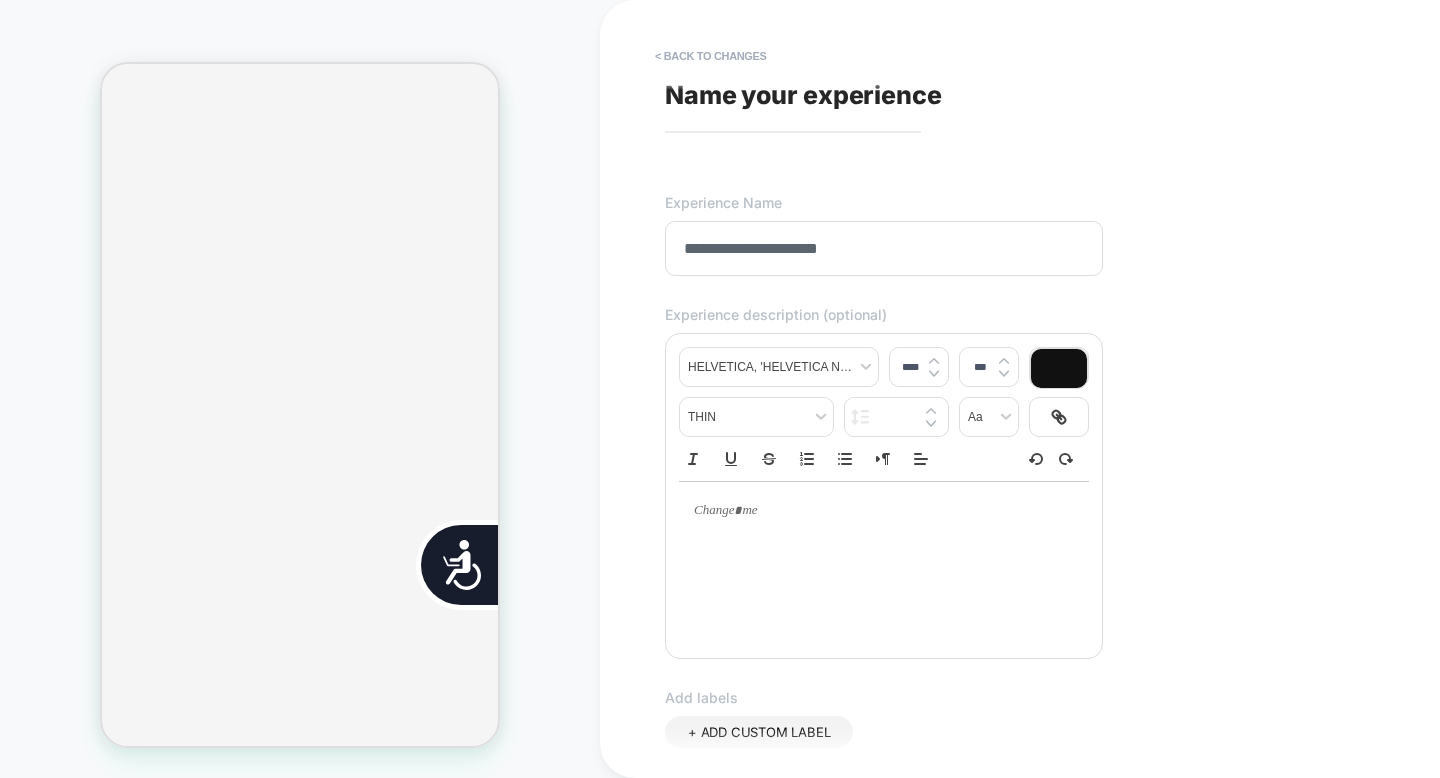 scroll, scrollTop: 0, scrollLeft: 197, axis: horizontal 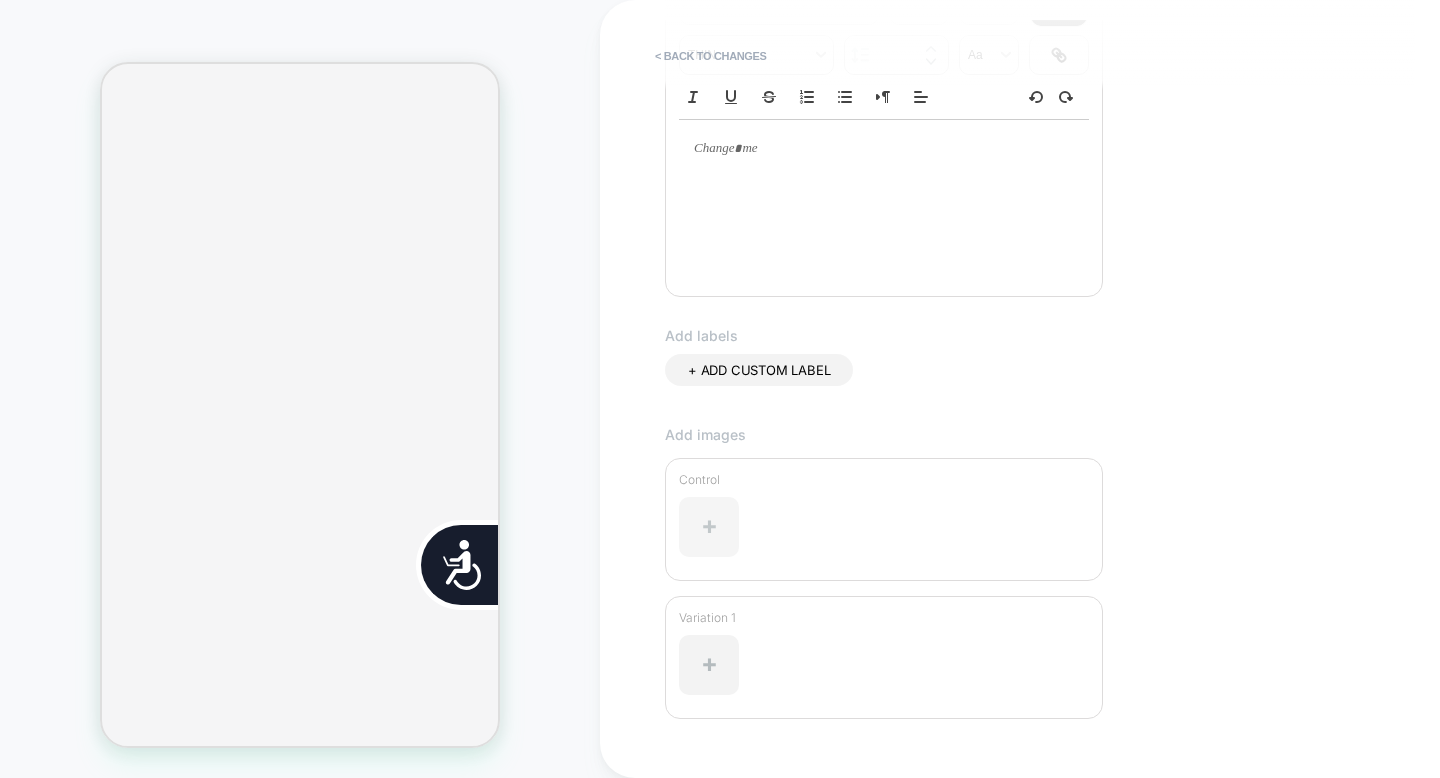 click at bounding box center [709, 527] 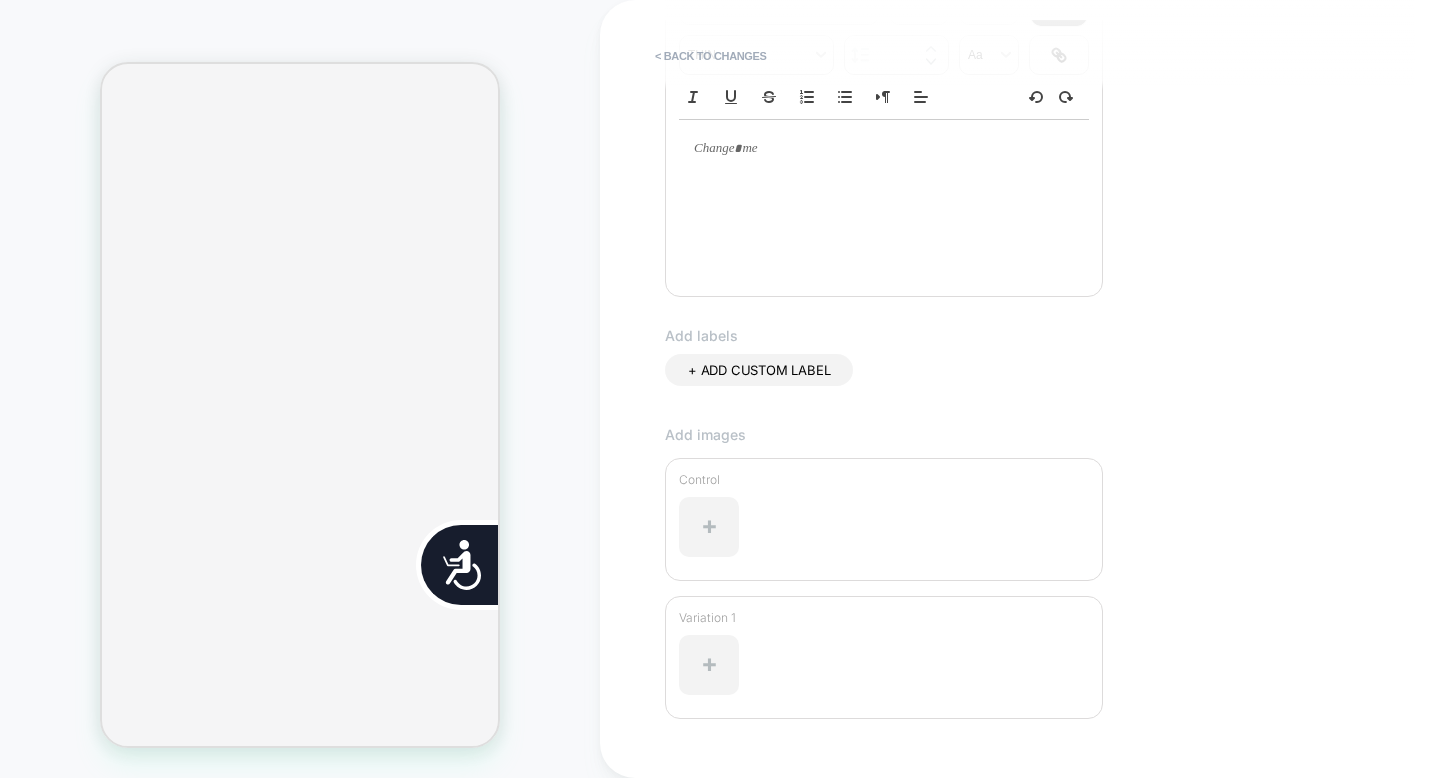 scroll, scrollTop: 0, scrollLeft: 808, axis: horizontal 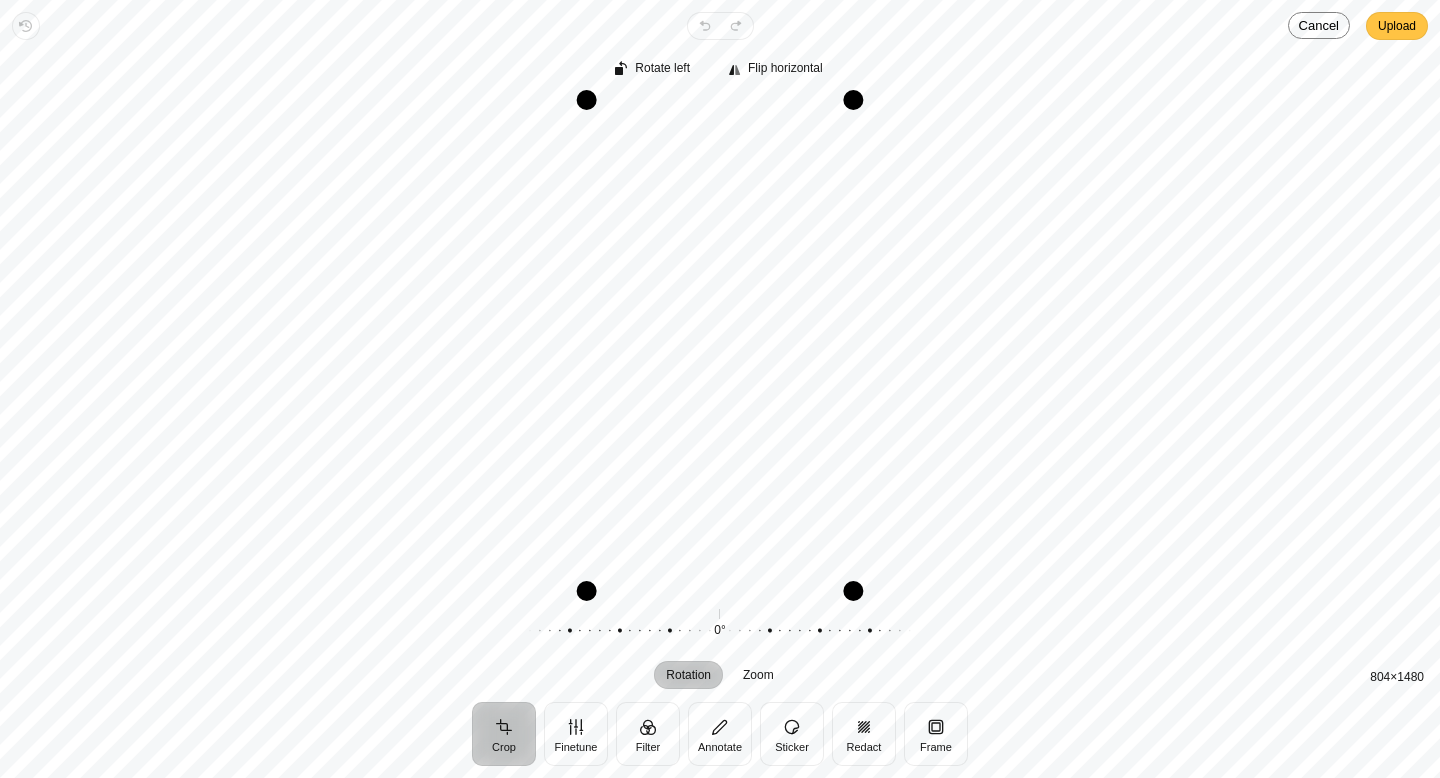 click on "Upload" at bounding box center (1397, 26) 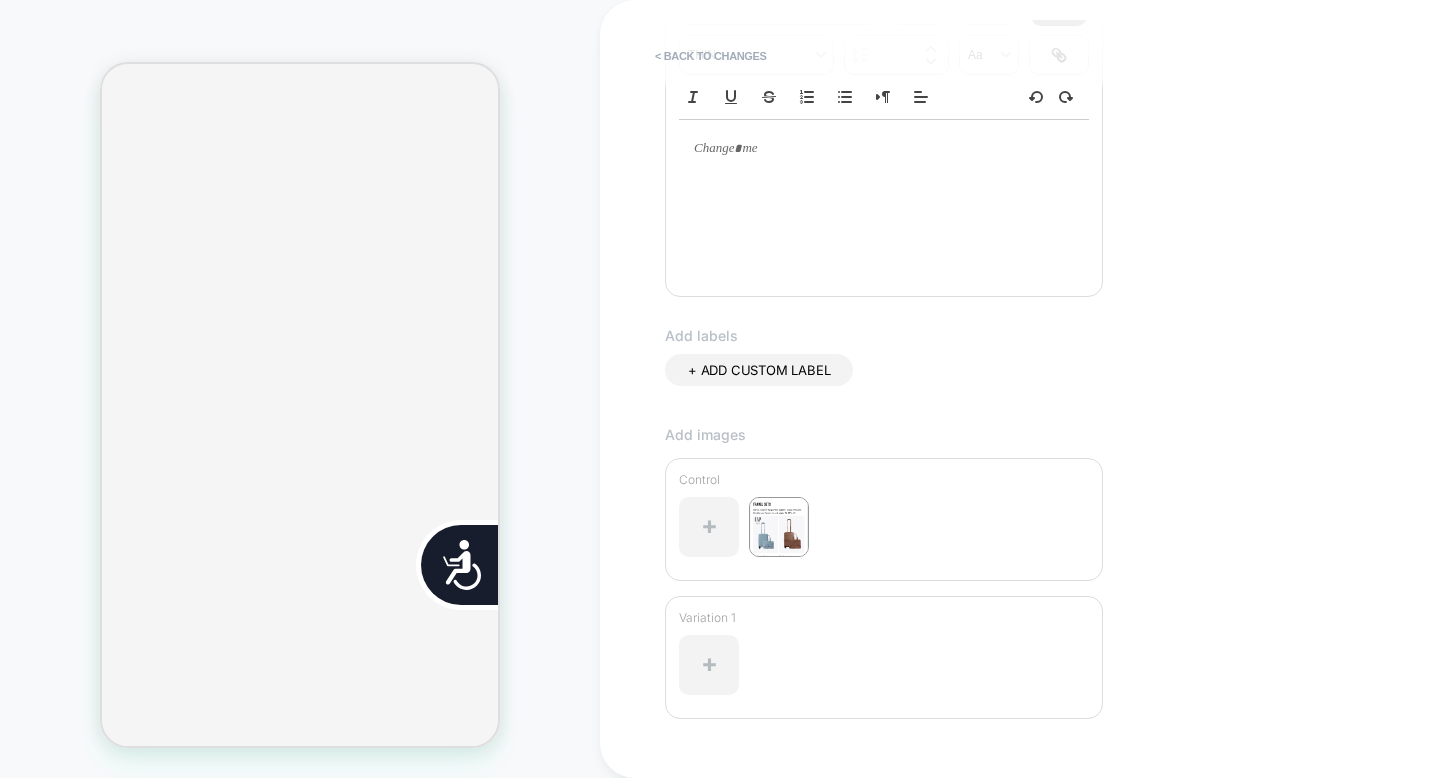 scroll, scrollTop: 0, scrollLeft: 0, axis: both 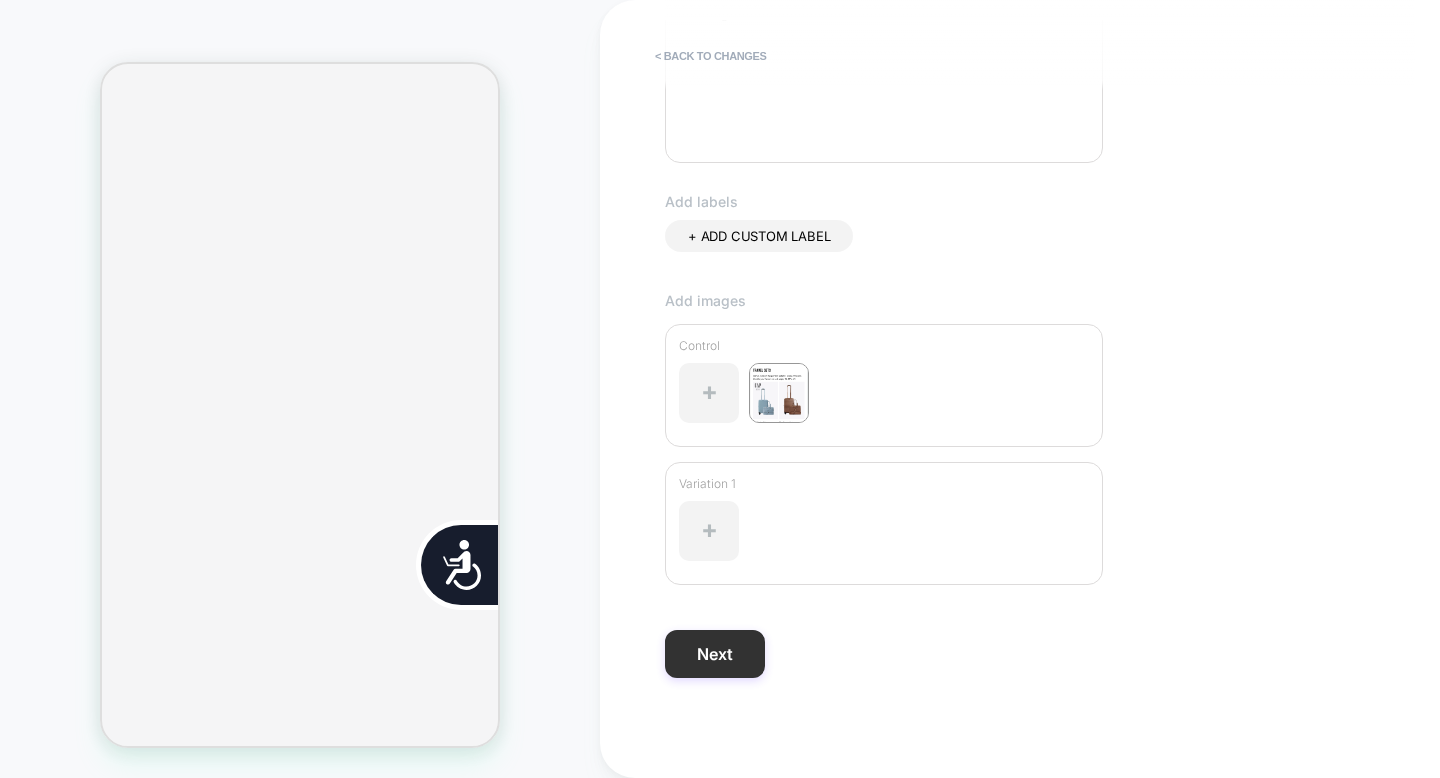 click on "Next" at bounding box center (715, 654) 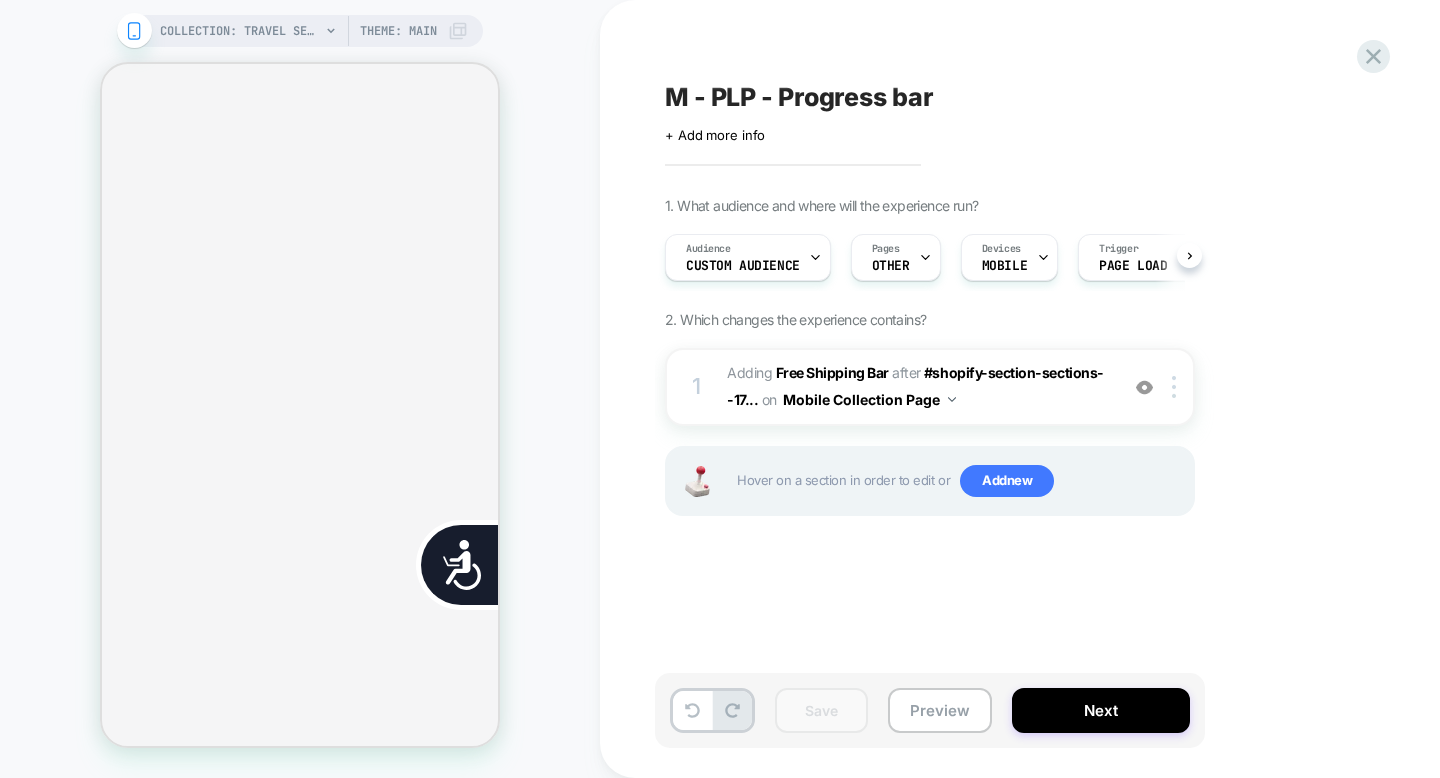 scroll, scrollTop: 0, scrollLeft: 404, axis: horizontal 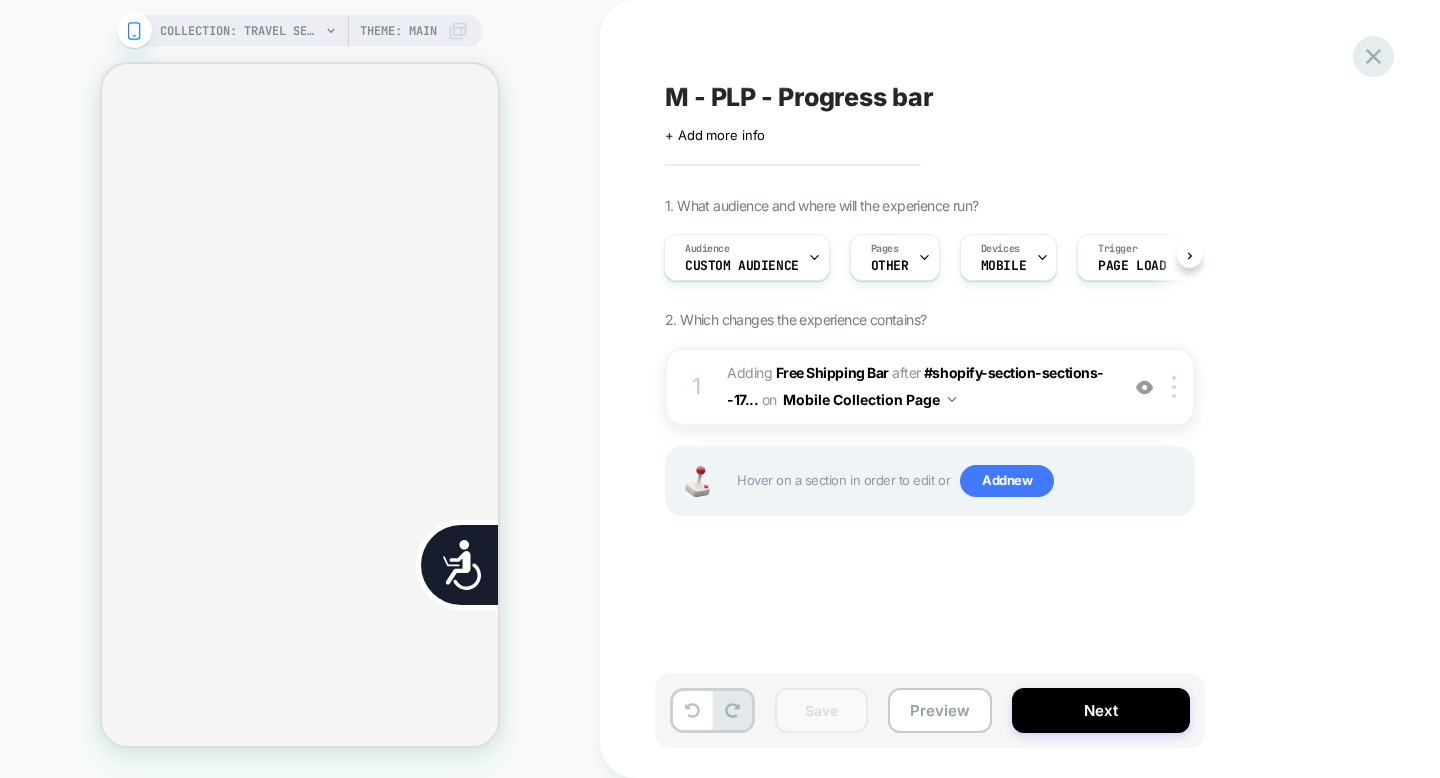 click 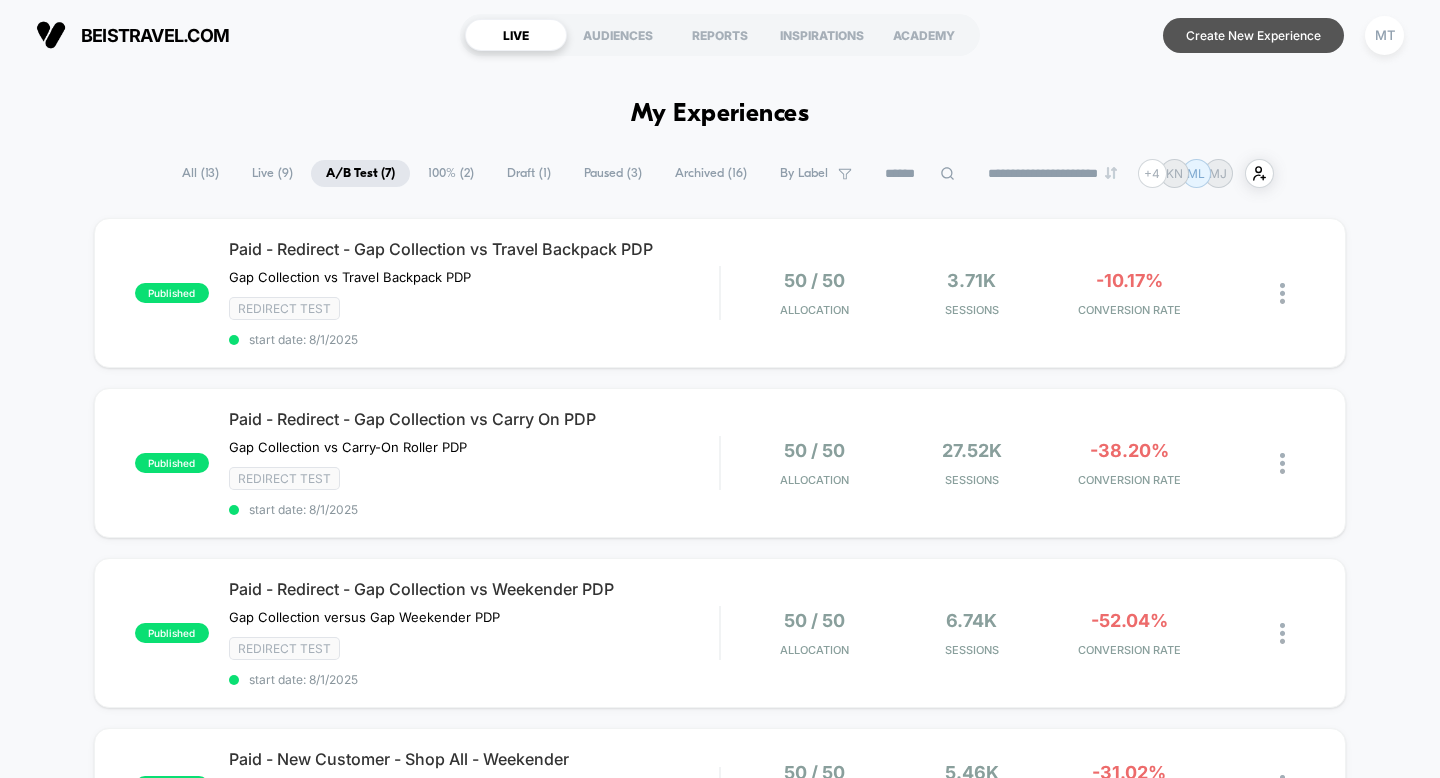 click on "Create New Experience" at bounding box center (1253, 35) 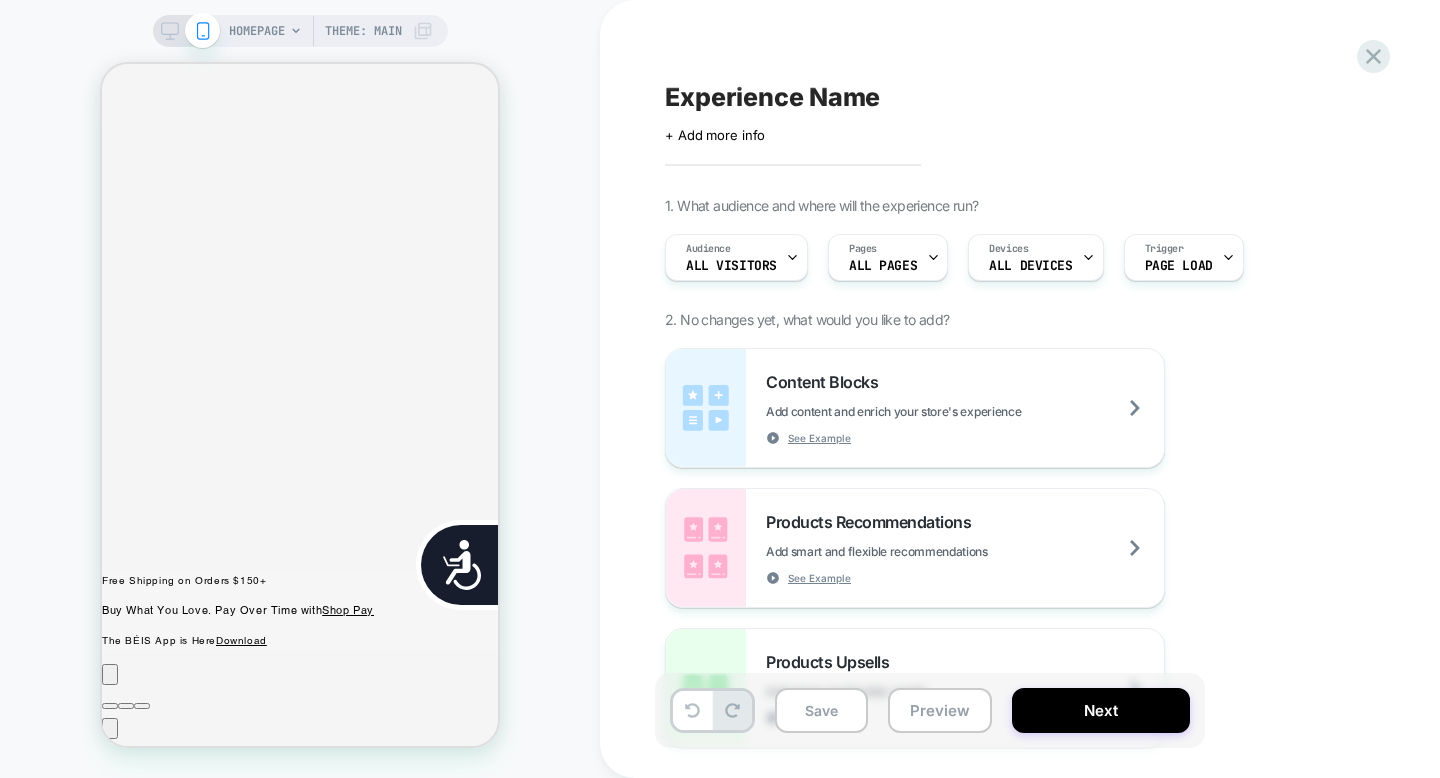 scroll, scrollTop: 0, scrollLeft: 0, axis: both 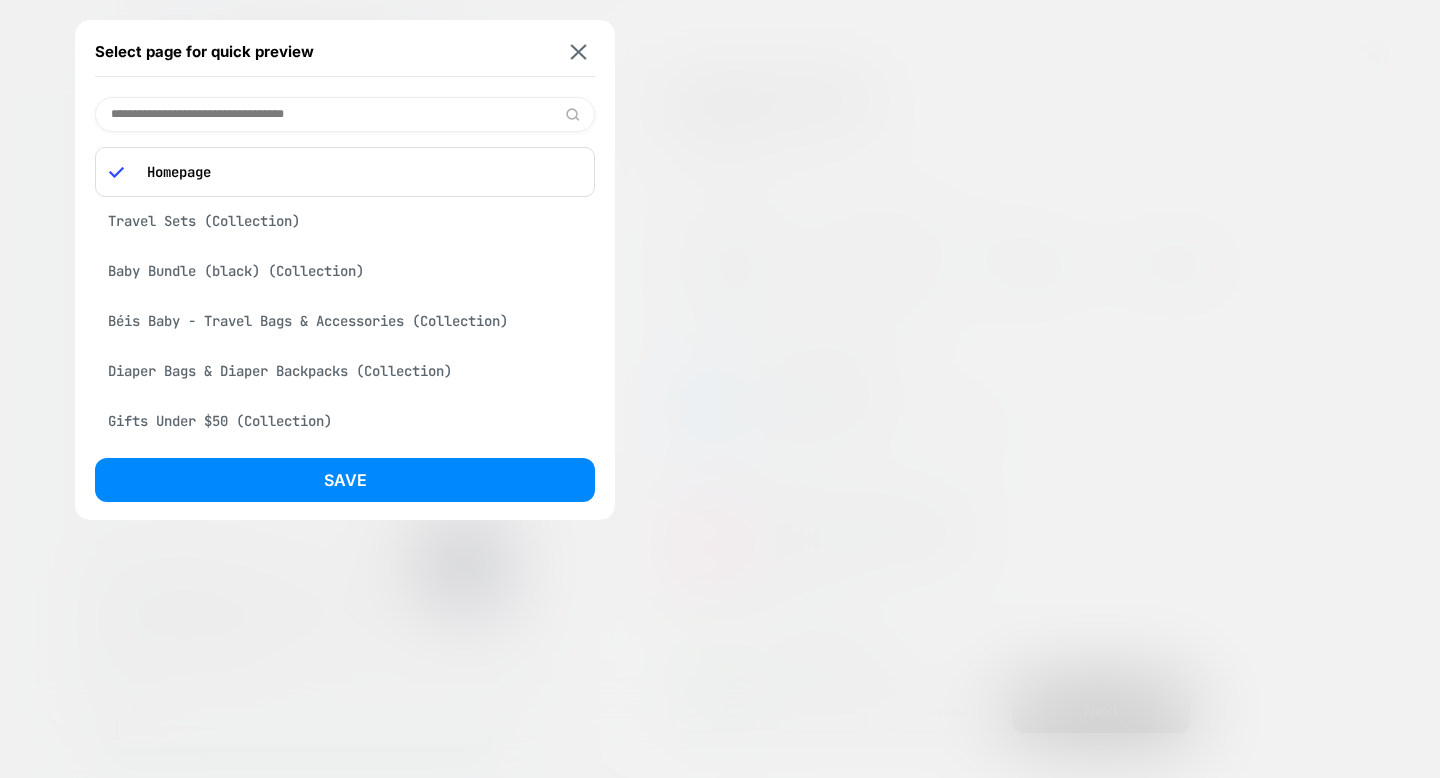 click on "Travel Sets (Collection)" at bounding box center [345, 221] 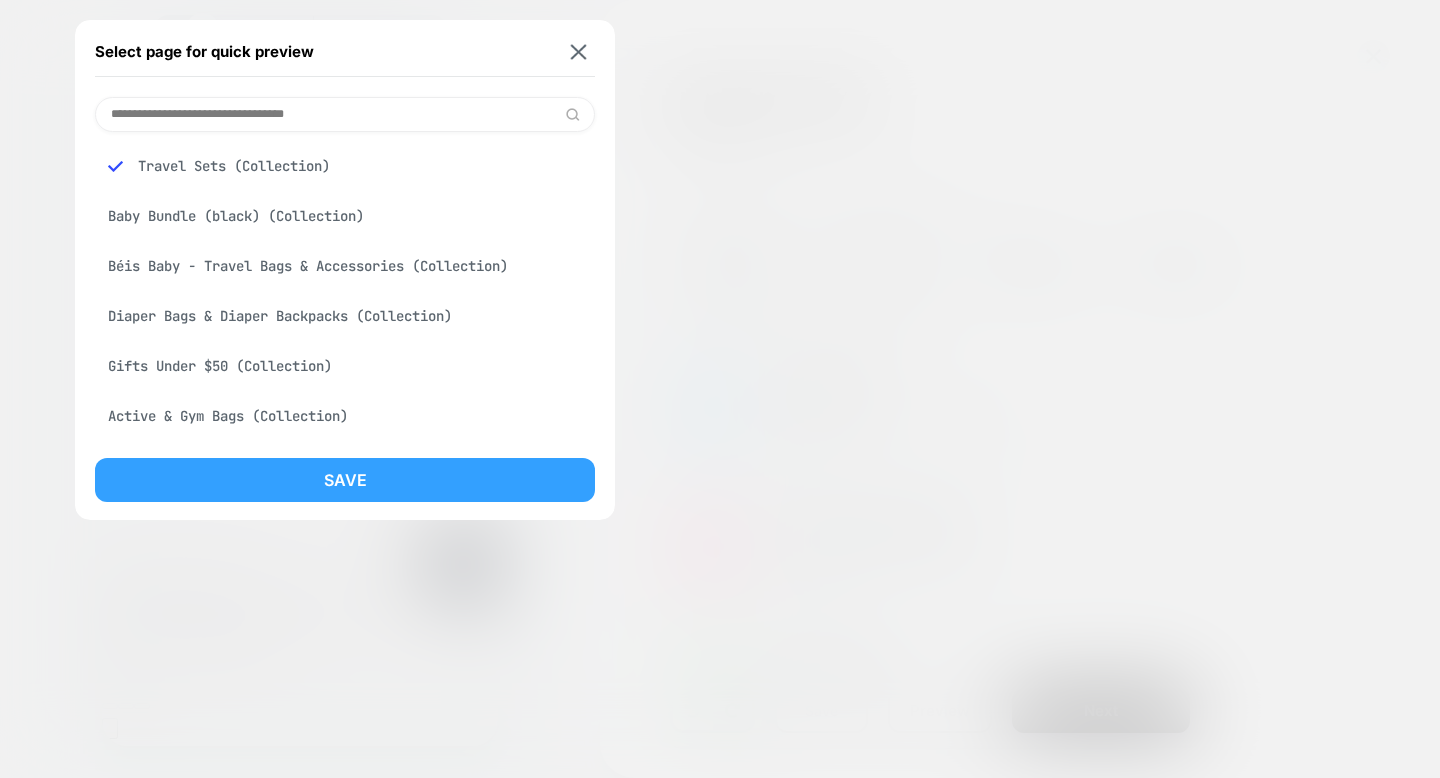 click on "Save" at bounding box center [345, 480] 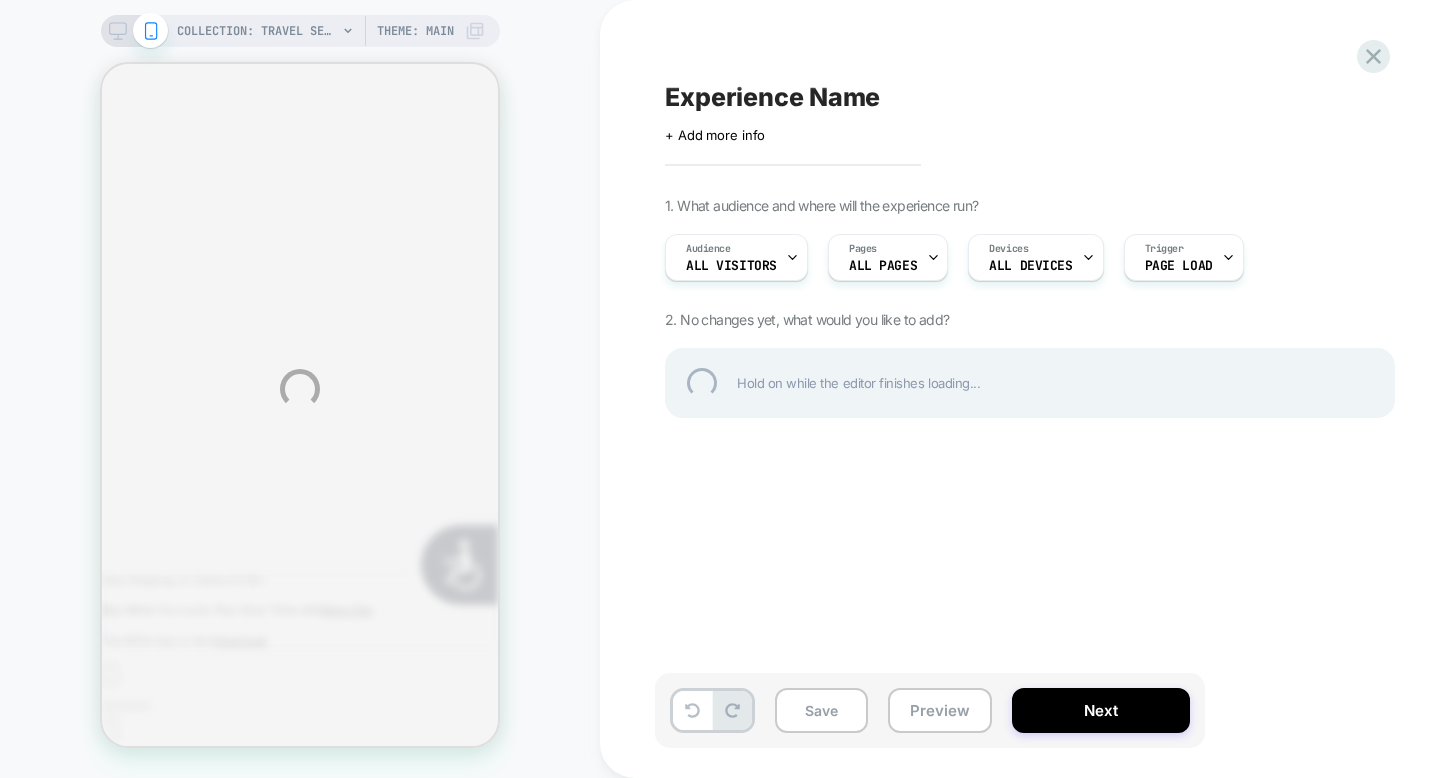 click on "COLLECTION: Travel Sets (Category) COLLECTION: Travel Sets (Category) Theme: MAIN Experience Name Click to edit experience details + Add more info 1. What audience and where will the experience run? Audience All Visitors Pages ALL PAGES Devices ALL DEVICES Trigger Page Load 2. No changes yet, what would you like to add? Hold on while the editor finishes loading... Save Preview Next" at bounding box center (720, 389) 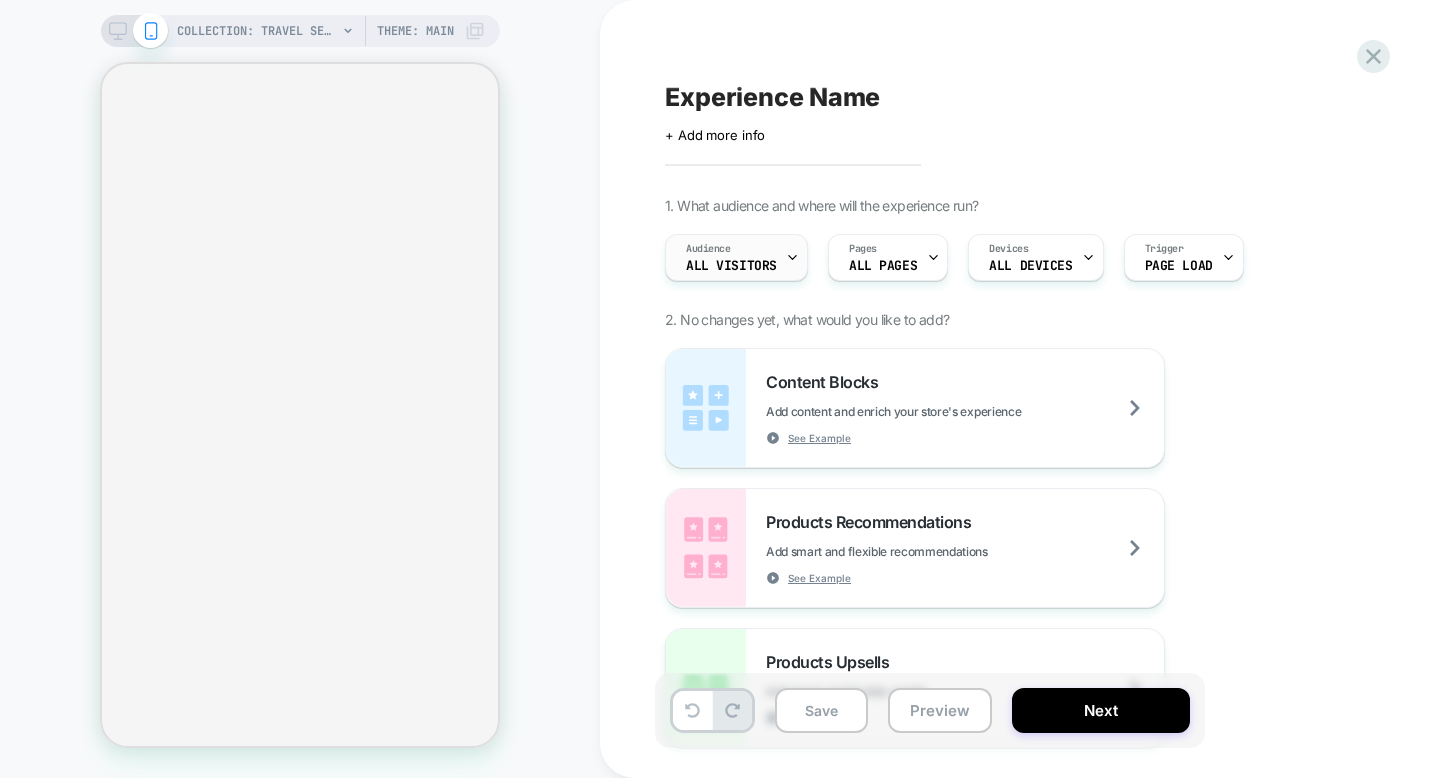 scroll, scrollTop: 0, scrollLeft: 0, axis: both 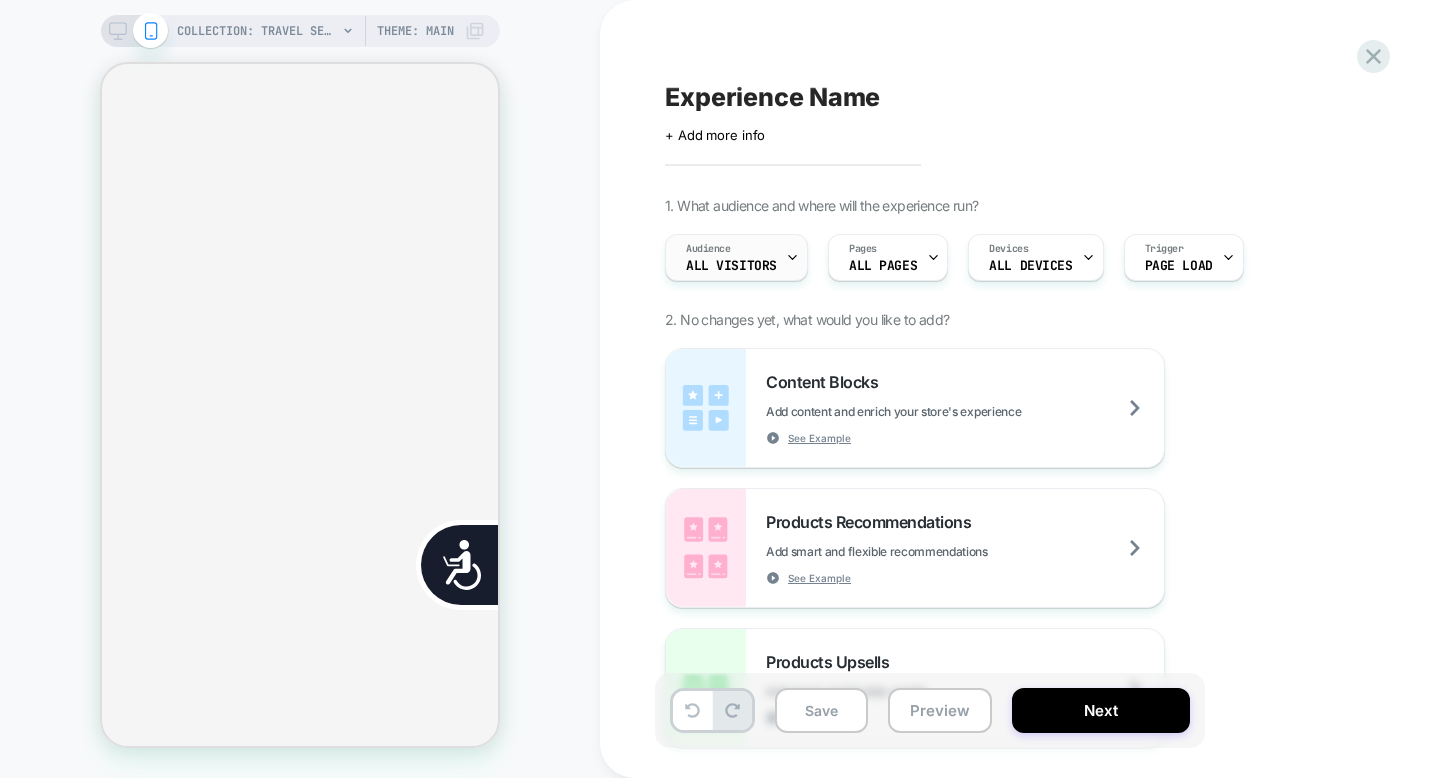 click 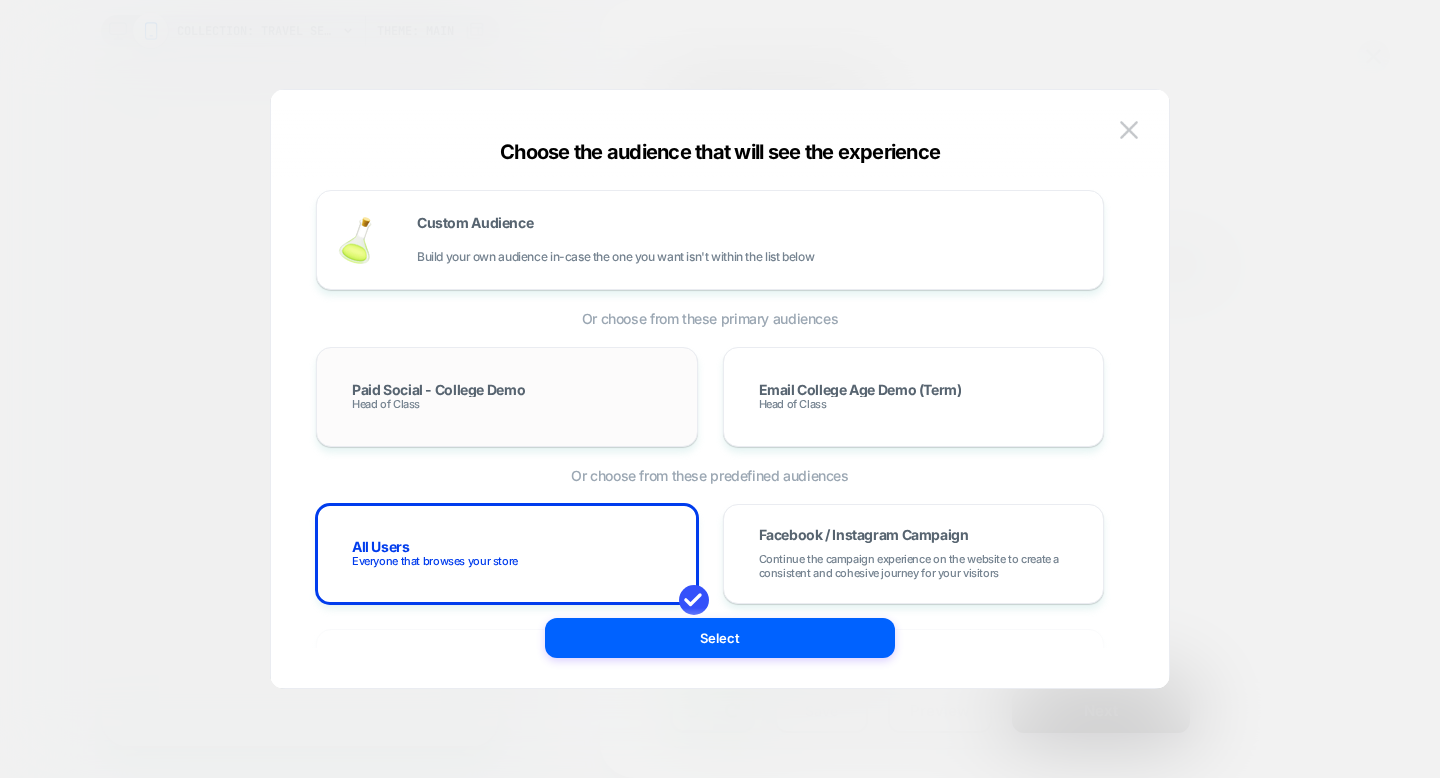 scroll, scrollTop: 0, scrollLeft: 0, axis: both 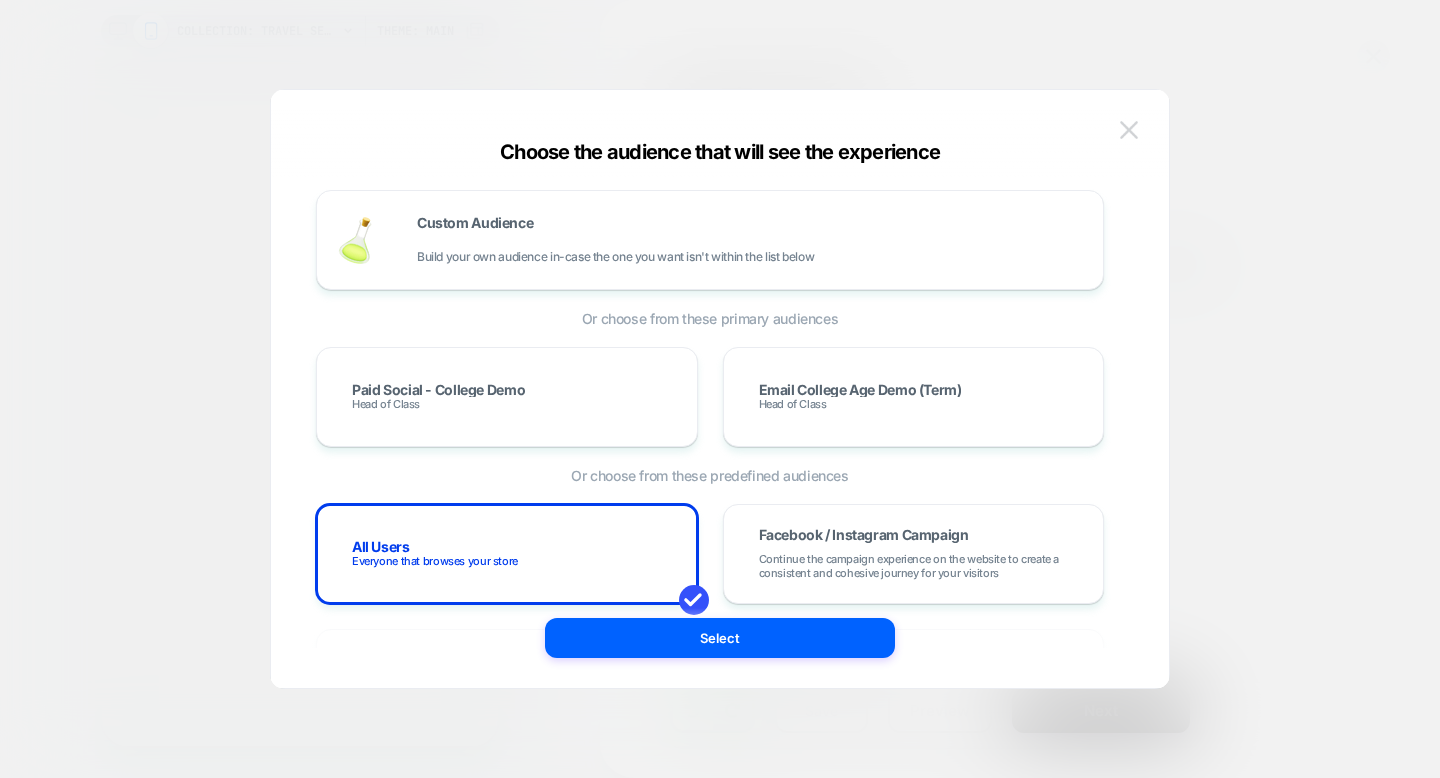 click at bounding box center [1129, 129] 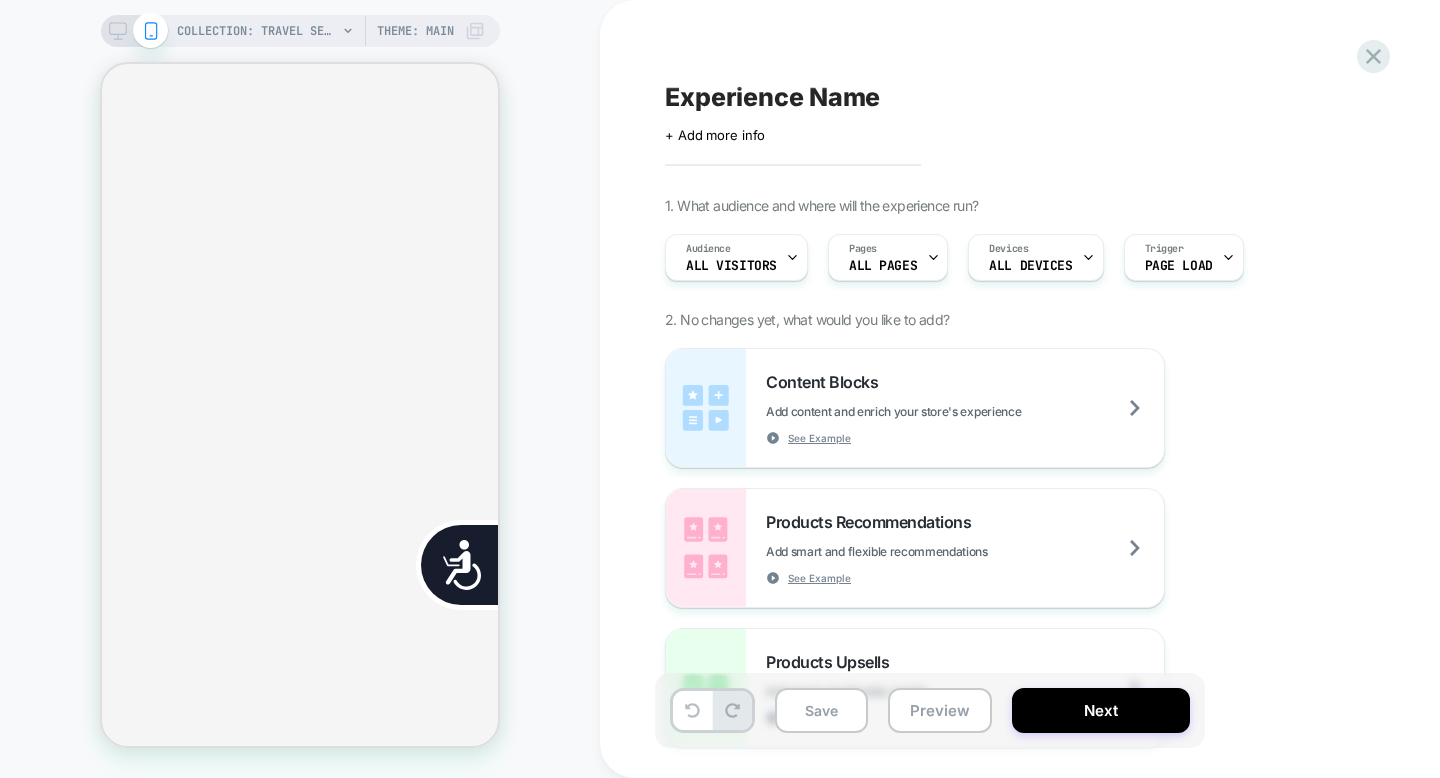 scroll, scrollTop: 0, scrollLeft: 404, axis: horizontal 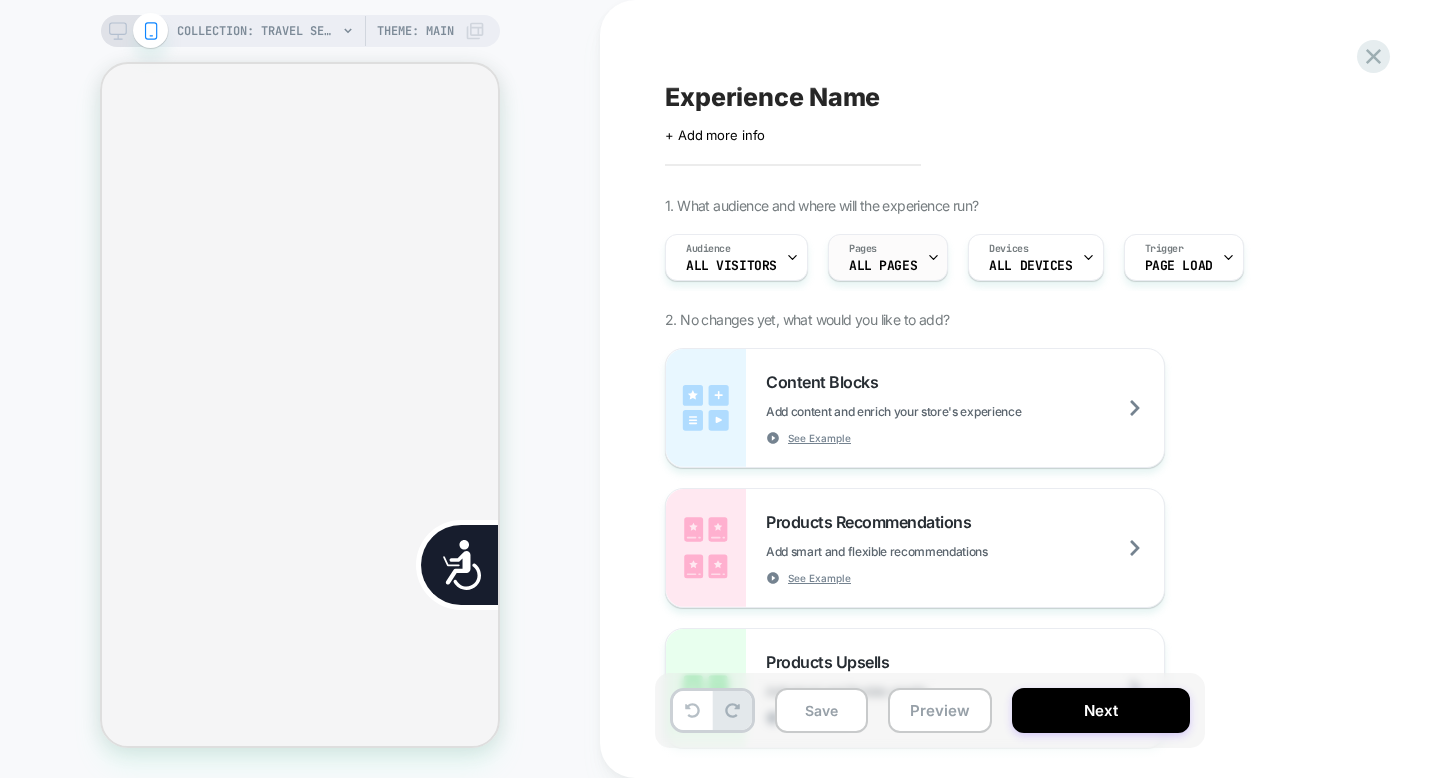 click on "ALL PAGES" at bounding box center [883, 266] 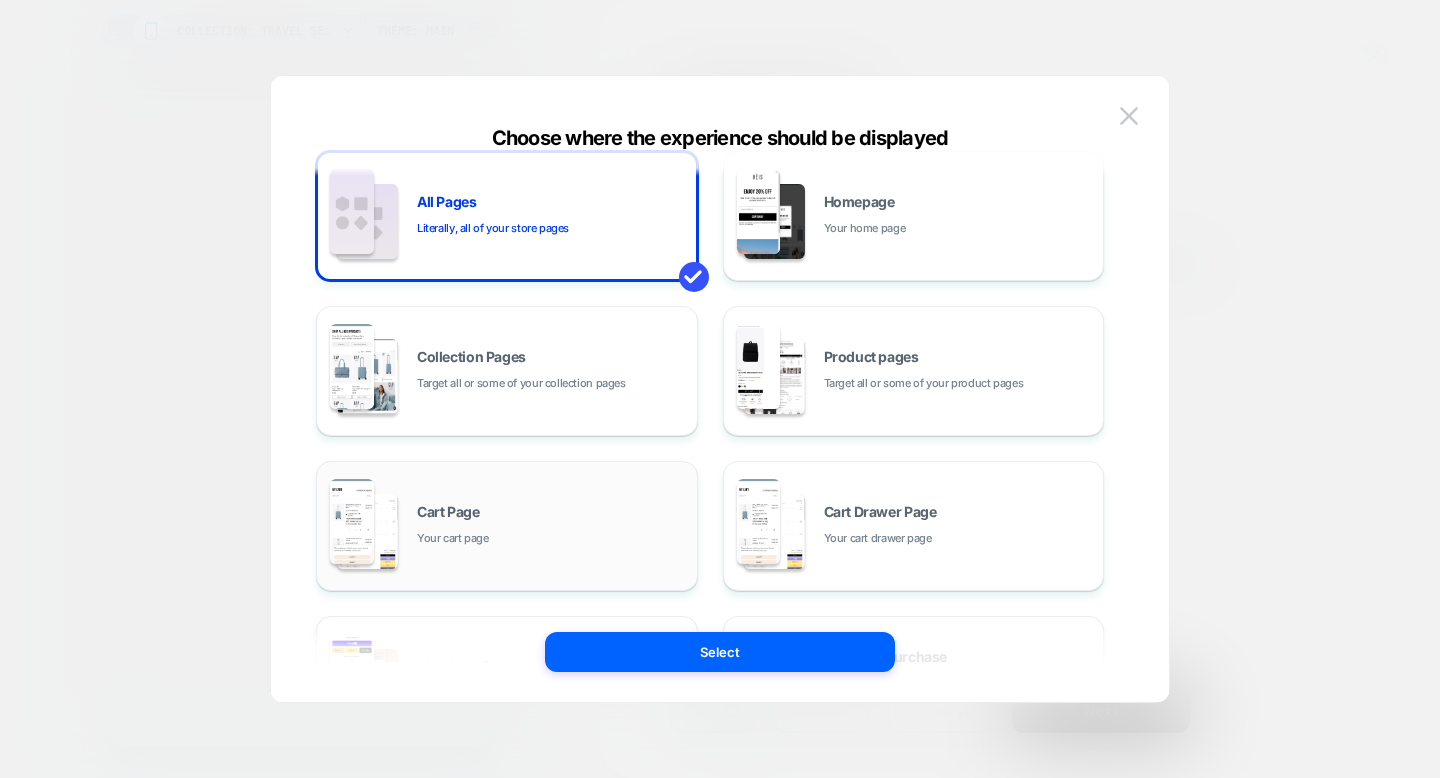 scroll, scrollTop: 27, scrollLeft: 0, axis: vertical 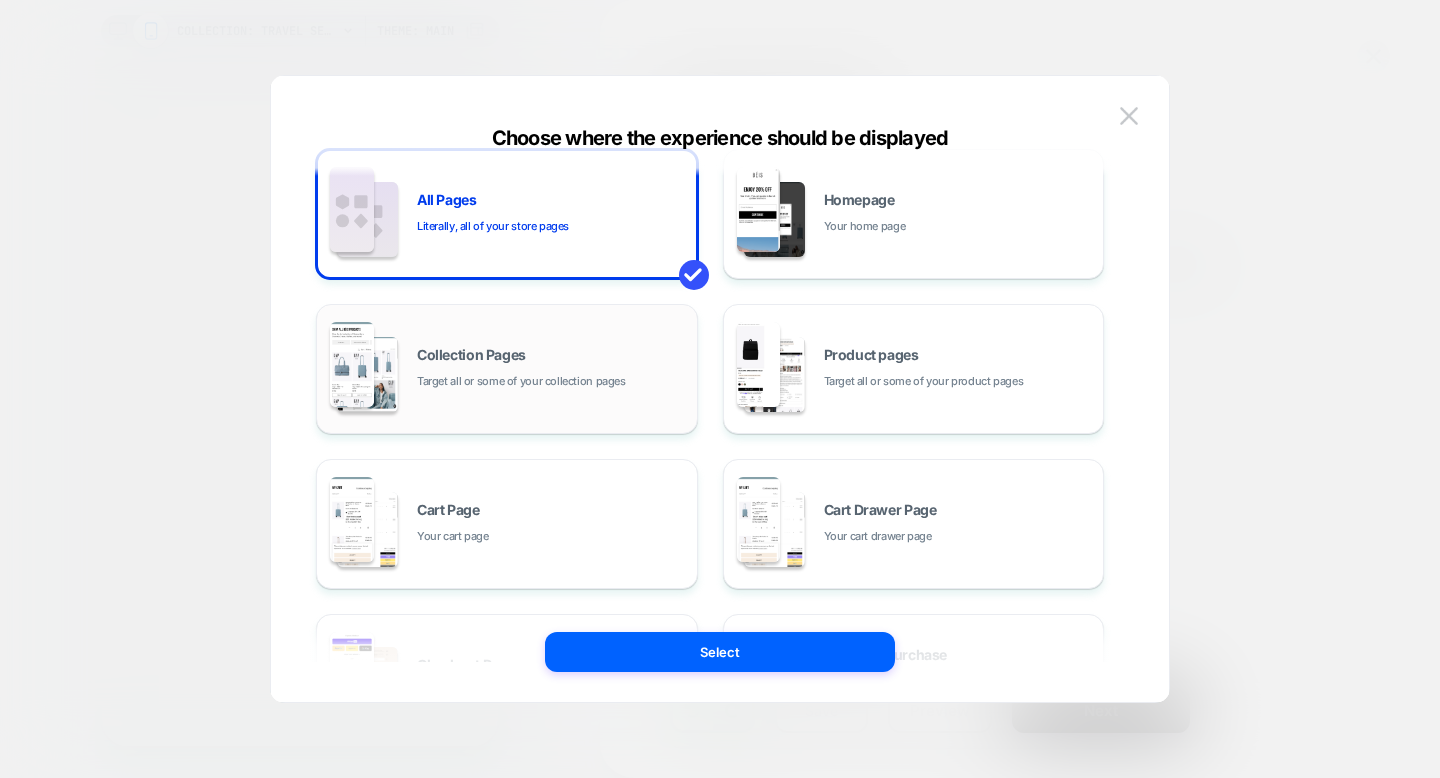 click on "Target all or some of your collection pages" at bounding box center (521, 381) 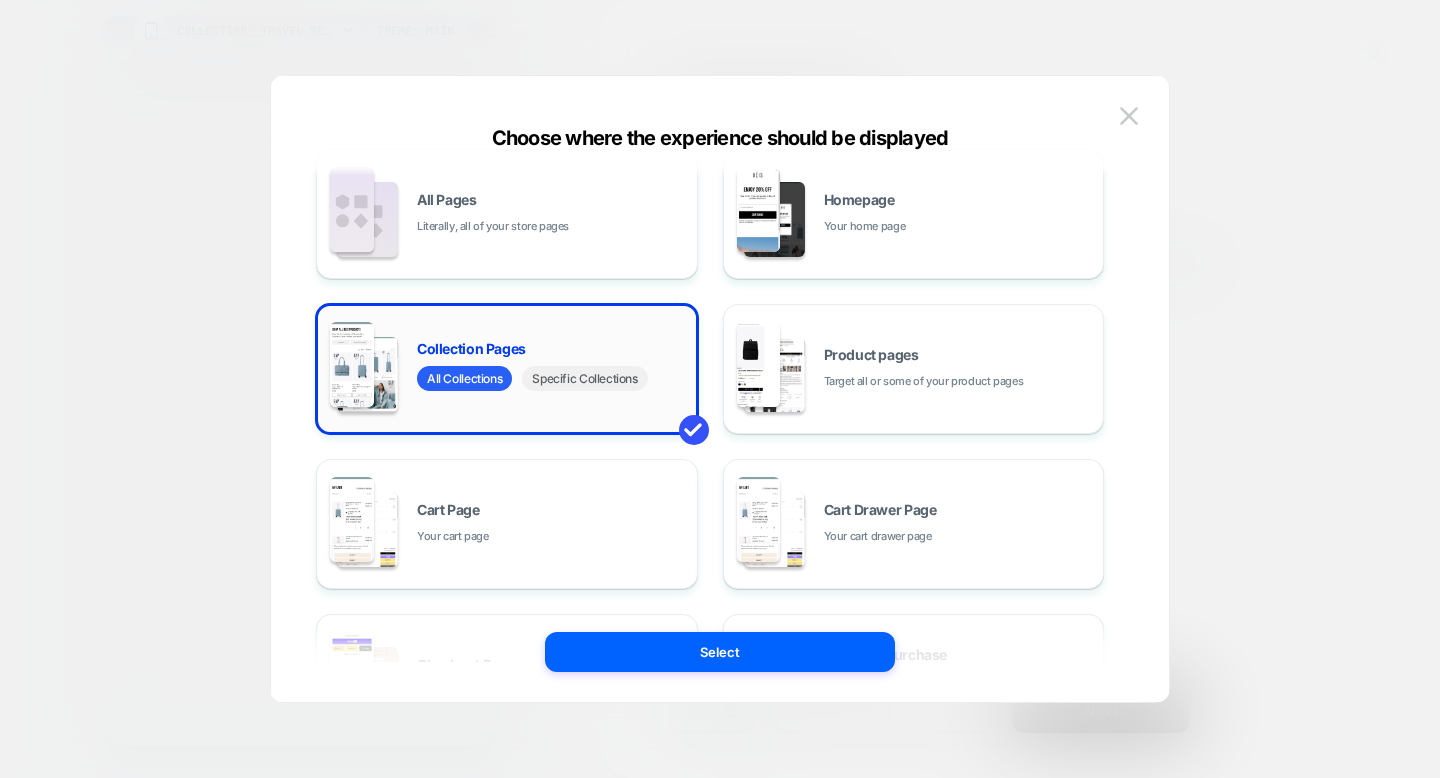 click on "Specific Collections" at bounding box center (584, 378) 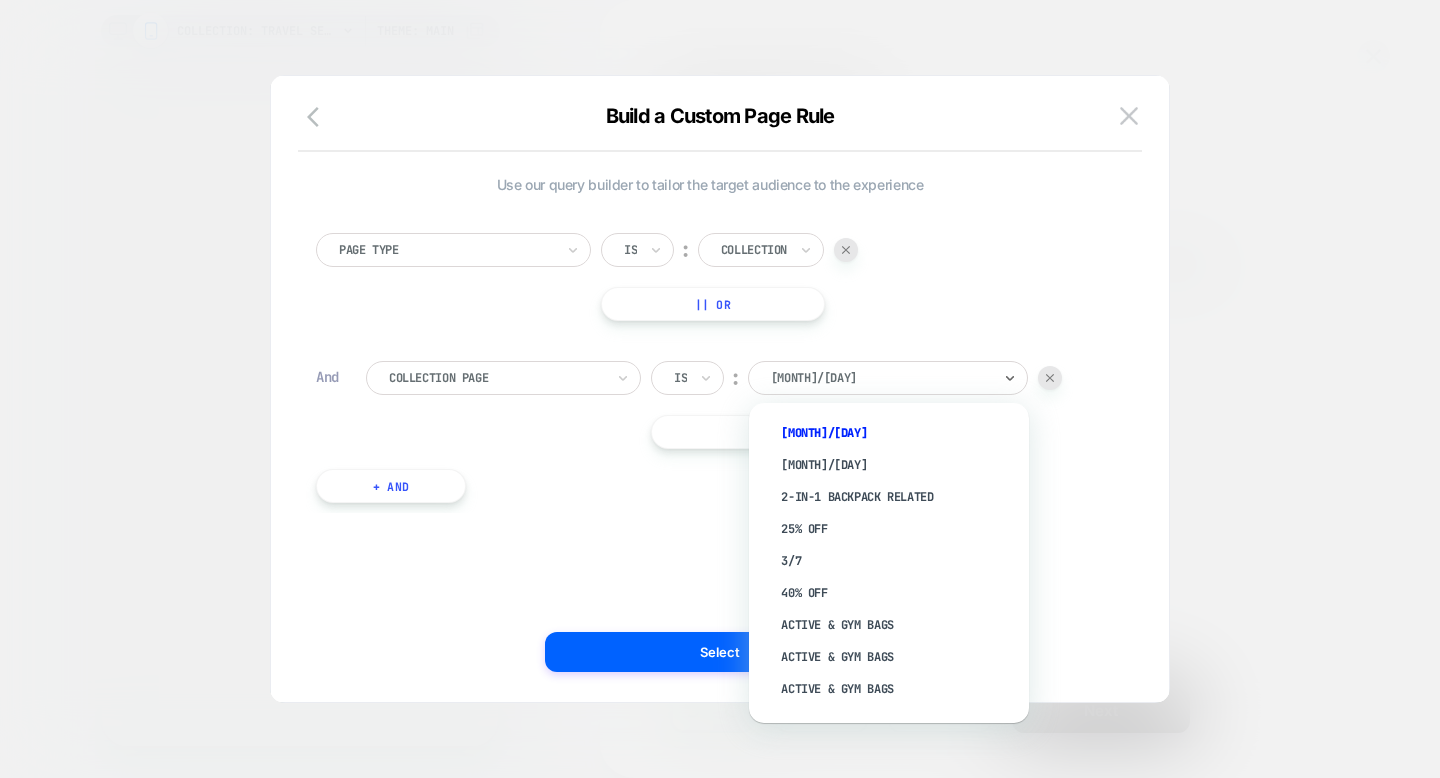 click on "11/15" at bounding box center (881, 378) 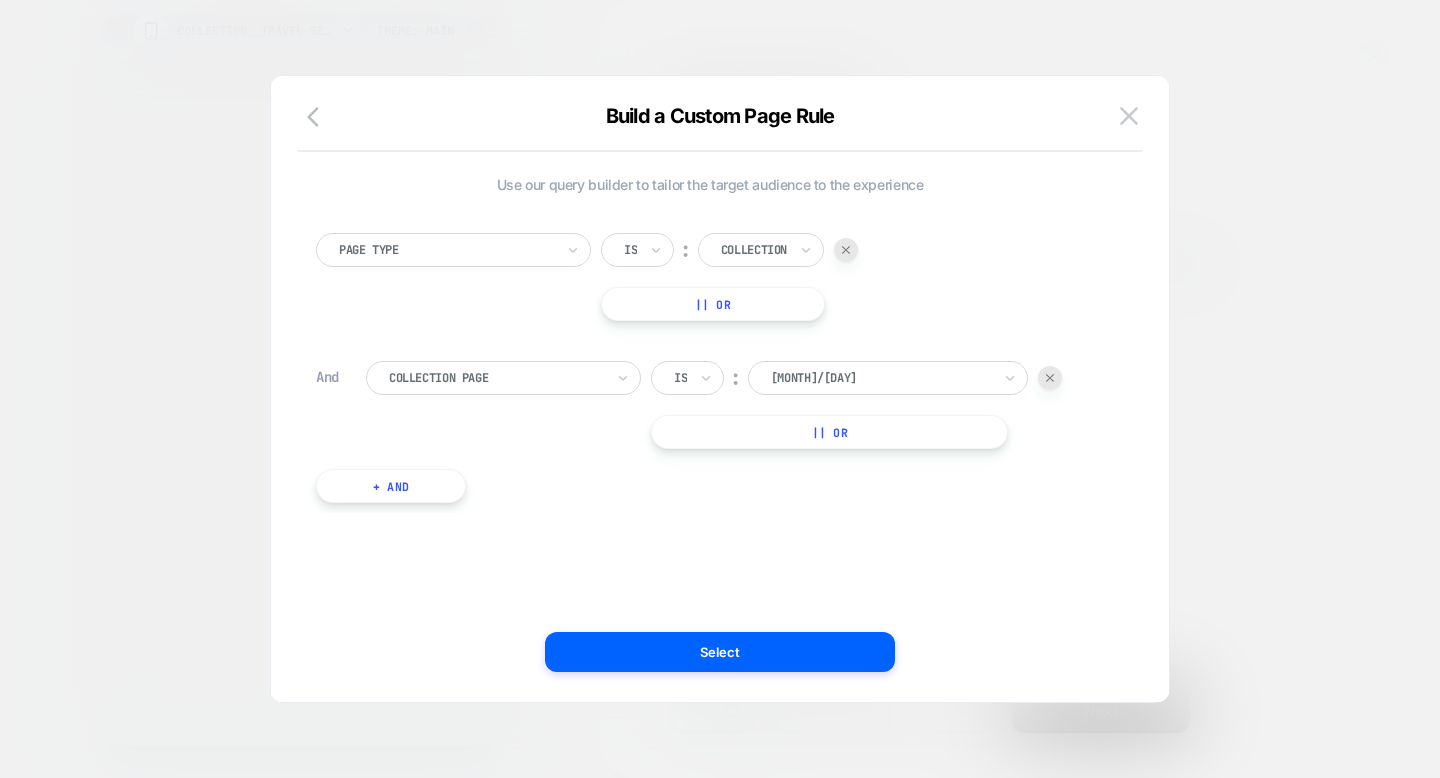 click at bounding box center [881, 378] 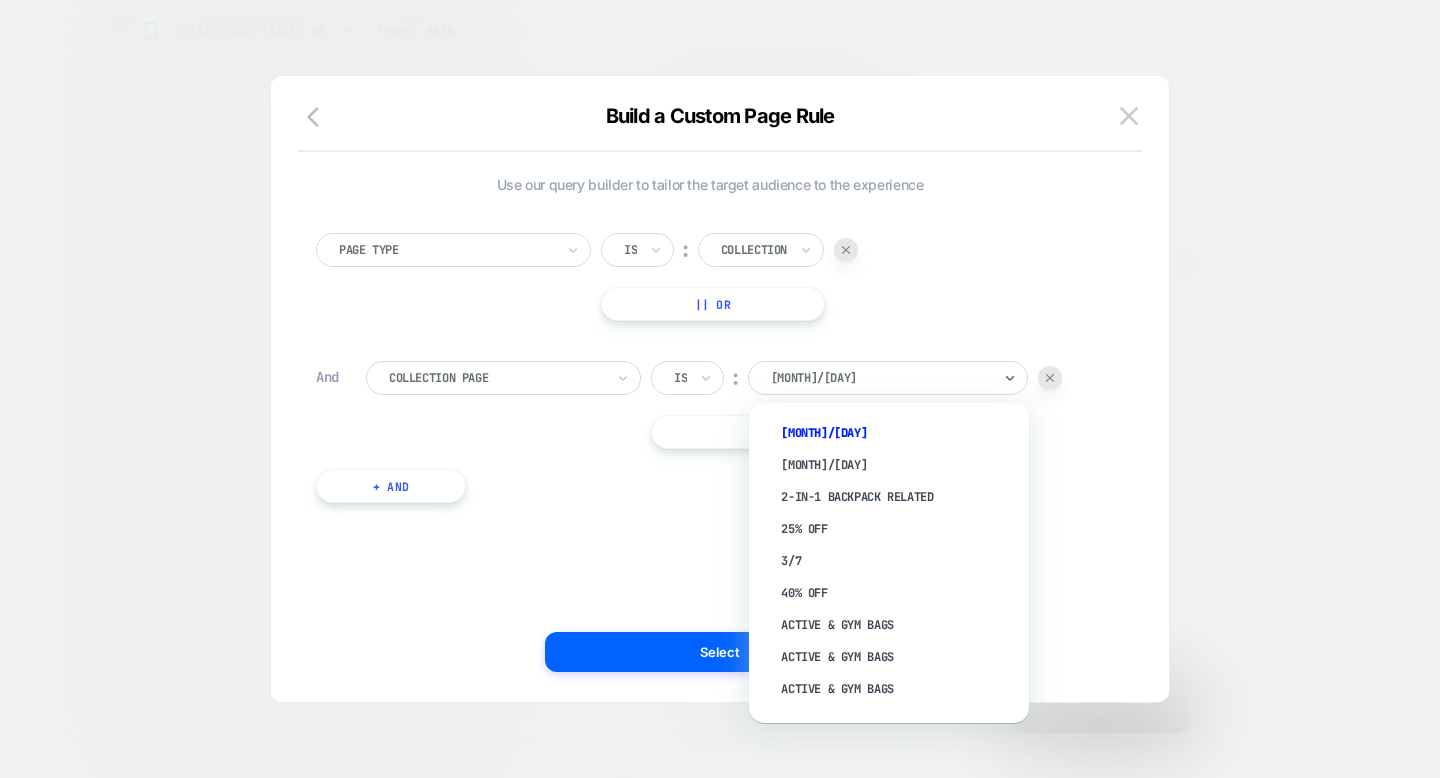click at bounding box center [881, 378] 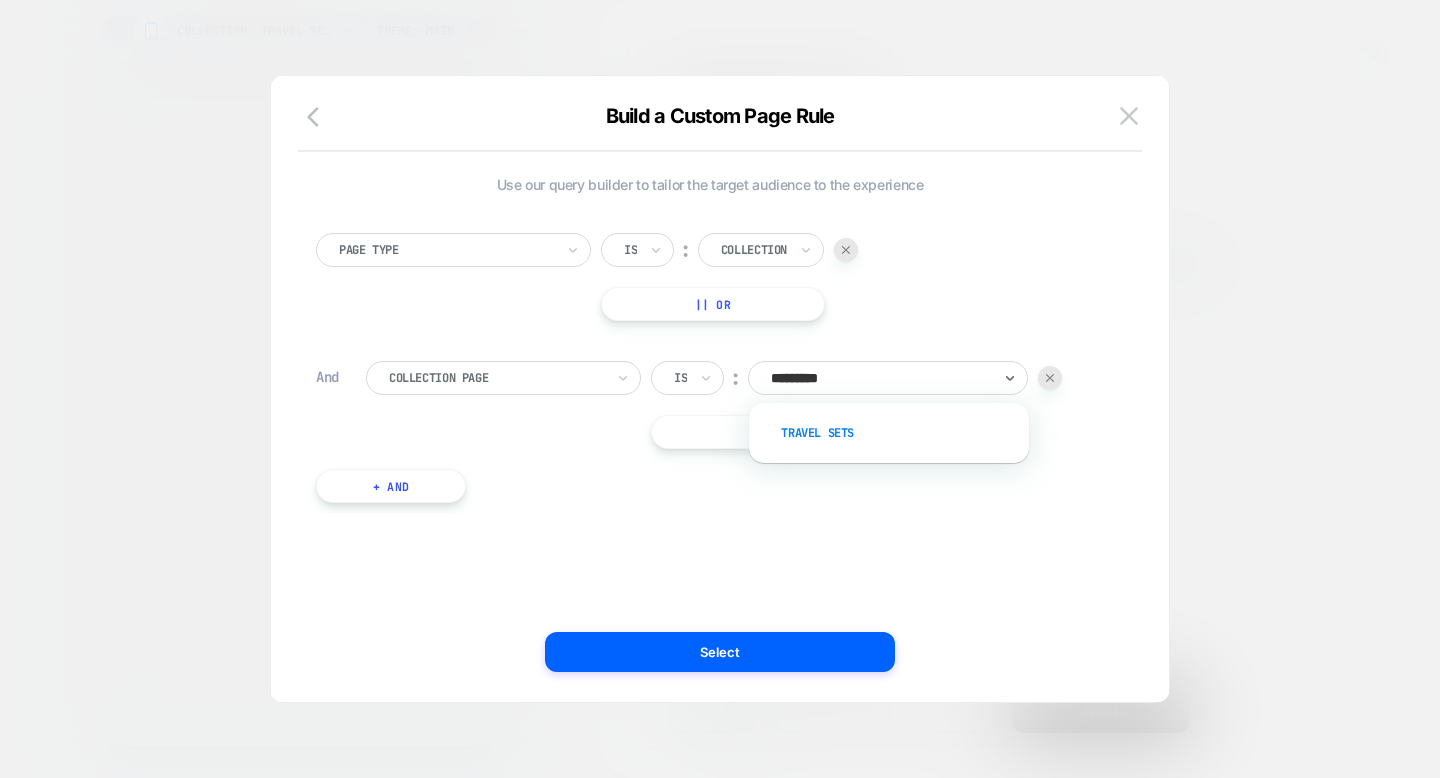 click on "Travel Sets" at bounding box center [899, 433] 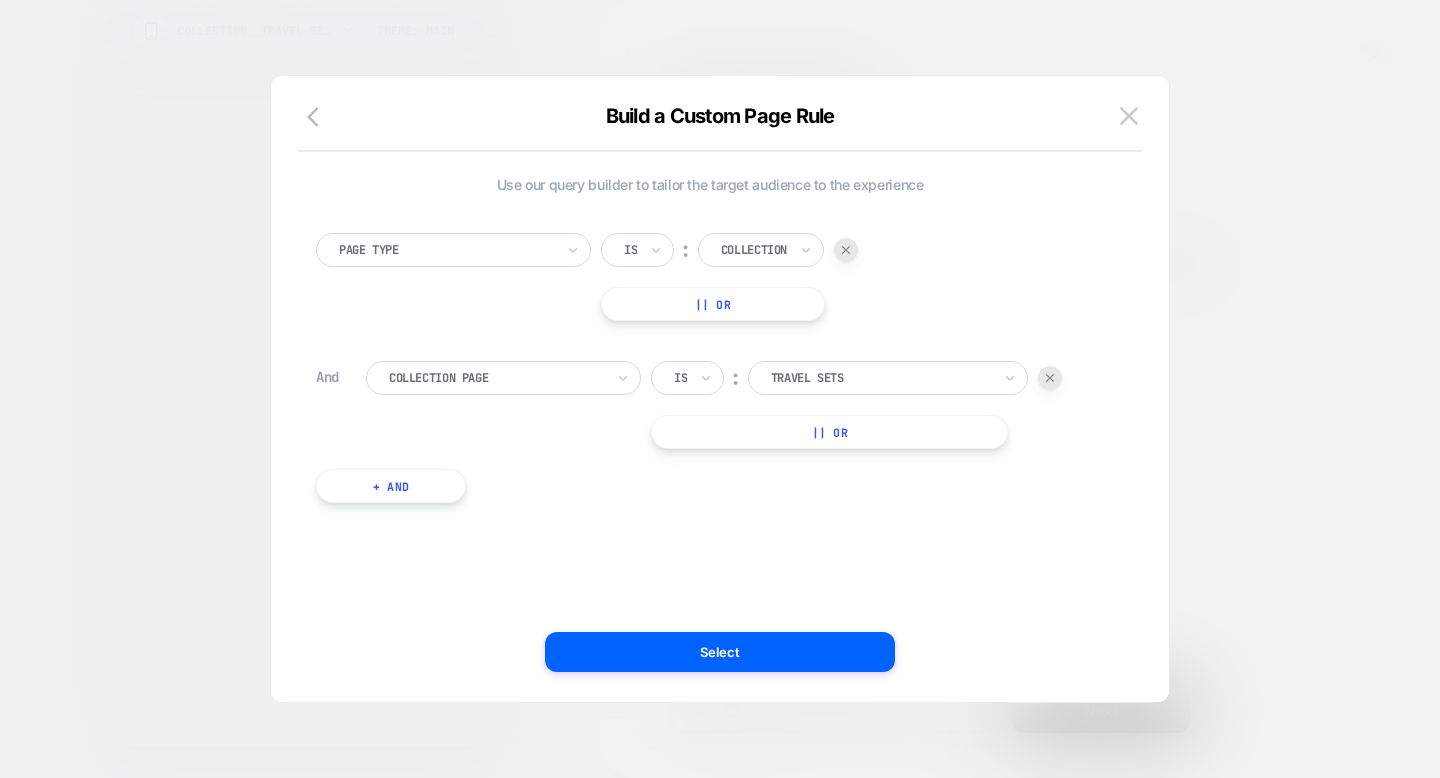 scroll, scrollTop: 0, scrollLeft: 404, axis: horizontal 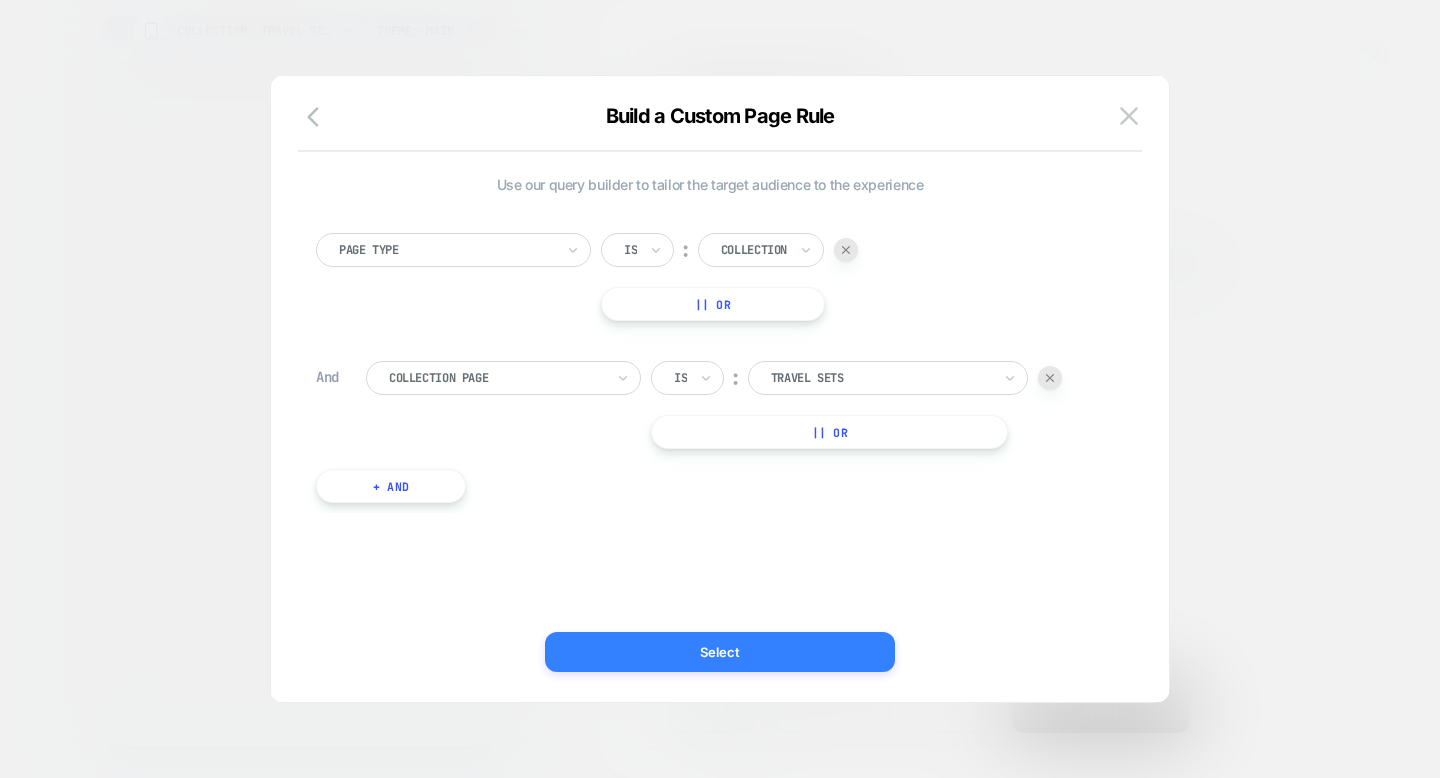 click on "Select" at bounding box center [720, 652] 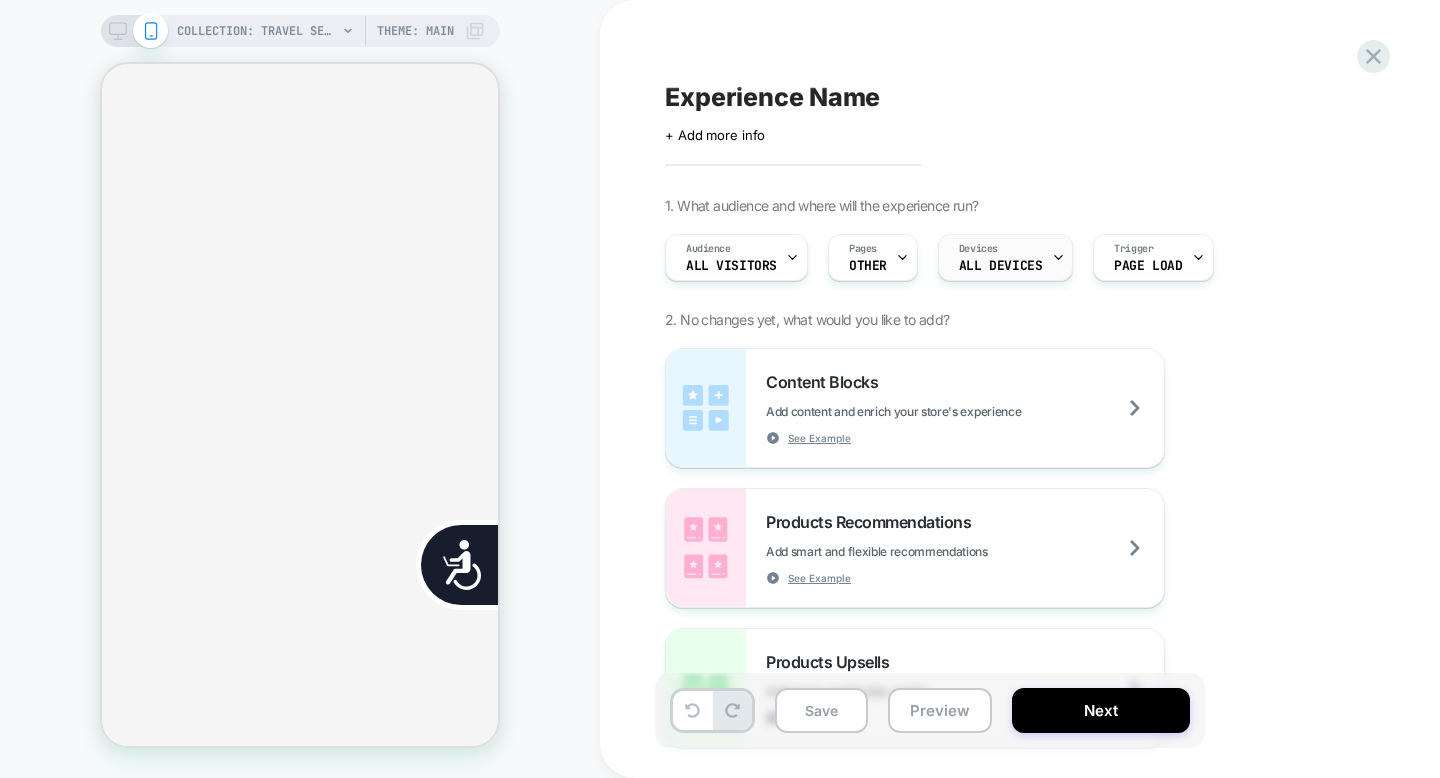 click on "Devices ALL DEVICES" at bounding box center [1000, 257] 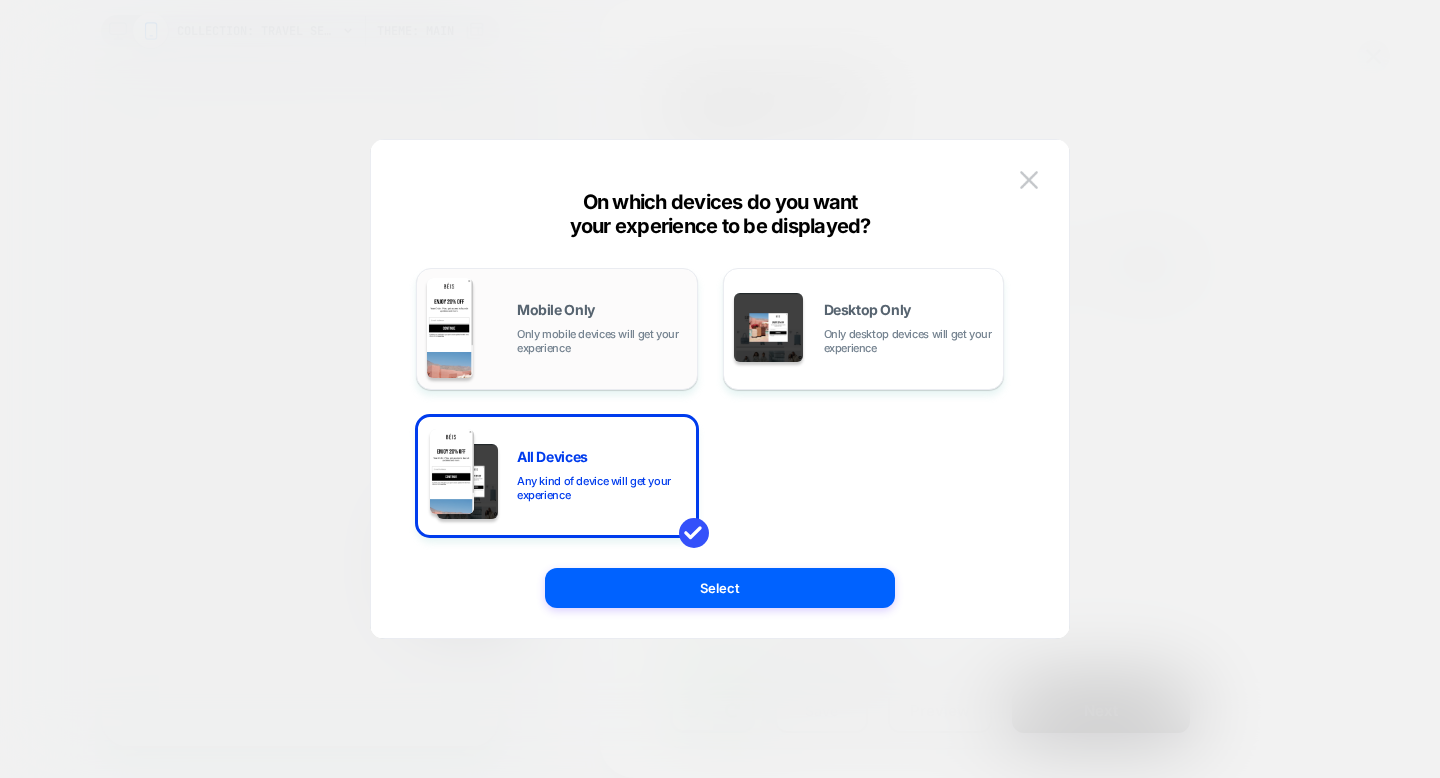 click on "Mobile Only Only mobile devices will get your experience" at bounding box center (602, 329) 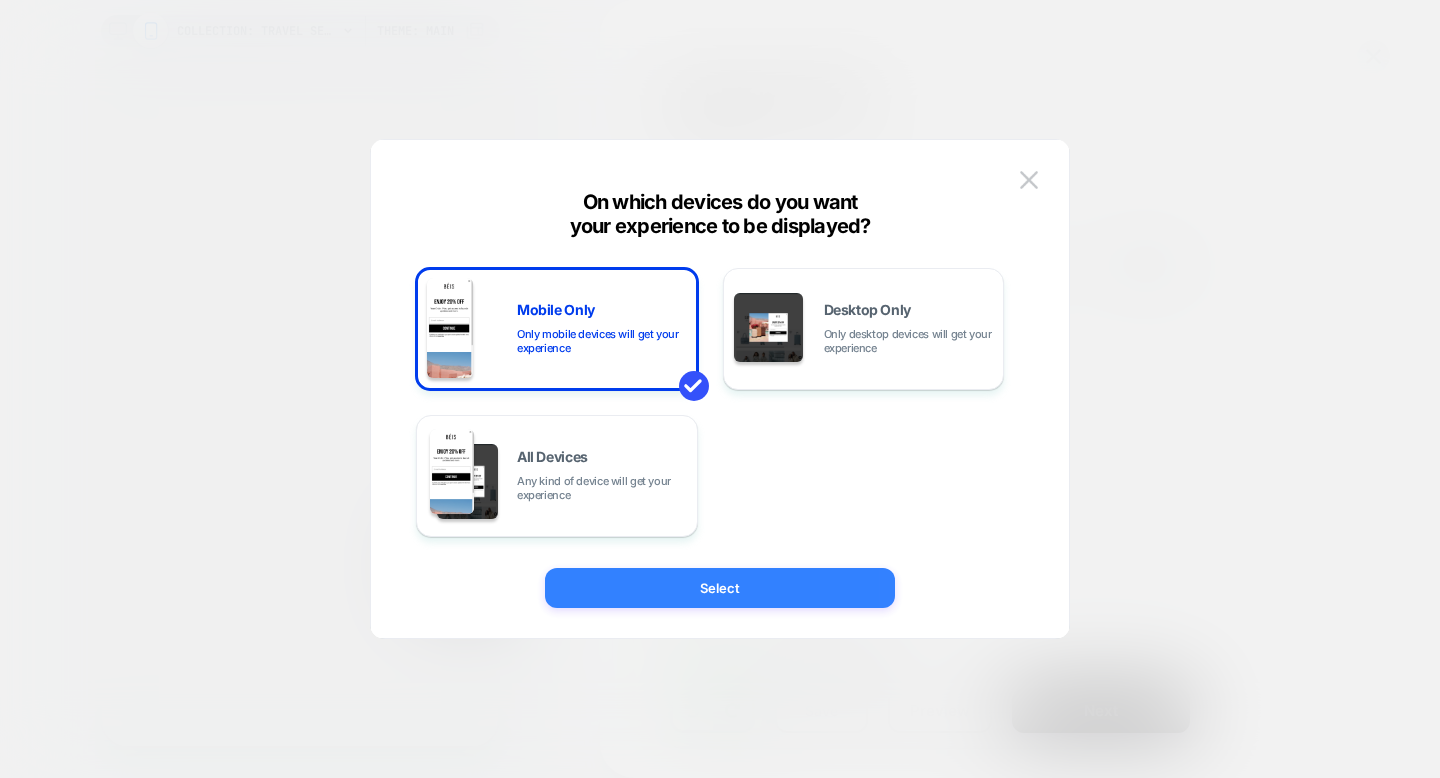 click on "Select" at bounding box center (720, 588) 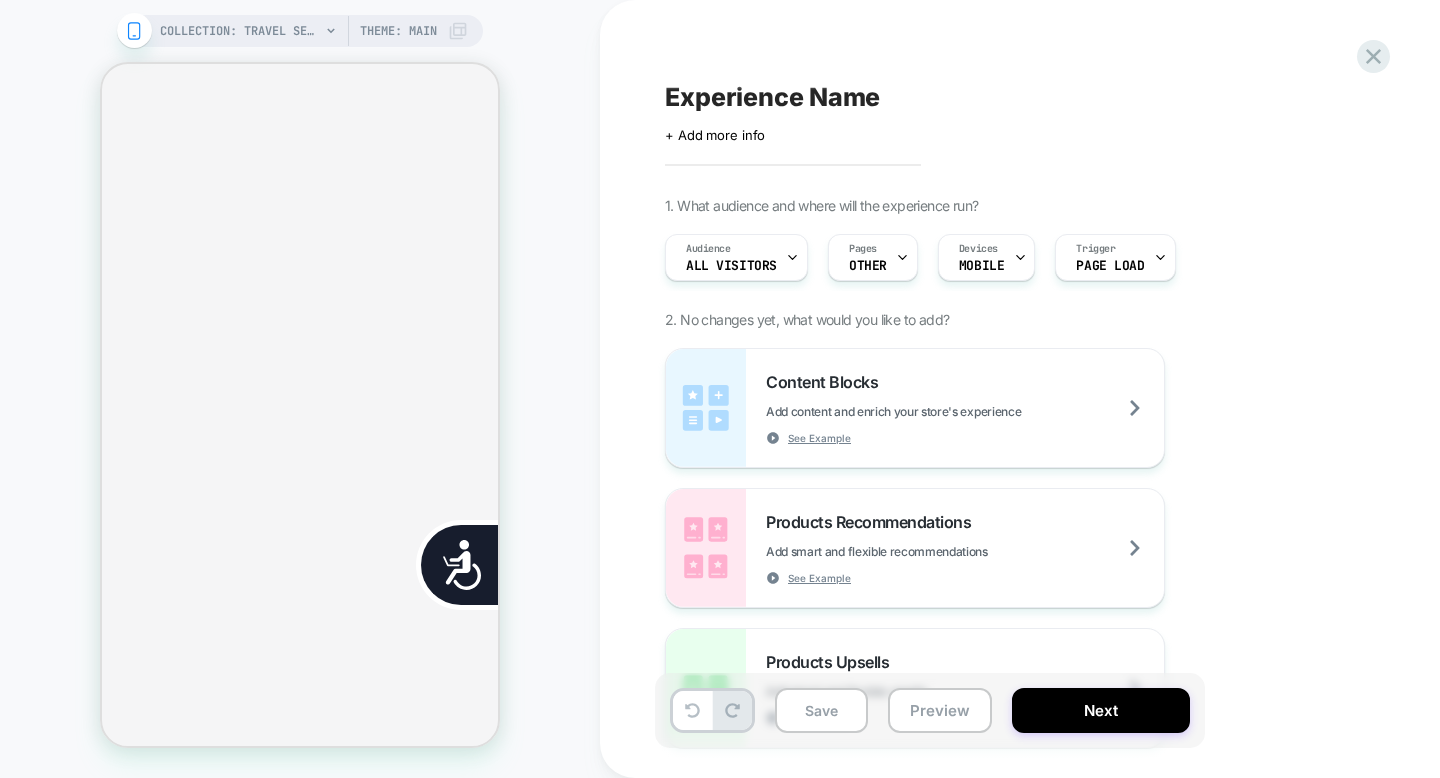 scroll, scrollTop: 0, scrollLeft: 808, axis: horizontal 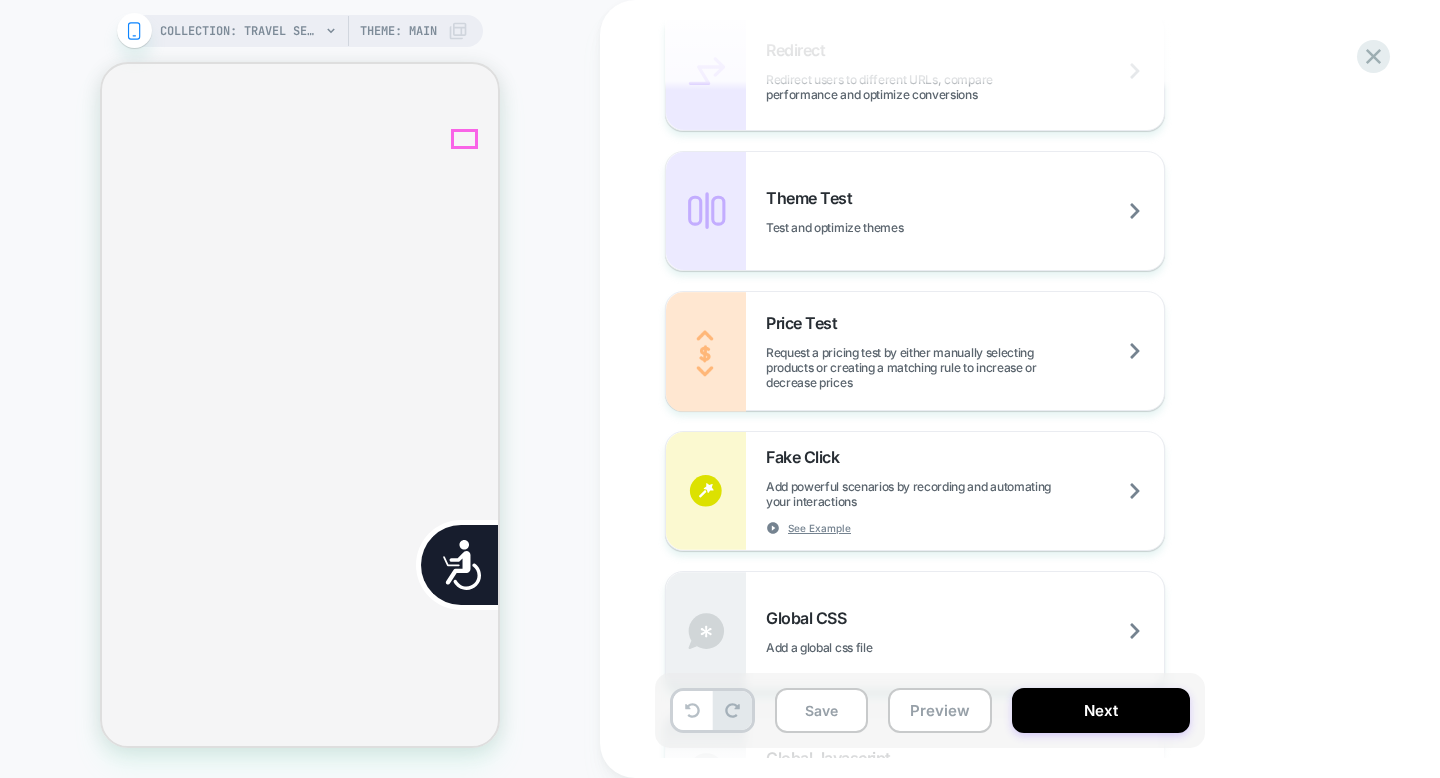 click at bounding box center (300, 3917) 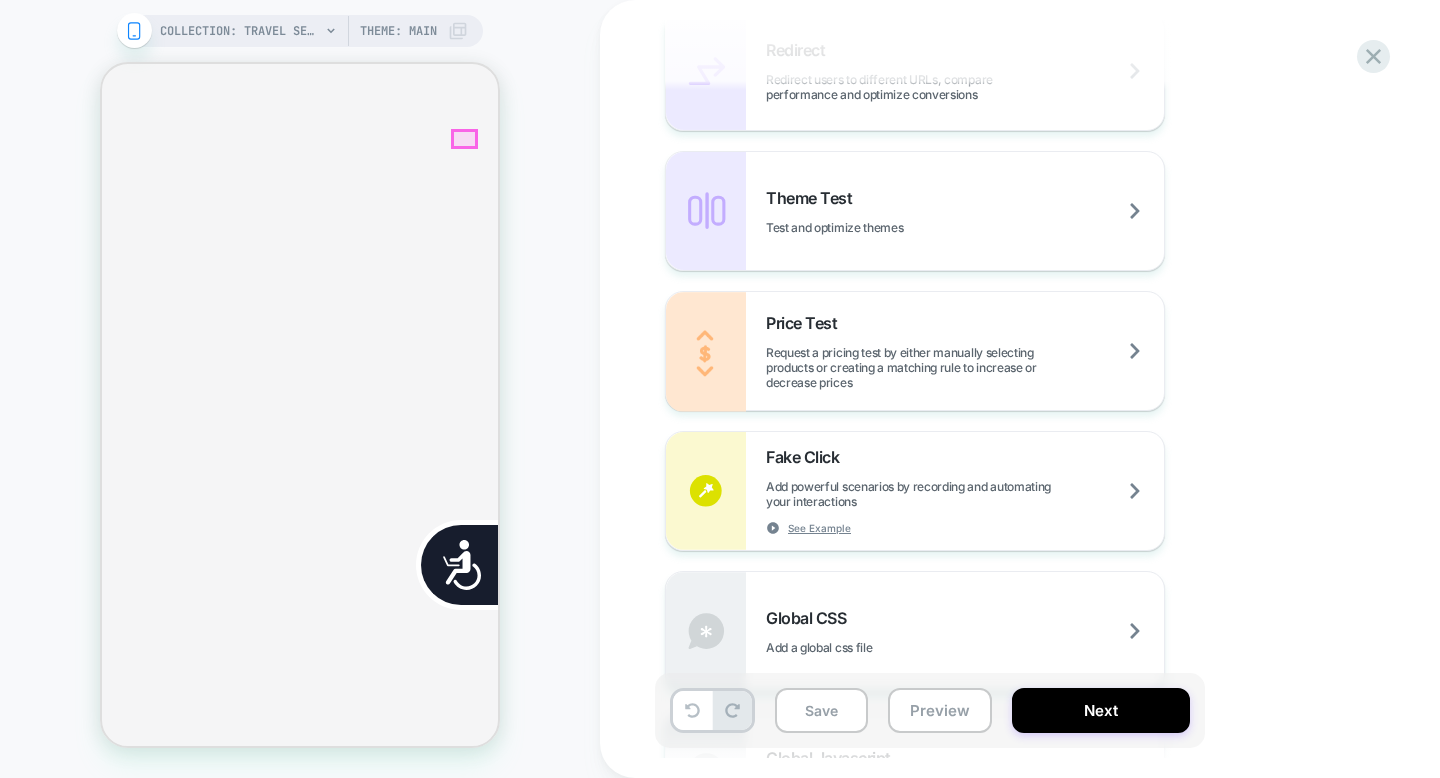 click at bounding box center [300, 3917] 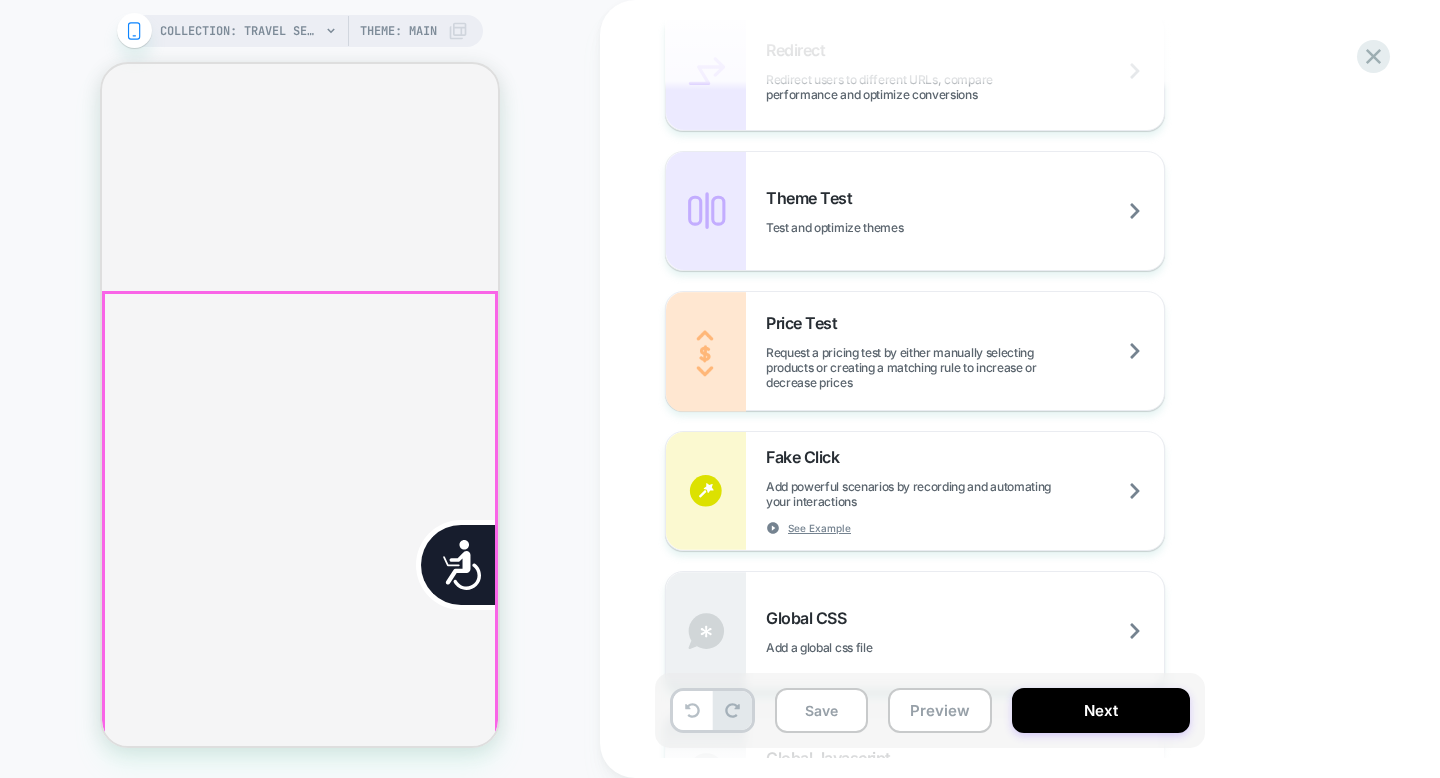 scroll, scrollTop: 0, scrollLeft: 404, axis: horizontal 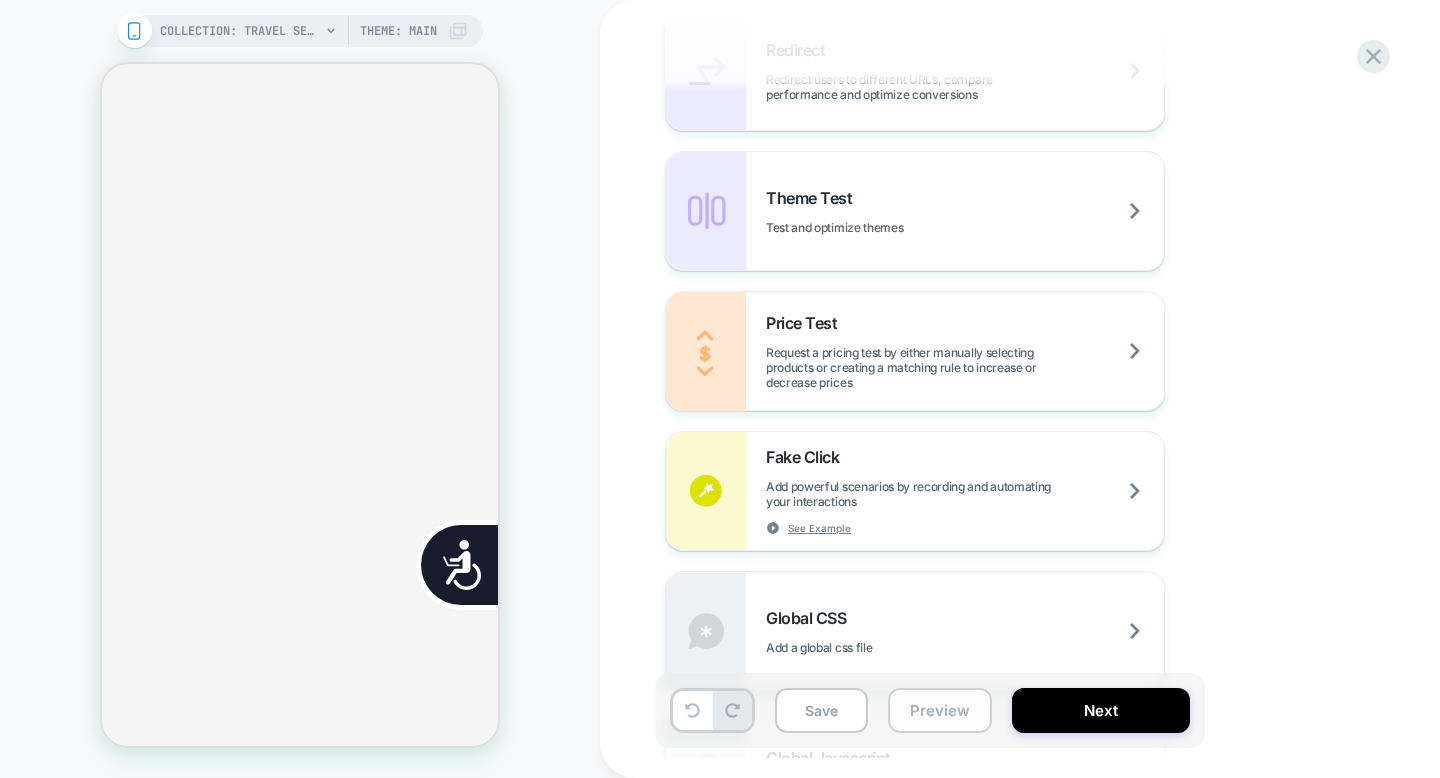 click on "Preview" at bounding box center [940, 710] 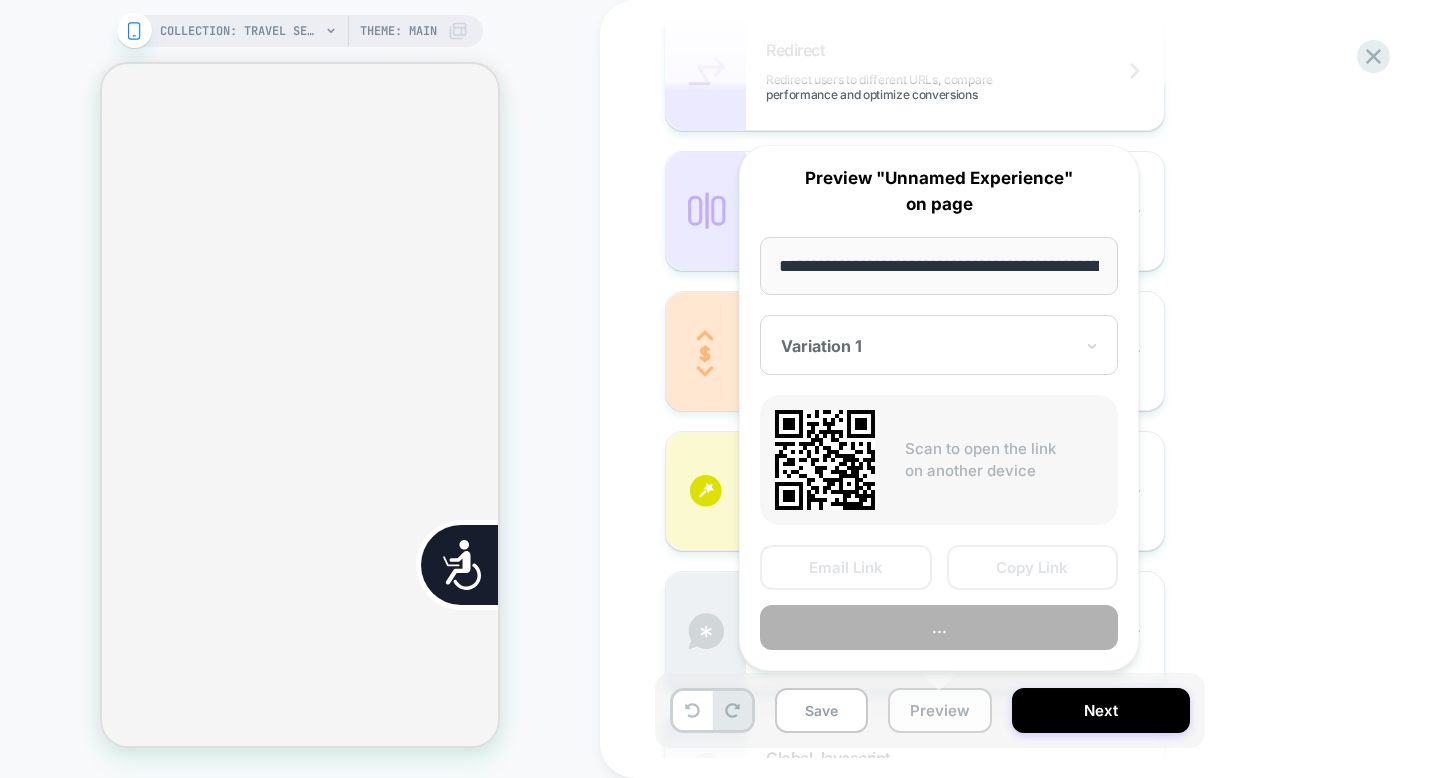 scroll, scrollTop: 0, scrollLeft: 223, axis: horizontal 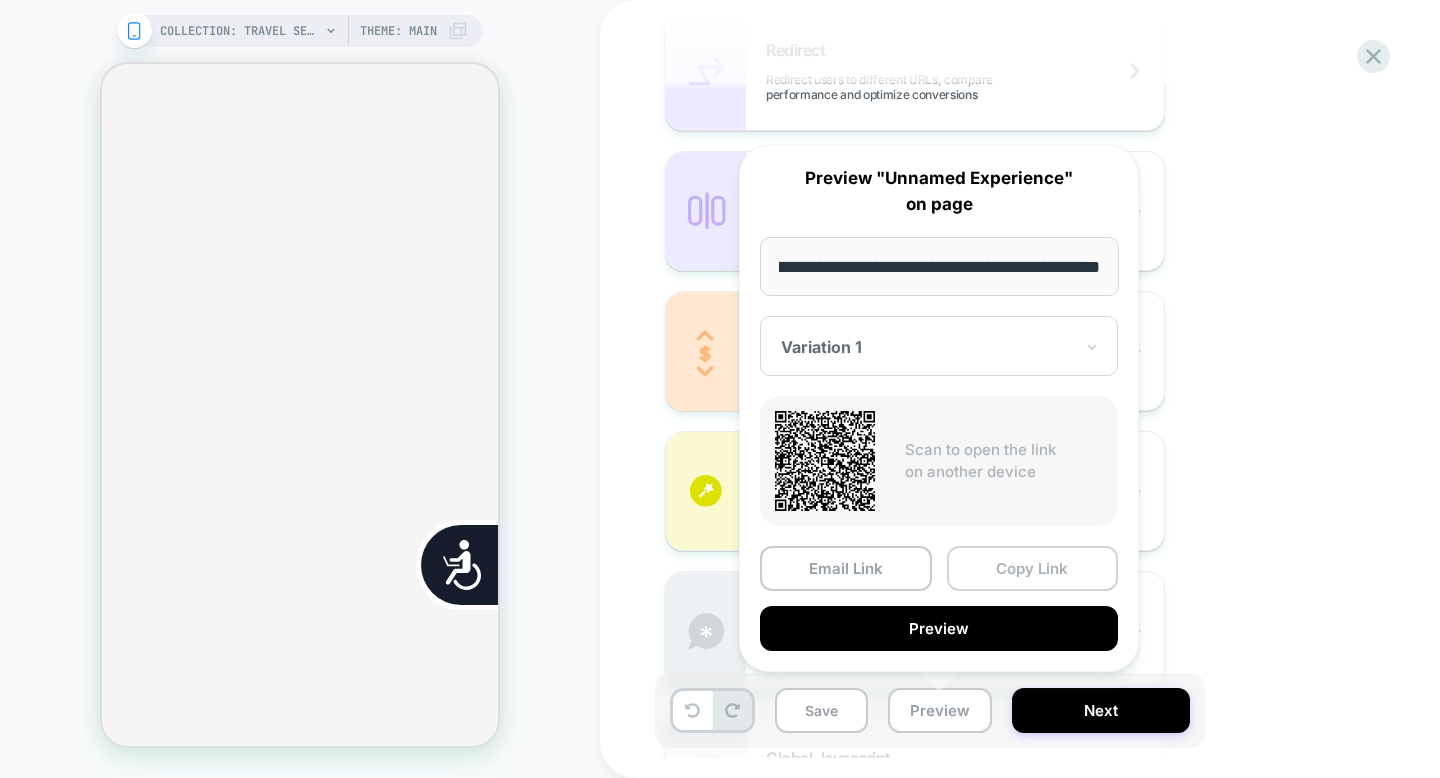 click on "Copy Link" at bounding box center [1033, 568] 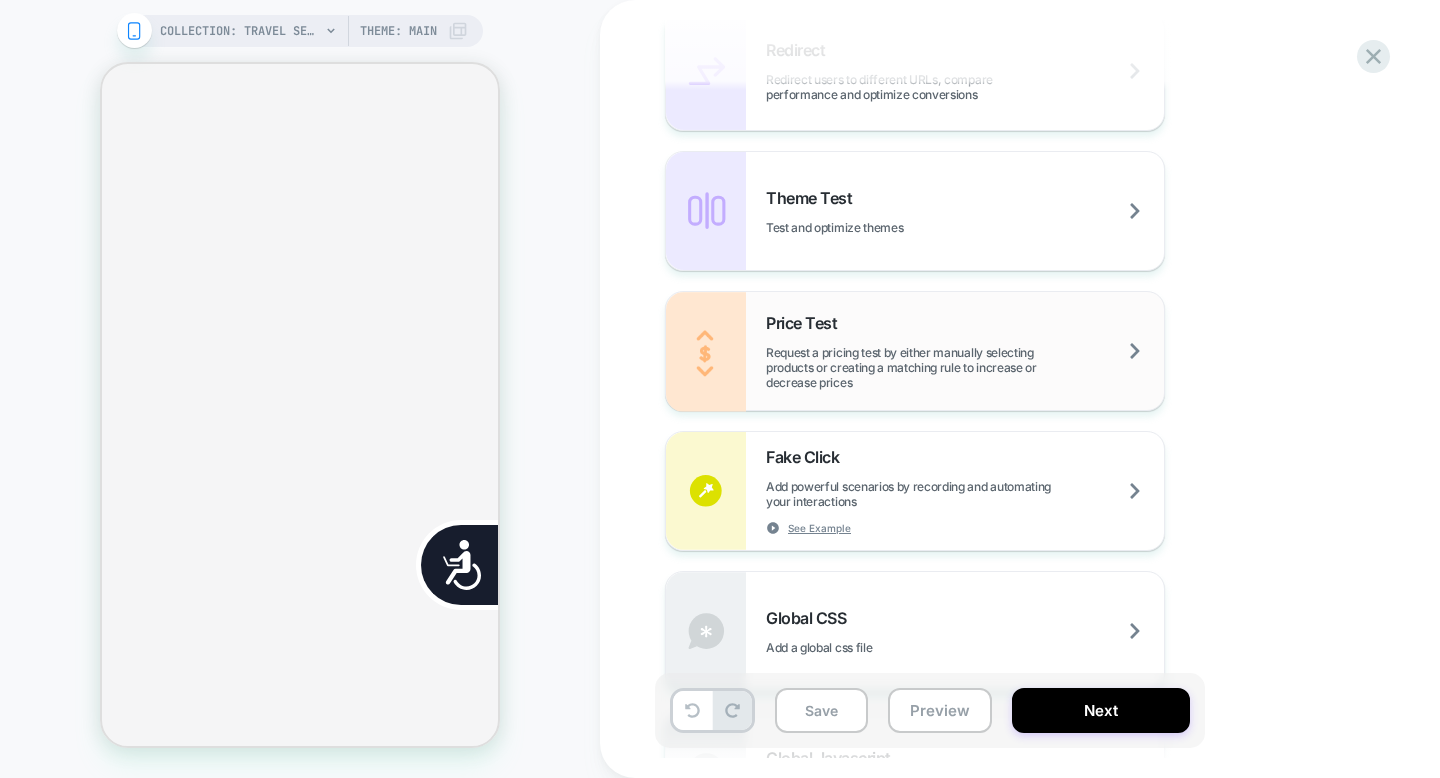 scroll, scrollTop: 0, scrollLeft: 808, axis: horizontal 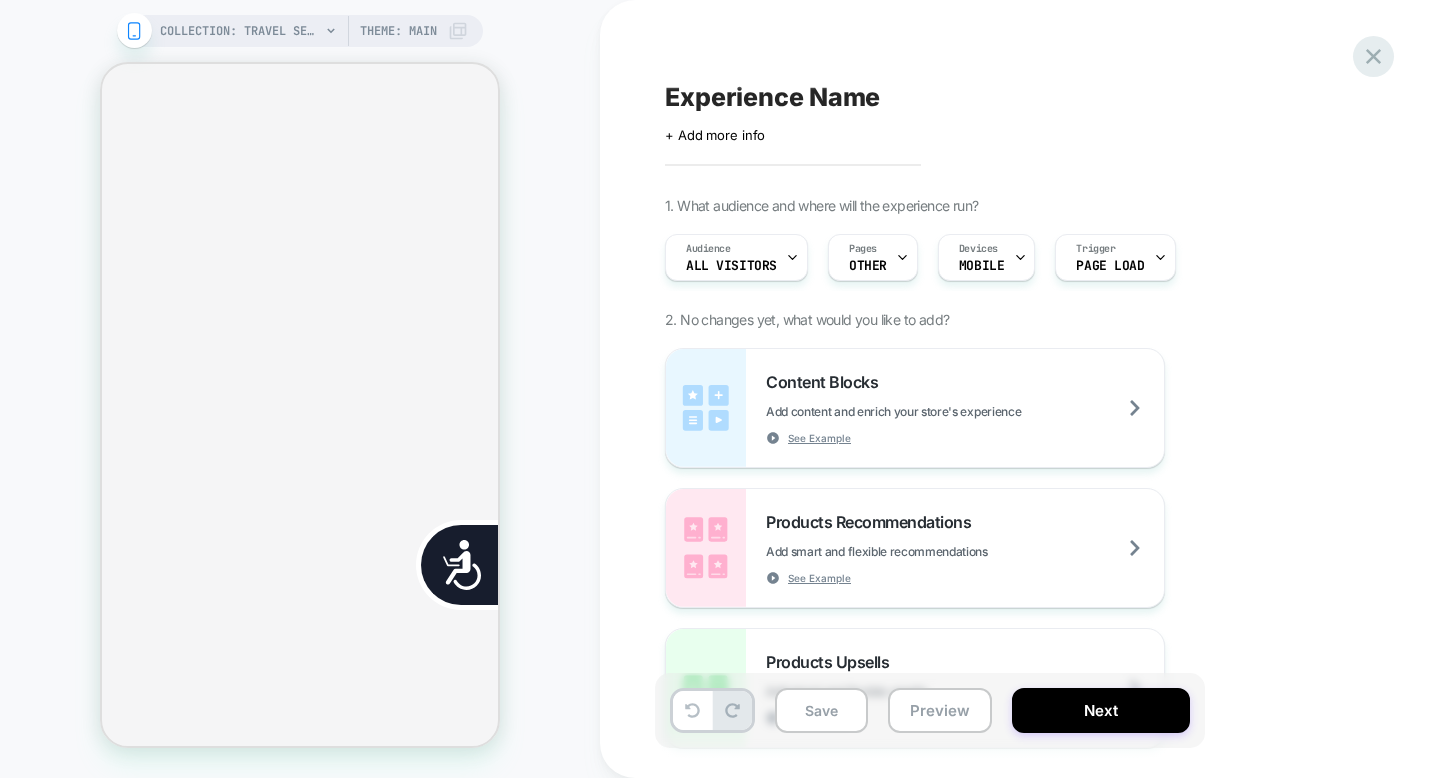 click 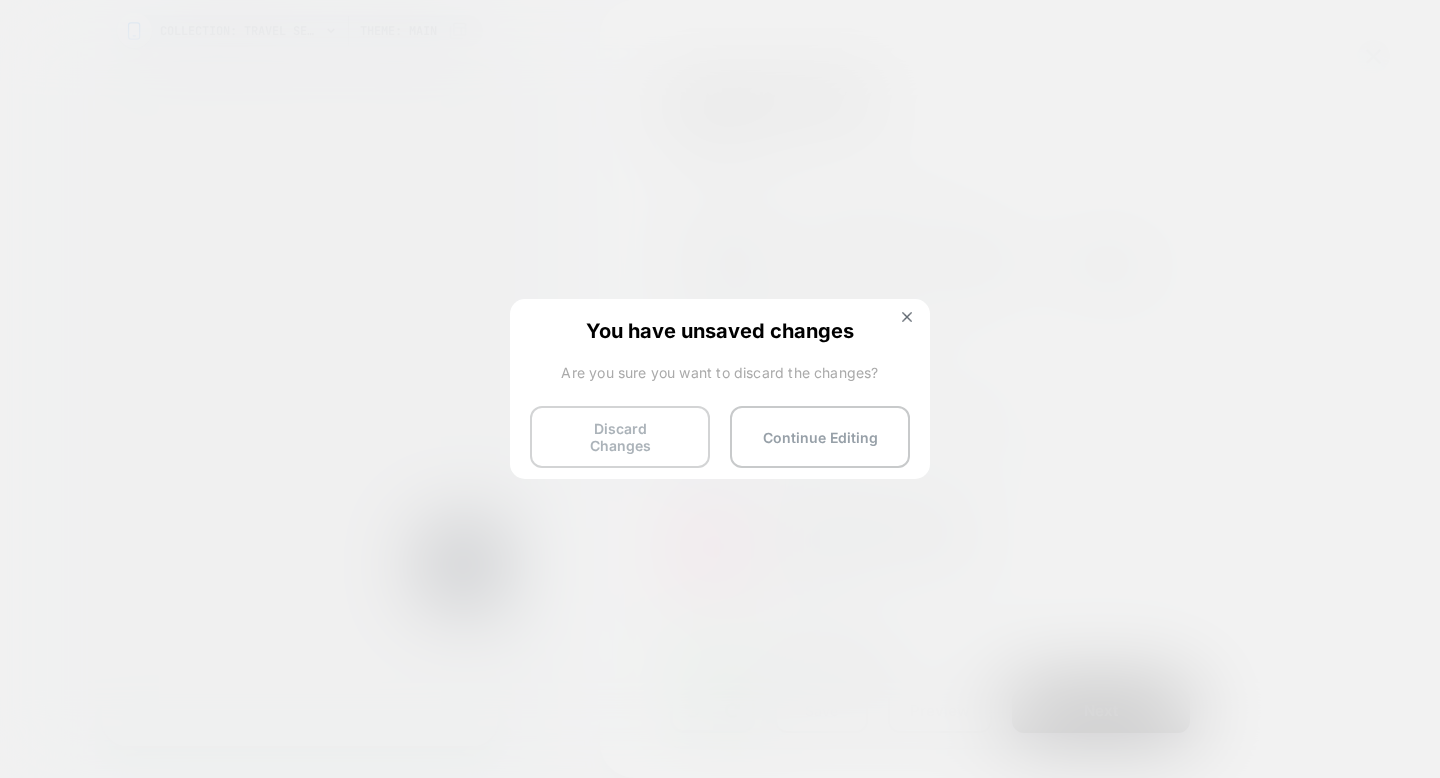 click on "Discard Changes" at bounding box center (620, 437) 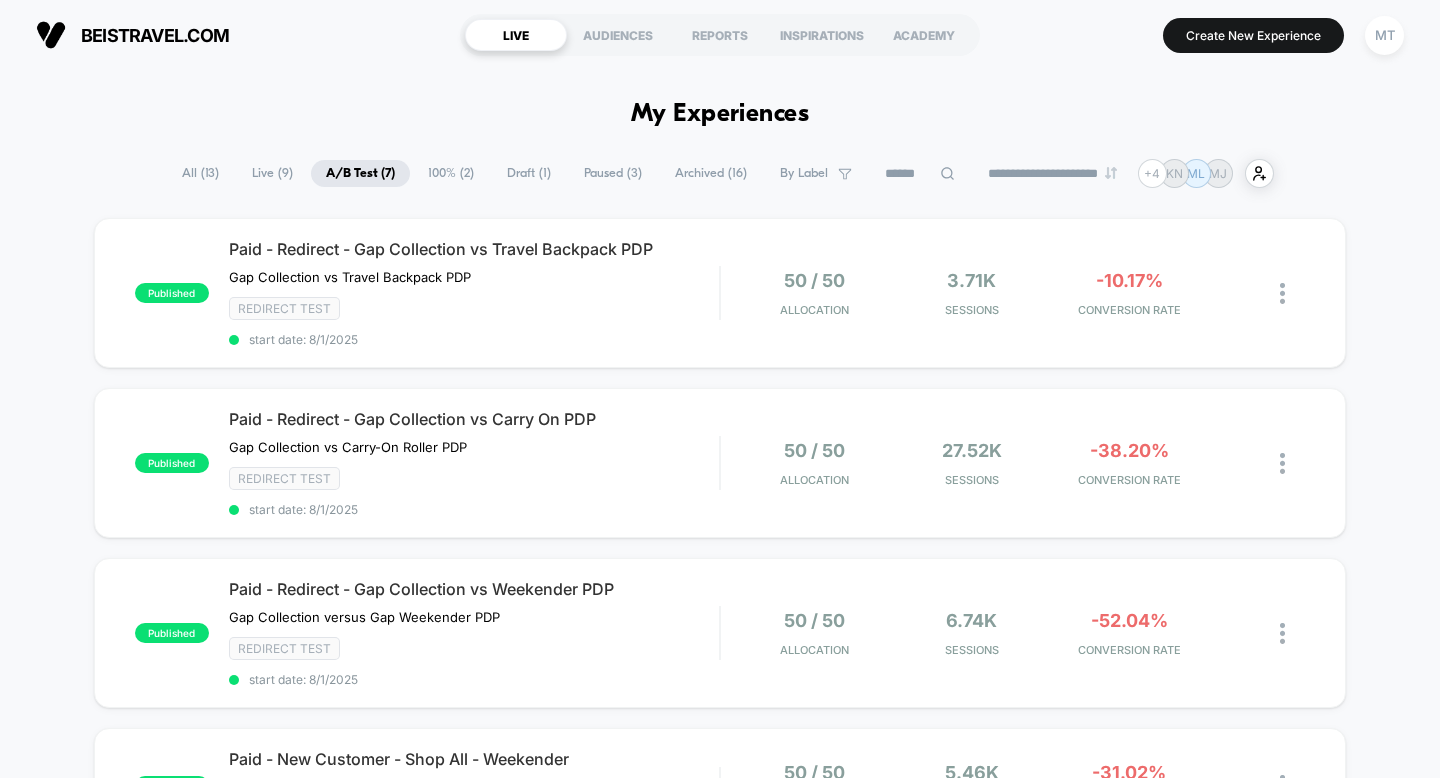 click on "100% ( 2 )" at bounding box center [451, 173] 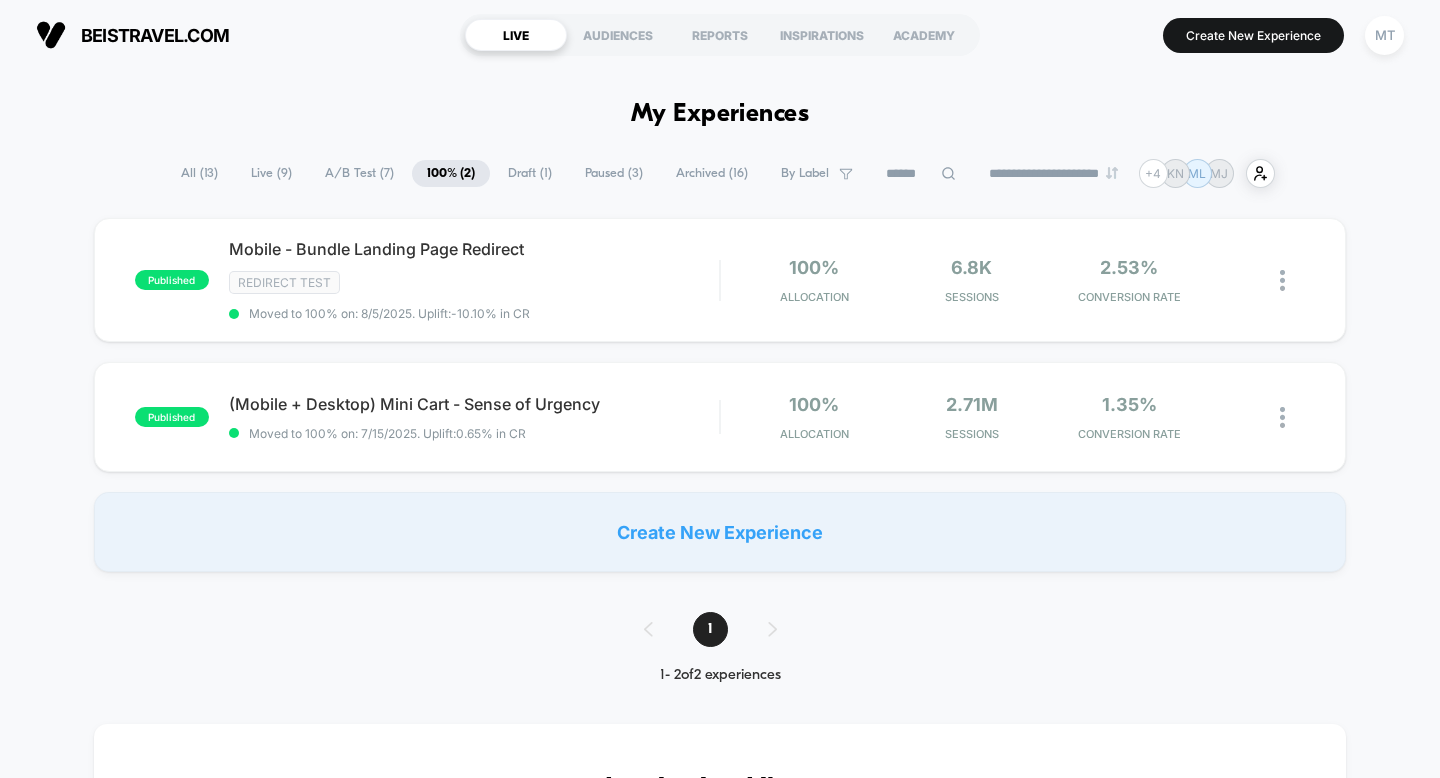 click on "Draft ( 1 )" at bounding box center [530, 173] 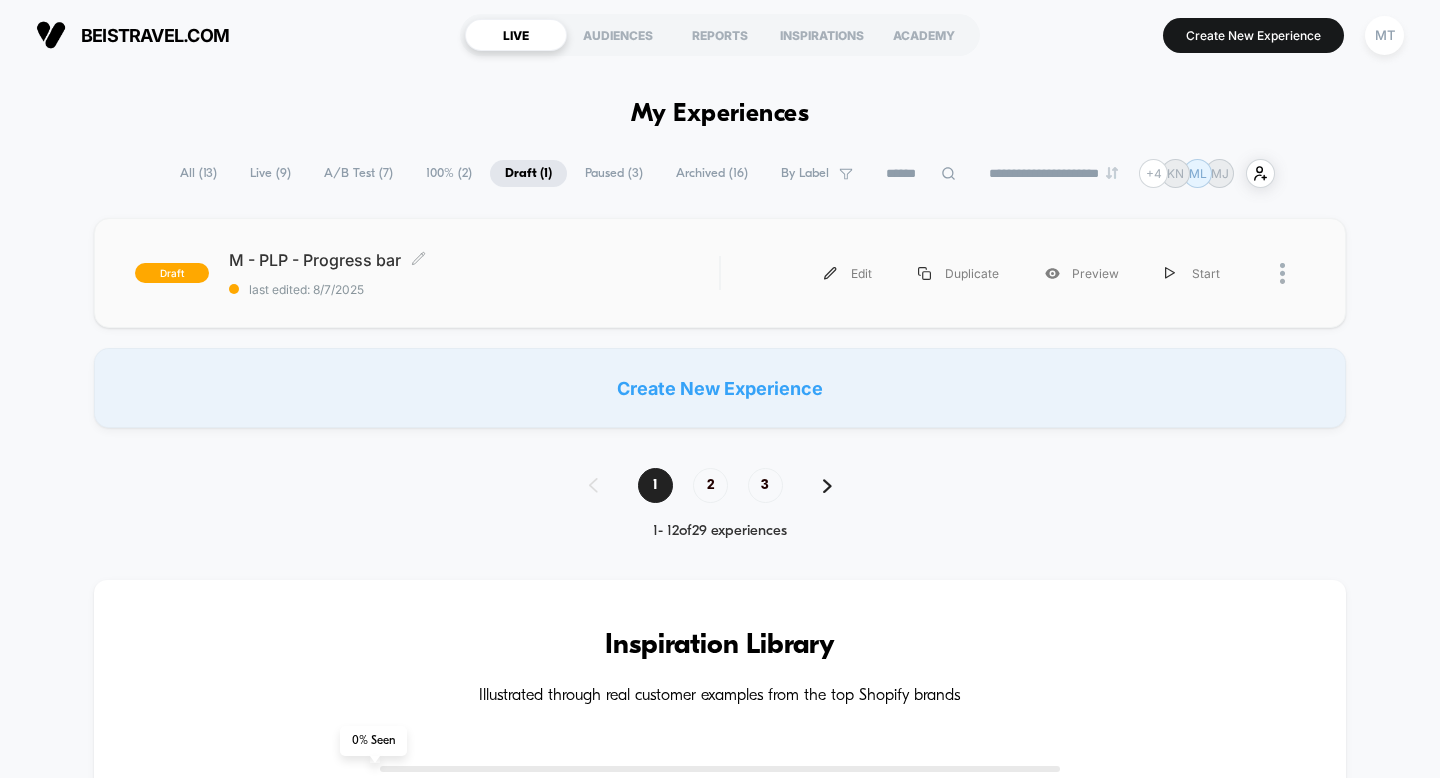 click on "M - PLP - Progress bar Click to edit experience details" at bounding box center (474, 260) 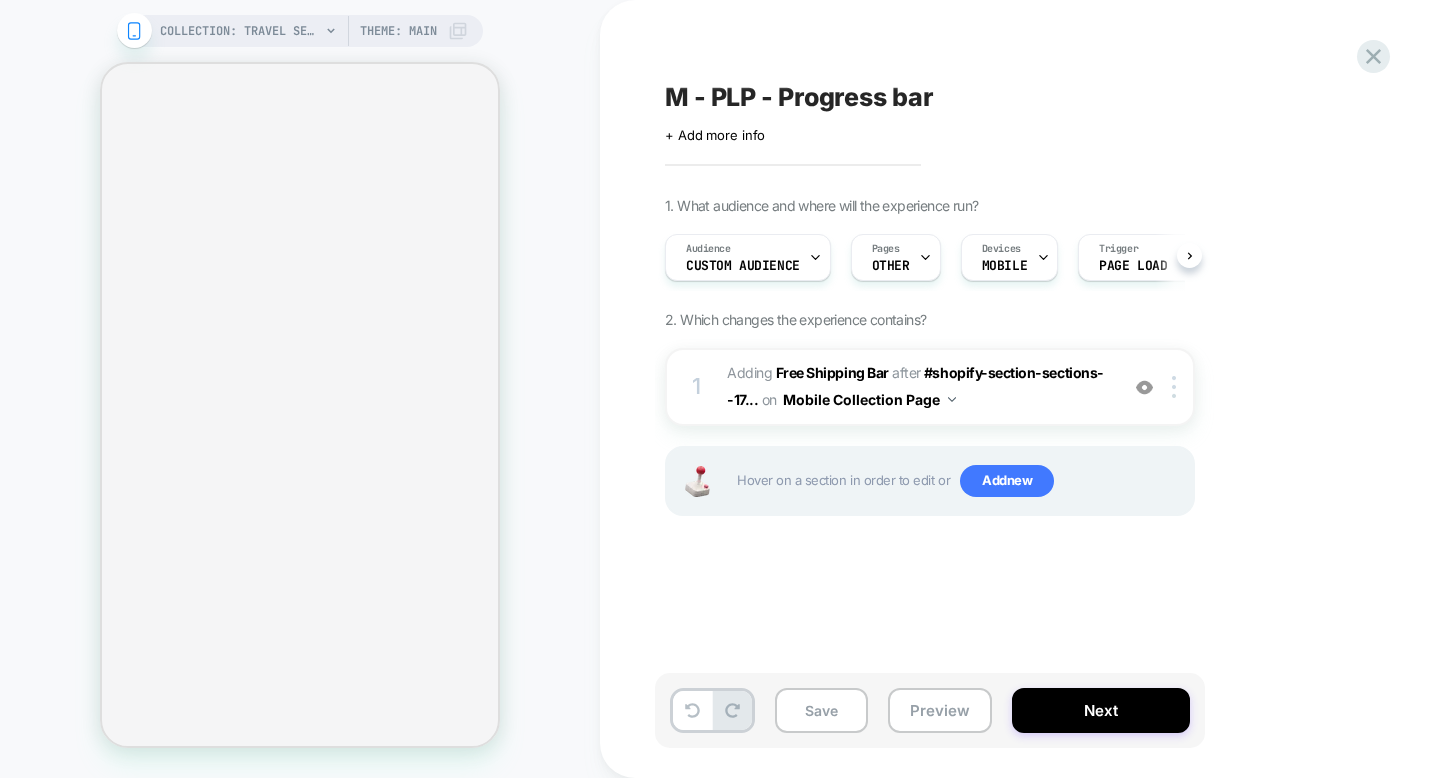 scroll, scrollTop: 0, scrollLeft: 1, axis: horizontal 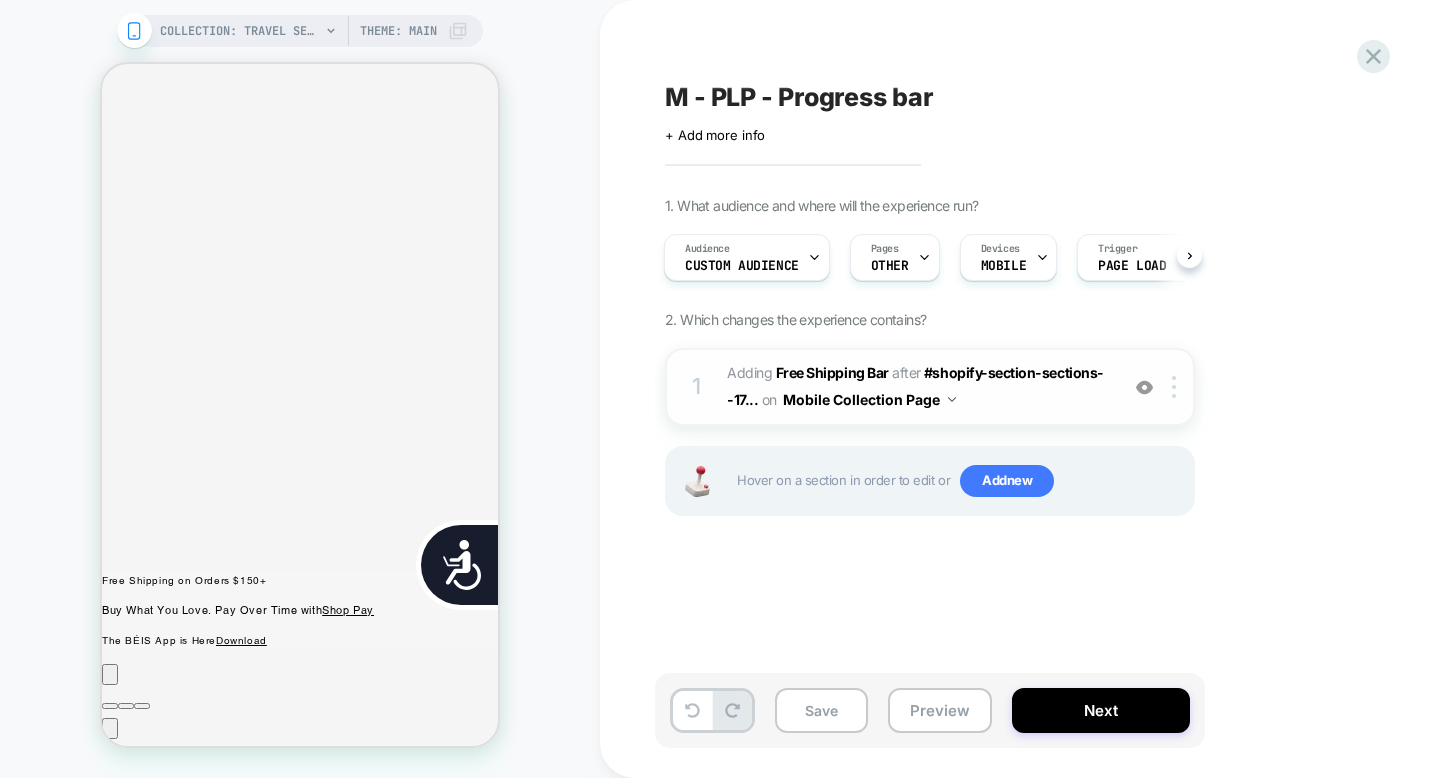 click on "#_loomi_addon_1754553131677 Adding   Free Shipping Bar   AFTER #shopify-section-sections--17... #shopify-section-sections--17515317264520__header   on Mobile Collection Page" at bounding box center [917, 387] 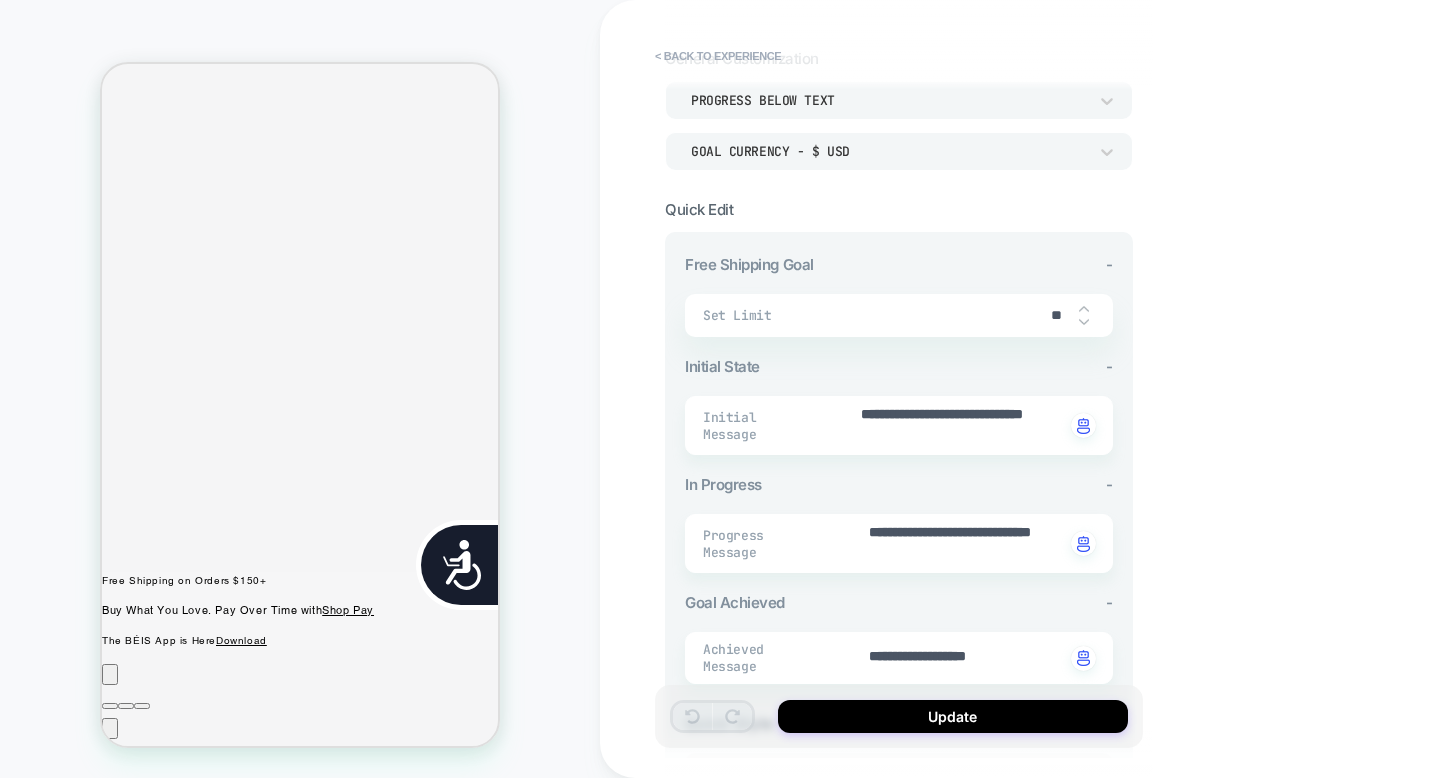 scroll, scrollTop: 679, scrollLeft: 0, axis: vertical 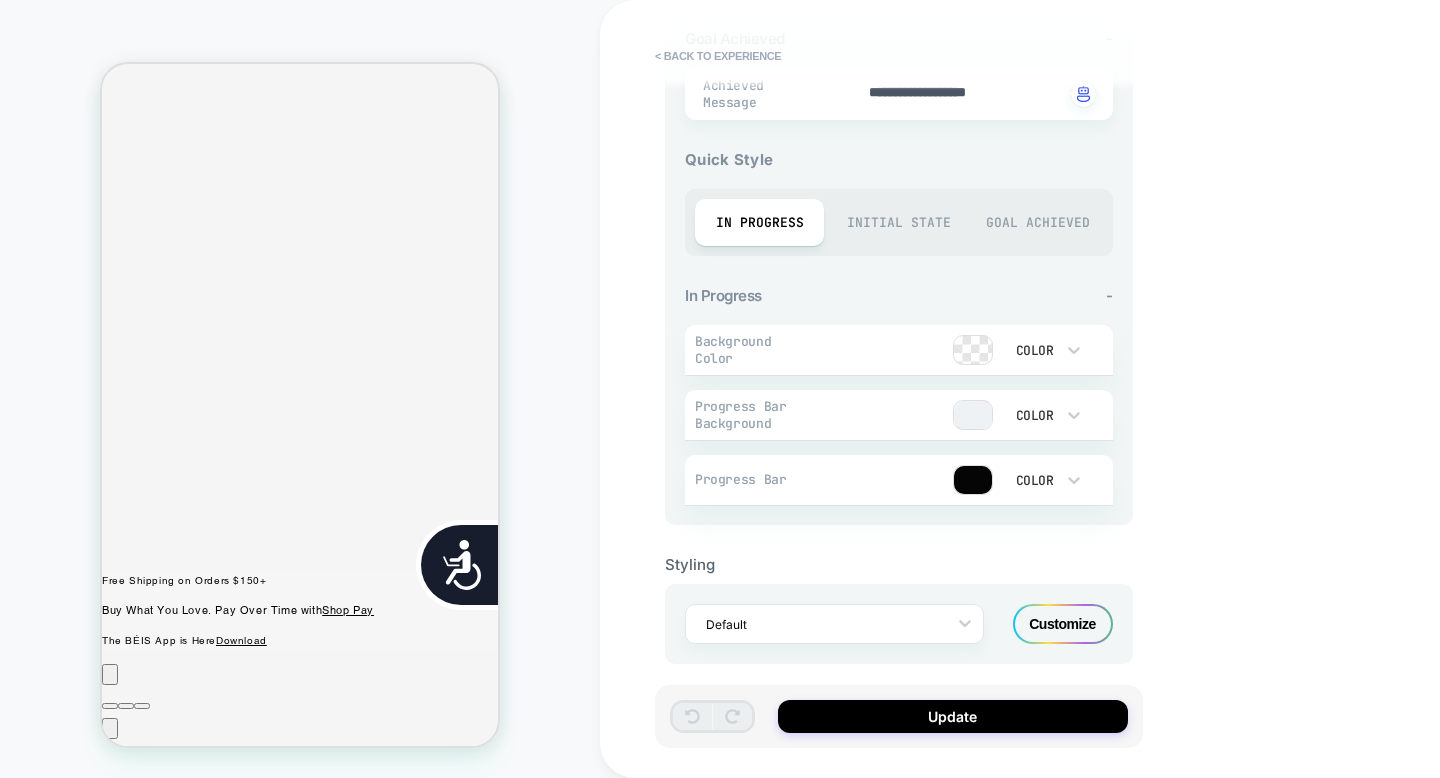click on "Color" at bounding box center [1033, 350] 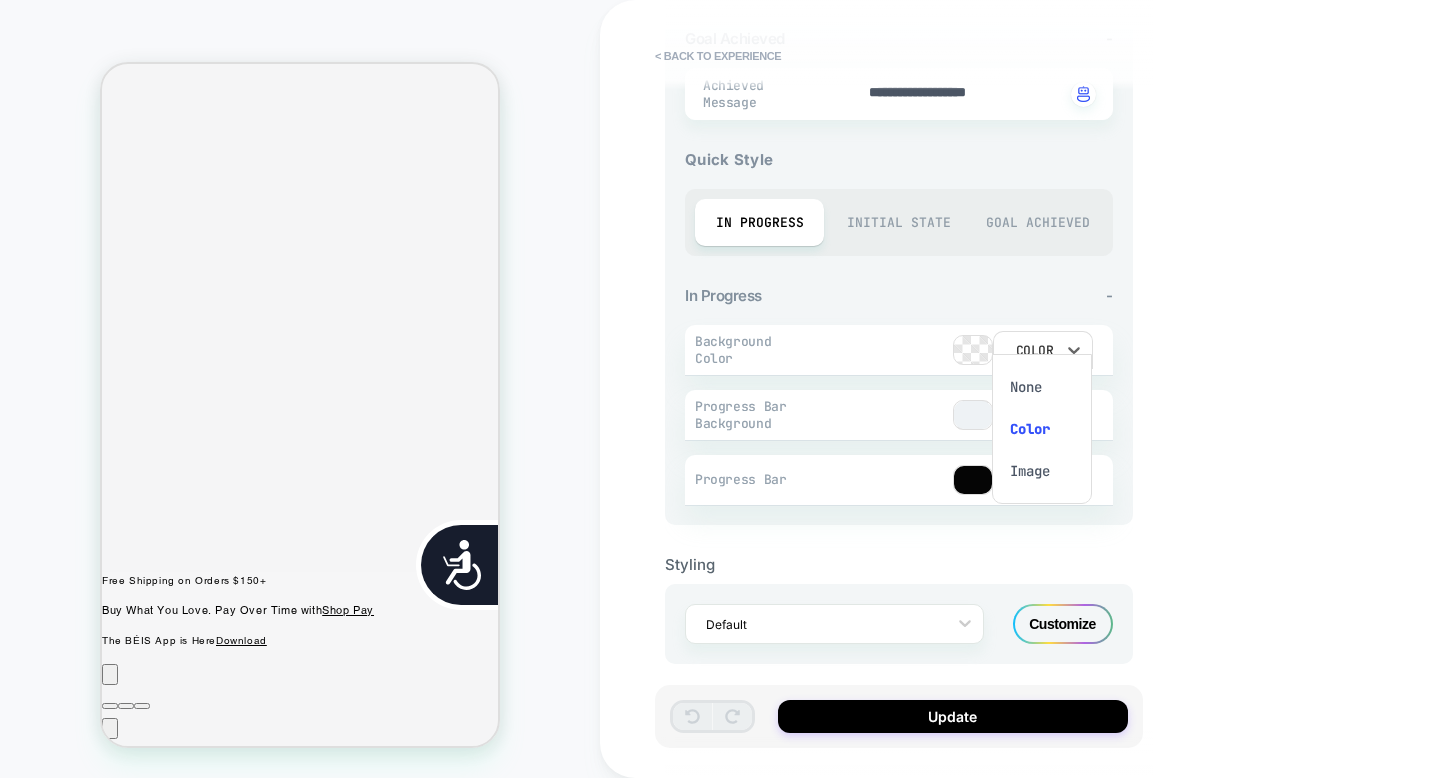 click at bounding box center (720, 389) 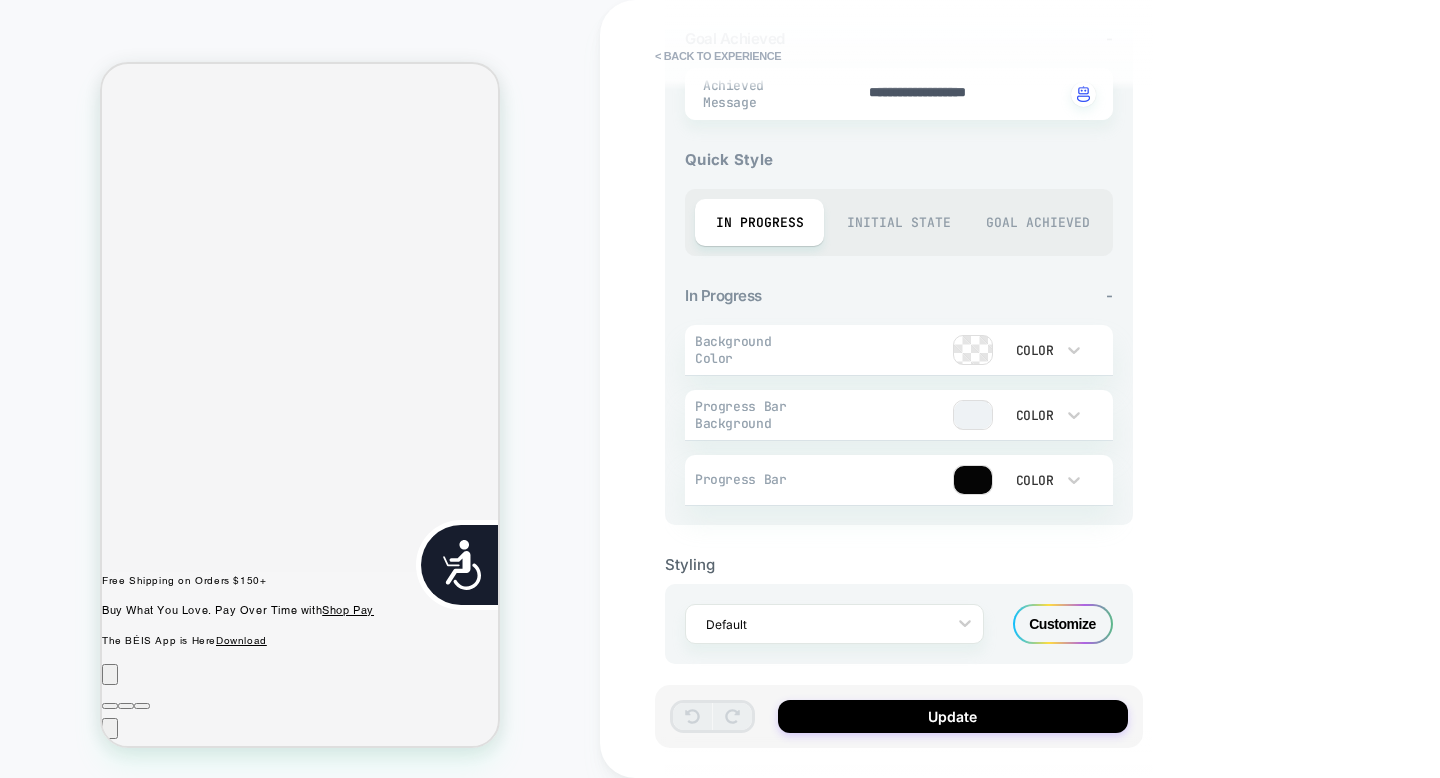 scroll, scrollTop: 0, scrollLeft: 808, axis: horizontal 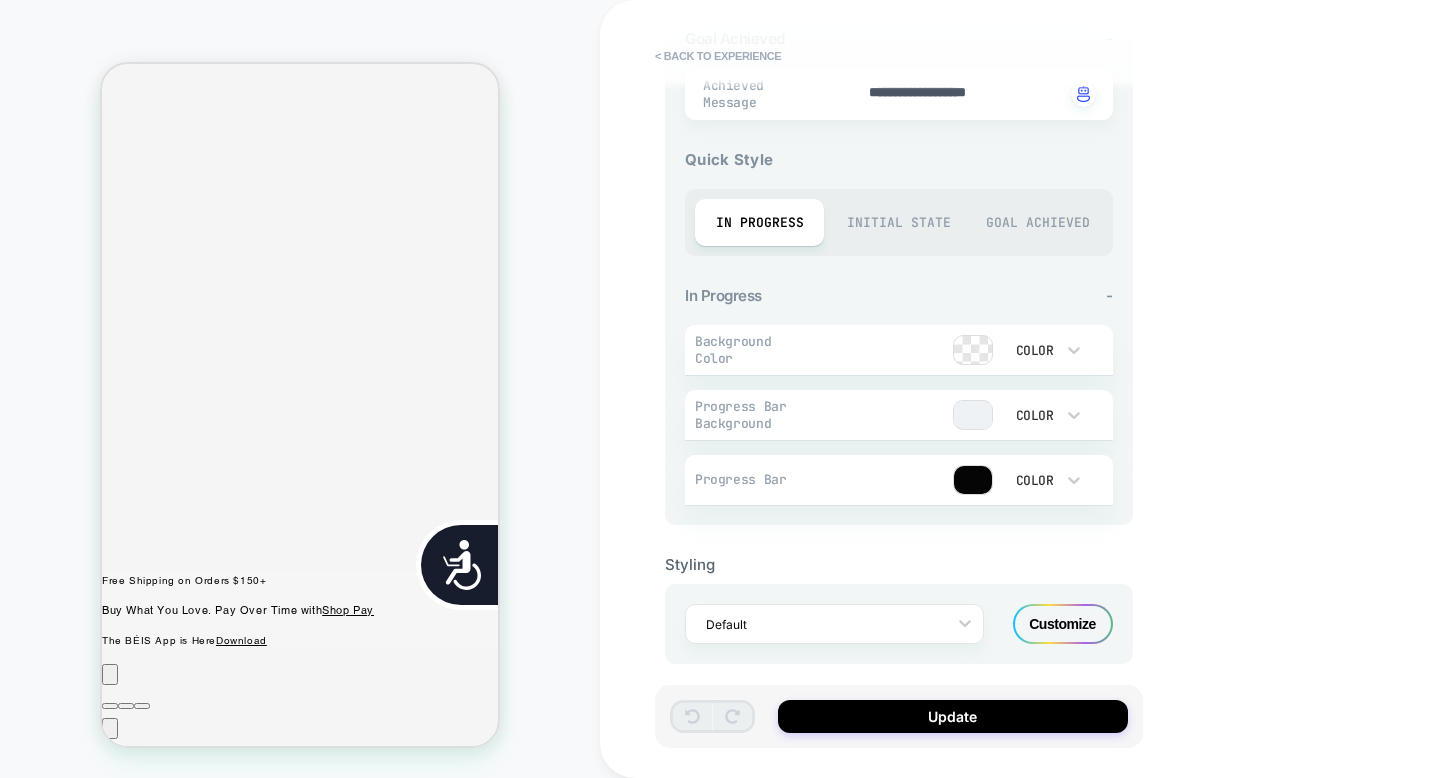 click at bounding box center (973, 350) 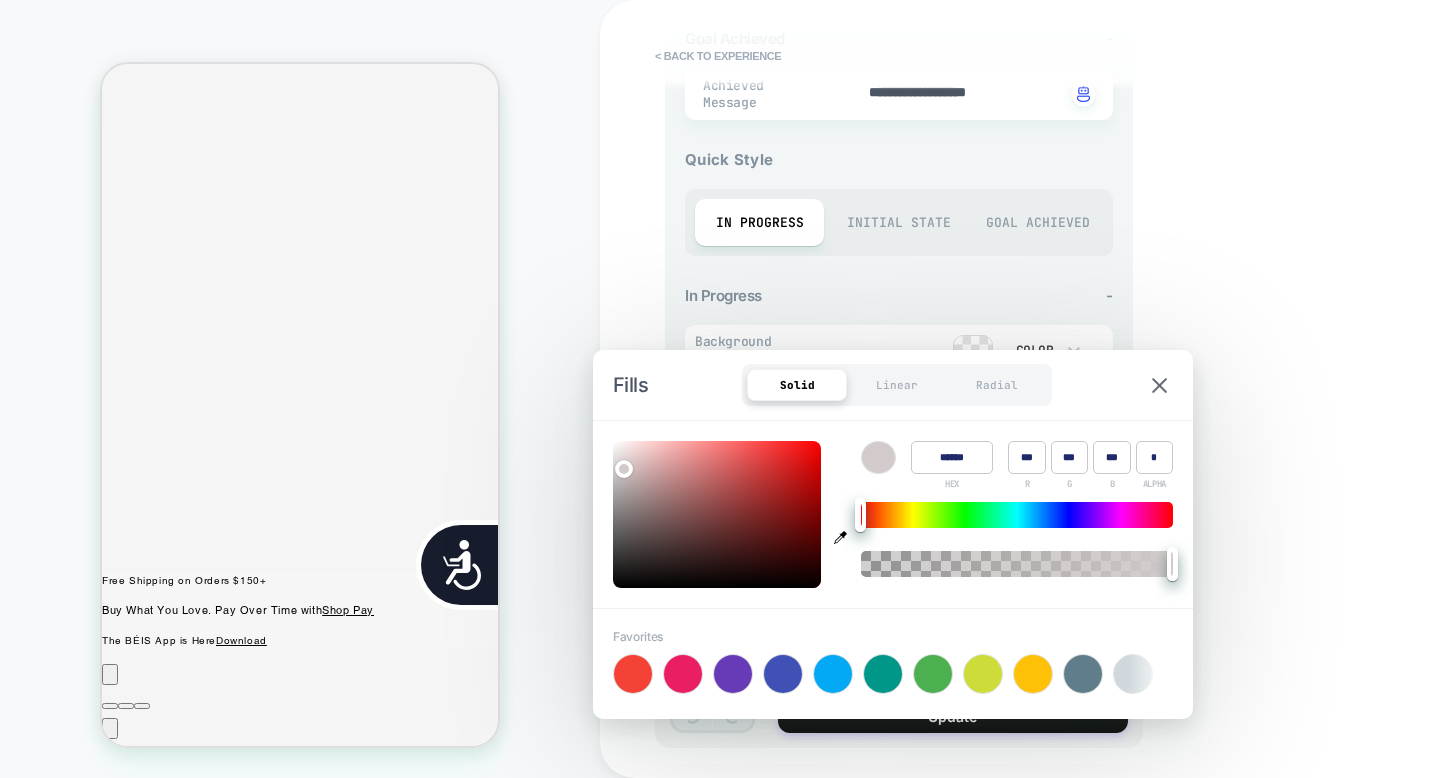 click at bounding box center (717, 514) 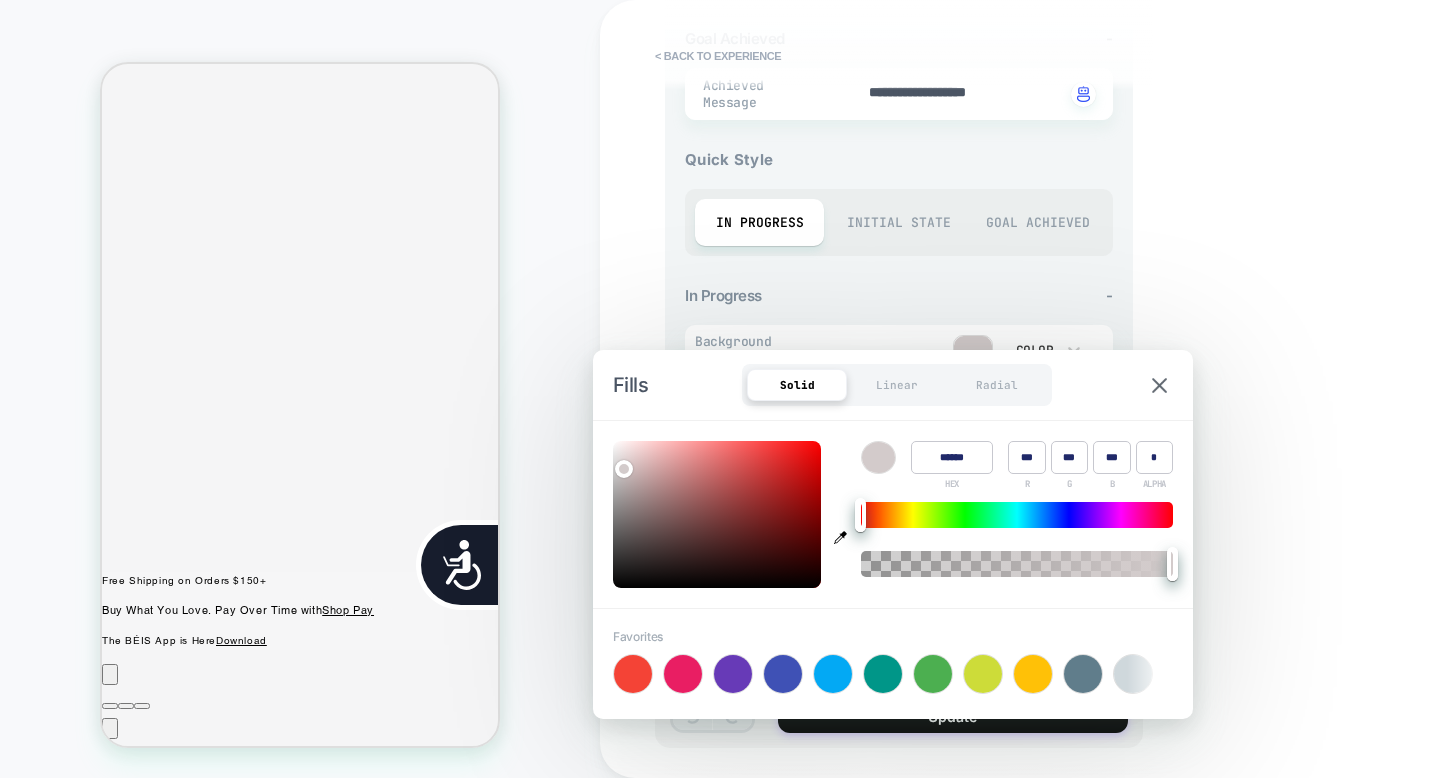 scroll, scrollTop: 0, scrollLeft: 0, axis: both 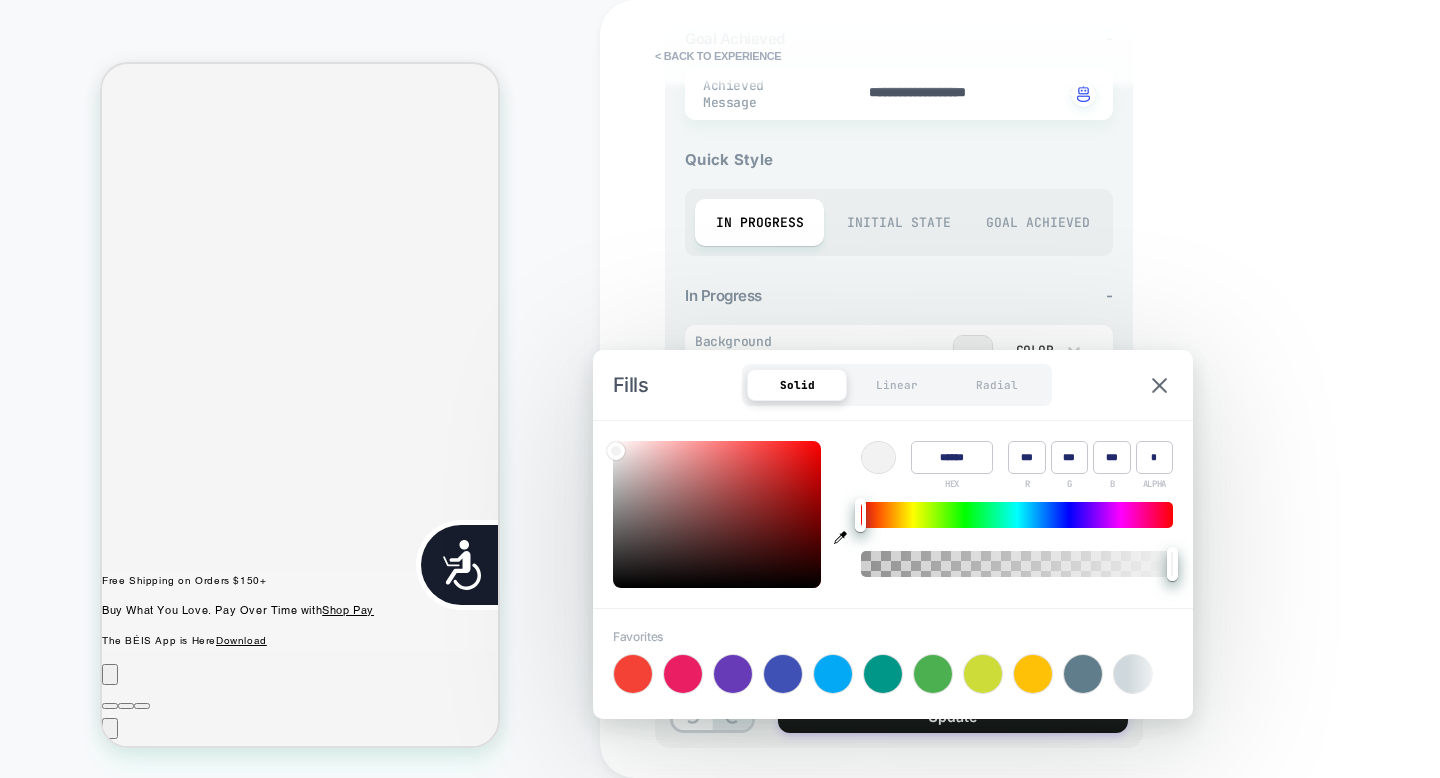 drag, startPoint x: 622, startPoint y: 458, endPoint x: 615, endPoint y: 447, distance: 13.038404 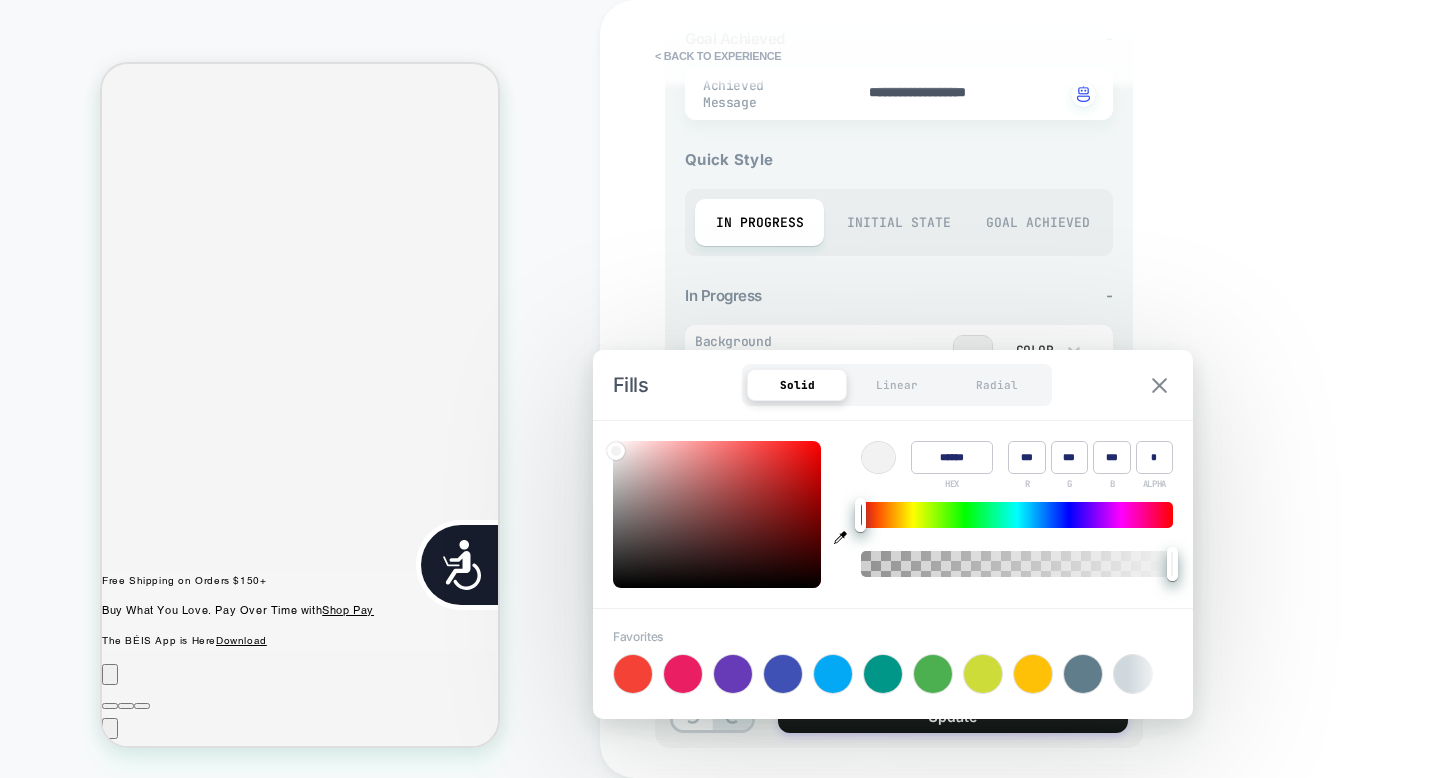 click at bounding box center (1159, 385) 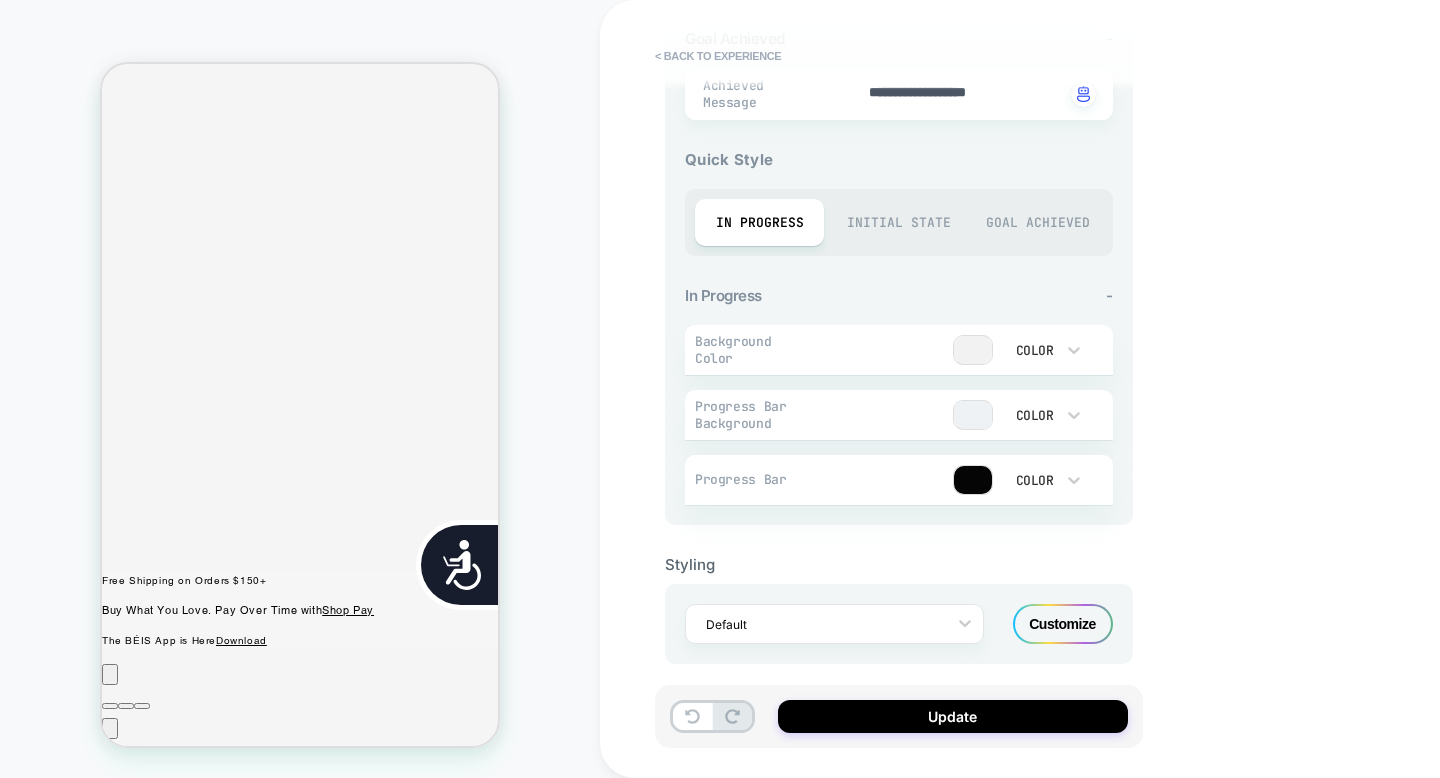 click at bounding box center (973, 350) 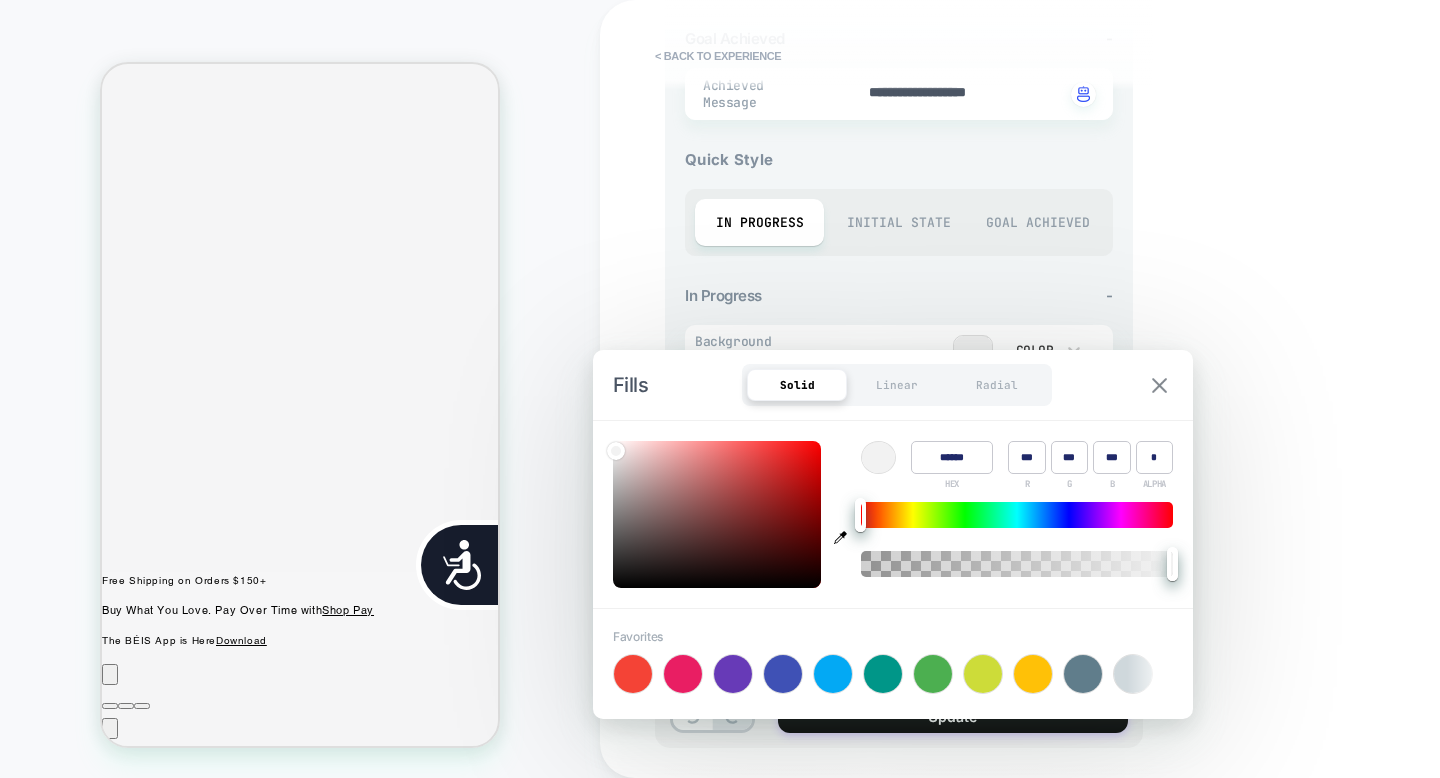 click at bounding box center [1159, 385] 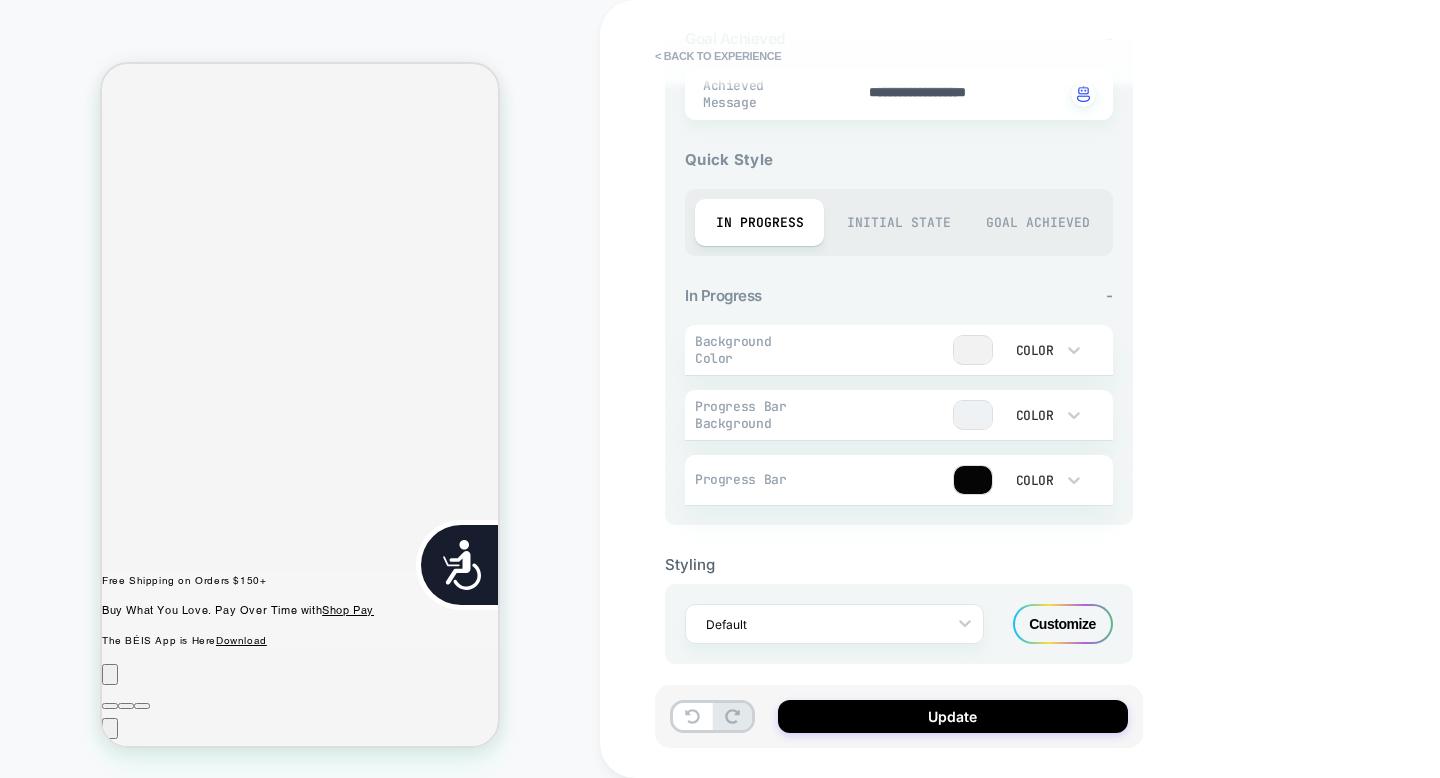 click on "Color" at bounding box center (1033, 350) 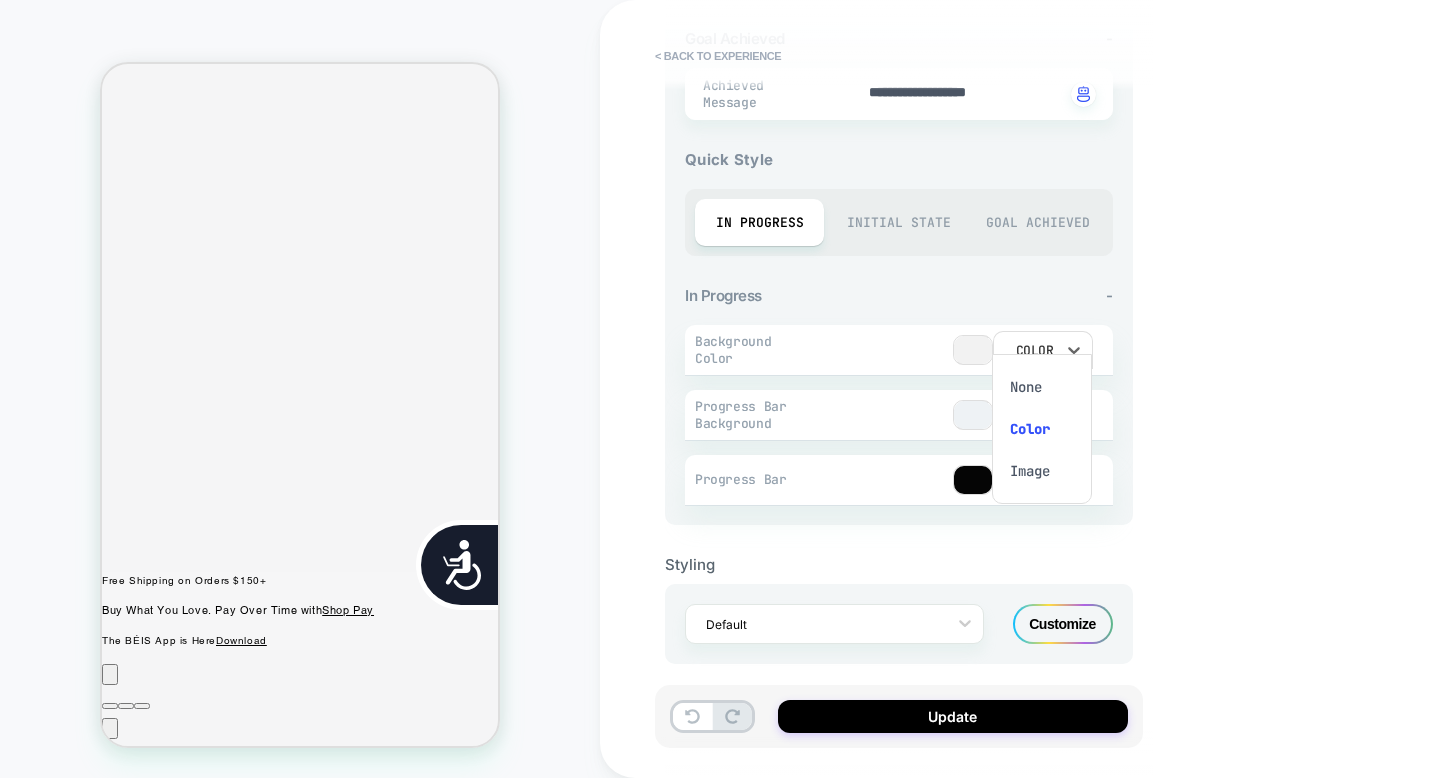click on "None" at bounding box center [1042, 387] 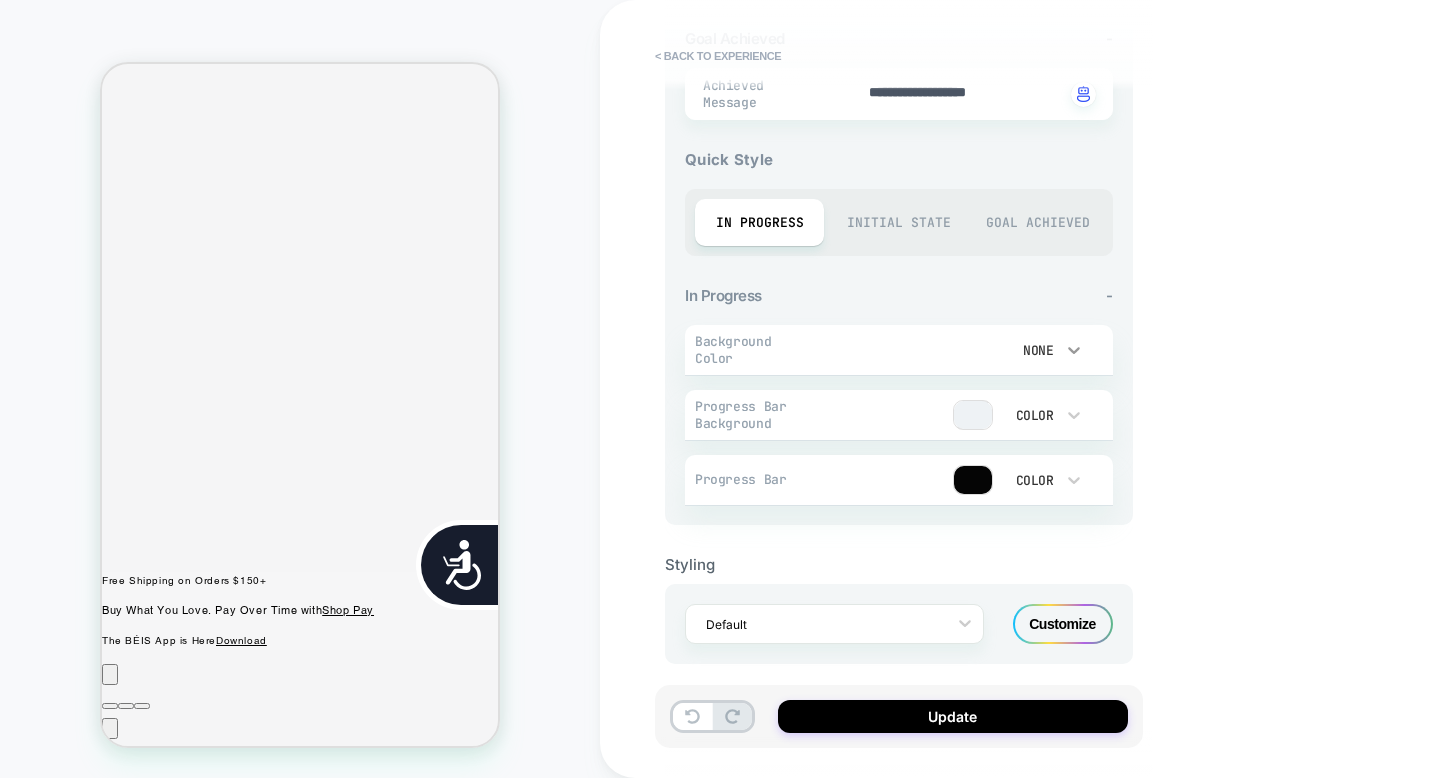scroll, scrollTop: 0, scrollLeft: 808, axis: horizontal 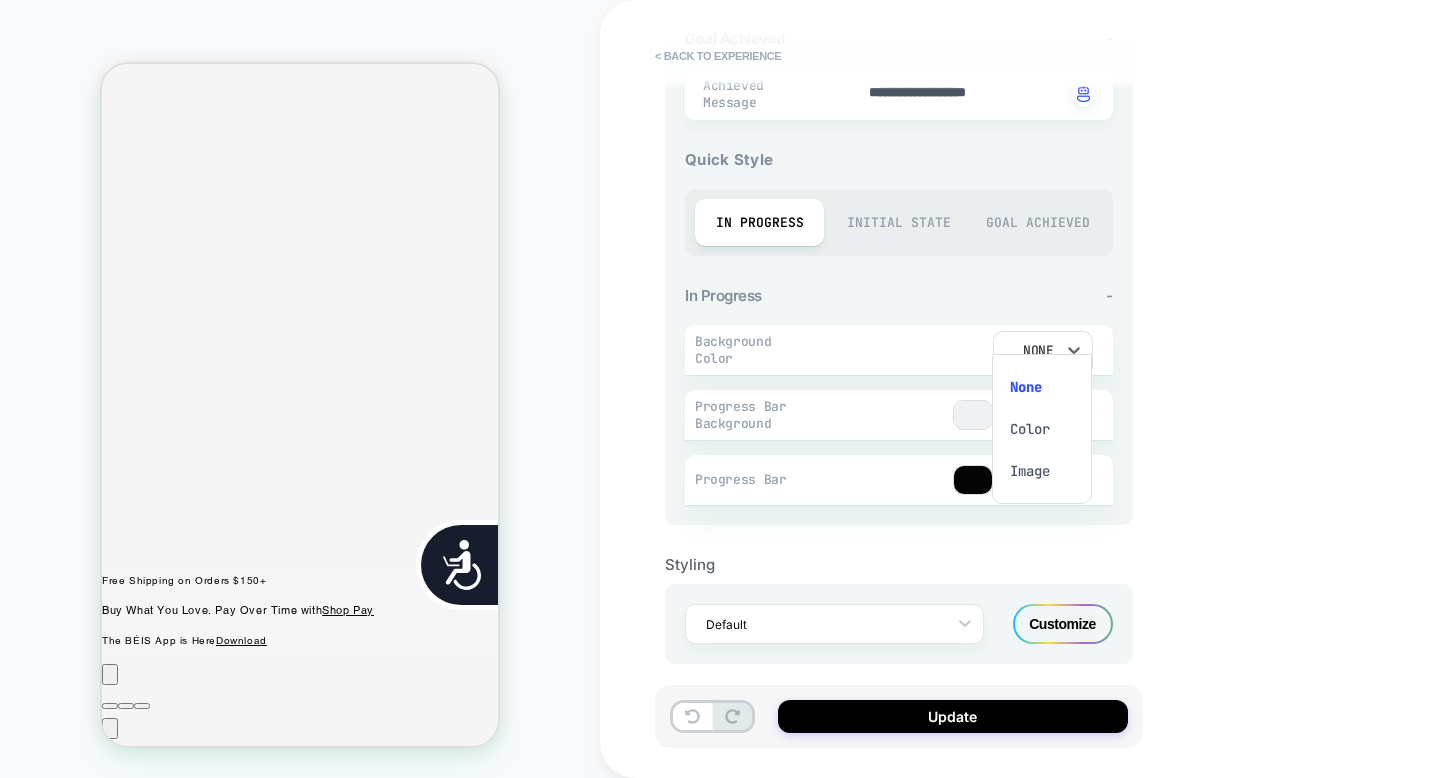 click on "Color" at bounding box center (1042, 429) 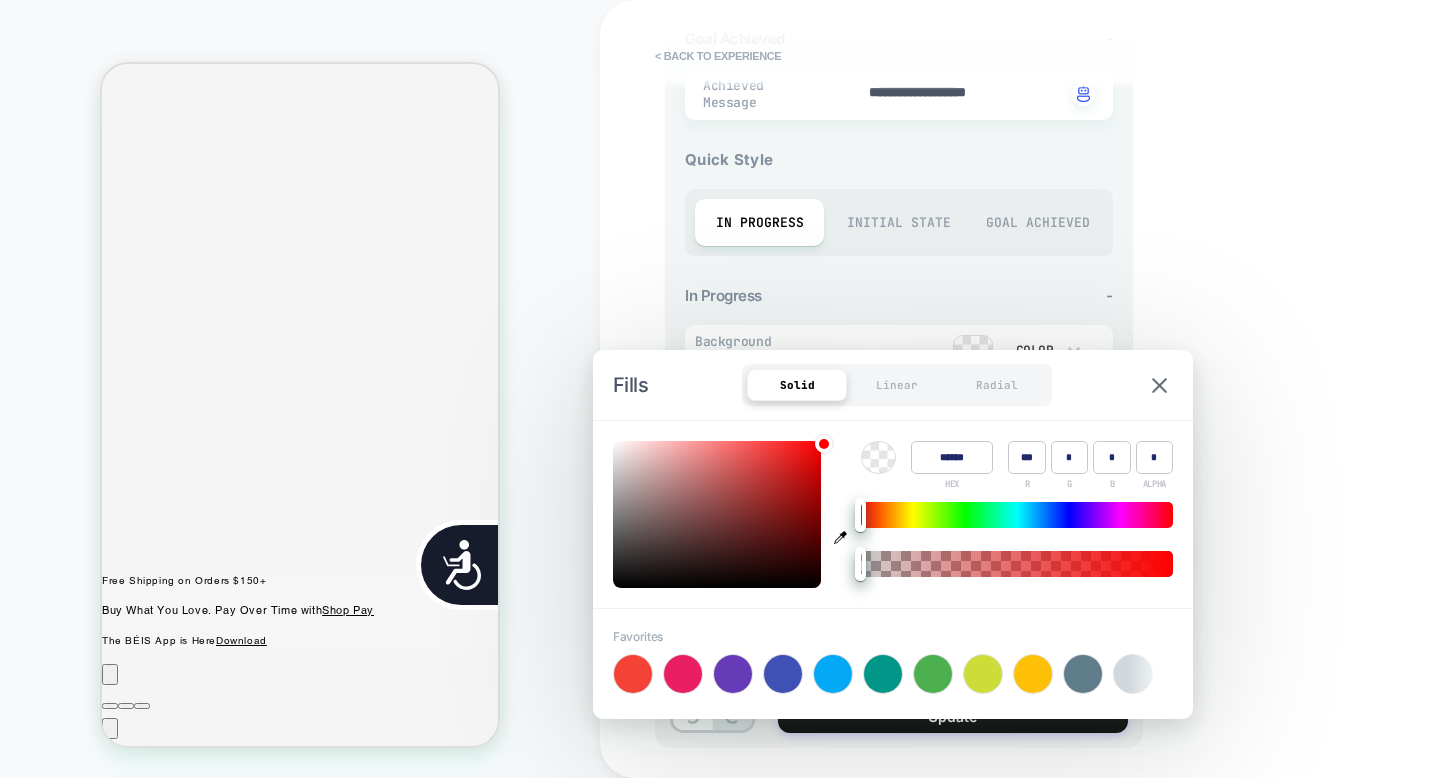 click on "**********" at bounding box center (1040, 389) 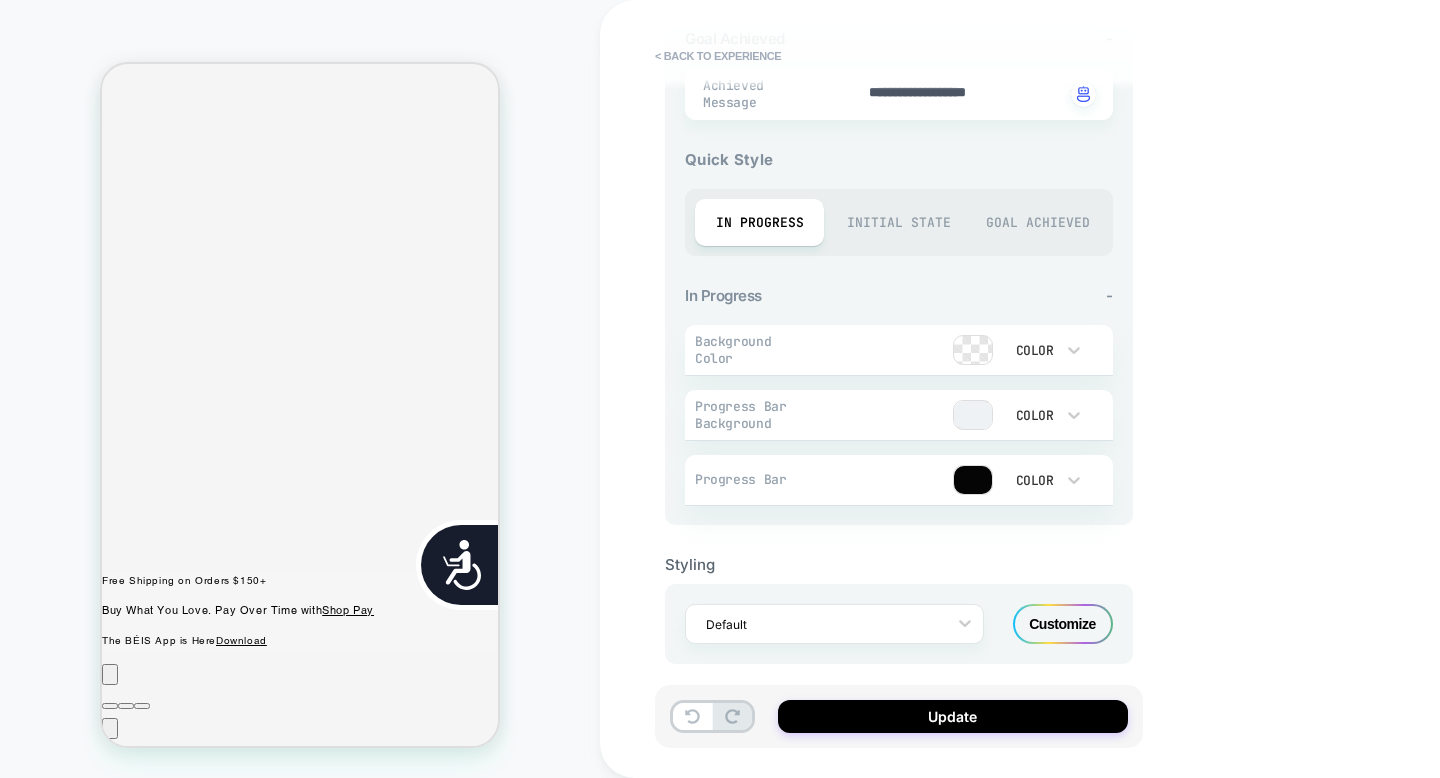 scroll, scrollTop: 0, scrollLeft: 0, axis: both 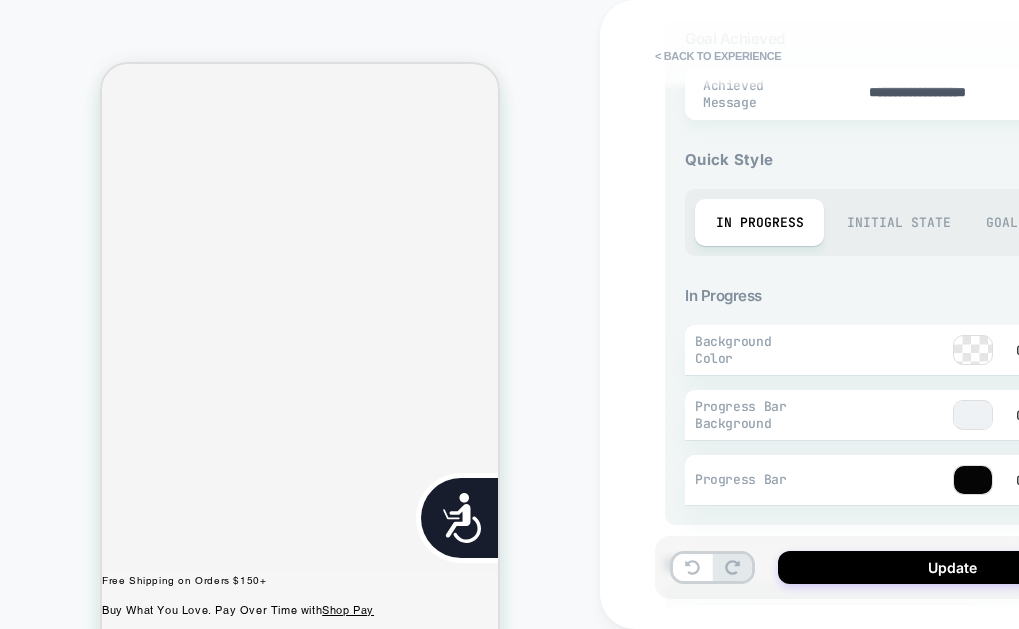 click at bounding box center [973, 350] 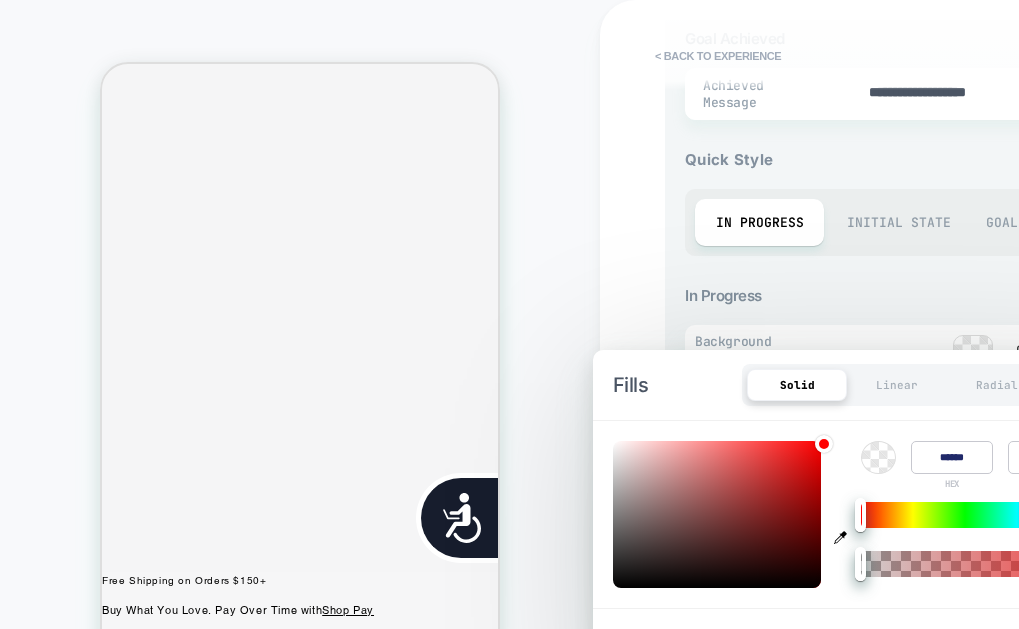 scroll, scrollTop: 0, scrollLeft: 404, axis: horizontal 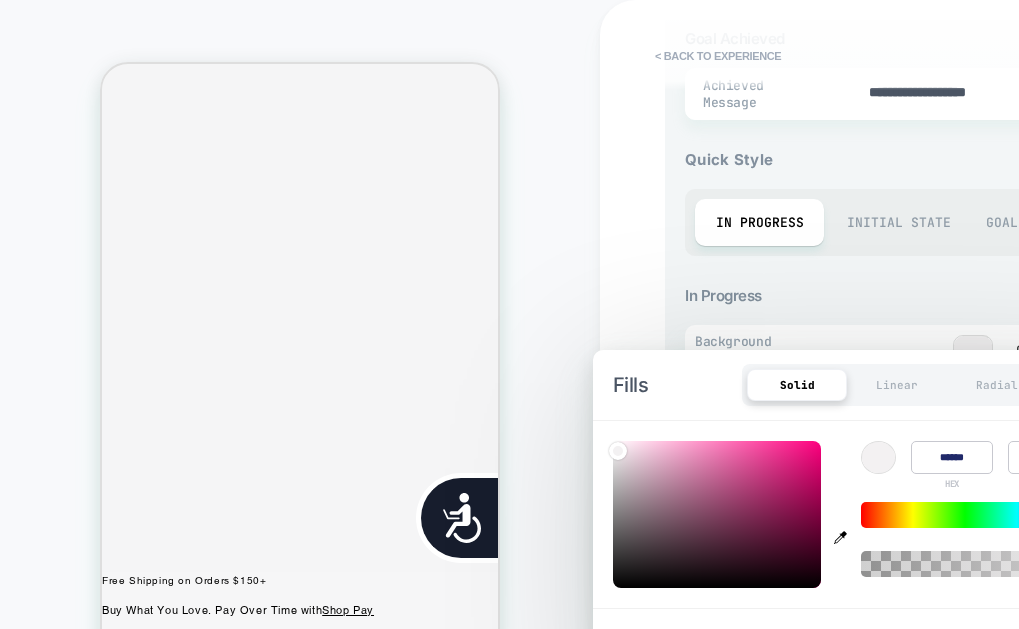 click at bounding box center (893, 350) 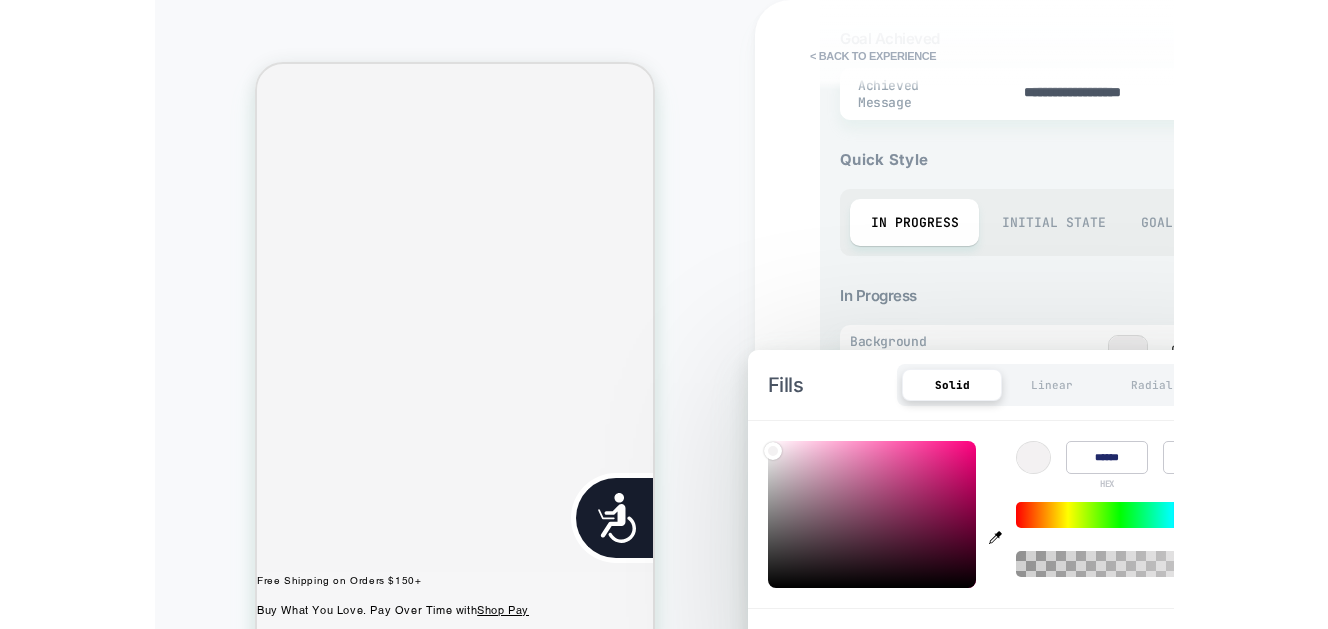 scroll, scrollTop: 0, scrollLeft: 0, axis: both 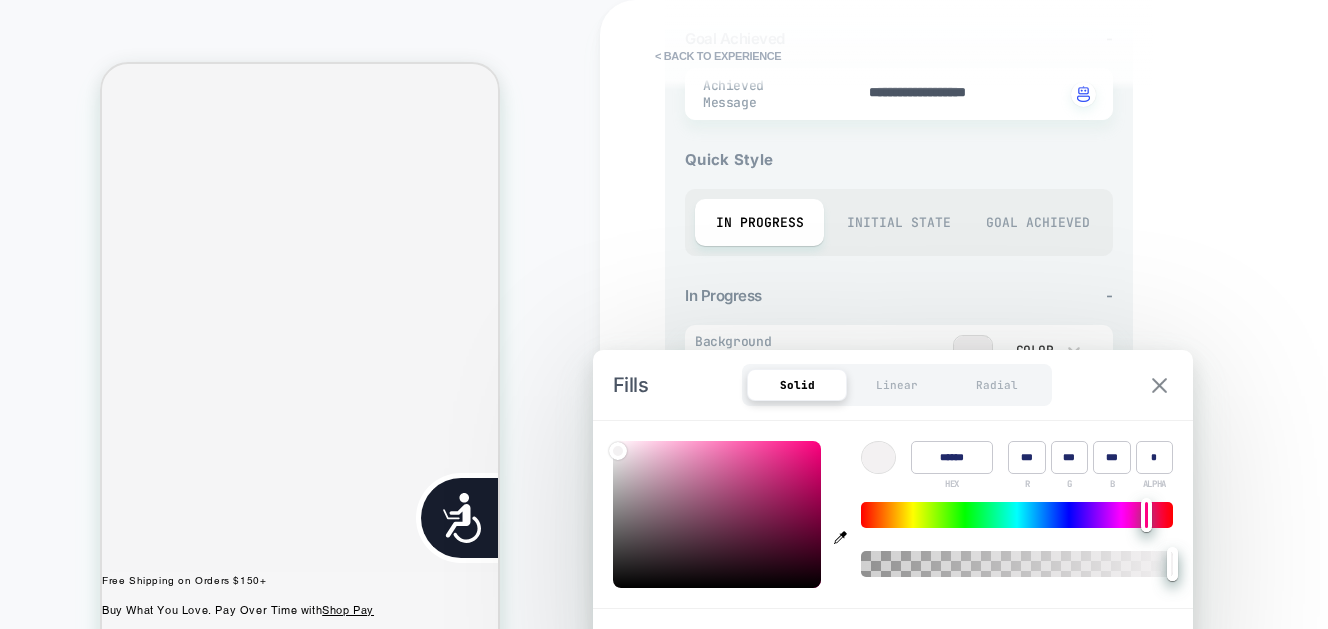 click at bounding box center (1159, 385) 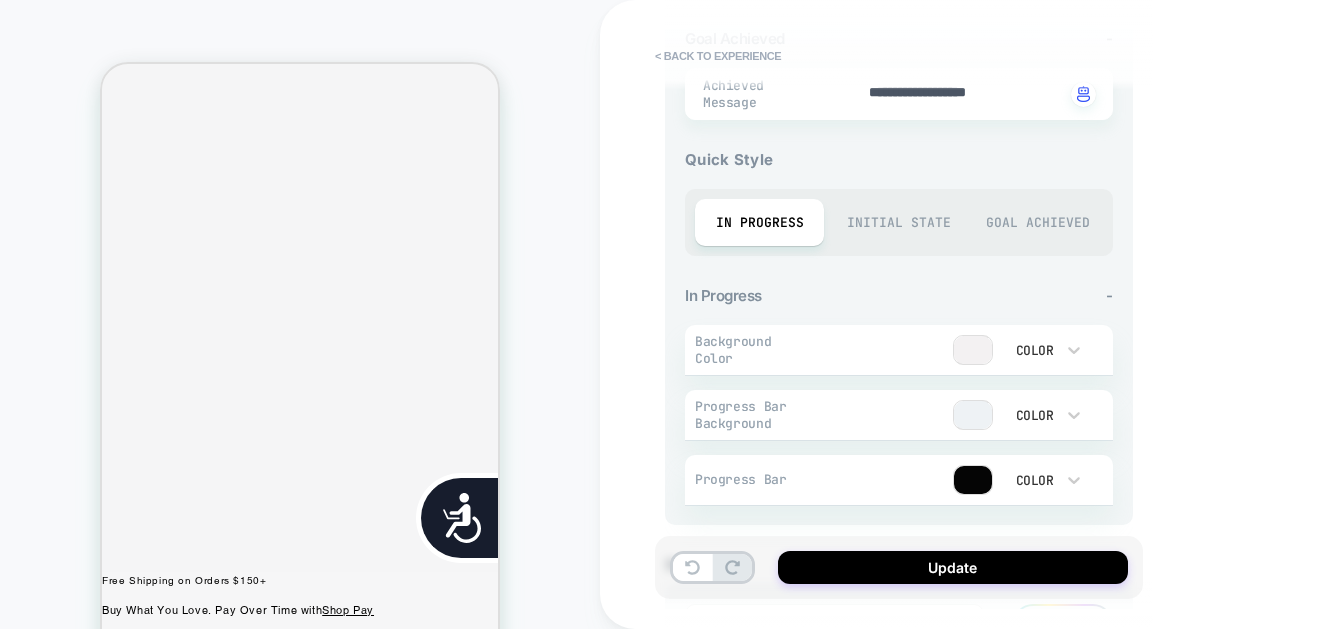 click at bounding box center [973, 415] 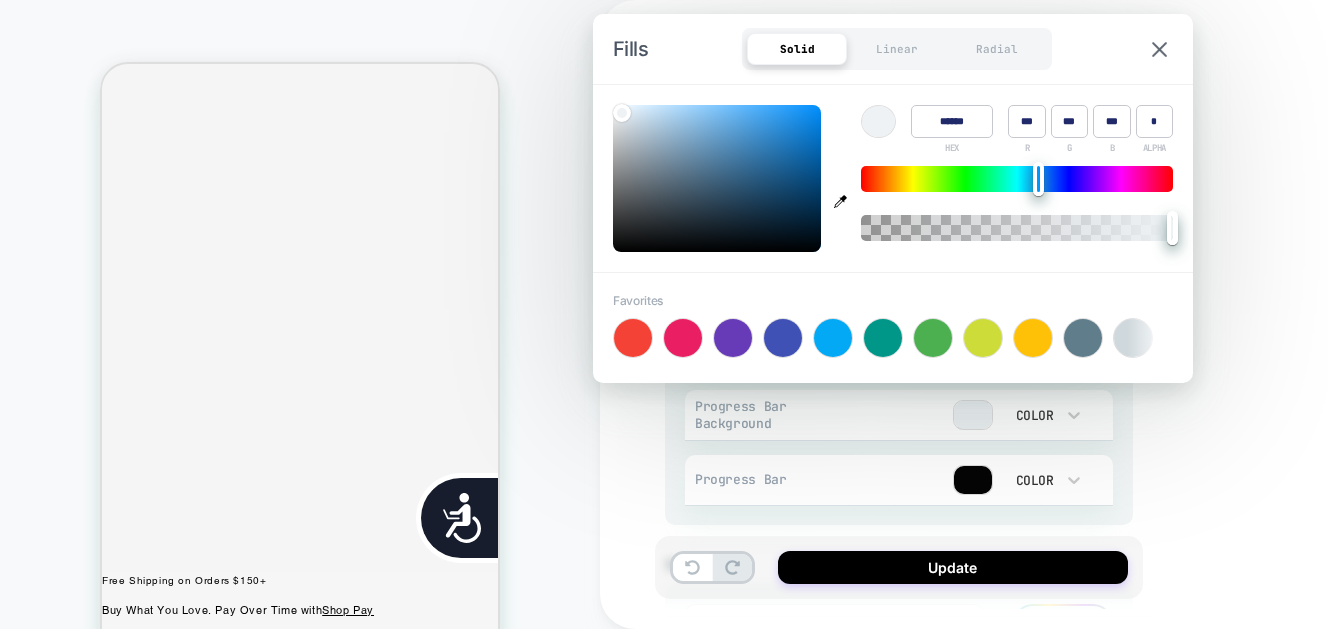 click 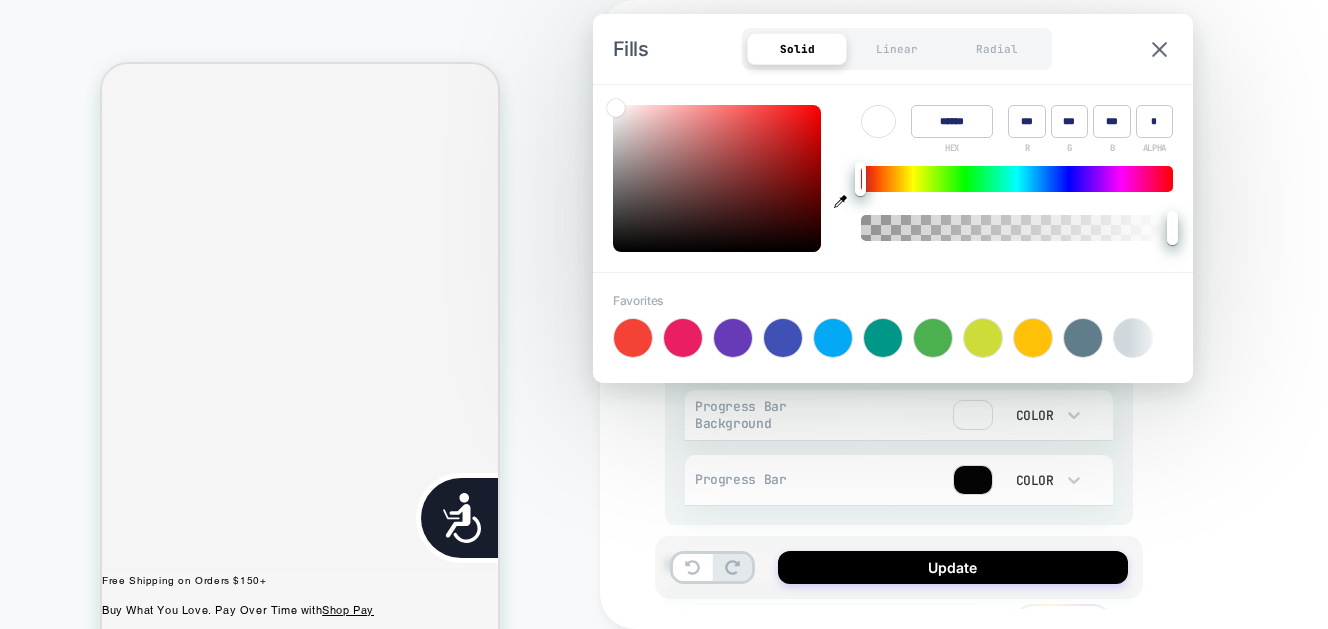 click at bounding box center [1017, 179] 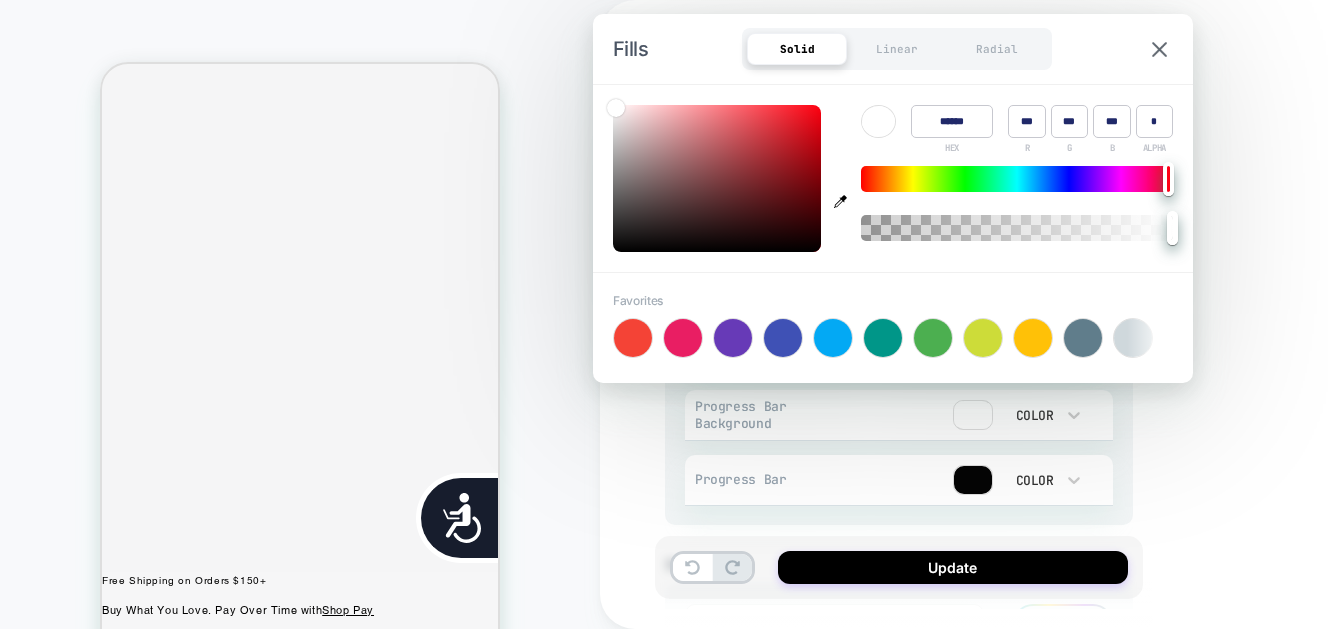 click on "Color ****** HEX *** R *** G *** B * ALPHA" at bounding box center (893, 178) 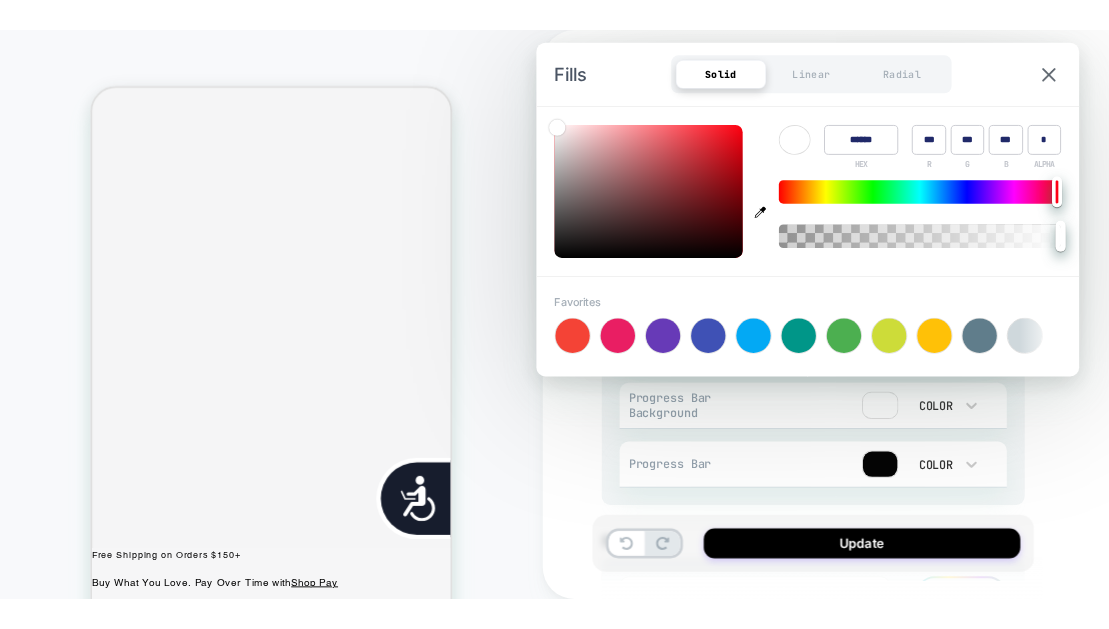 scroll, scrollTop: 0, scrollLeft: 808, axis: horizontal 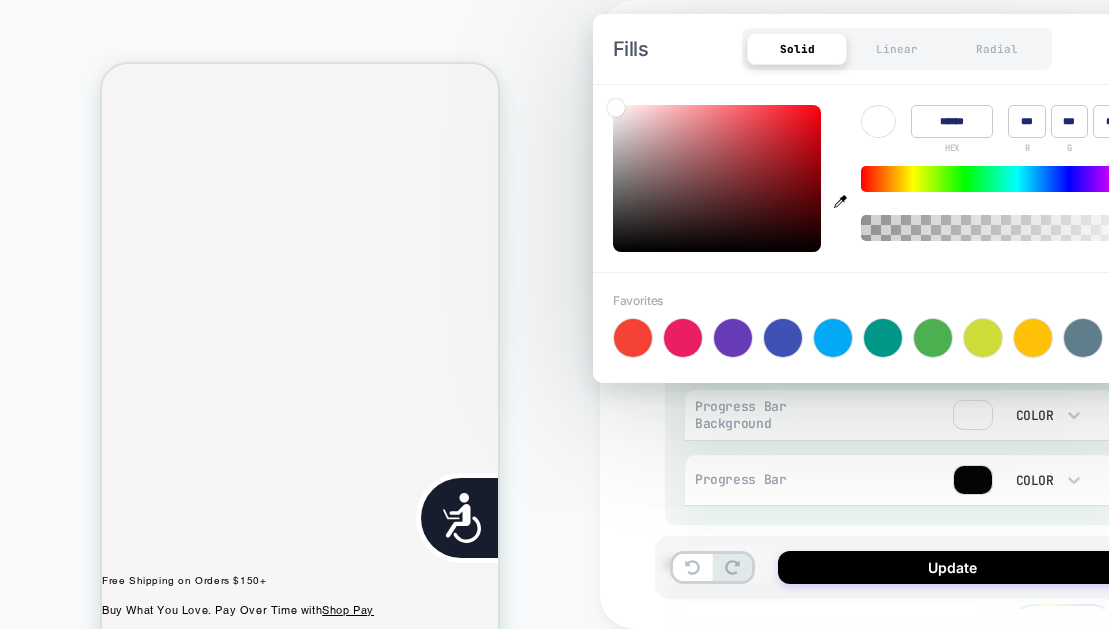 click 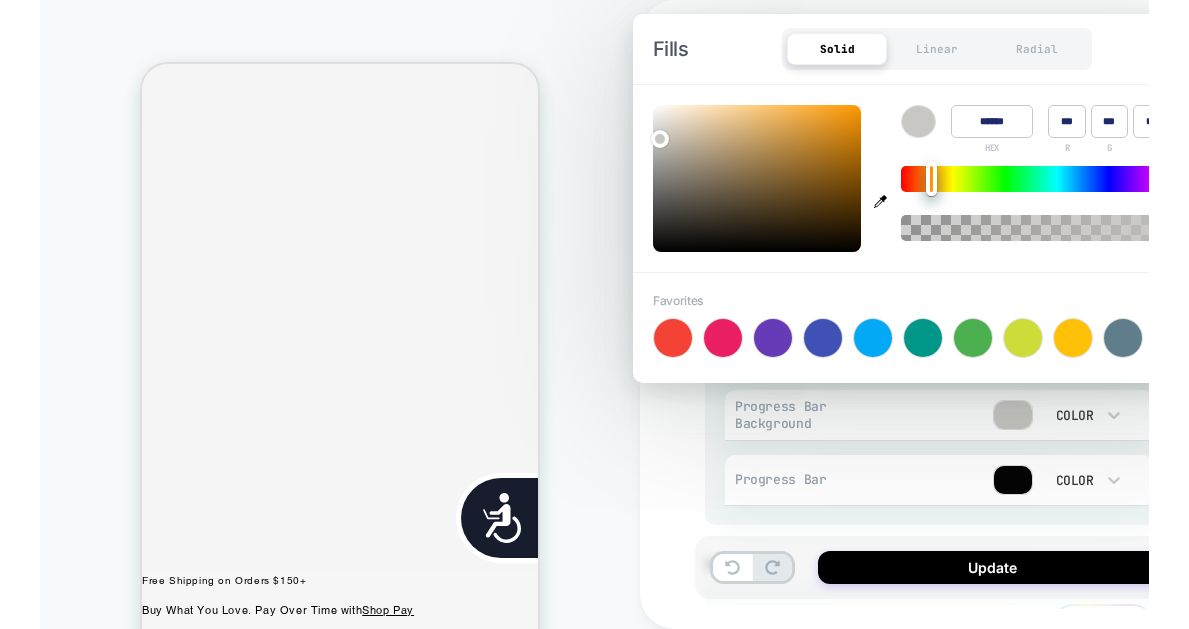 scroll, scrollTop: 0, scrollLeft: 0, axis: both 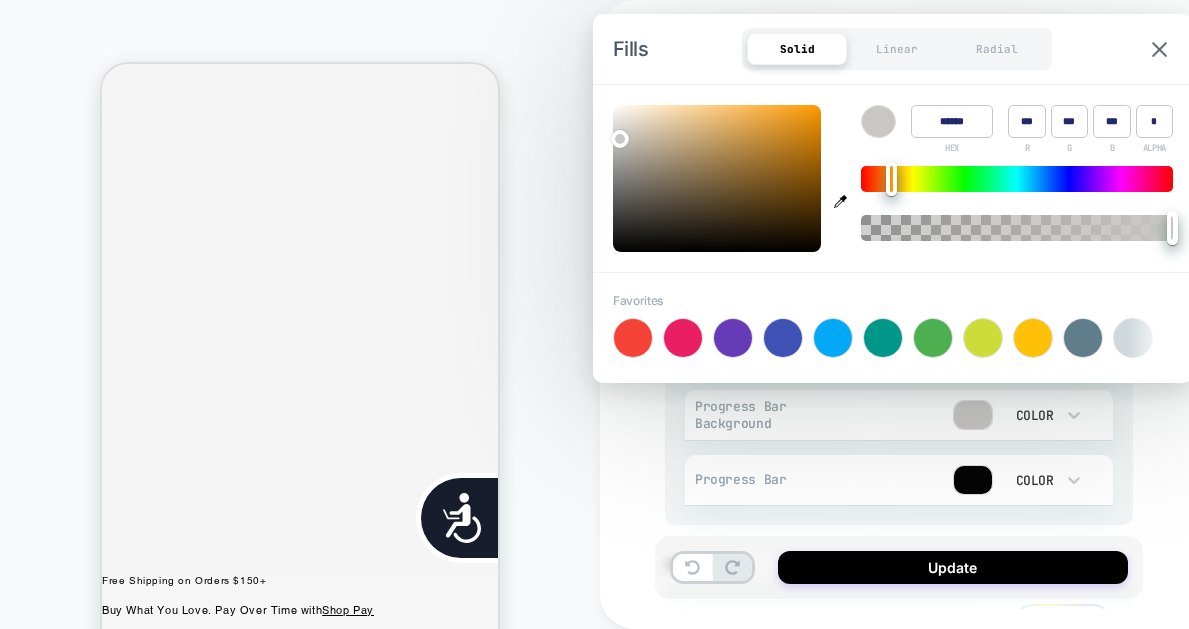 click at bounding box center (973, 480) 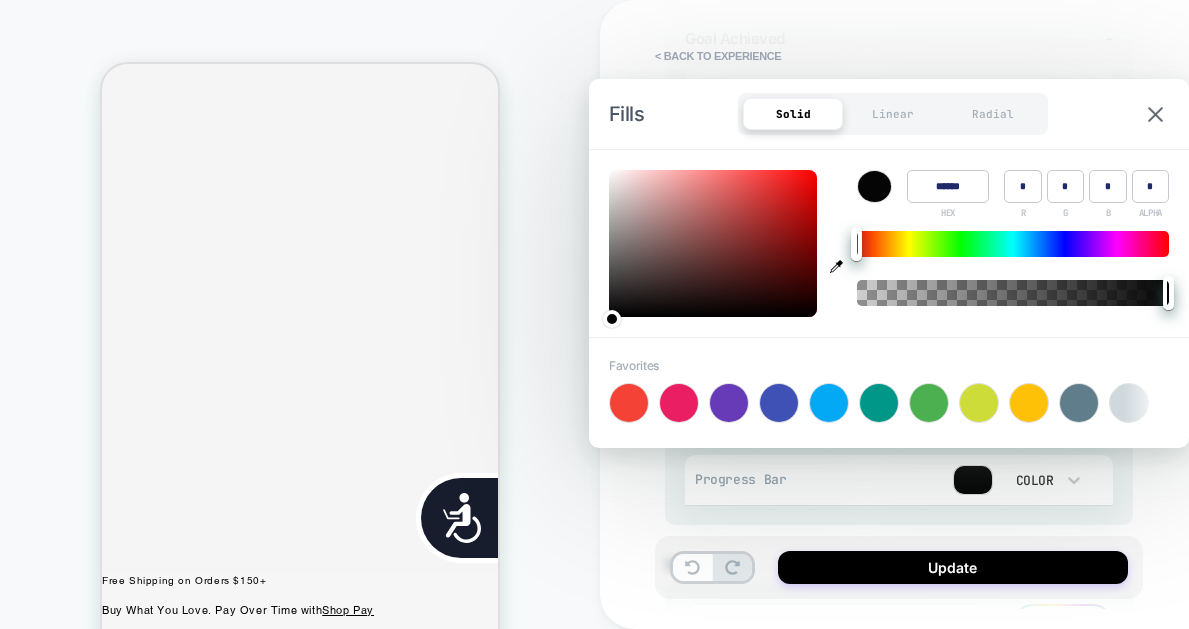 scroll, scrollTop: 0, scrollLeft: 404, axis: horizontal 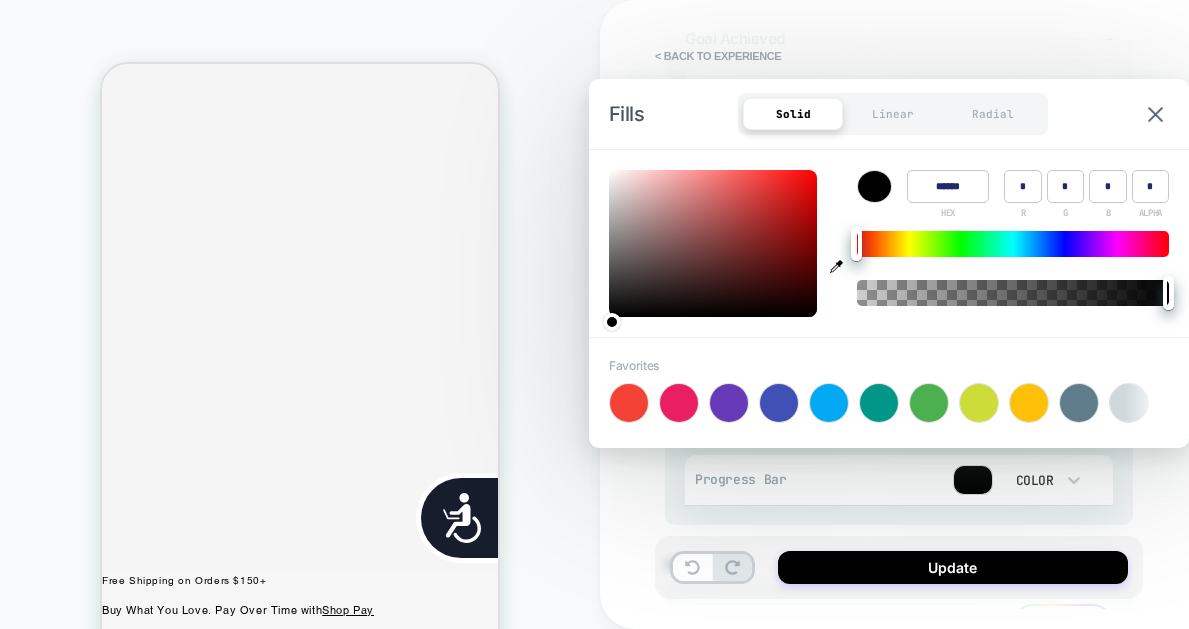 click on "Progress Bar Color" at bounding box center [899, 480] 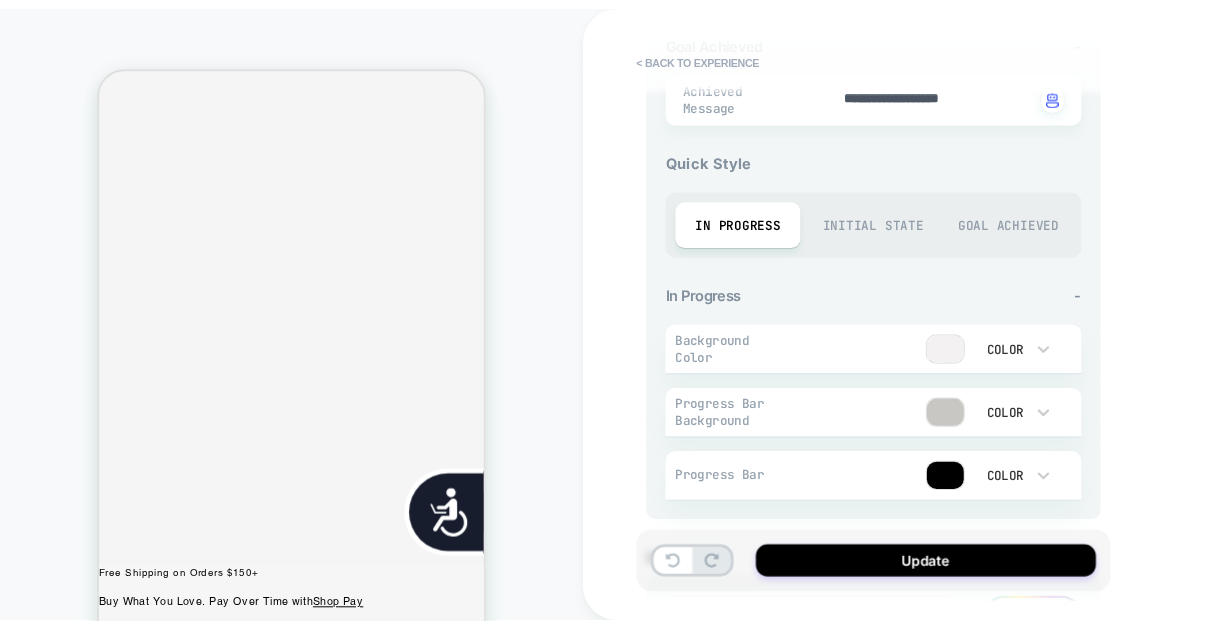scroll, scrollTop: 0, scrollLeft: 808, axis: horizontal 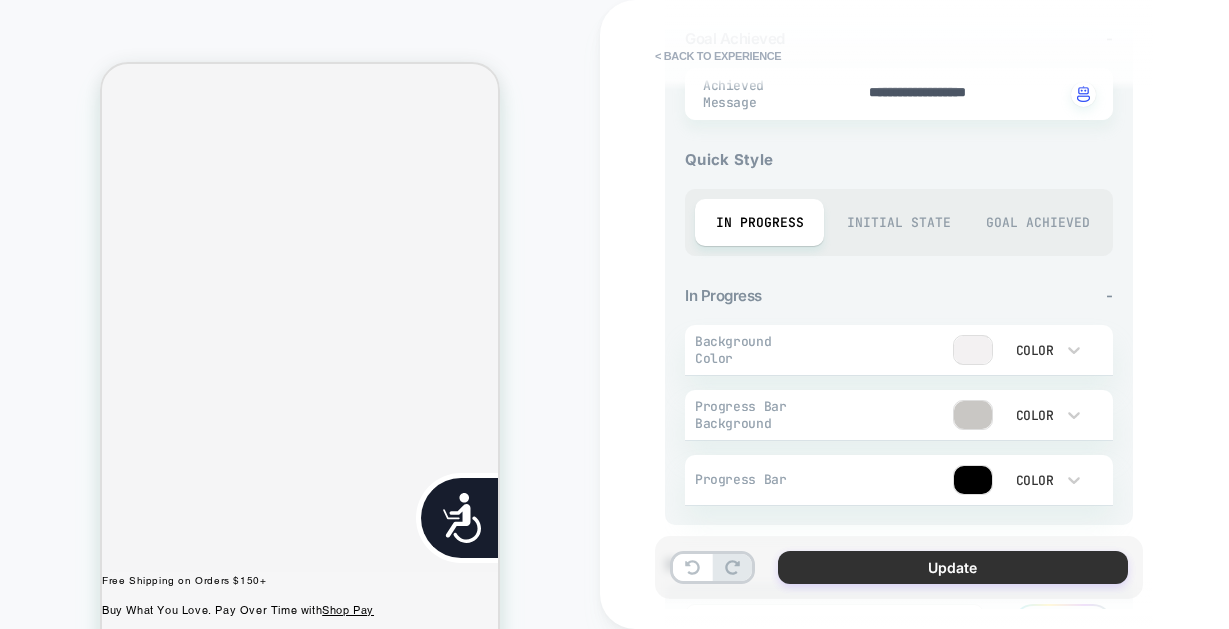 click on "Update" at bounding box center [953, 567] 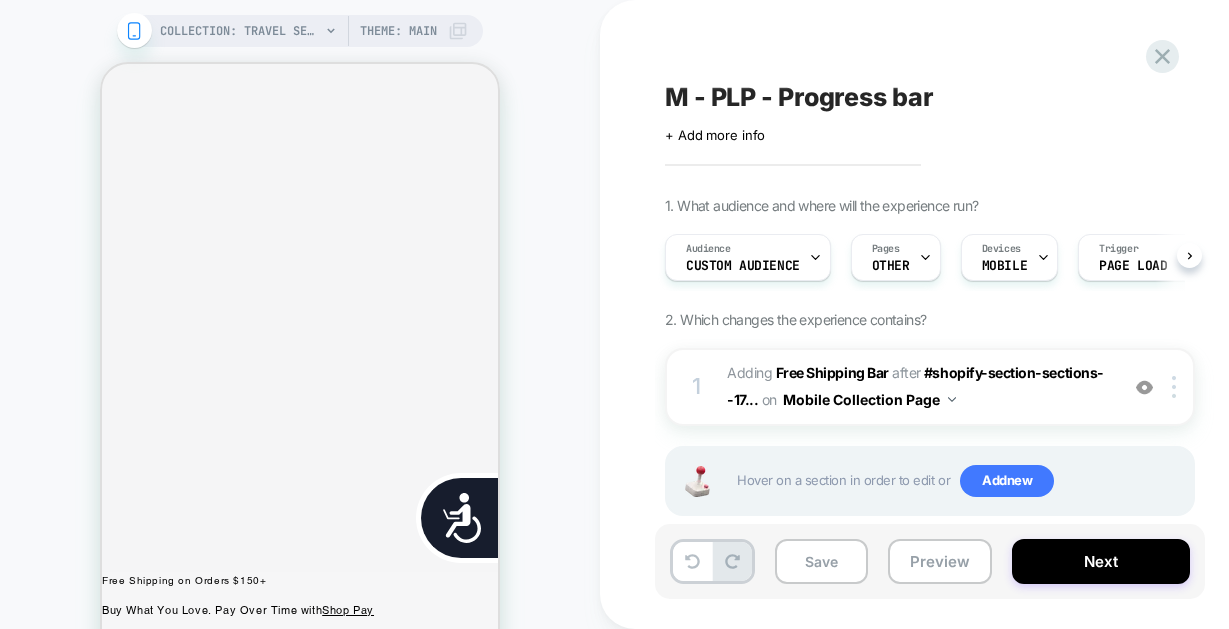 scroll, scrollTop: 0, scrollLeft: 1, axis: horizontal 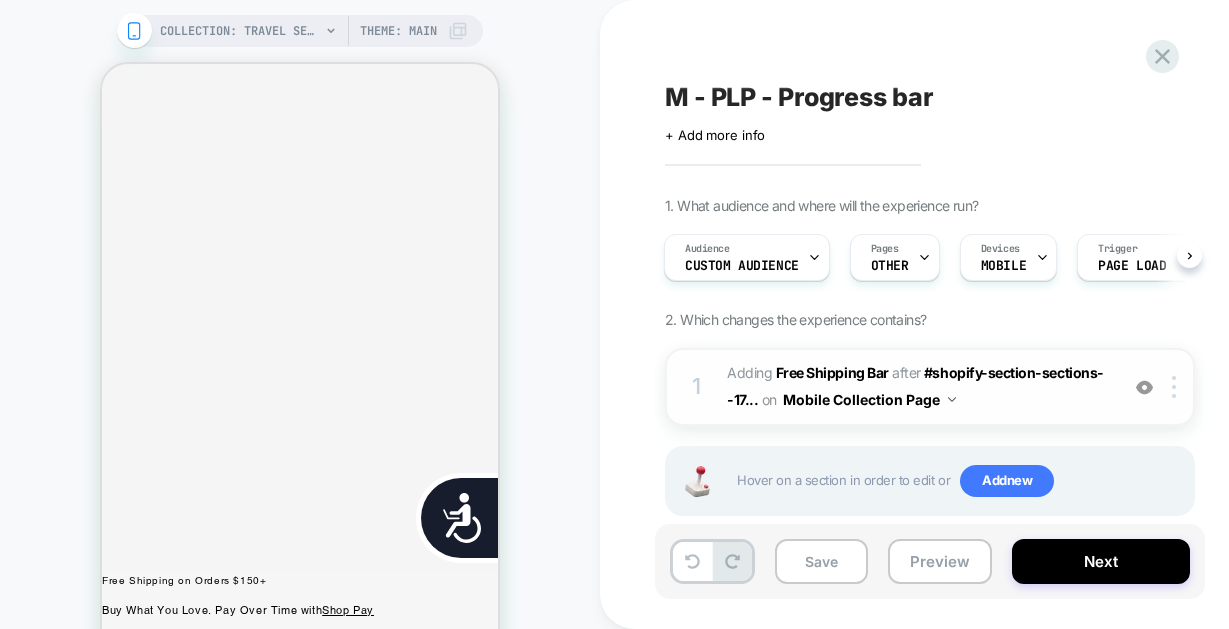 click on "#_loomi_addon_1754553131677 Adding   Free Shipping Bar   AFTER #shopify-section-sections--17... #shopify-section-sections--17515317264520__header   on Mobile Collection Page" at bounding box center (917, 387) 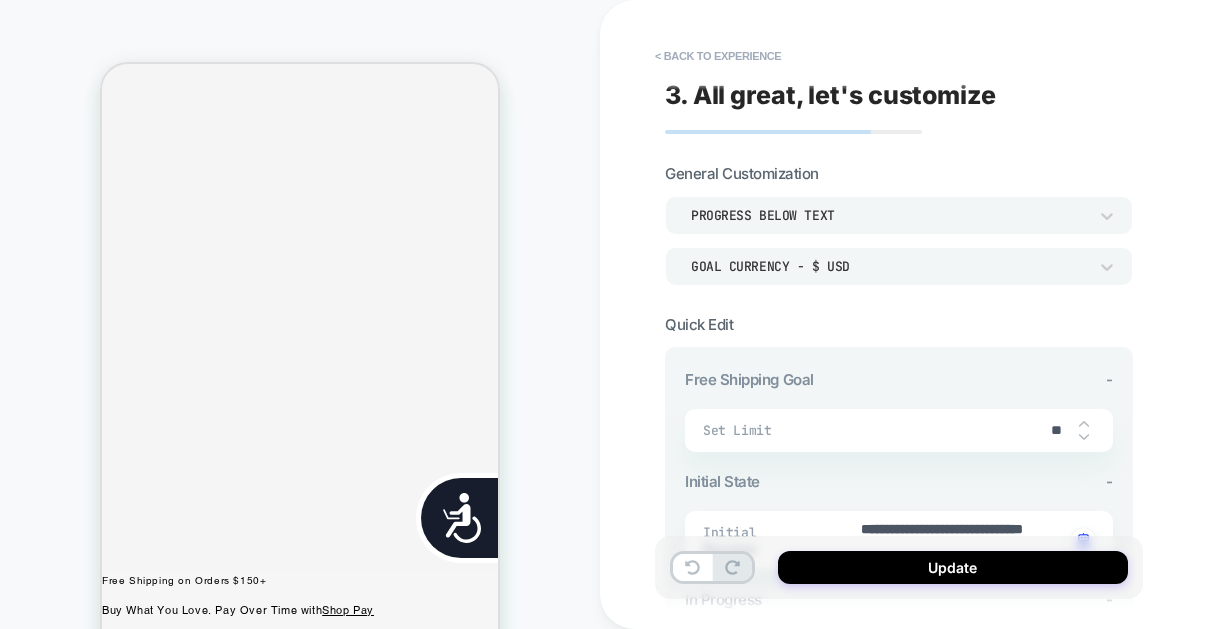 scroll, scrollTop: 0, scrollLeft: 404, axis: horizontal 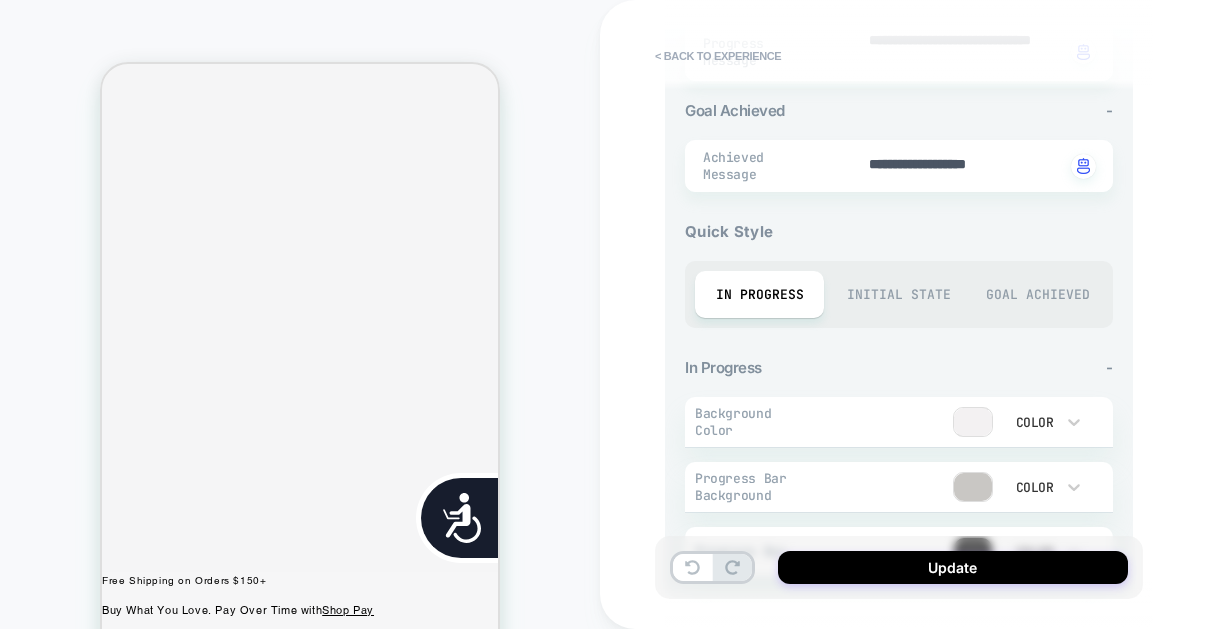 click on "Initial State" at bounding box center [898, 294] 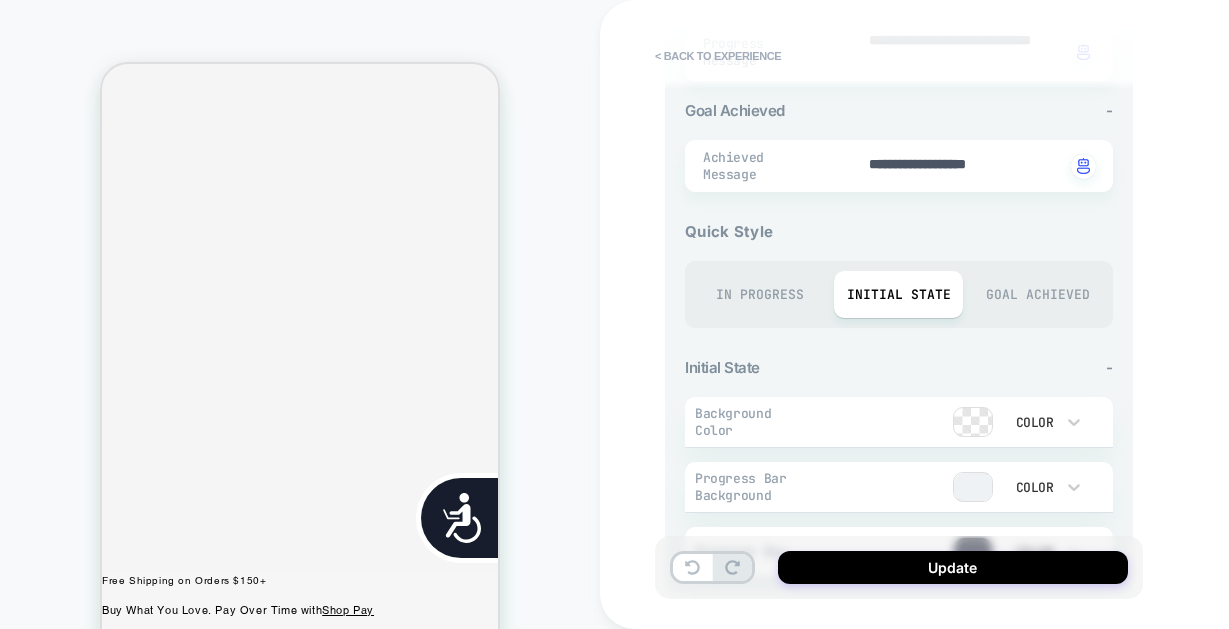 scroll, scrollTop: 0, scrollLeft: 0, axis: both 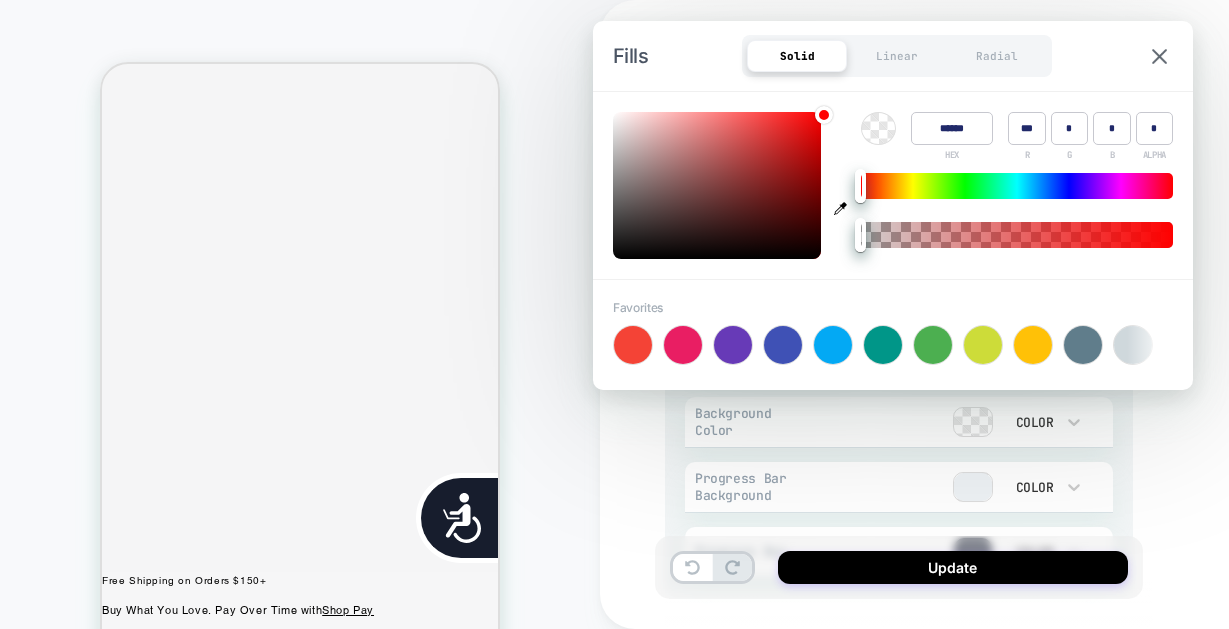 click 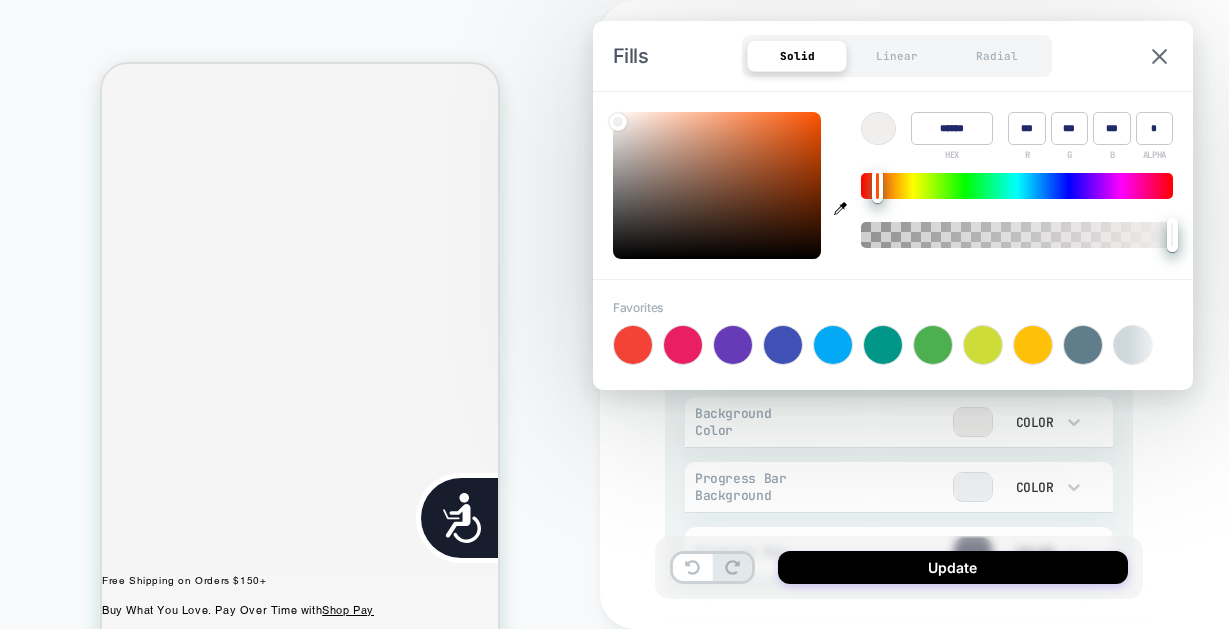 scroll, scrollTop: 0, scrollLeft: 808, axis: horizontal 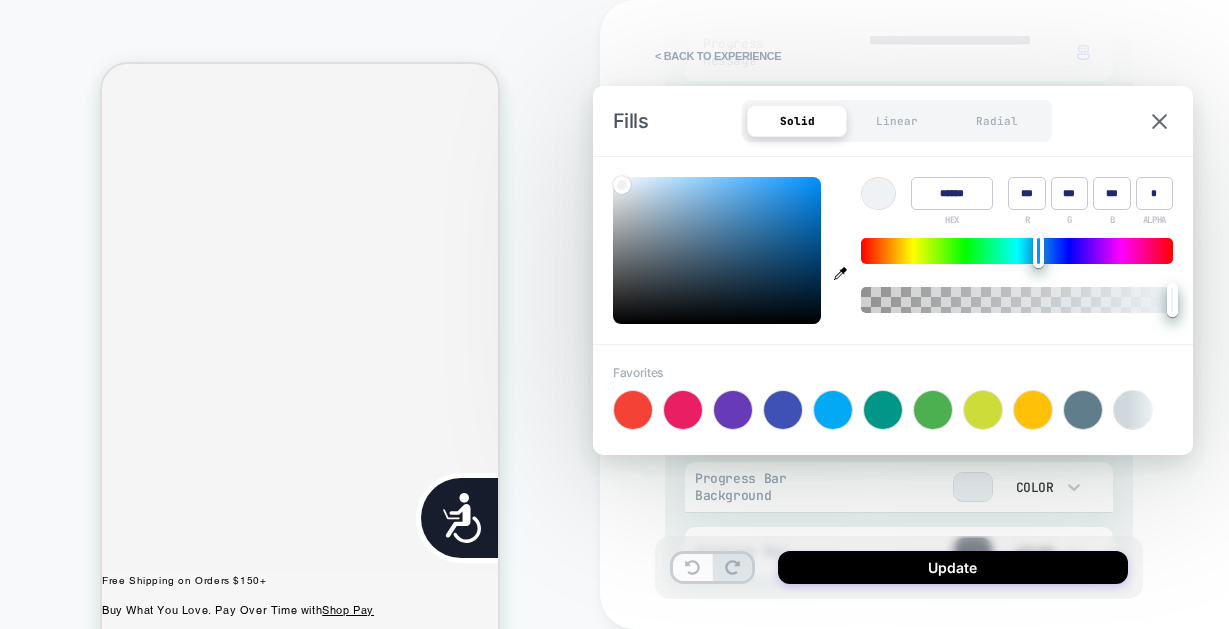 click 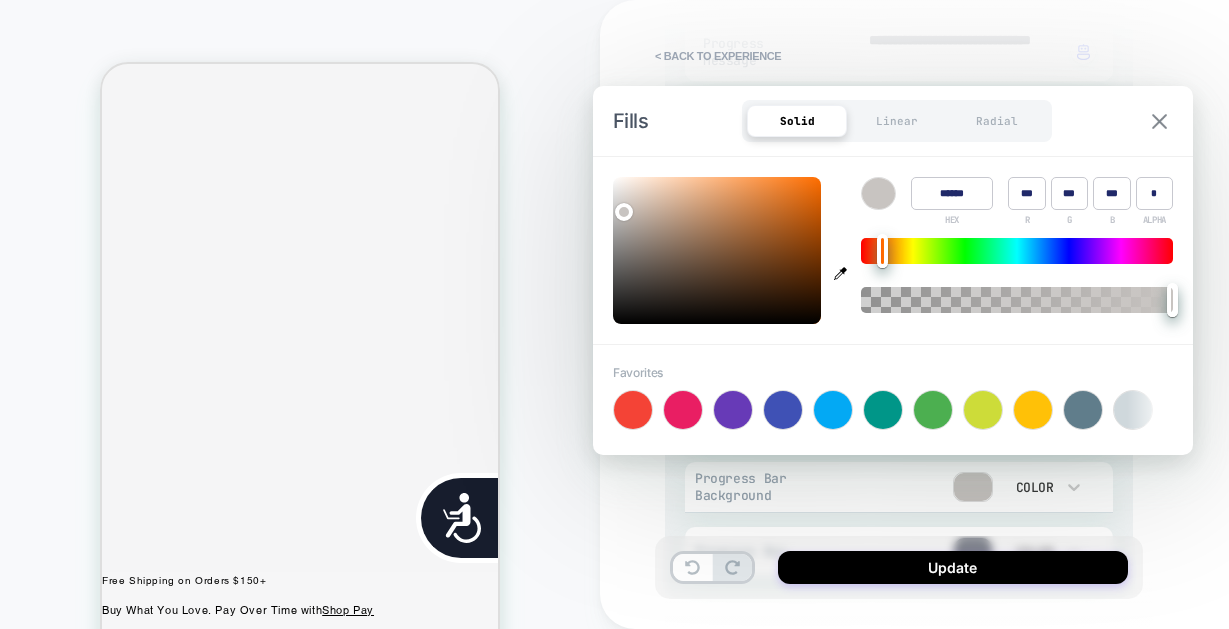 click at bounding box center (1159, 121) 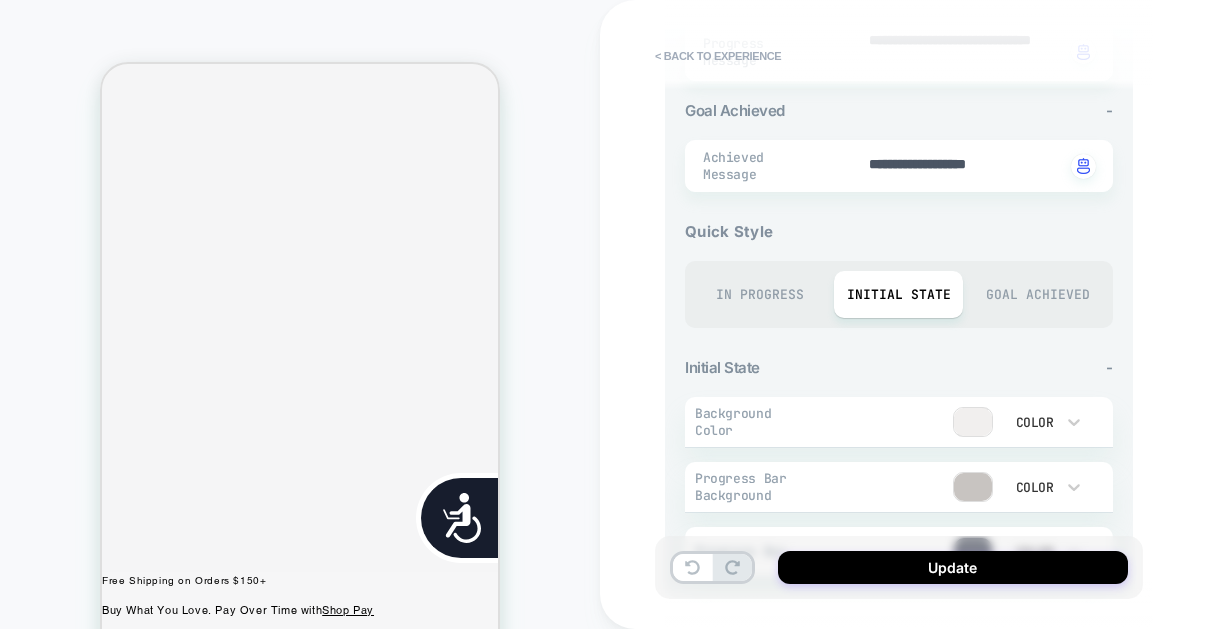 click at bounding box center (973, 552) 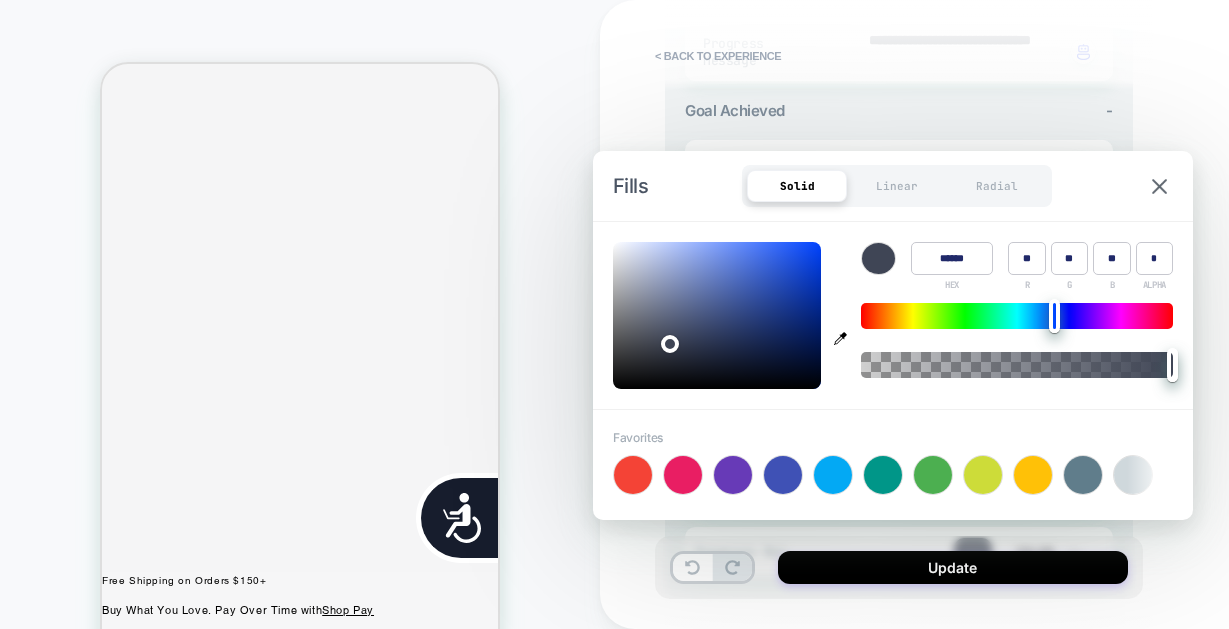 click 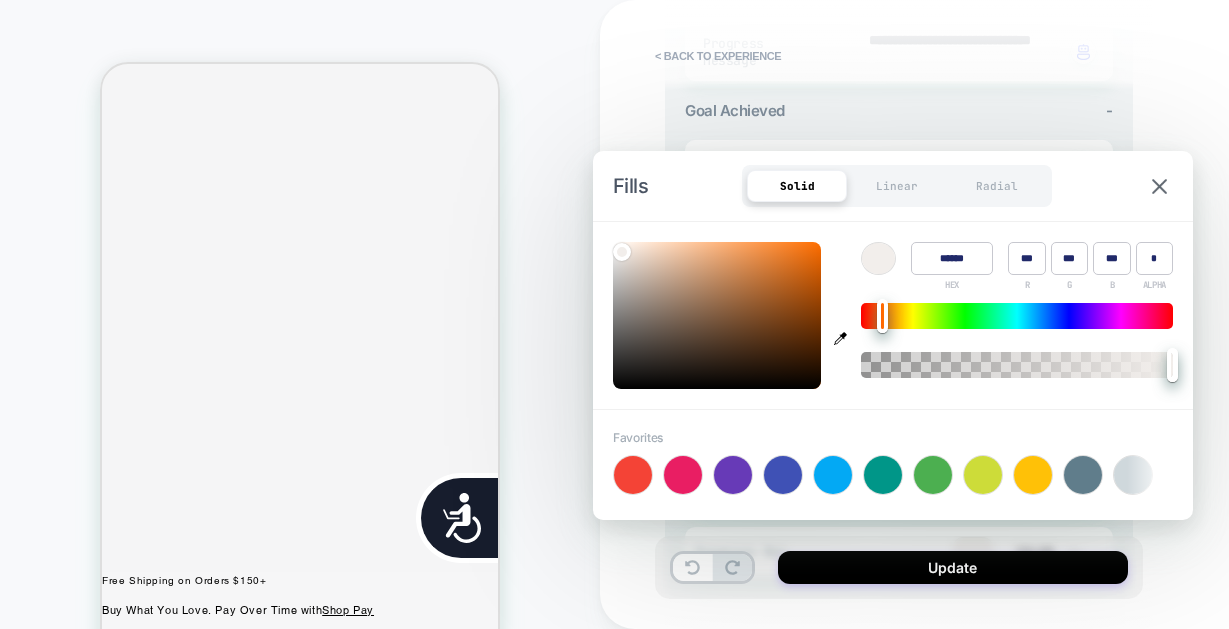 click 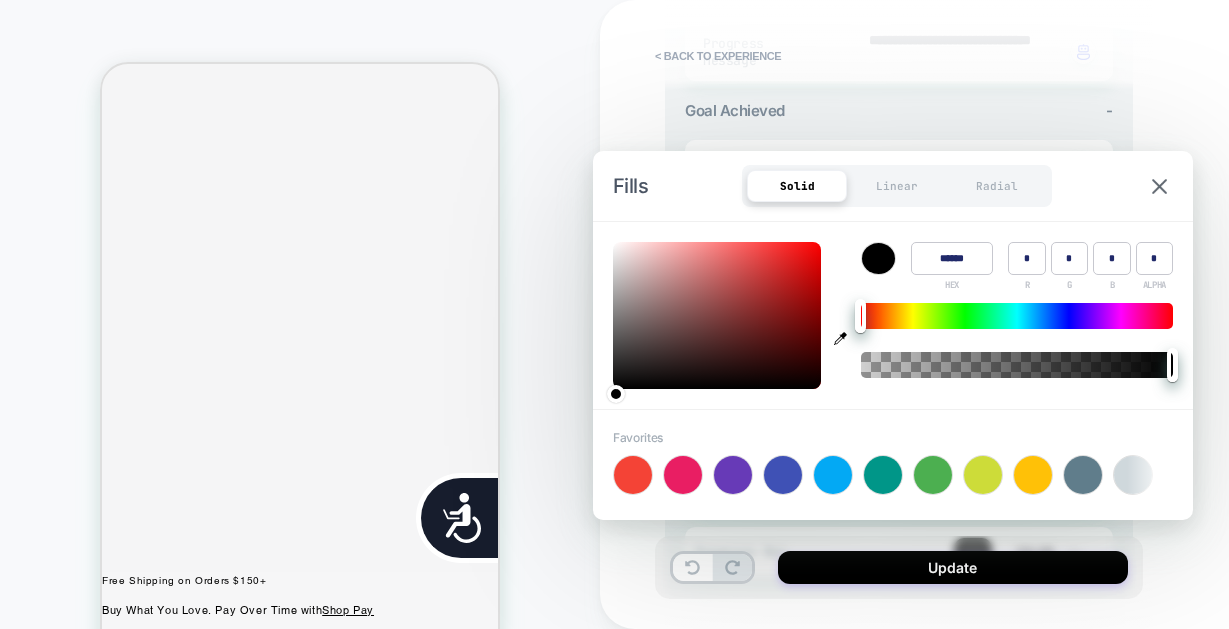 scroll, scrollTop: 0, scrollLeft: 0, axis: both 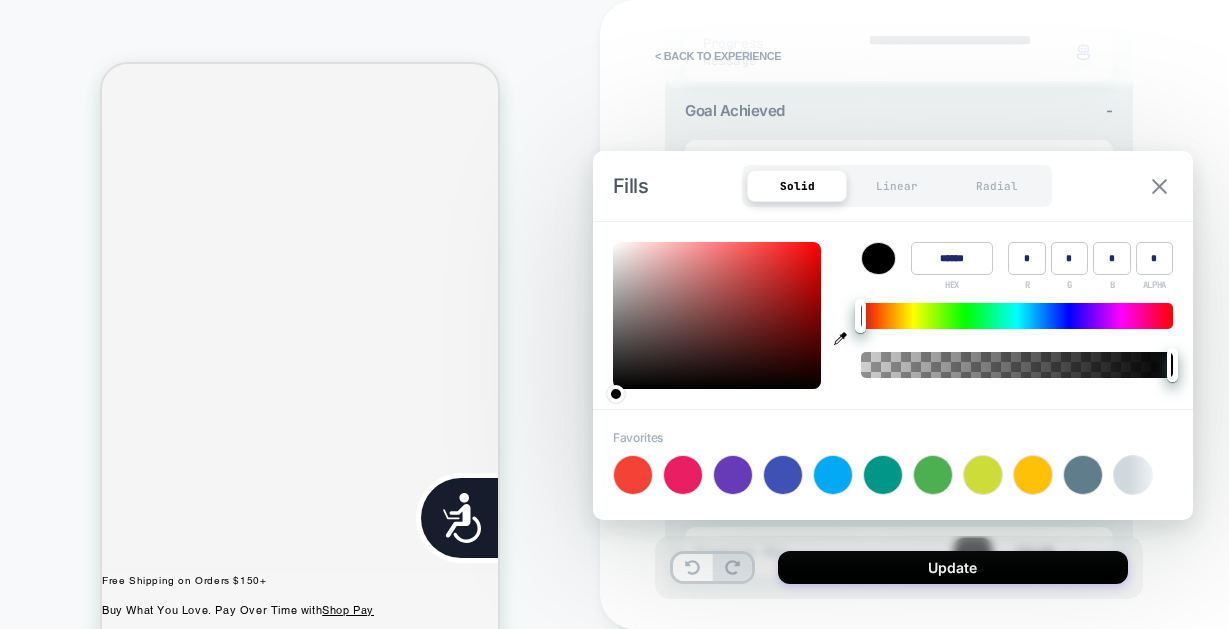 click at bounding box center [1159, 186] 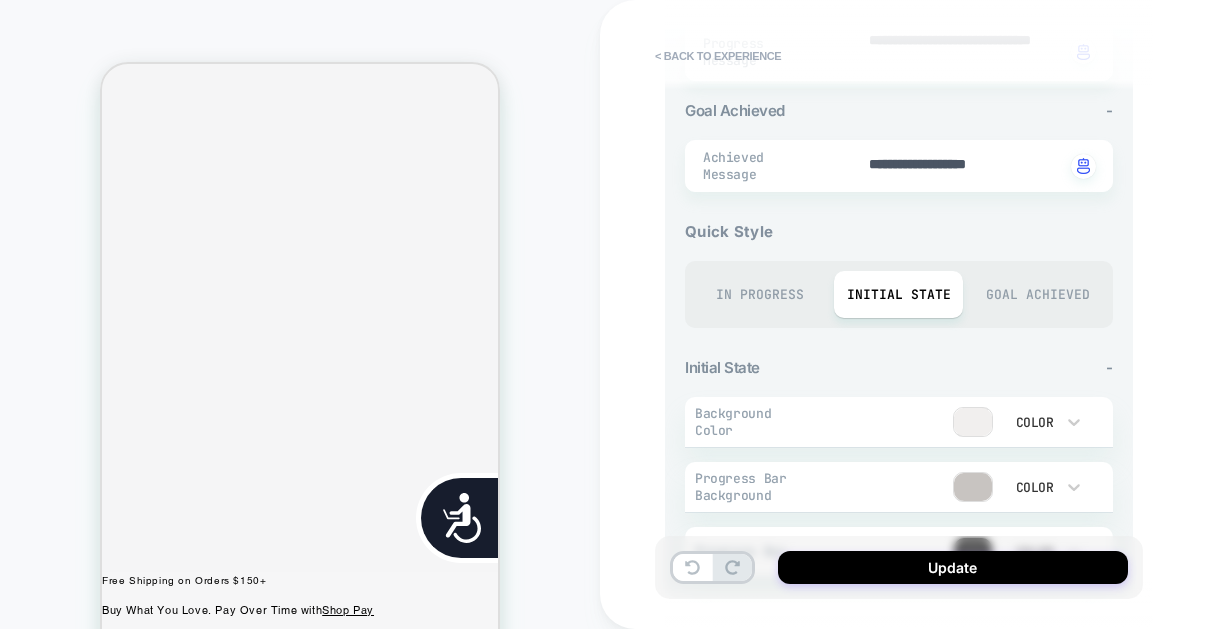 scroll, scrollTop: 828, scrollLeft: 0, axis: vertical 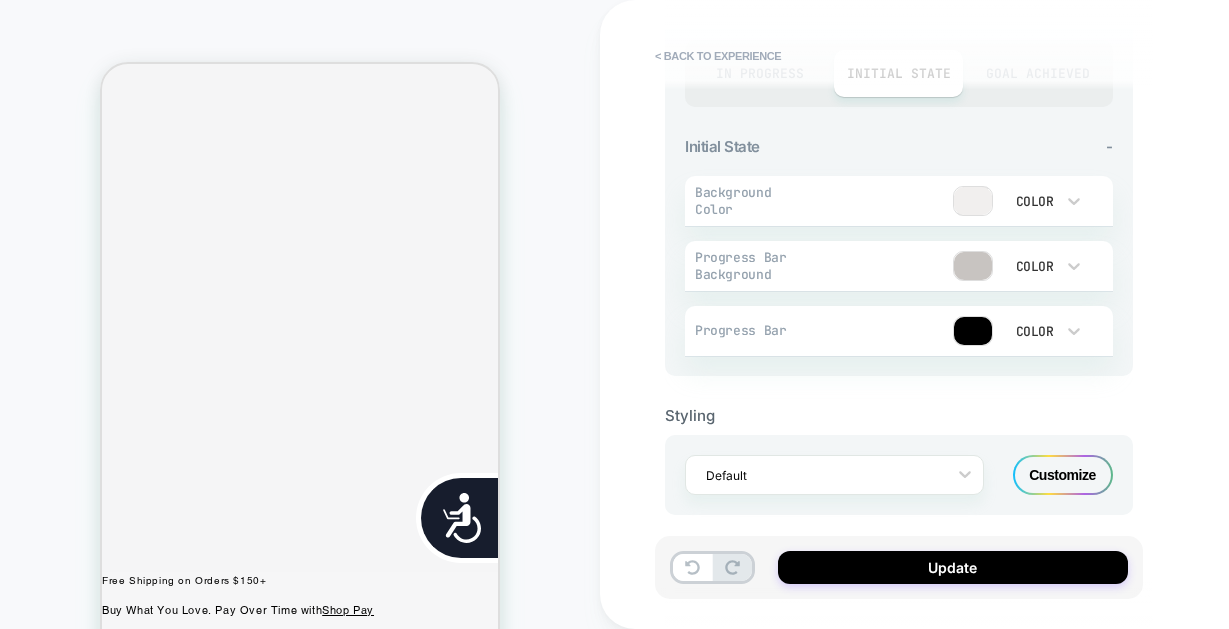 click at bounding box center [973, 331] 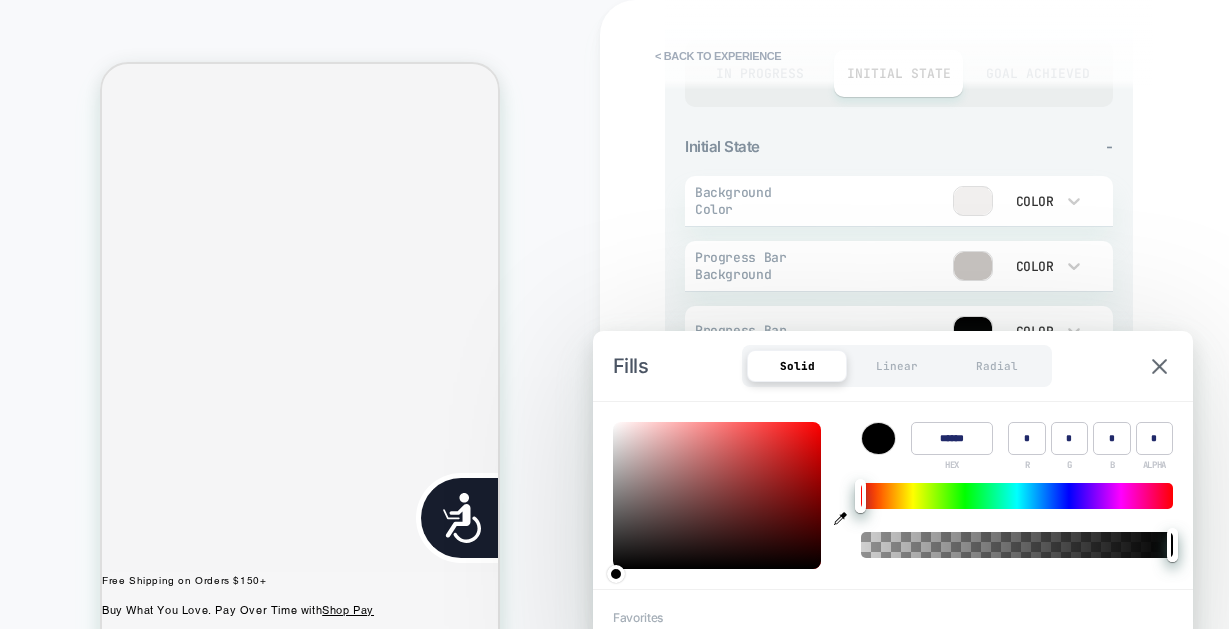 click at bounding box center [973, 331] 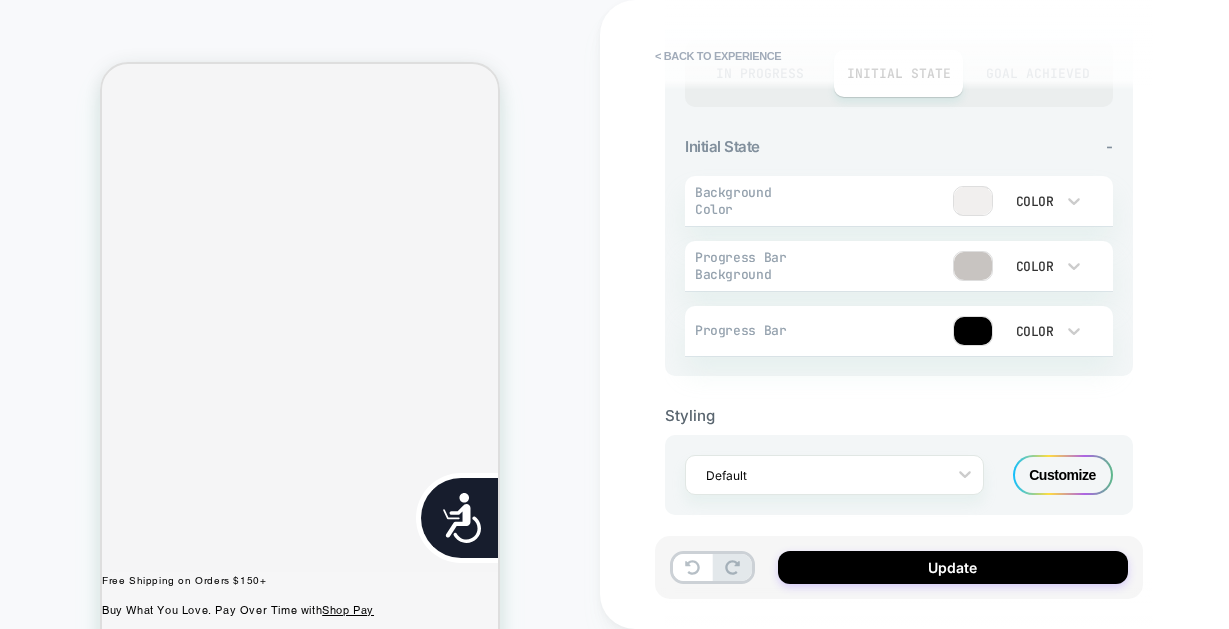 scroll, scrollTop: 0, scrollLeft: 404, axis: horizontal 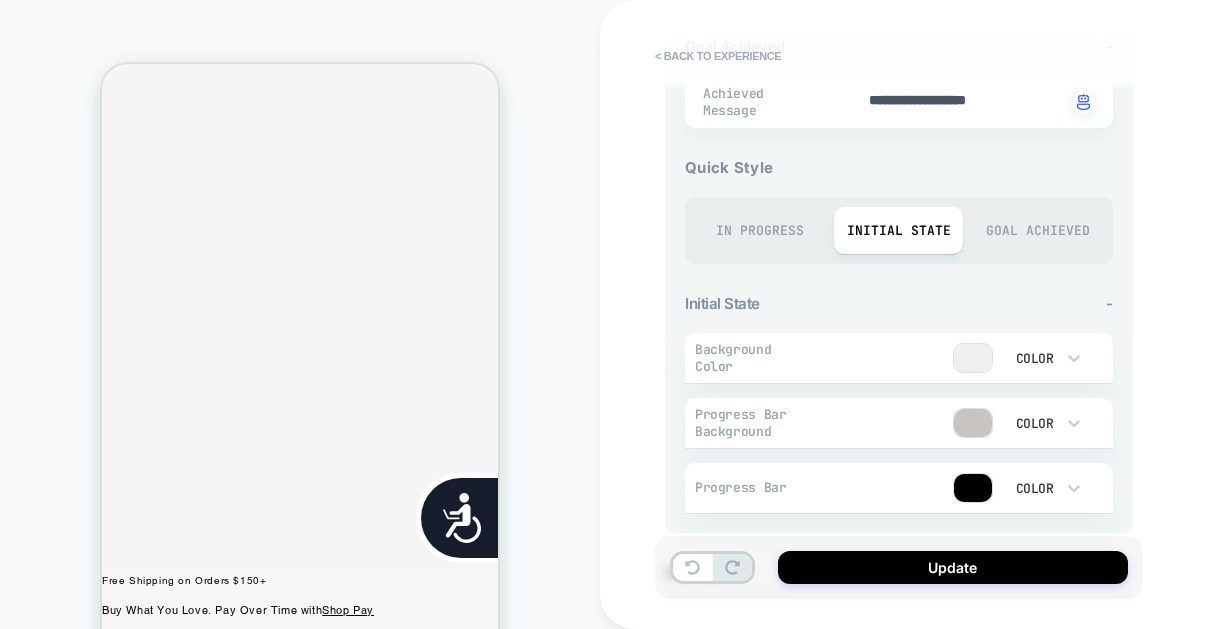 click on "Goal Achieved" at bounding box center [1037, 230] 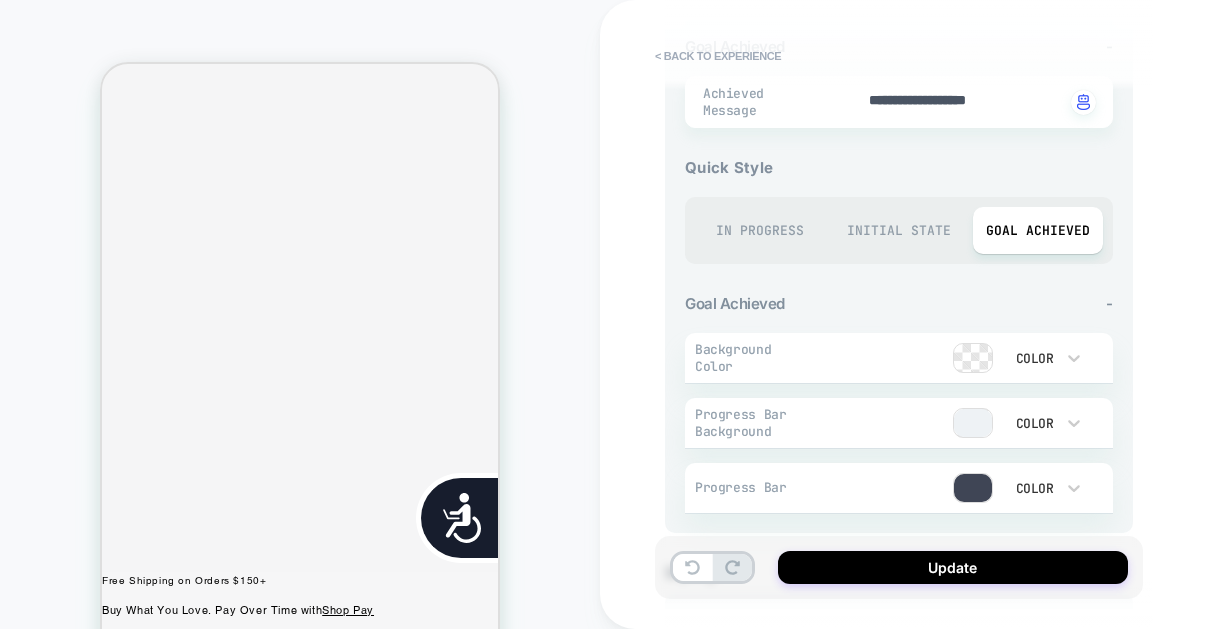 click at bounding box center [973, 358] 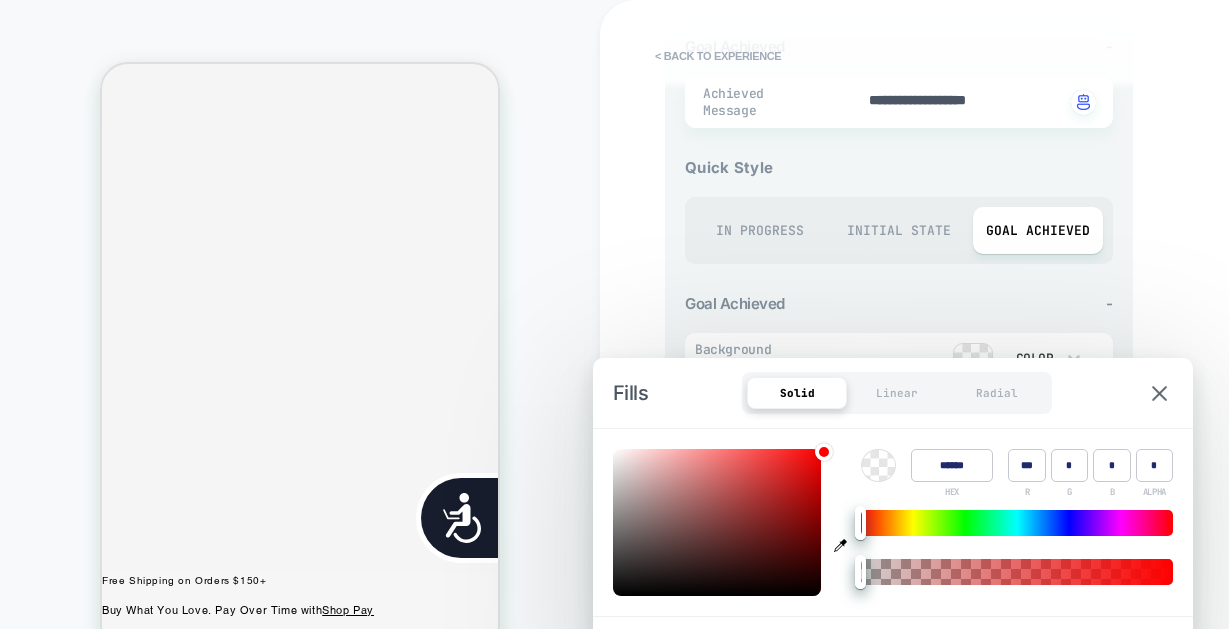 scroll, scrollTop: 0, scrollLeft: 0, axis: both 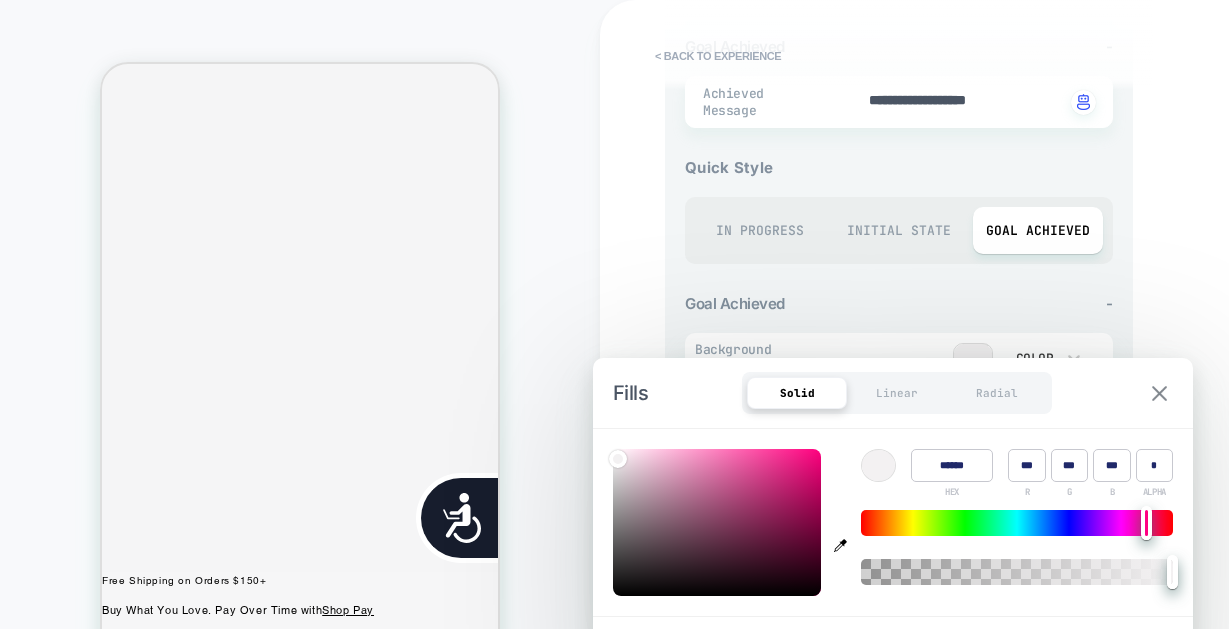 click at bounding box center [1159, 393] 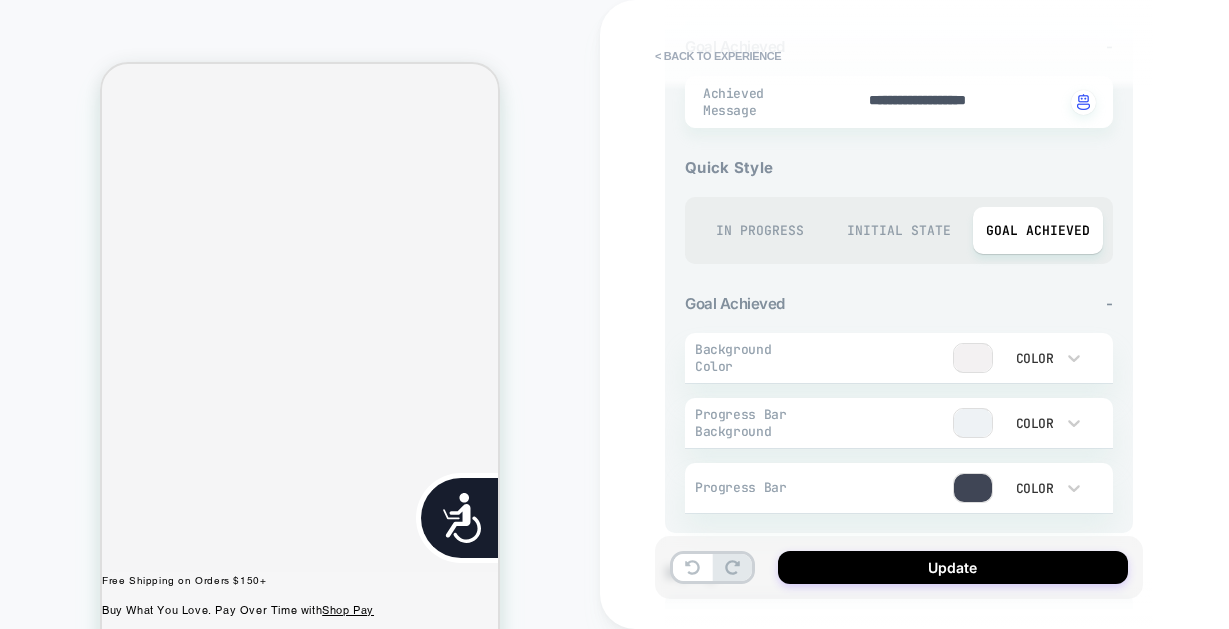 click at bounding box center [973, 423] 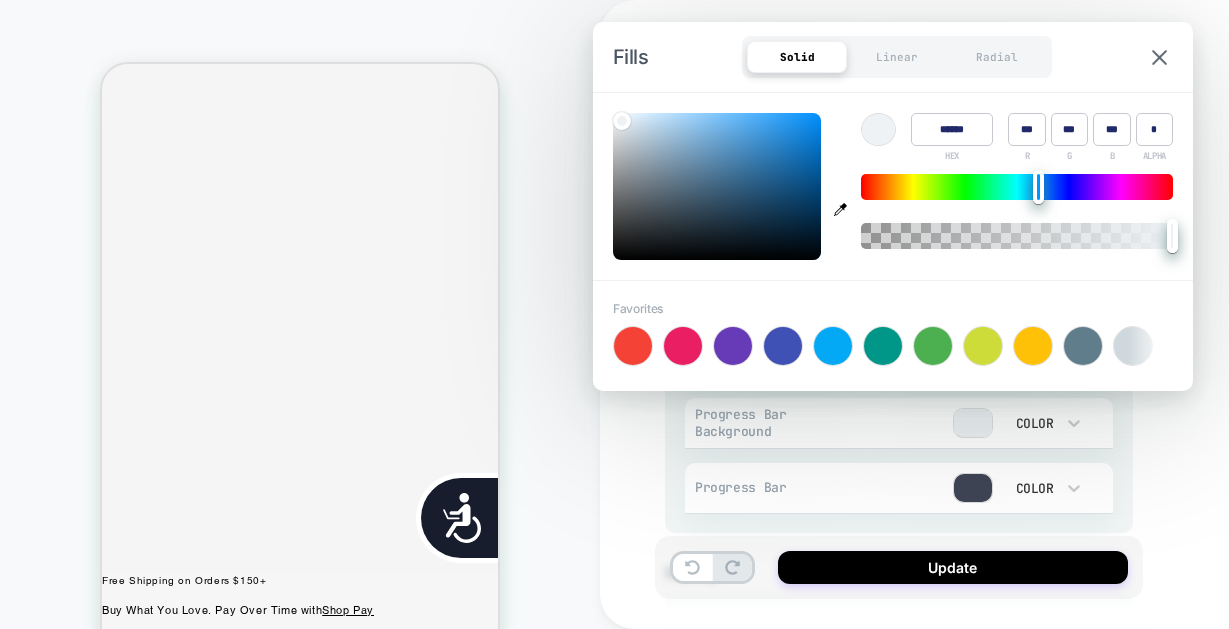 scroll, scrollTop: 0, scrollLeft: 808, axis: horizontal 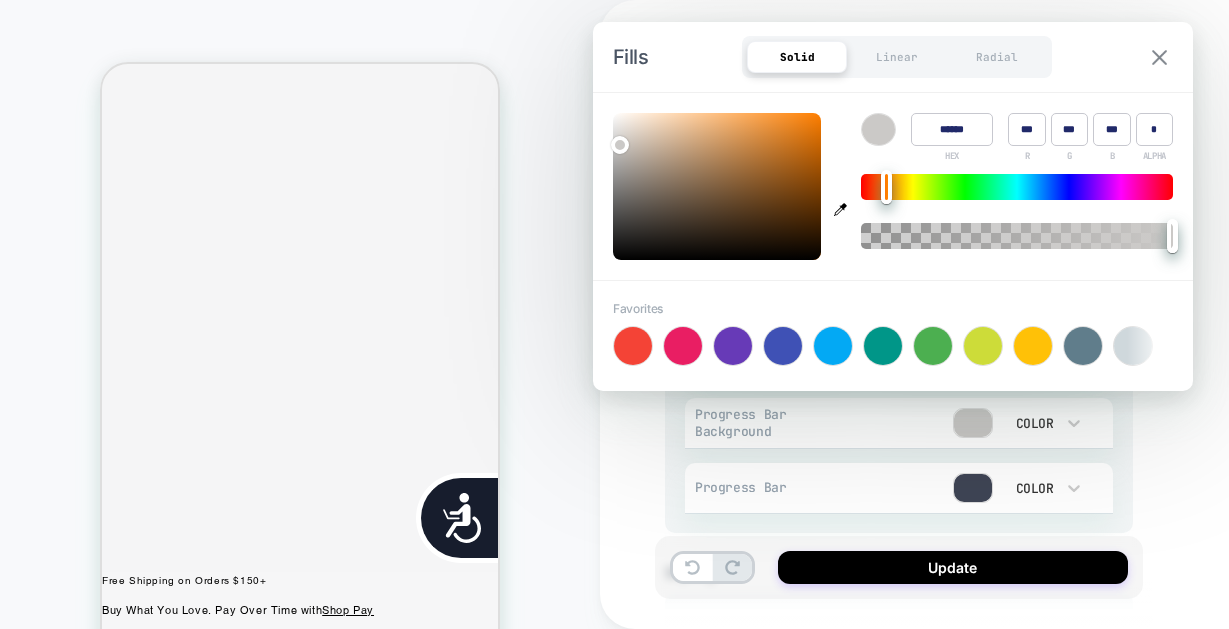 click at bounding box center (1159, 57) 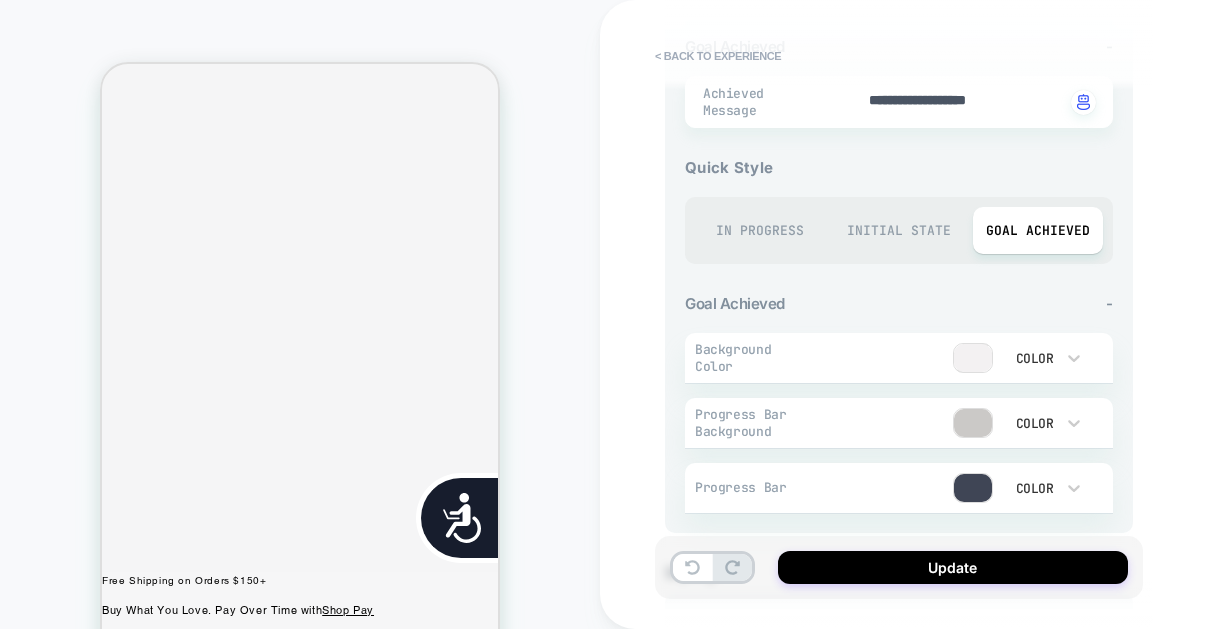 click at bounding box center (973, 488) 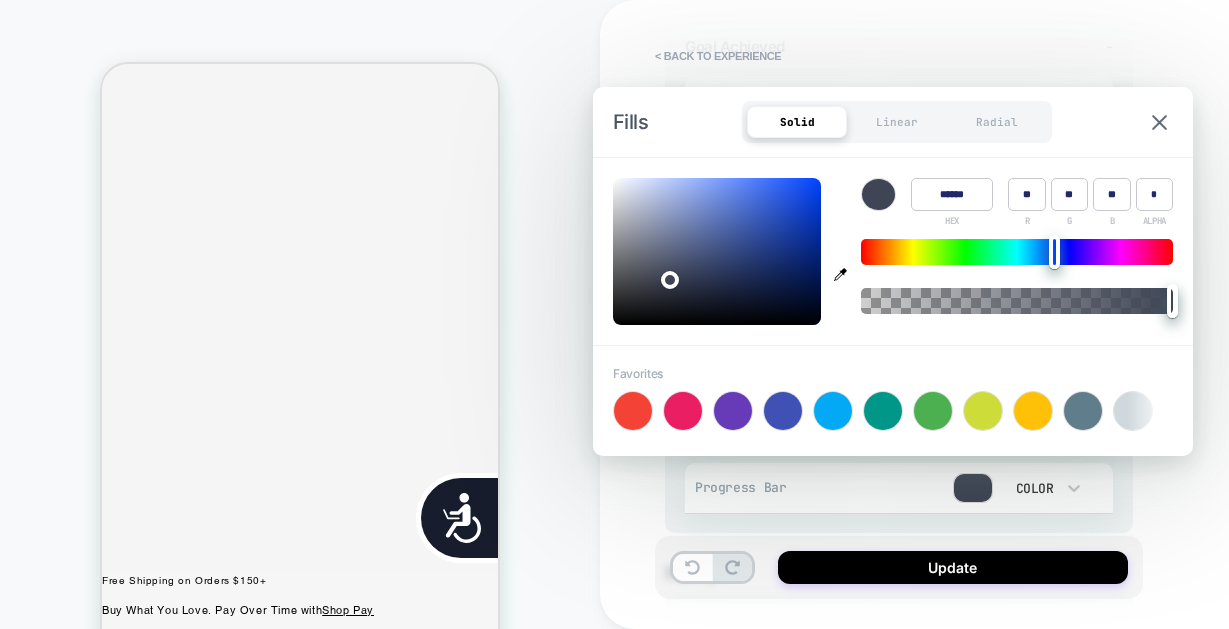 click 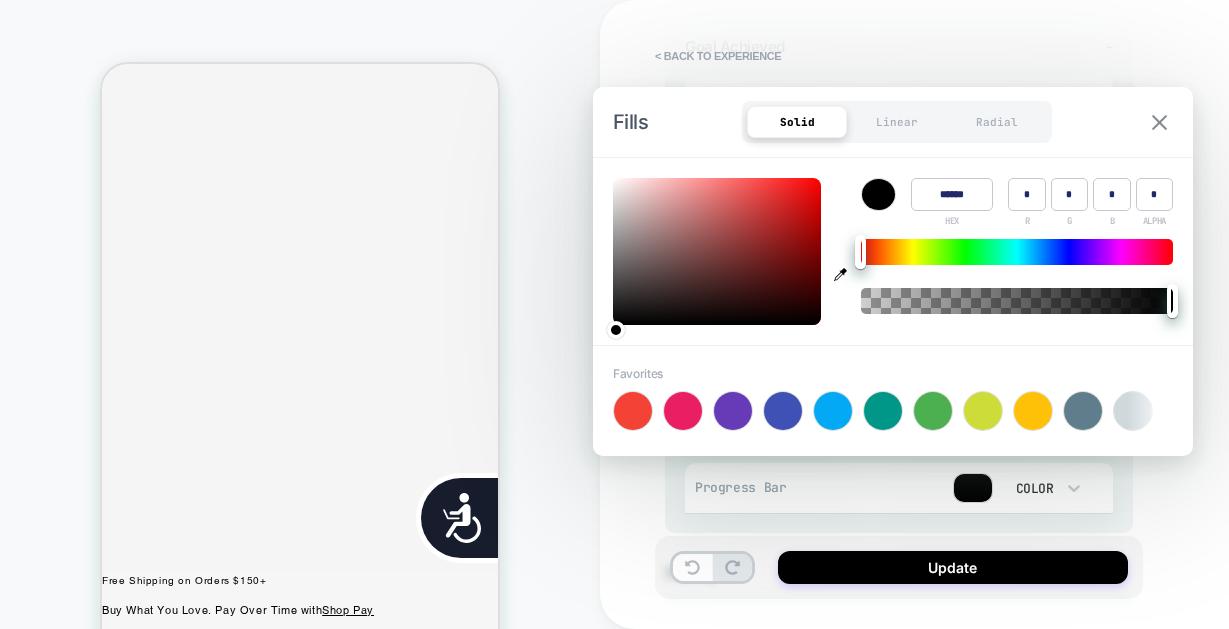 click at bounding box center [1159, 122] 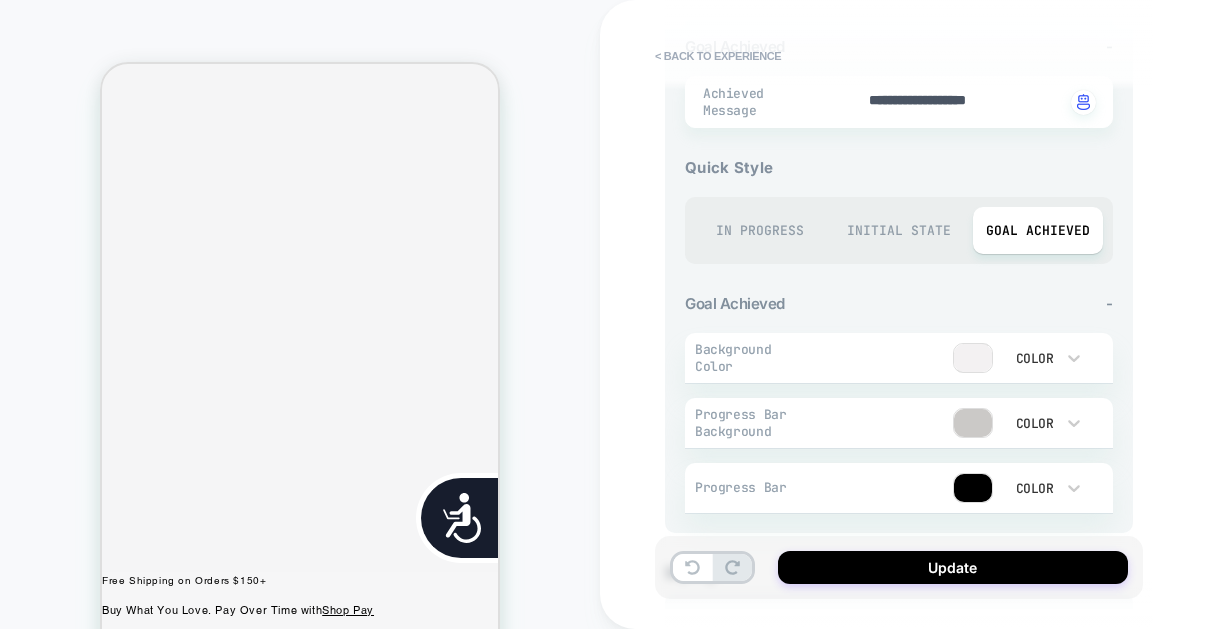 scroll, scrollTop: 0, scrollLeft: 808, axis: horizontal 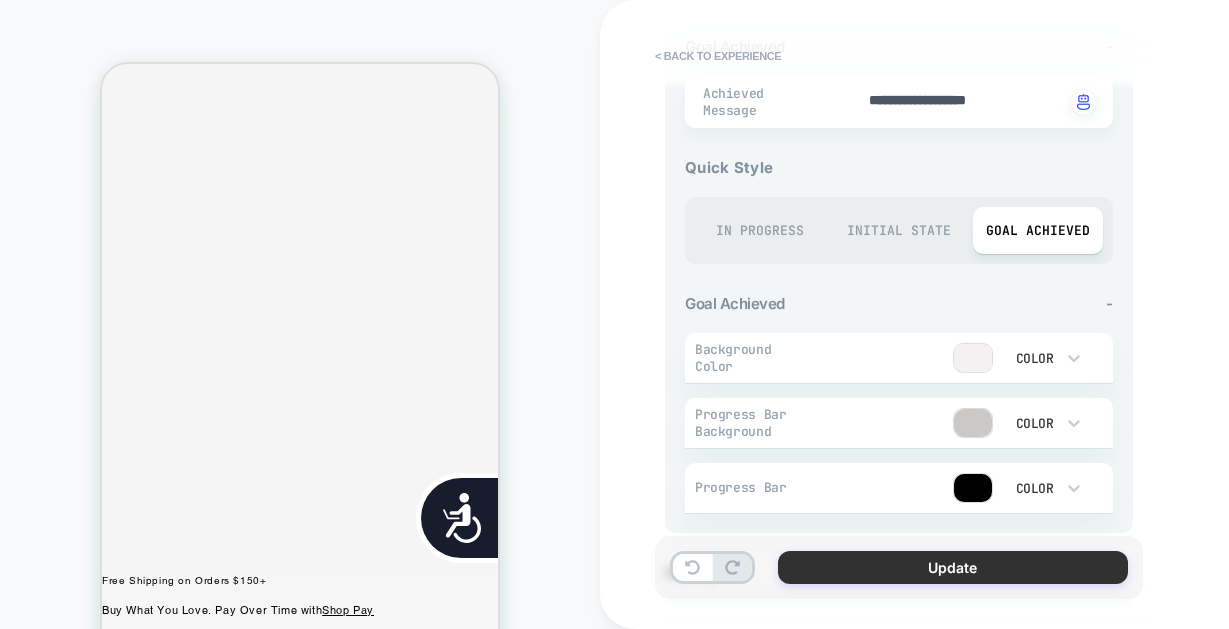 click on "Update" at bounding box center [953, 567] 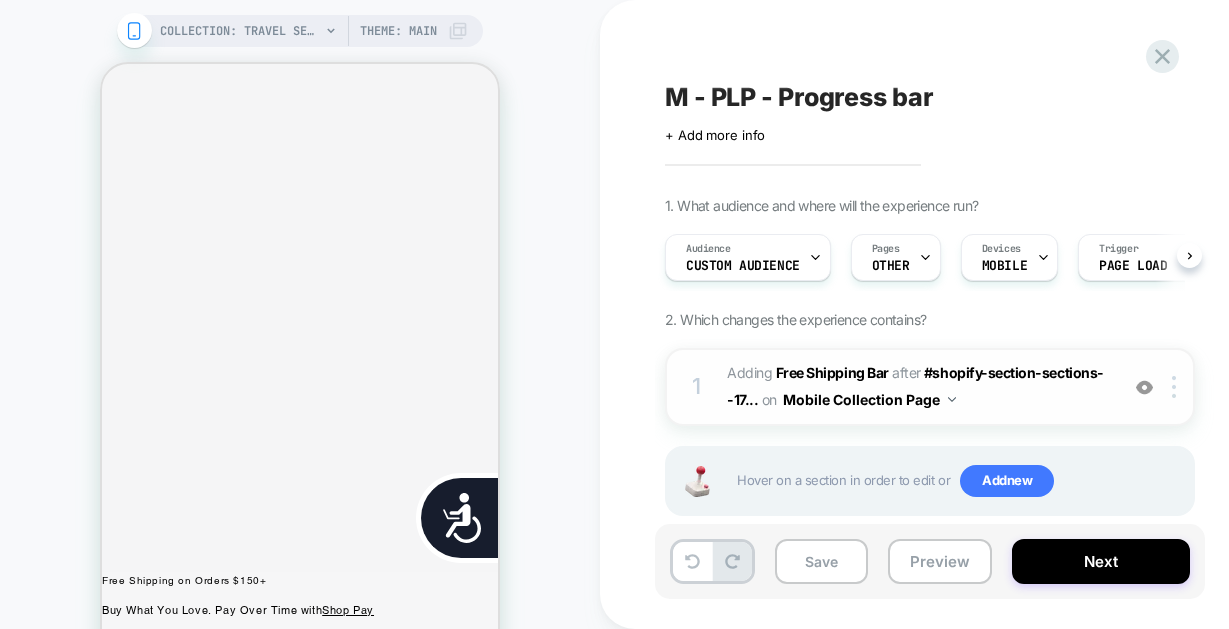 scroll, scrollTop: 0, scrollLeft: 1, axis: horizontal 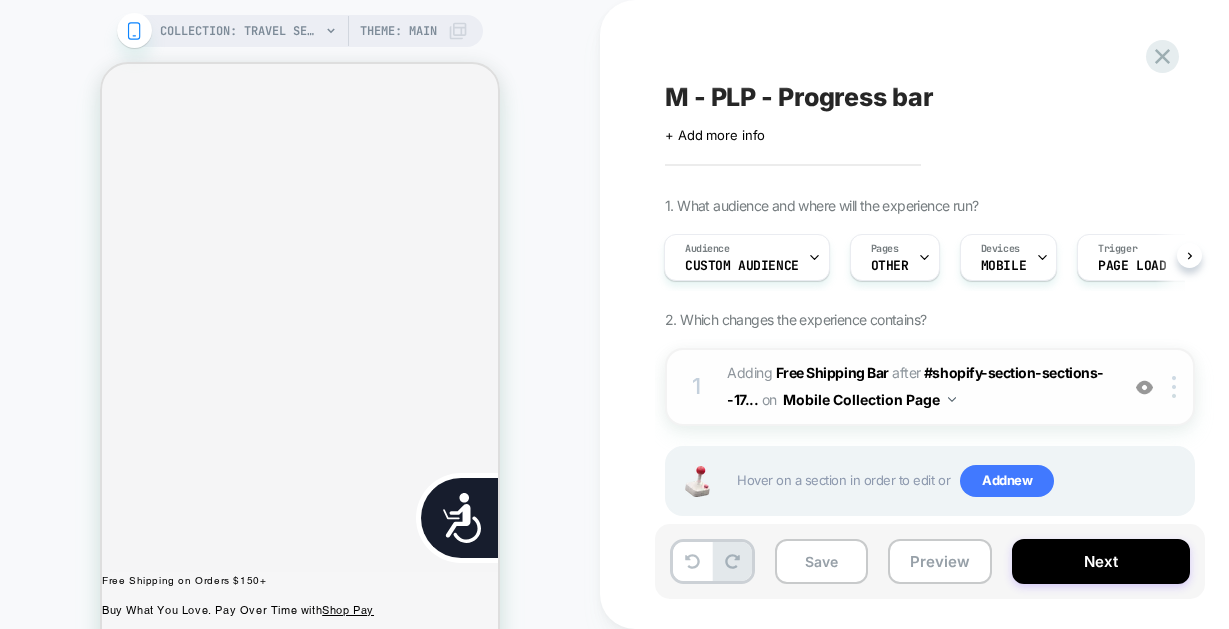 click on "#_loomi_addon_1754553131677 Adding   Free Shipping Bar   AFTER #shopify-section-sections--17... #shopify-section-sections--17515317264520__header   on Mobile Collection Page" at bounding box center (917, 387) 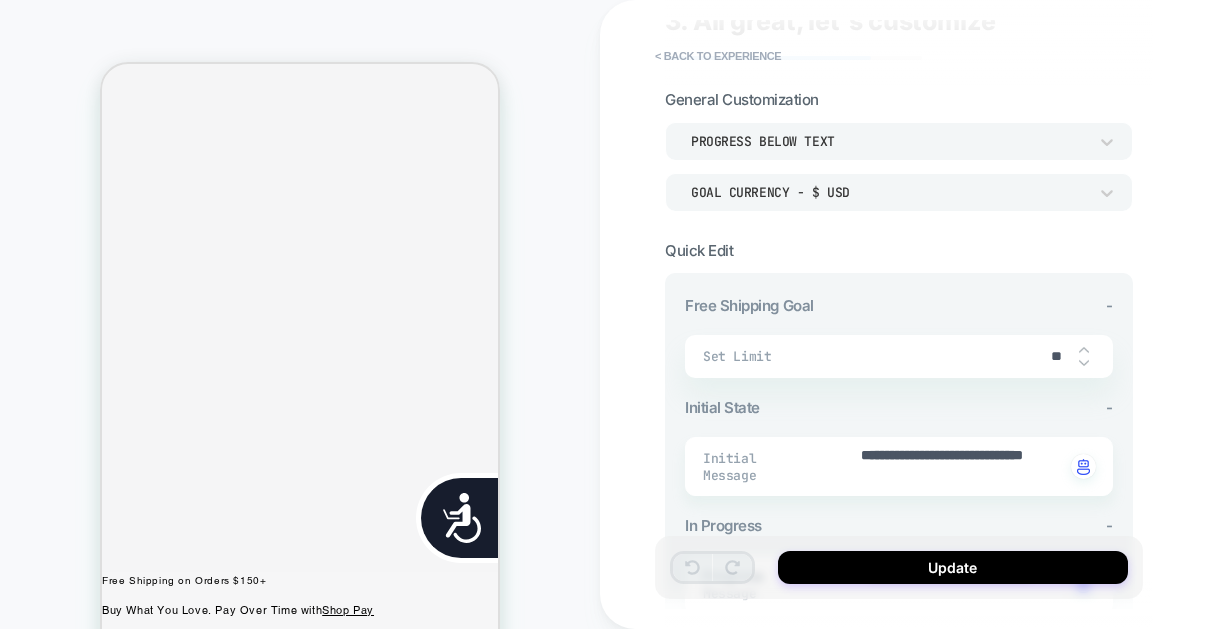 scroll, scrollTop: 116, scrollLeft: 0, axis: vertical 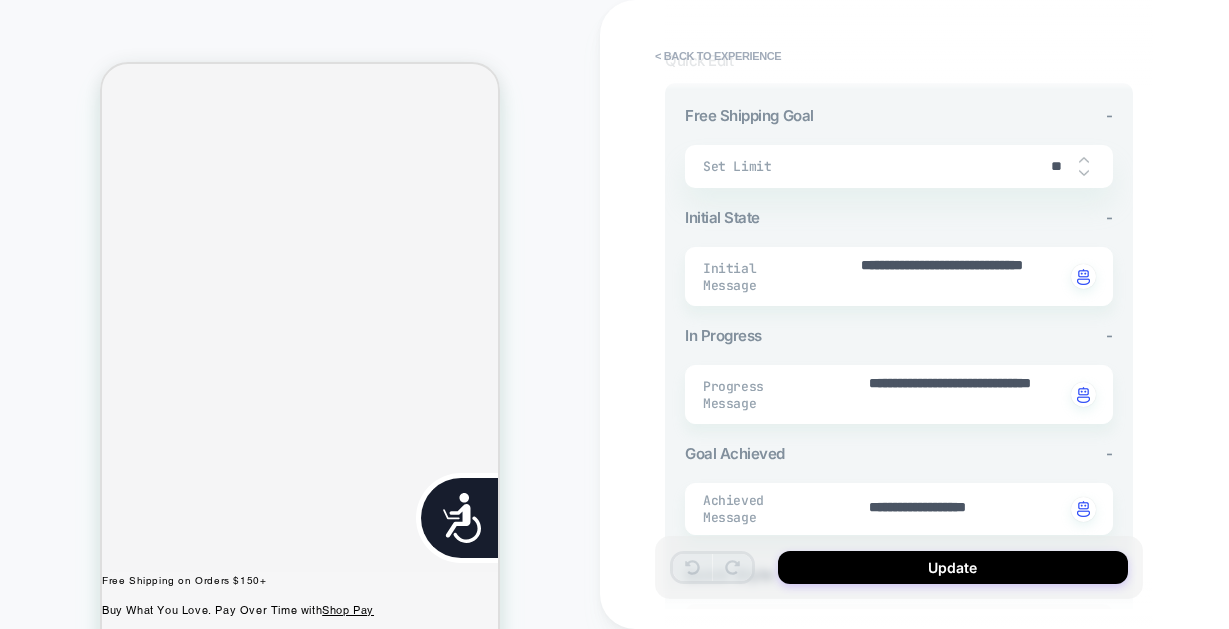 click on "**" at bounding box center [1056, 166] 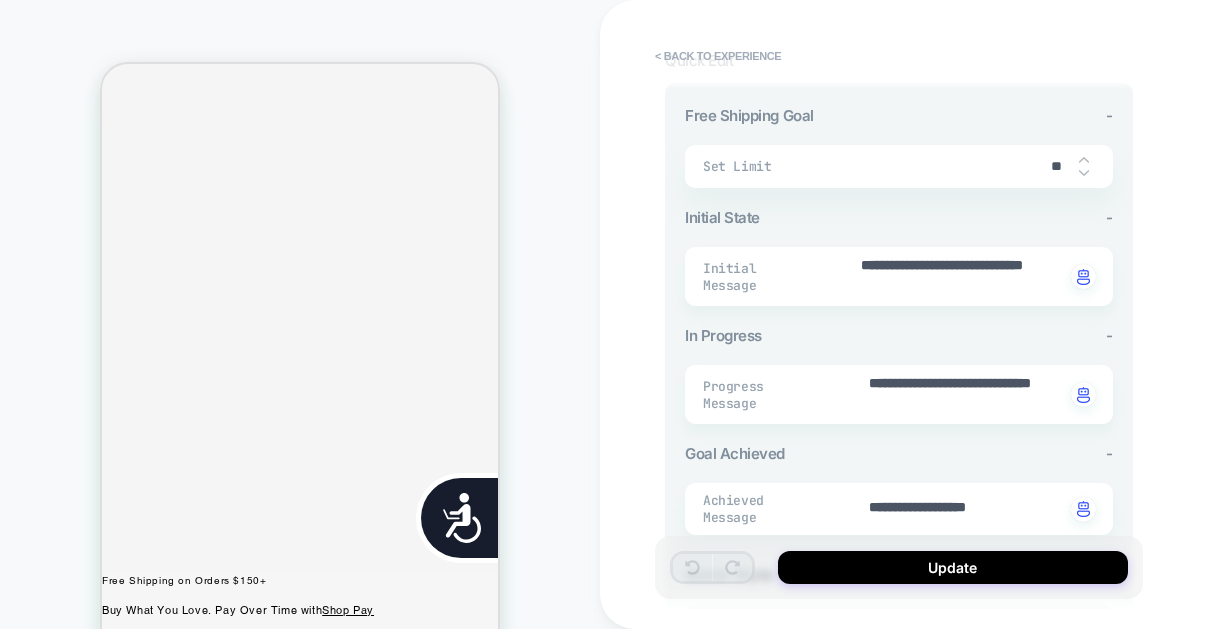 scroll, scrollTop: 0, scrollLeft: 808, axis: horizontal 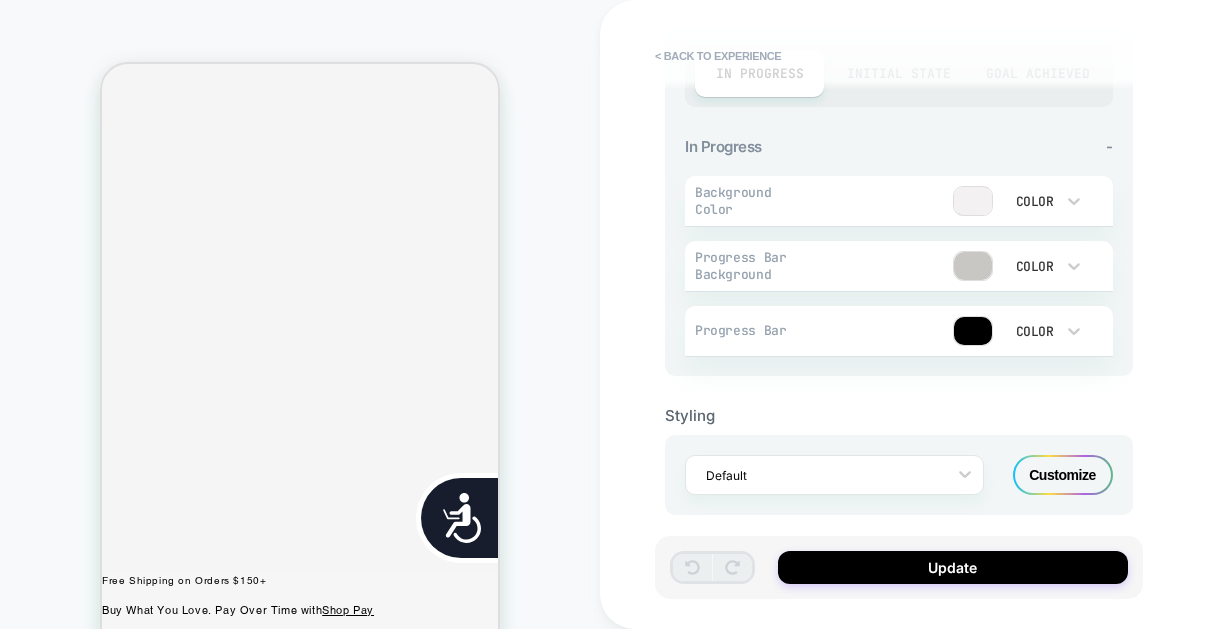 click on "Customize" at bounding box center (1063, 475) 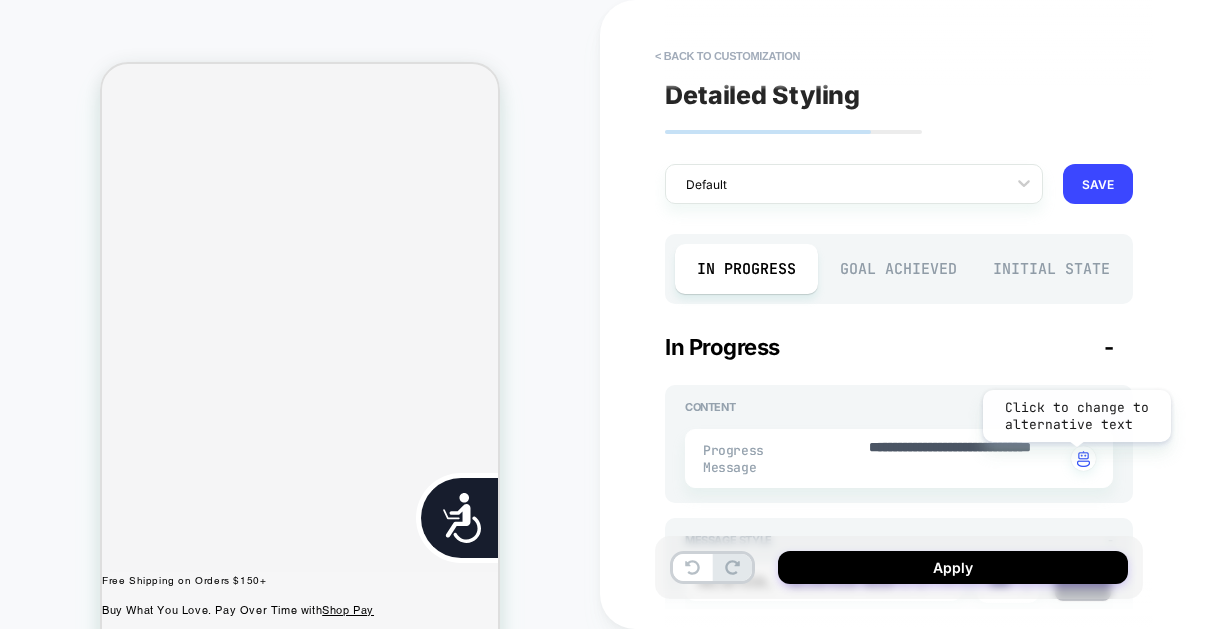 scroll, scrollTop: 0, scrollLeft: 0, axis: both 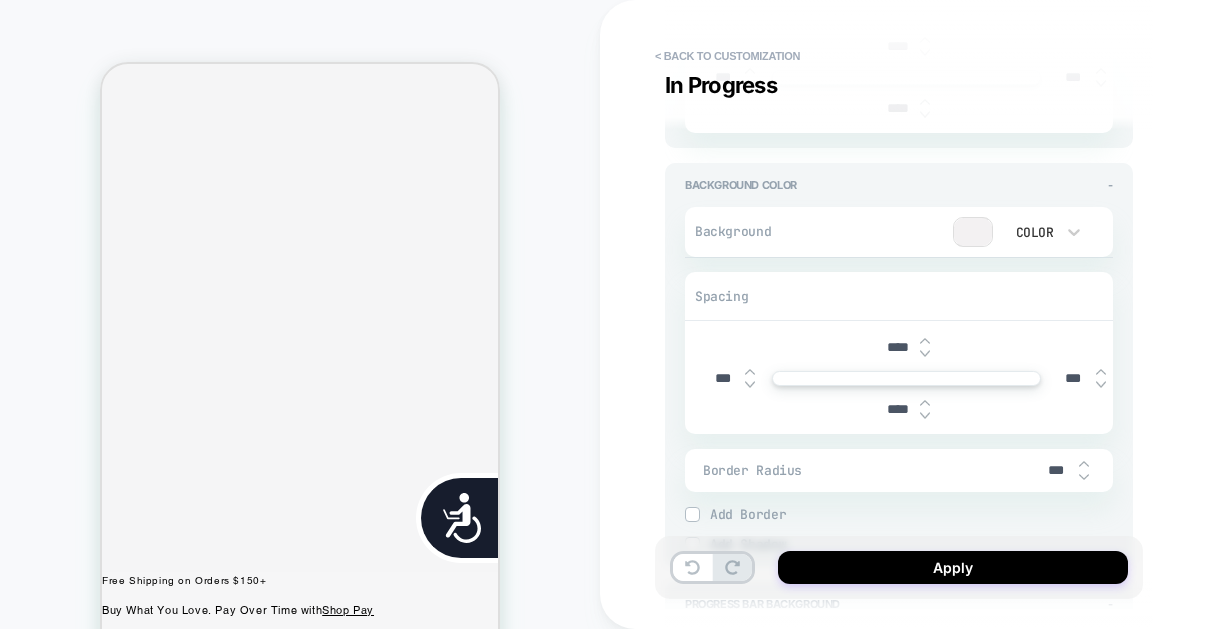 click at bounding box center [973, 232] 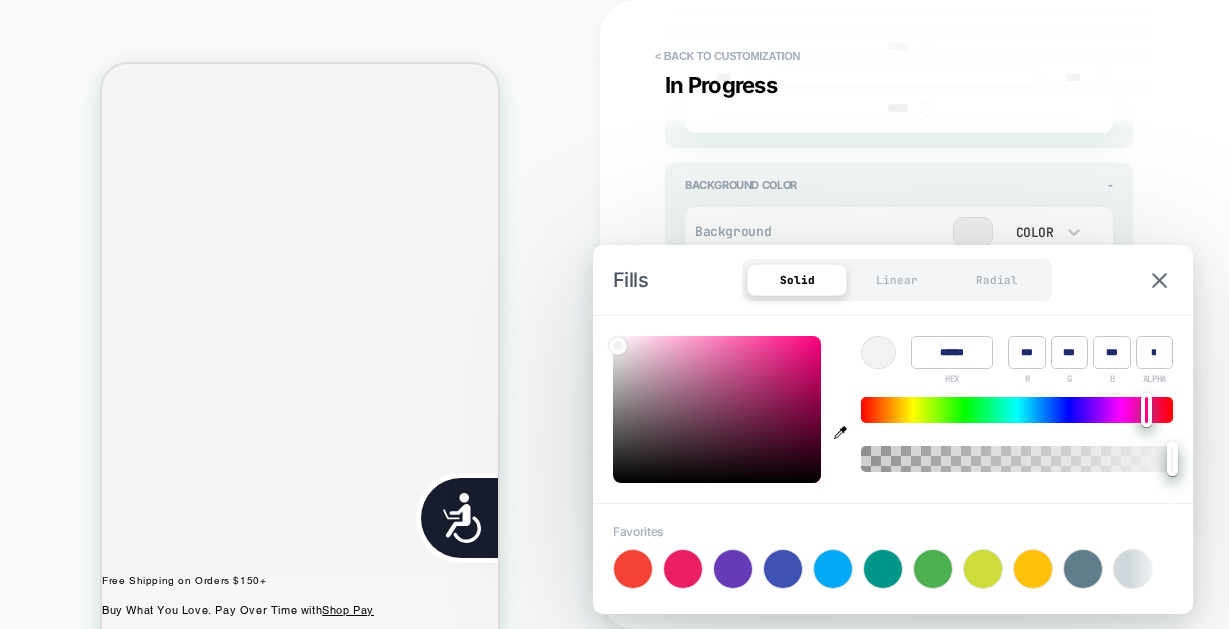 scroll, scrollTop: 0, scrollLeft: 404, axis: horizontal 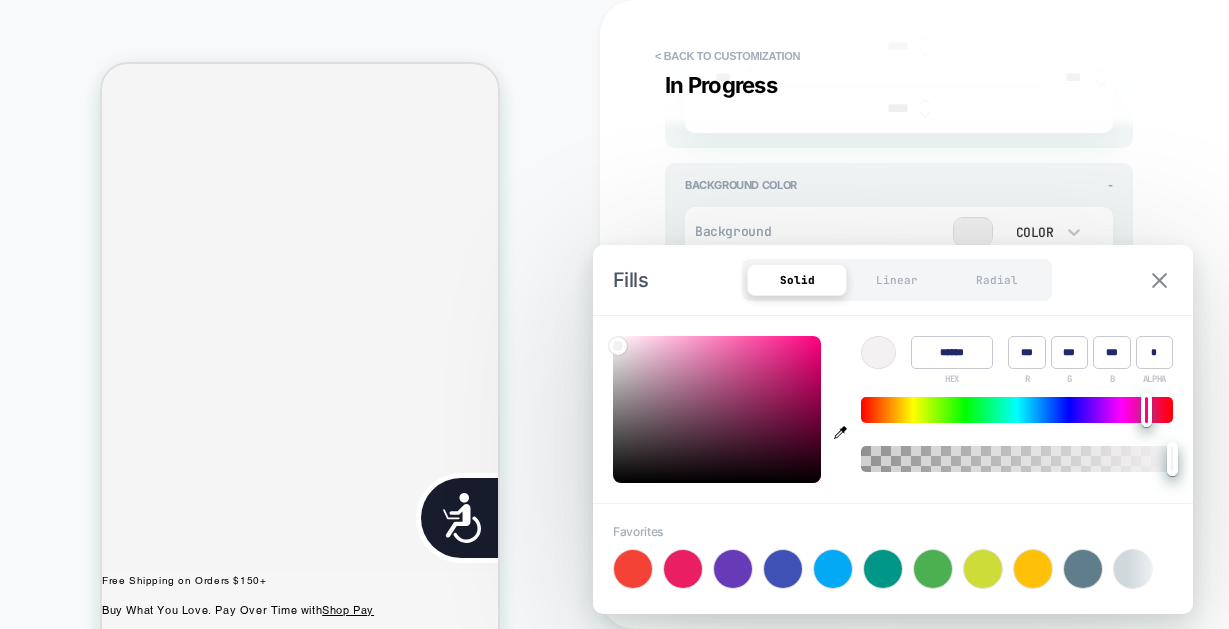 click at bounding box center (1159, 280) 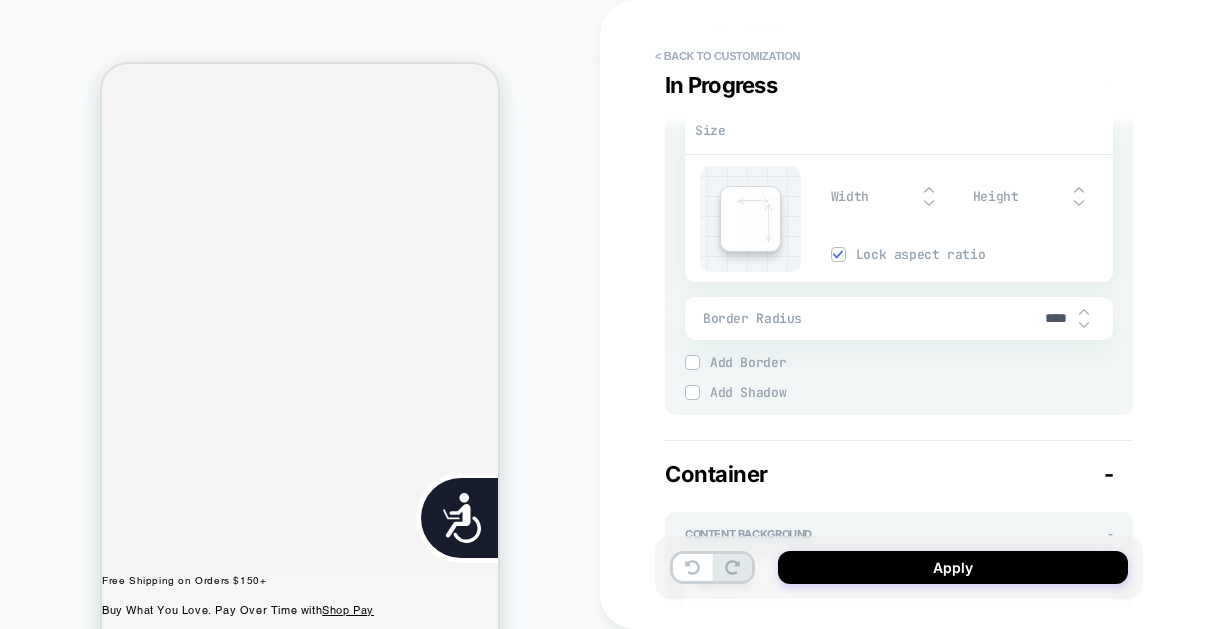 scroll, scrollTop: 2223, scrollLeft: 0, axis: vertical 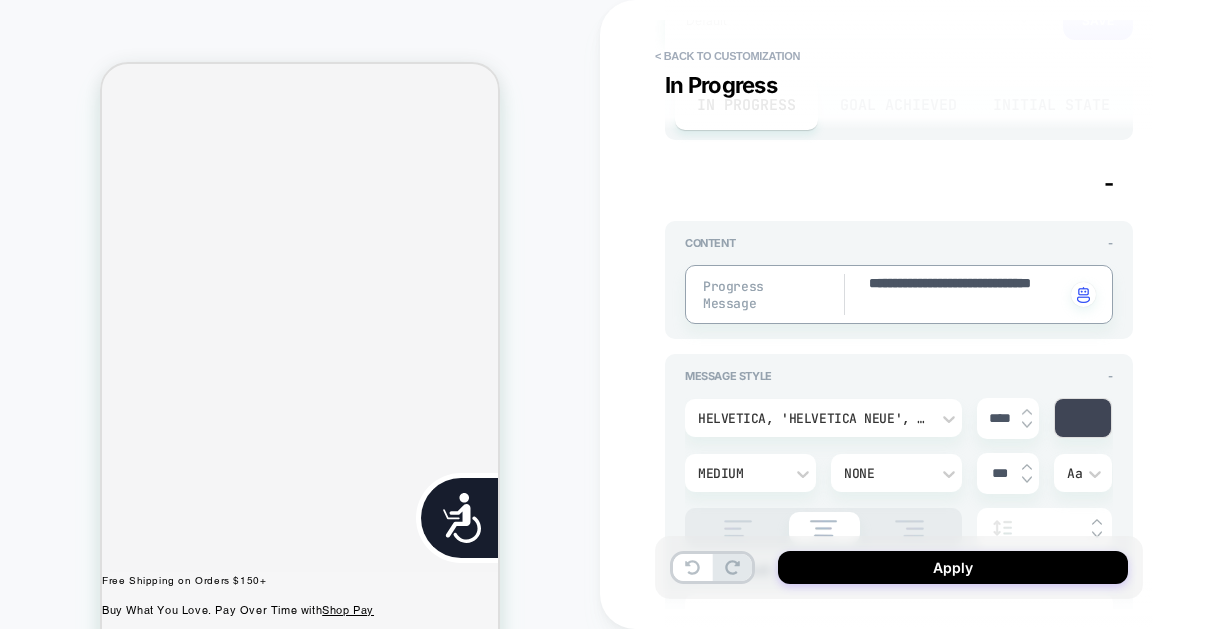 click on "**********" at bounding box center [966, 294] 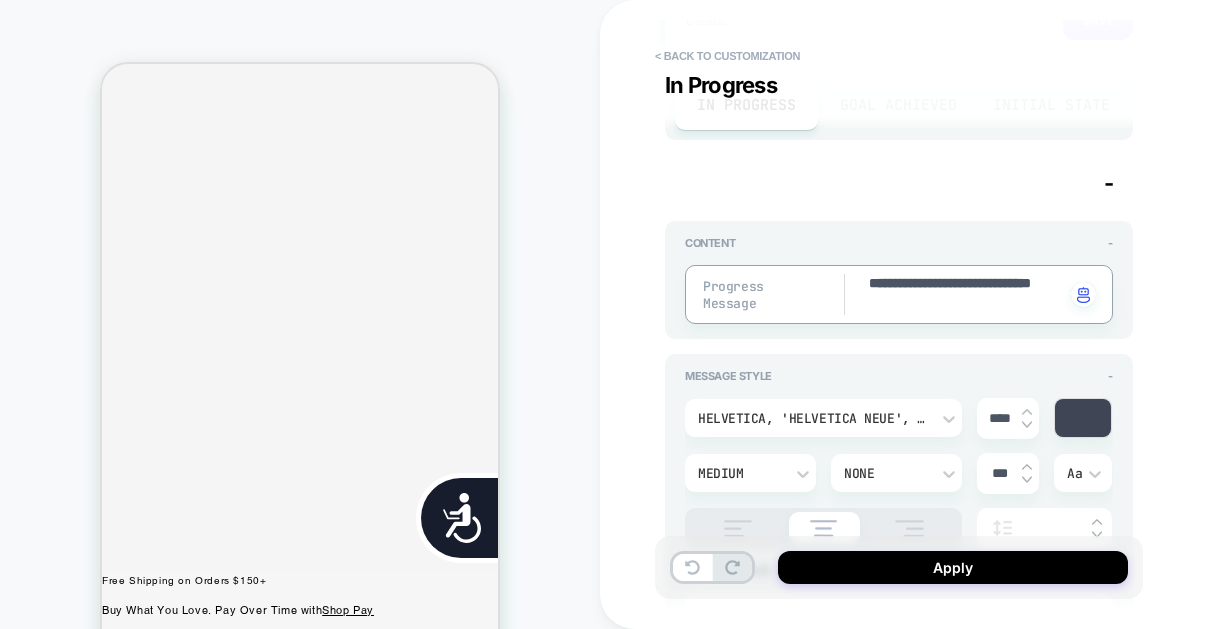 click at bounding box center (1083, 418) 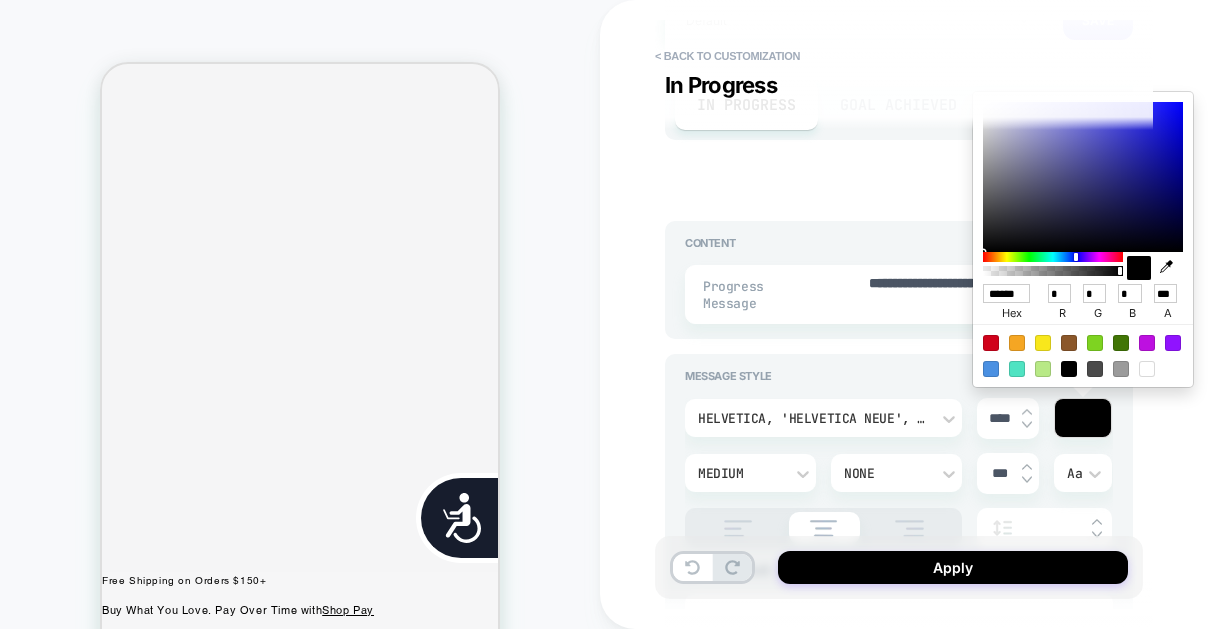drag, startPoint x: 975, startPoint y: 279, endPoint x: 967, endPoint y: 293, distance: 16.124516 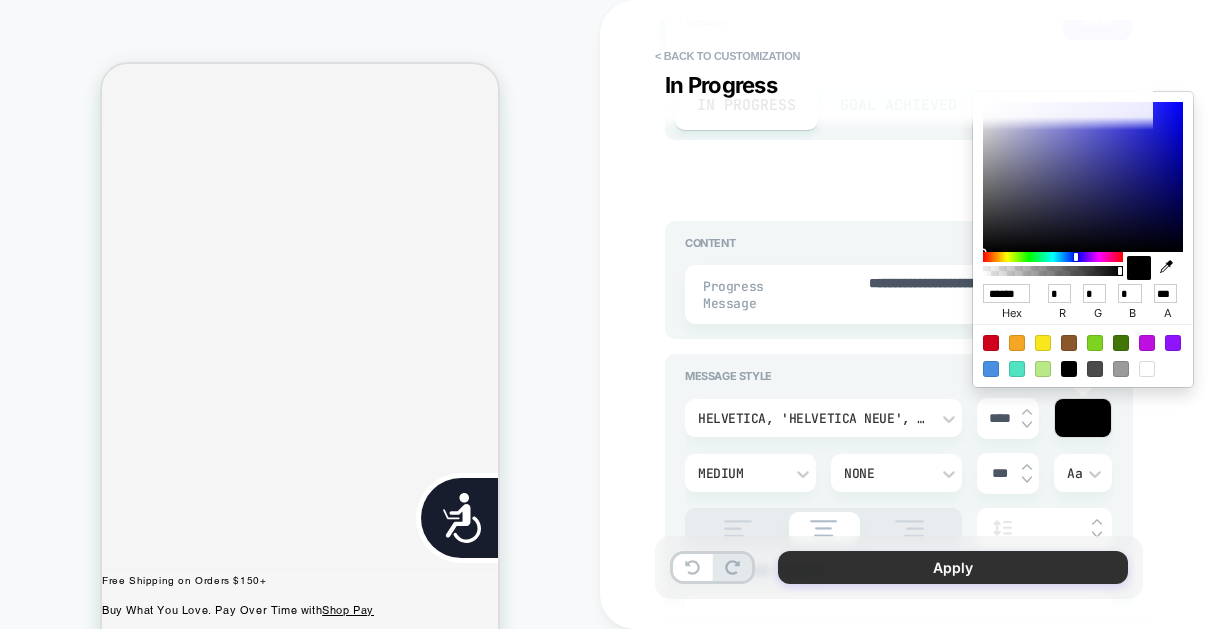click on "Apply" at bounding box center (953, 567) 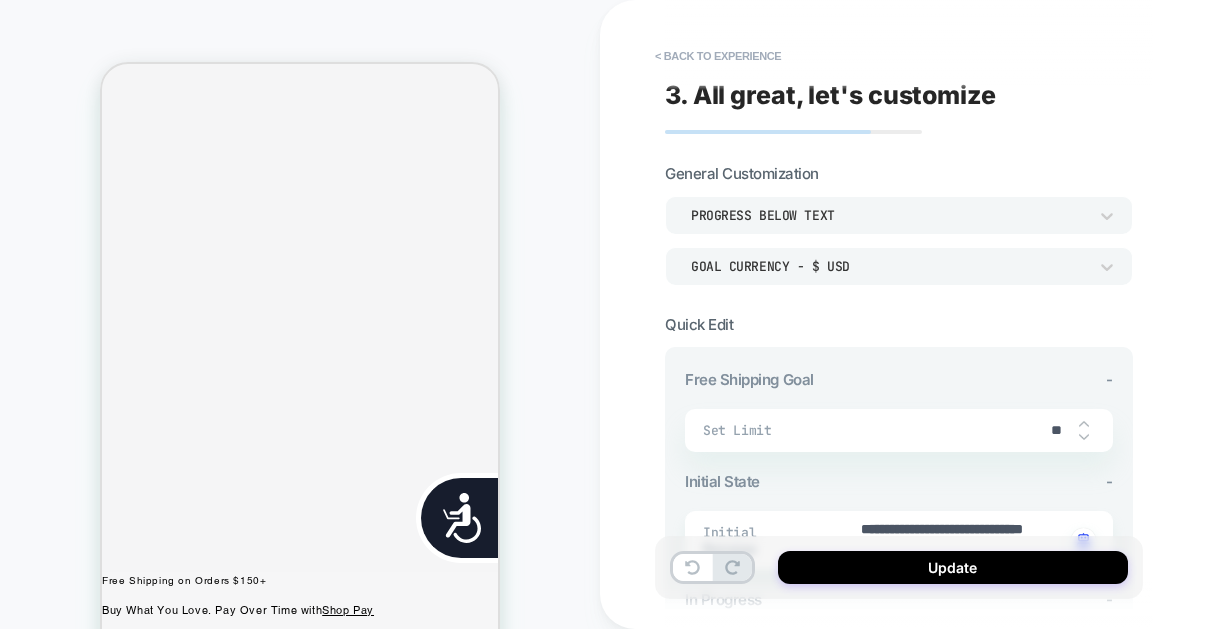 scroll, scrollTop: 0, scrollLeft: 808, axis: horizontal 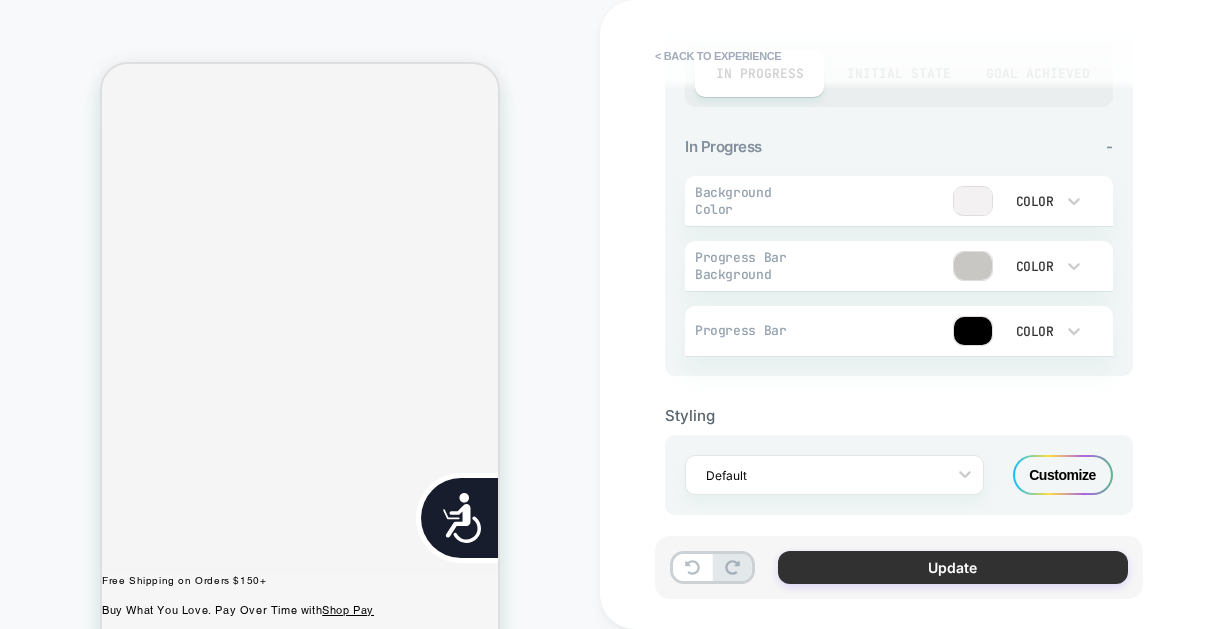 click on "Update" at bounding box center (953, 567) 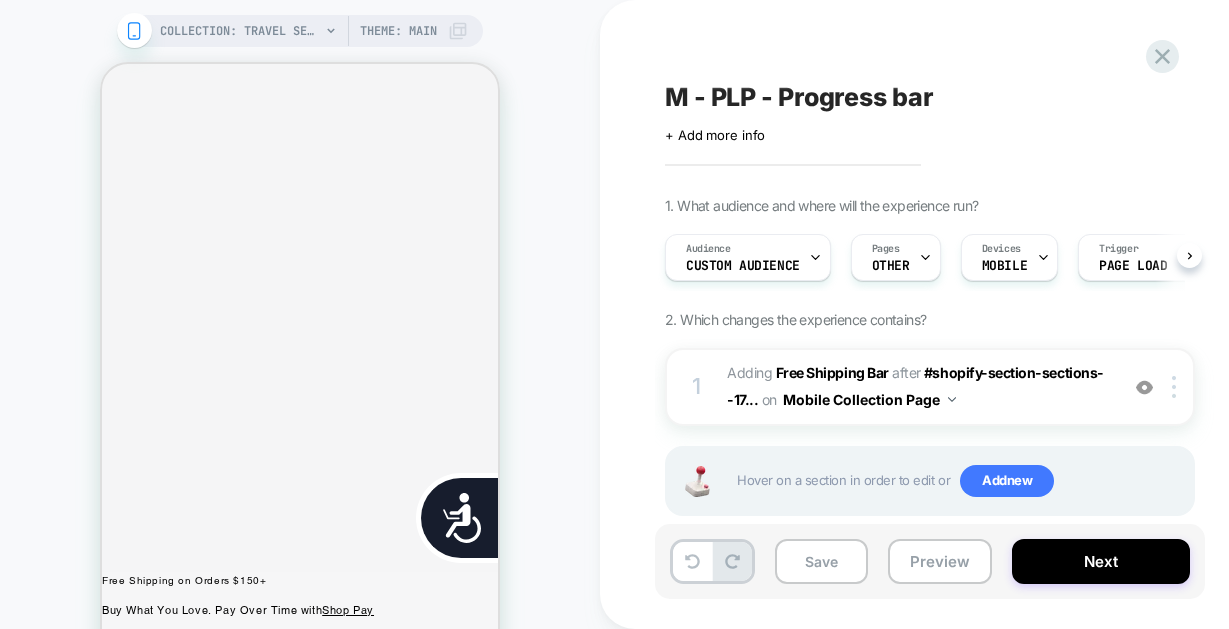 scroll, scrollTop: 0, scrollLeft: 404, axis: horizontal 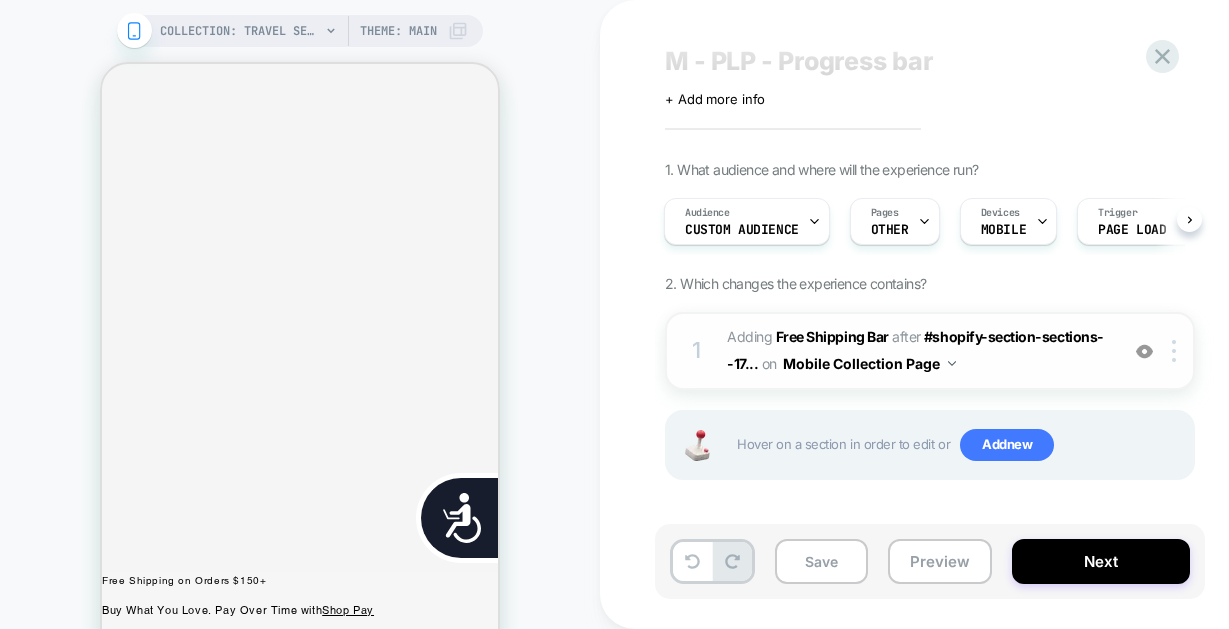 click on "#_loomi_addon_1754553131677 Adding   Free Shipping Bar   AFTER #shopify-section-sections--17... #shopify-section-sections--17515317264520__header   on Mobile Collection Page" at bounding box center [917, 351] 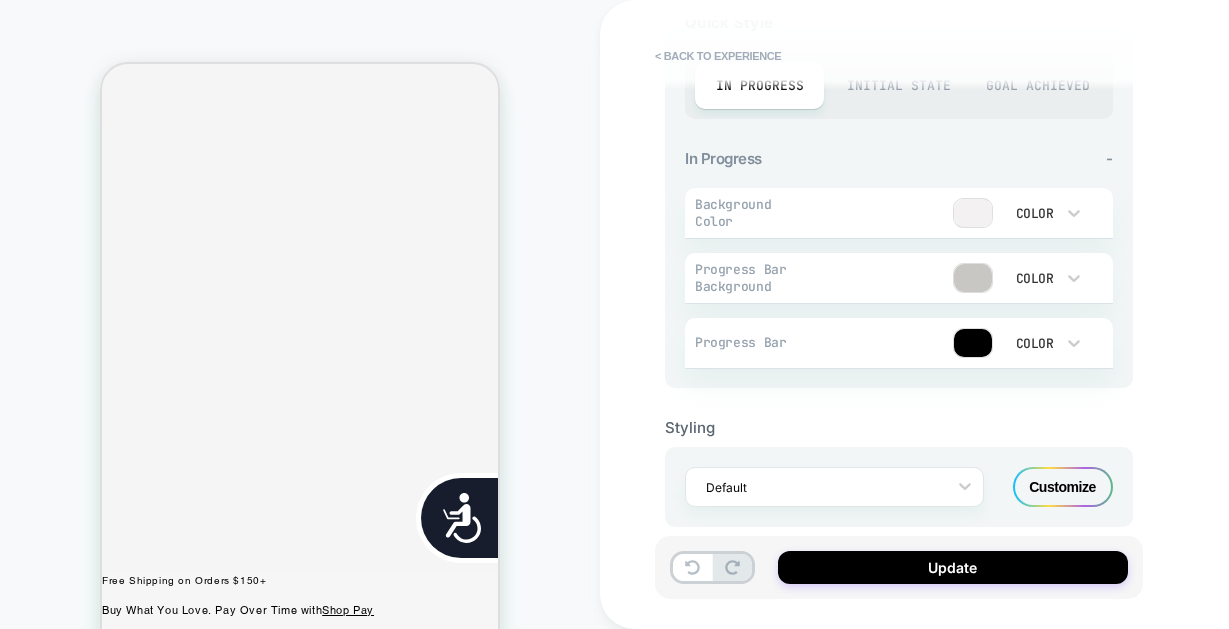 scroll, scrollTop: 828, scrollLeft: 0, axis: vertical 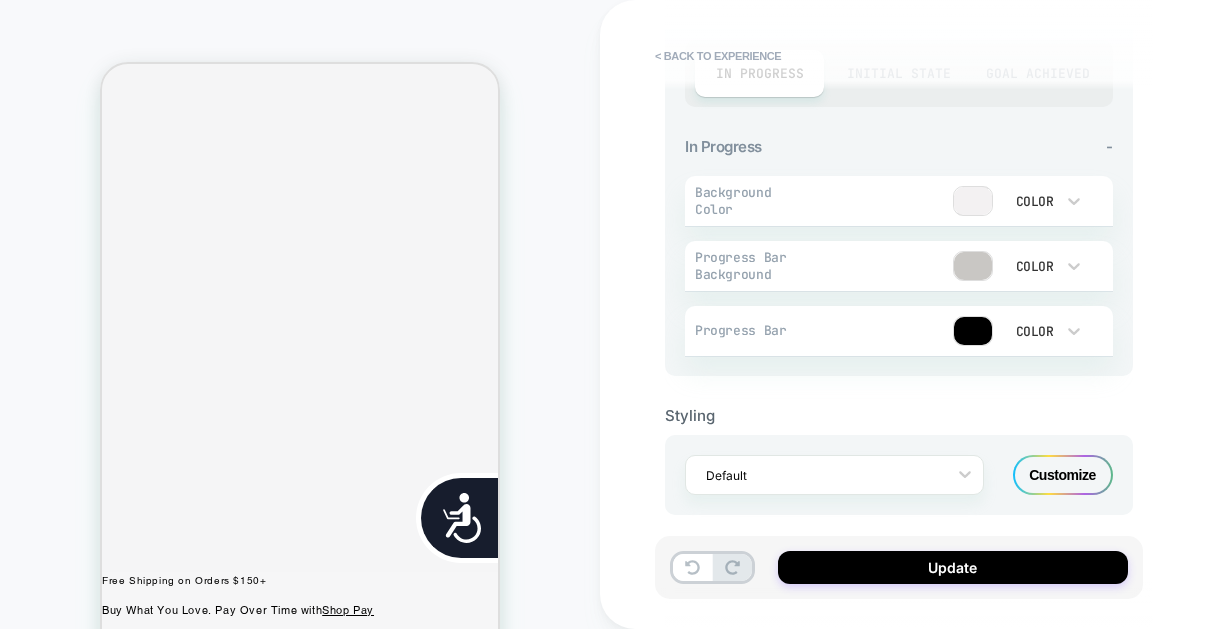 click on "Customize" at bounding box center (1063, 475) 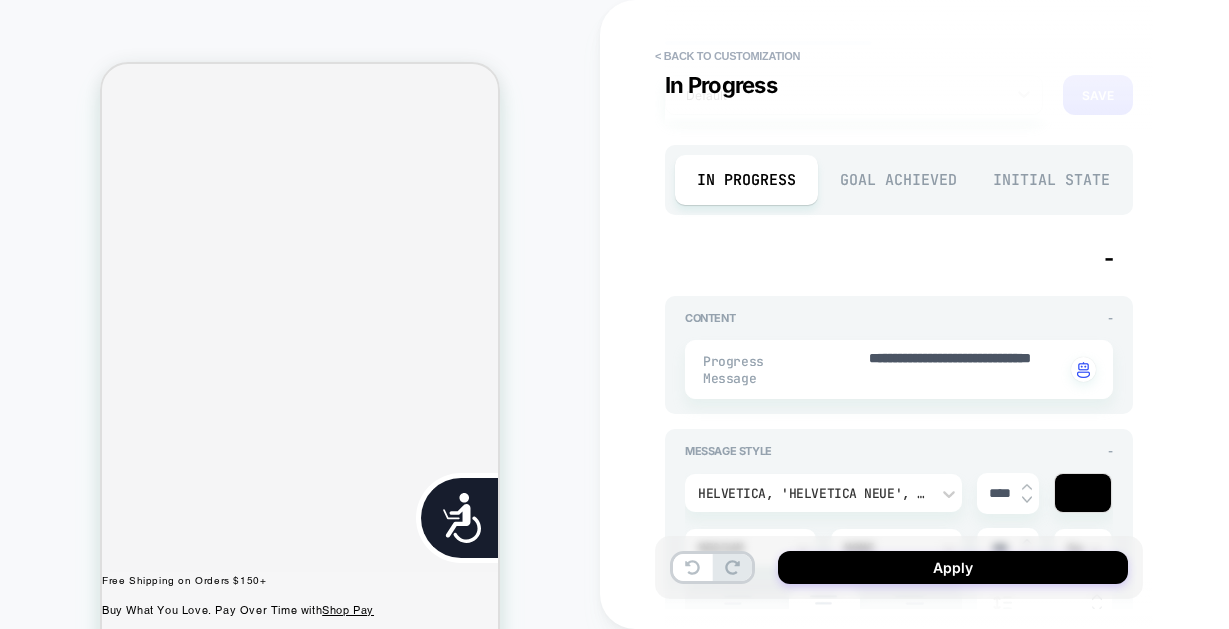 scroll, scrollTop: 0, scrollLeft: 0, axis: both 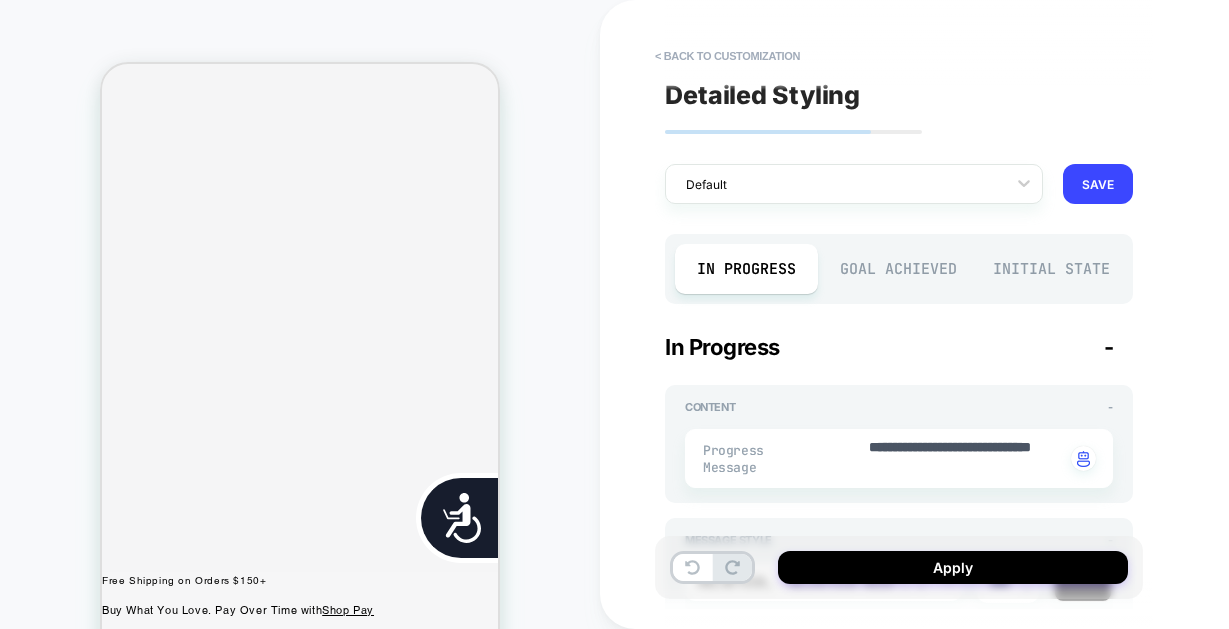click on "Initial State" at bounding box center (1051, 269) 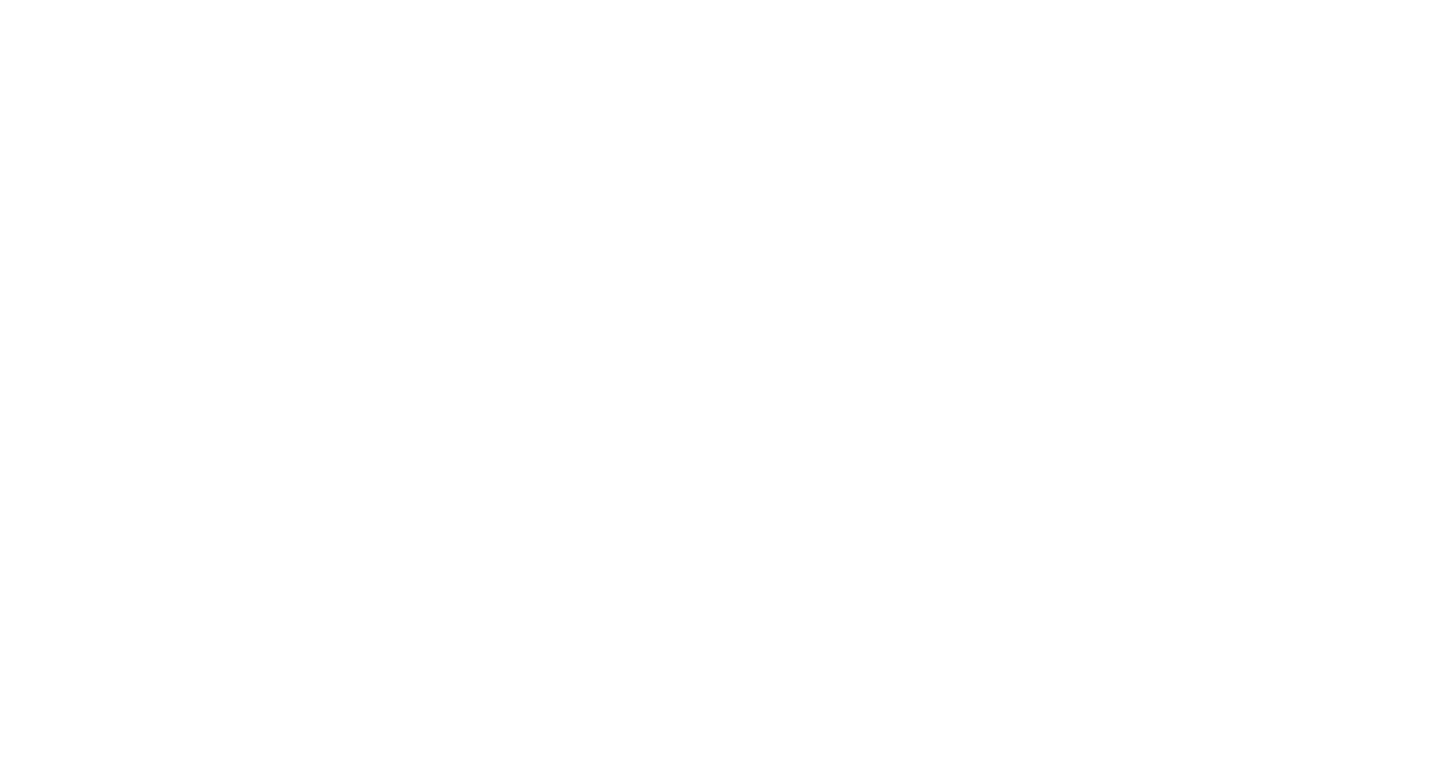 scroll, scrollTop: 0, scrollLeft: 0, axis: both 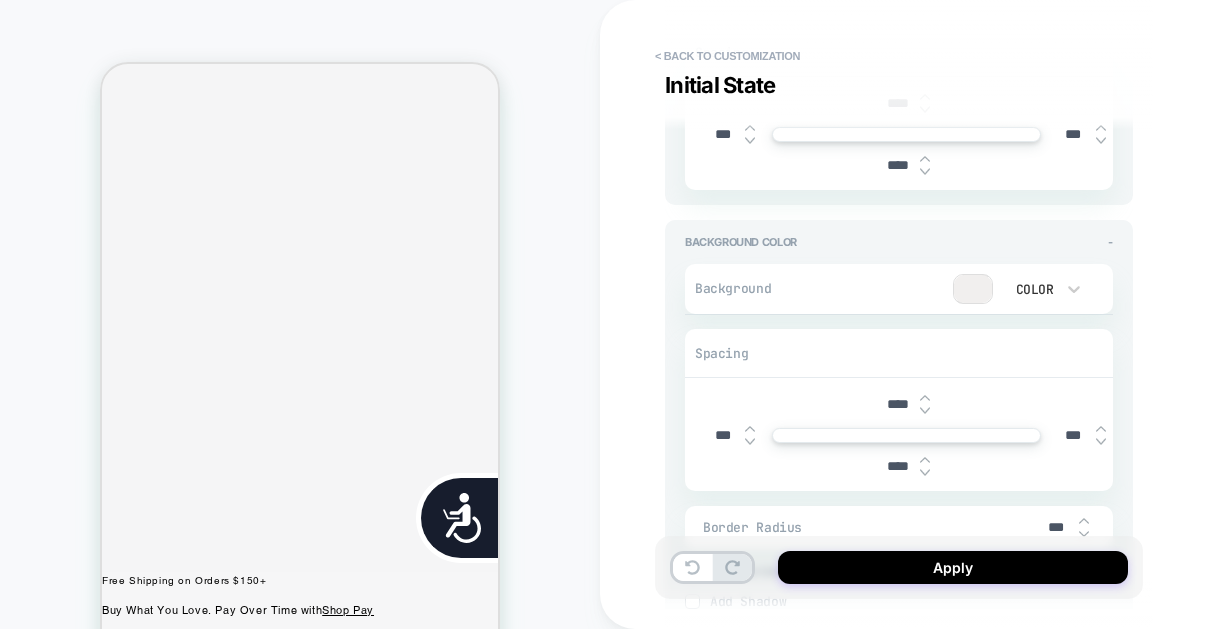 click at bounding box center (973, 289) 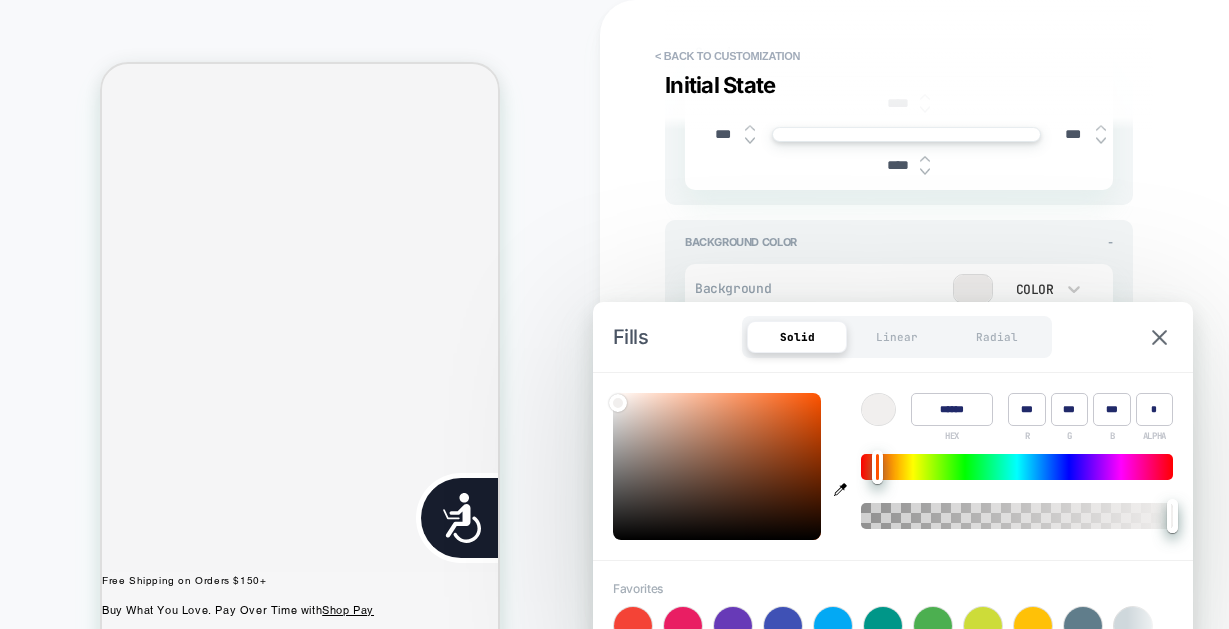 click at bounding box center (841, 466) 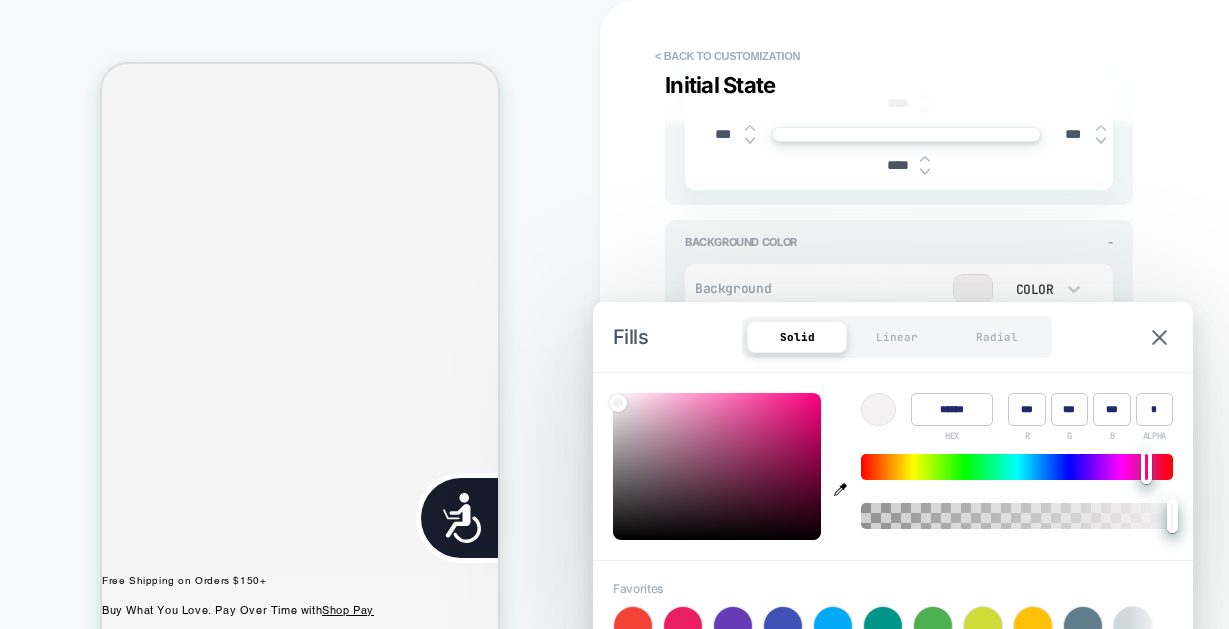 scroll, scrollTop: 0, scrollLeft: 404, axis: horizontal 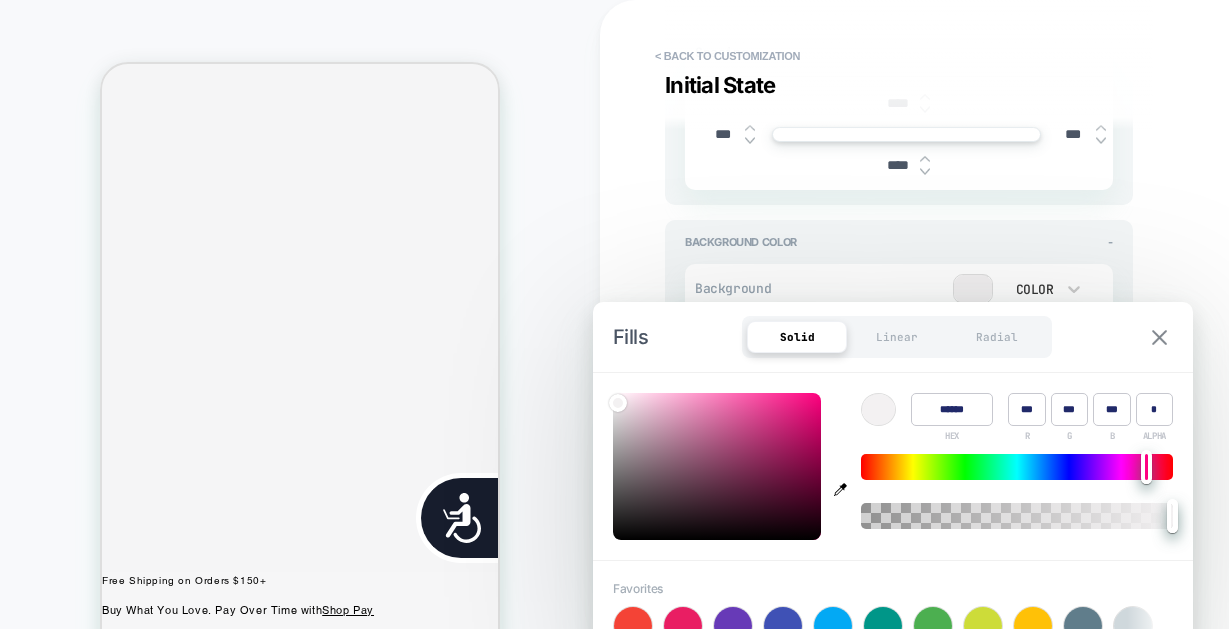 click at bounding box center (1159, 337) 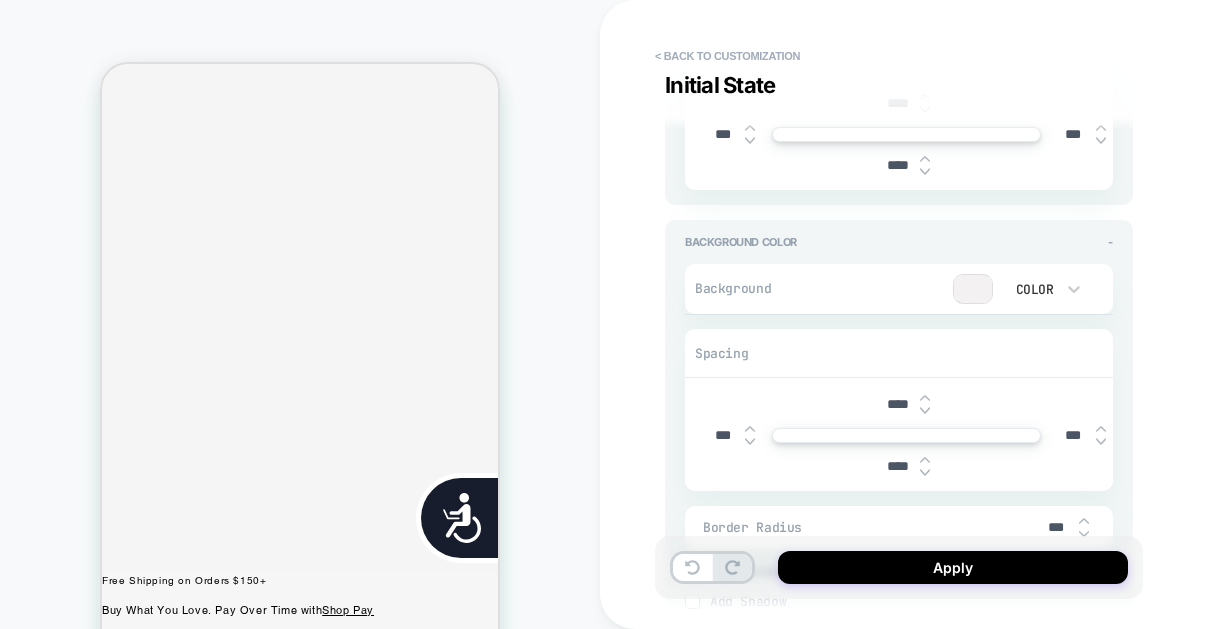 scroll, scrollTop: 0, scrollLeft: 808, axis: horizontal 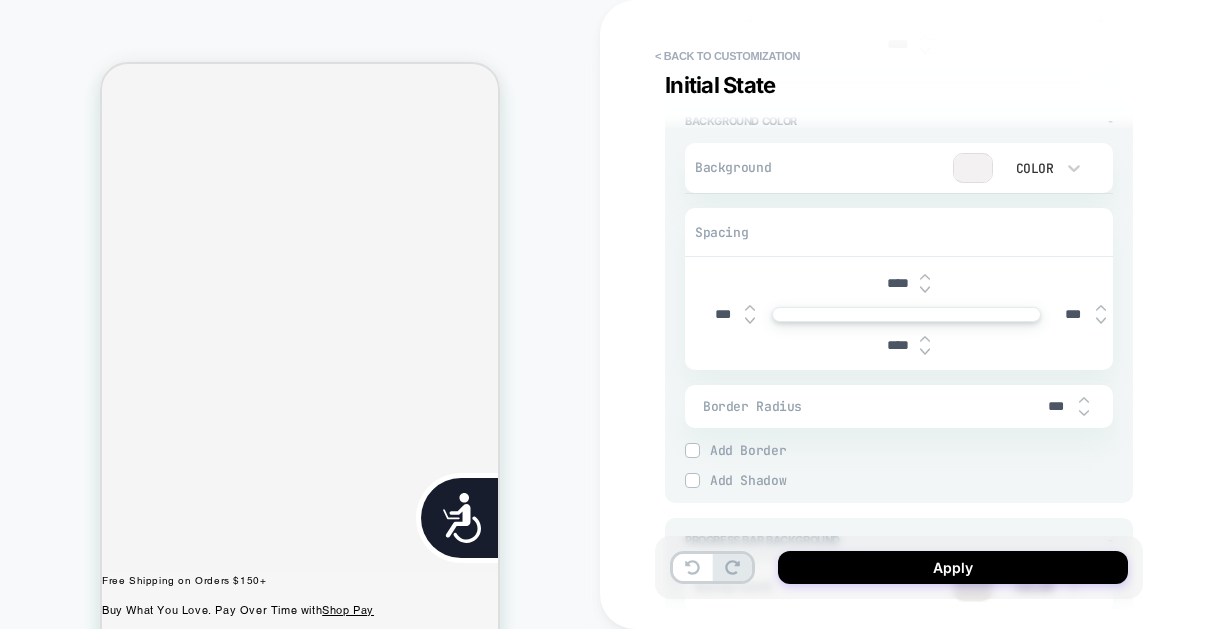 click on "****" at bounding box center (897, 283) 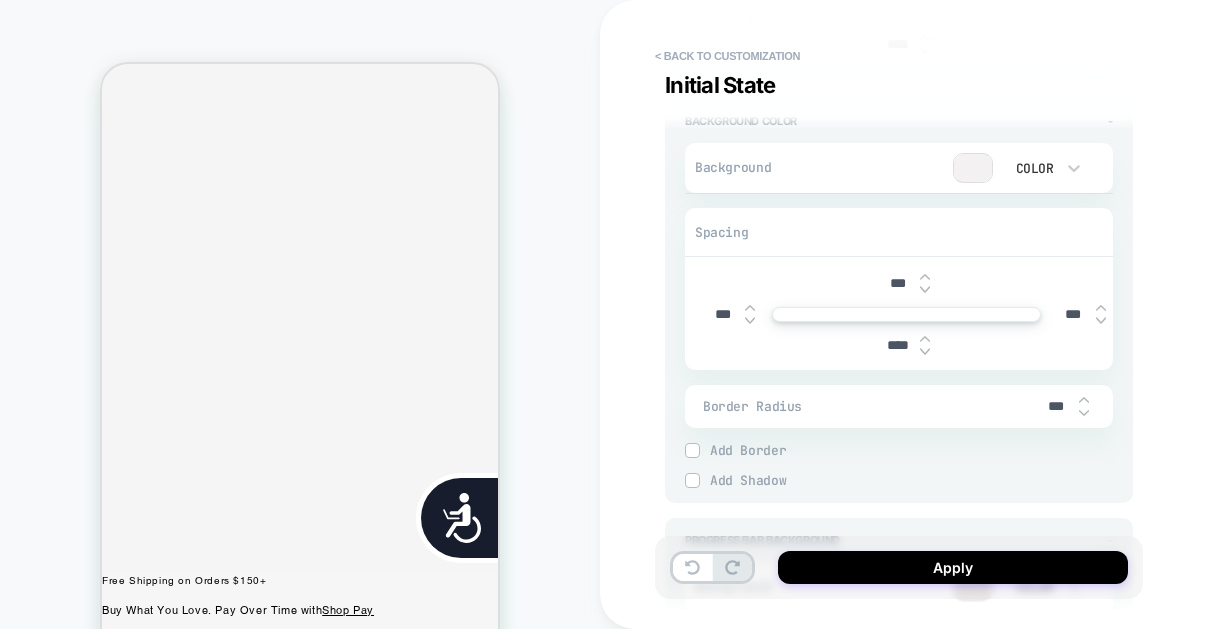 type on "*" 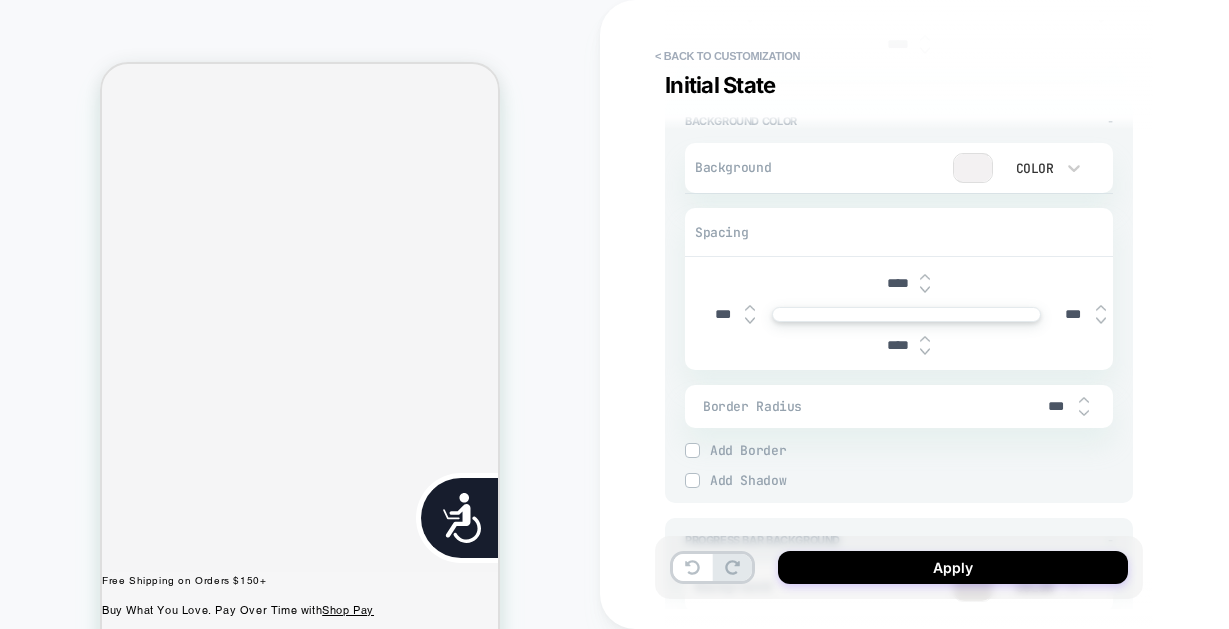 type on "*" 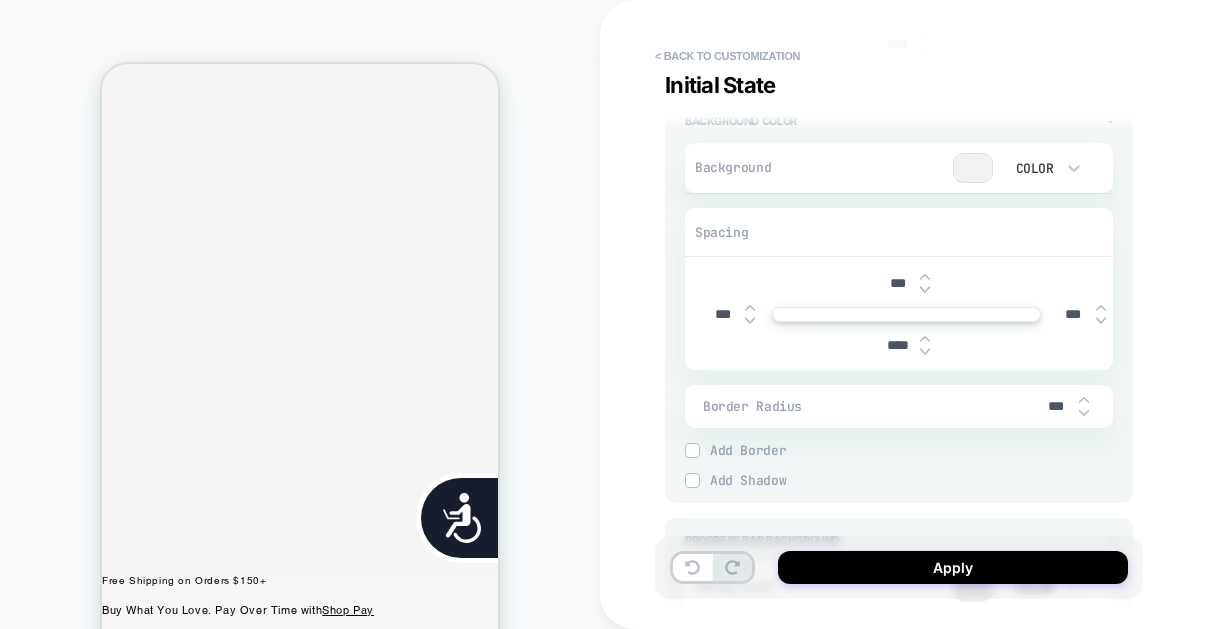 type on "*" 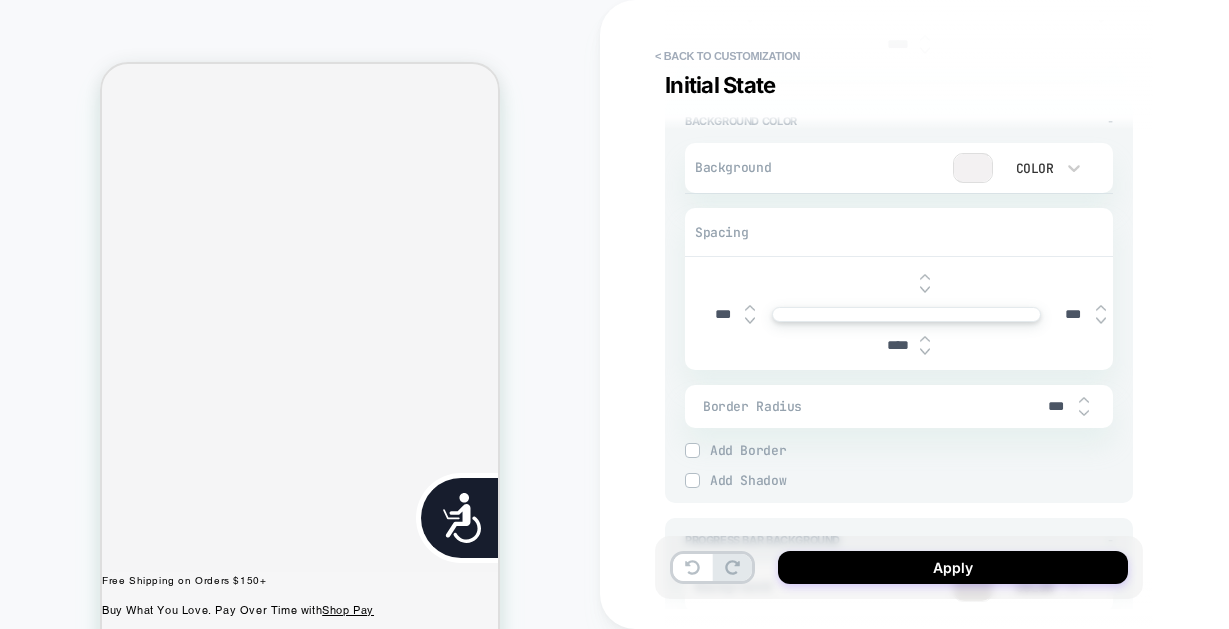 type on "*" 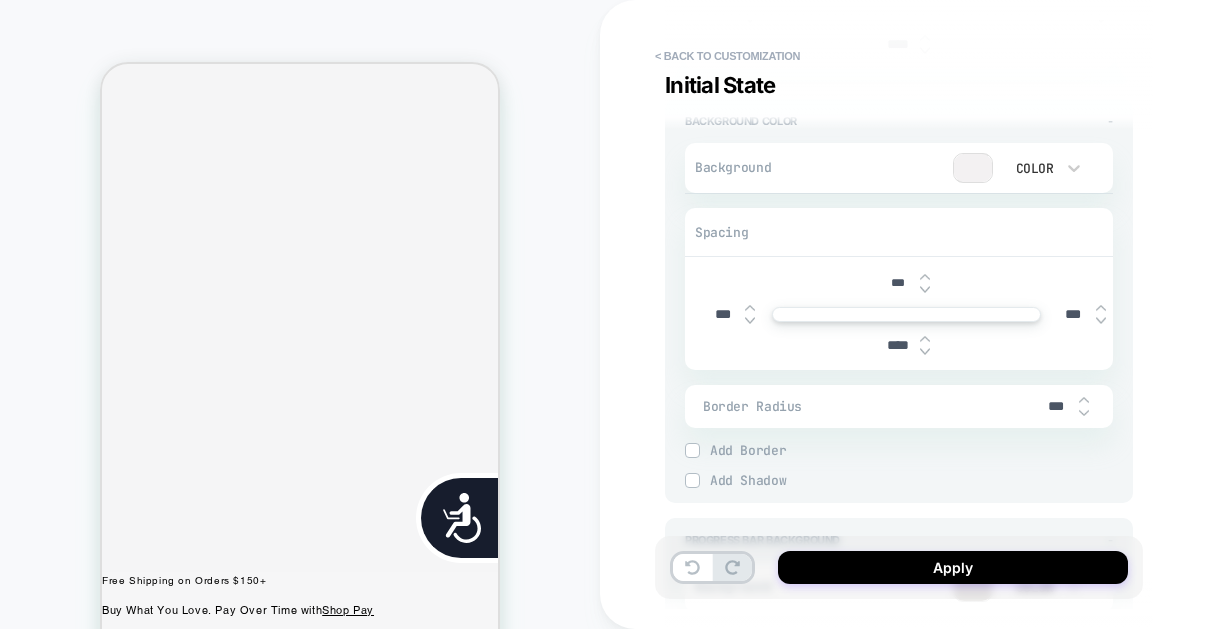type on "*" 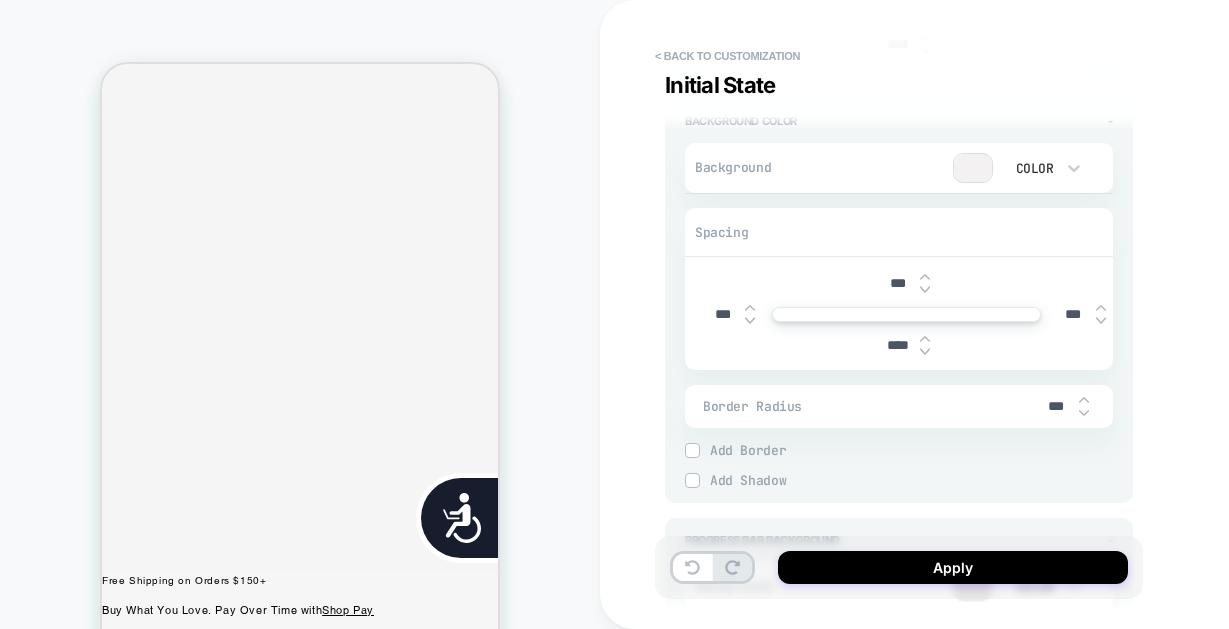 type 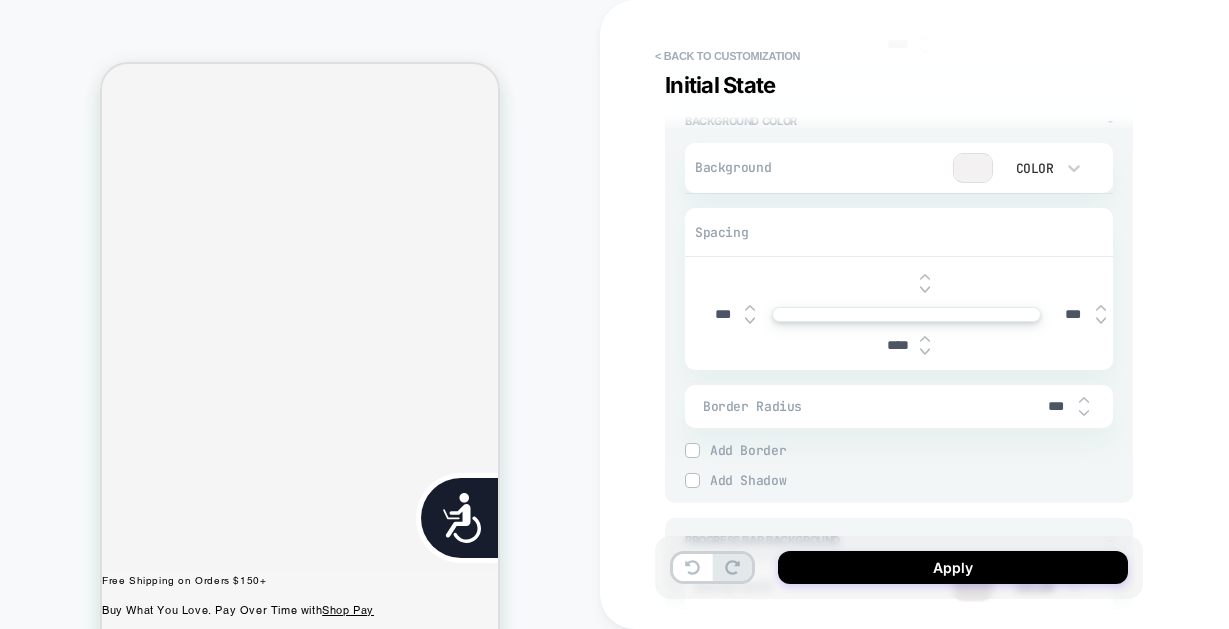 type on "*" 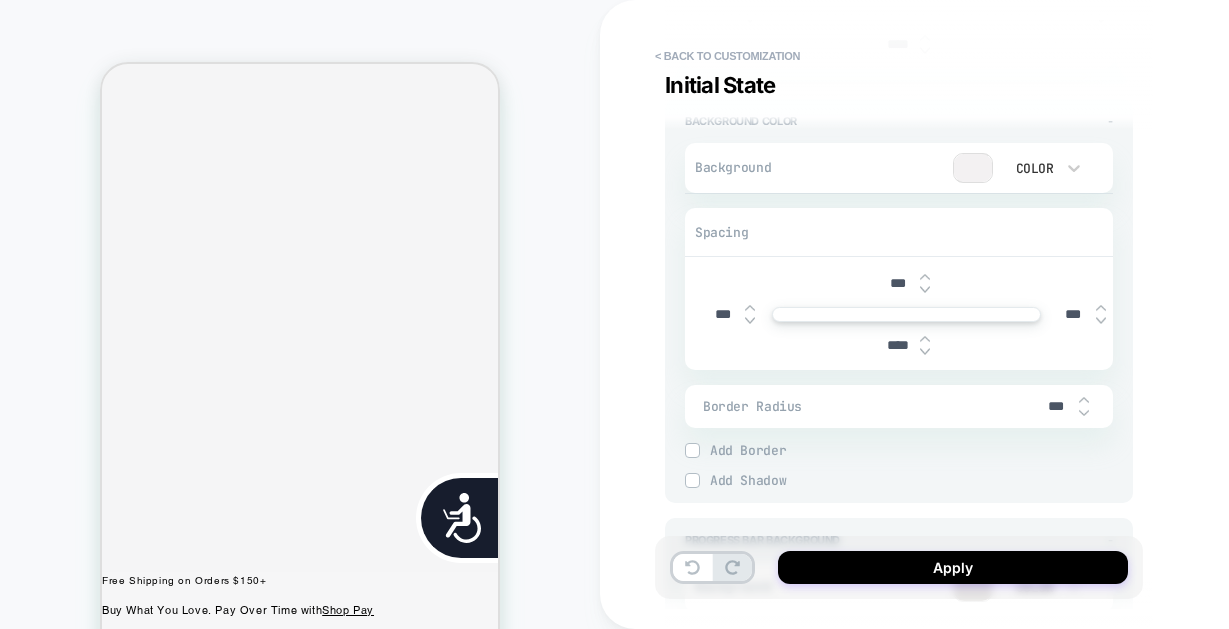 type on "*" 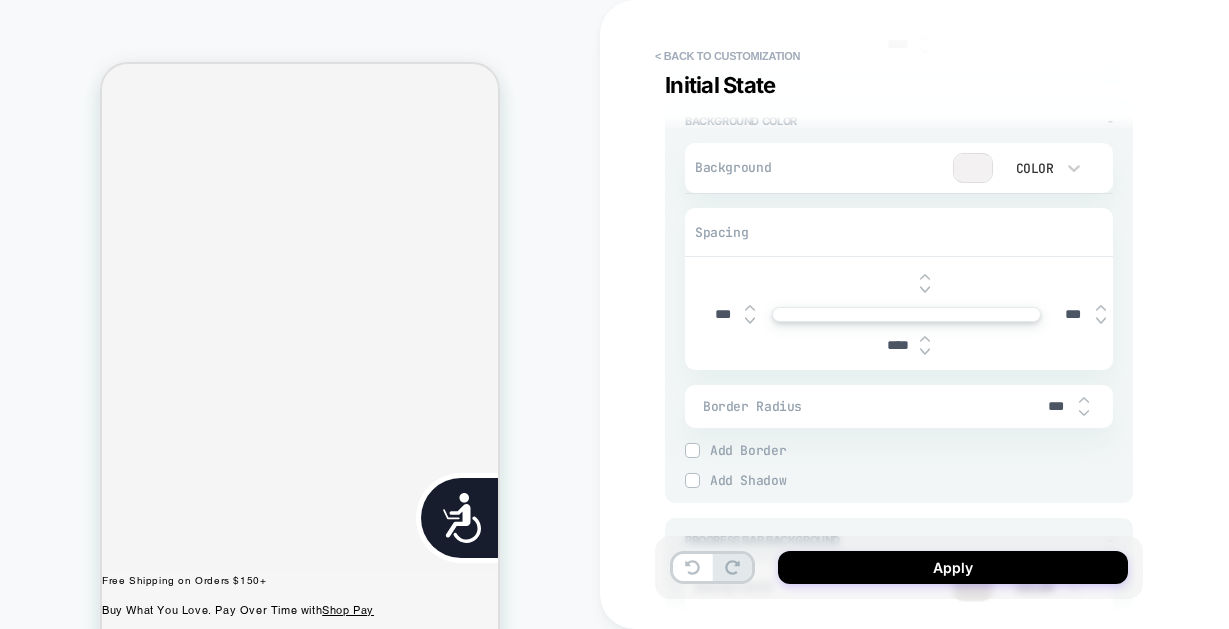 type on "*" 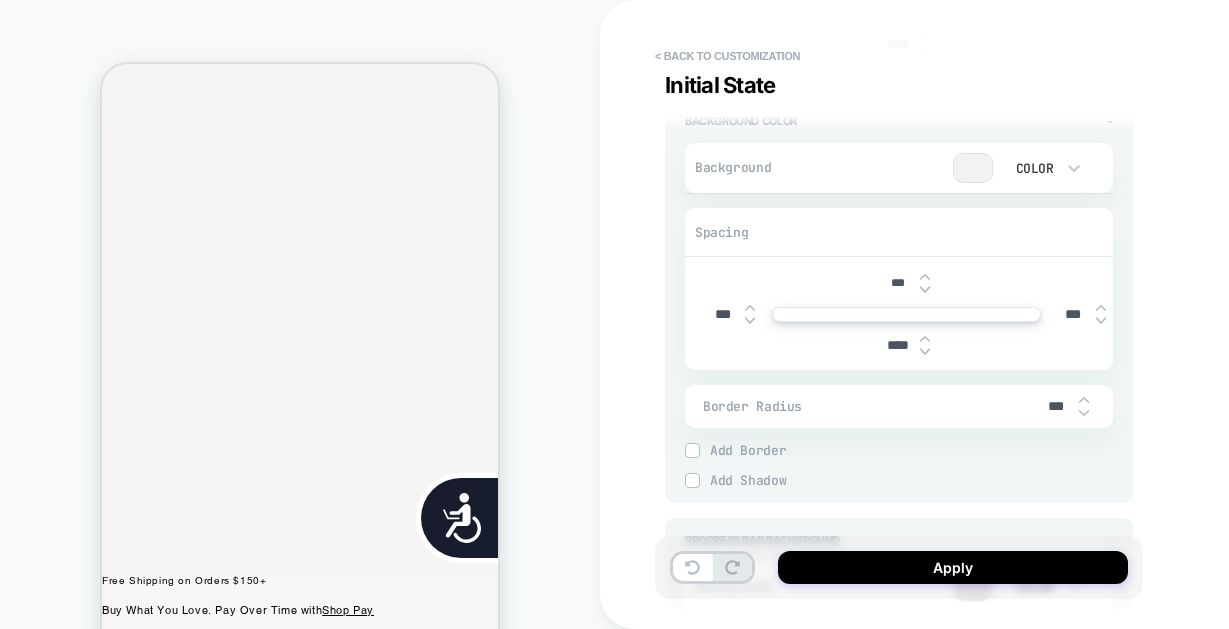 type on "*" 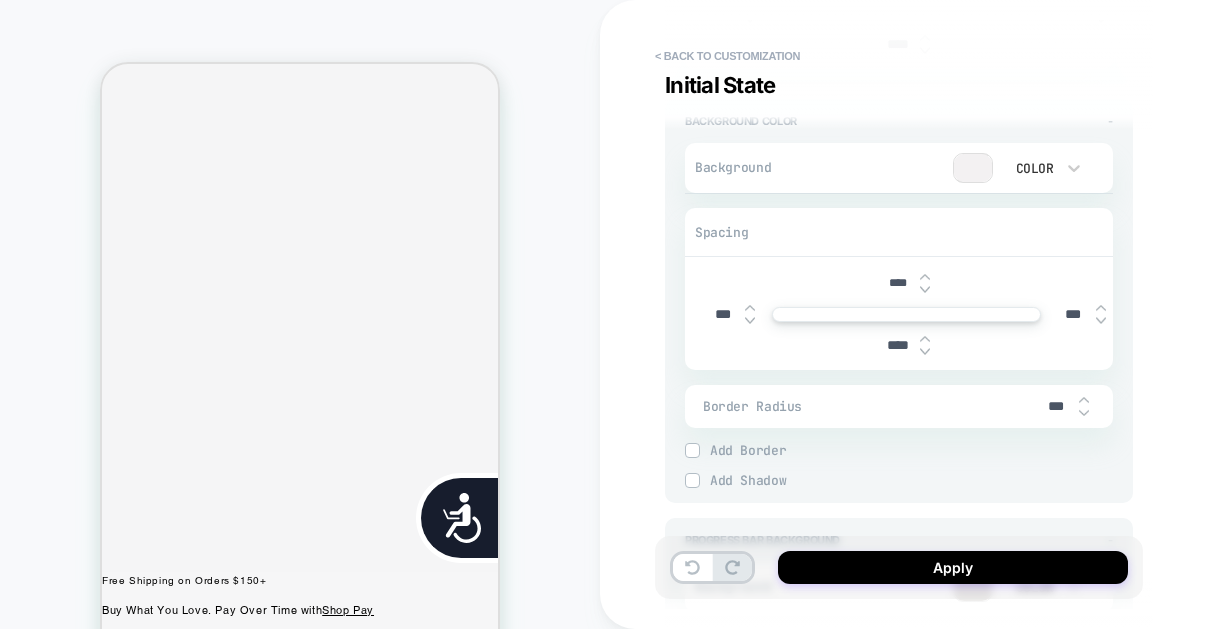 type on "*" 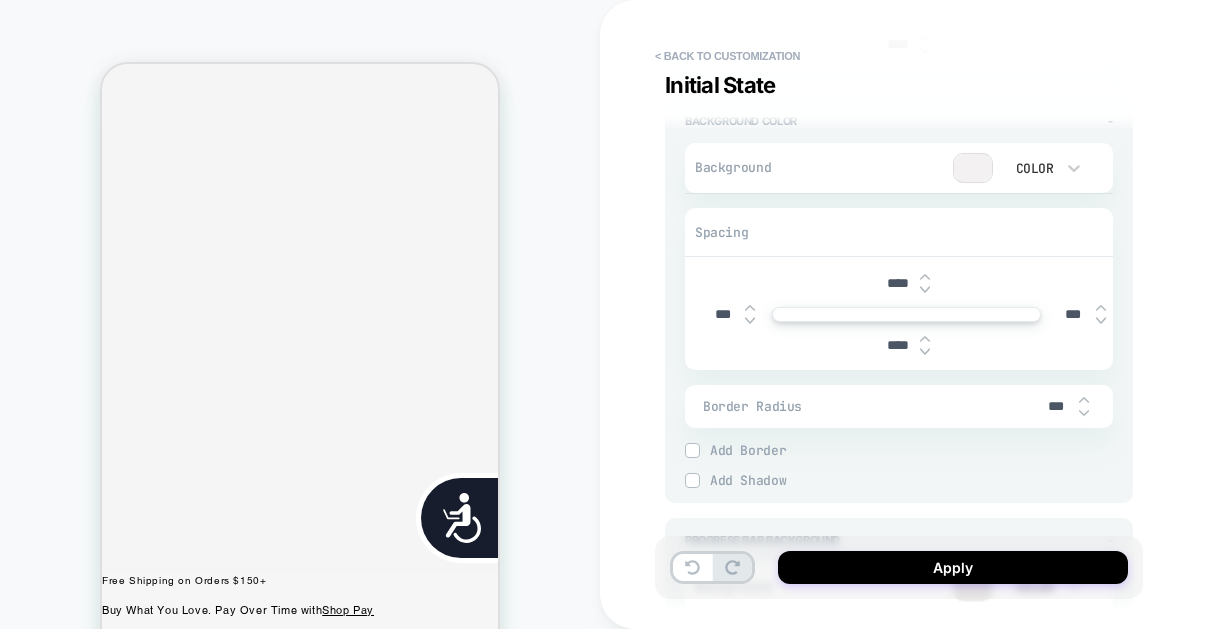 type on "***" 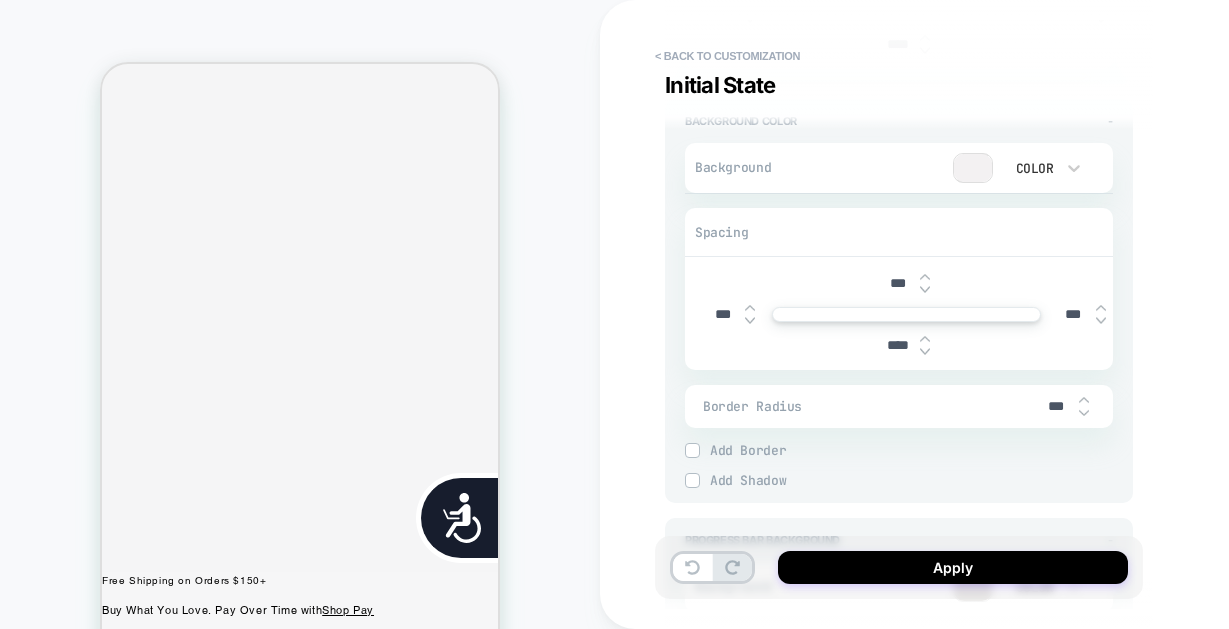 type on "*" 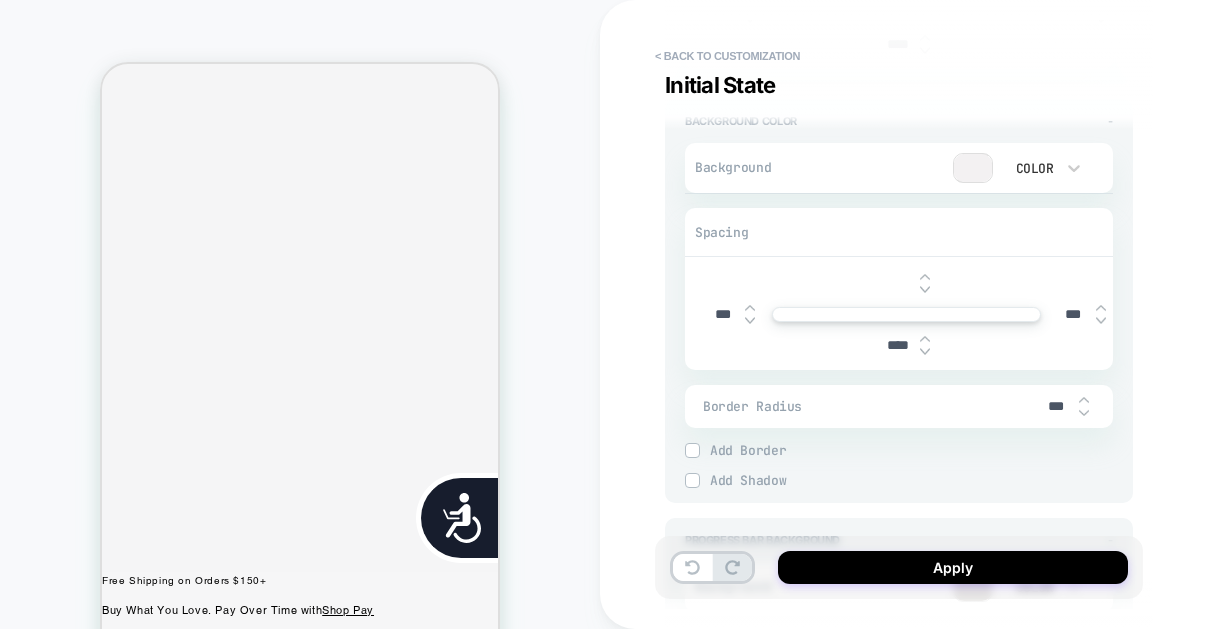 type on "*" 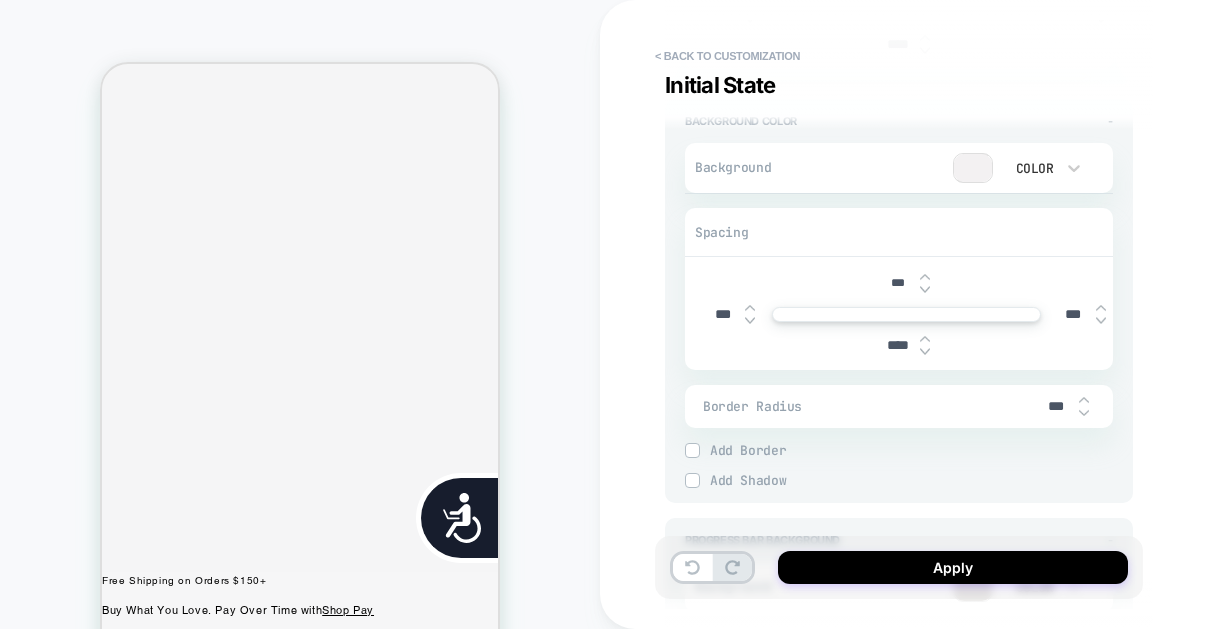 type on "*" 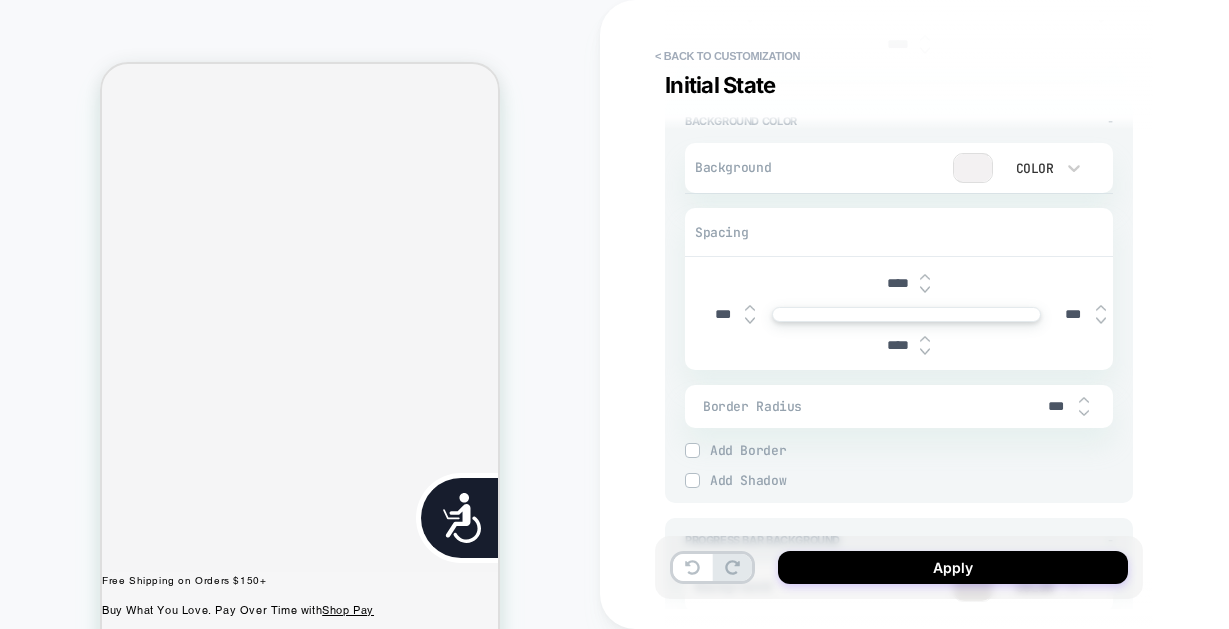 type on "*" 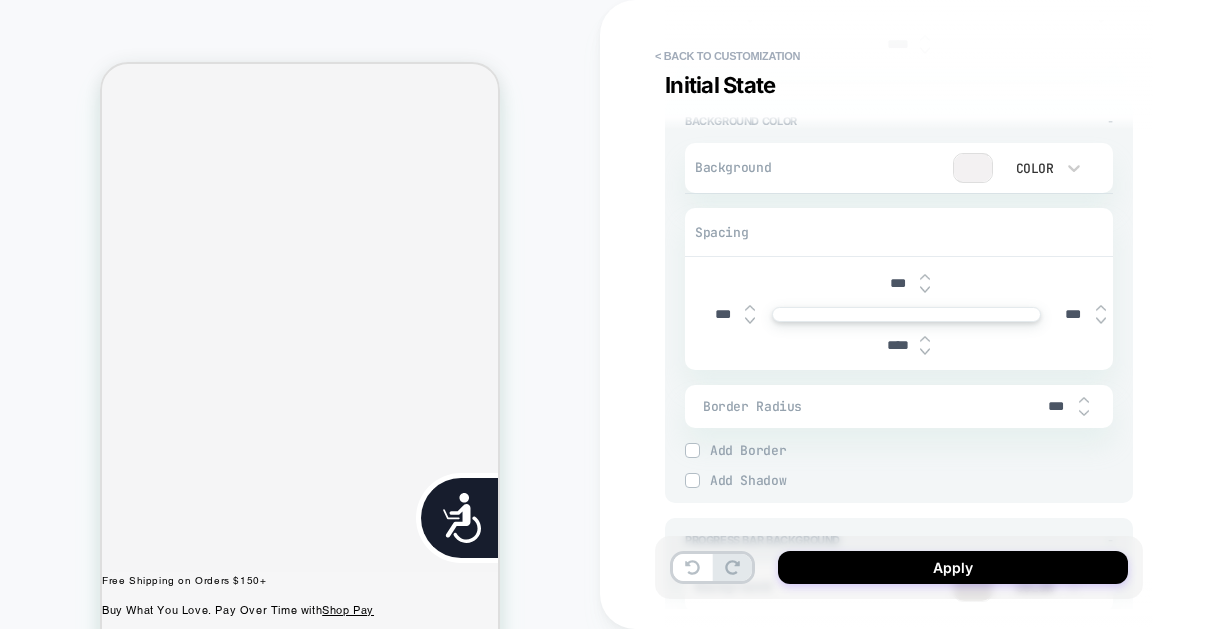 type on "*" 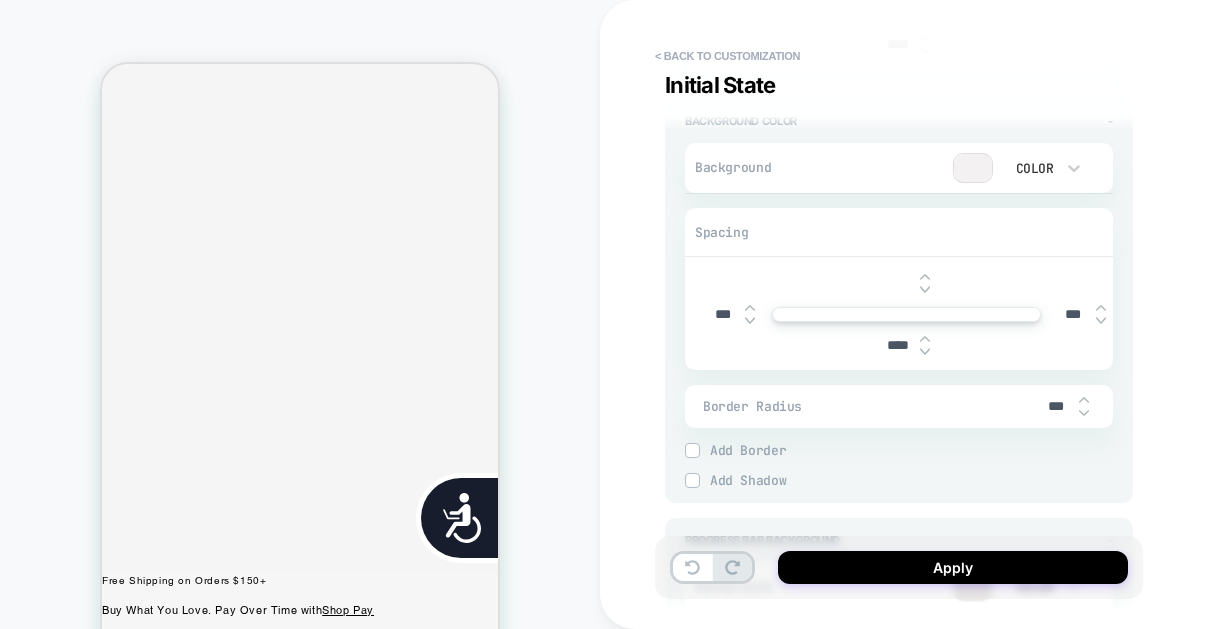 type on "*" 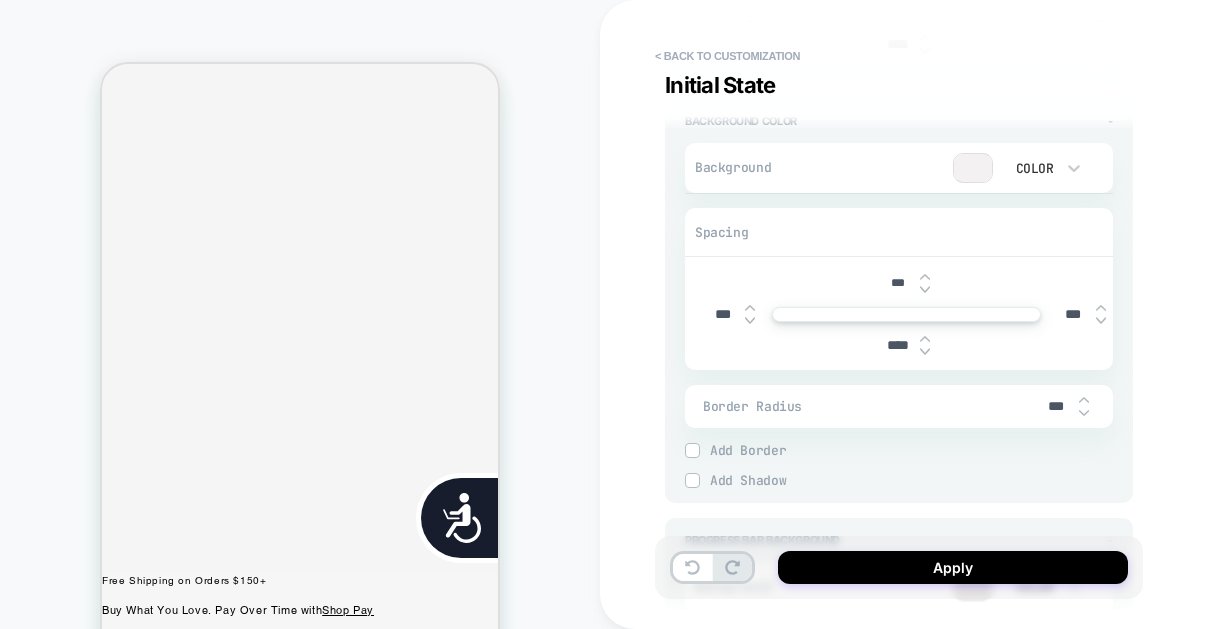 type on "*" 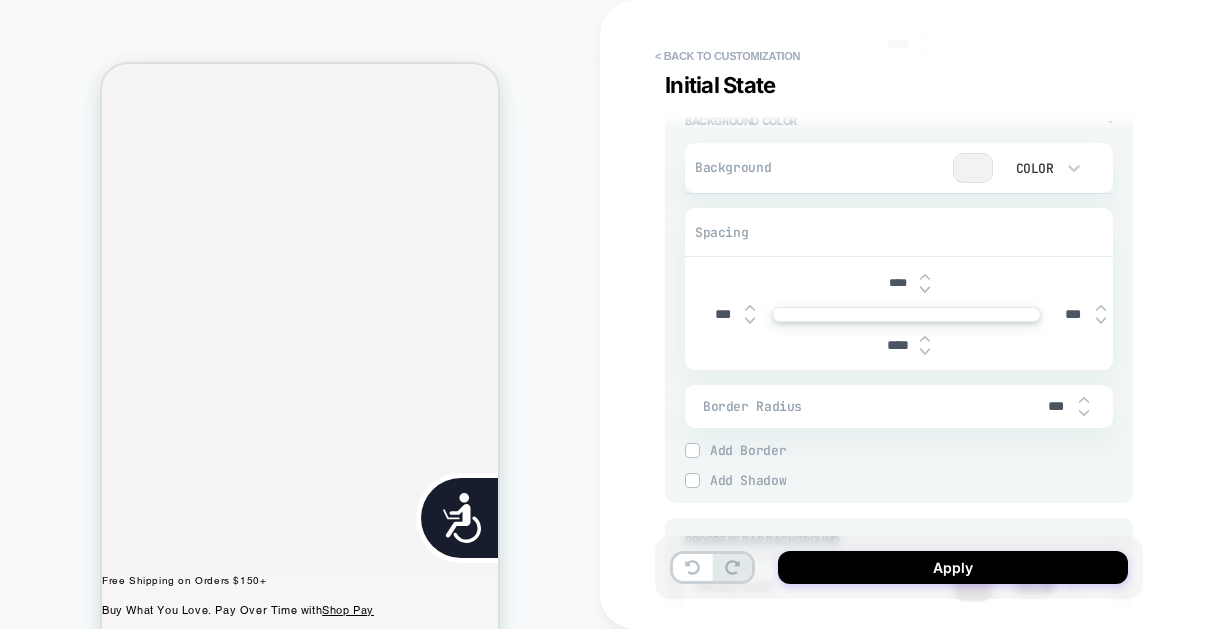 type on "*" 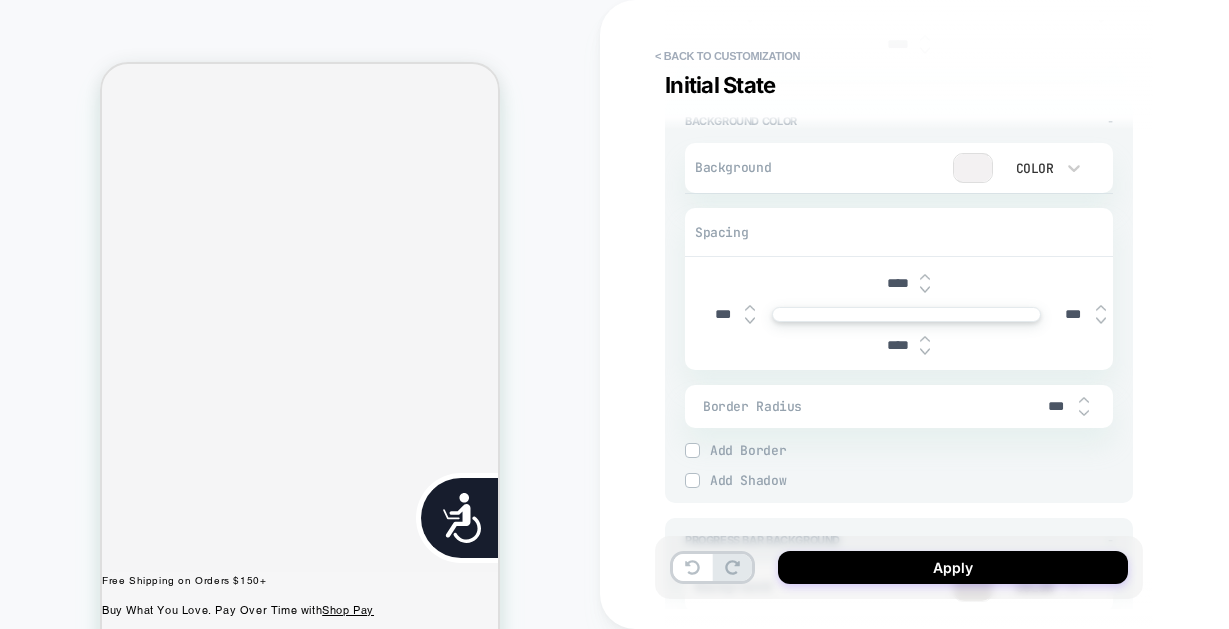 click on "****" at bounding box center (897, 345) 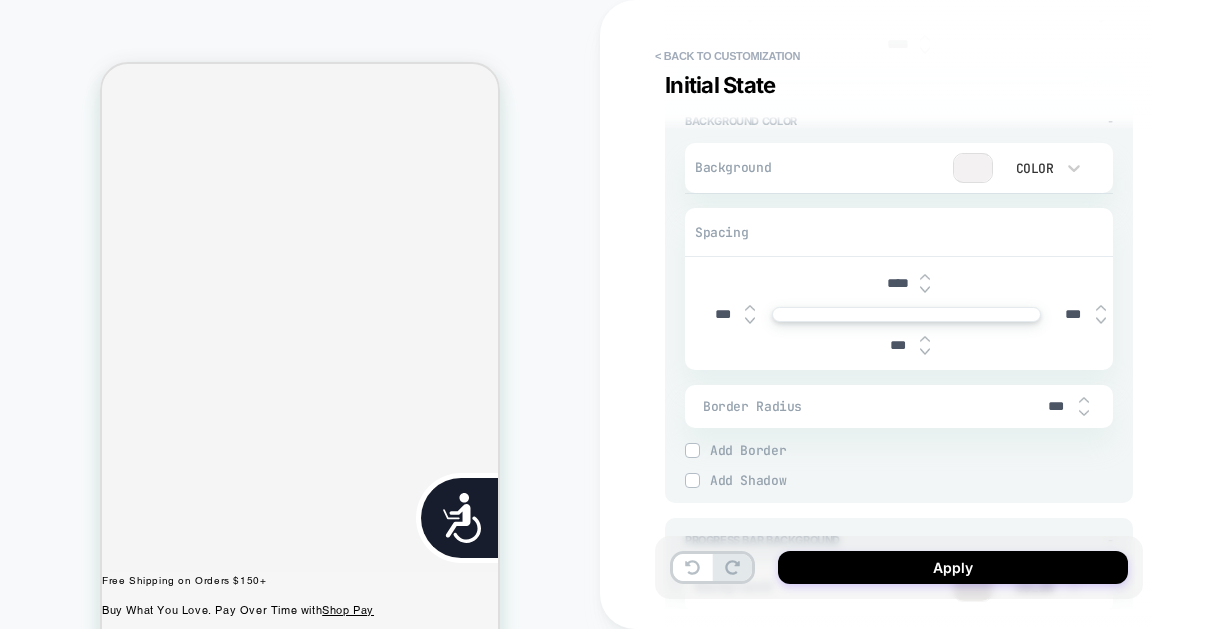 type on "*" 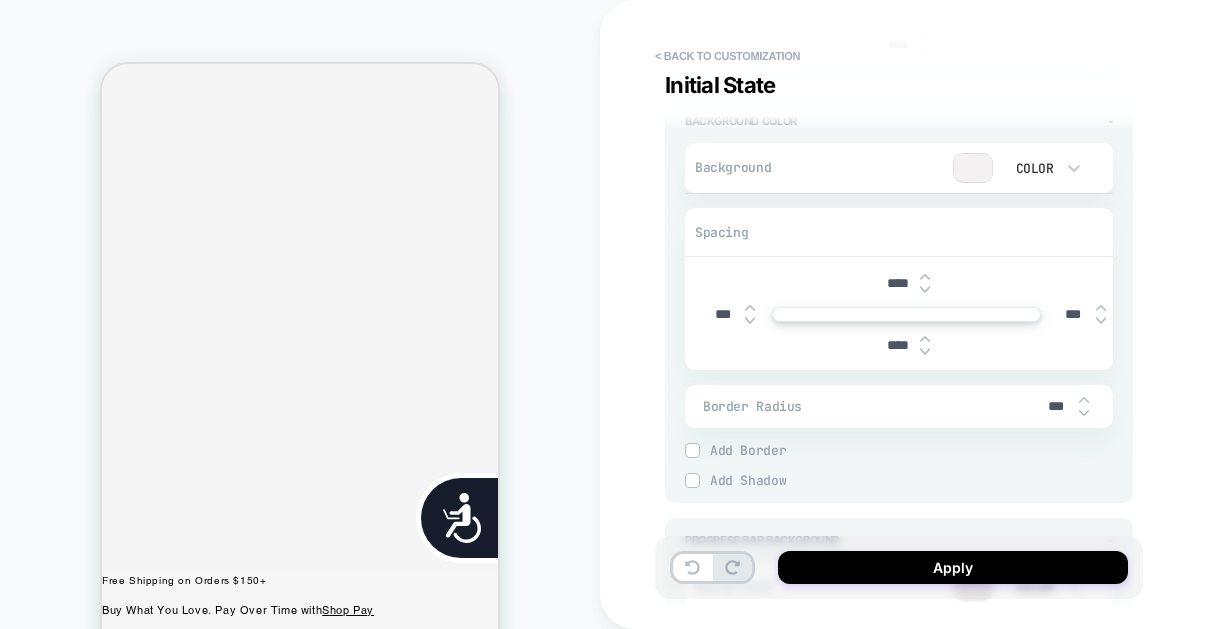 type on "*" 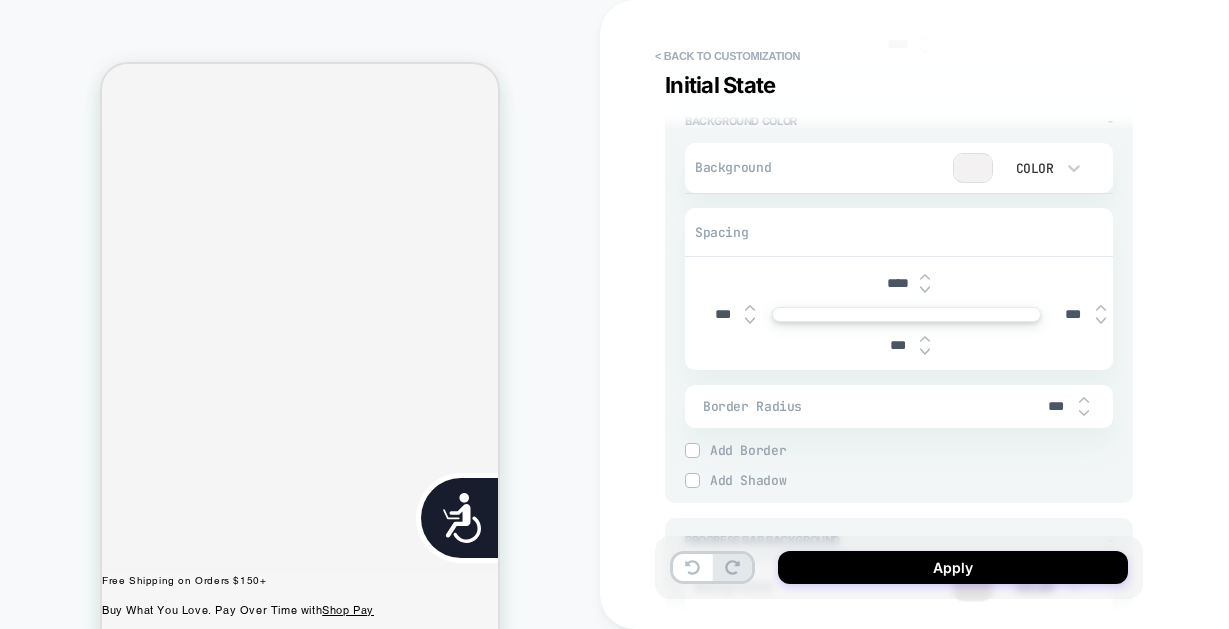 scroll, scrollTop: 0, scrollLeft: 404, axis: horizontal 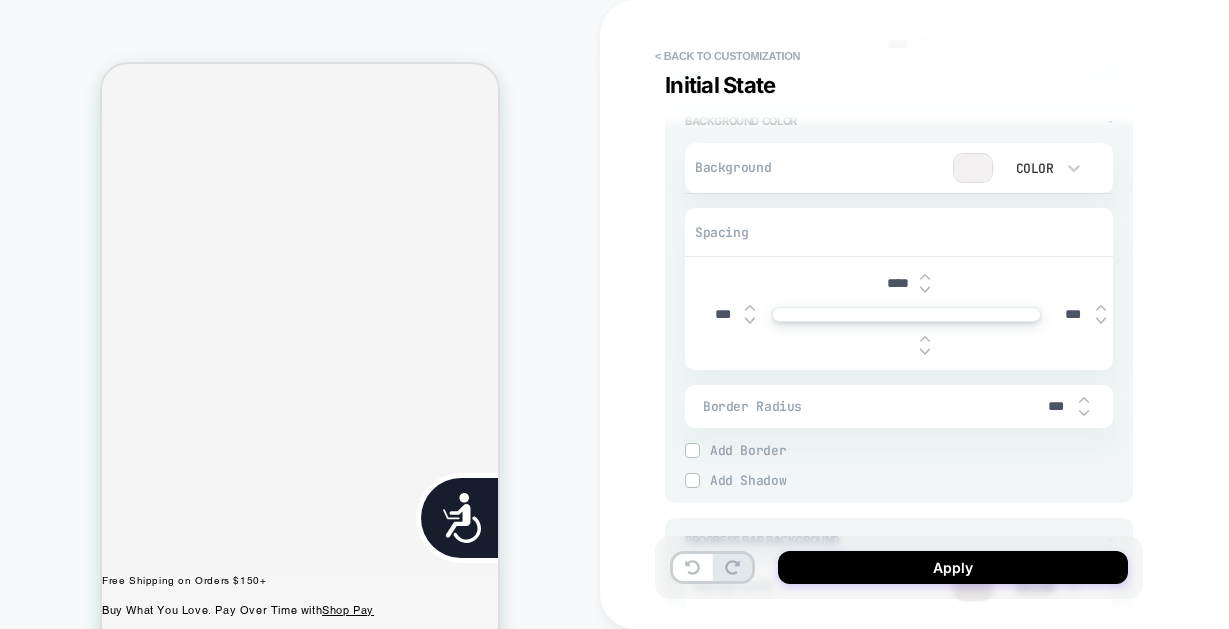 type on "*" 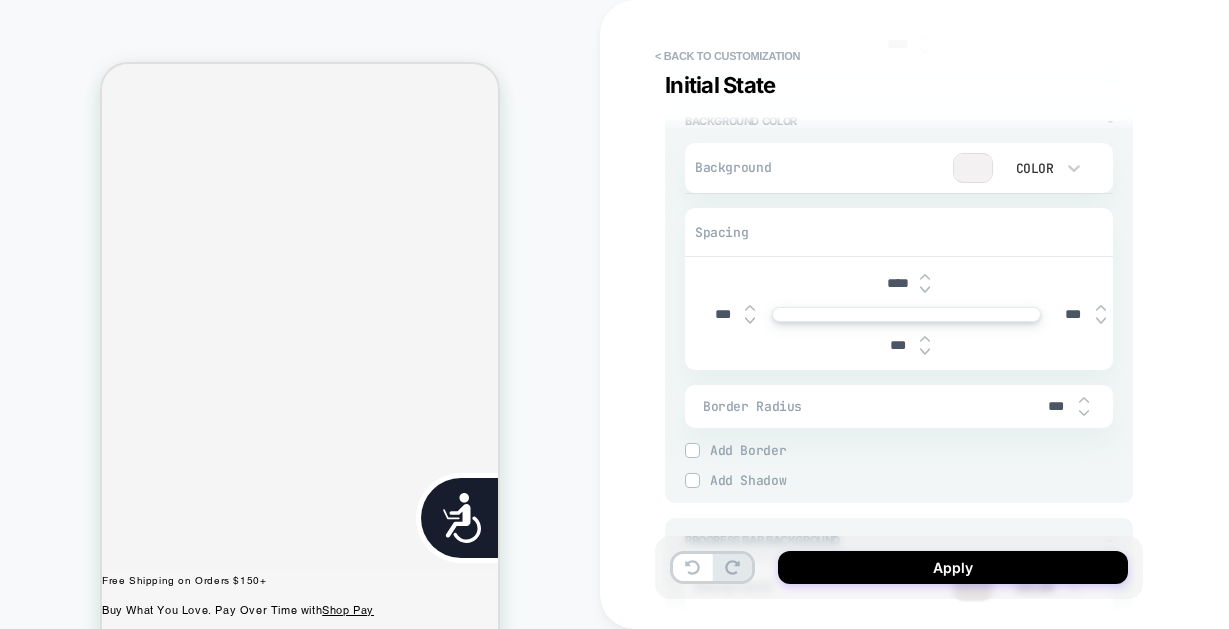 type on "*" 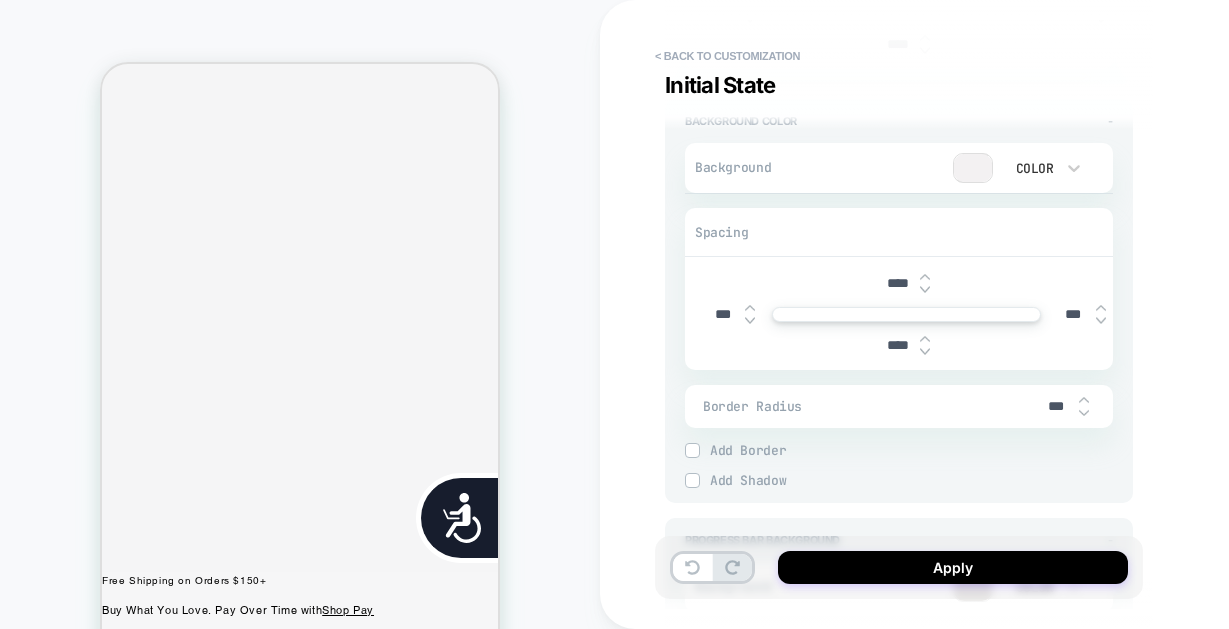 type on "*" 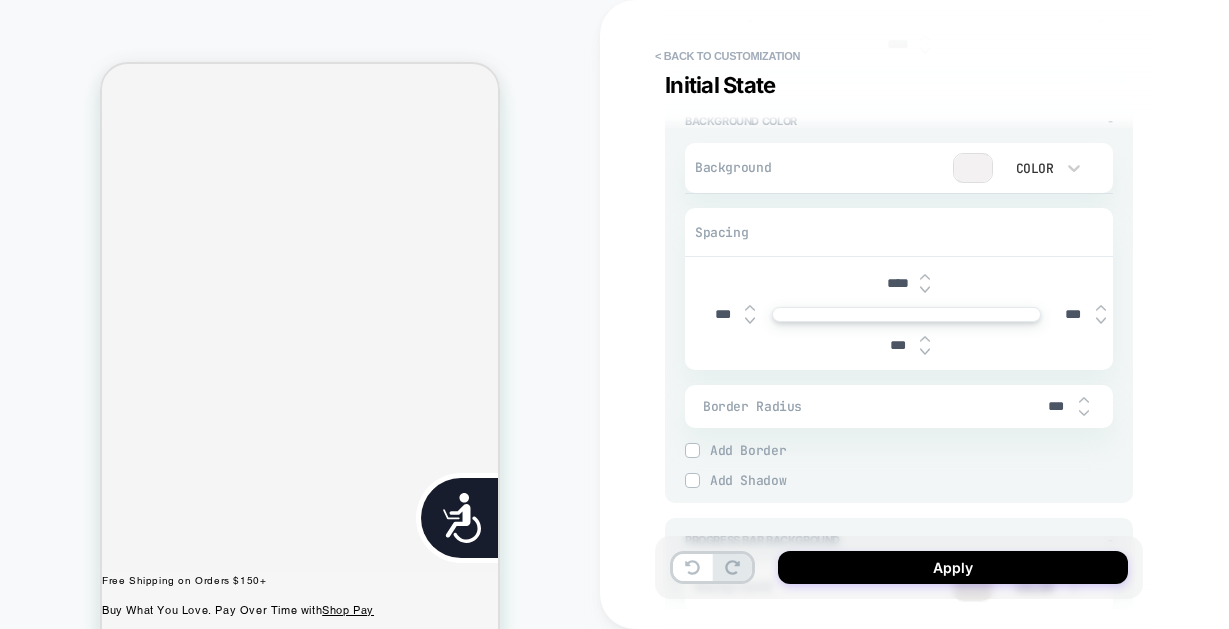type on "*" 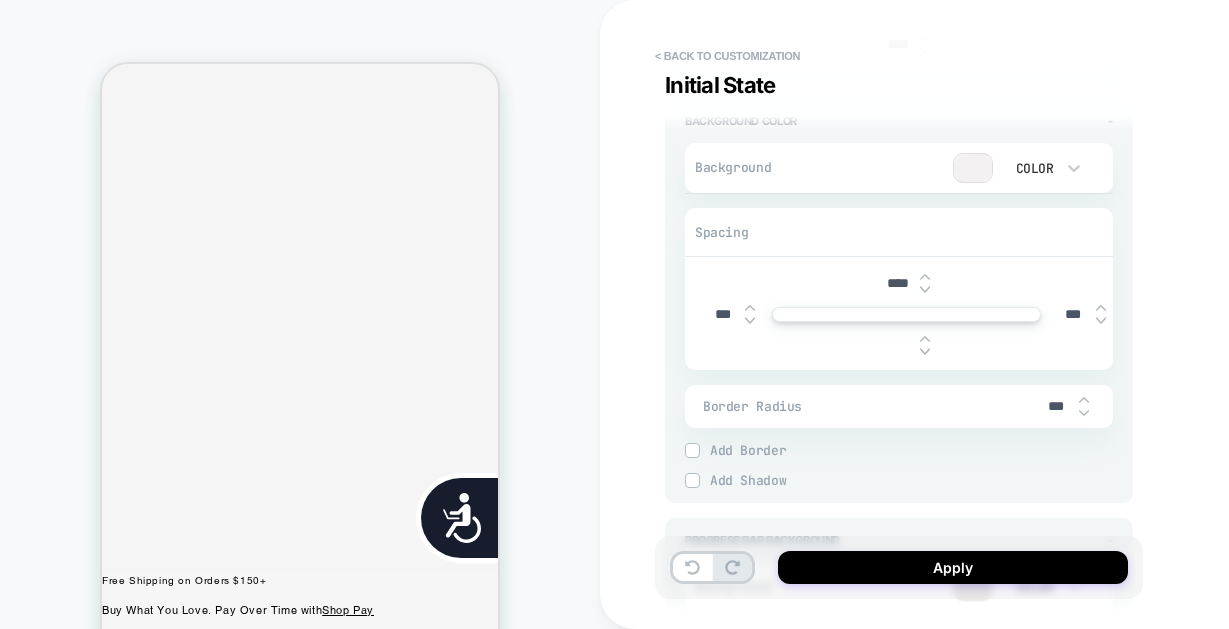 type on "*" 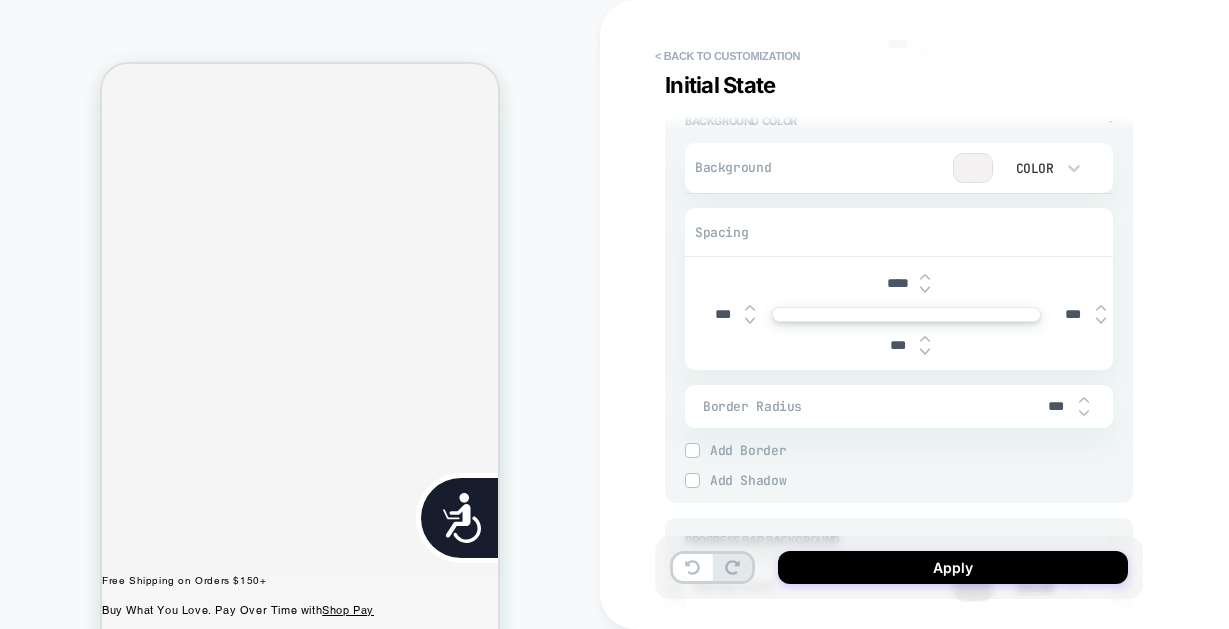 type on "*" 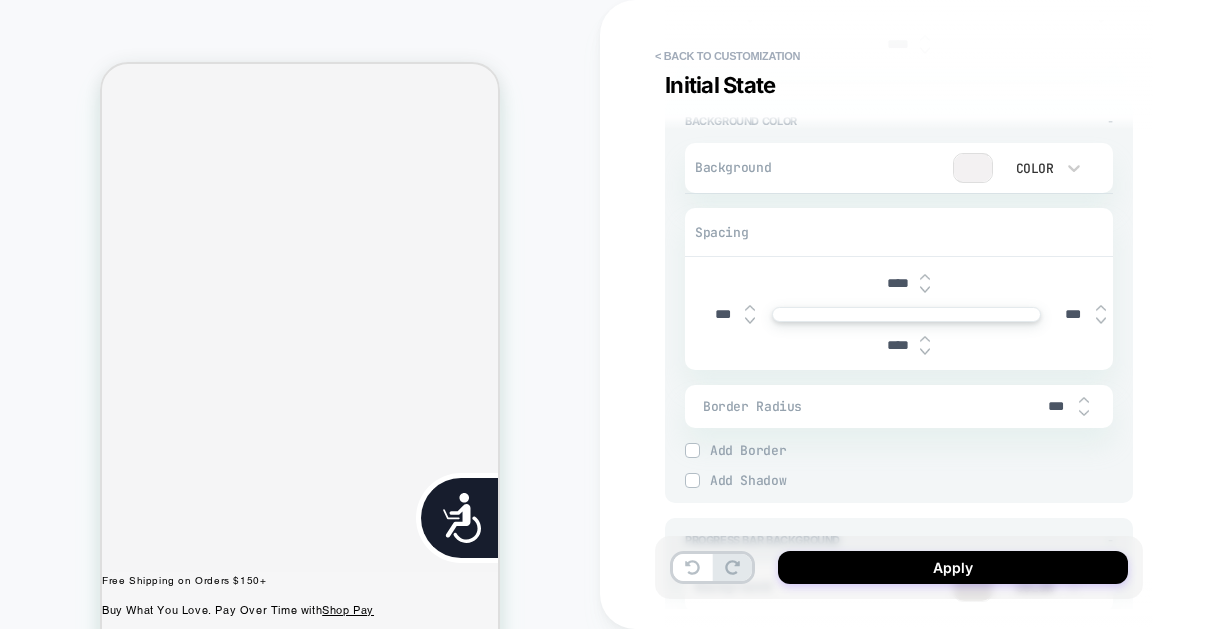 type on "*" 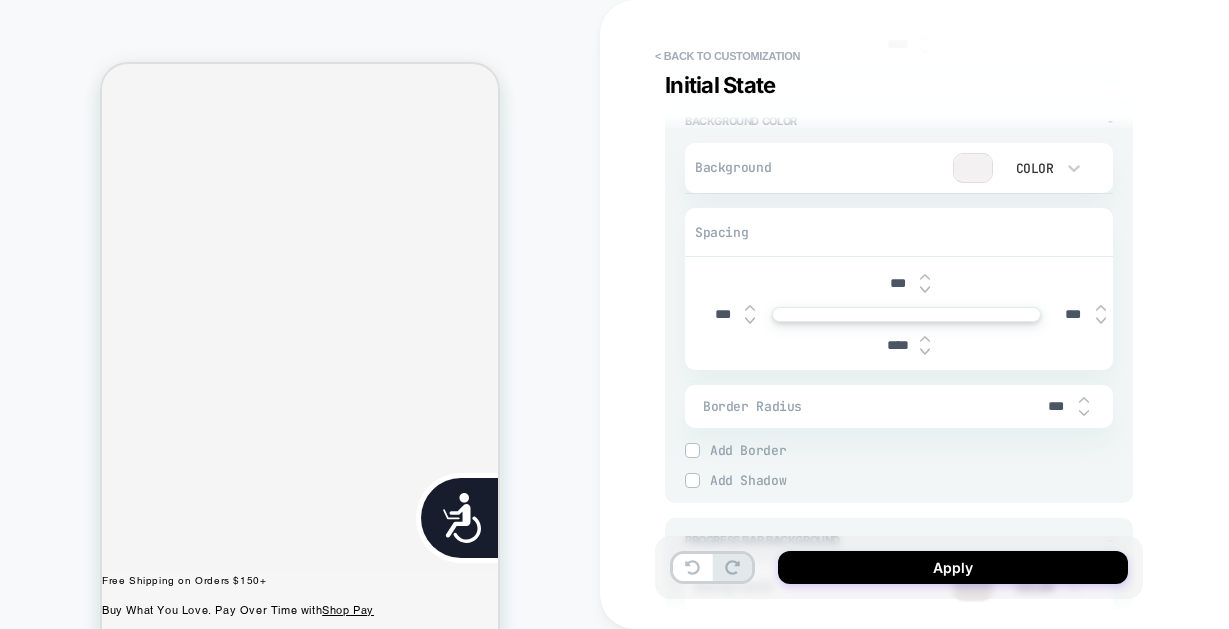type on "*" 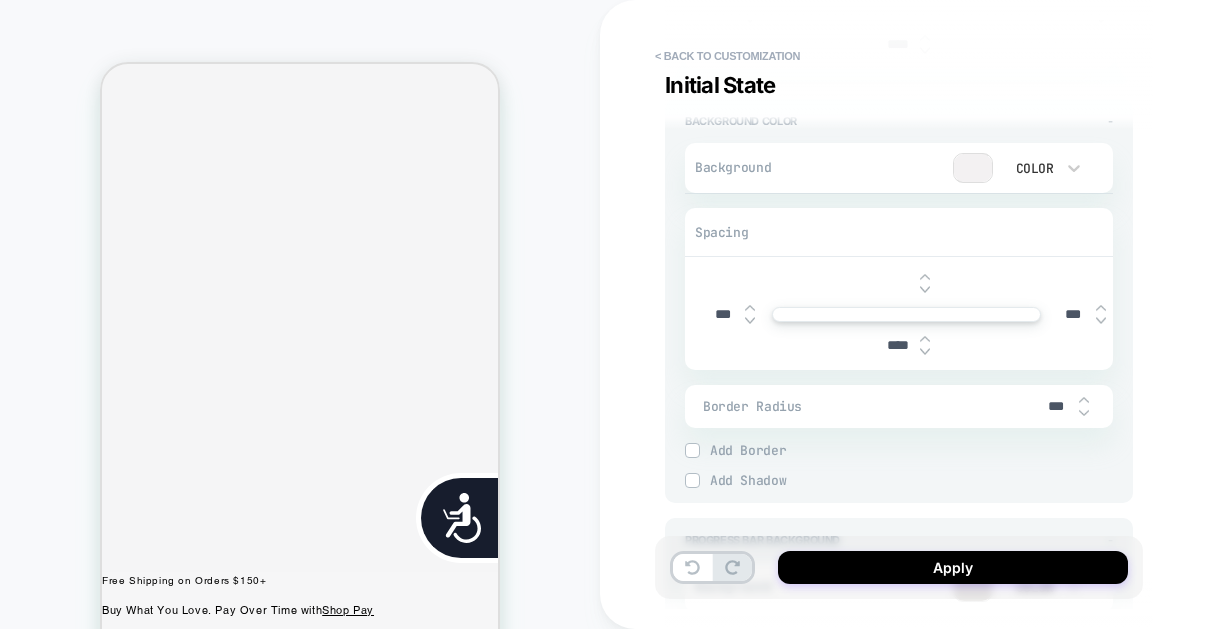 type on "*" 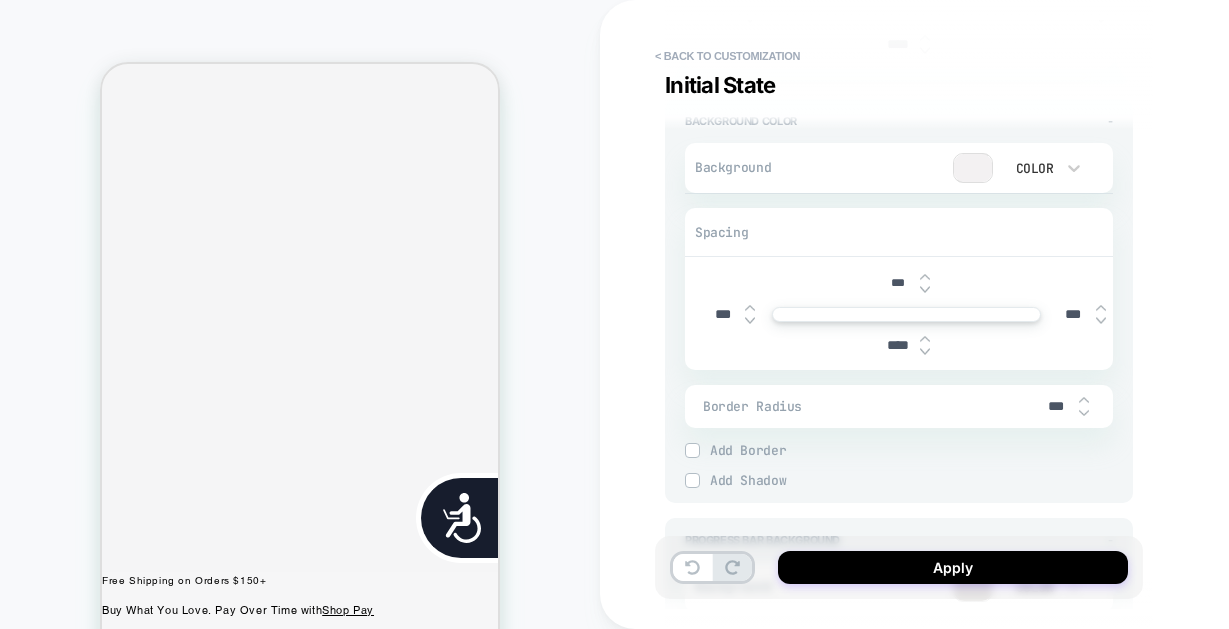 type on "*" 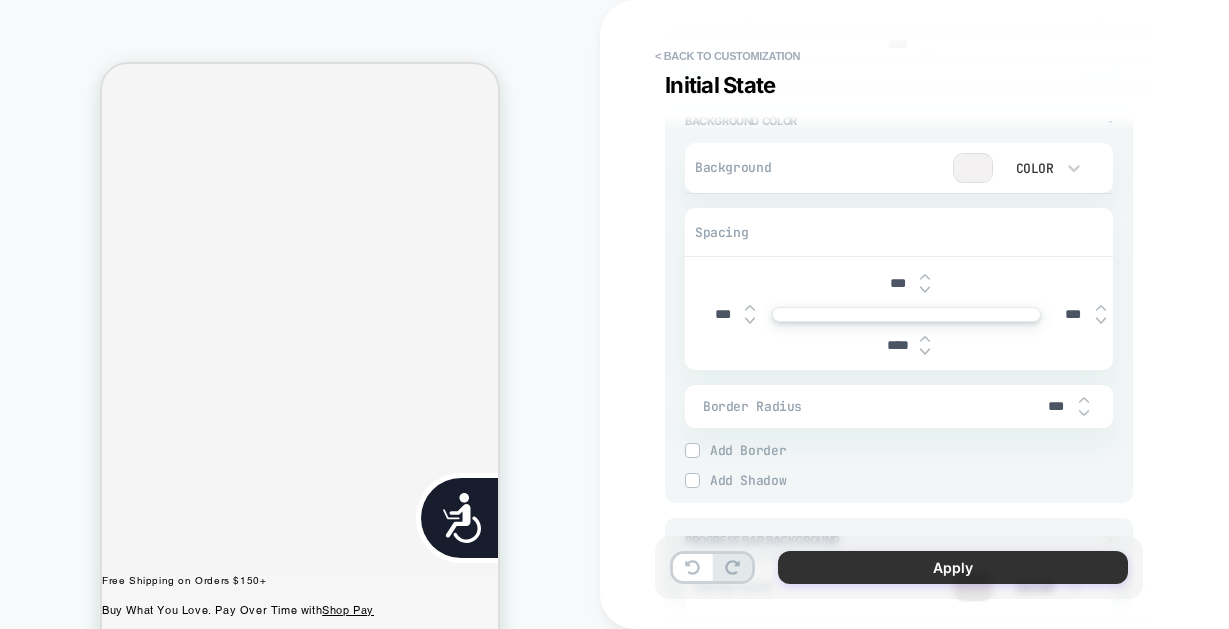 type on "***" 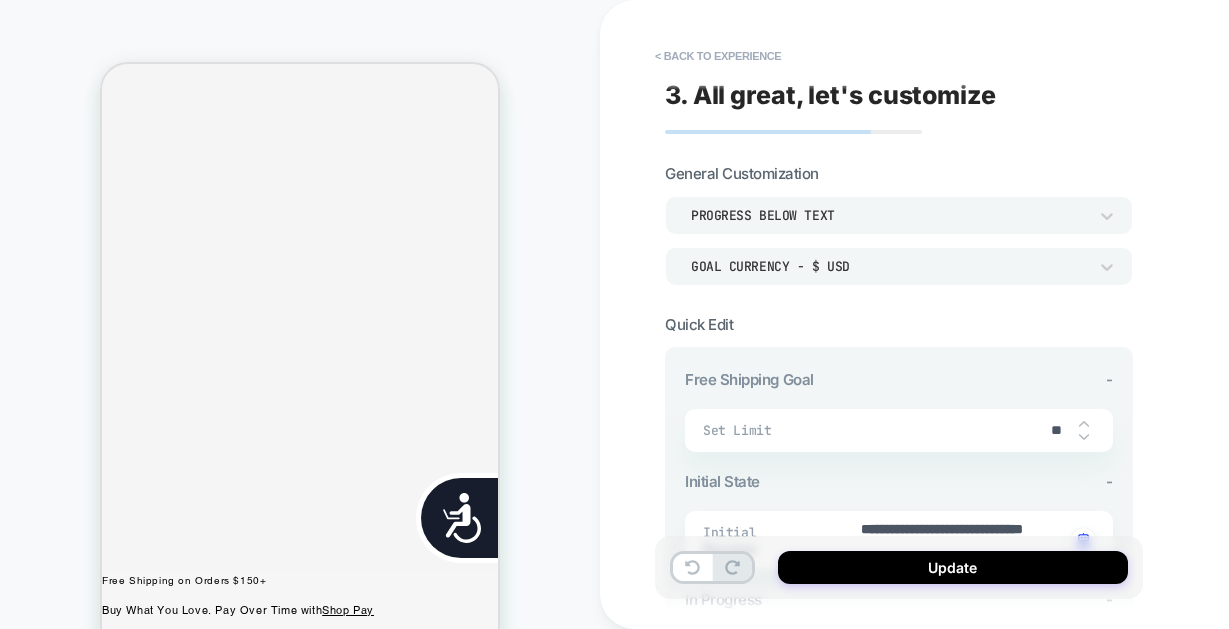 scroll, scrollTop: 0, scrollLeft: 404, axis: horizontal 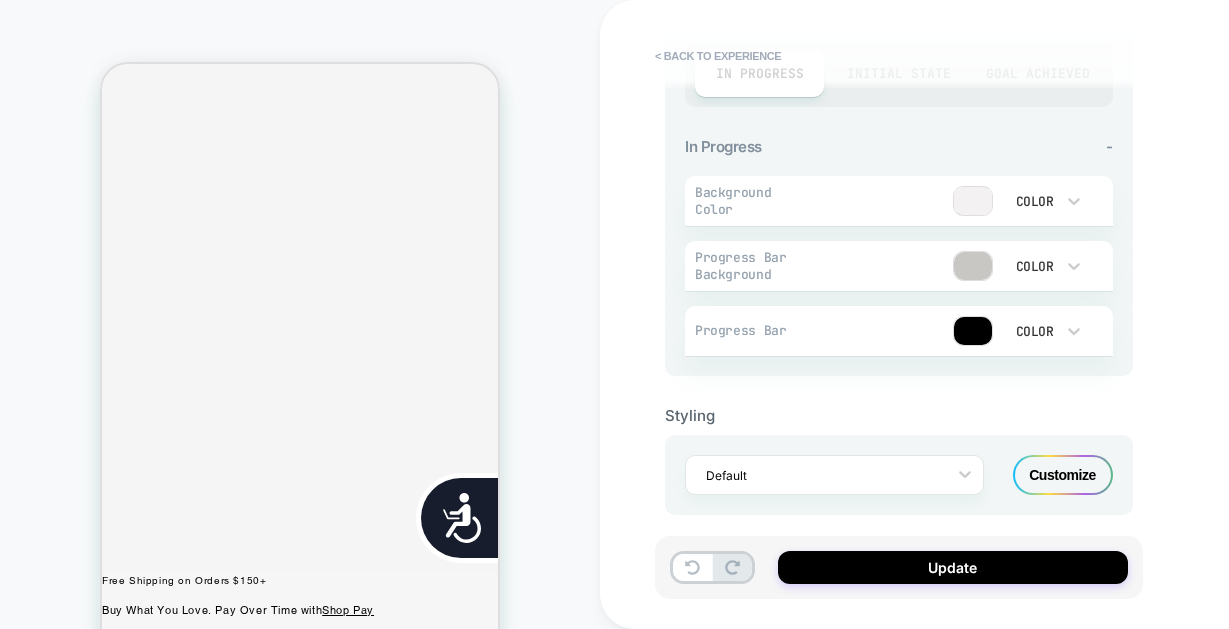click on "Customize" at bounding box center [1063, 475] 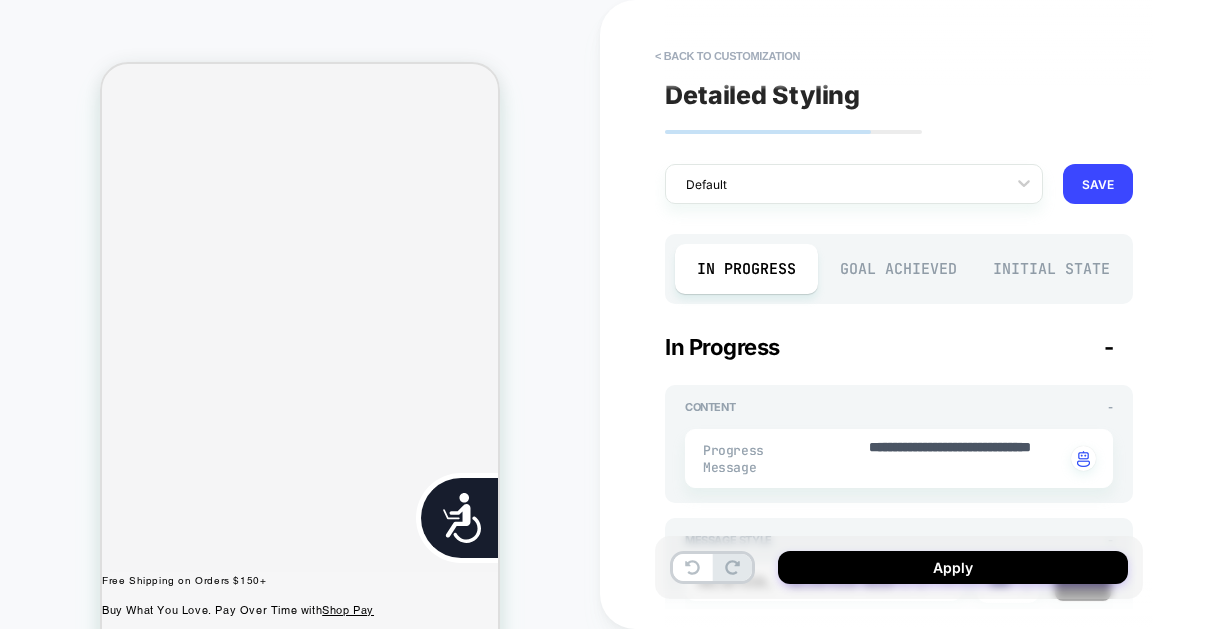 scroll, scrollTop: 0, scrollLeft: 808, axis: horizontal 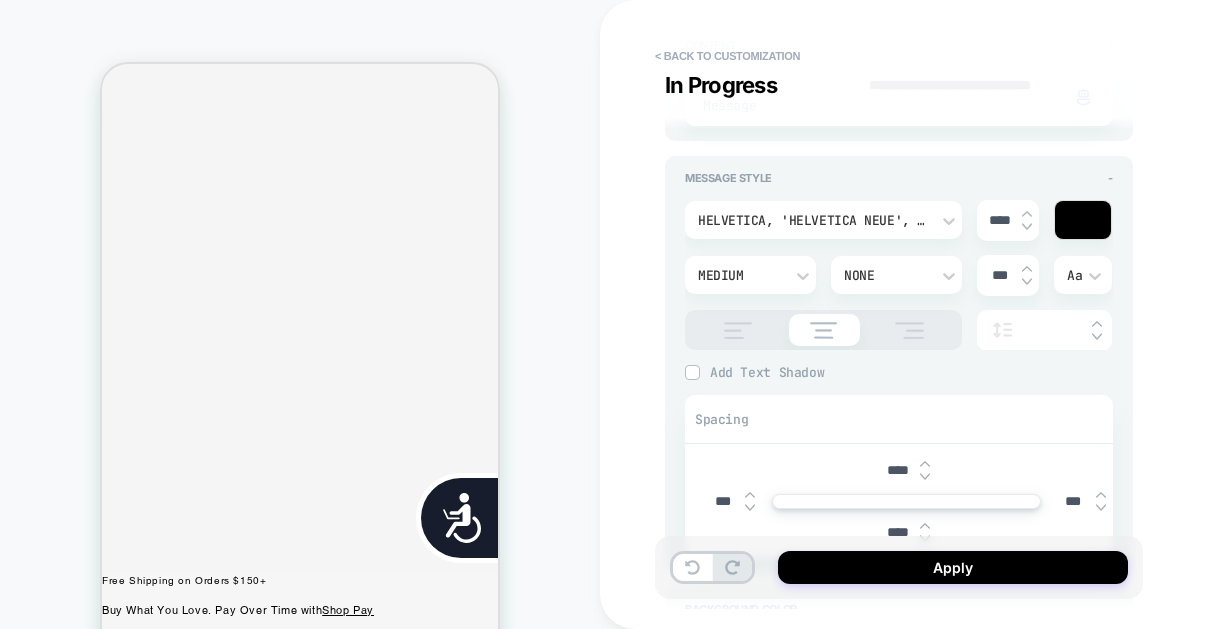 click on "****" at bounding box center [897, 470] 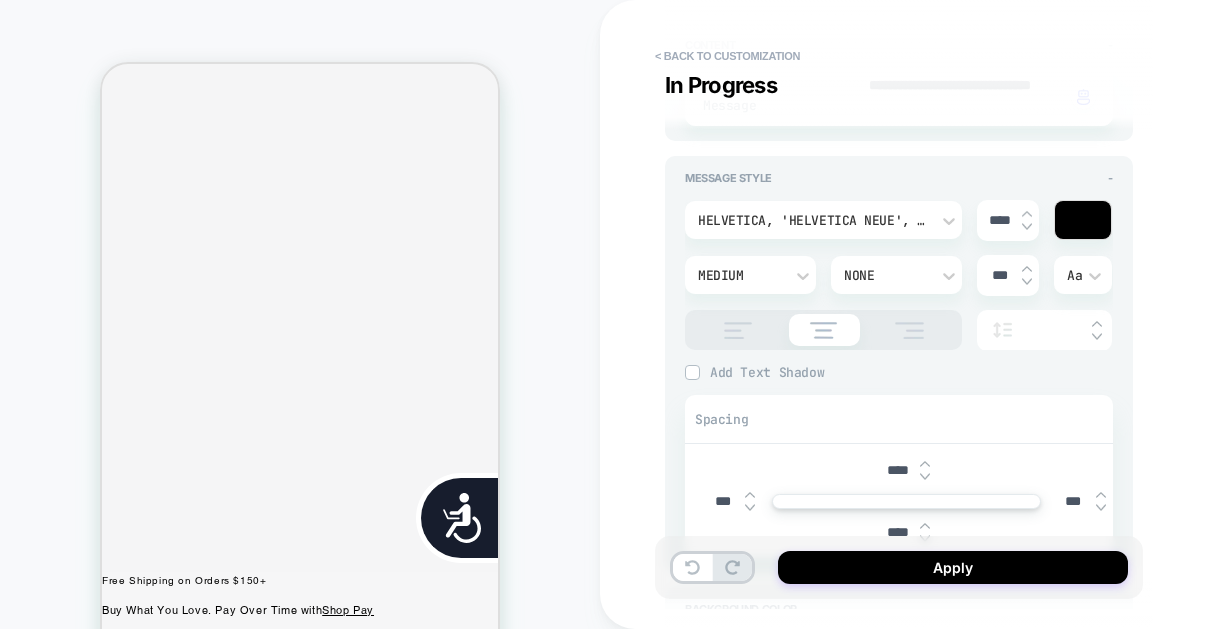 type on "*" 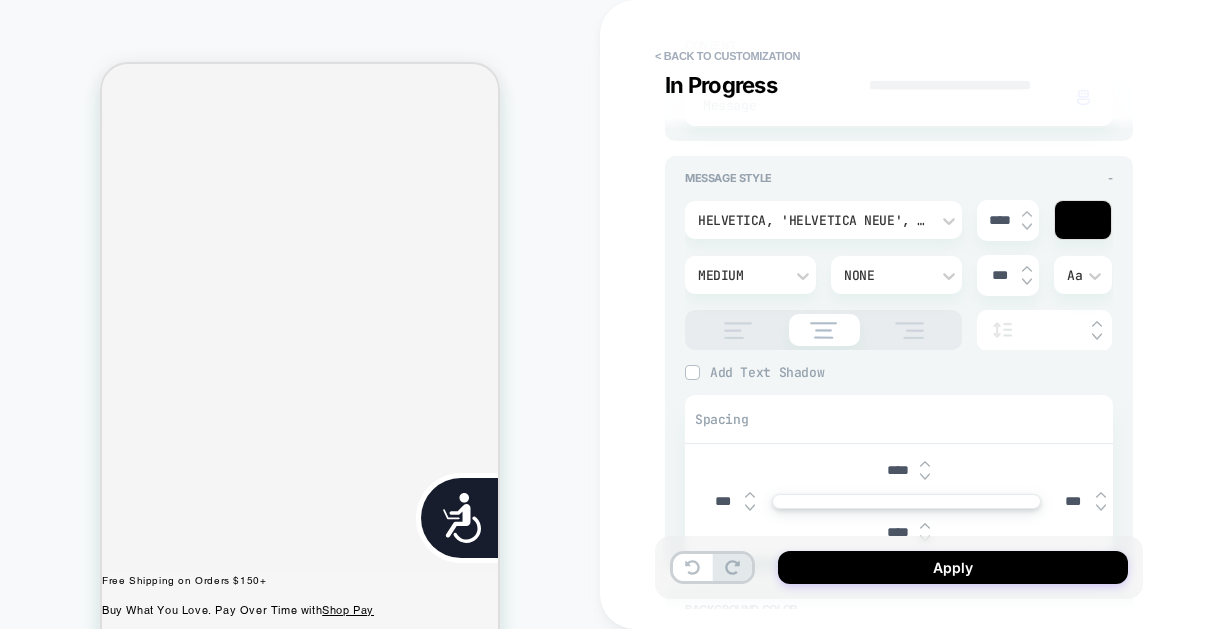 type on "***" 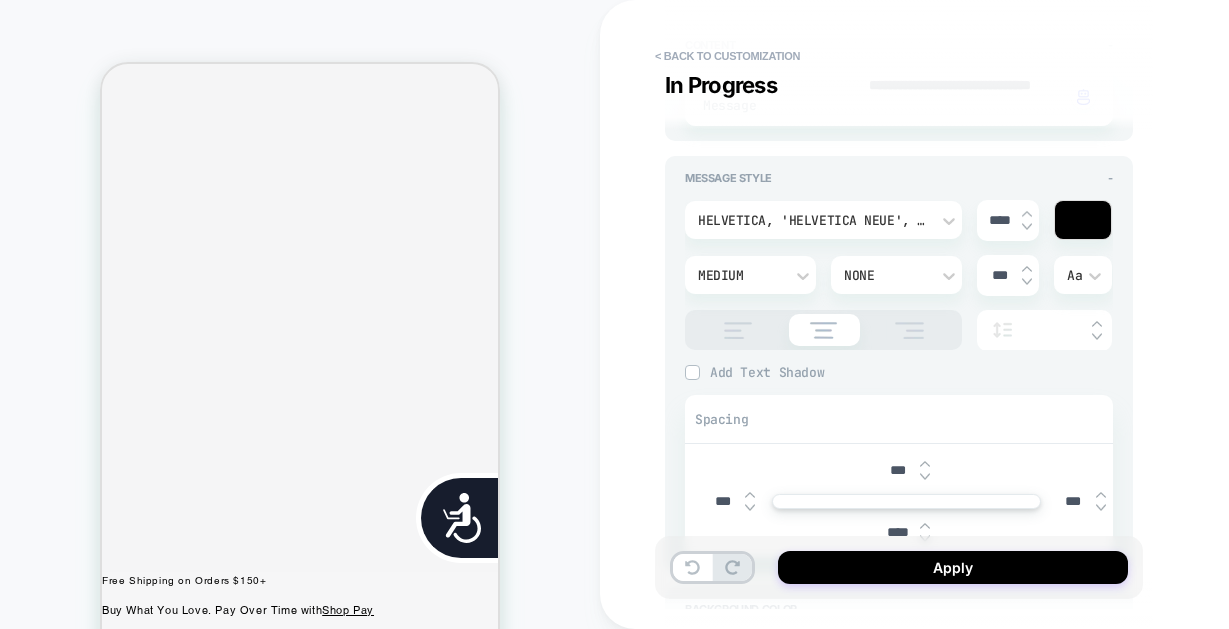 type on "*" 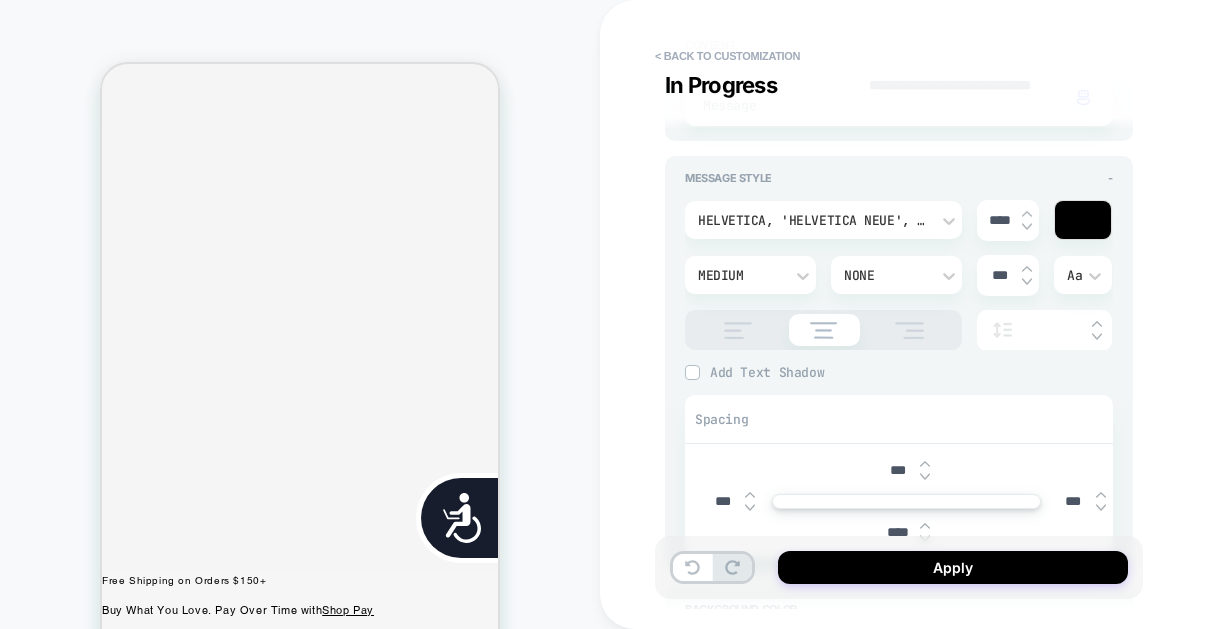 scroll, scrollTop: 0, scrollLeft: 404, axis: horizontal 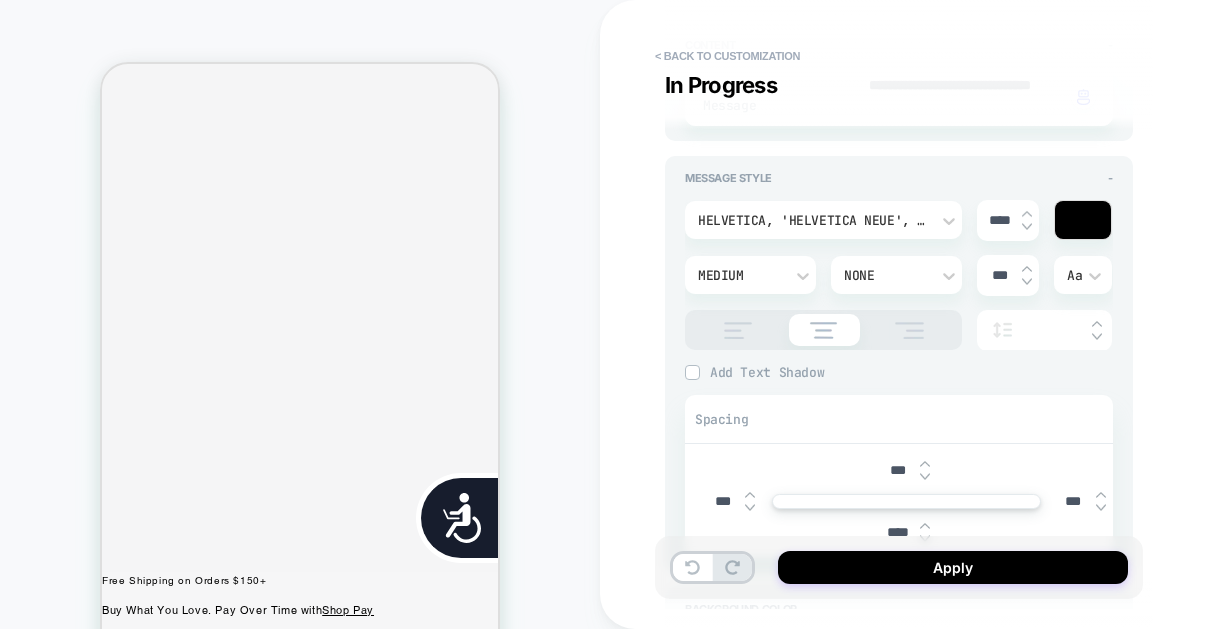 type on "***" 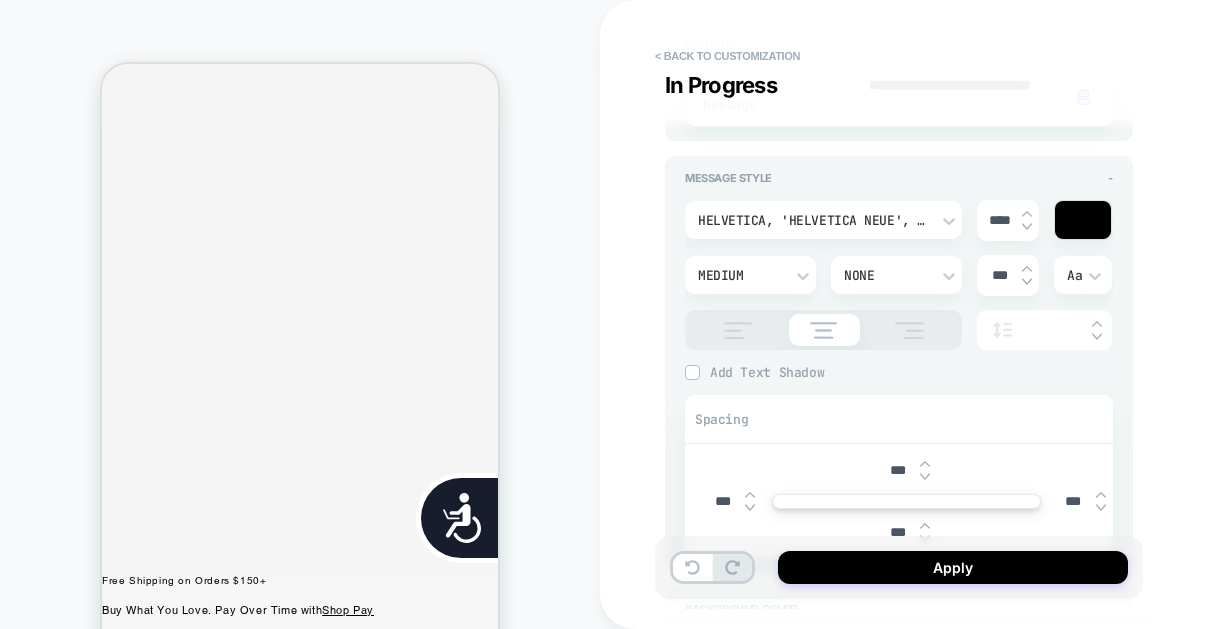 type on "*" 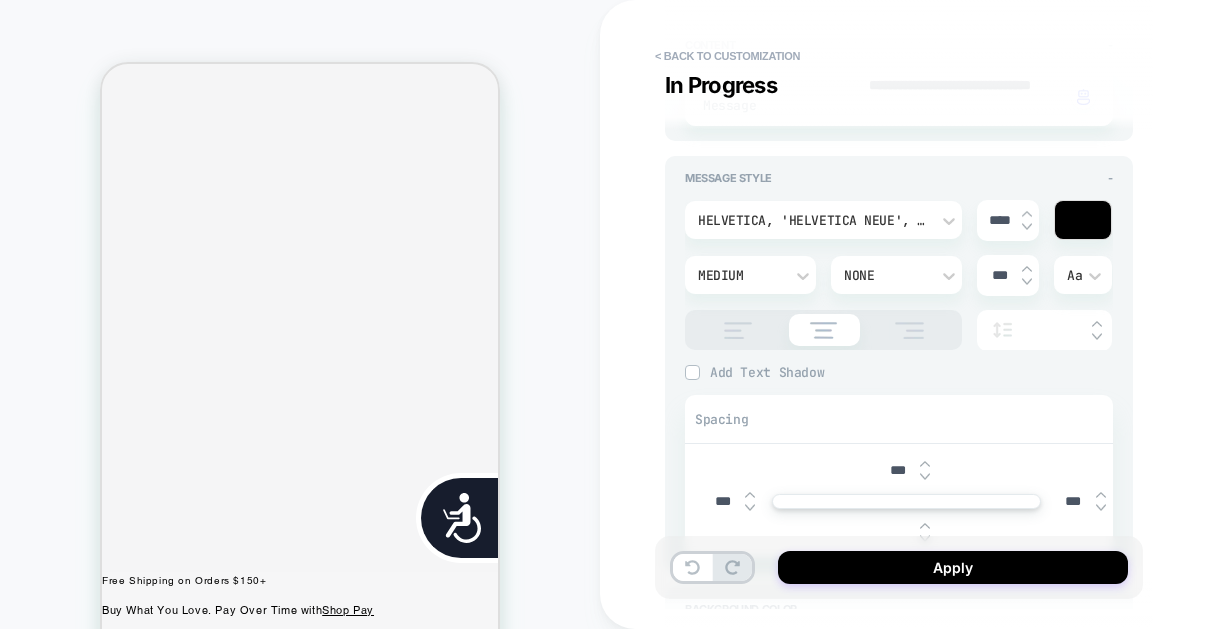 type on "*" 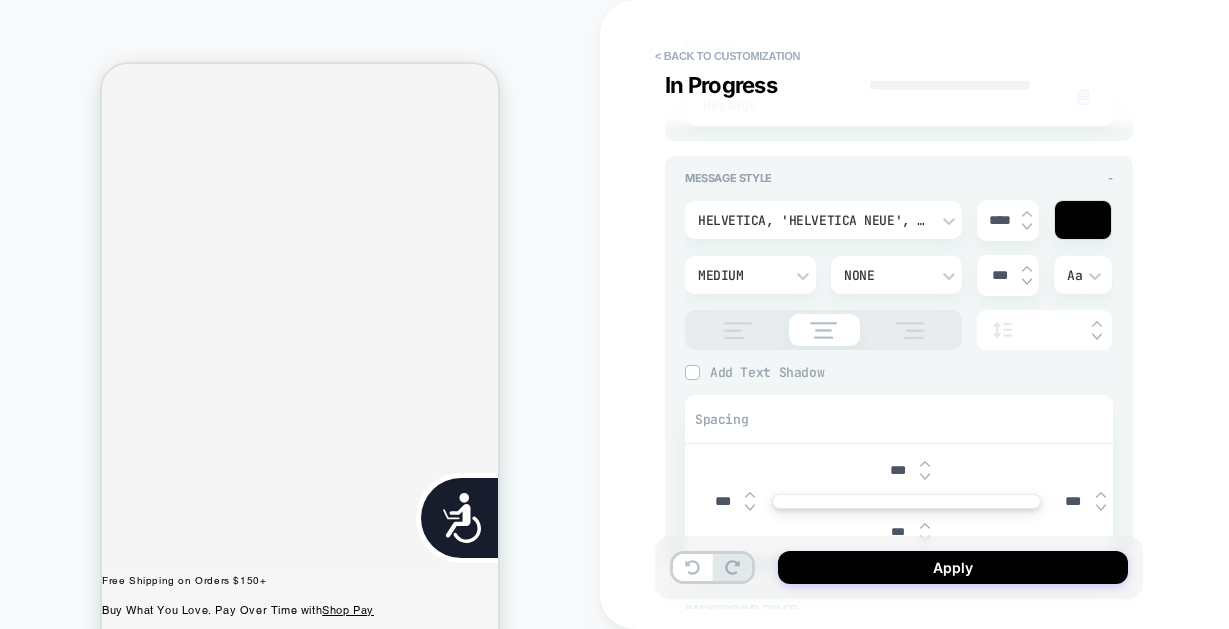 type on "*" 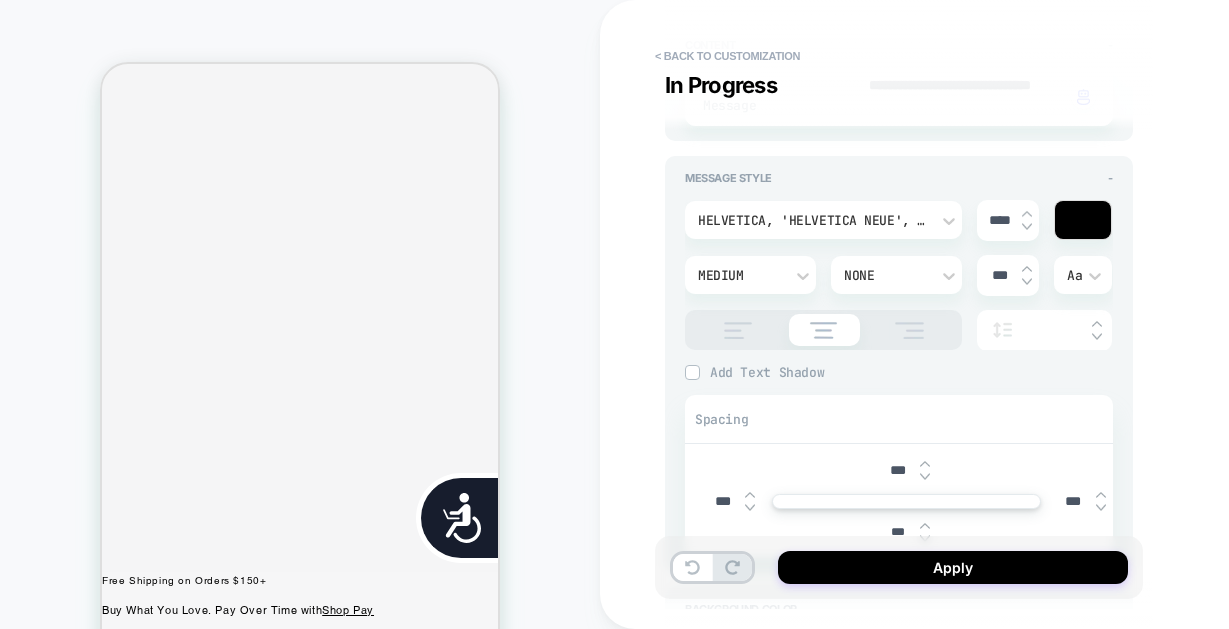 type on "****" 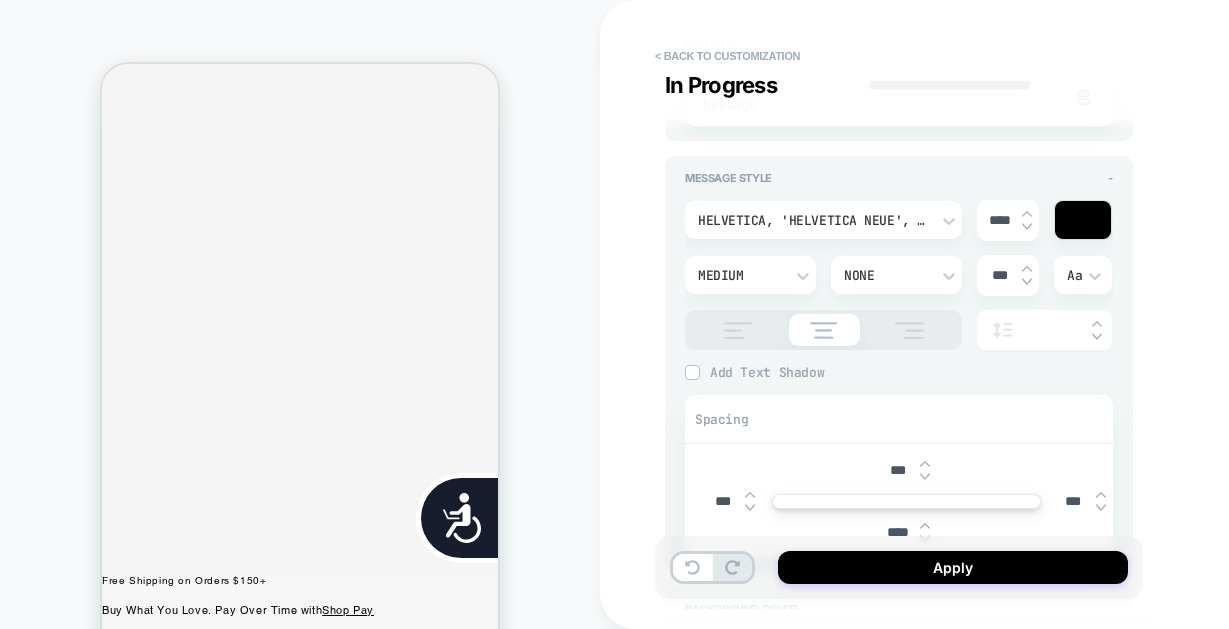 scroll, scrollTop: 0, scrollLeft: 808, axis: horizontal 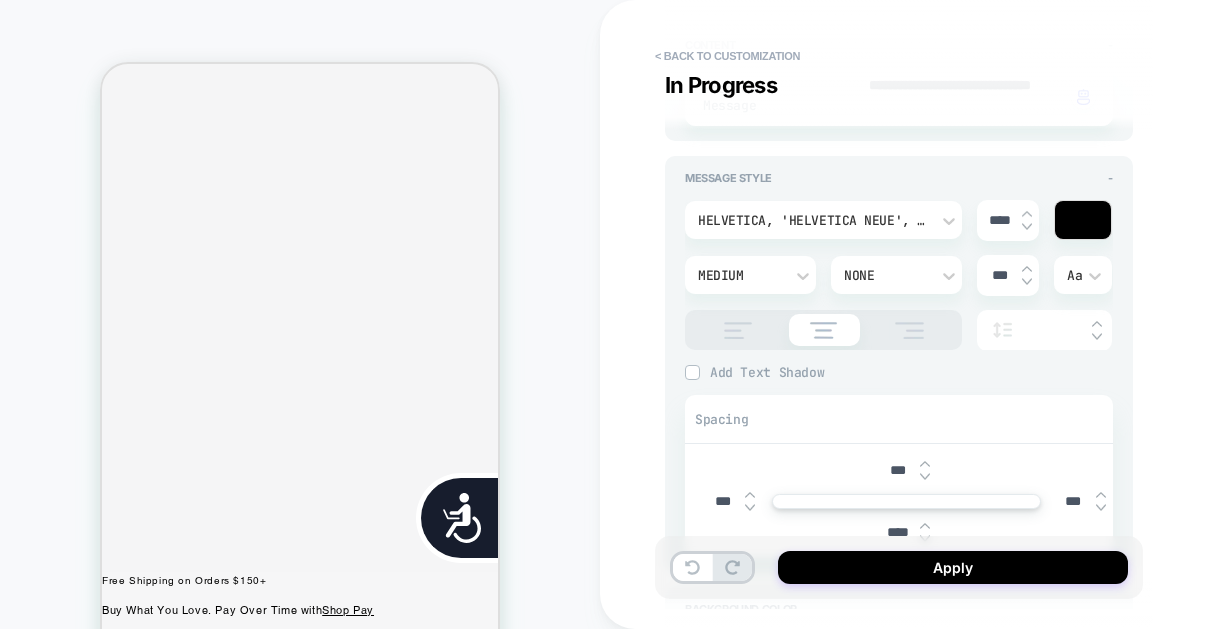 type on "***" 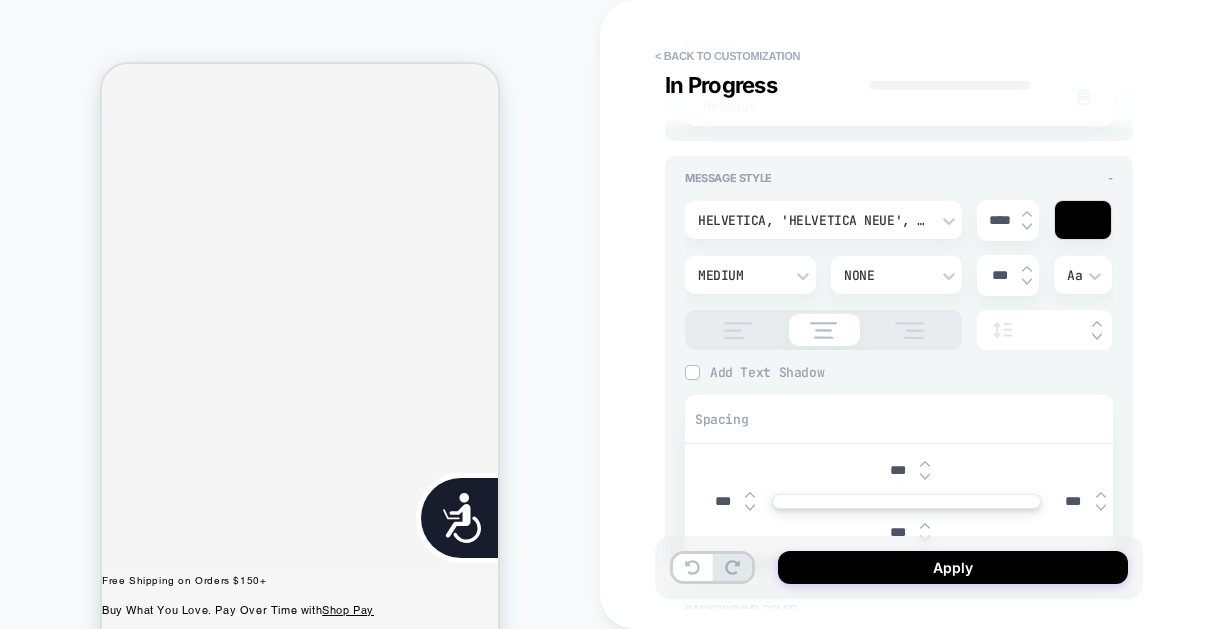 type on "*" 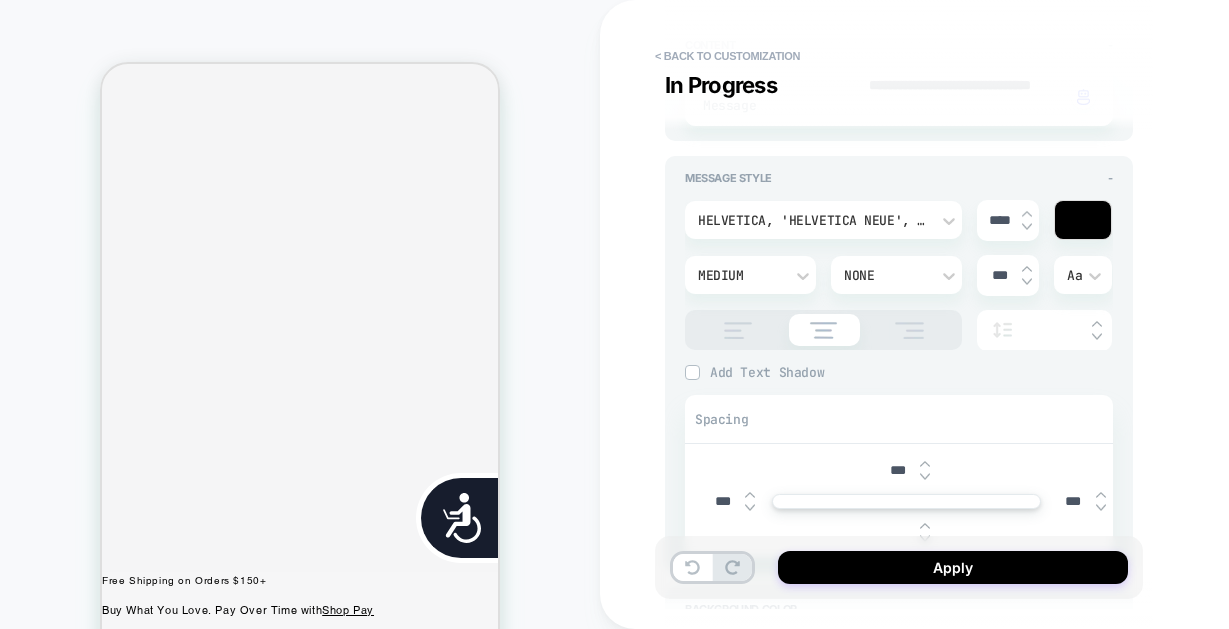 type on "*" 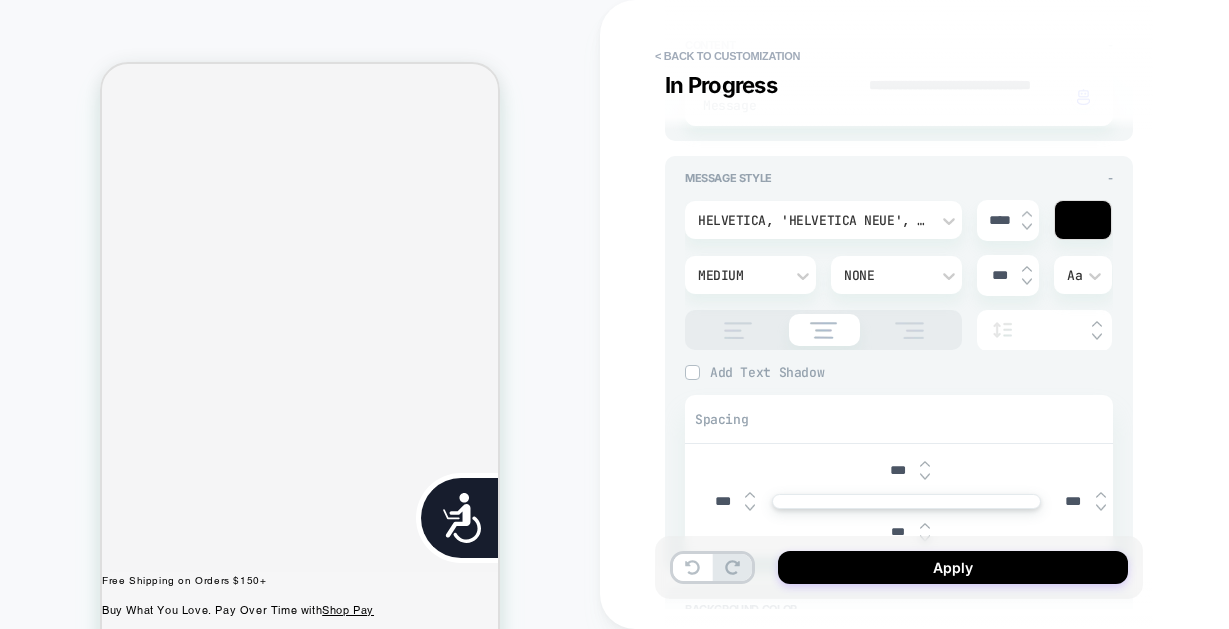type on "*" 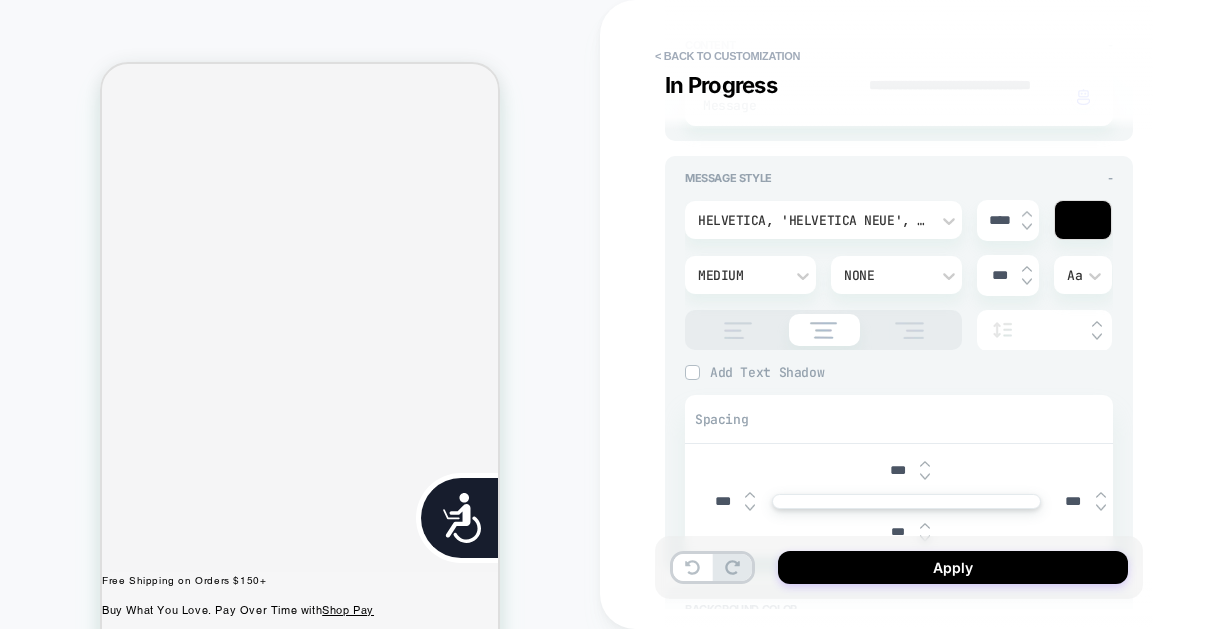 type on "****" 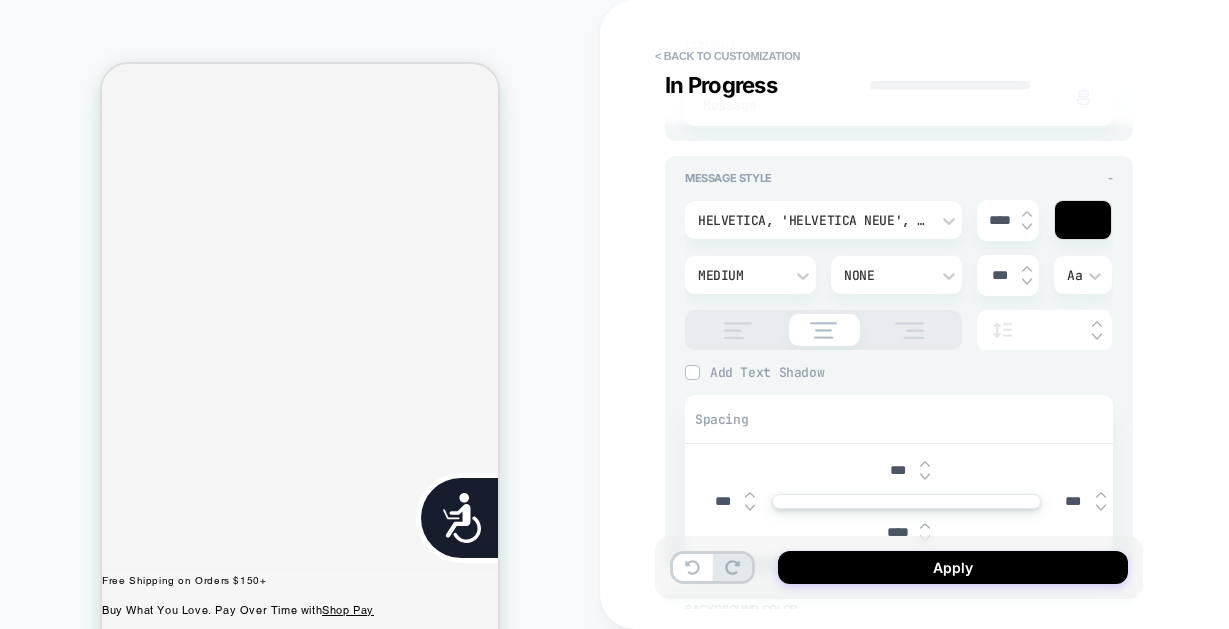 type on "*" 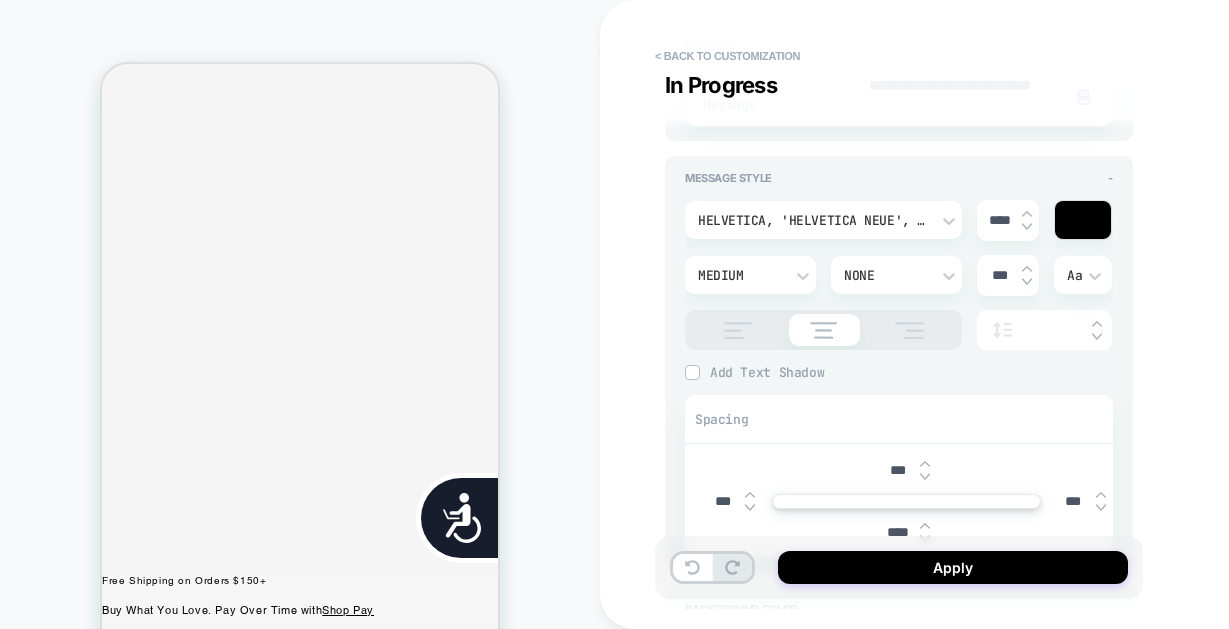 type on "***" 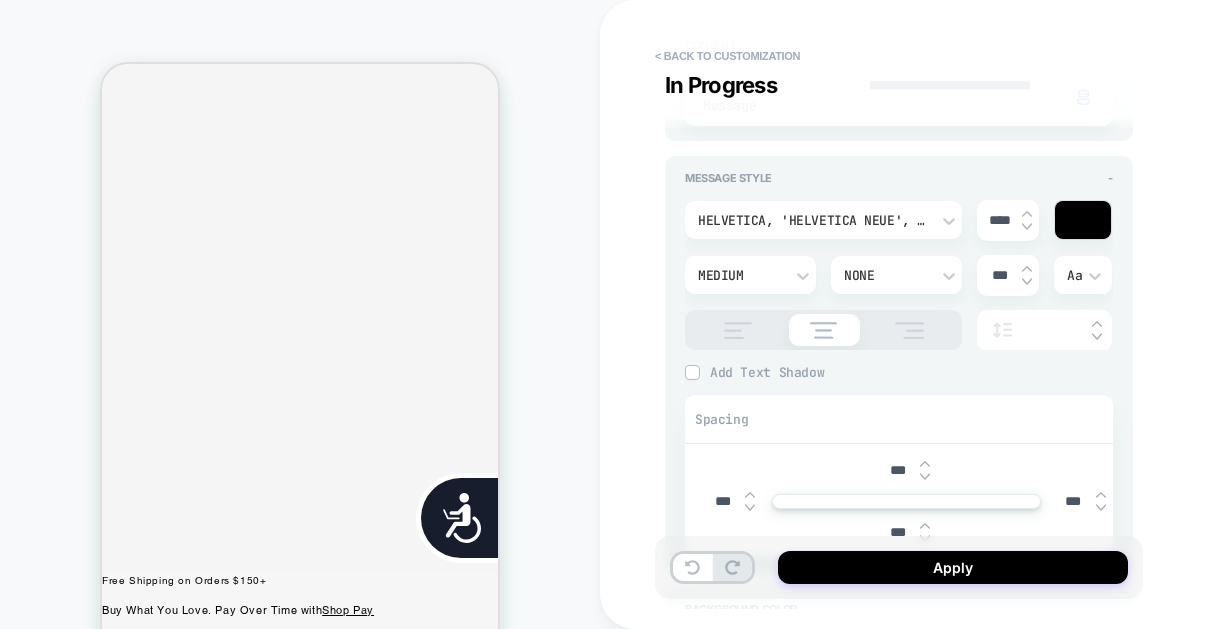 type on "*" 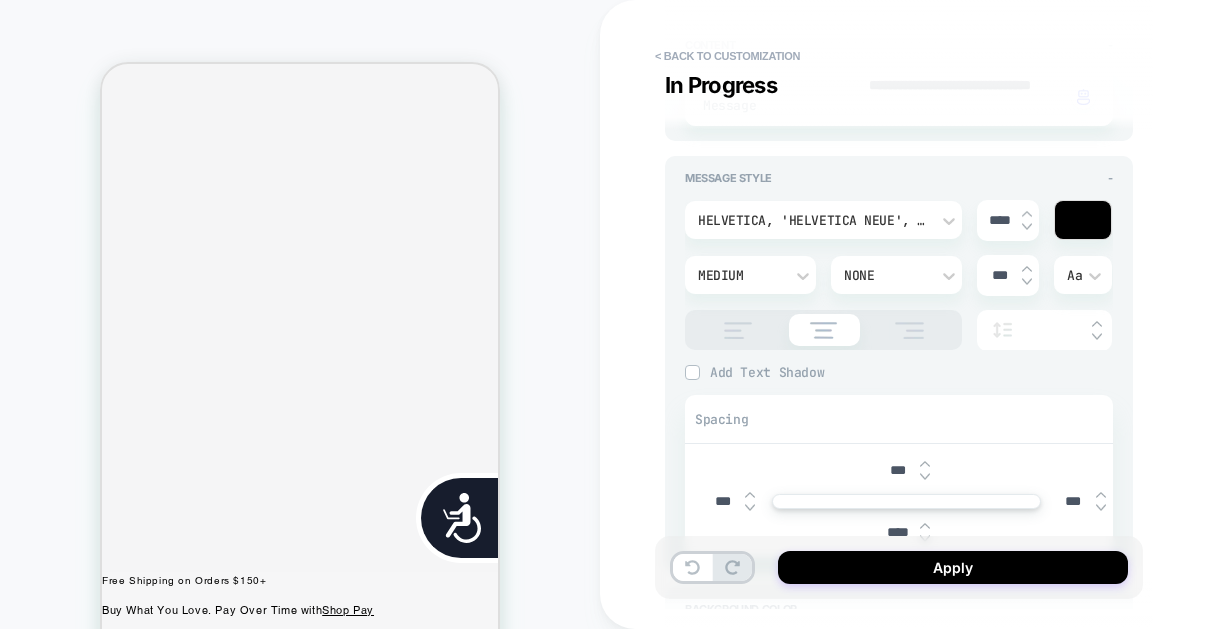 type on "*" 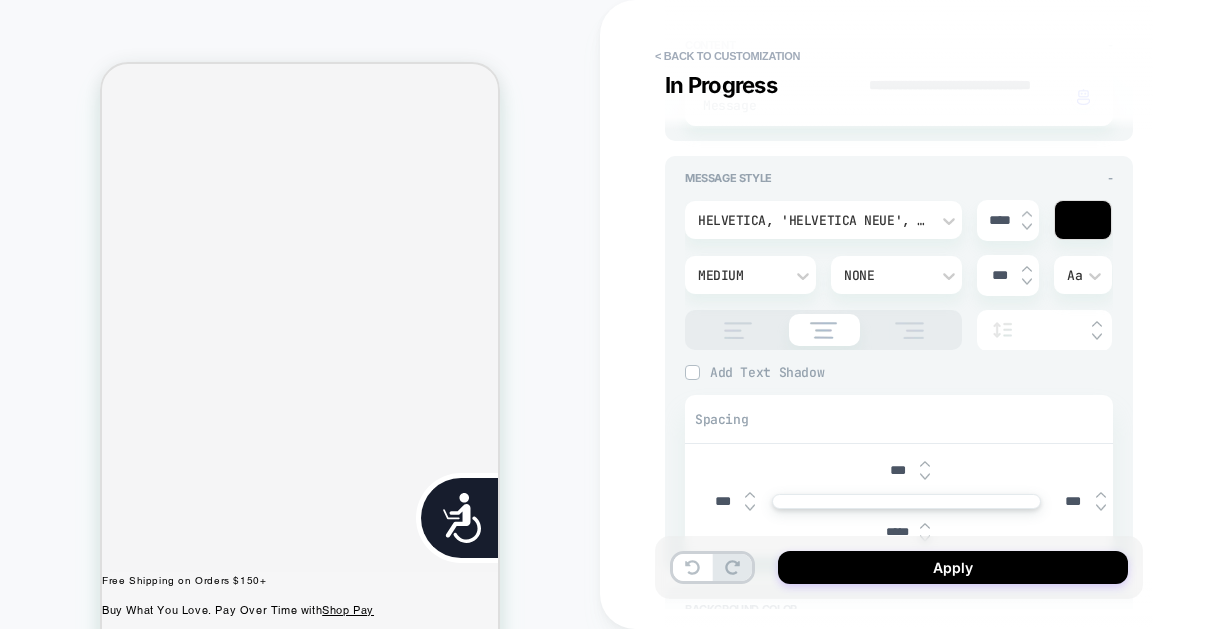 scroll, scrollTop: 0, scrollLeft: 0, axis: both 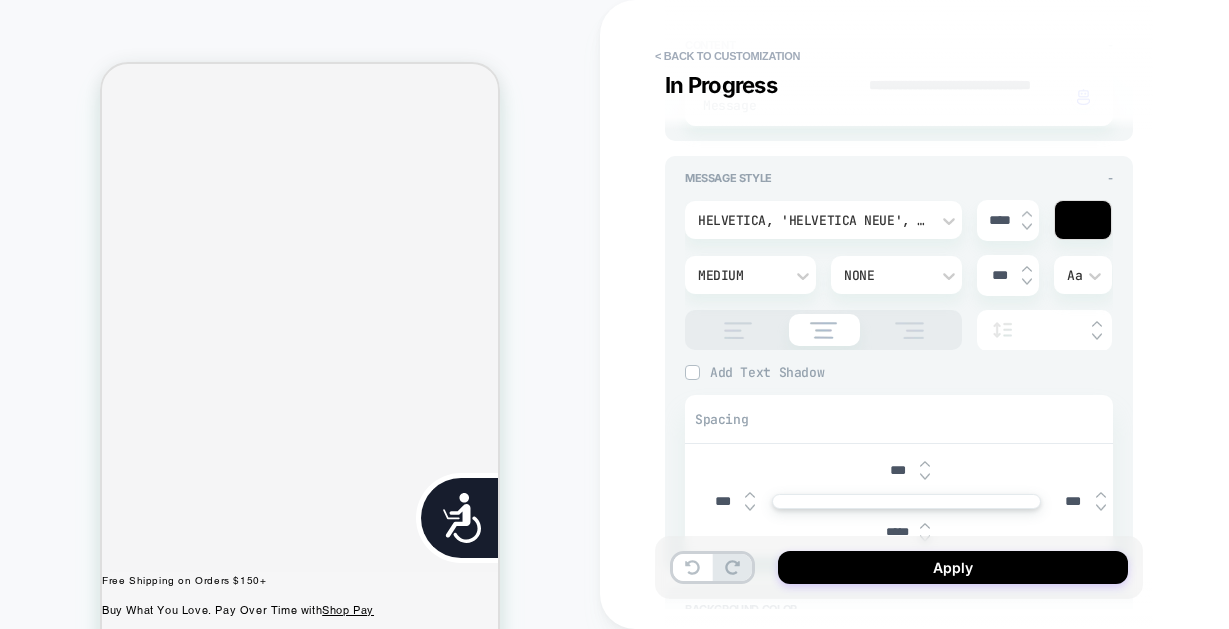 type on "*" 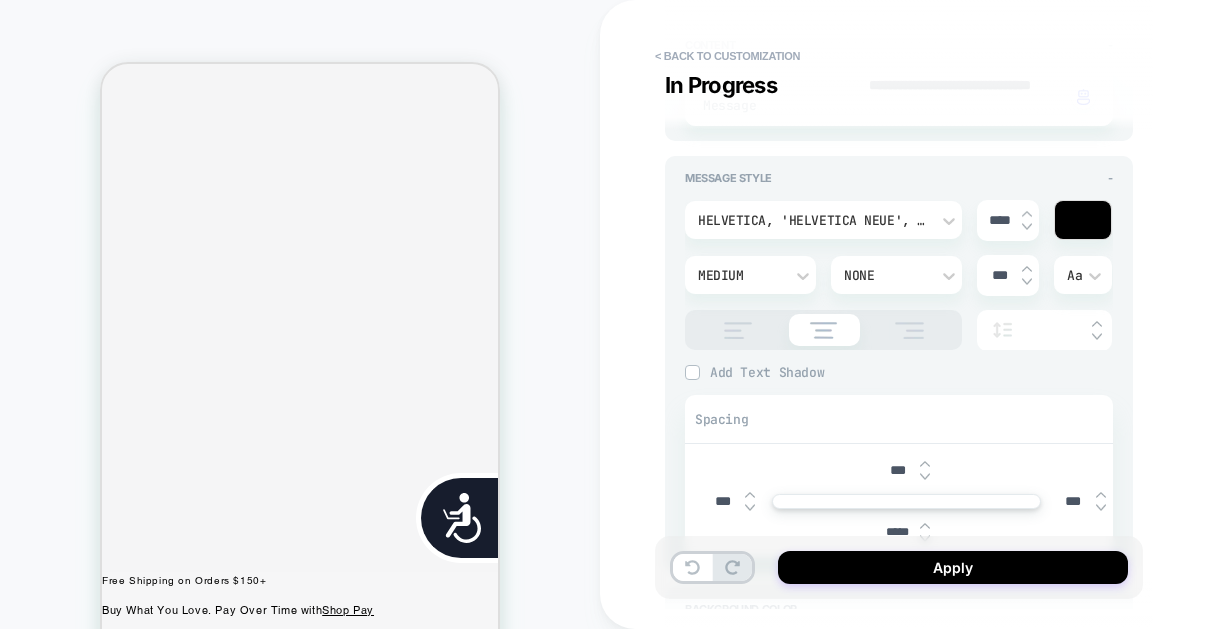 type on "****" 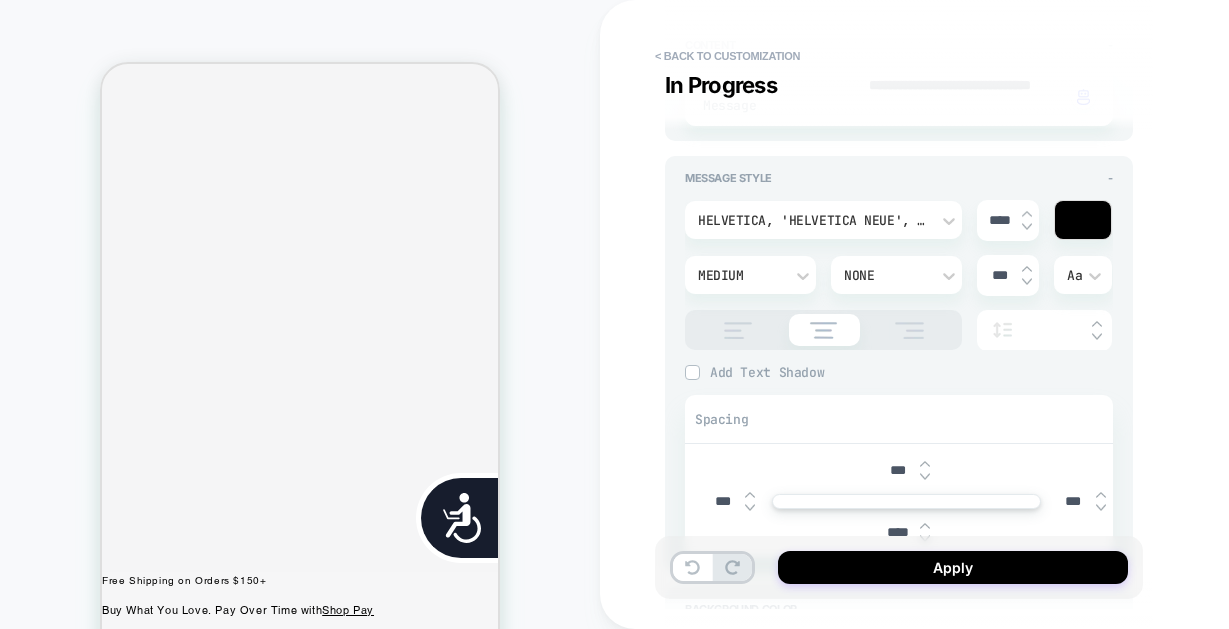 type on "*" 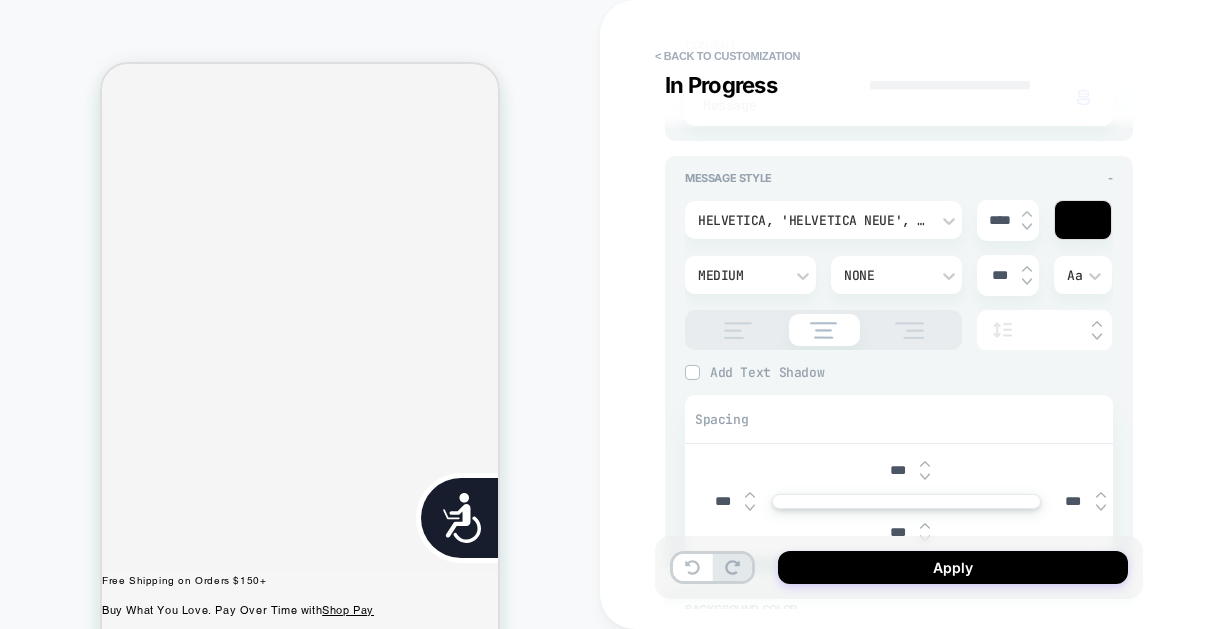 type on "*" 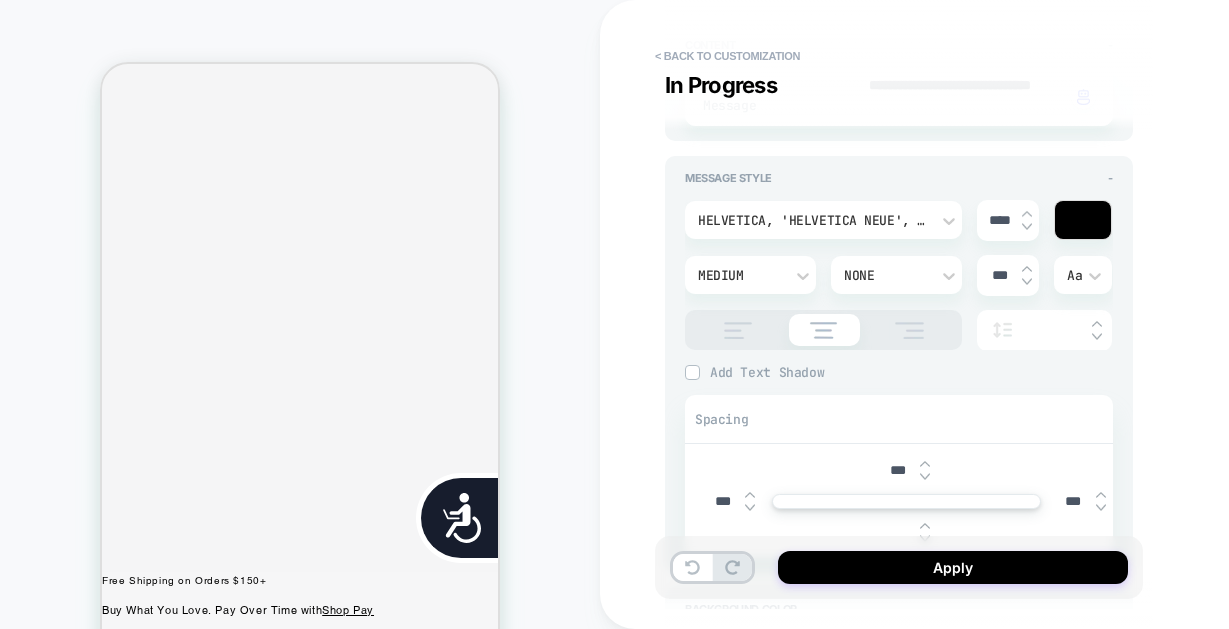 type on "*" 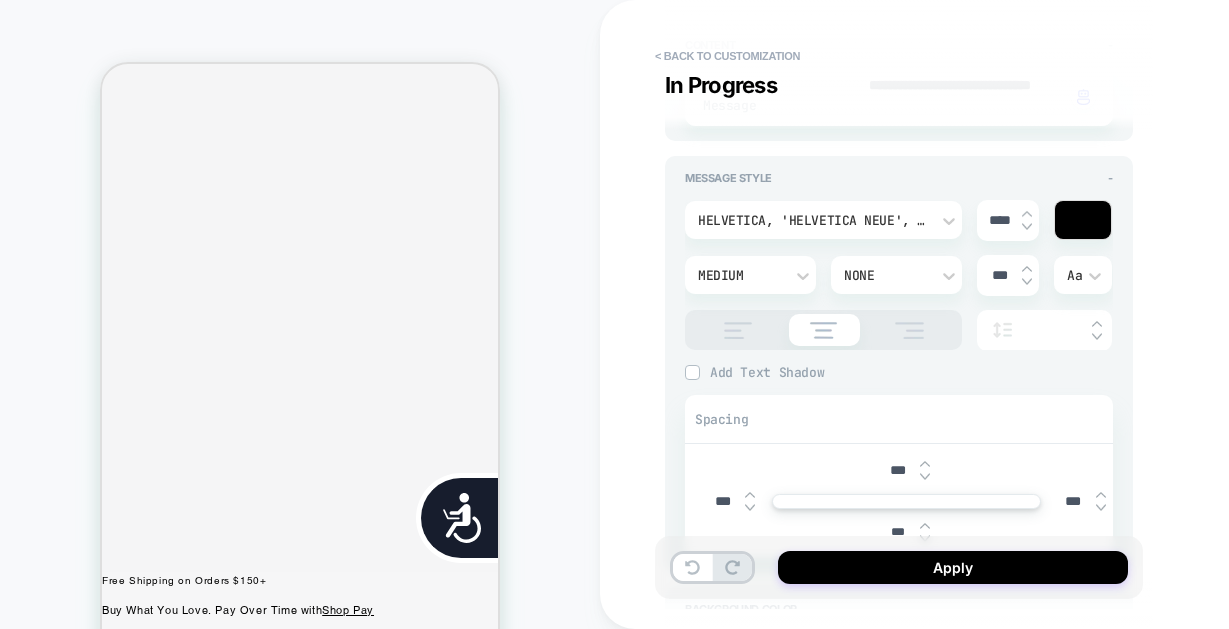 type on "*" 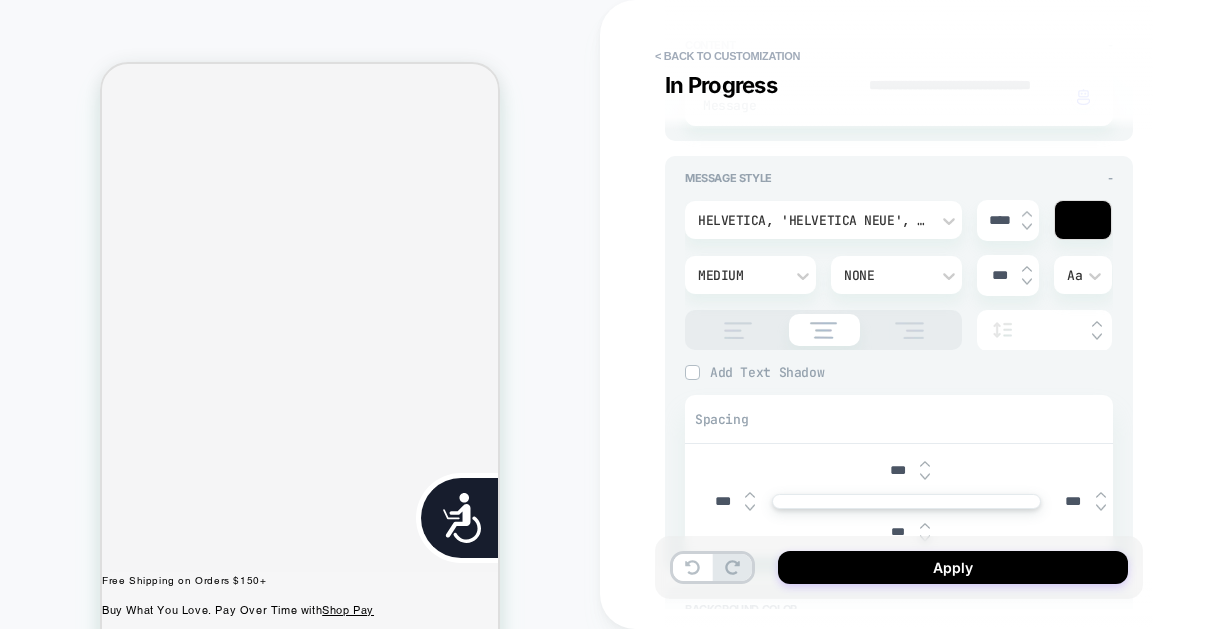 type on "****" 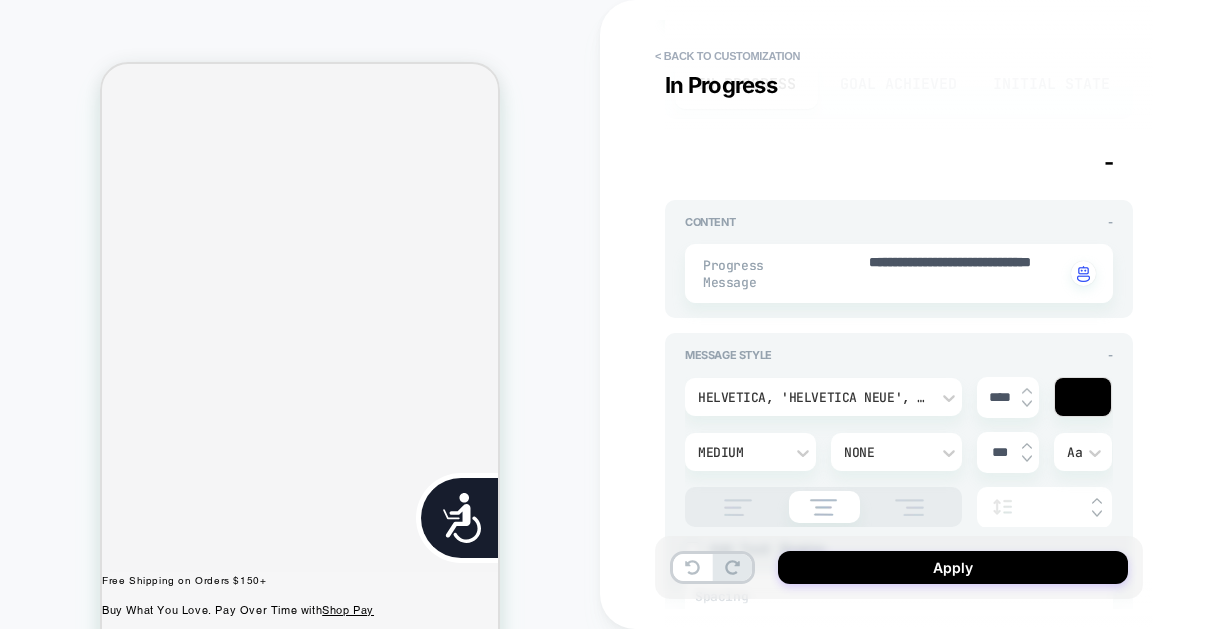 scroll, scrollTop: 155, scrollLeft: 0, axis: vertical 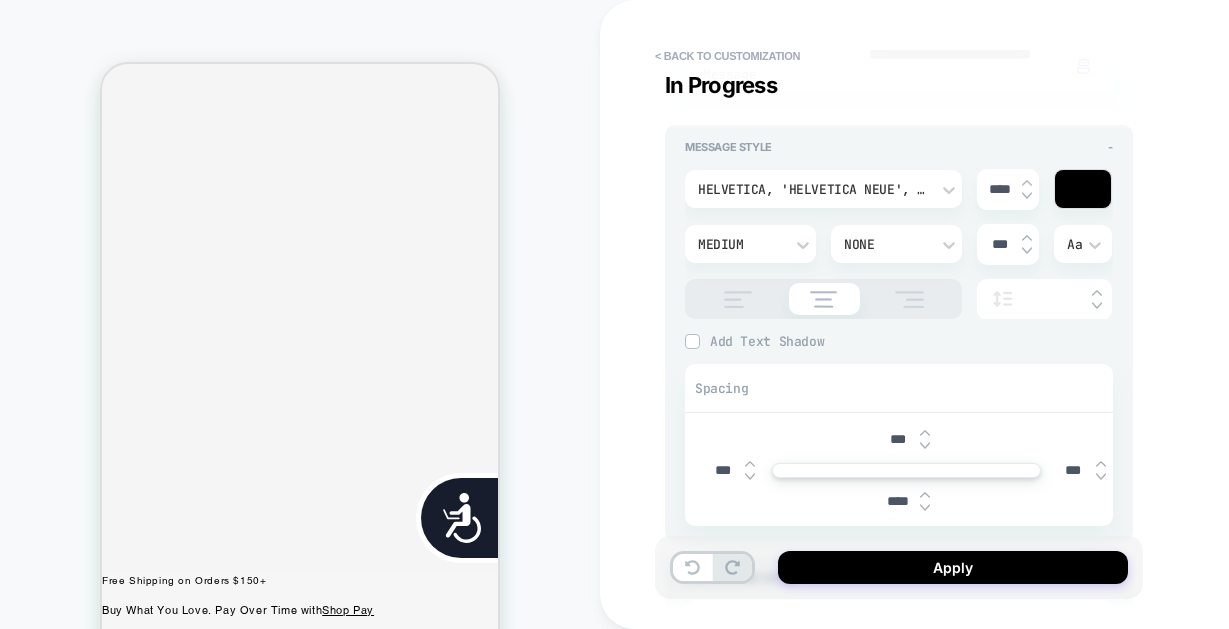 type on "*" 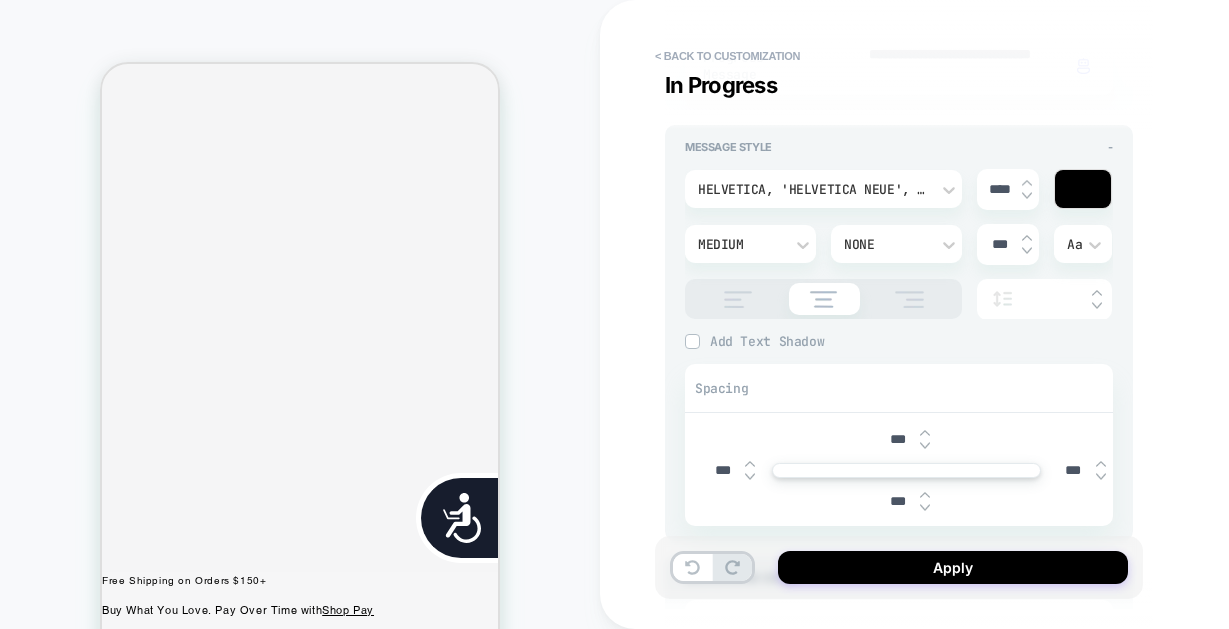 type on "*" 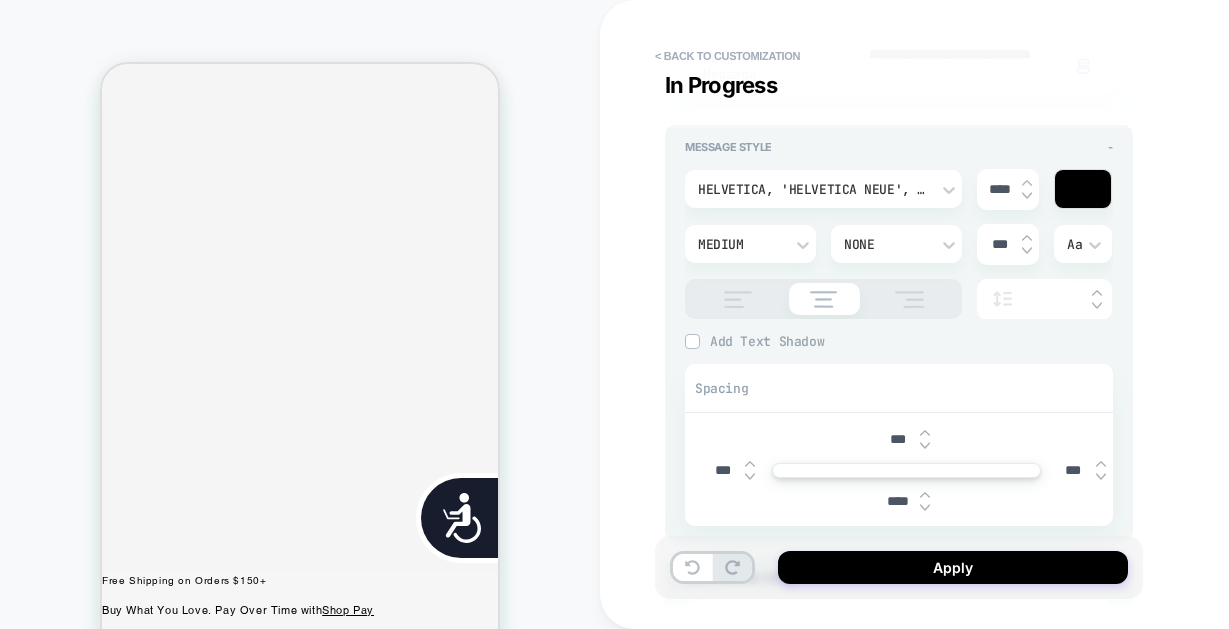 type on "*" 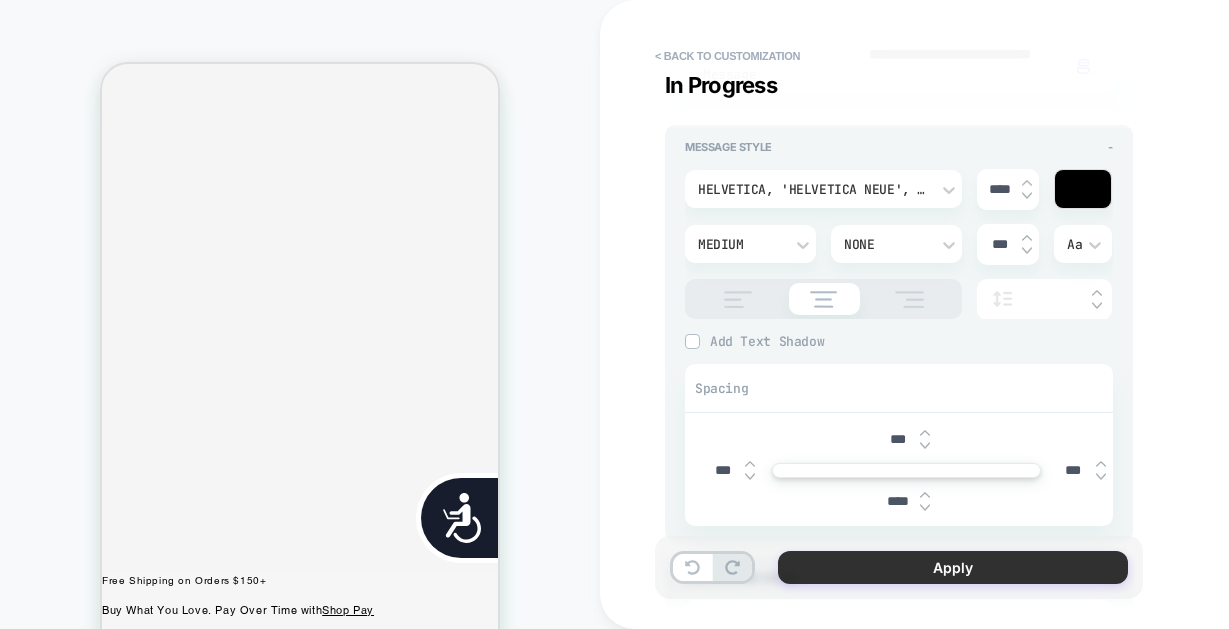 type on "****" 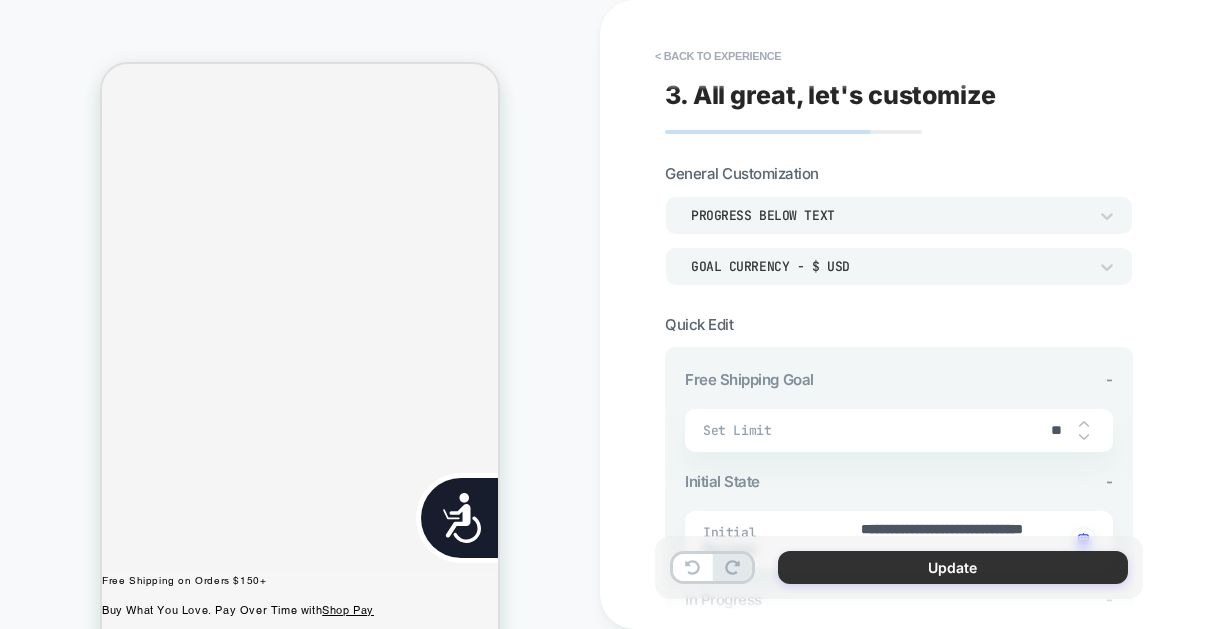 scroll, scrollTop: 0, scrollLeft: 0, axis: both 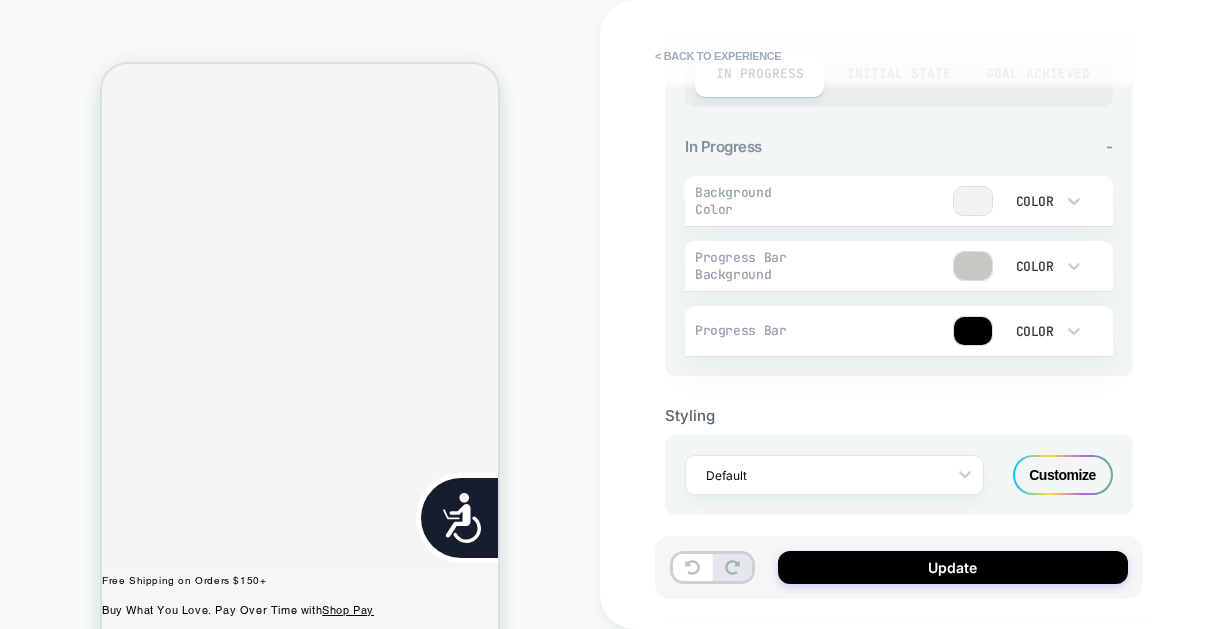 click on "Customize" at bounding box center (1063, 475) 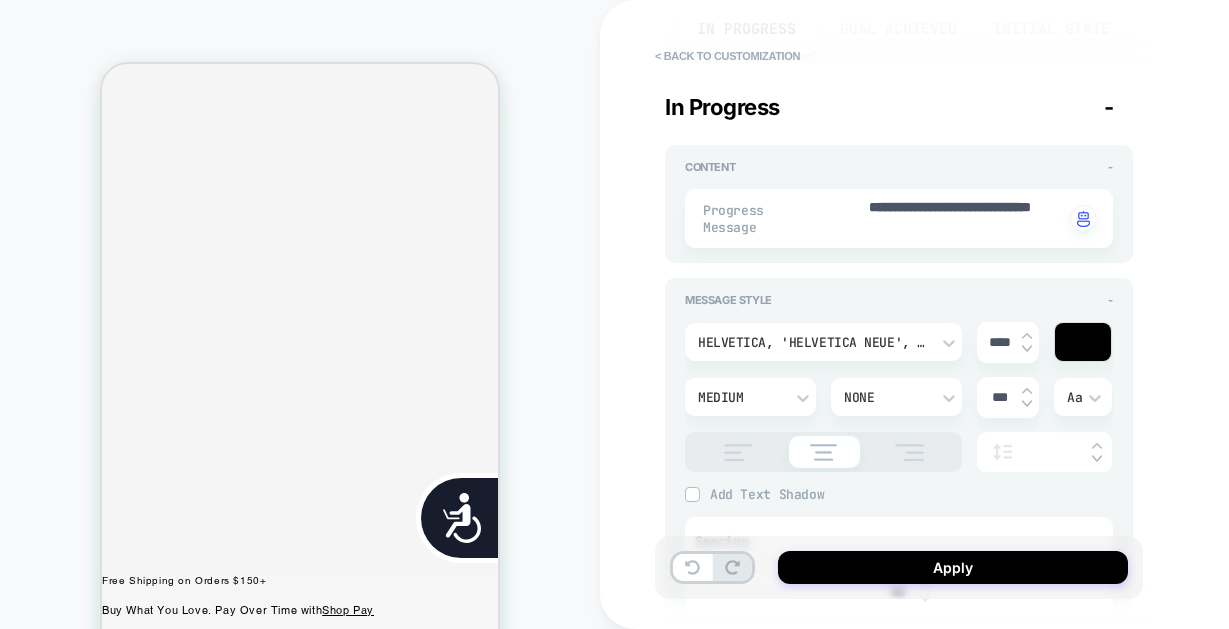 type on "*" 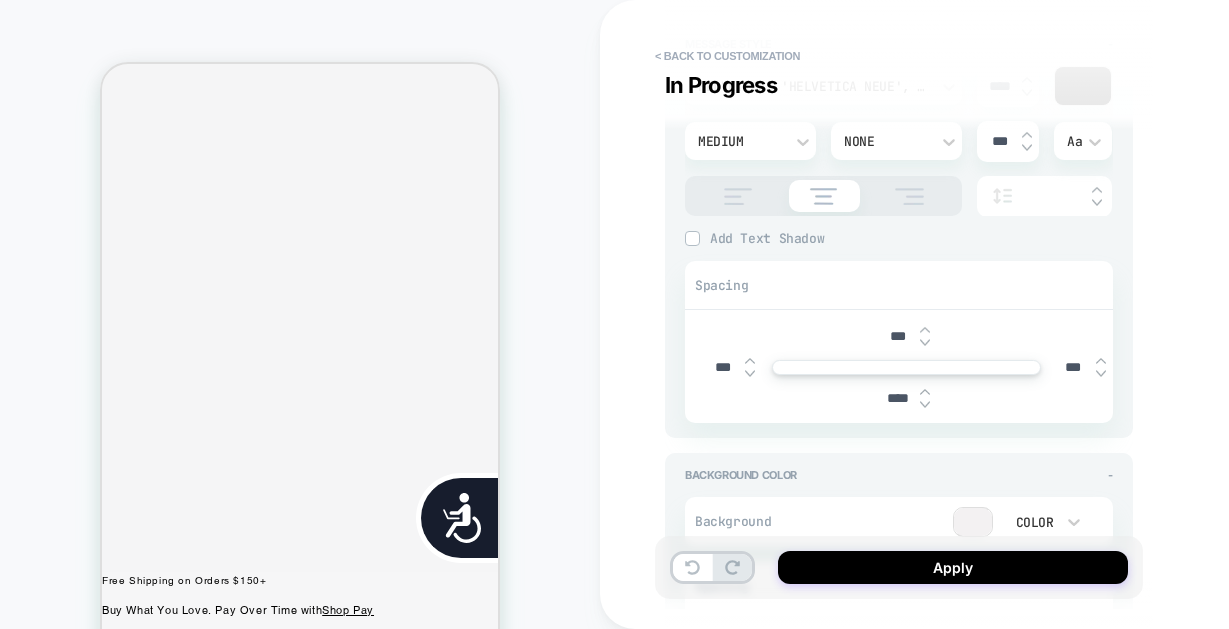 scroll, scrollTop: 520, scrollLeft: 0, axis: vertical 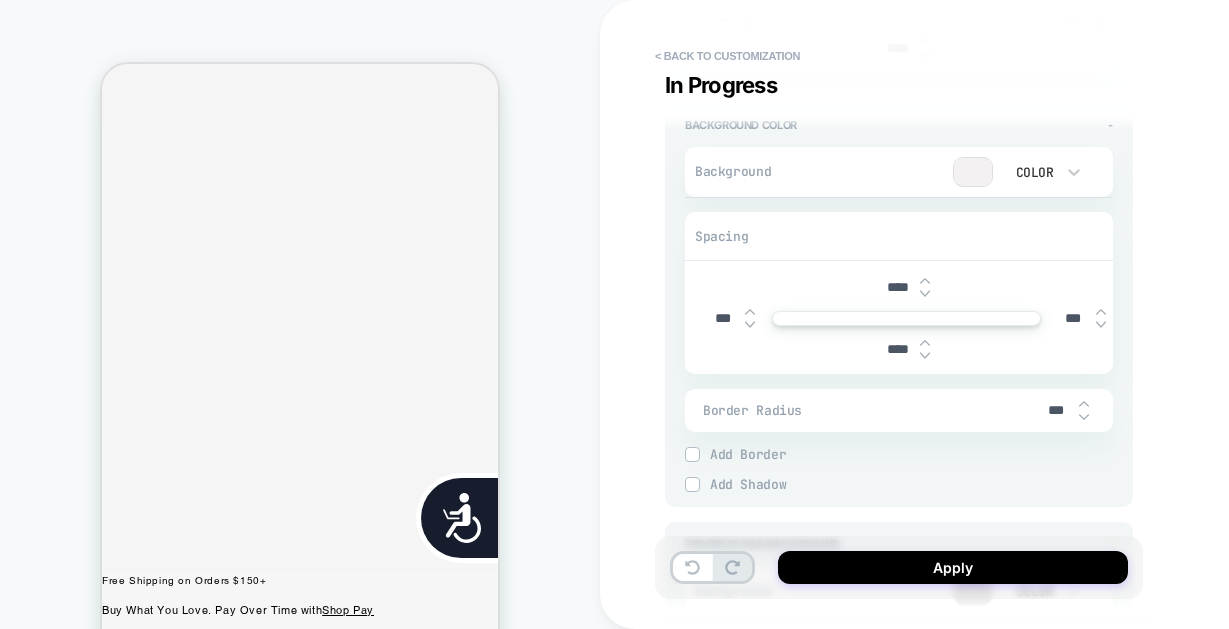 click on "****" at bounding box center [897, 287] 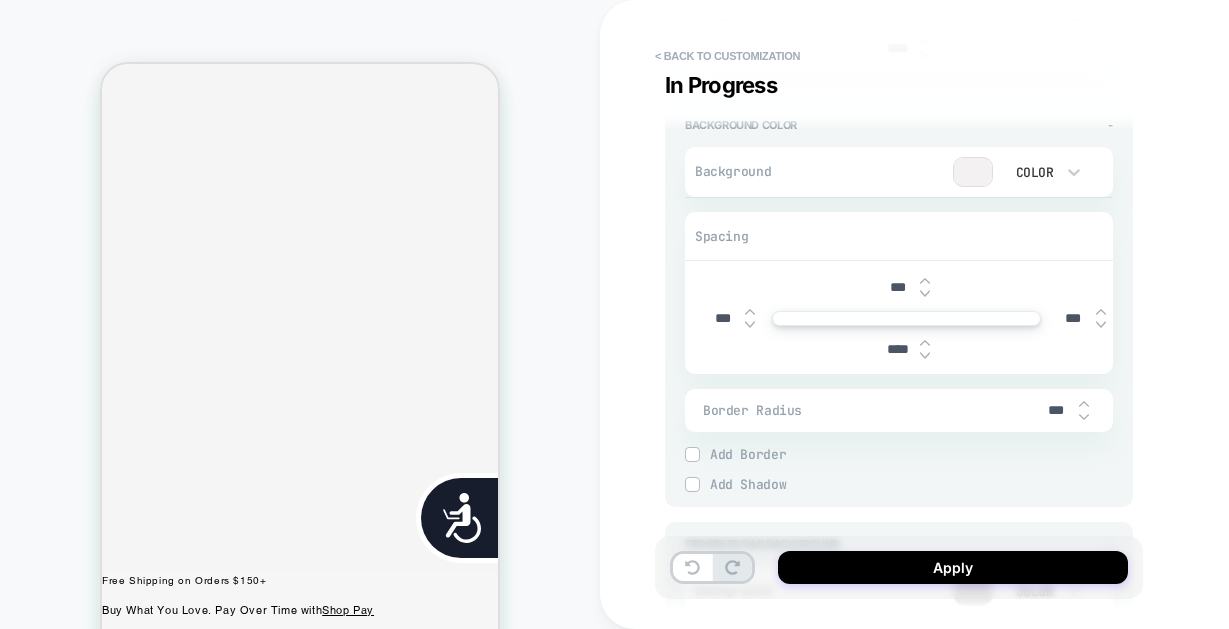 type on "*" 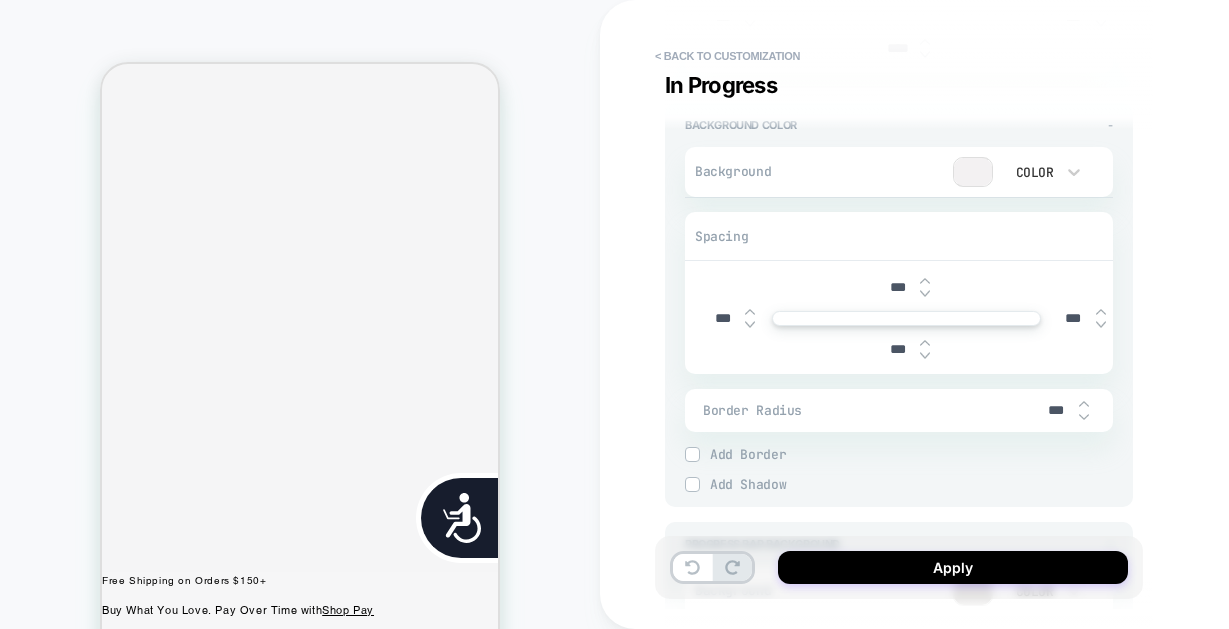 type on "*" 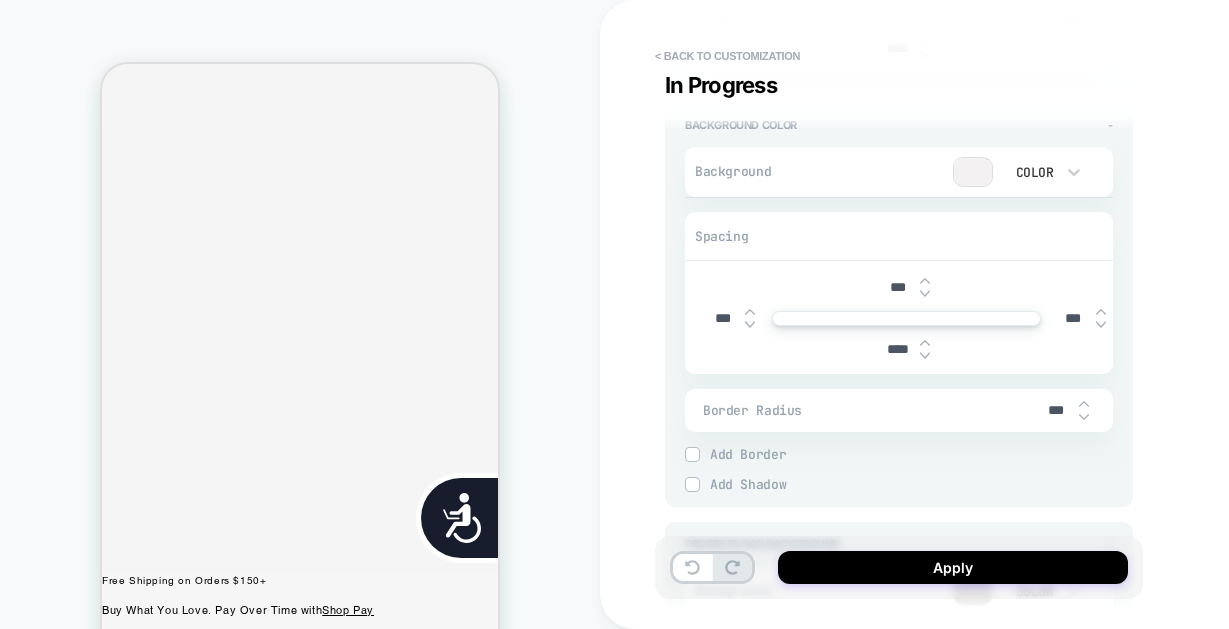 type on "*" 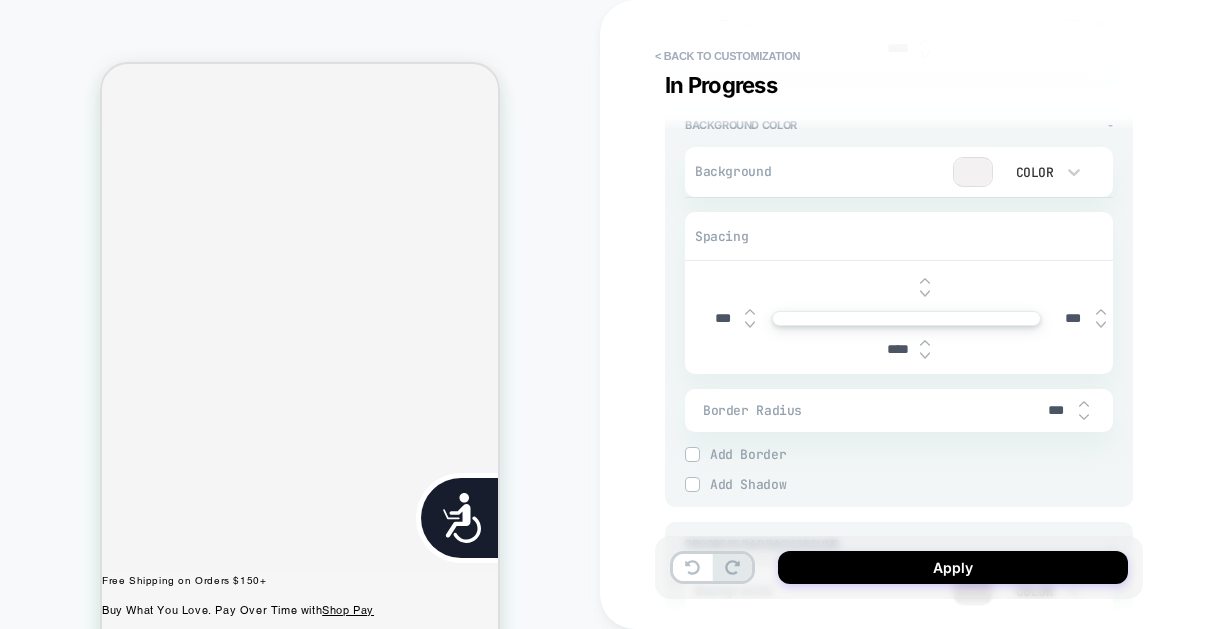 scroll, scrollTop: 0, scrollLeft: 0, axis: both 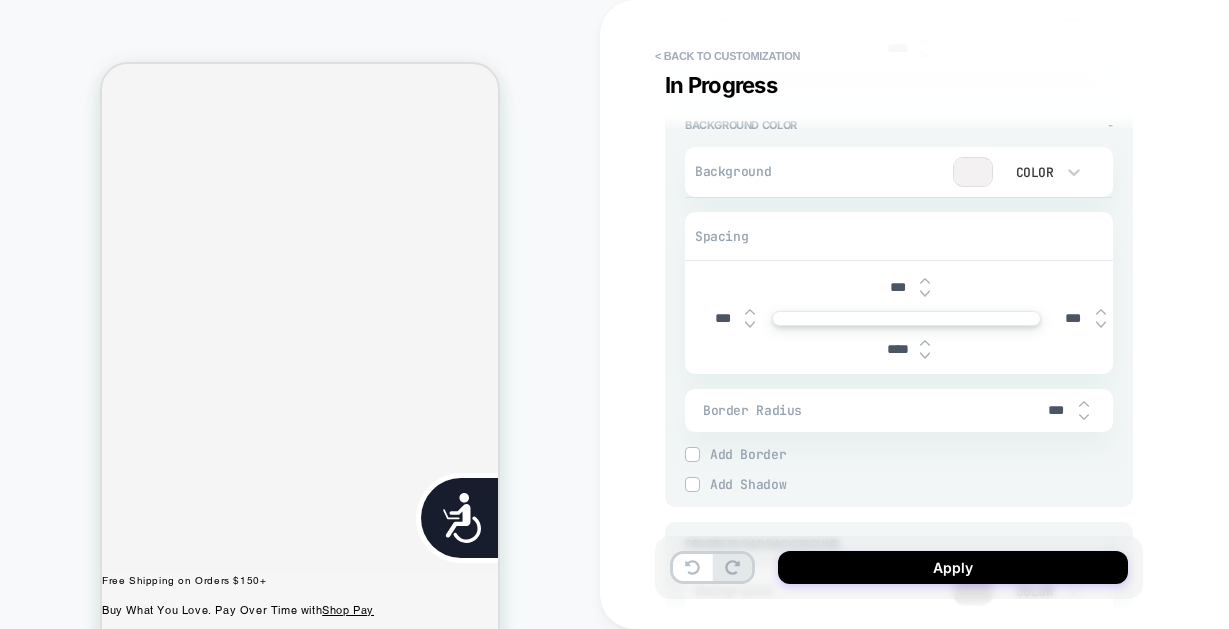 type on "*" 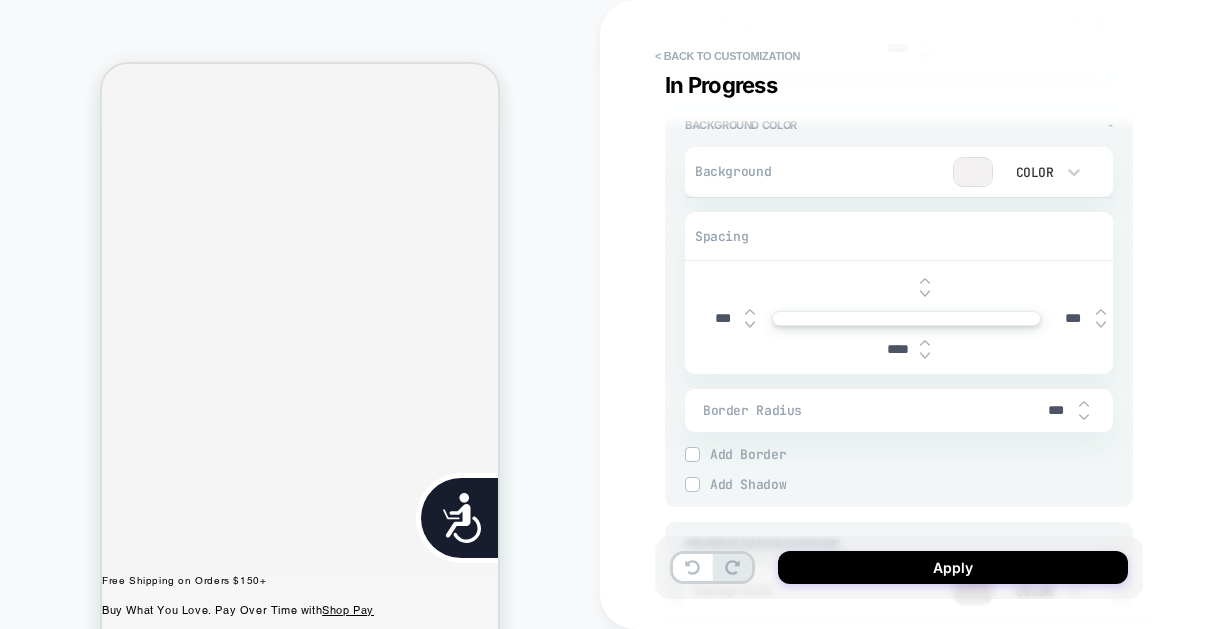 type on "*" 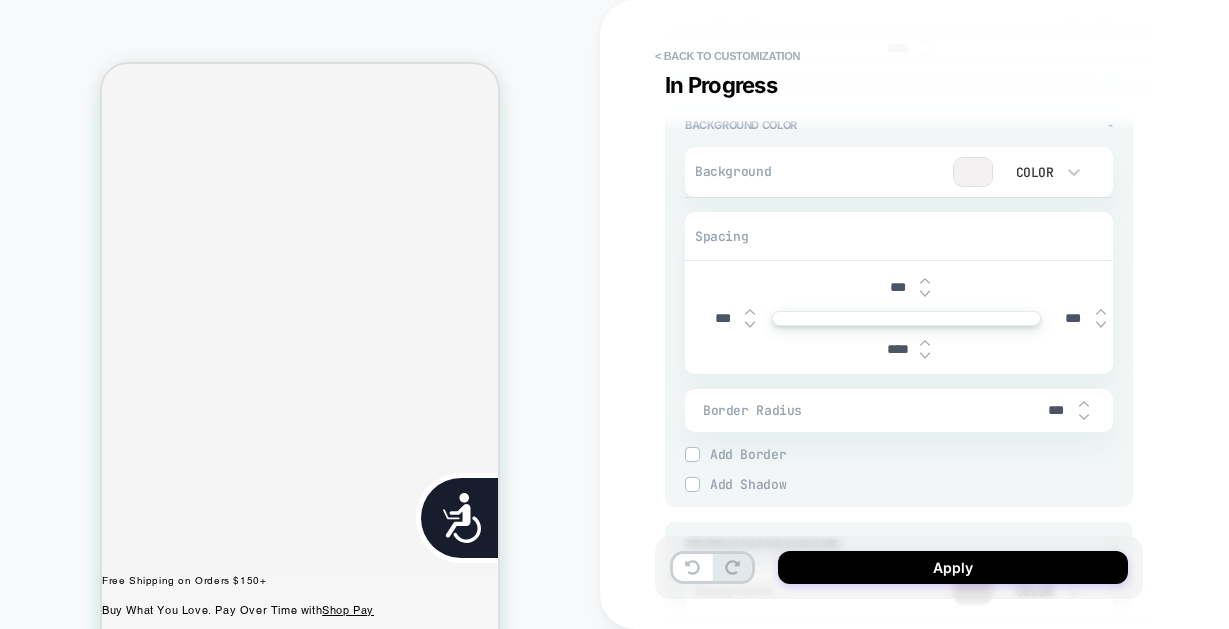 type on "*" 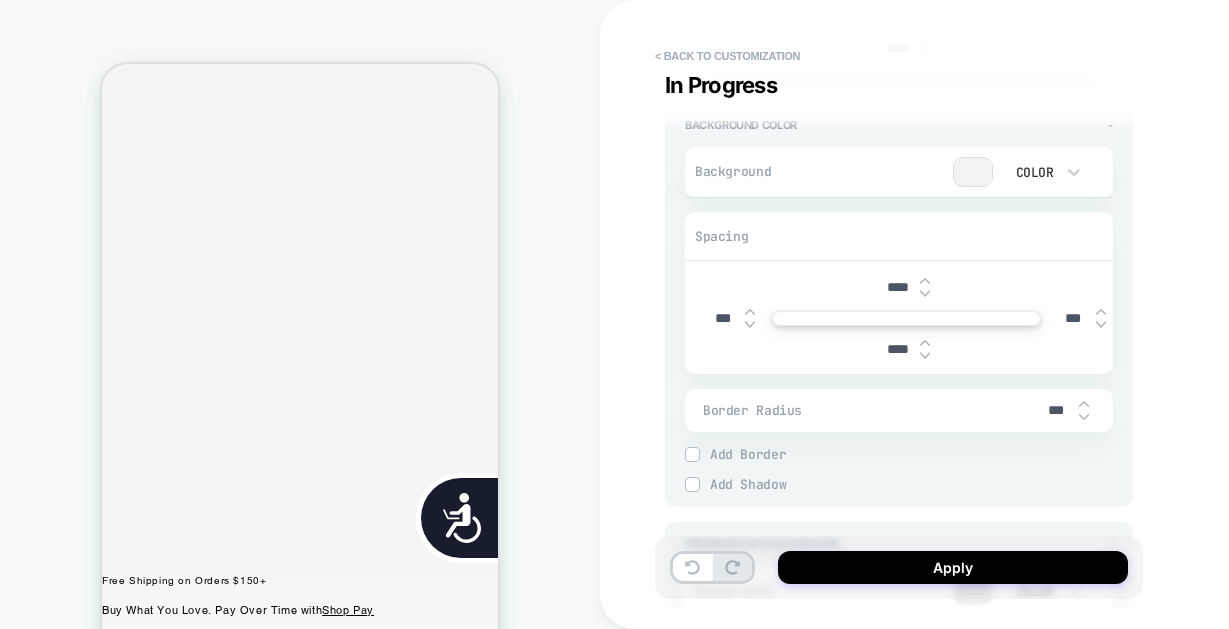 type on "*" 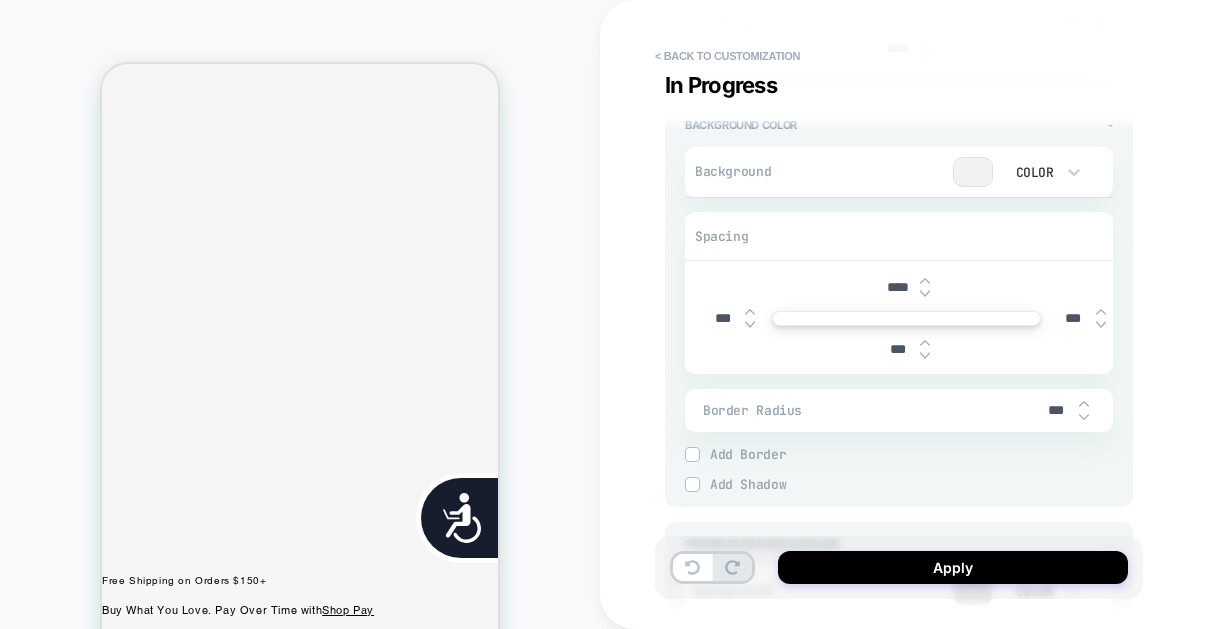 type on "*" 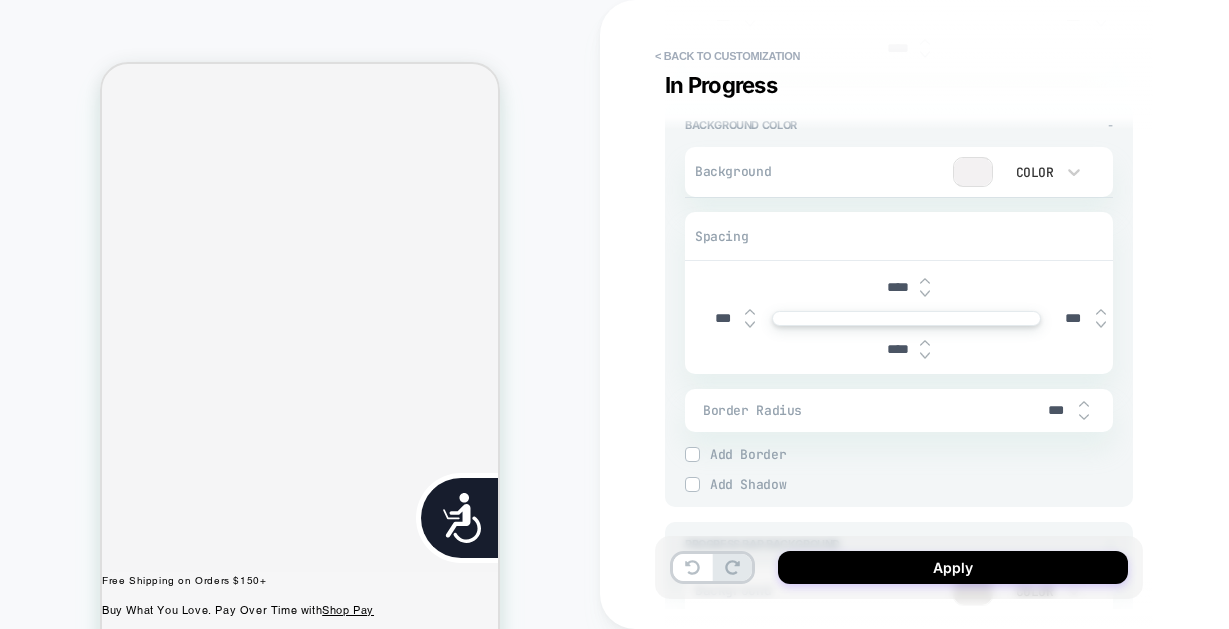 scroll, scrollTop: 0, scrollLeft: 808, axis: horizontal 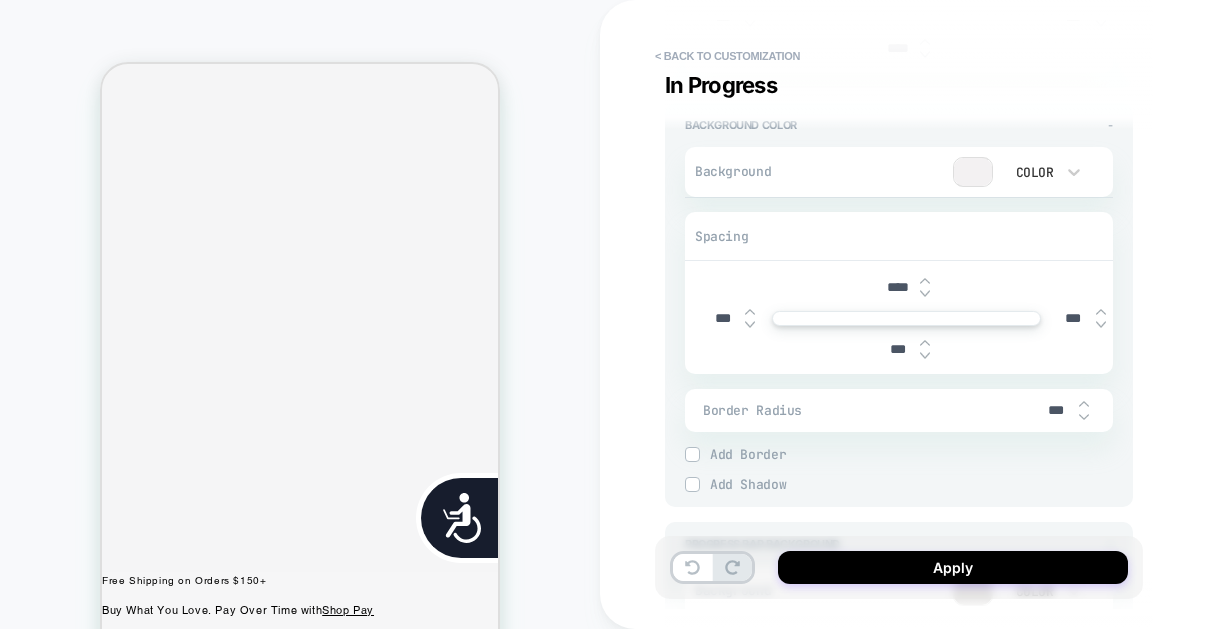 type on "*" 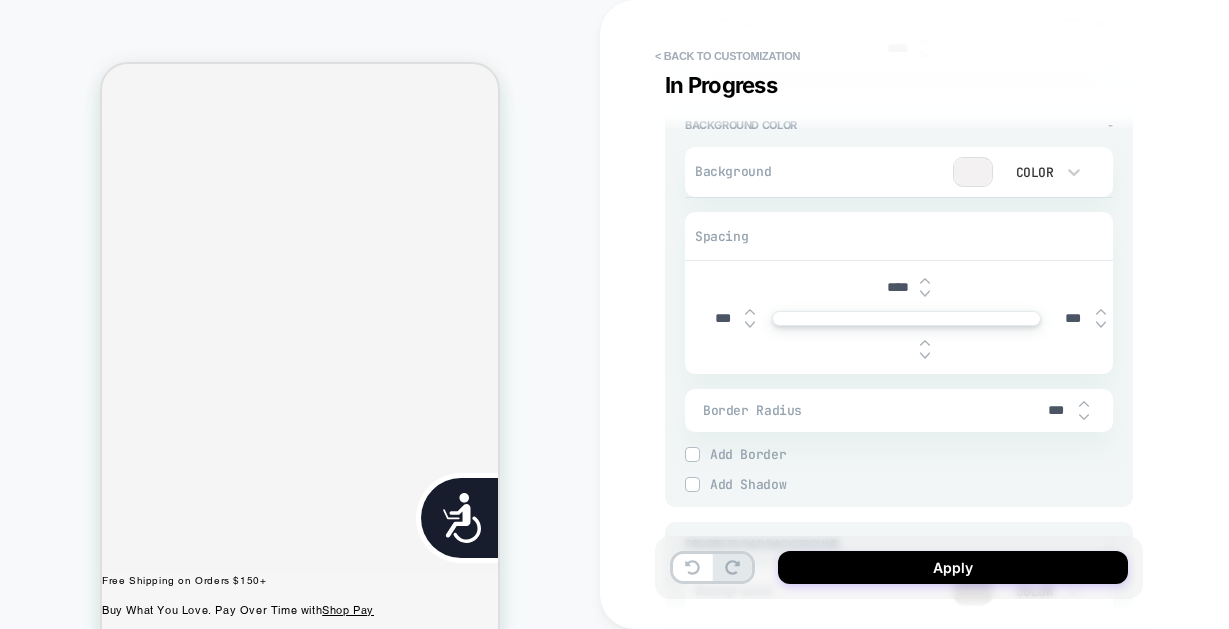 type on "*" 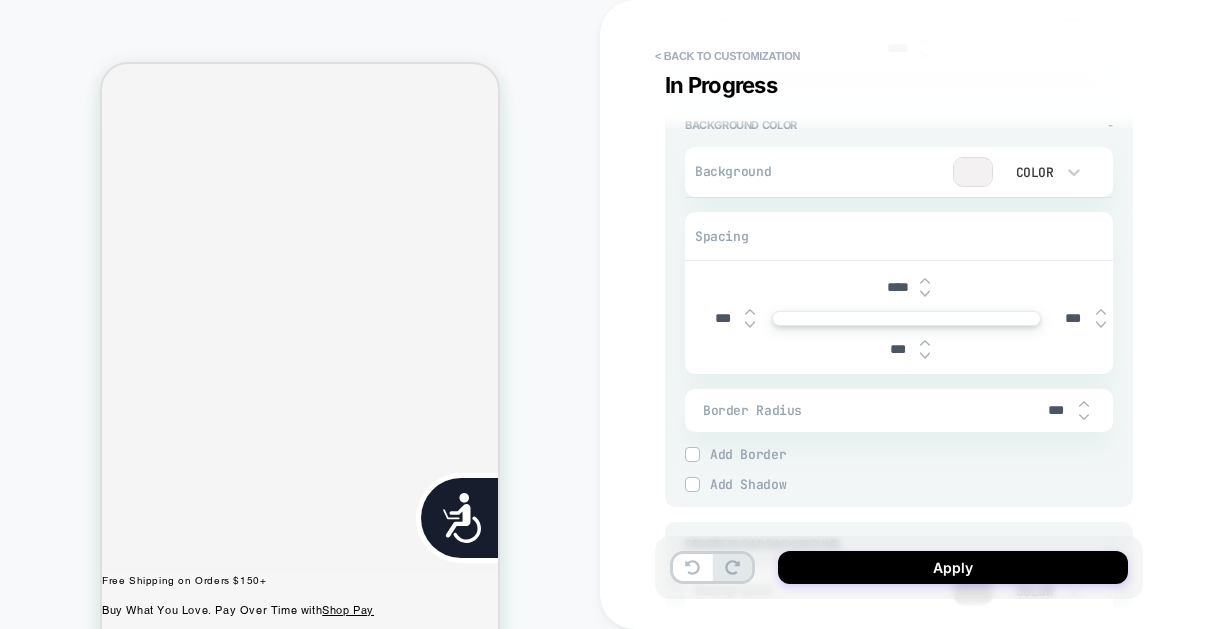 type on "*" 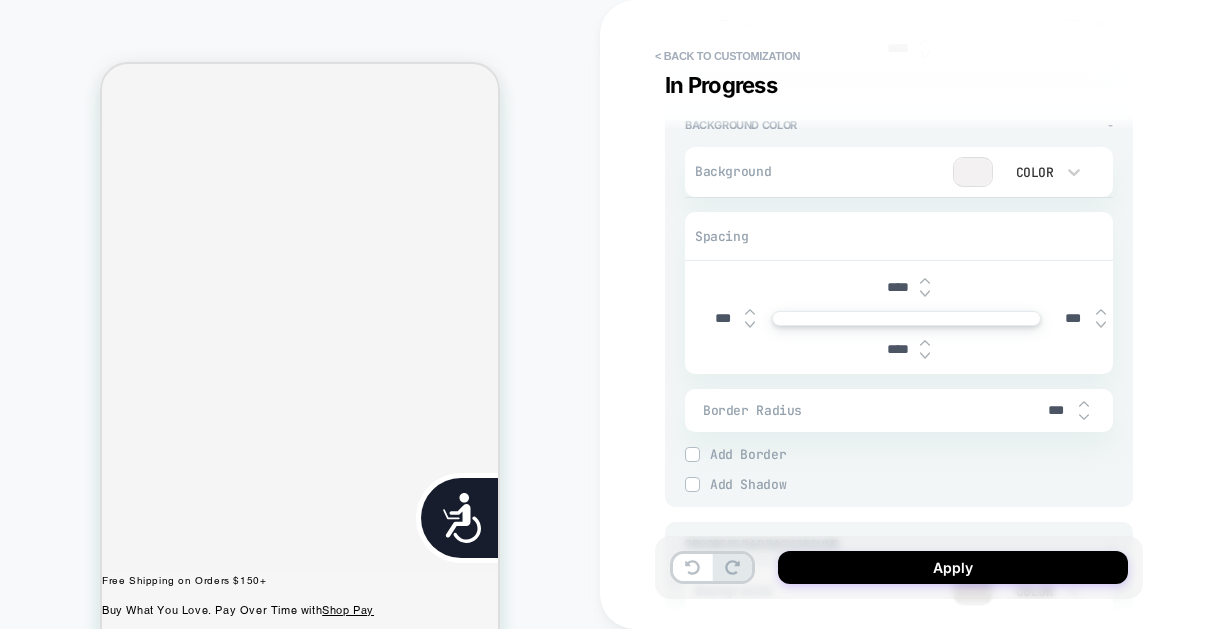 click on "**********" at bounding box center [1040, 314] 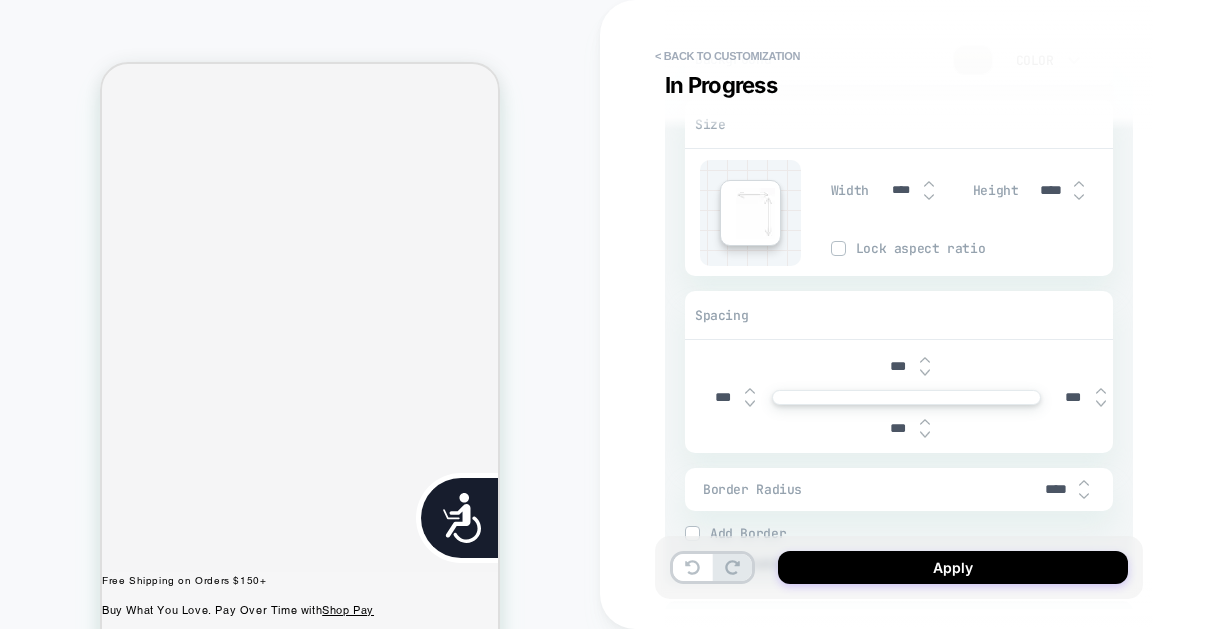 scroll, scrollTop: 1379, scrollLeft: 0, axis: vertical 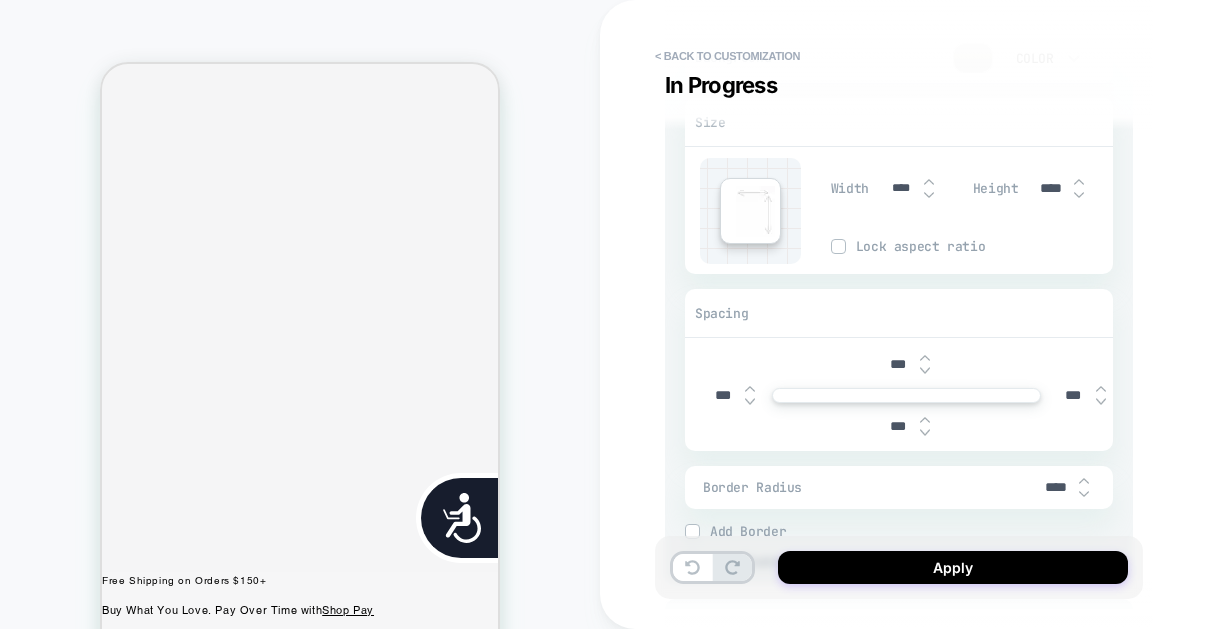 click on "***" at bounding box center [897, 426] 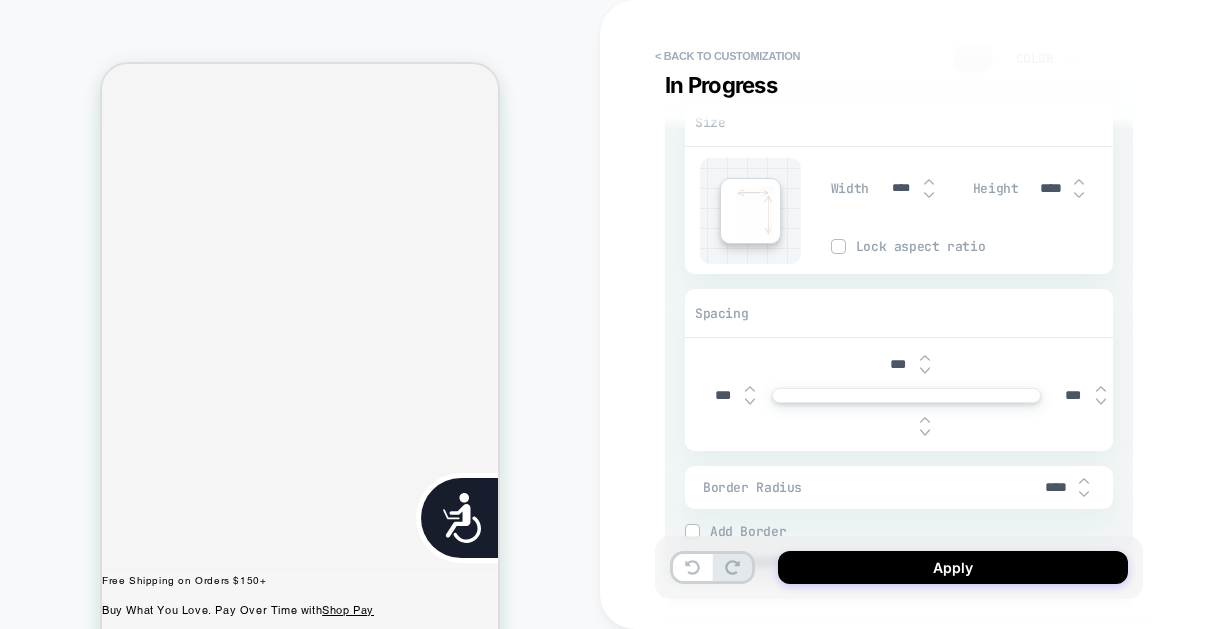 type on "*" 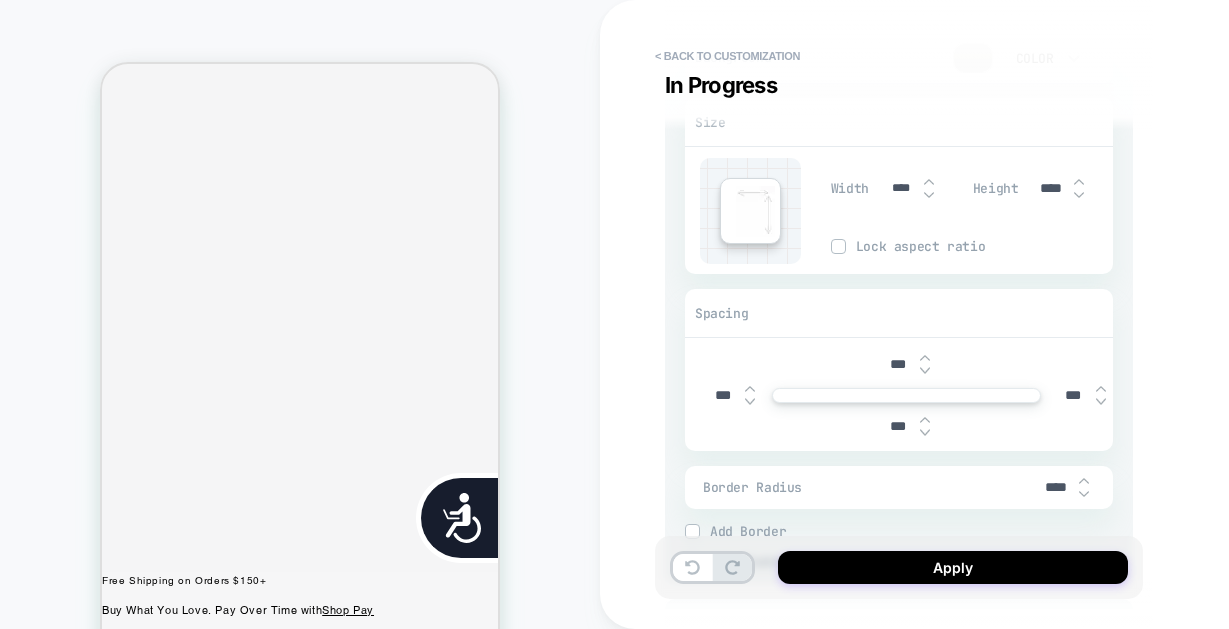 type on "*" 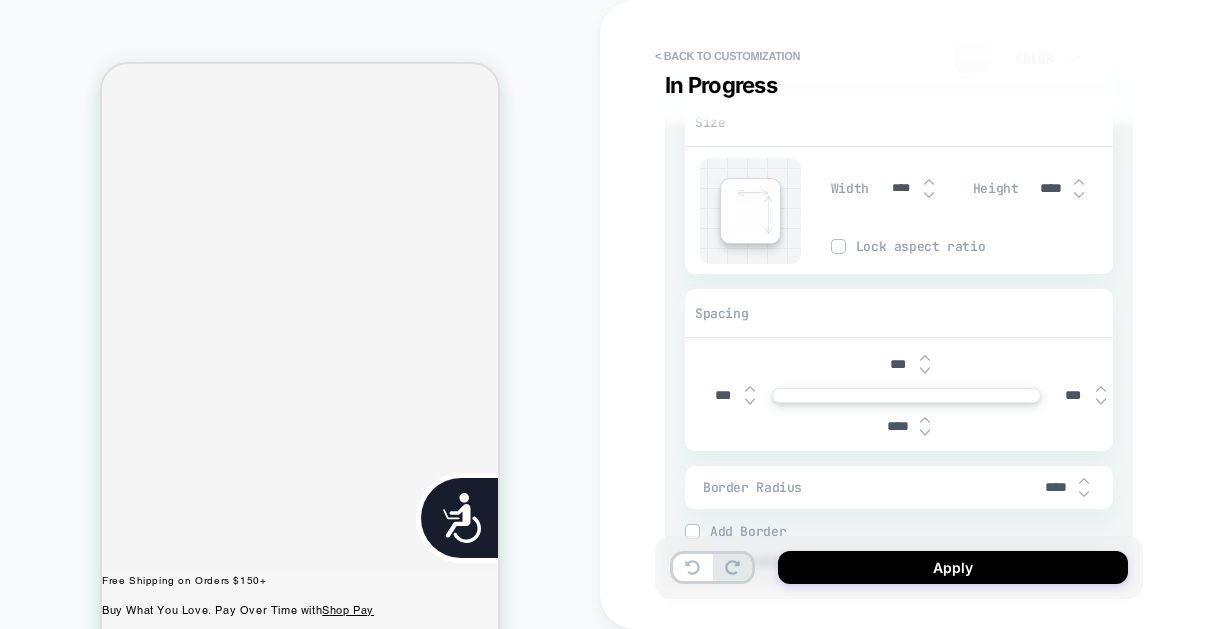 scroll, scrollTop: 0, scrollLeft: 404, axis: horizontal 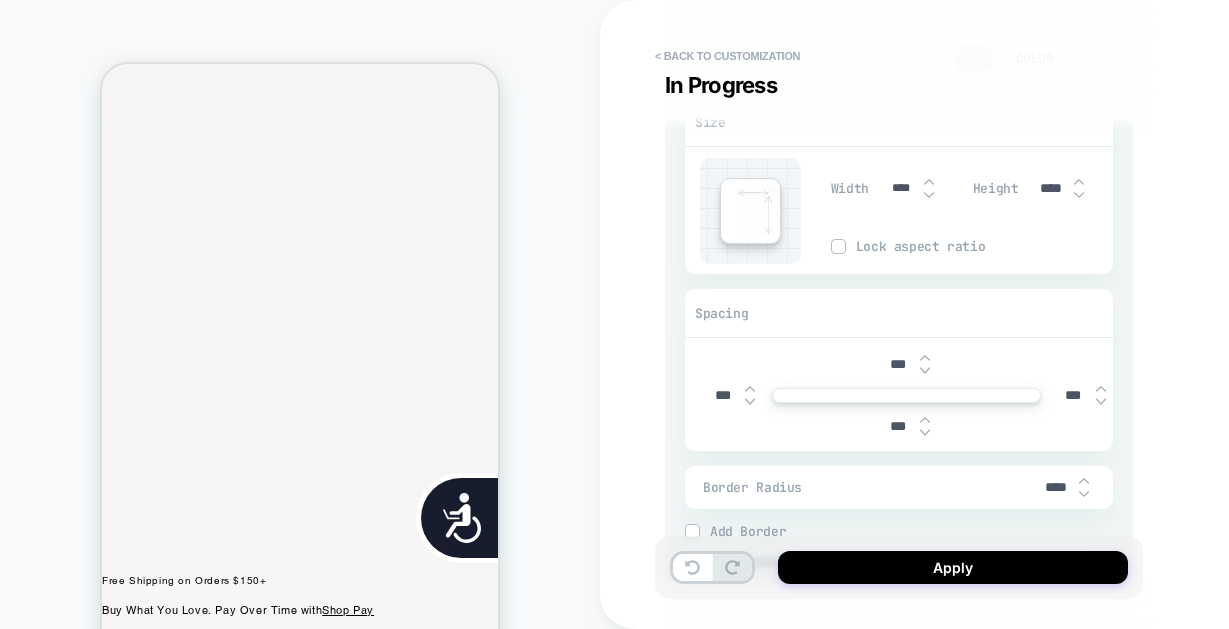 type on "*" 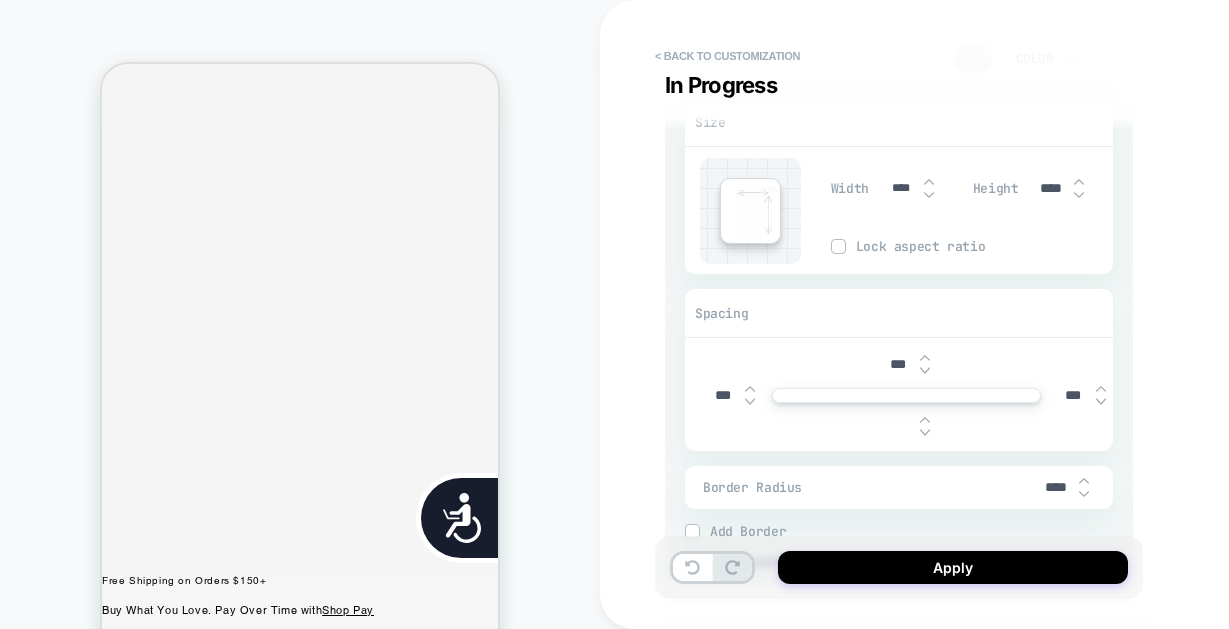 type on "*" 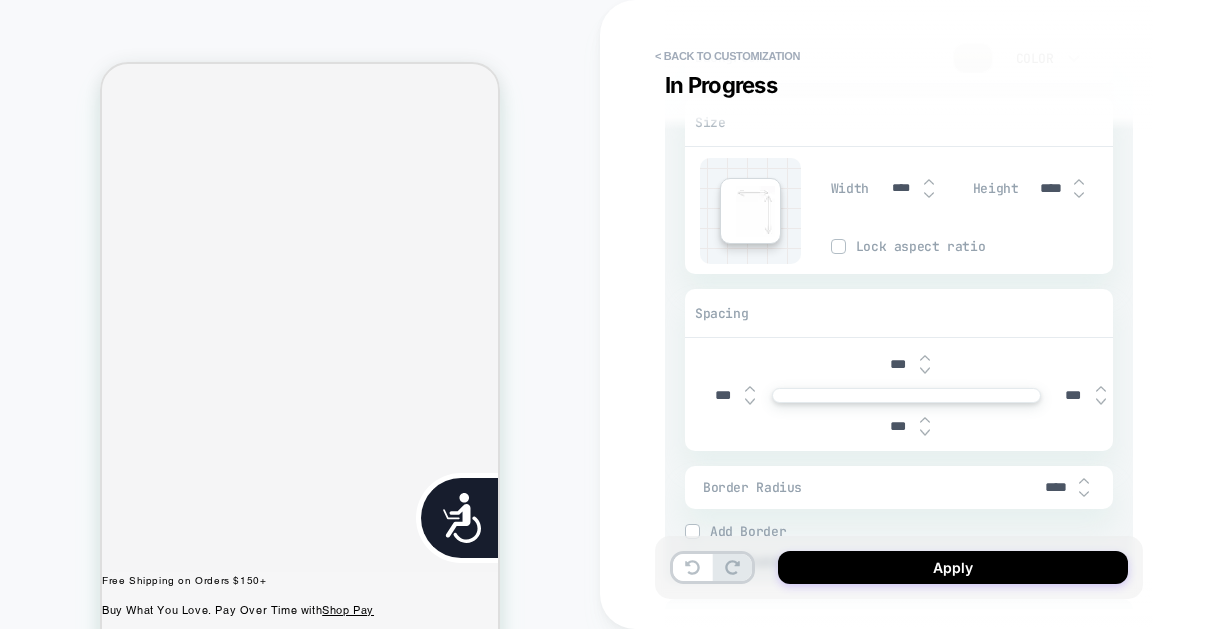 click on "***" at bounding box center (897, 364) 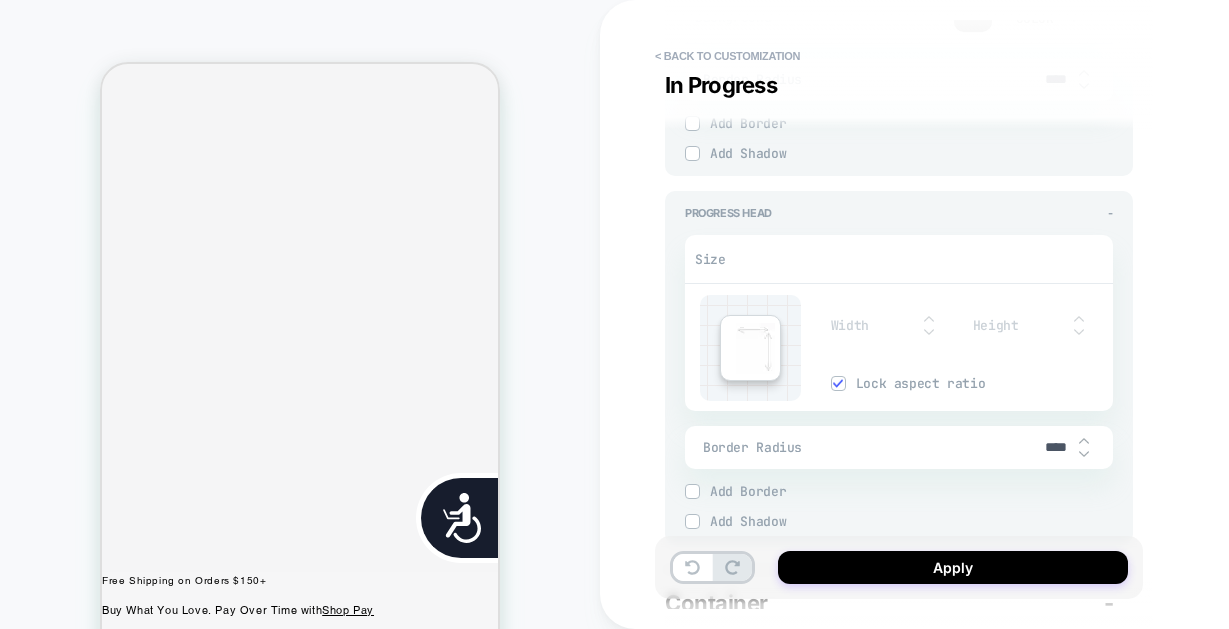 scroll, scrollTop: 2059, scrollLeft: 0, axis: vertical 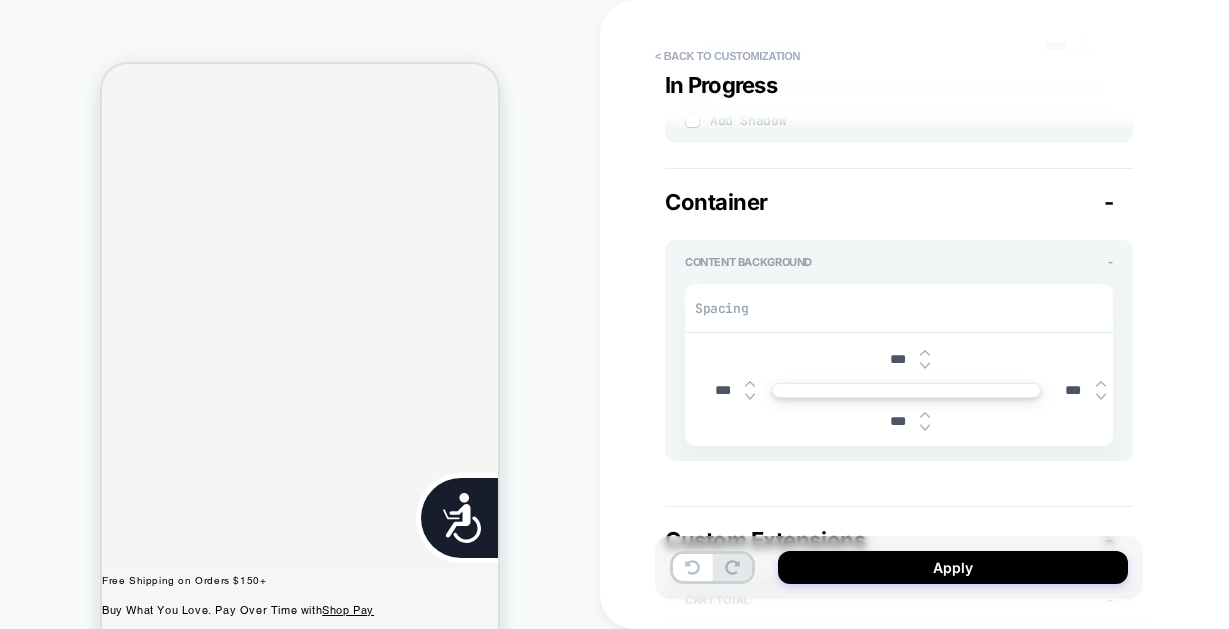 click on "***" at bounding box center [897, 421] 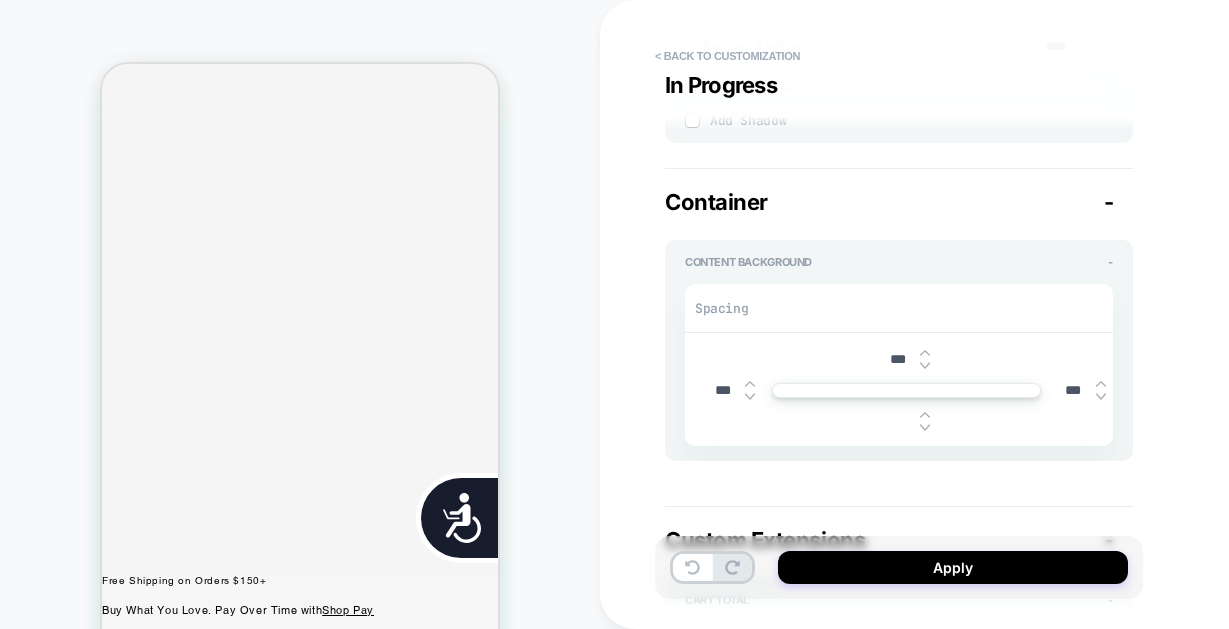 scroll, scrollTop: 0, scrollLeft: 0, axis: both 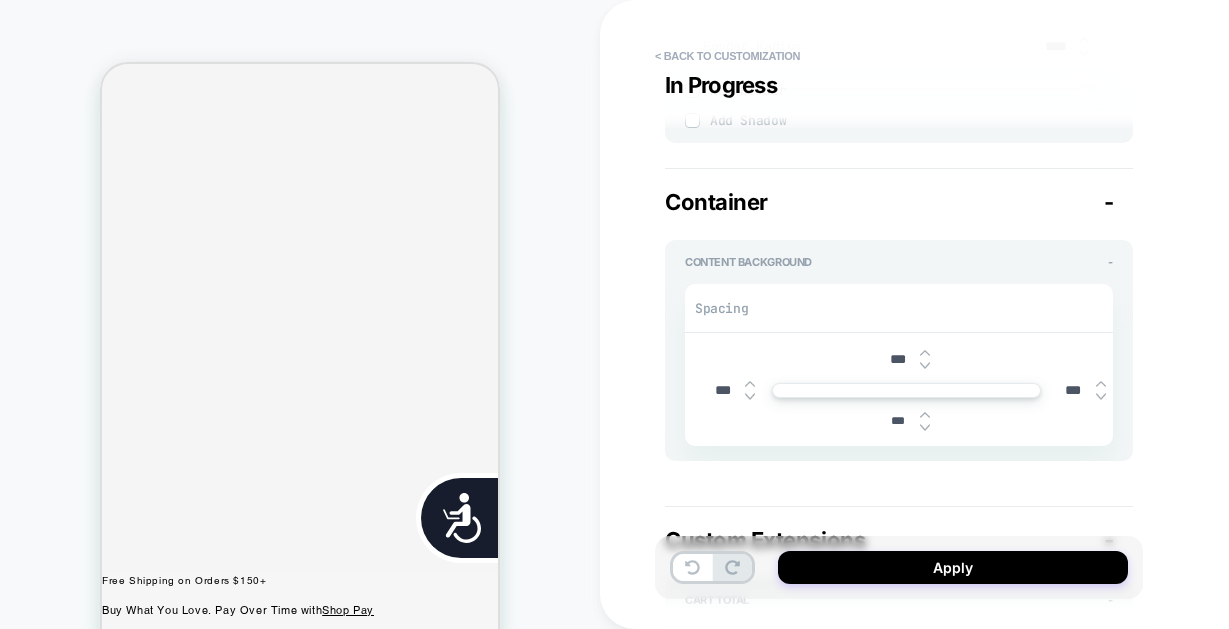 type on "*" 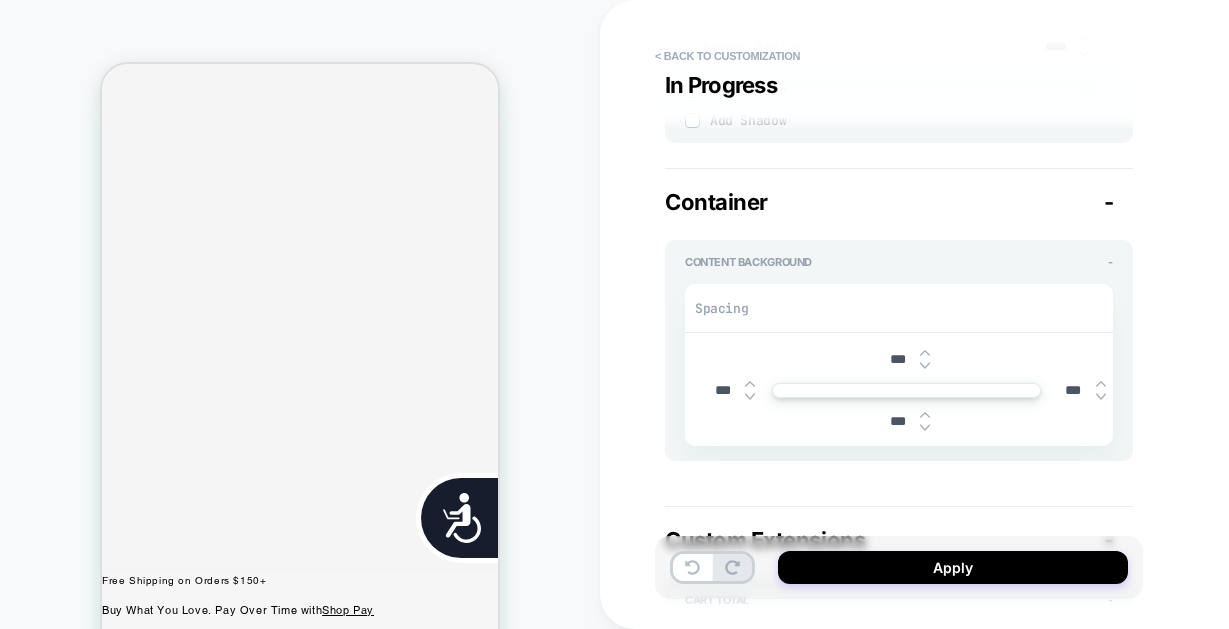 type on "****" 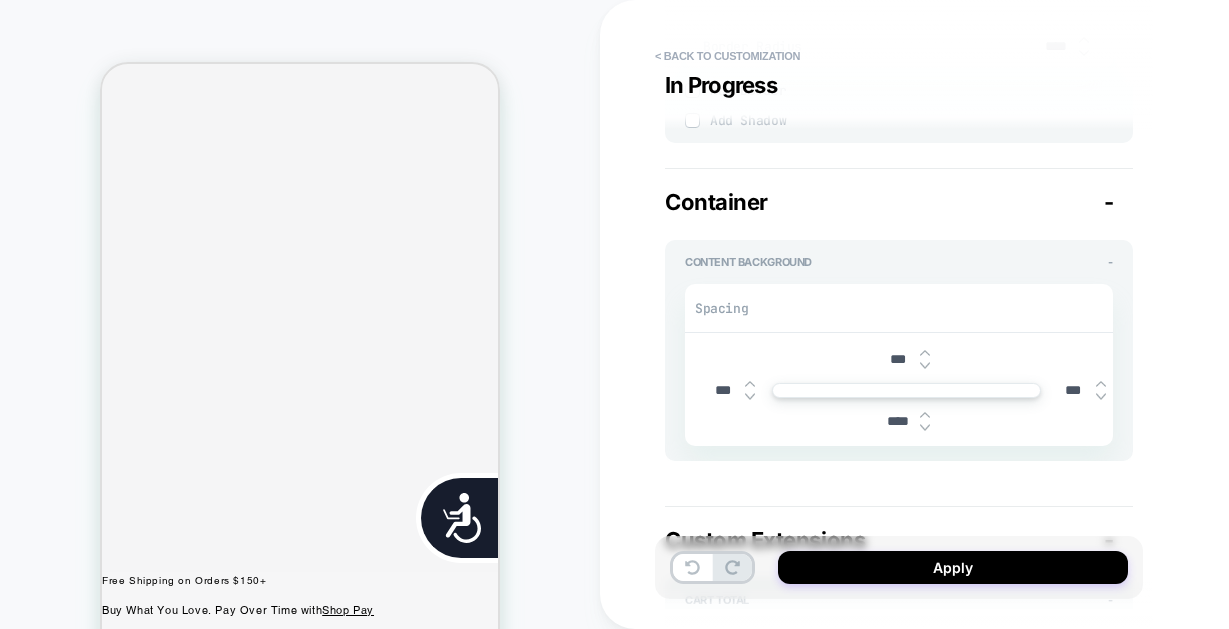 type on "*" 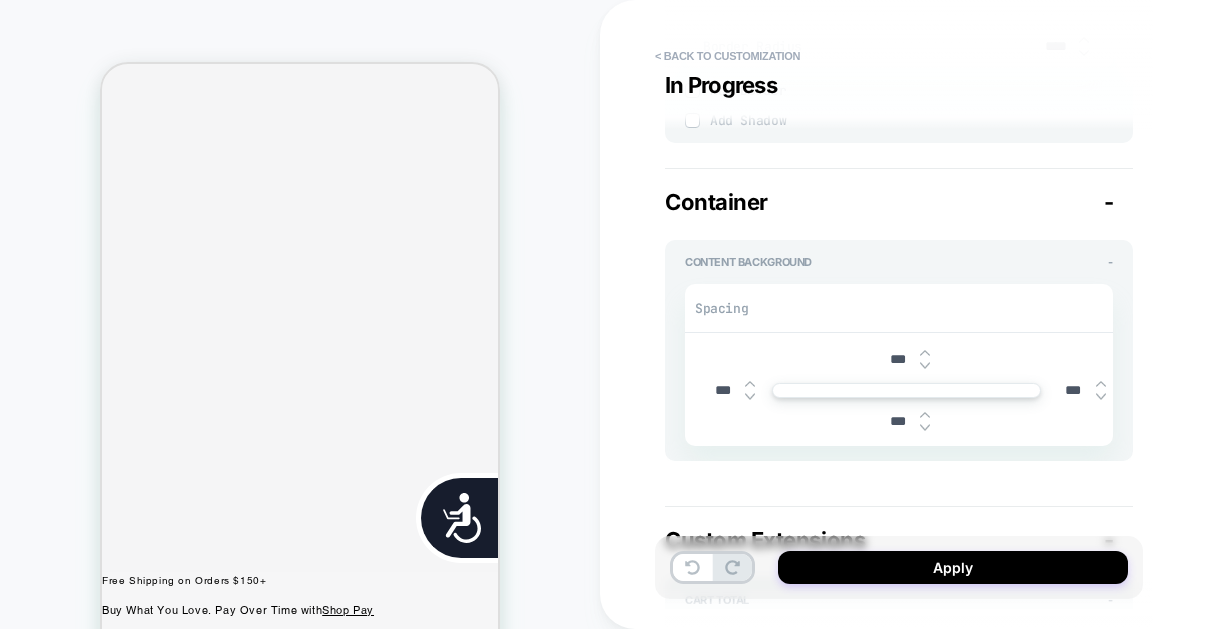 type on "*" 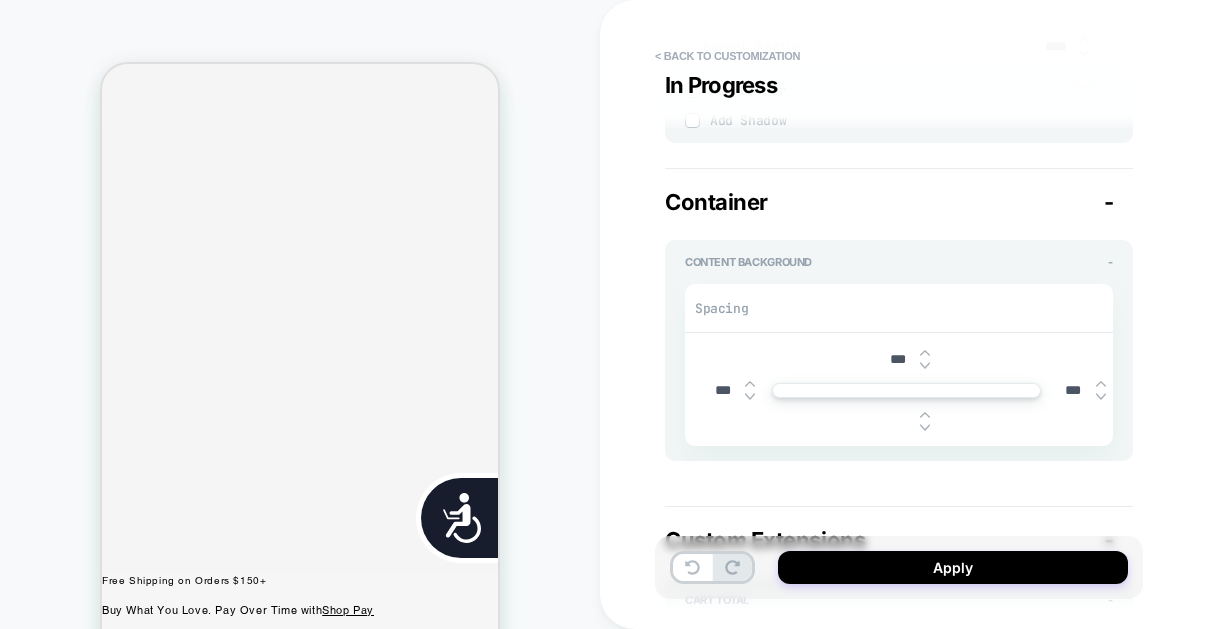 type on "*" 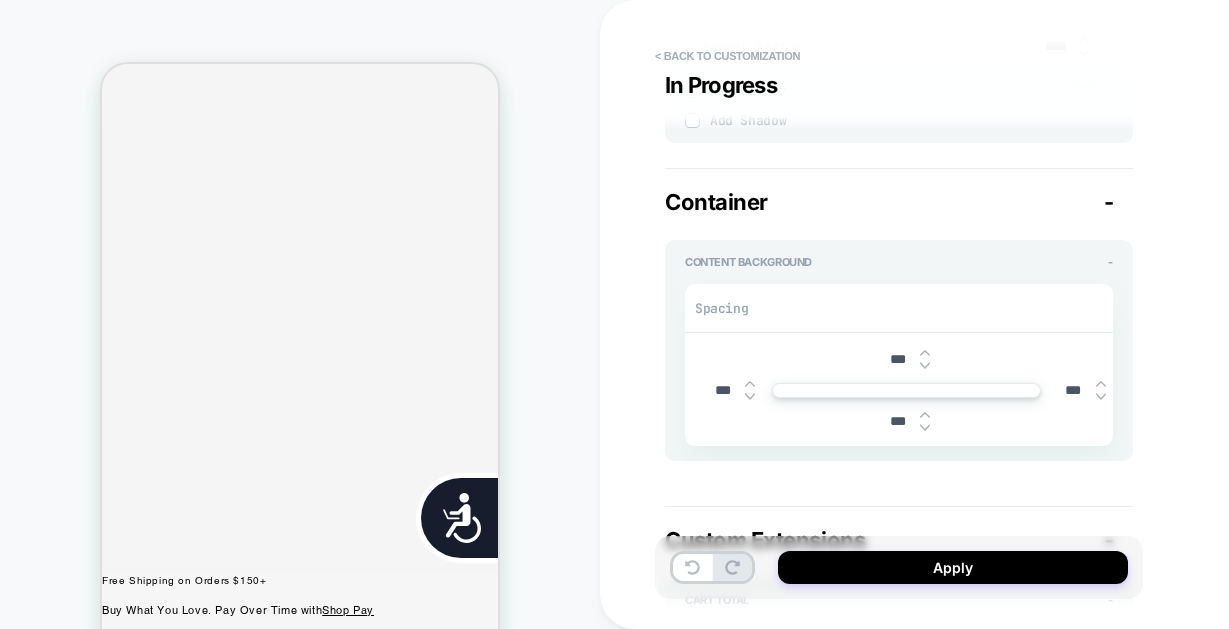 click on "**********" at bounding box center (909, 314) 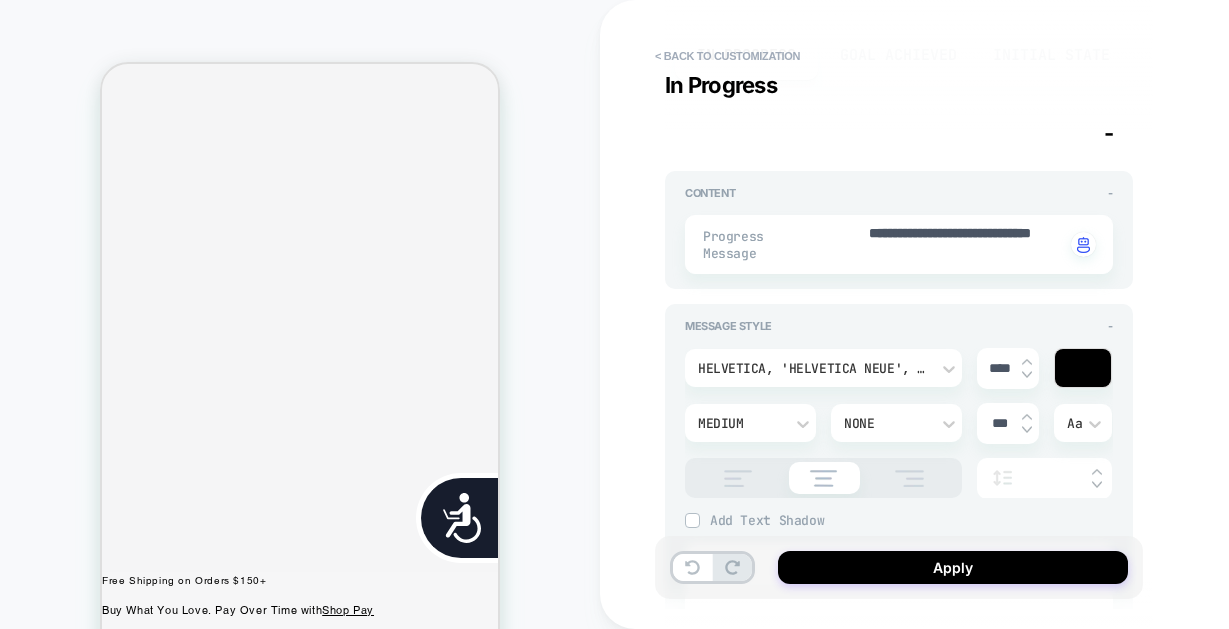 scroll, scrollTop: 72, scrollLeft: 0, axis: vertical 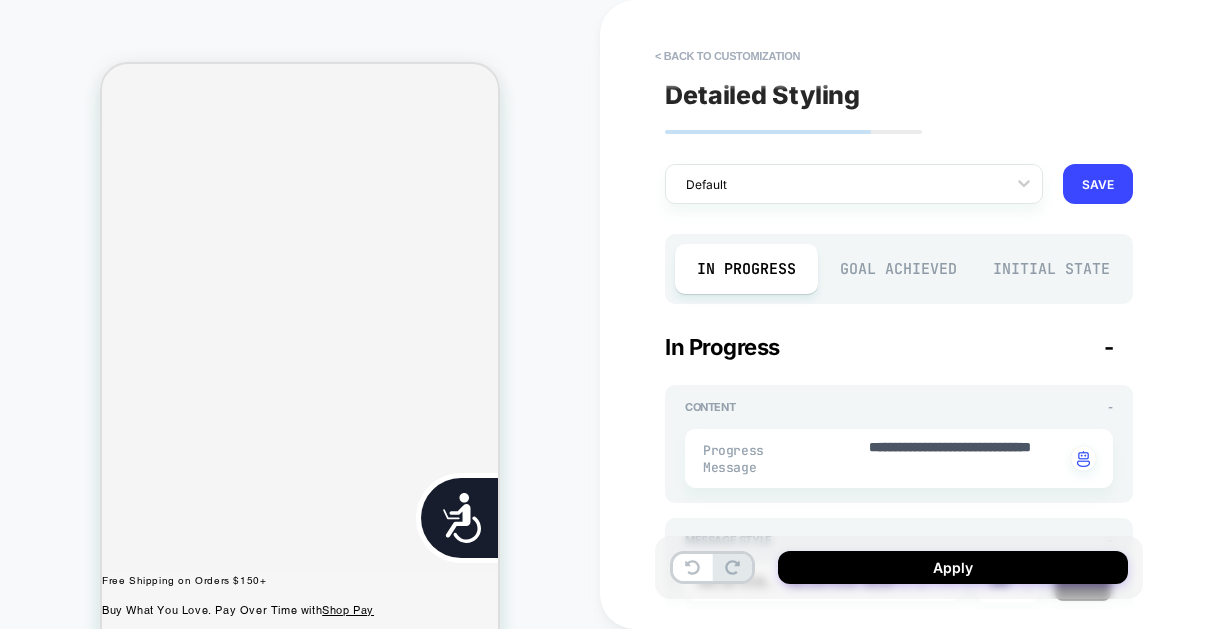 click on "Goal Achieved" at bounding box center [899, 269] 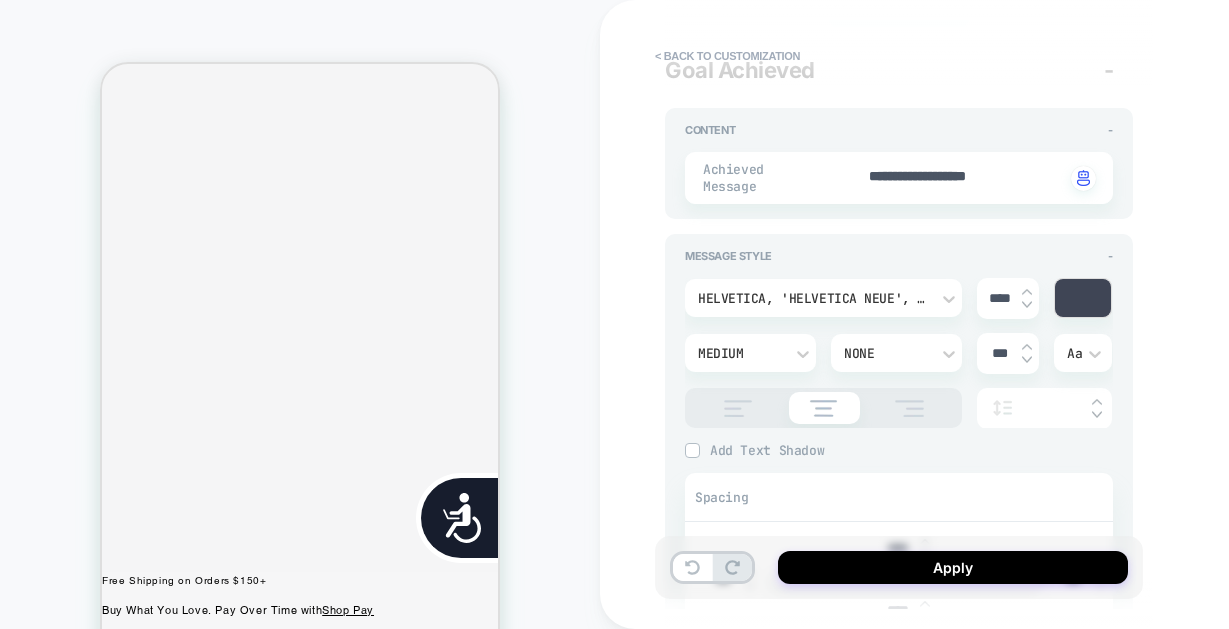 type on "*" 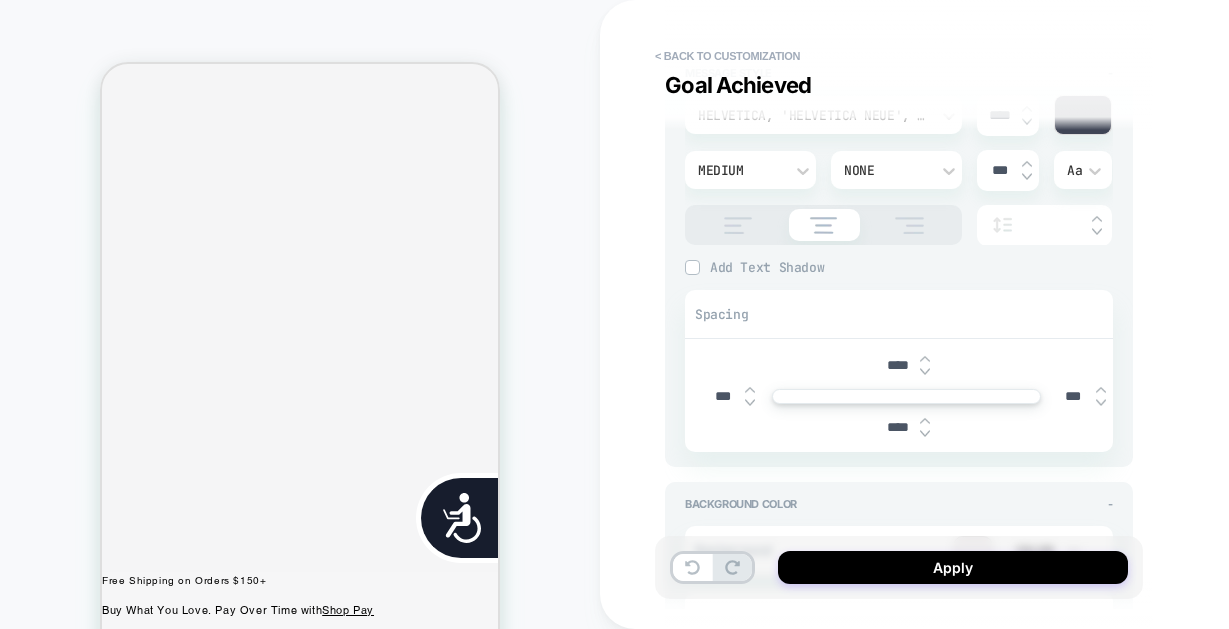 click on "****" at bounding box center (897, 365) 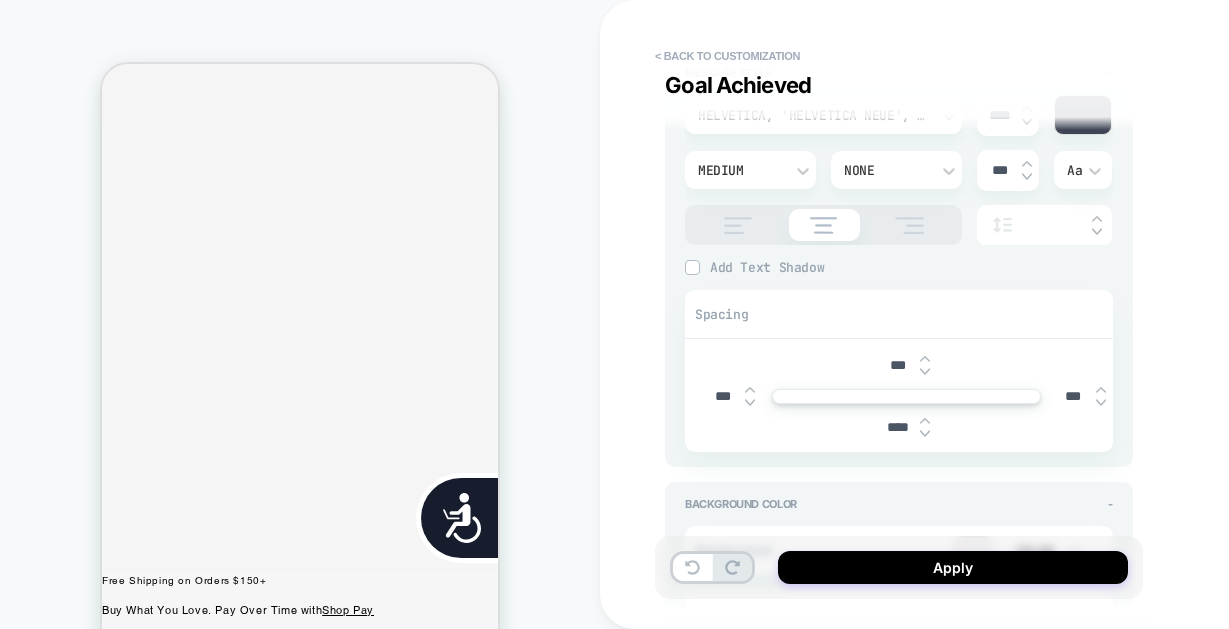 type on "*" 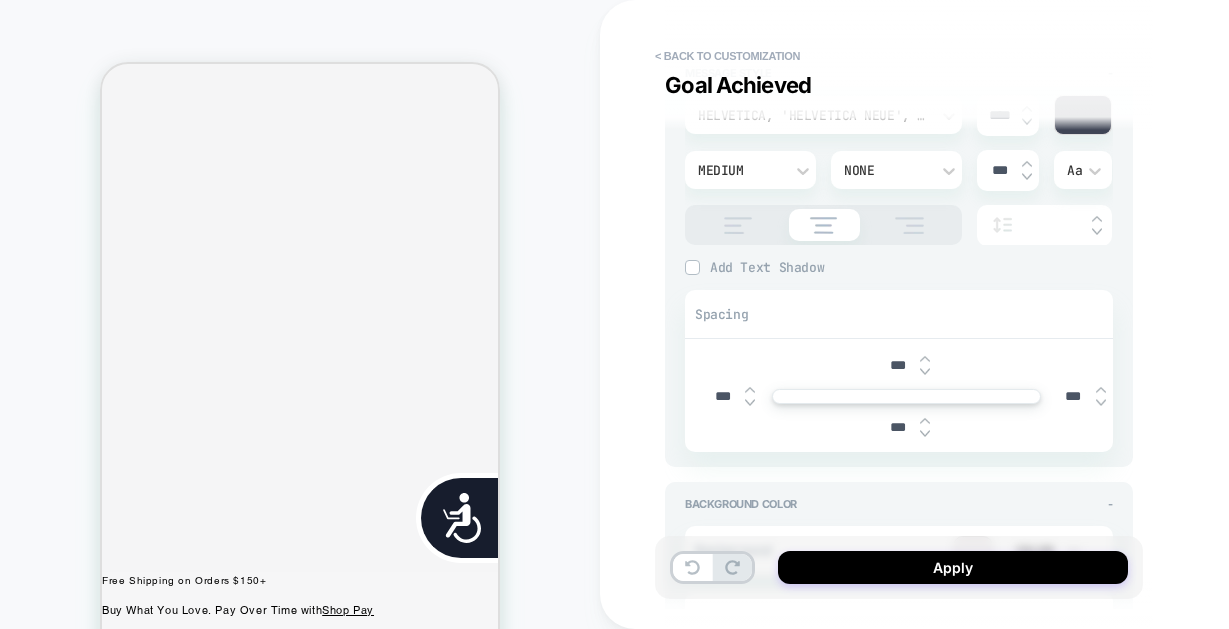 type on "****" 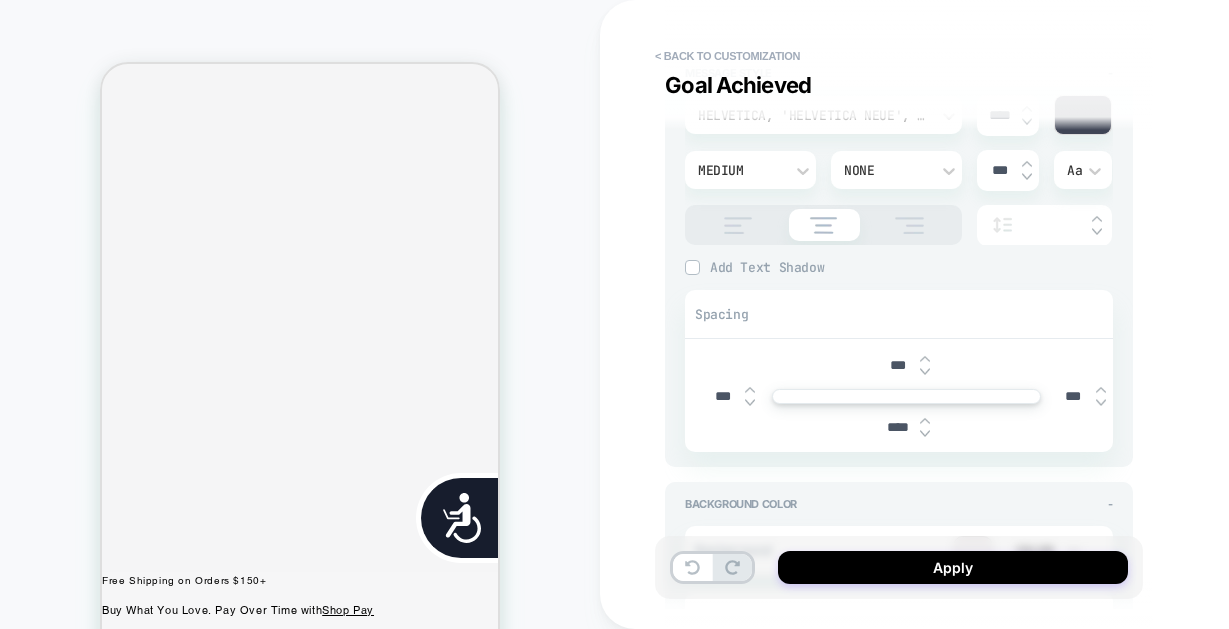 type on "*" 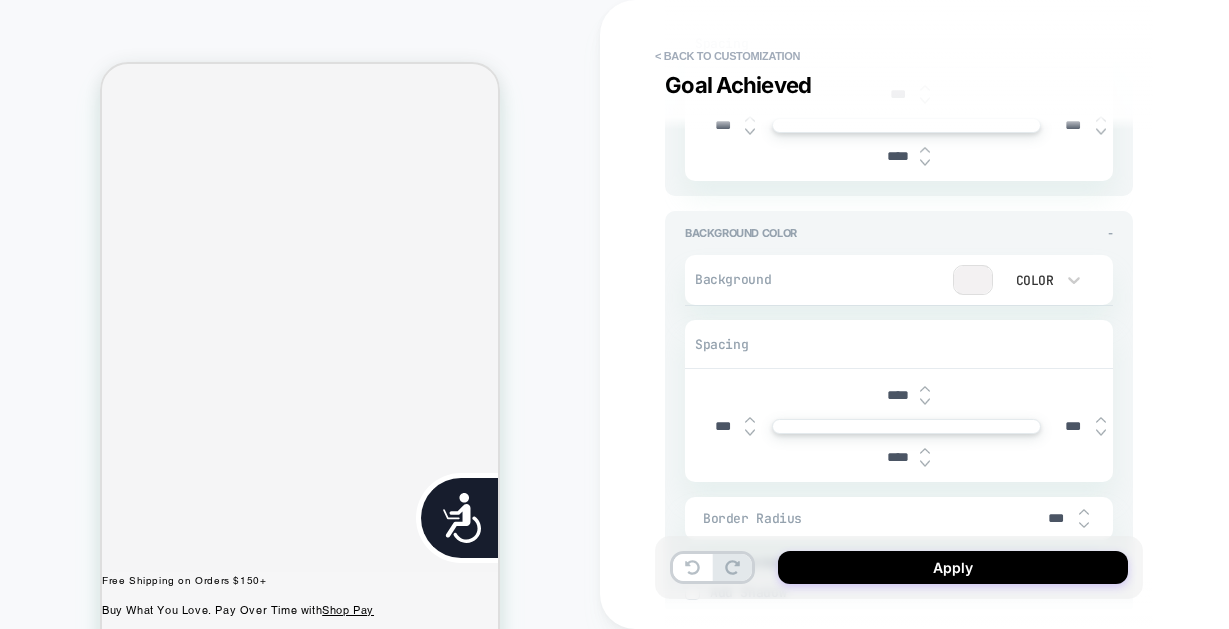 type on "****" 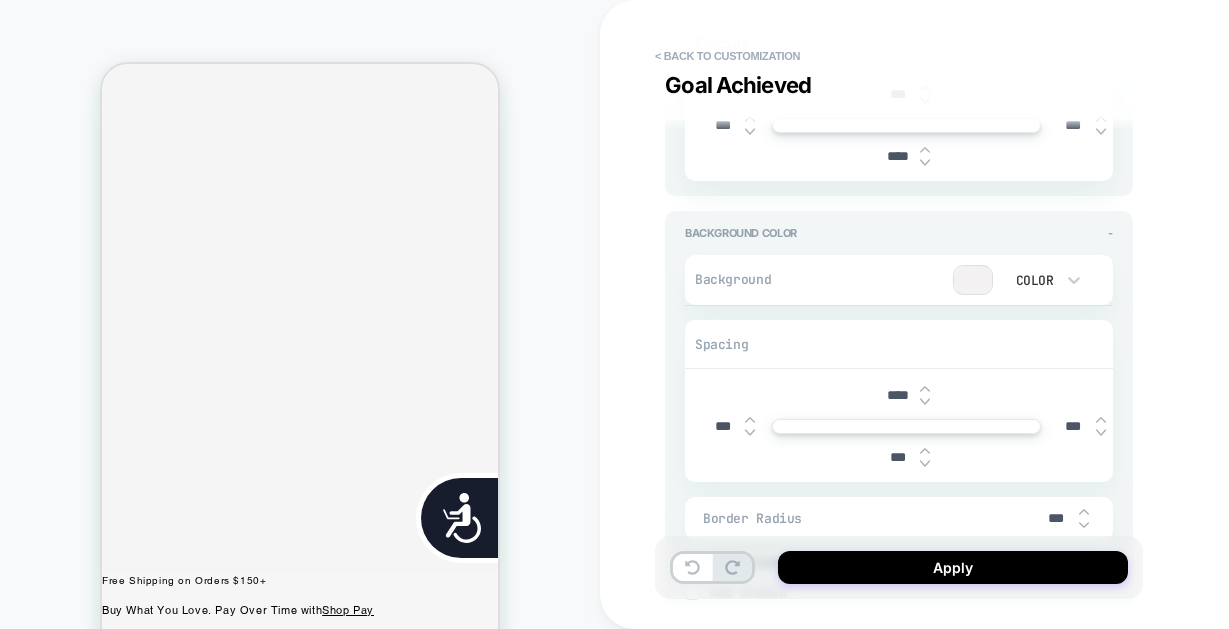 type on "*" 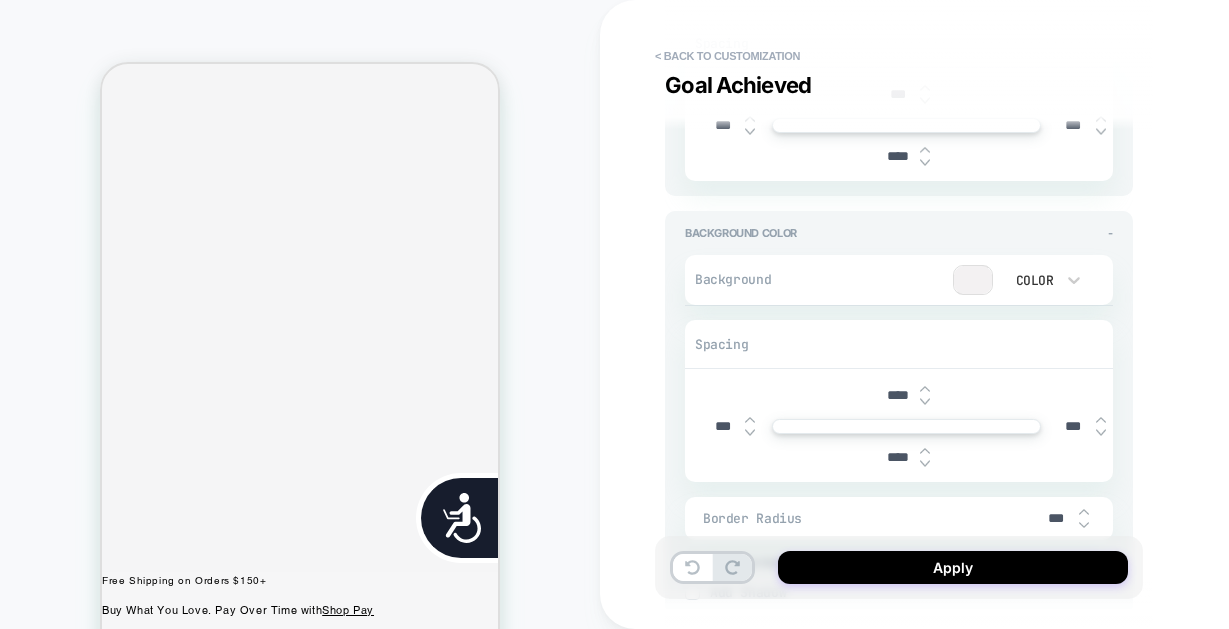 type on "*" 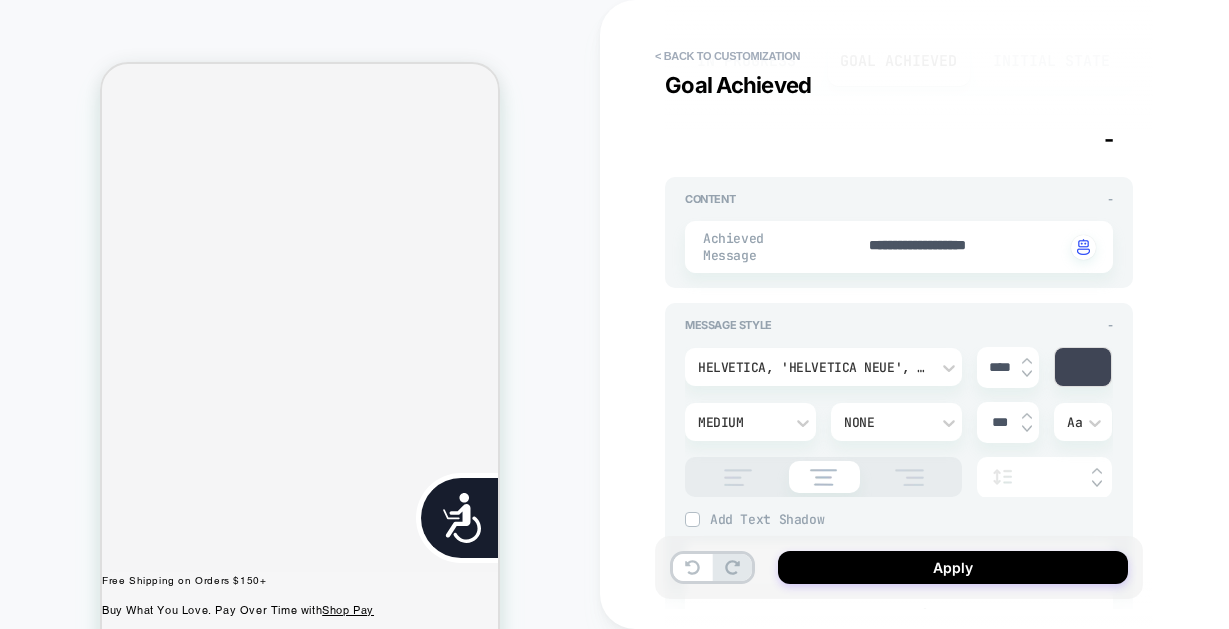 type on "****" 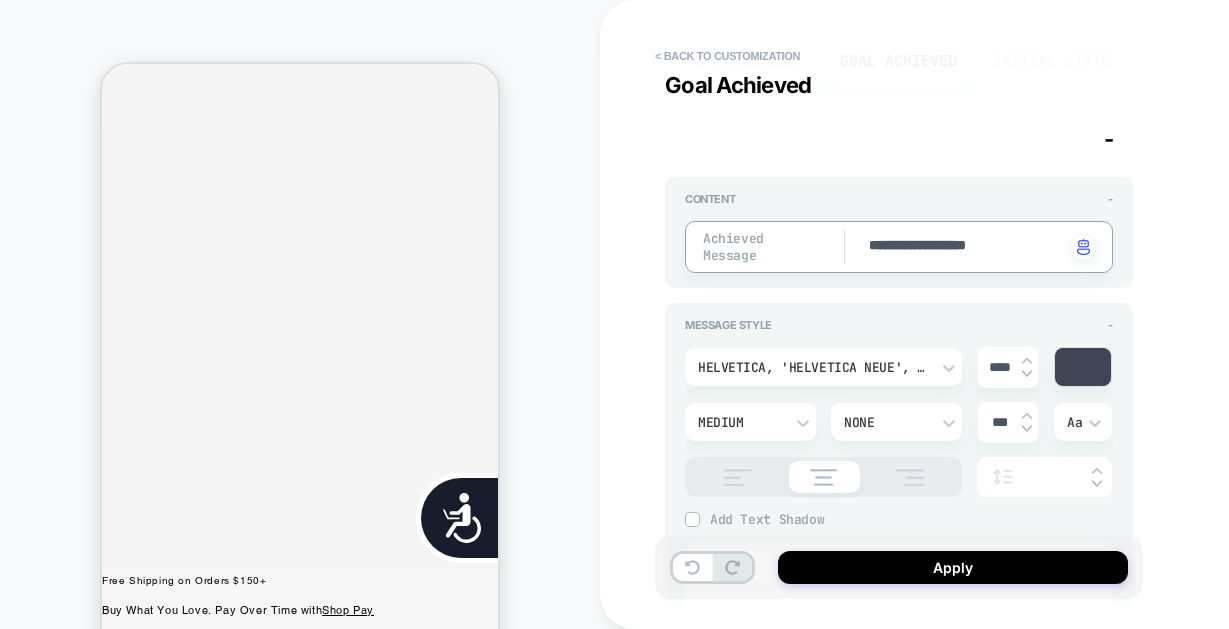 drag, startPoint x: 951, startPoint y: 242, endPoint x: 870, endPoint y: 242, distance: 81 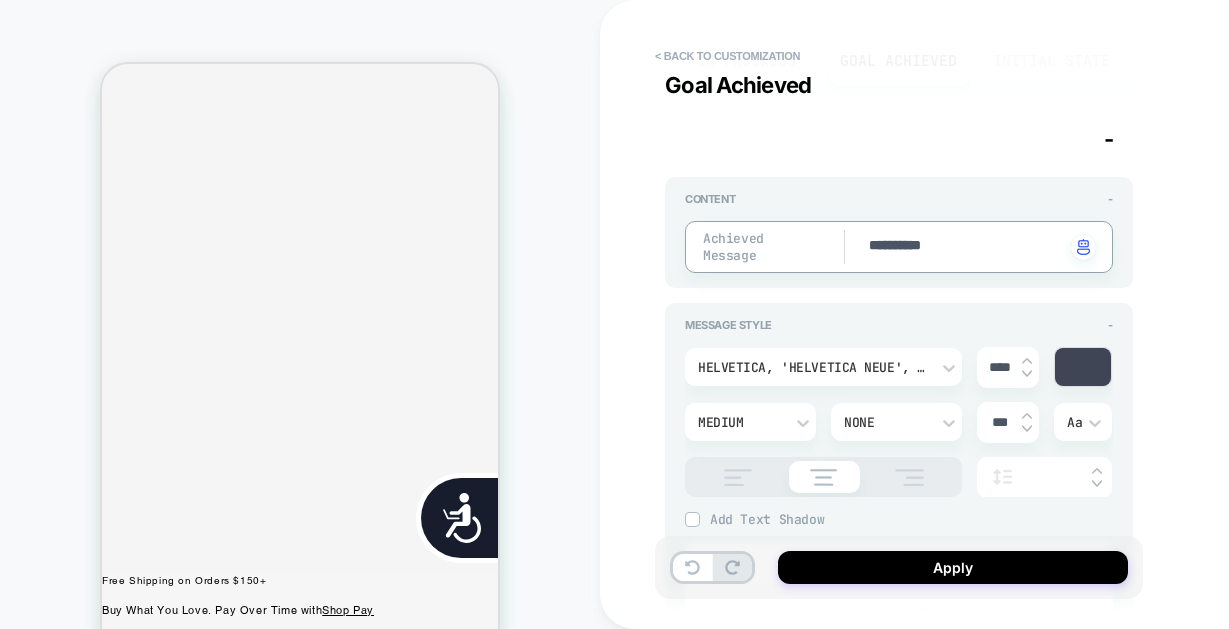 type on "*" 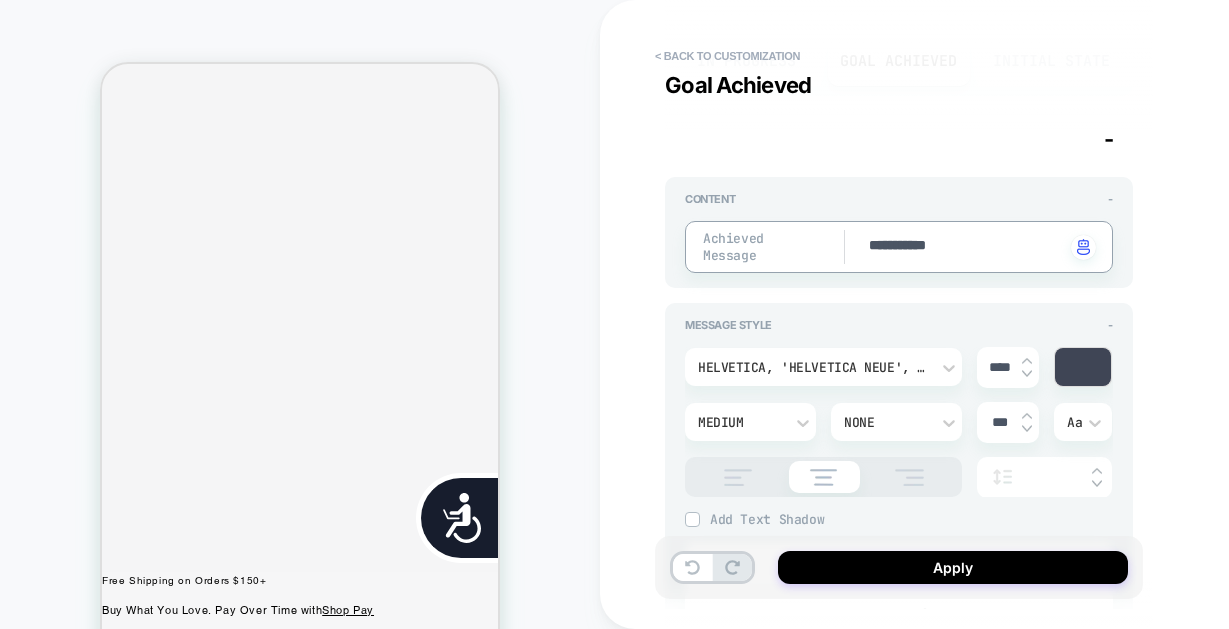 type on "*" 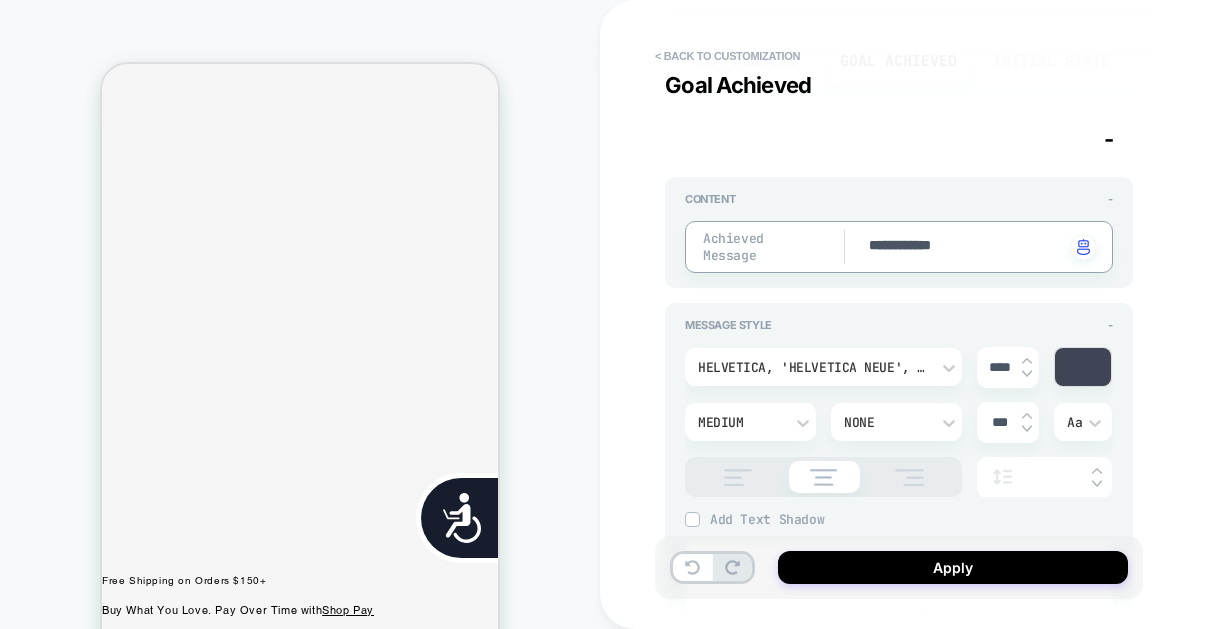 type on "*" 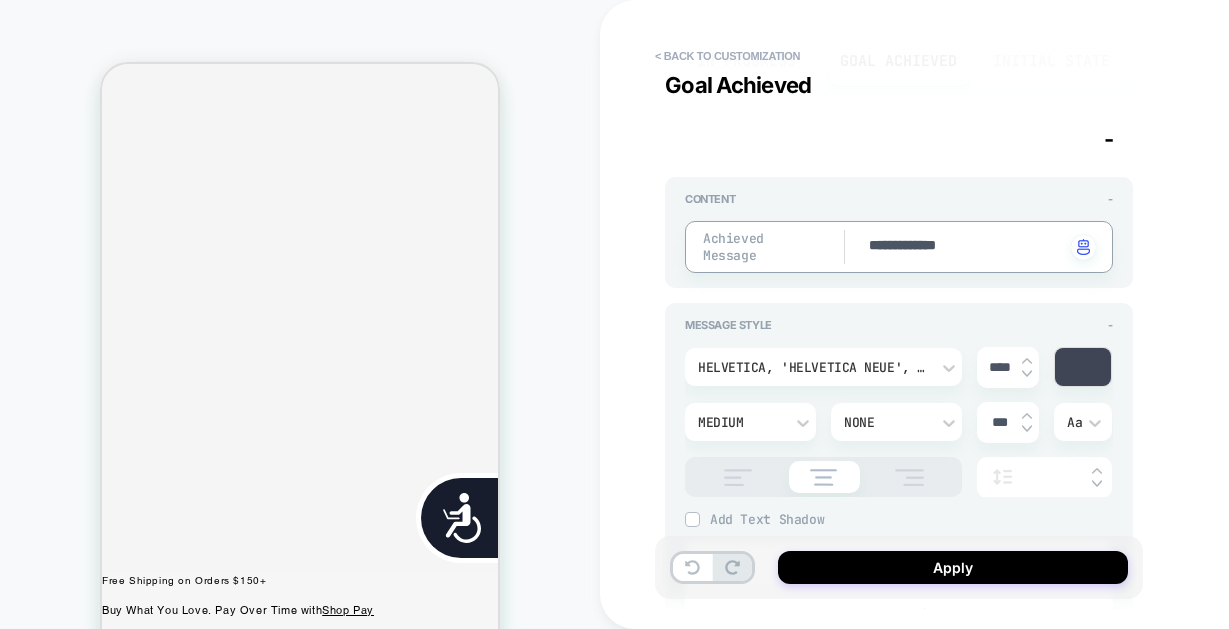 type on "*" 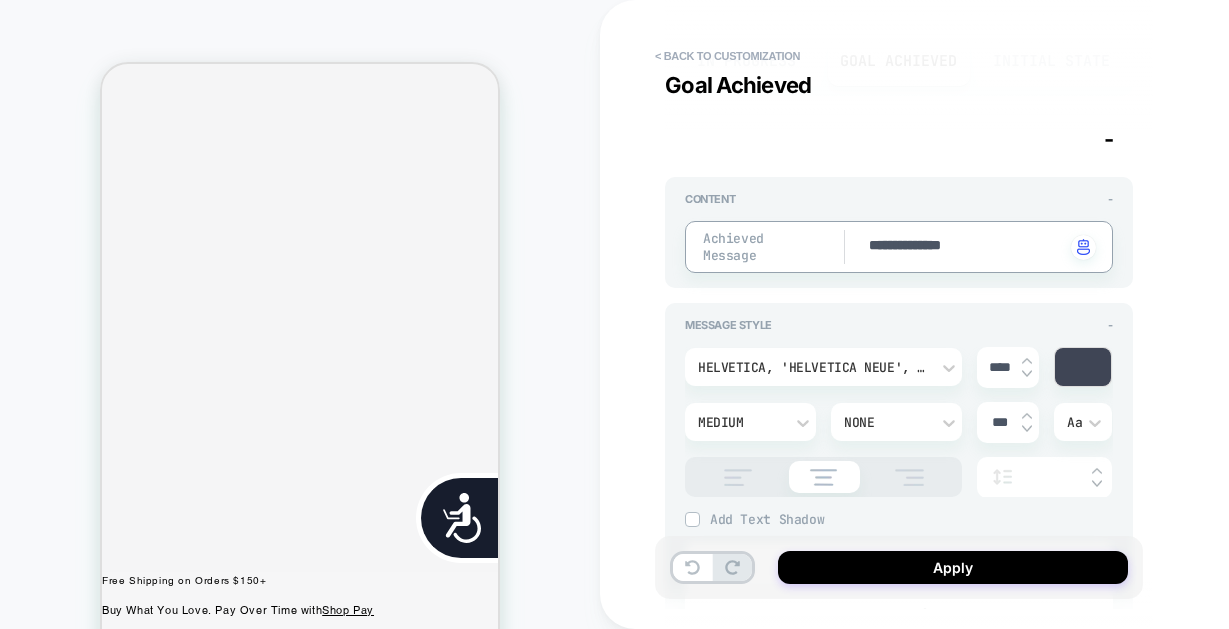 type on "*" 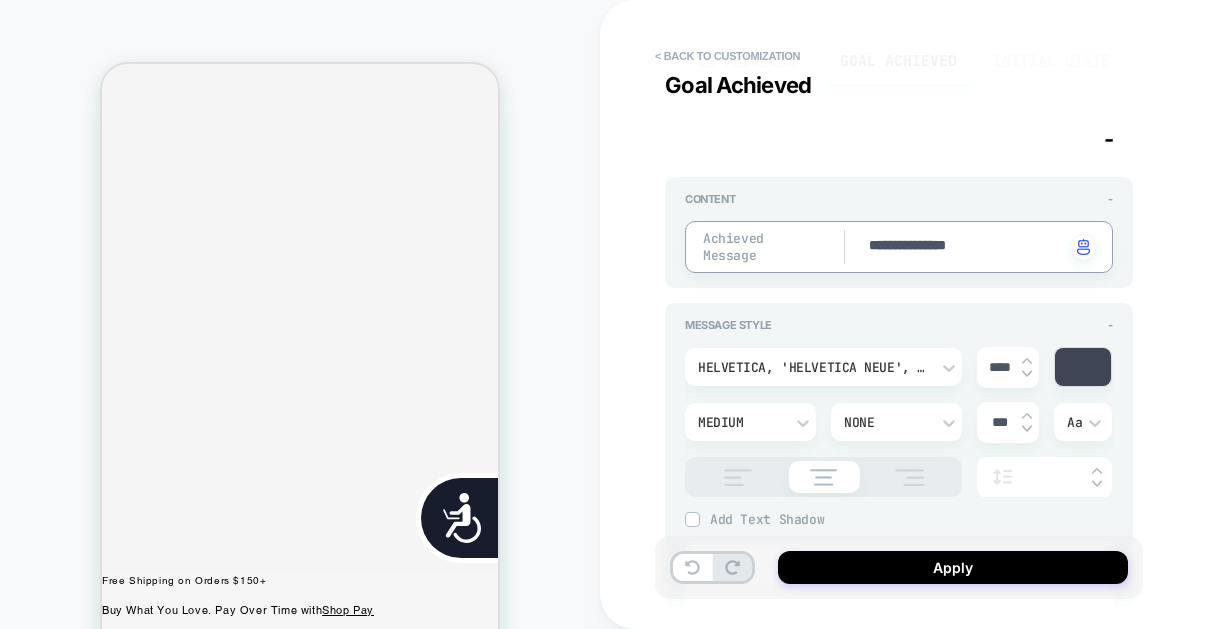 type on "*" 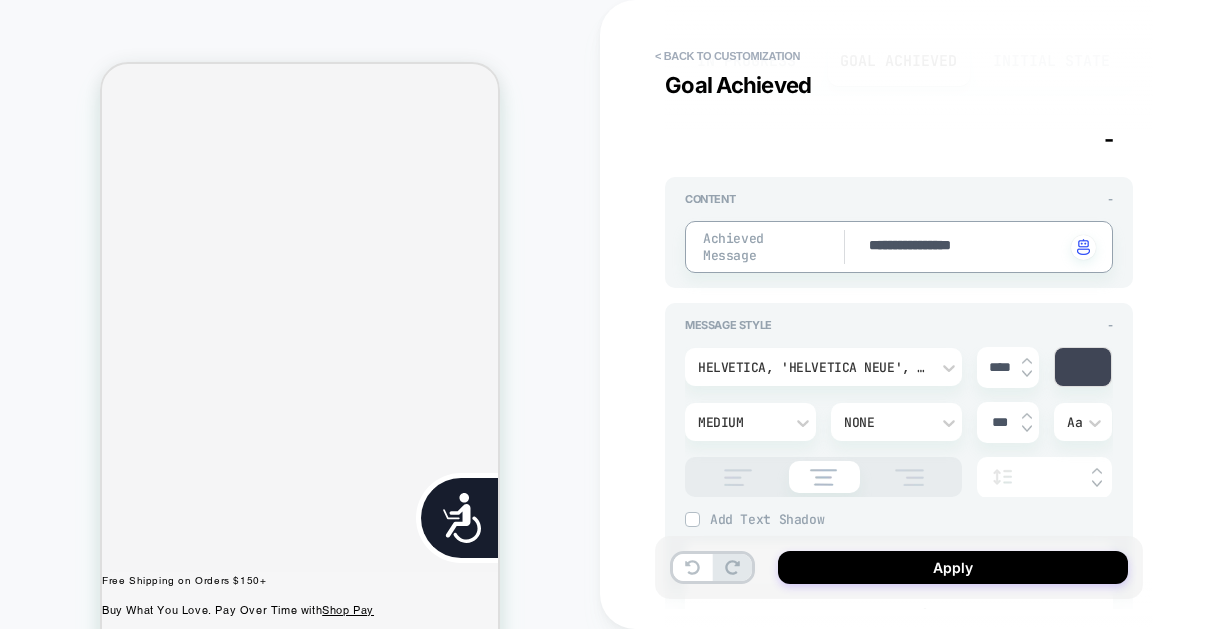 type on "*" 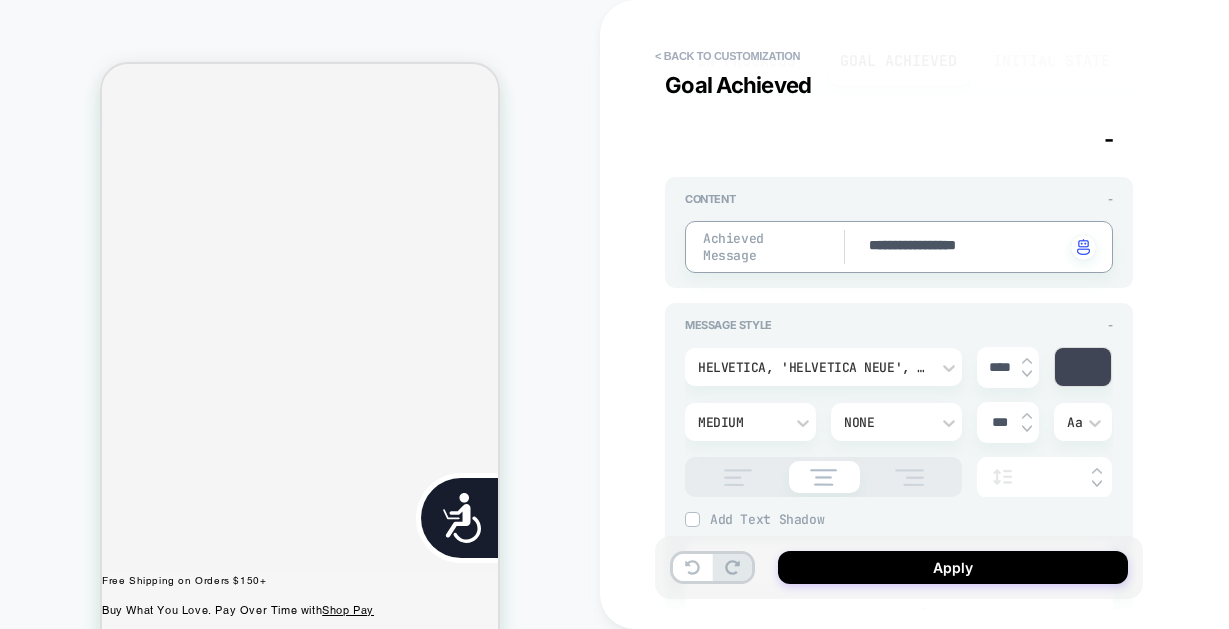 type on "*" 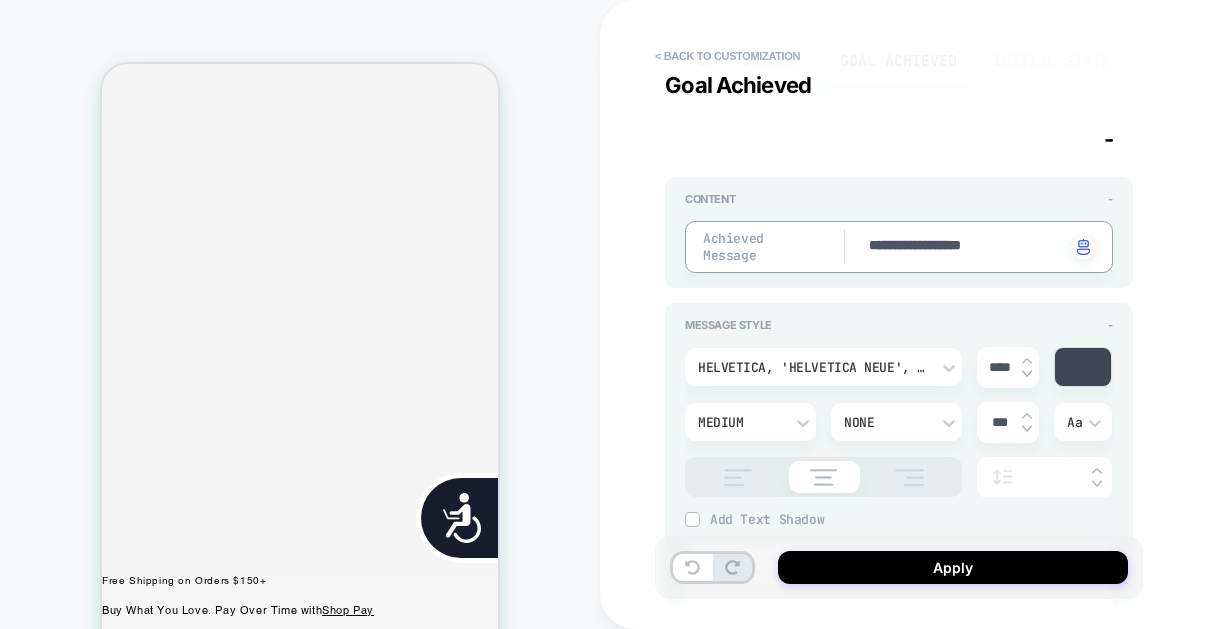 type 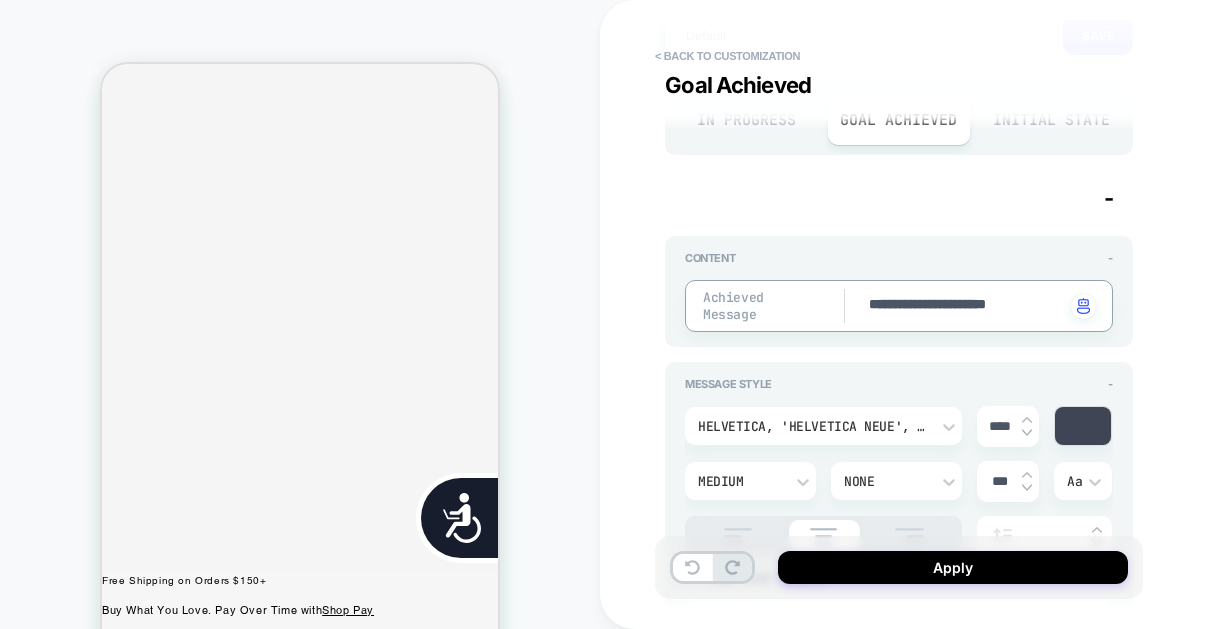 click at bounding box center [1083, 426] 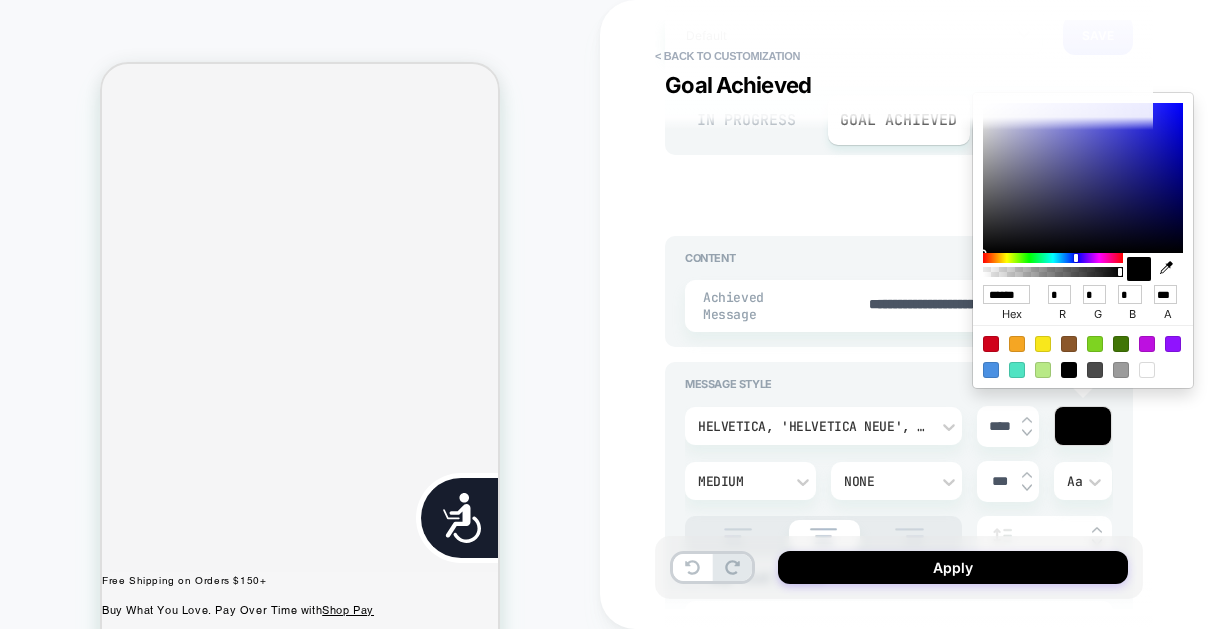 drag, startPoint x: 993, startPoint y: 235, endPoint x: 966, endPoint y: 287, distance: 58.59181 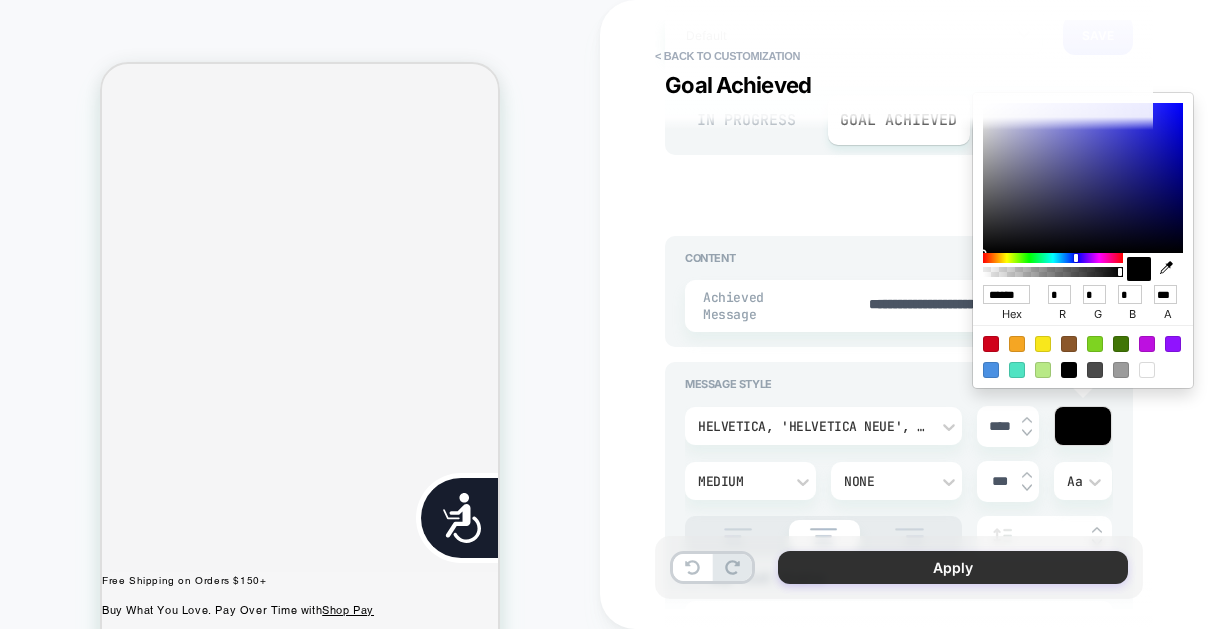 click on "Apply" at bounding box center [953, 567] 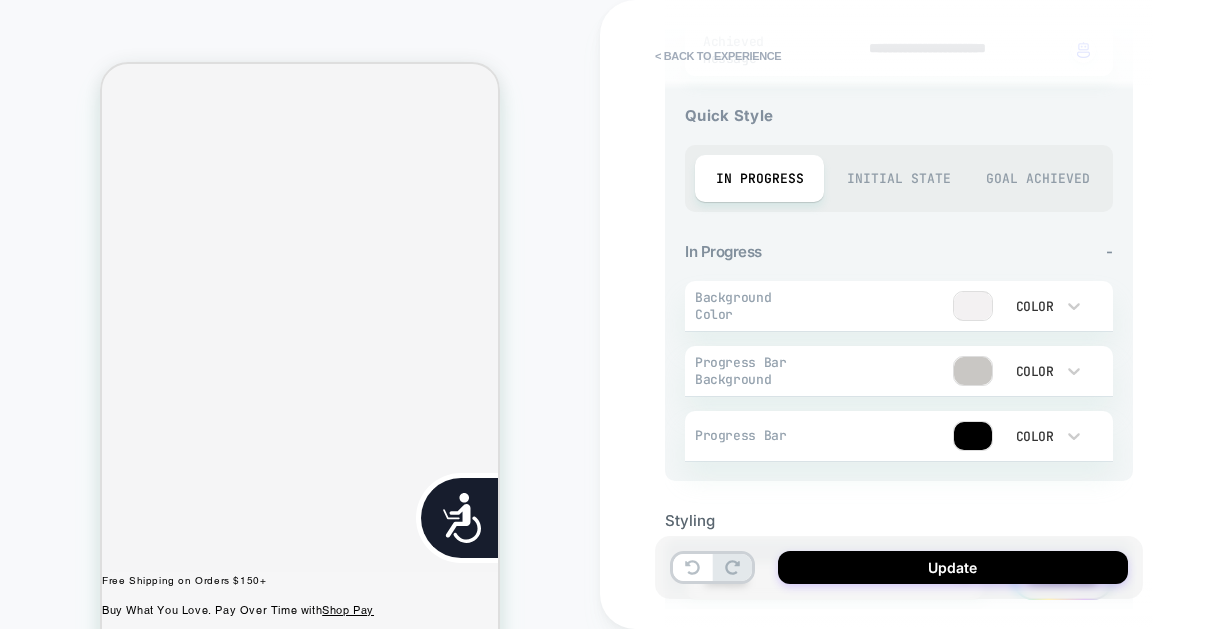 click on "Initial State" at bounding box center (898, 178) 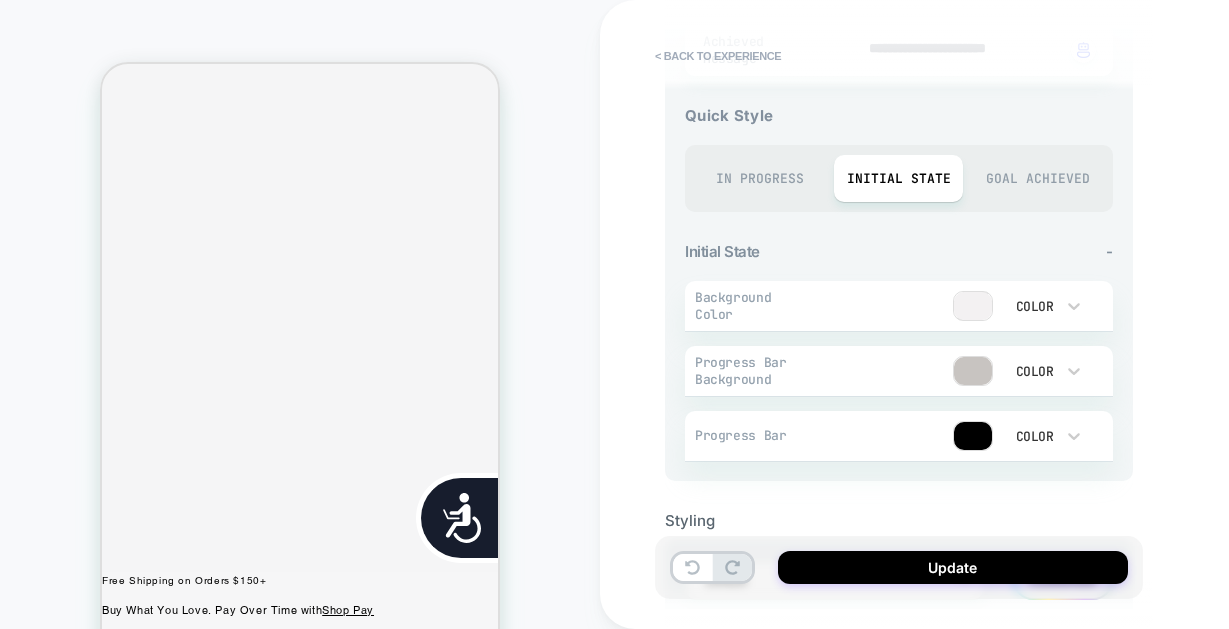 click on "Goal Achieved" at bounding box center [1037, 178] 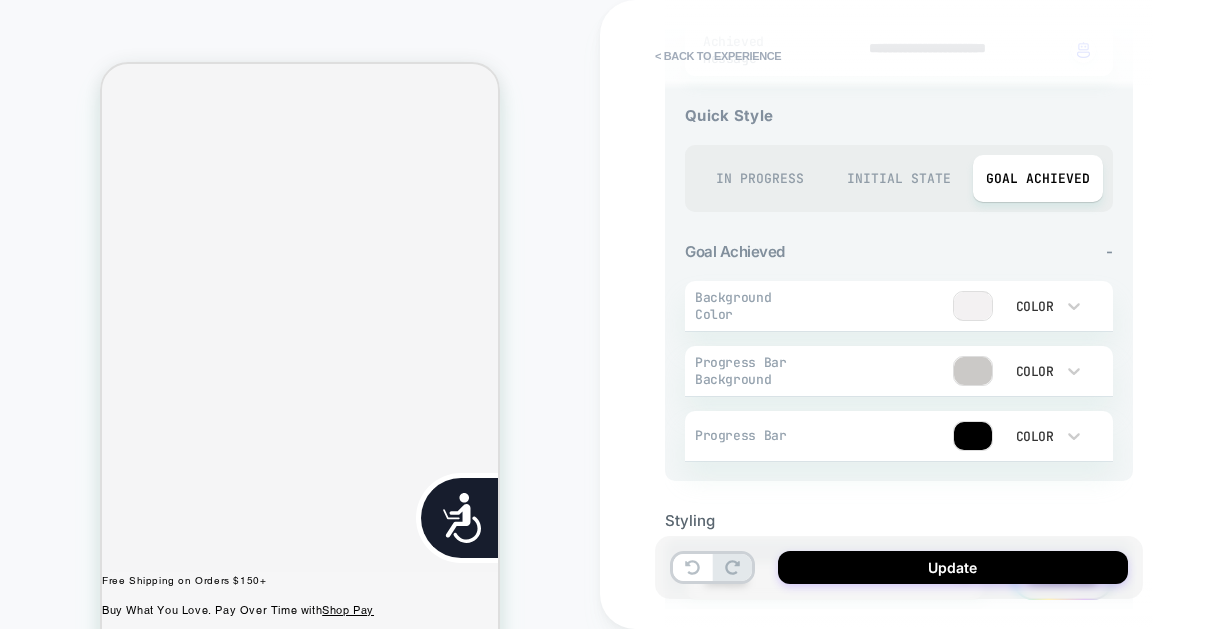click on "In Progress" at bounding box center [759, 178] 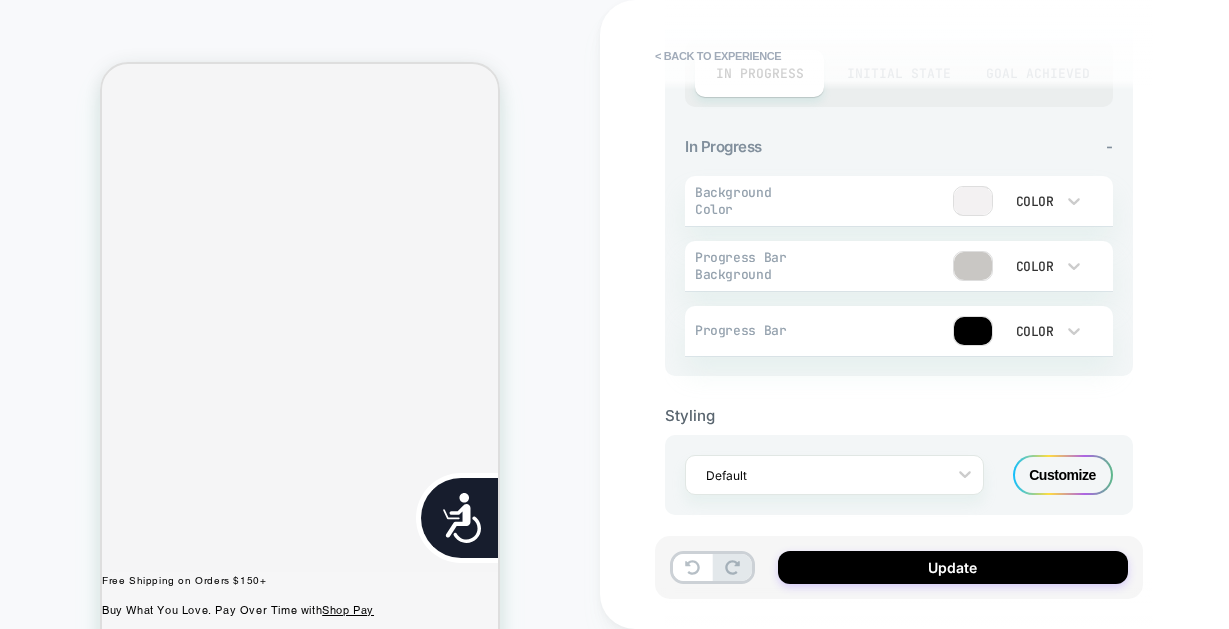 click on "Customize" at bounding box center (1063, 475) 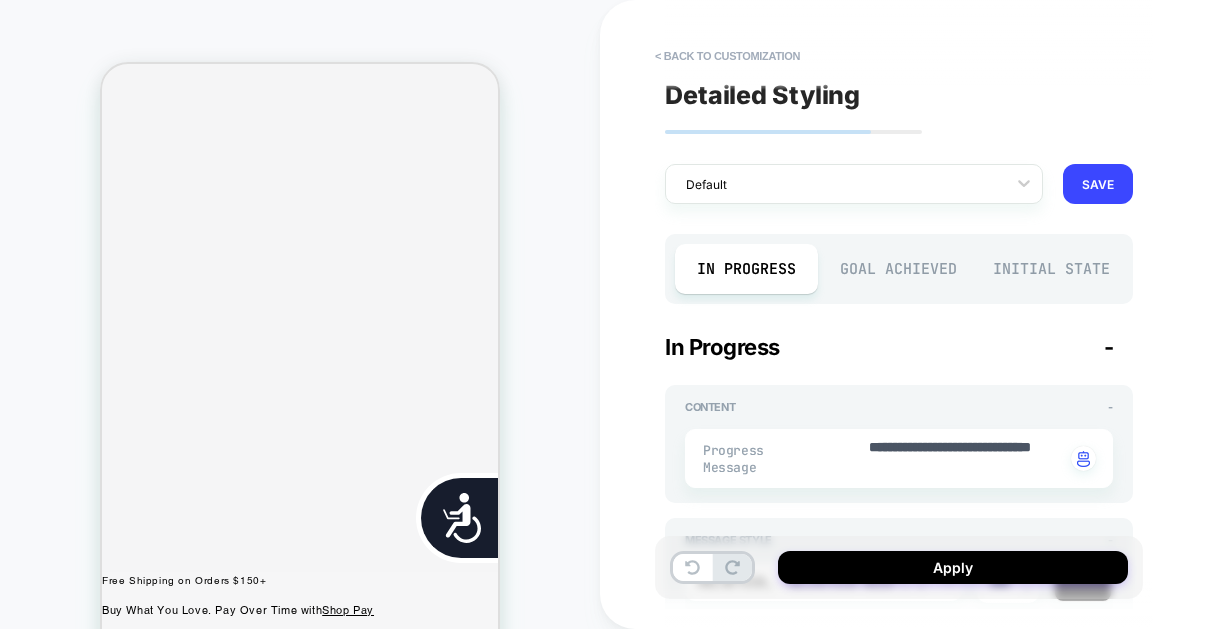 click on "Goal Achieved" at bounding box center [899, 269] 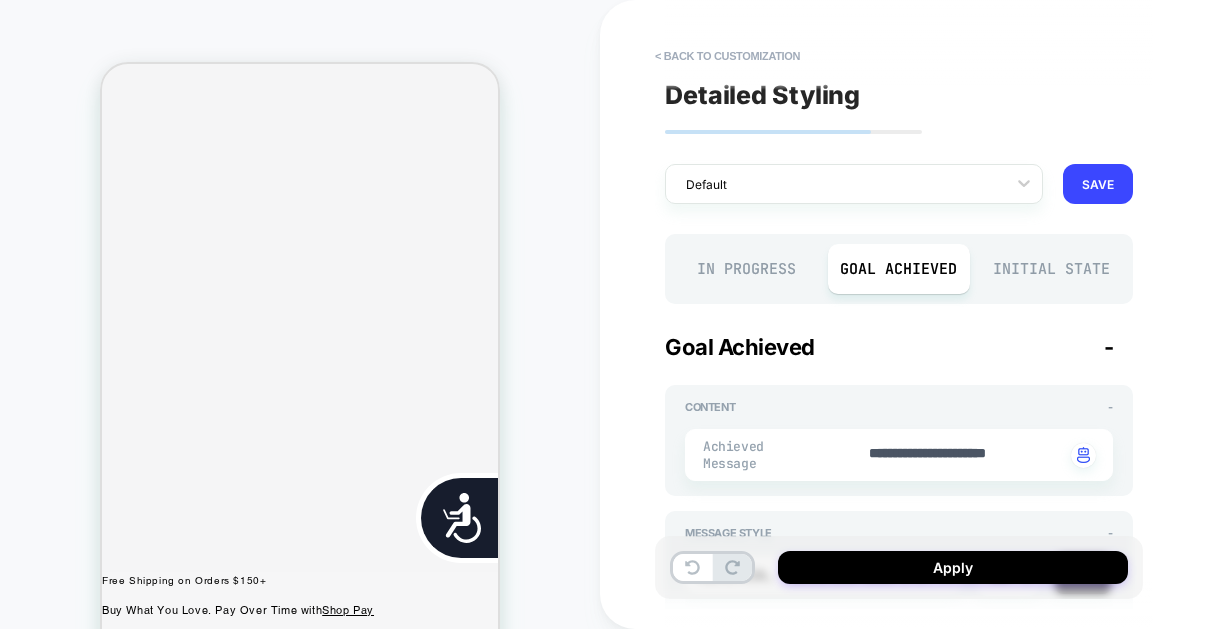 click on "Initial State" at bounding box center [1051, 269] 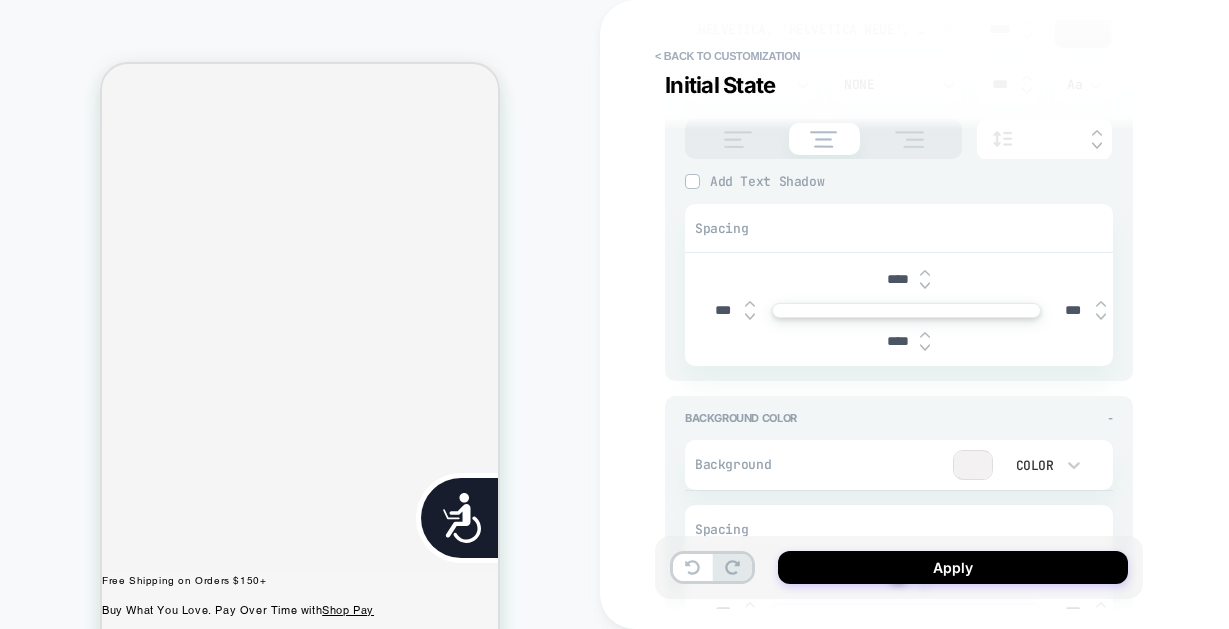 click on "****" at bounding box center (897, 279) 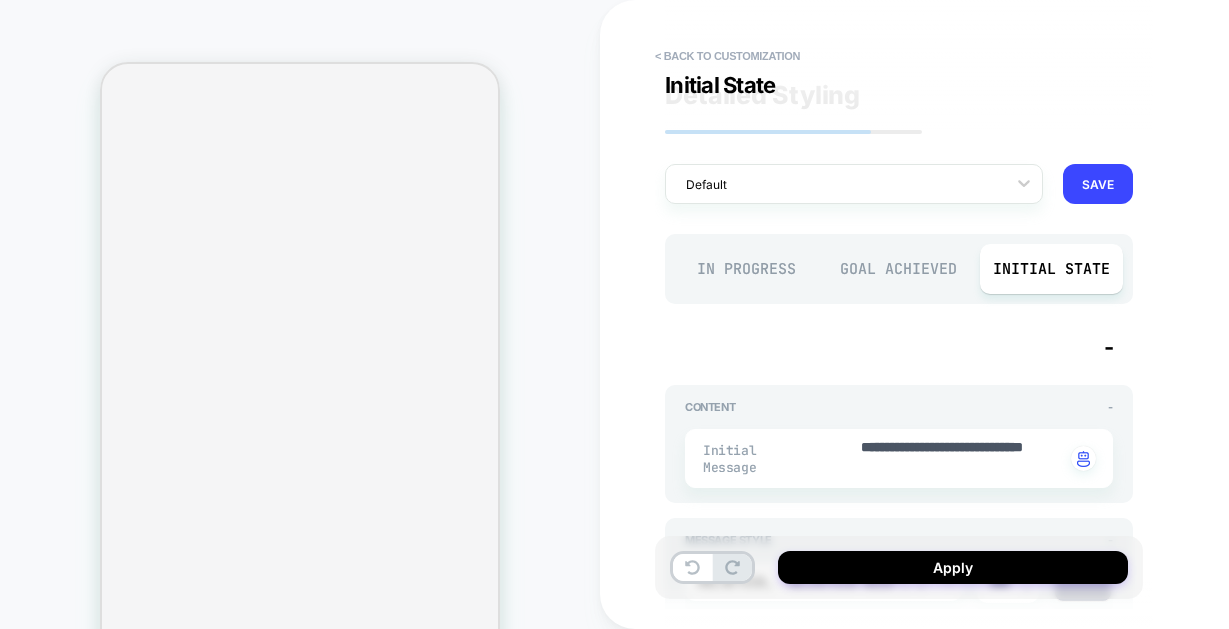 scroll, scrollTop: 0, scrollLeft: 0, axis: both 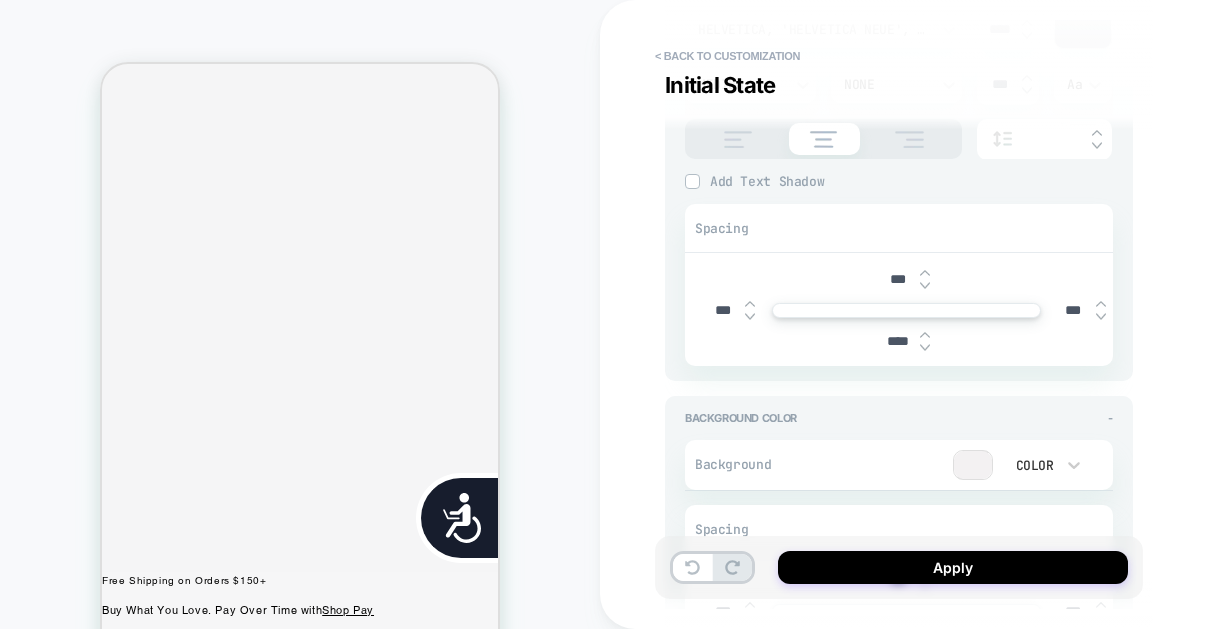 type on "****" 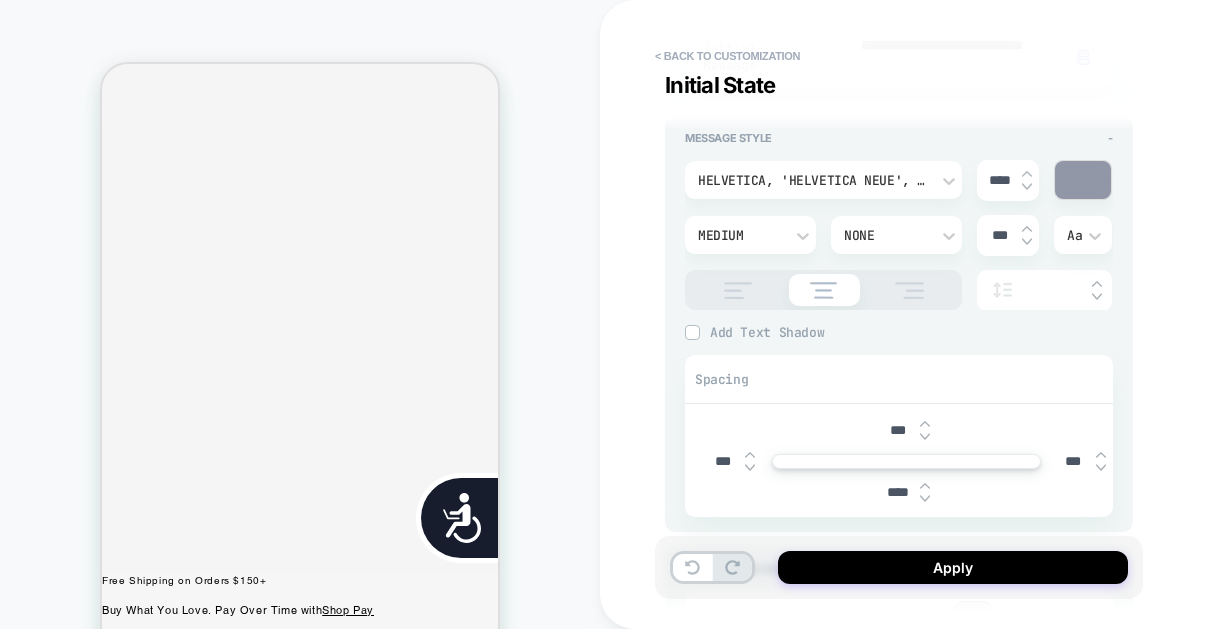 scroll, scrollTop: 447, scrollLeft: 0, axis: vertical 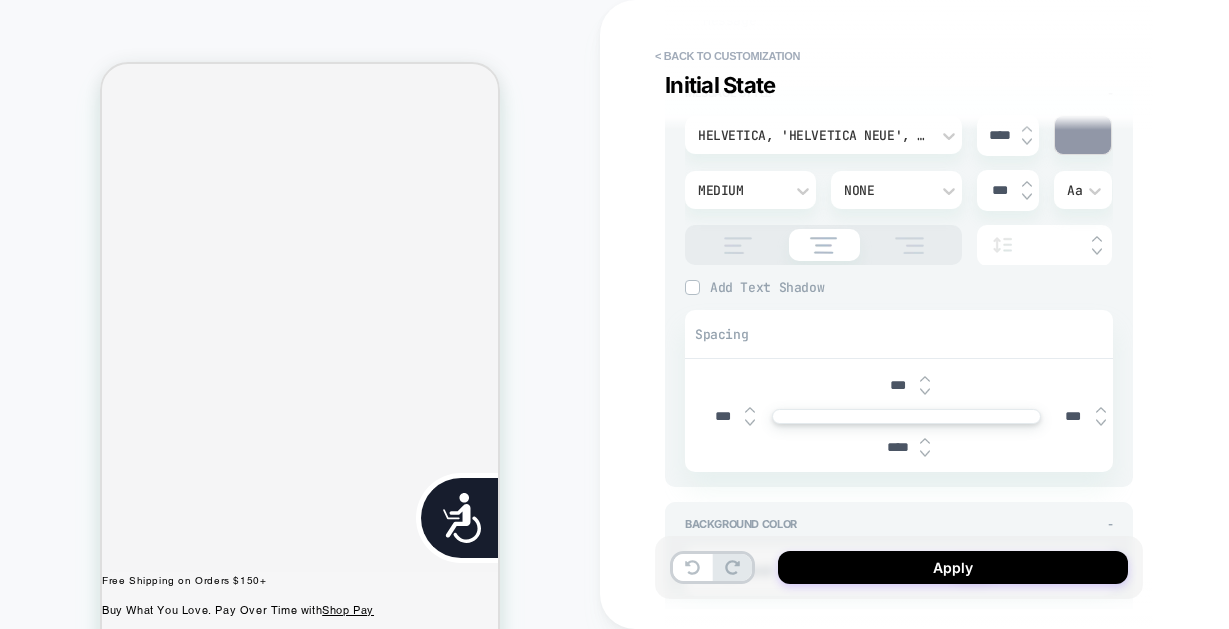 click on "***" at bounding box center (897, 385) 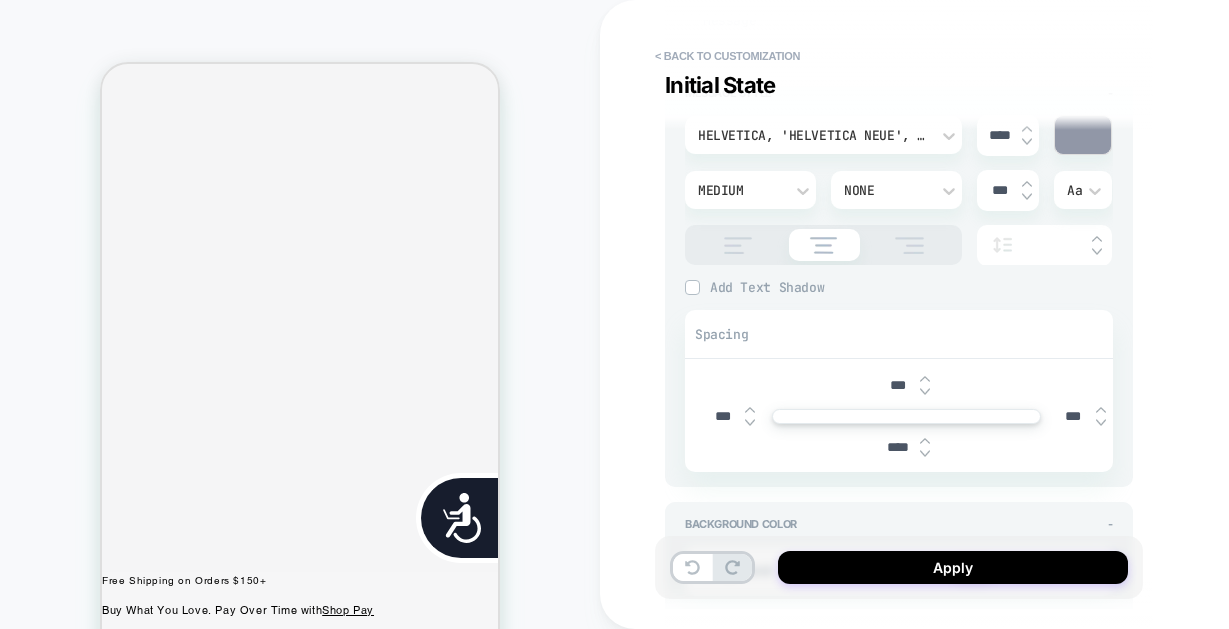 type 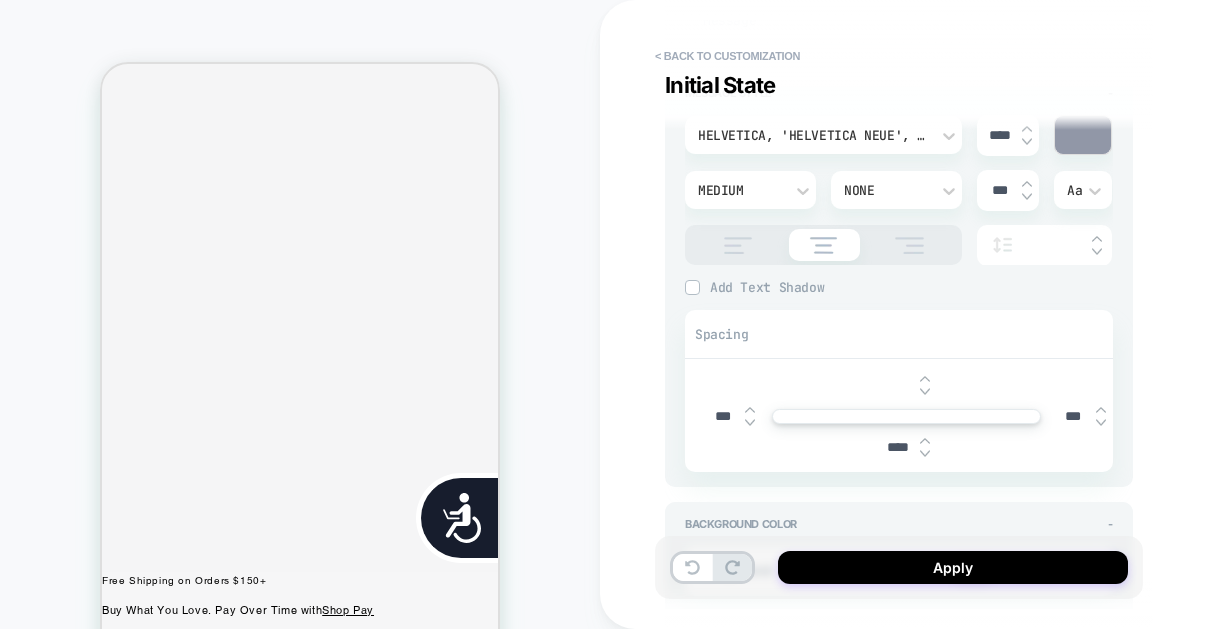type on "*" 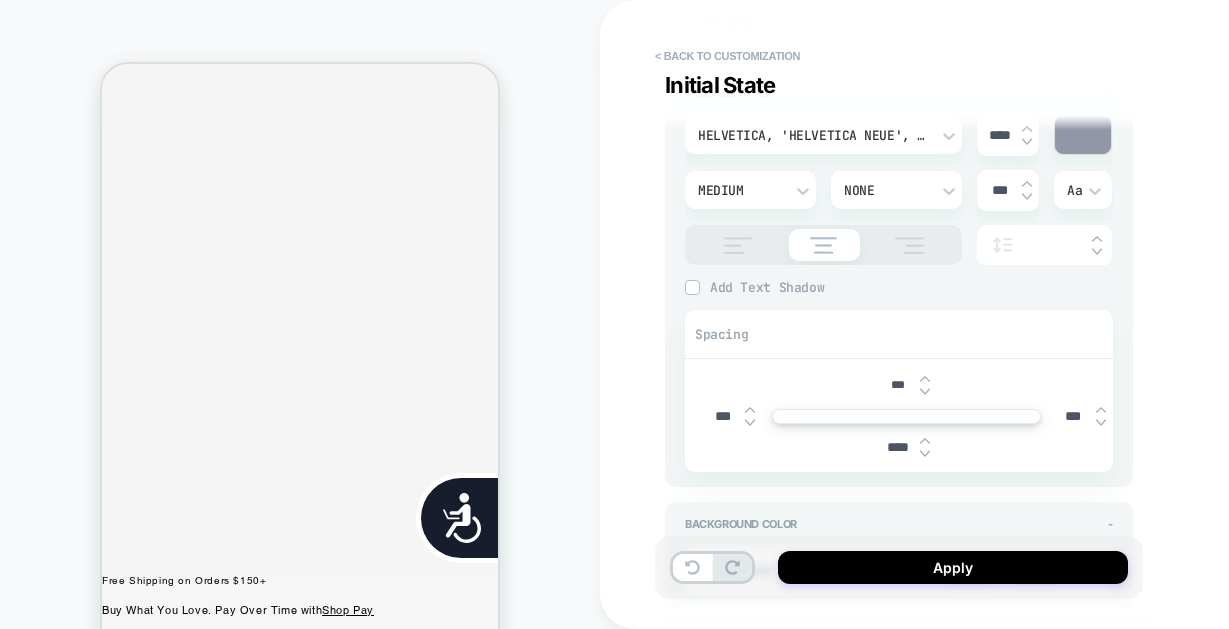 type on "*" 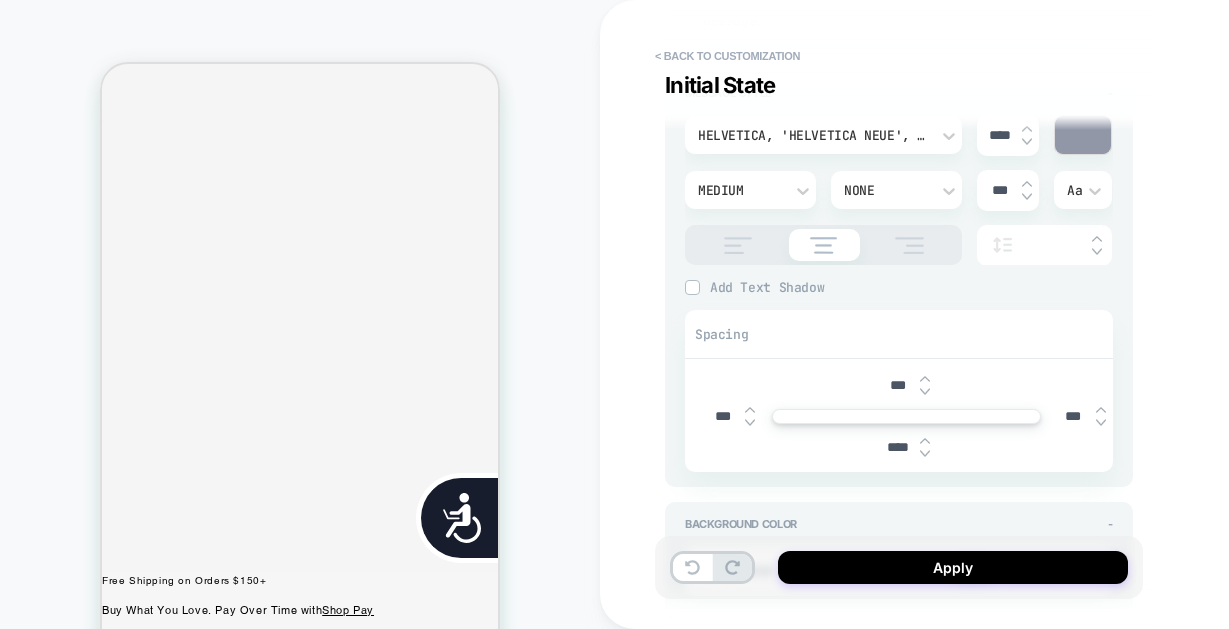 type 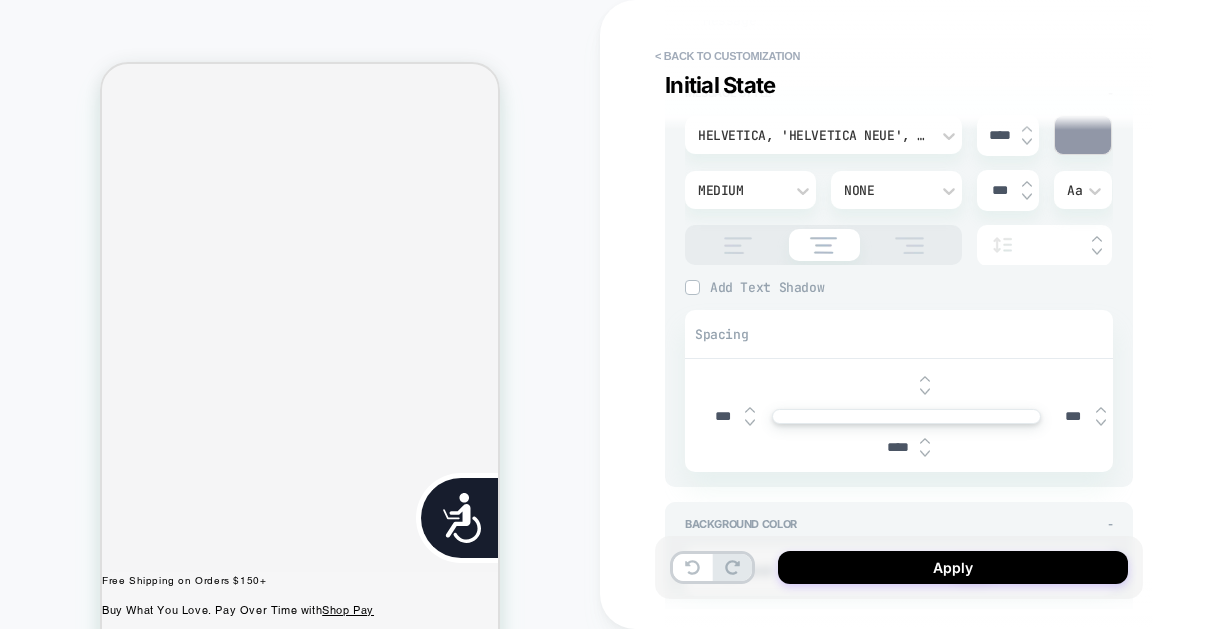 type on "*" 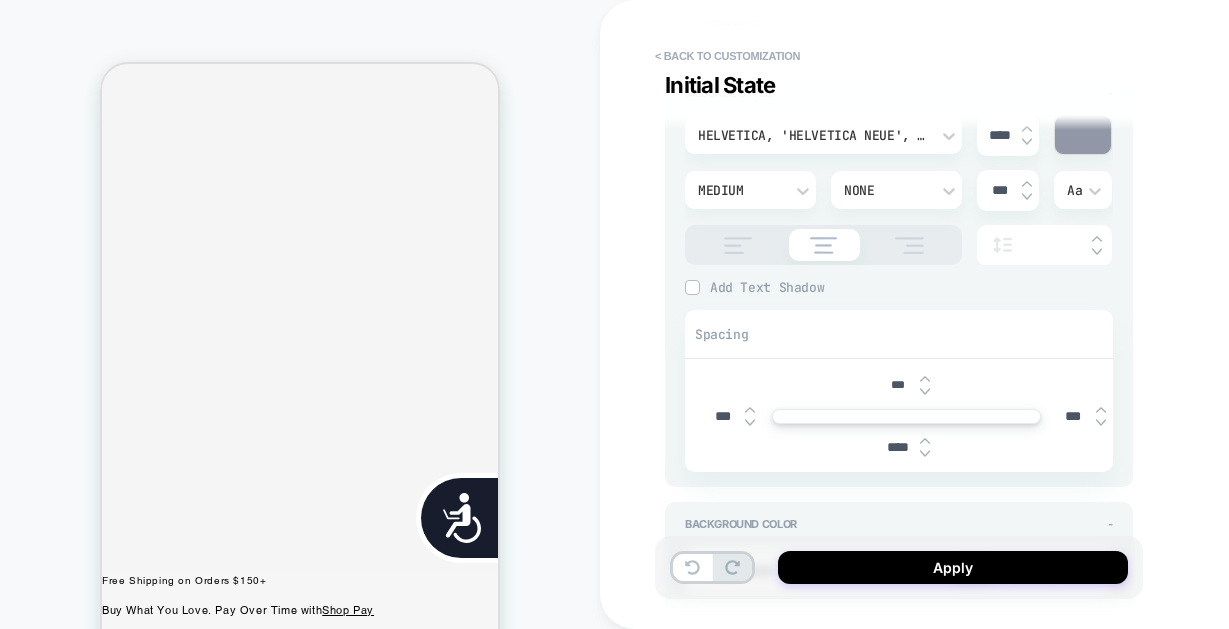 type on "*" 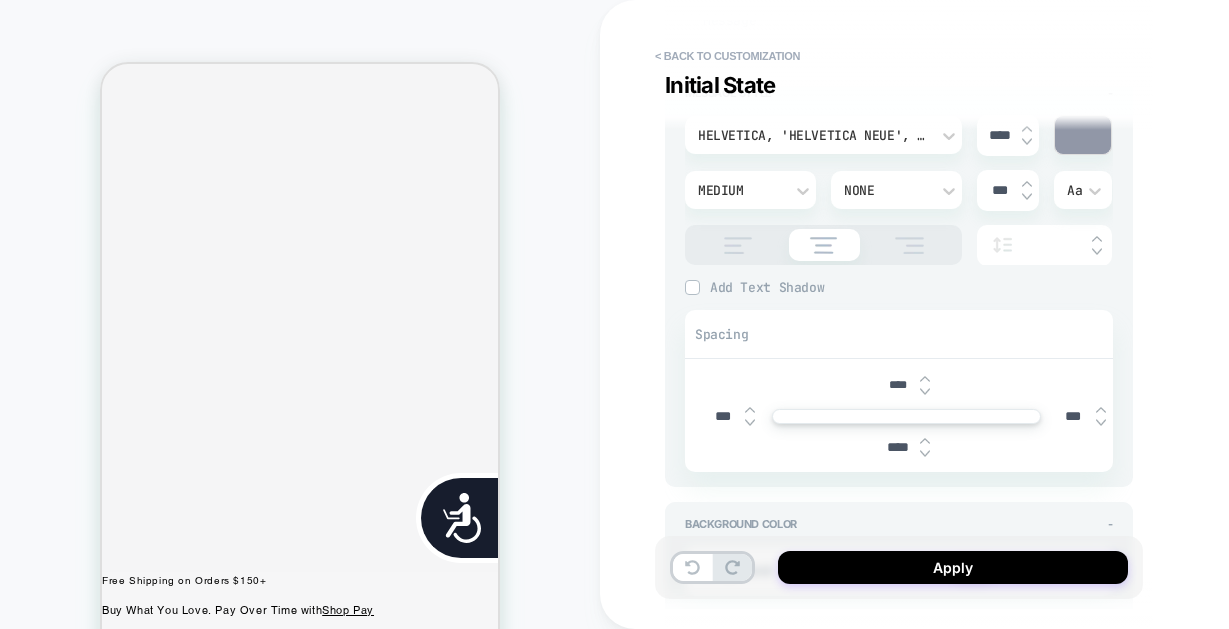 type on "*" 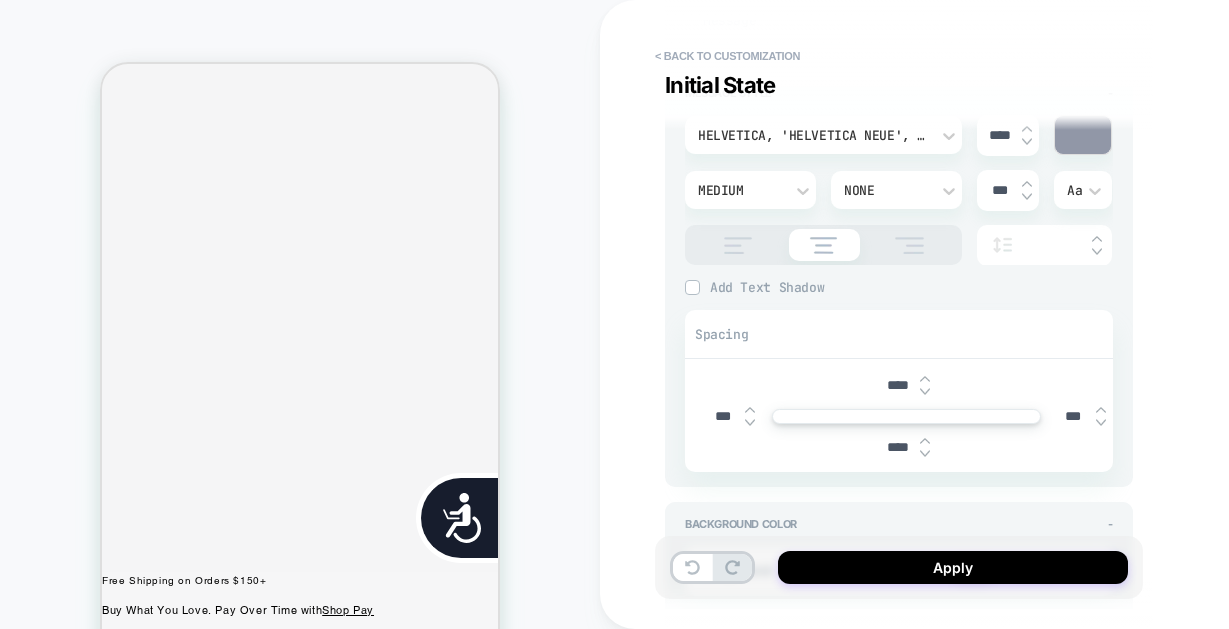 scroll, scrollTop: 0, scrollLeft: 404, axis: horizontal 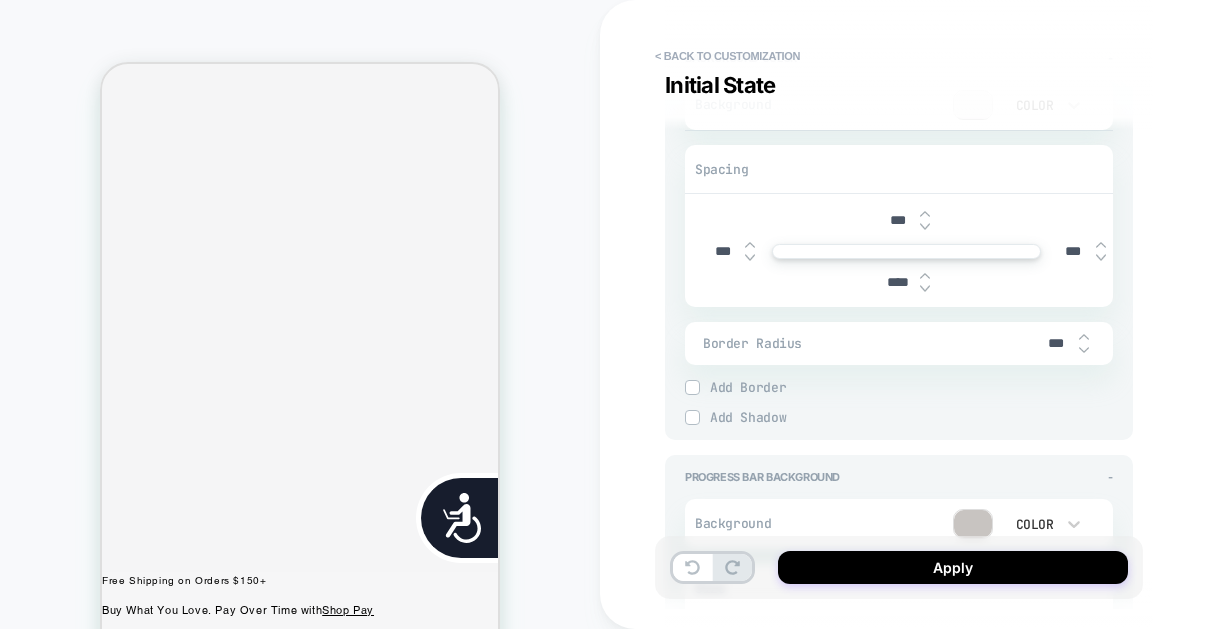 click on "***" at bounding box center [897, 220] 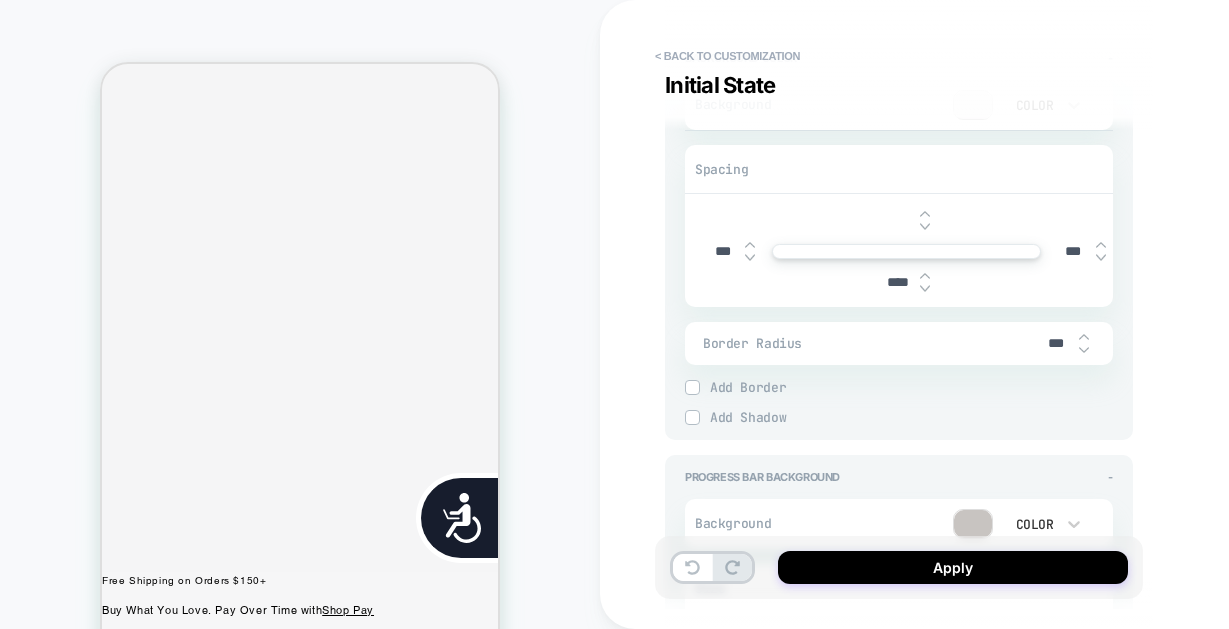 type on "*" 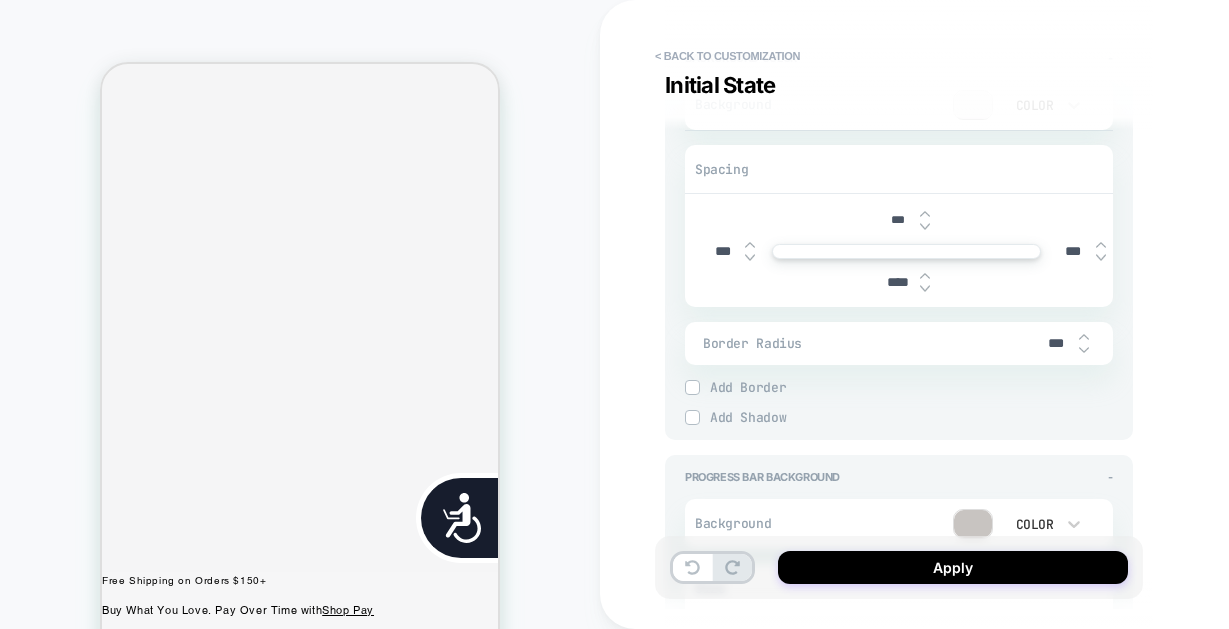 type on "*" 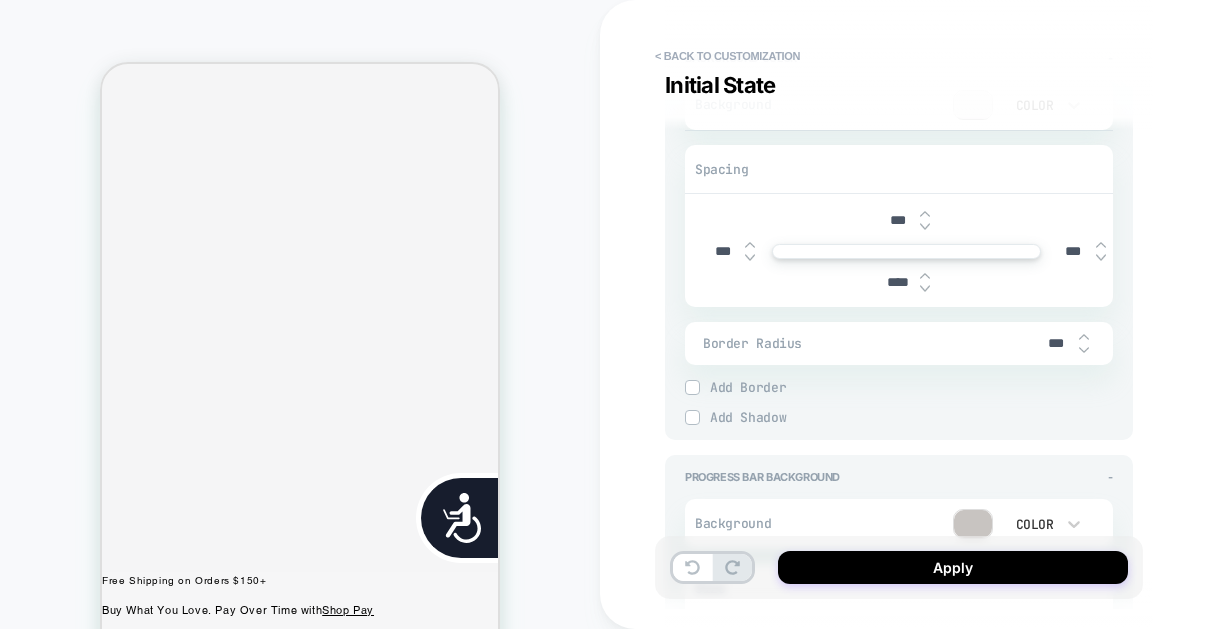 type on "****" 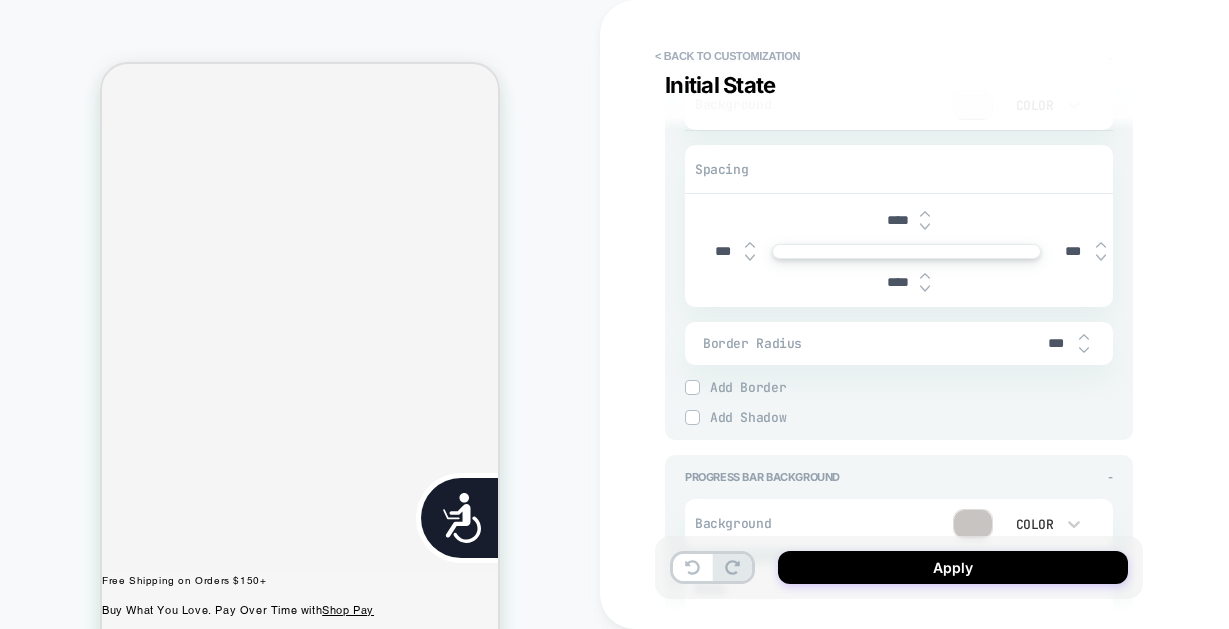 type on "*" 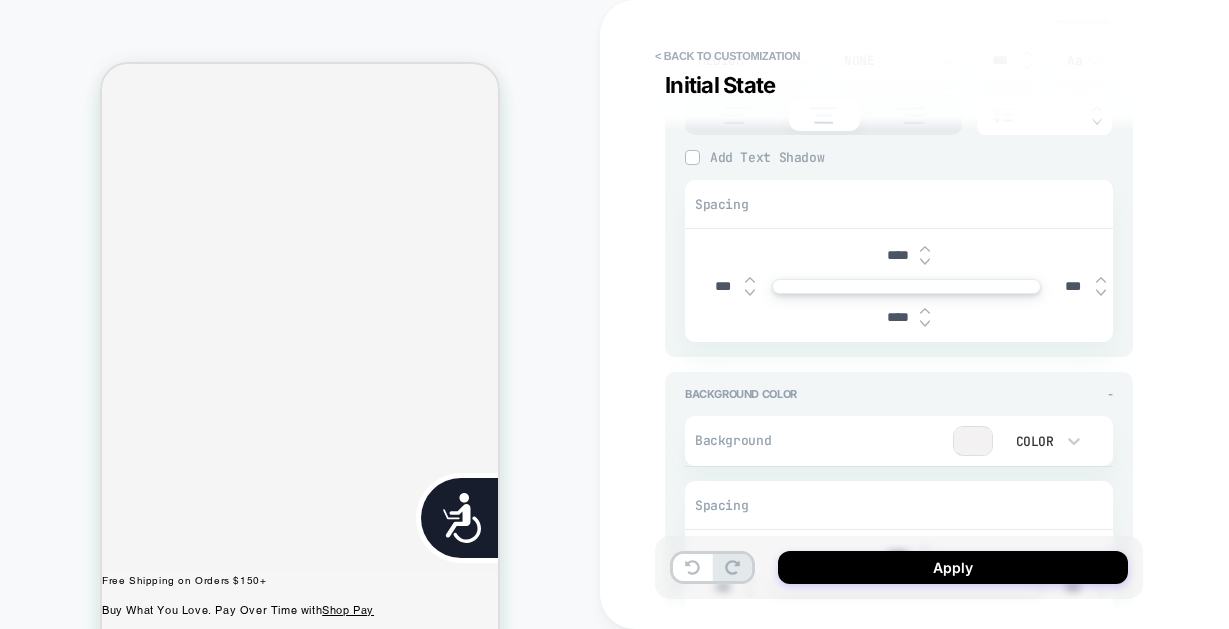 scroll, scrollTop: 451, scrollLeft: 0, axis: vertical 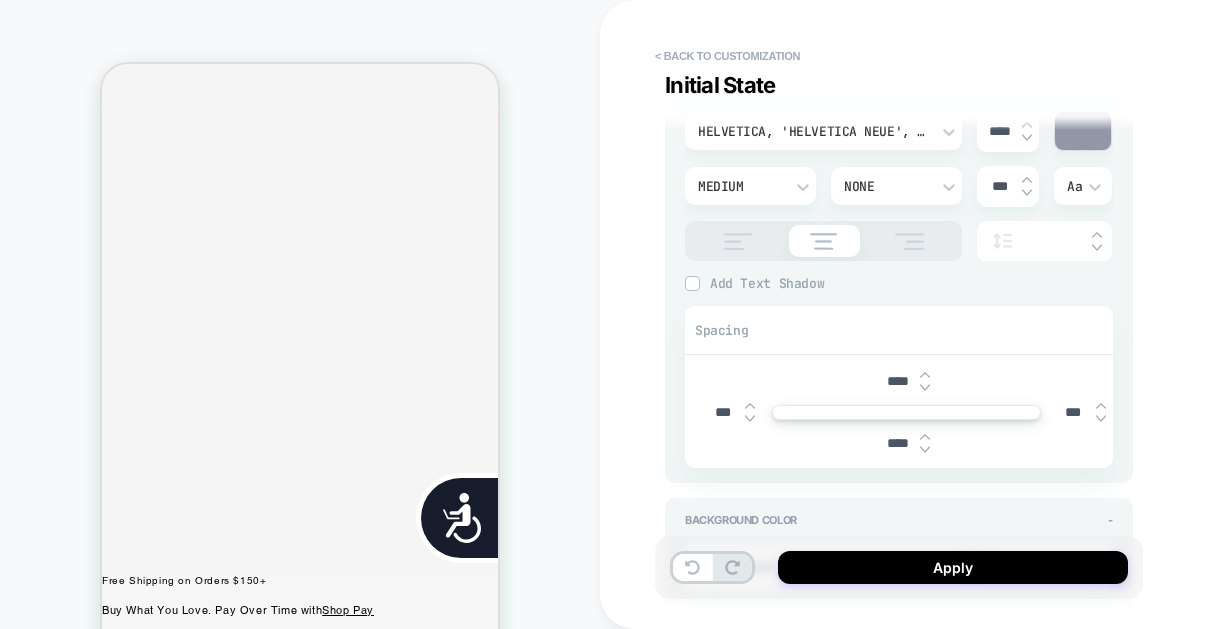 type on "****" 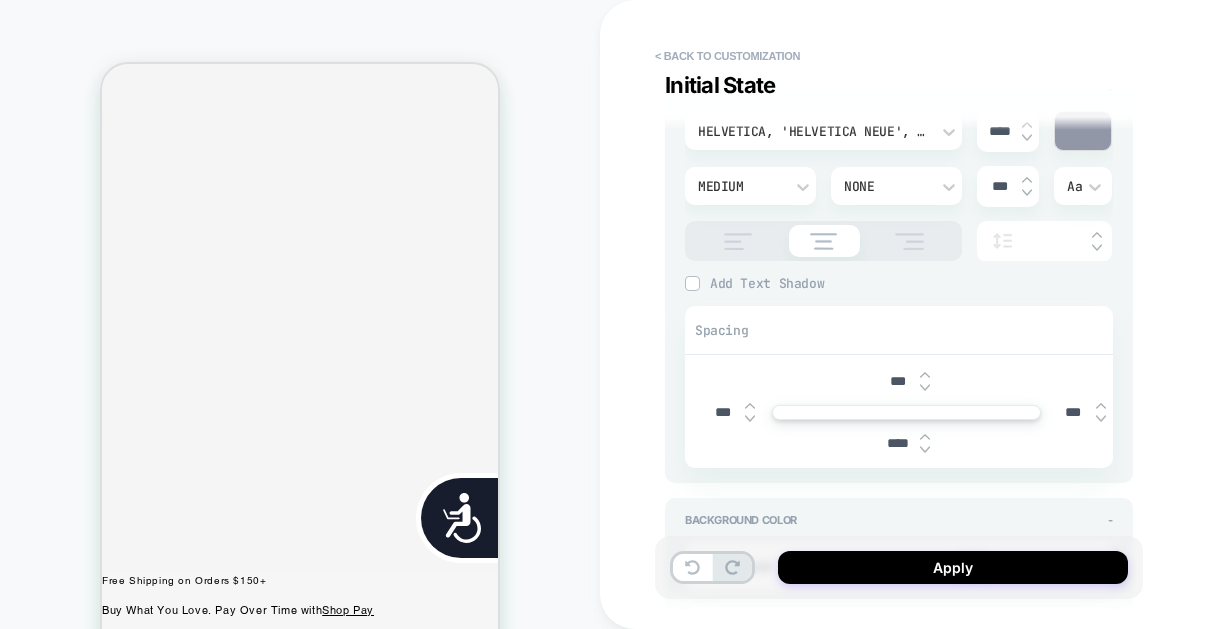 type on "*" 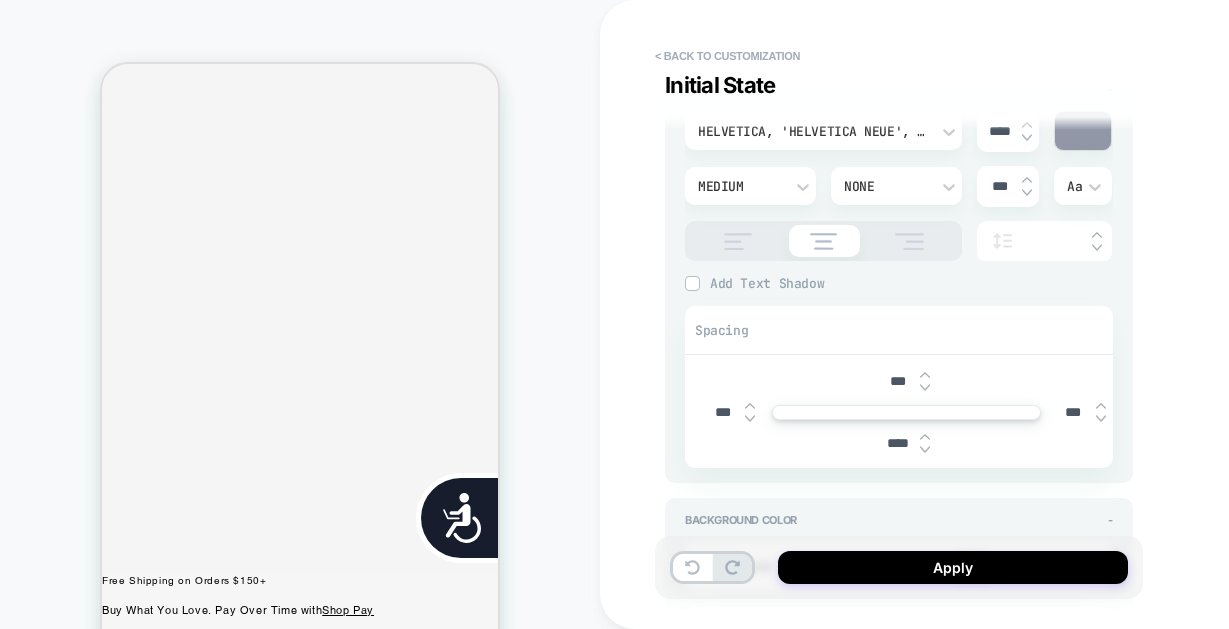type on "***" 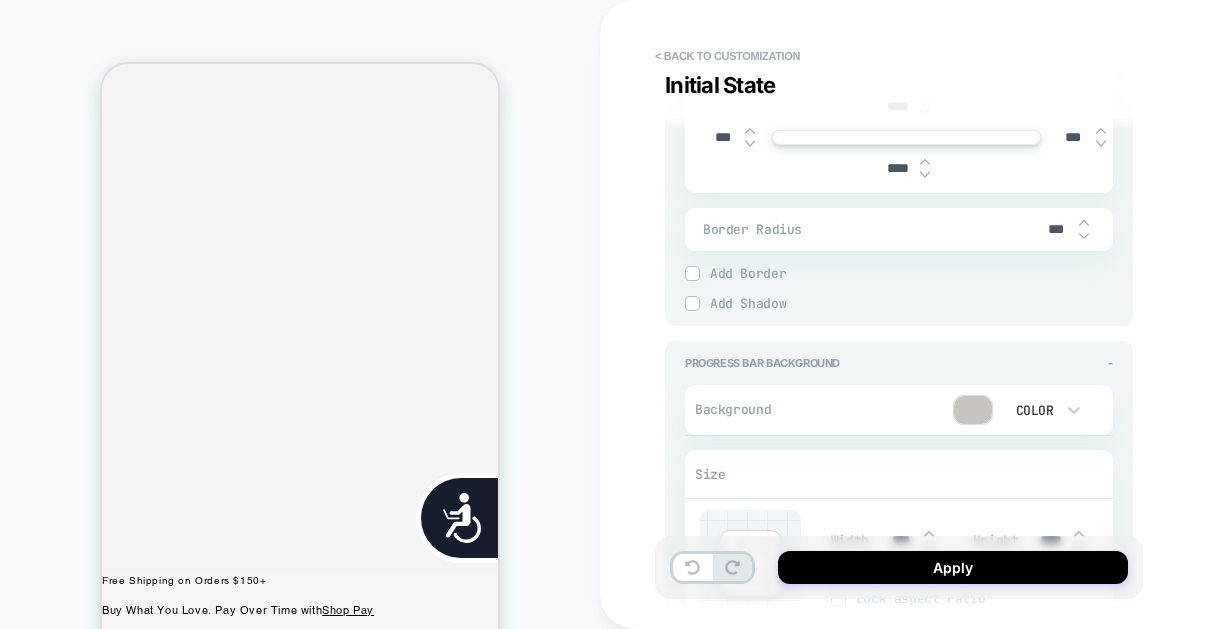 scroll, scrollTop: 678, scrollLeft: 0, axis: vertical 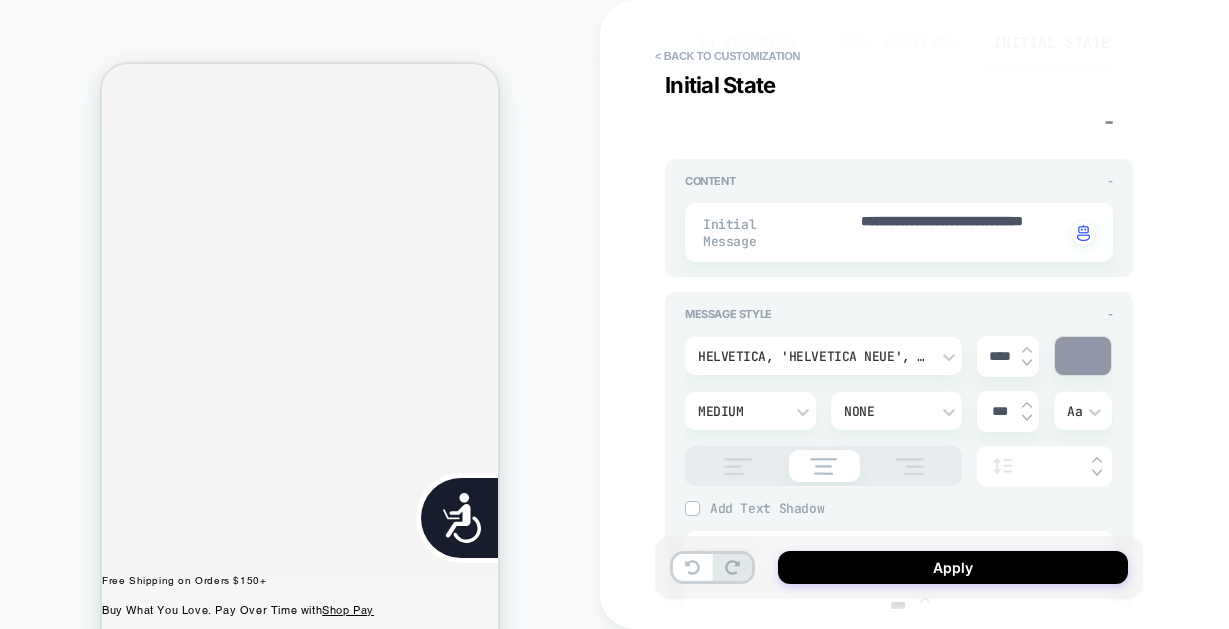 click at bounding box center (1083, 356) 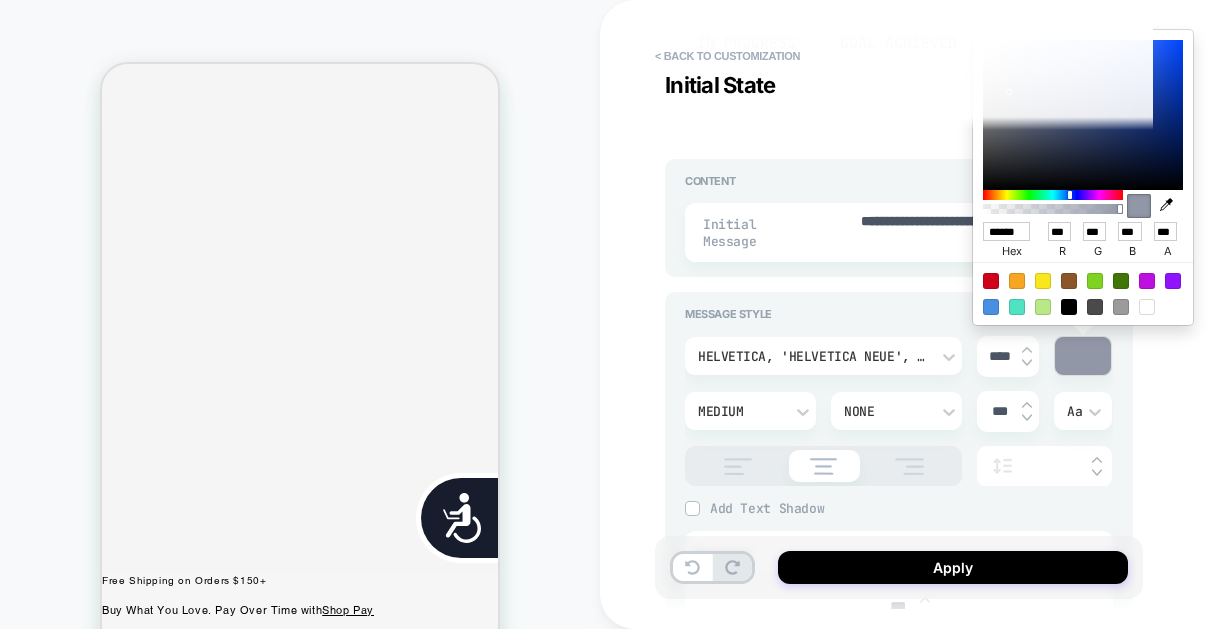 type on "*" 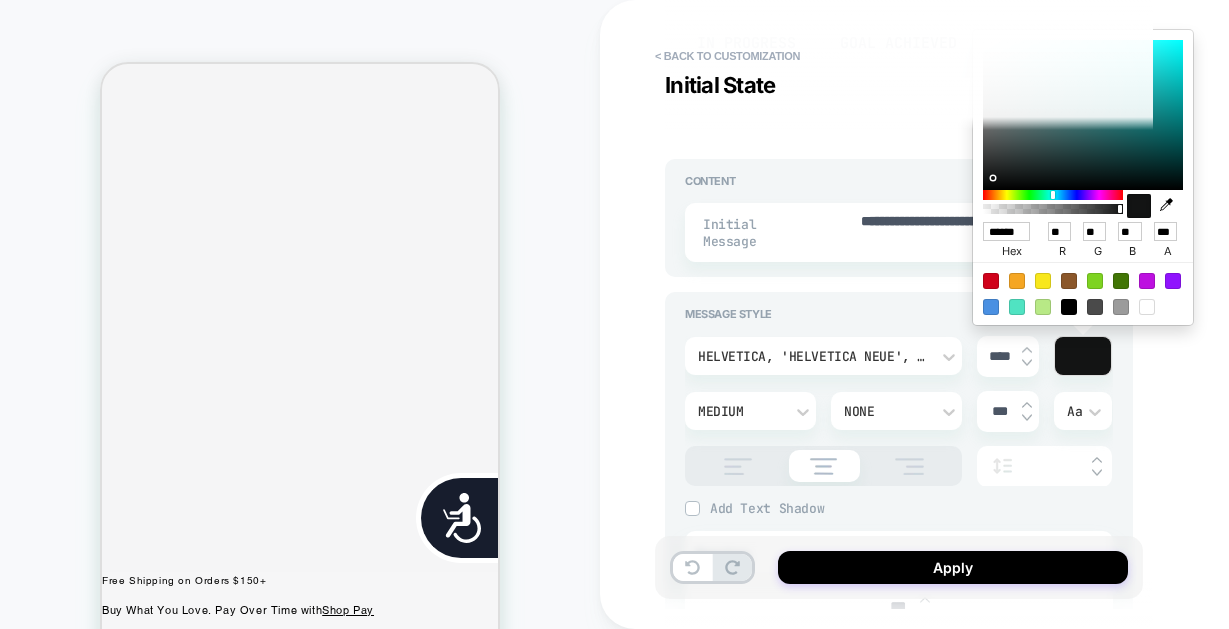 type on "*" 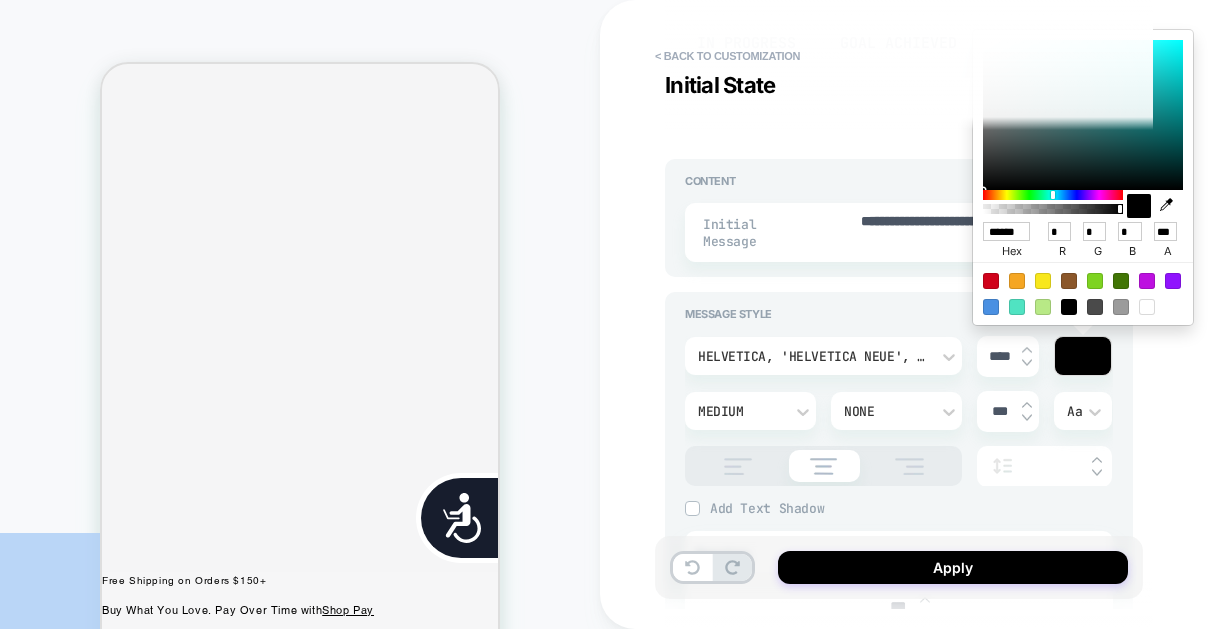 drag, startPoint x: 994, startPoint y: 178, endPoint x: 954, endPoint y: 222, distance: 59.464275 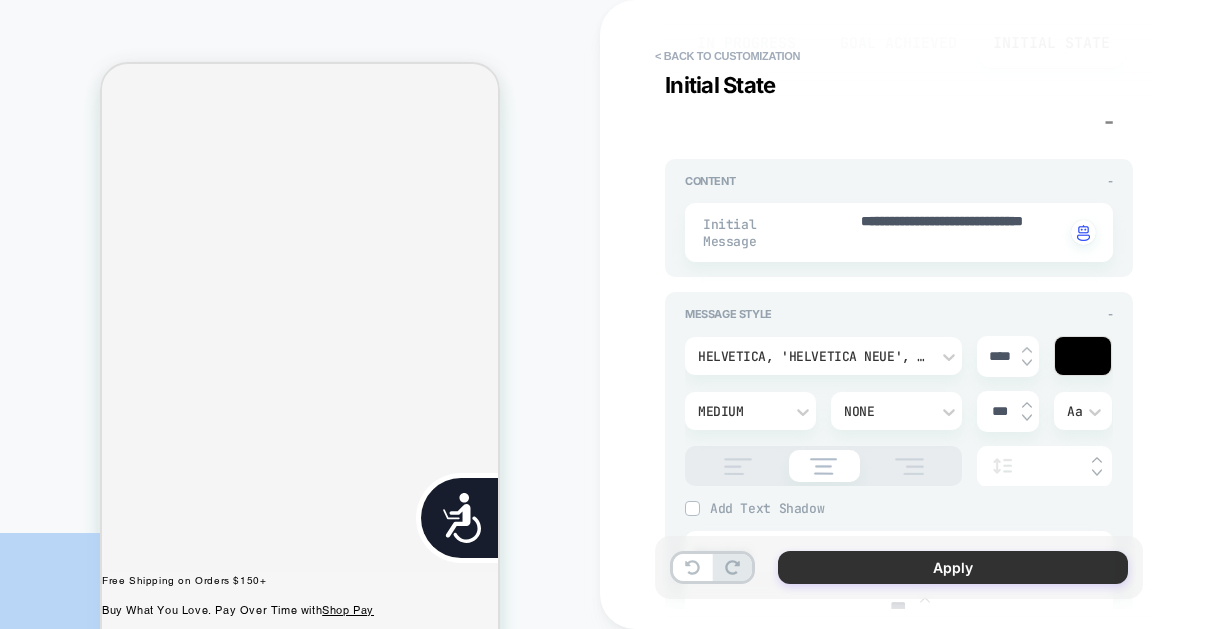 click on "Apply" at bounding box center (953, 567) 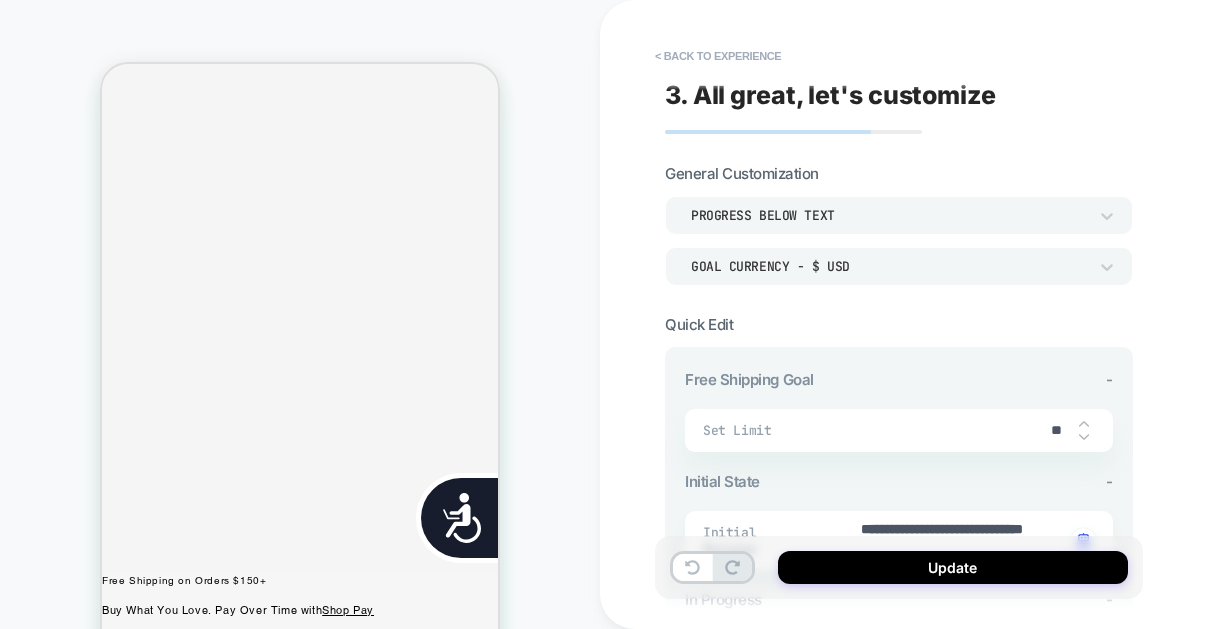 click on "**********" at bounding box center [899, 829] 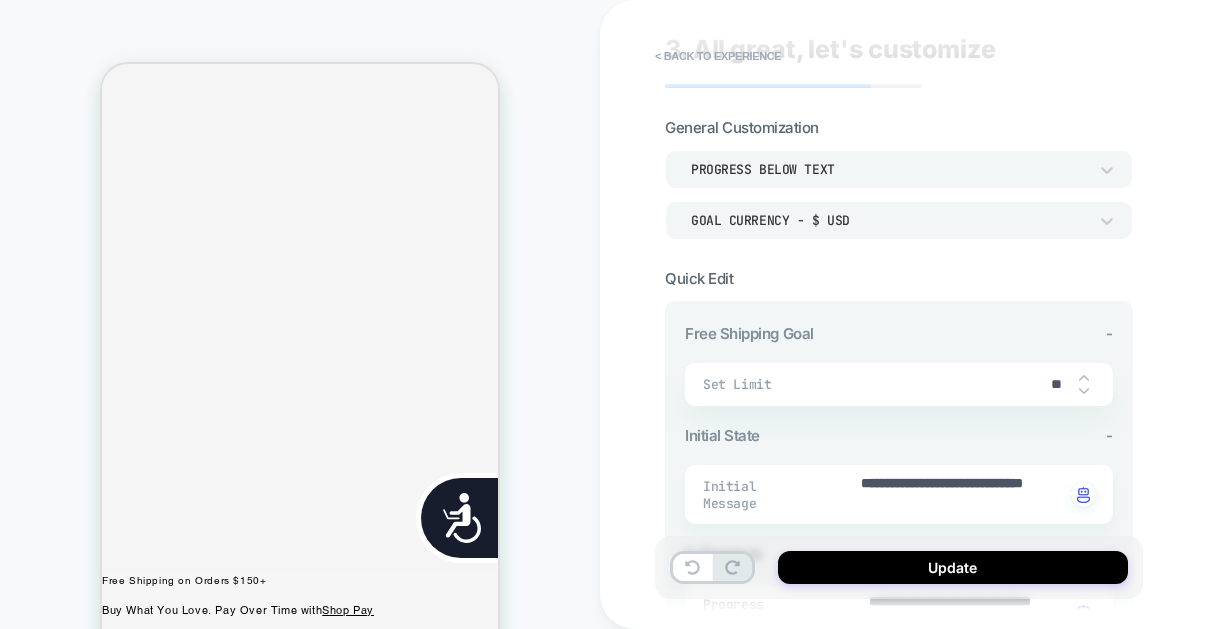 scroll, scrollTop: 0, scrollLeft: 0, axis: both 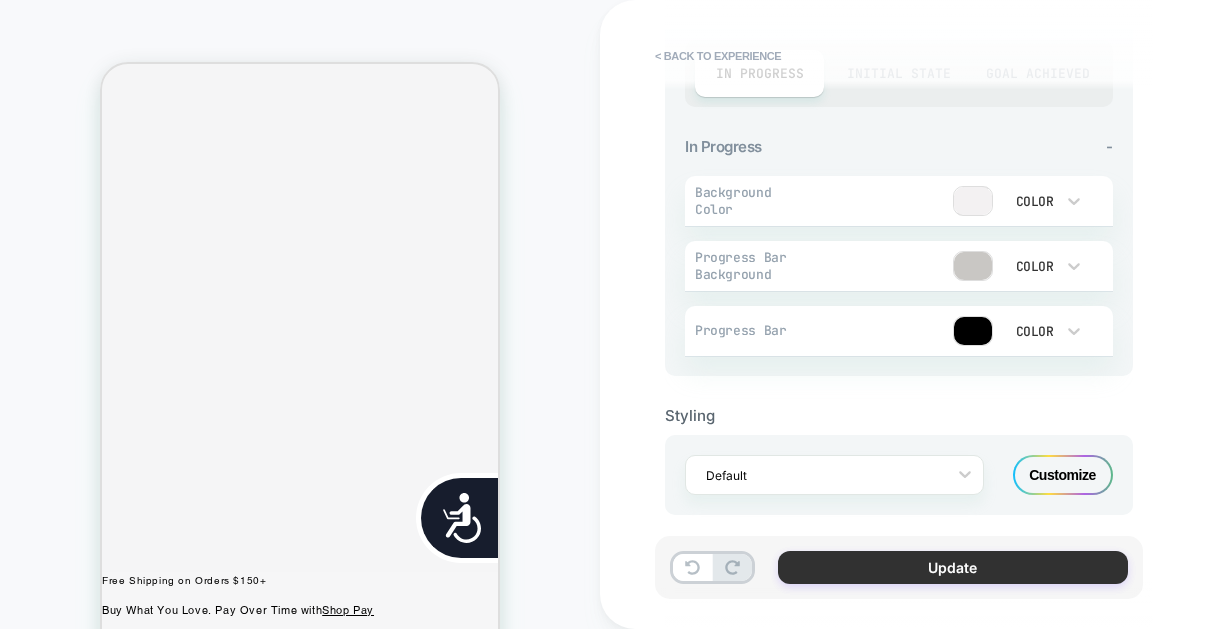 click on "Update" at bounding box center (953, 567) 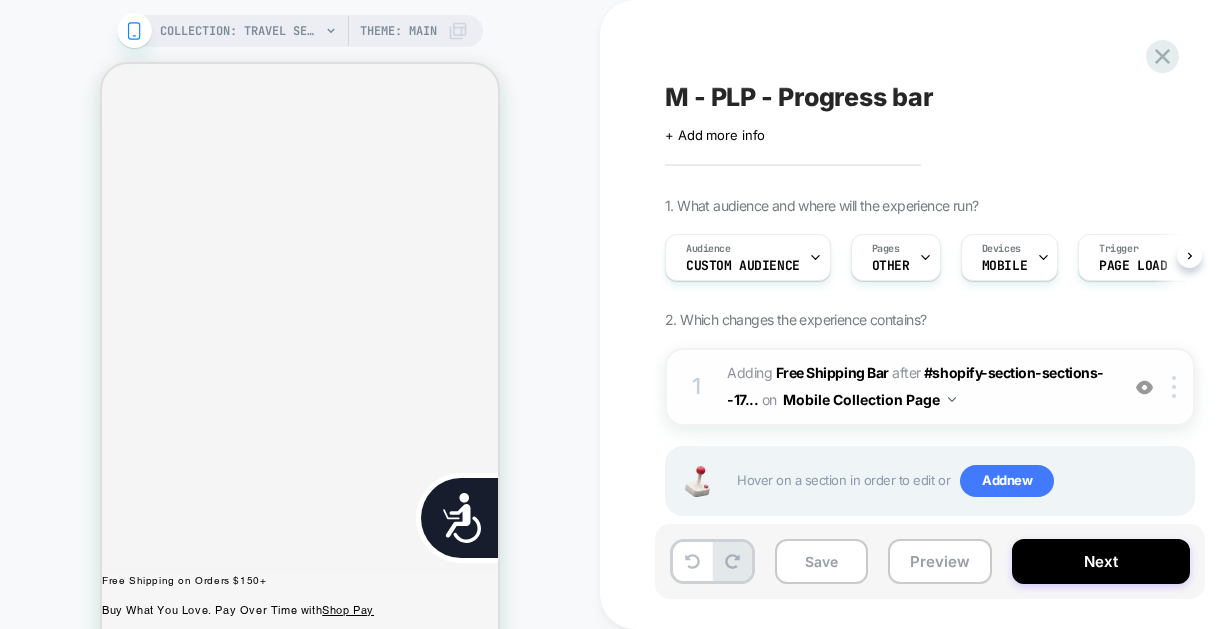 scroll, scrollTop: 0, scrollLeft: 1, axis: horizontal 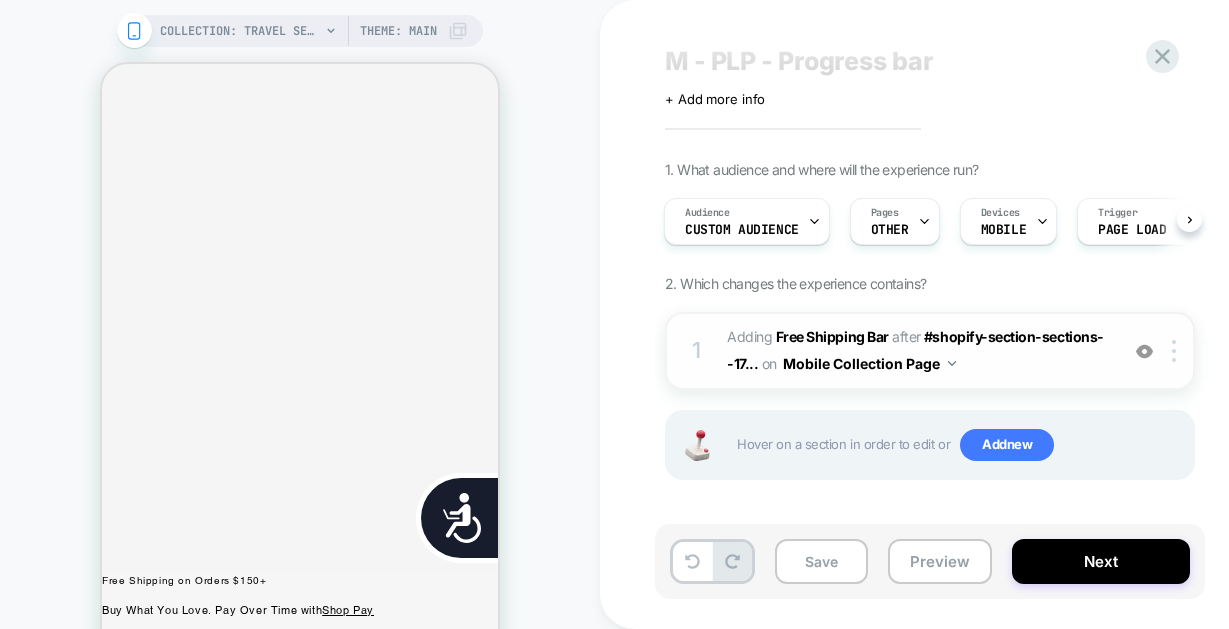 click on "#_loomi_addon_1754553131677 Adding   Free Shipping Bar   AFTER #shopify-section-sections--17... #shopify-section-sections--17515317264520__header   on Mobile Collection Page" at bounding box center (917, 351) 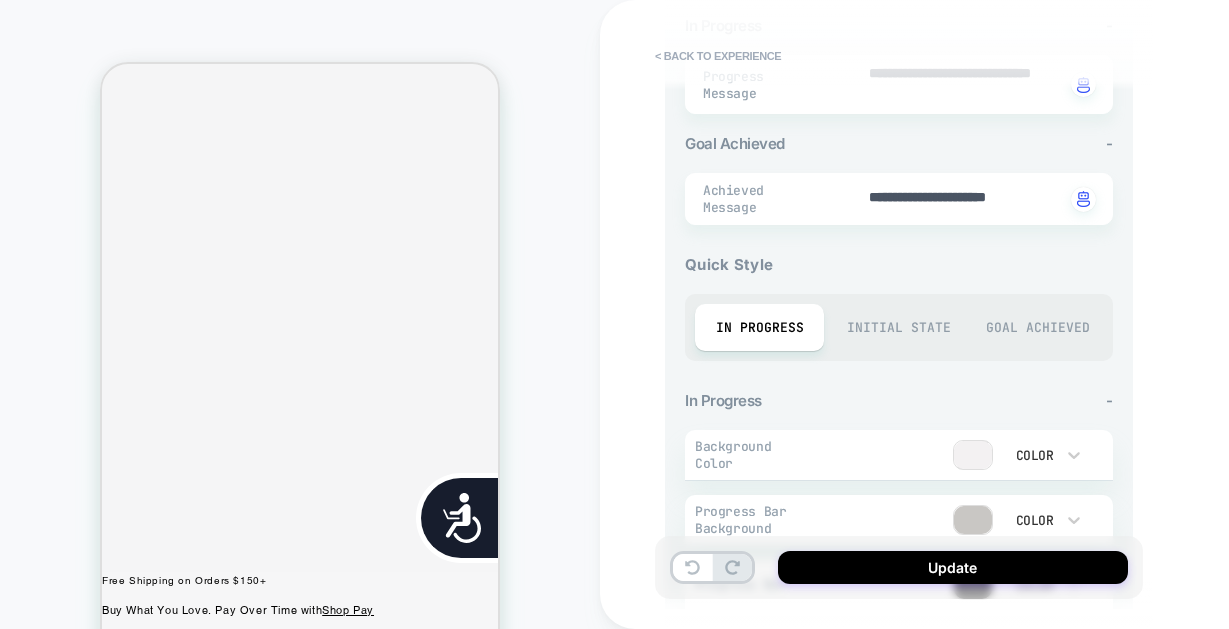 scroll, scrollTop: 577, scrollLeft: 0, axis: vertical 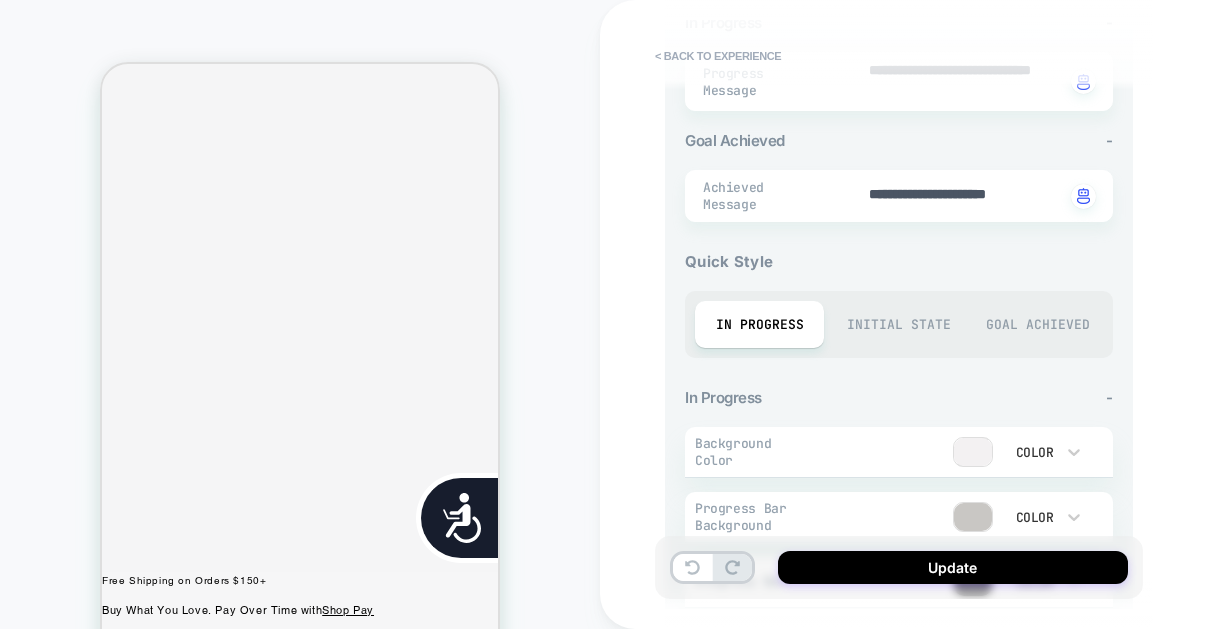 click on "Initial State" at bounding box center (898, 324) 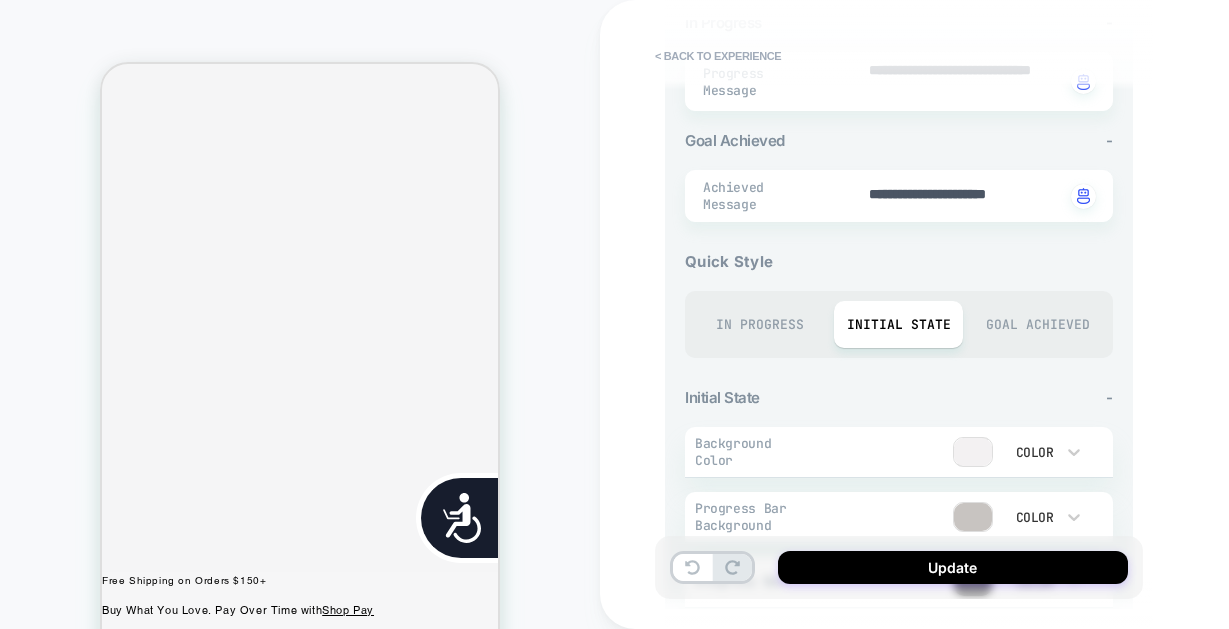 scroll, scrollTop: 0, scrollLeft: 404, axis: horizontal 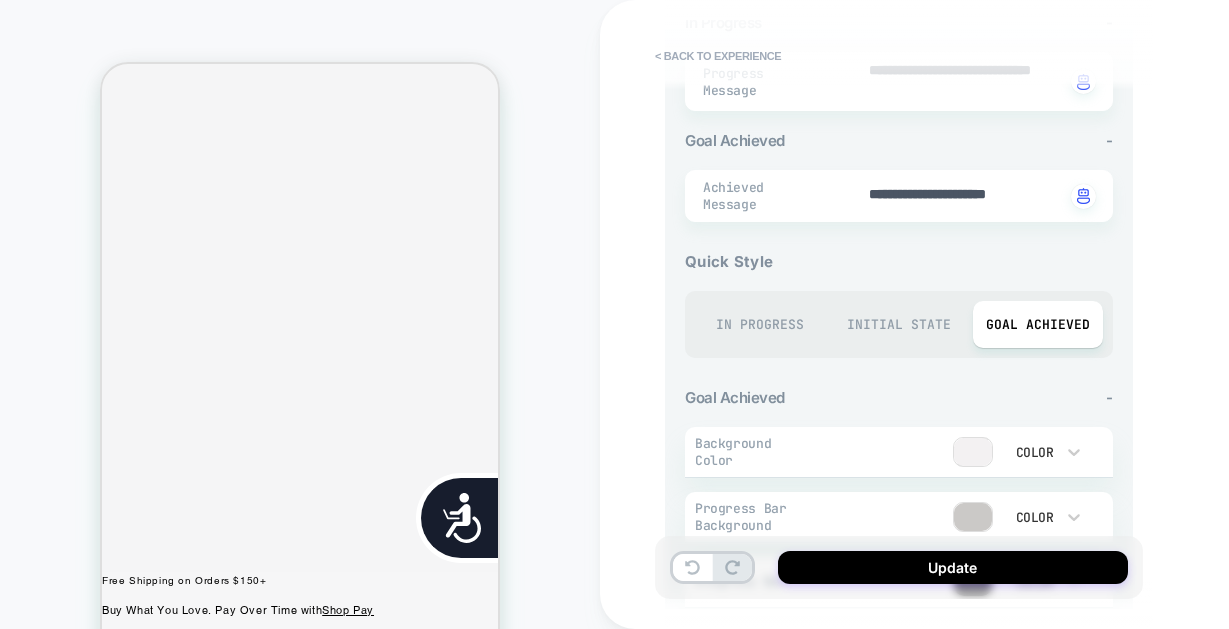 click on "Initial State" at bounding box center (898, 324) 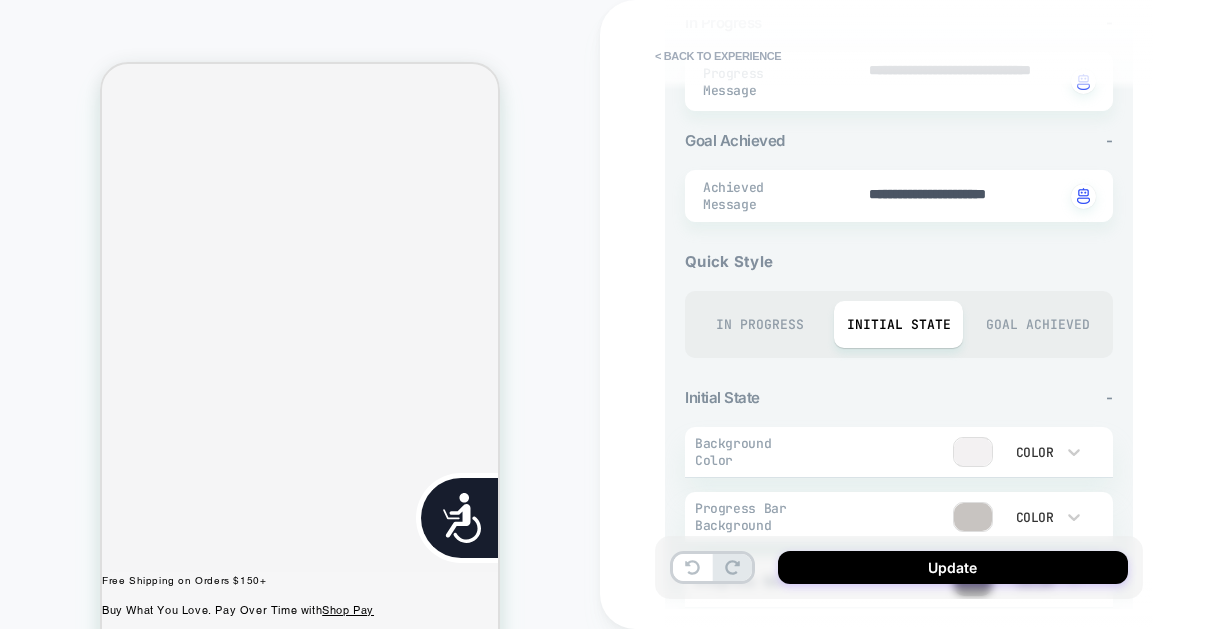 click on "In Progress" at bounding box center [759, 324] 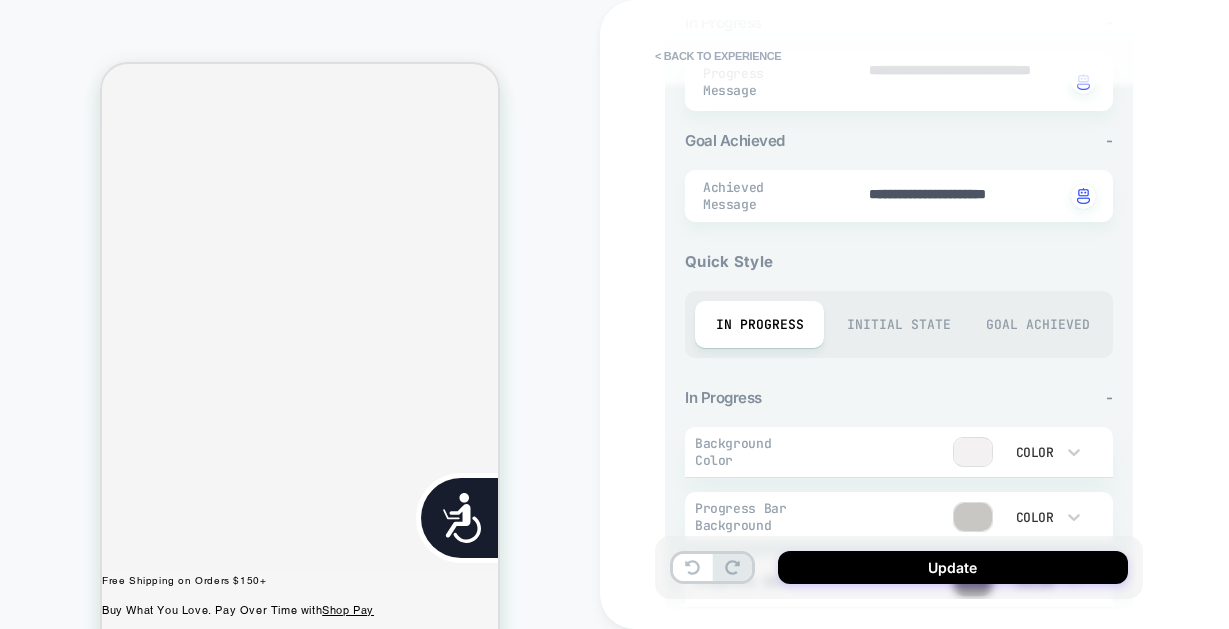 click on "Initial State" at bounding box center [898, 324] 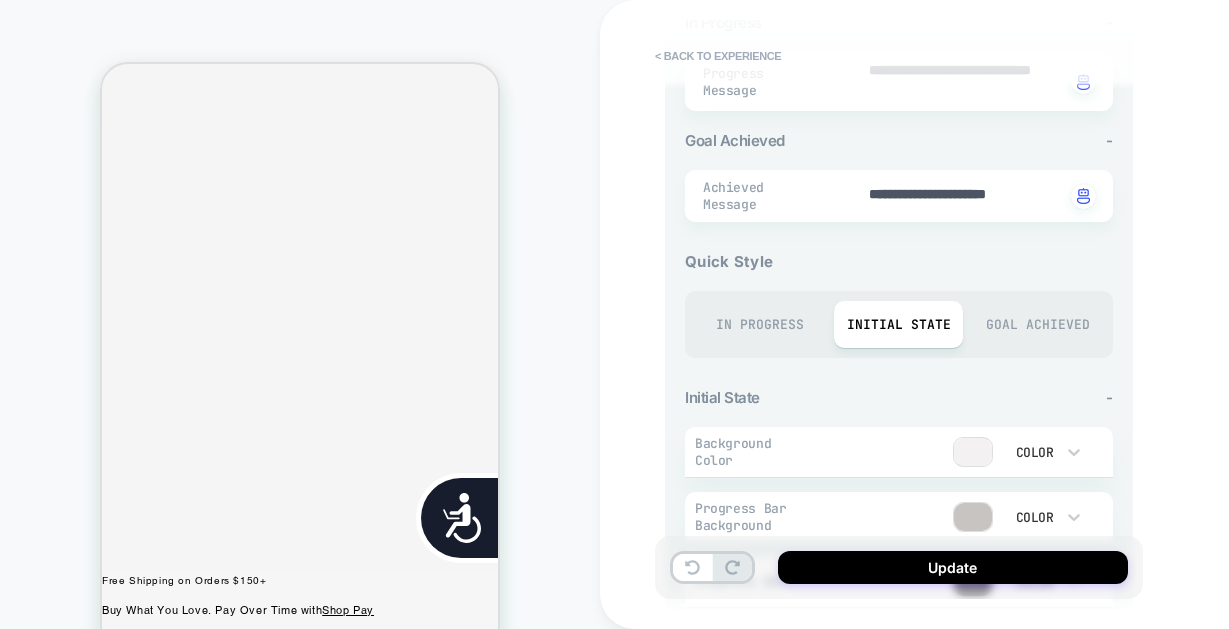 click on "Goal Achieved" at bounding box center [1037, 324] 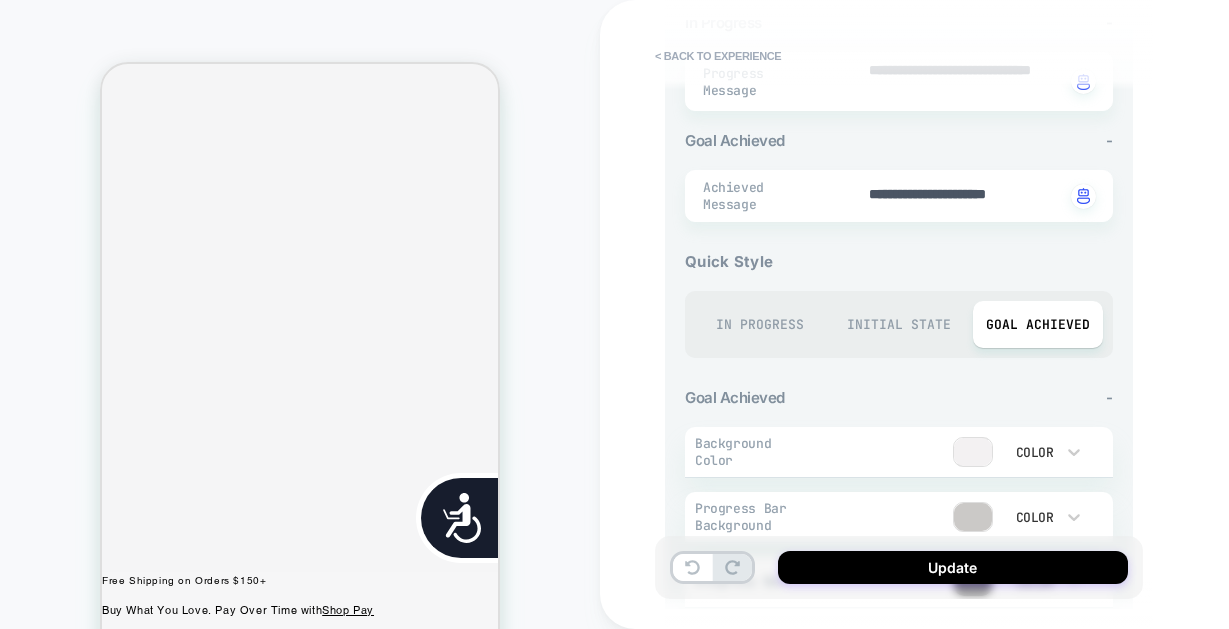 scroll, scrollTop: 0, scrollLeft: 808, axis: horizontal 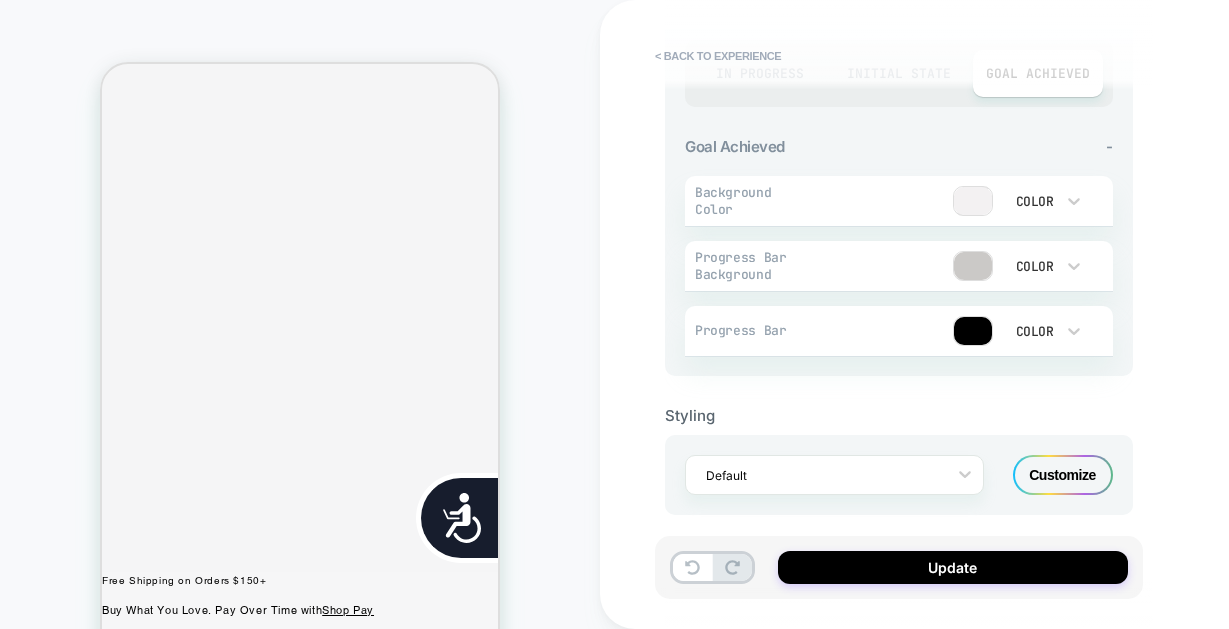click on "Customize" at bounding box center [1063, 475] 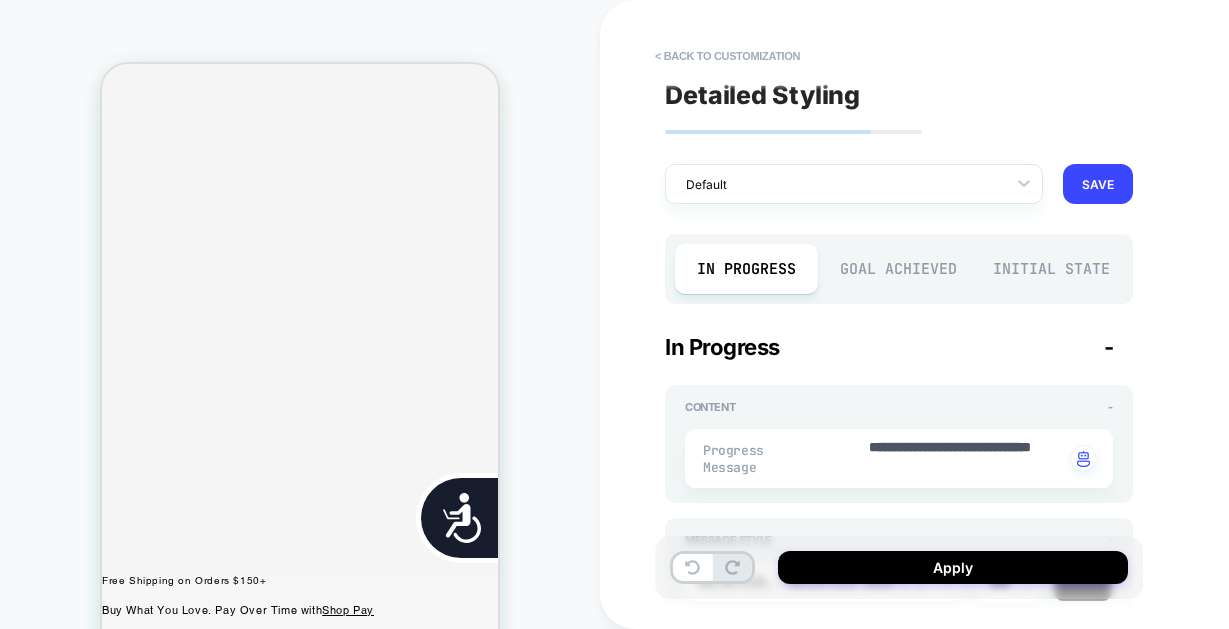 click on "Goal Achieved" at bounding box center (899, 269) 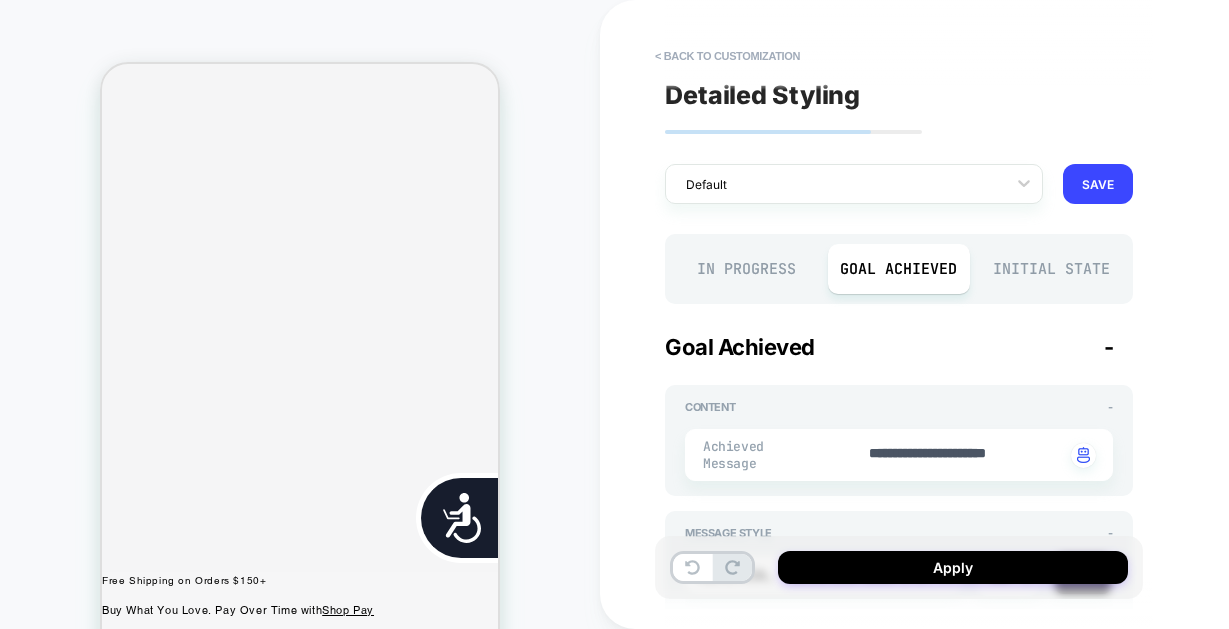 scroll, scrollTop: 0, scrollLeft: 404, axis: horizontal 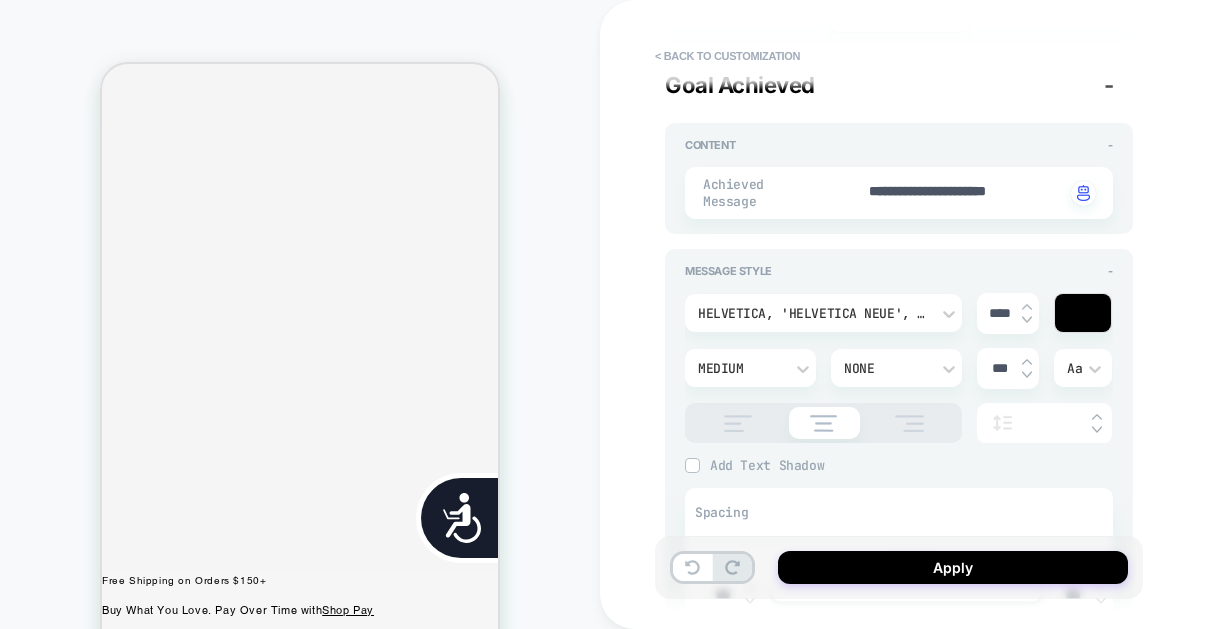 type on "*" 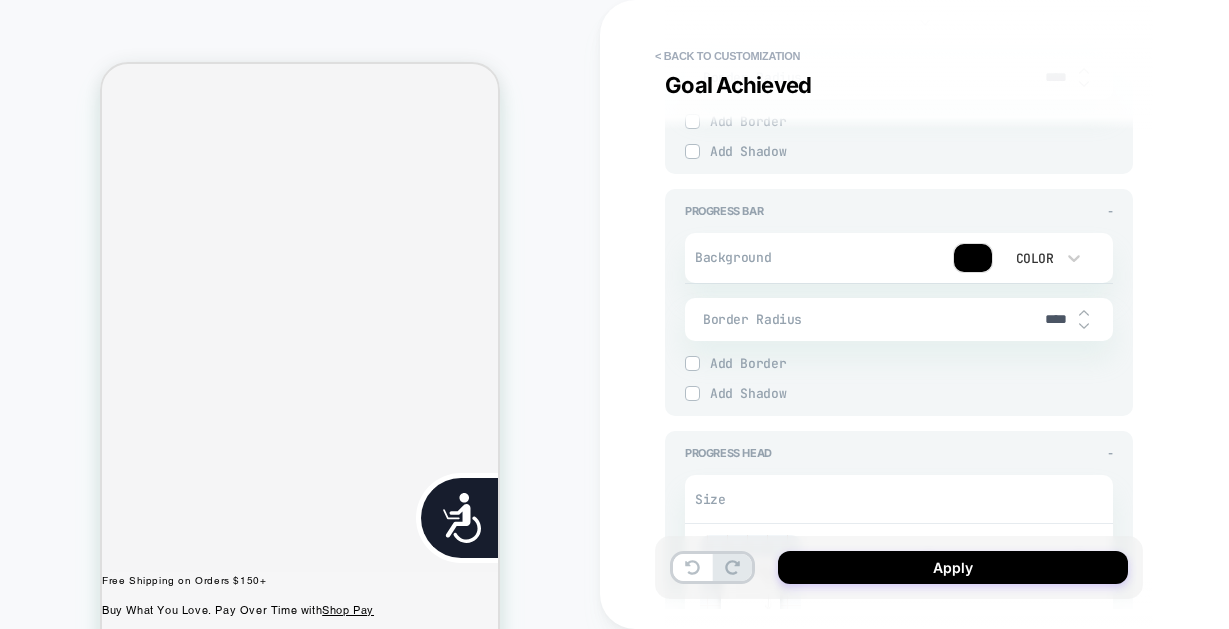 scroll, scrollTop: 1784, scrollLeft: 0, axis: vertical 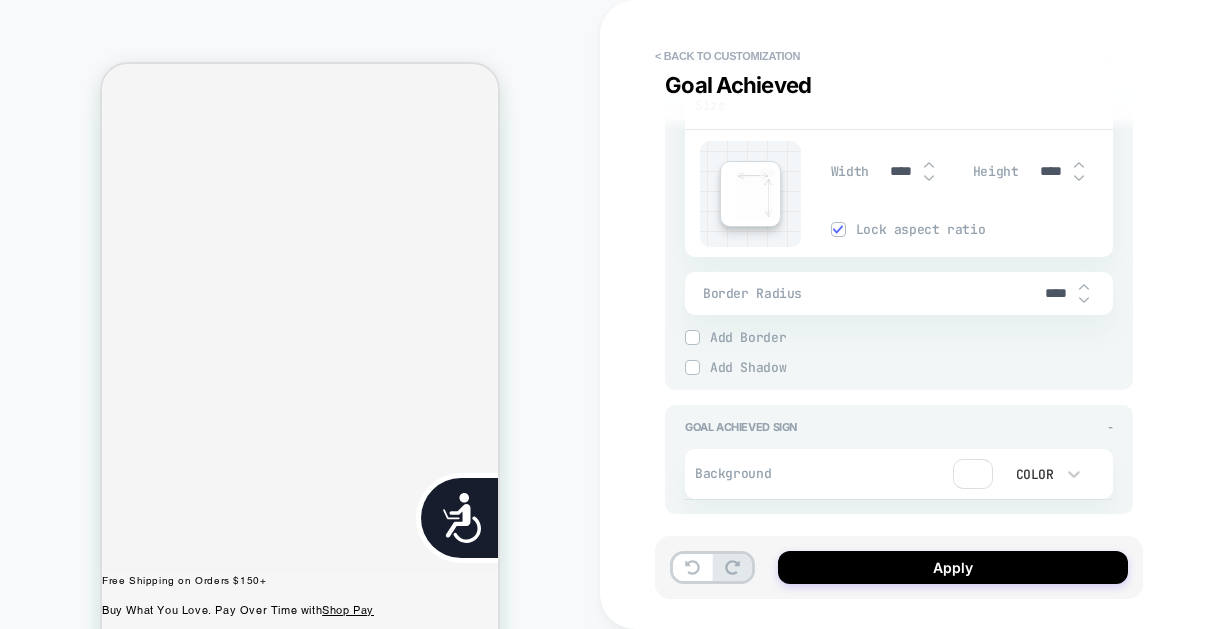 click on "****" at bounding box center [901, 171] 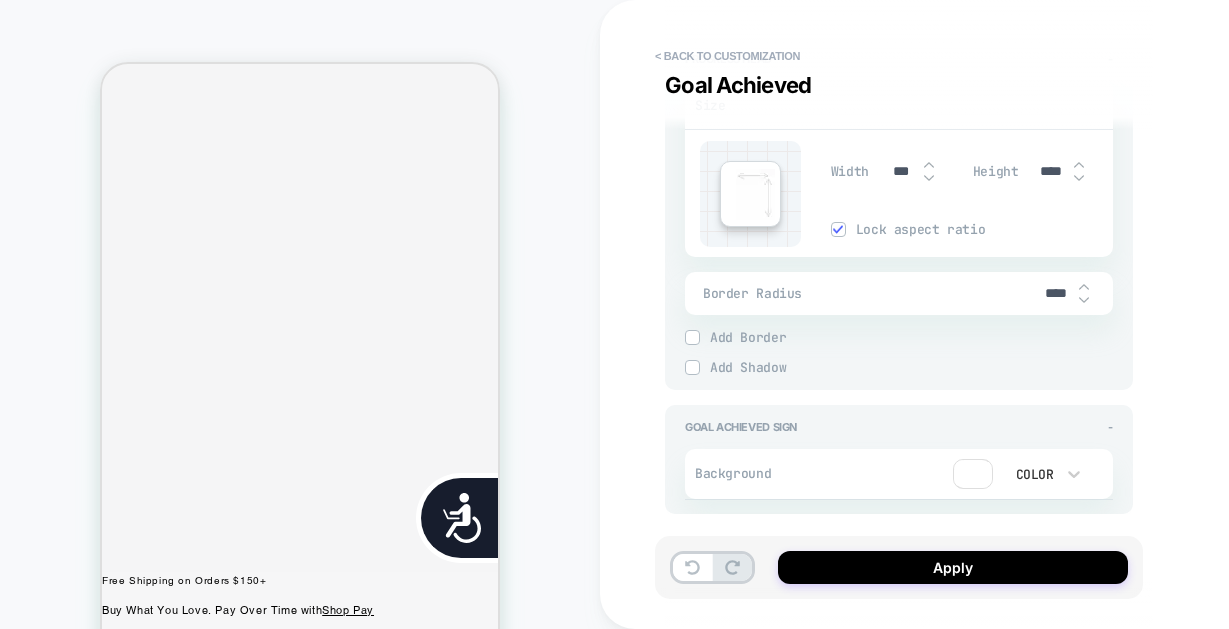 type on "*" 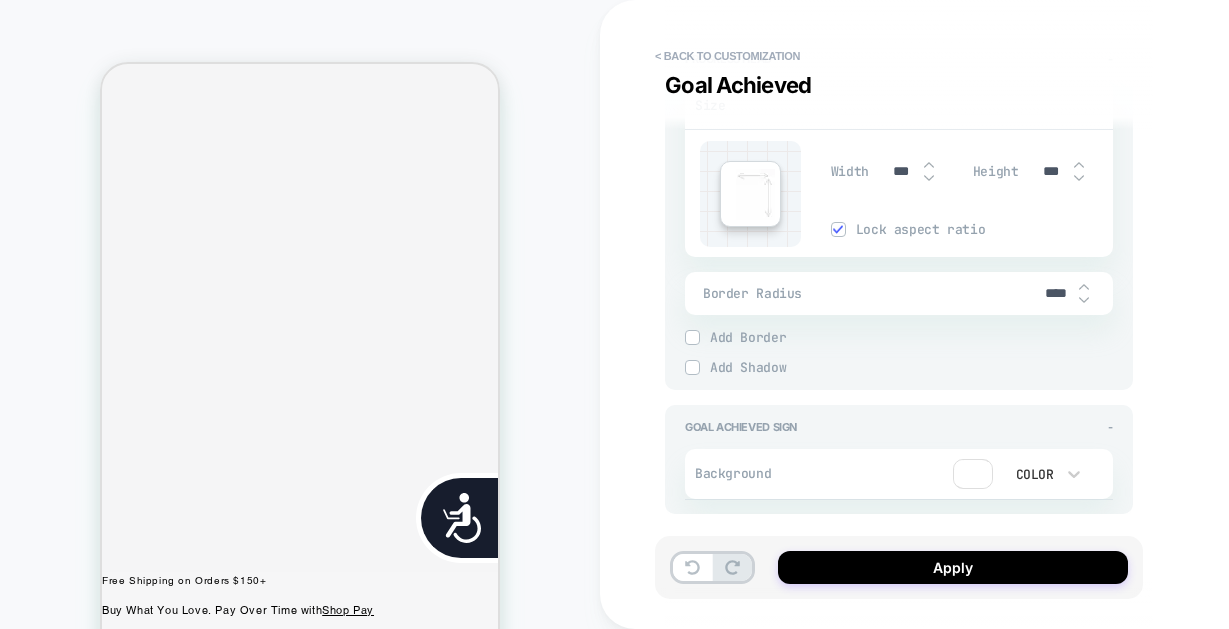 type on "*" 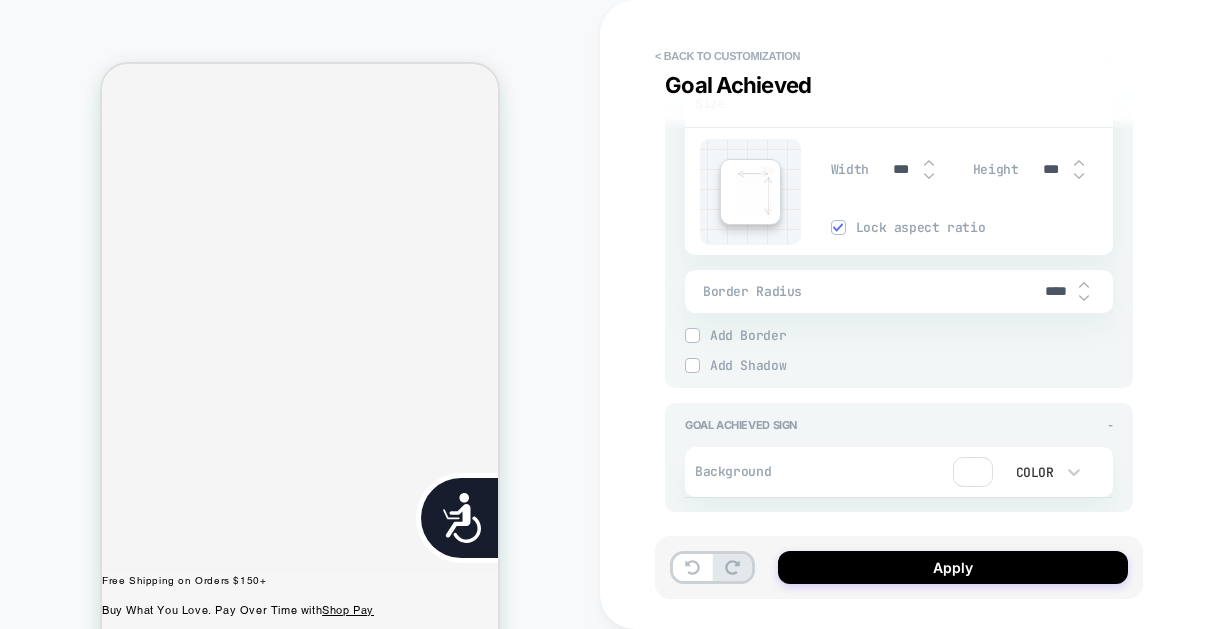type on "***" 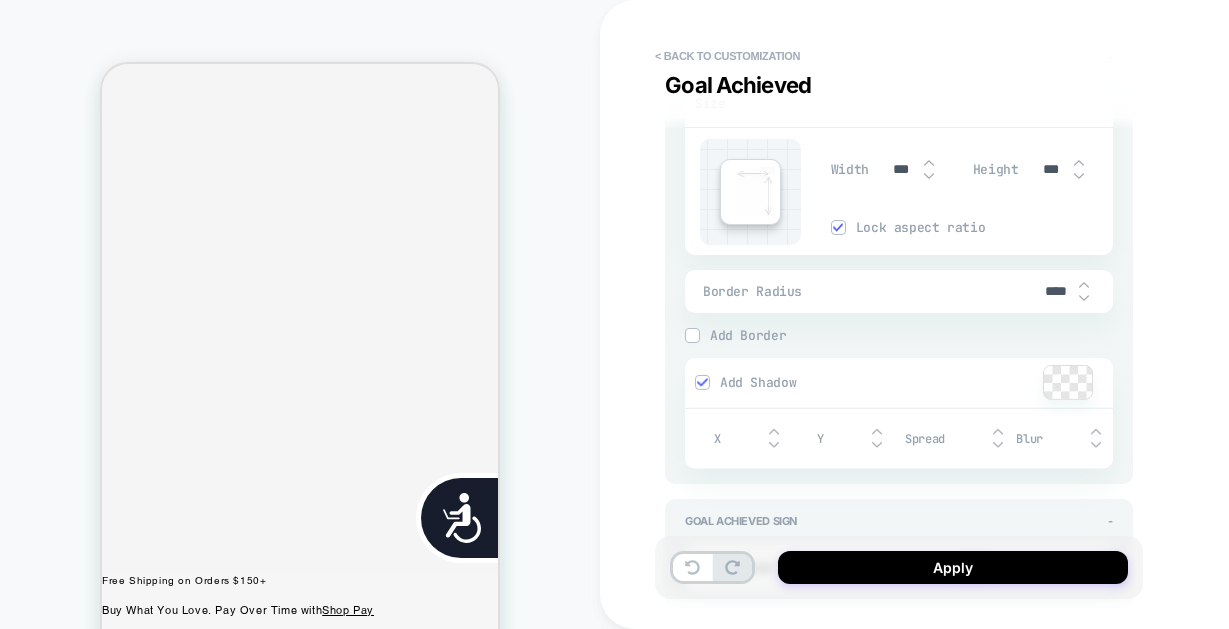 scroll, scrollTop: 0, scrollLeft: 404, axis: horizontal 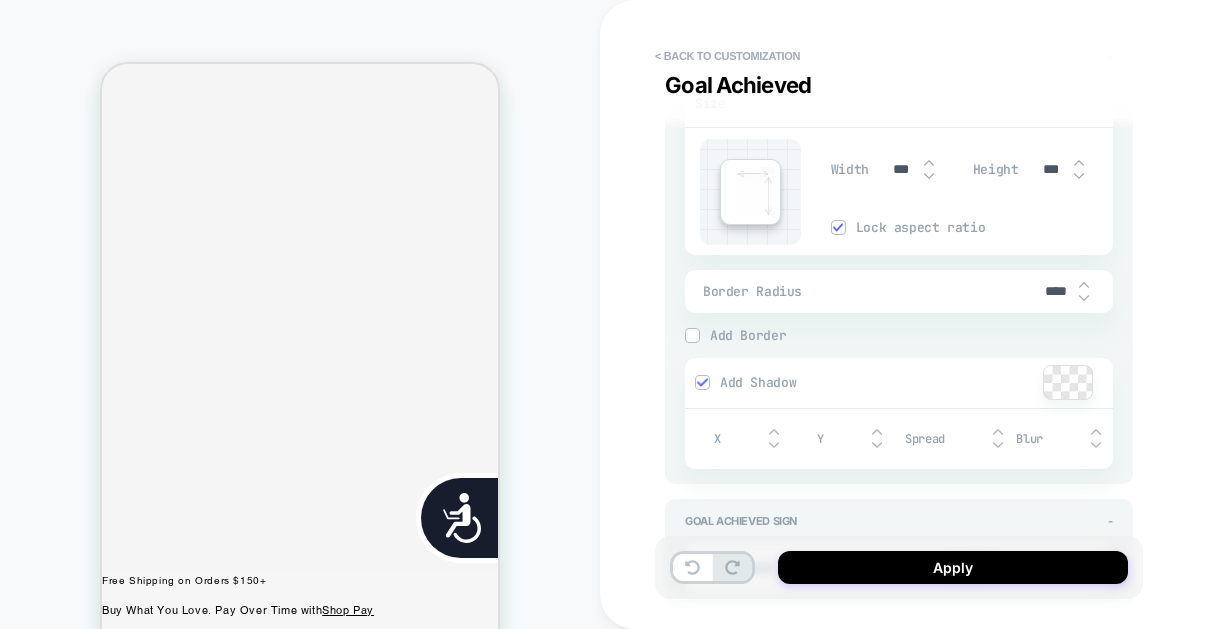 click on "Add Shadow" at bounding box center [899, 383] 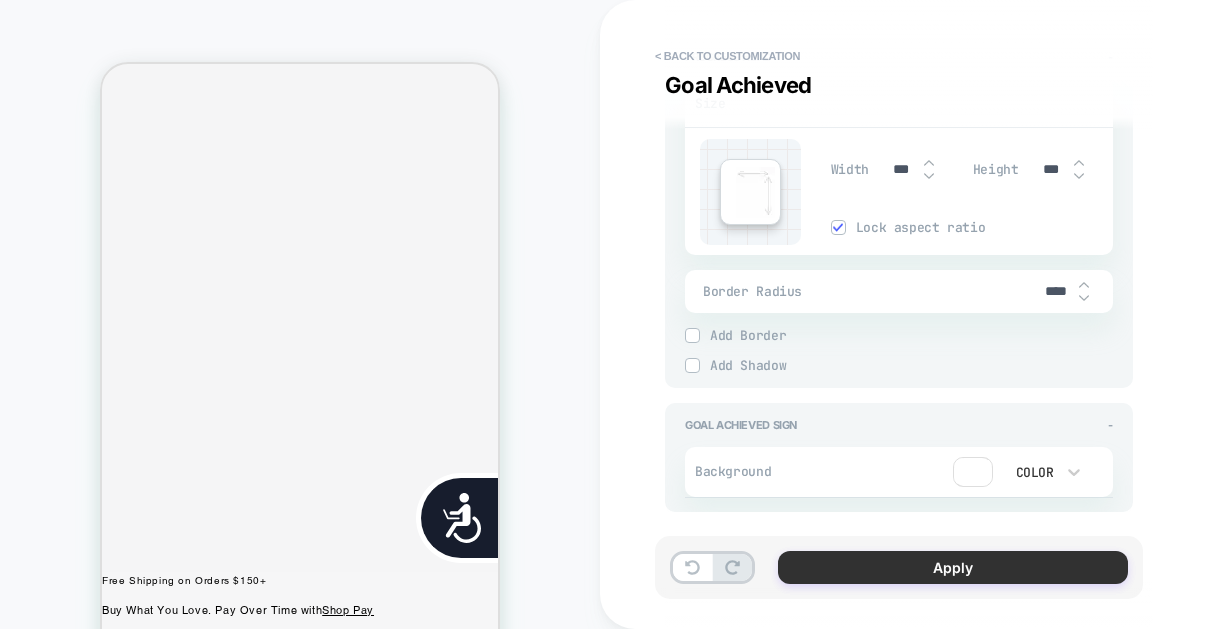 click on "Apply" at bounding box center (953, 567) 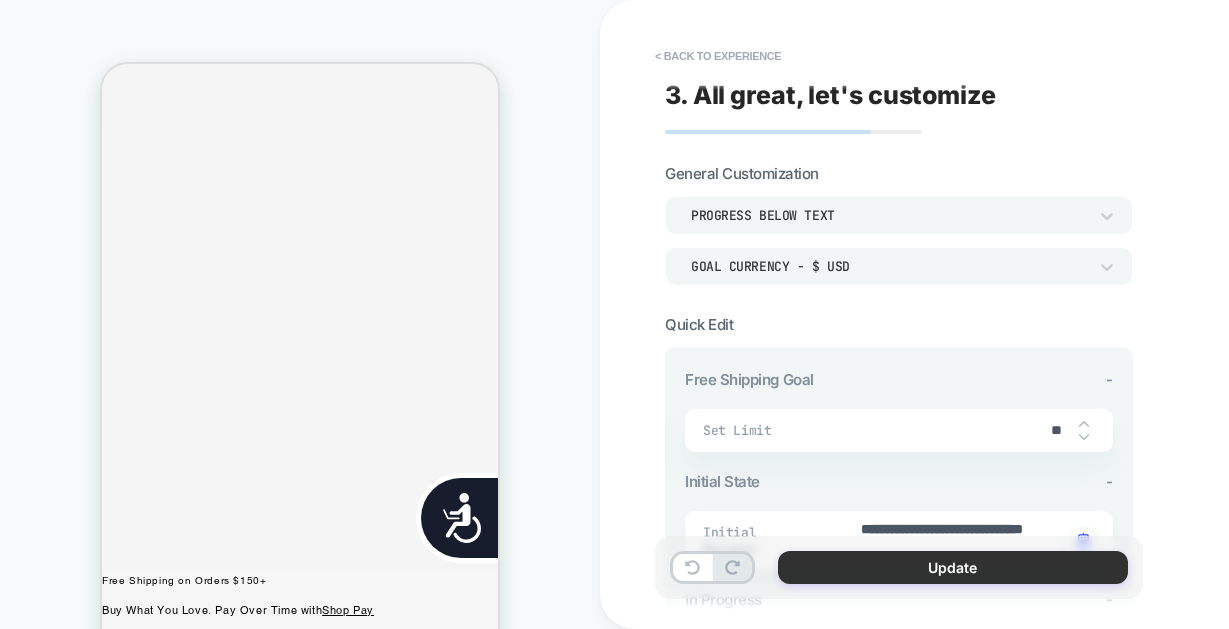 click on "Update" at bounding box center (953, 567) 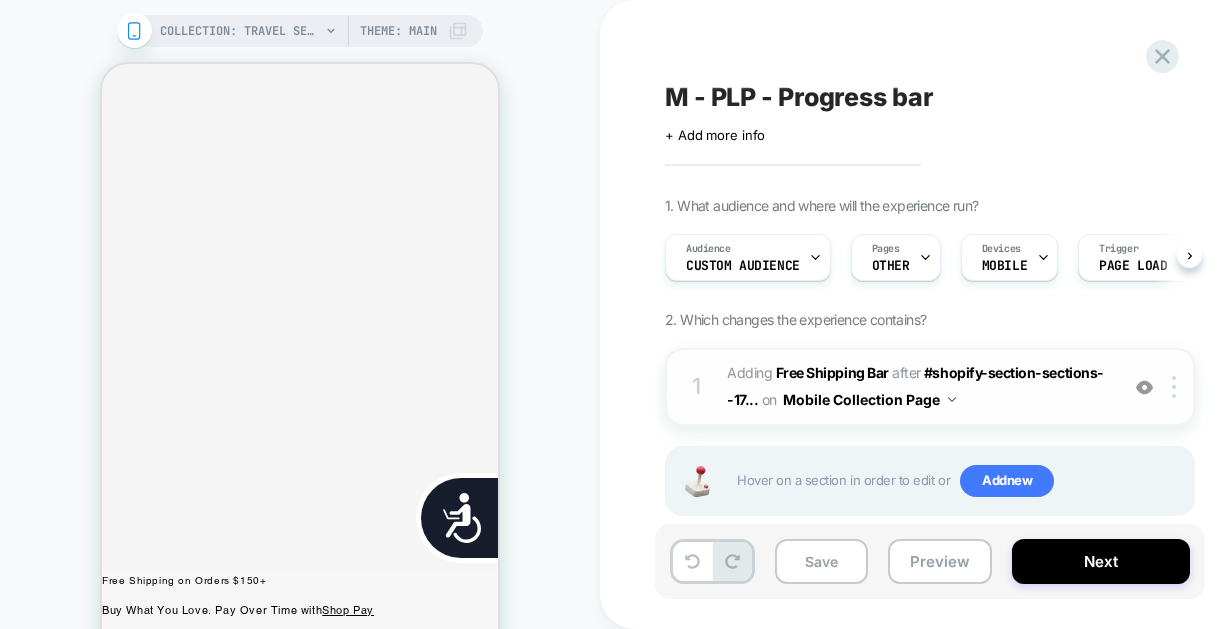 scroll, scrollTop: 0, scrollLeft: 1, axis: horizontal 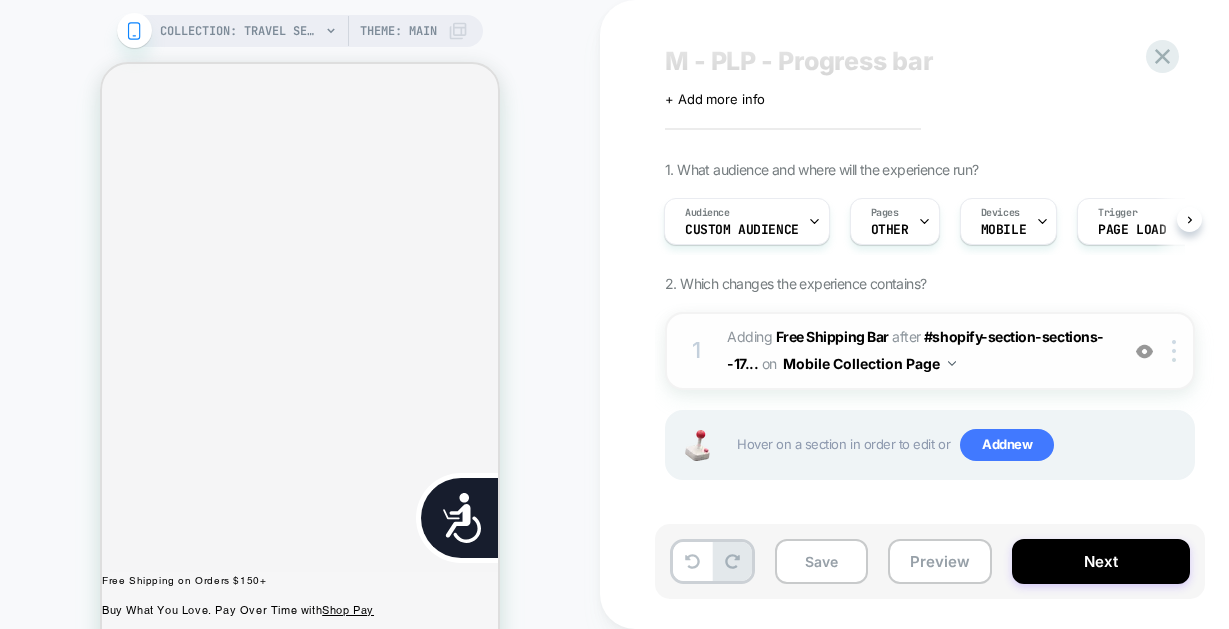 click at bounding box center [1144, 351] 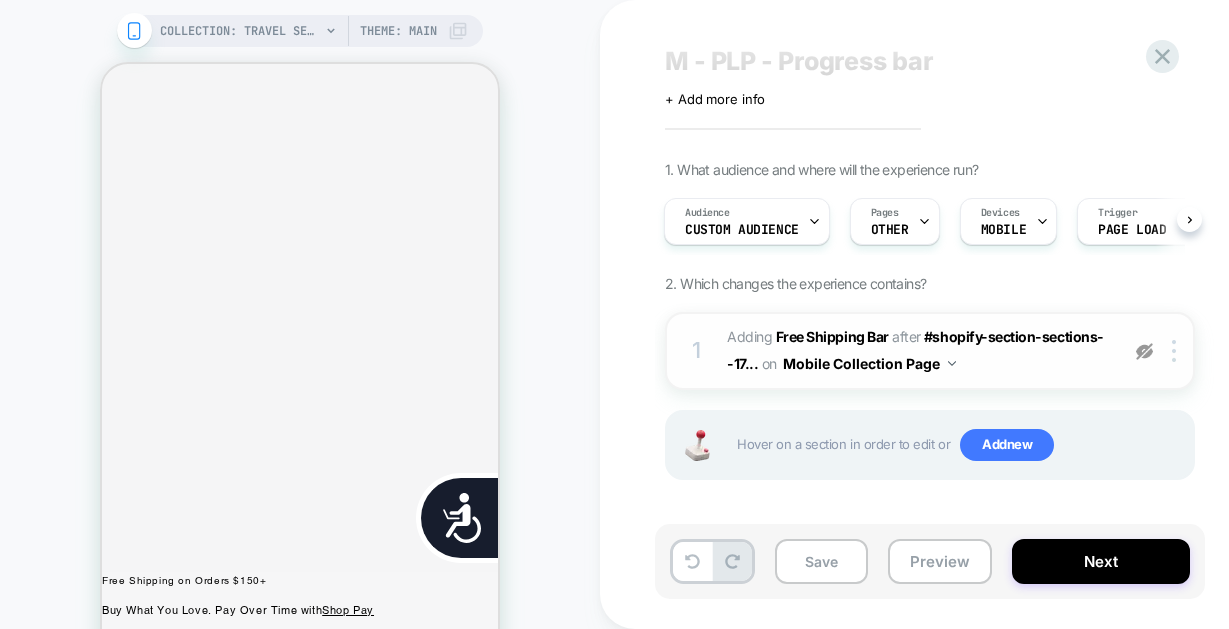 click at bounding box center (1144, 351) 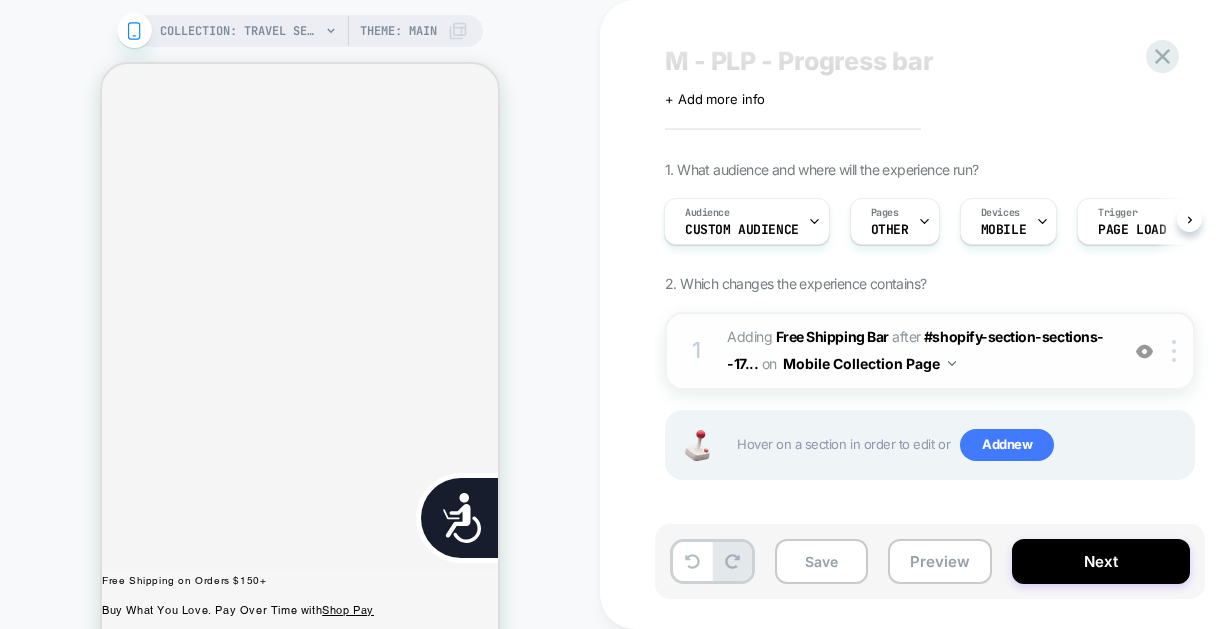 scroll, scrollTop: 0, scrollLeft: 0, axis: both 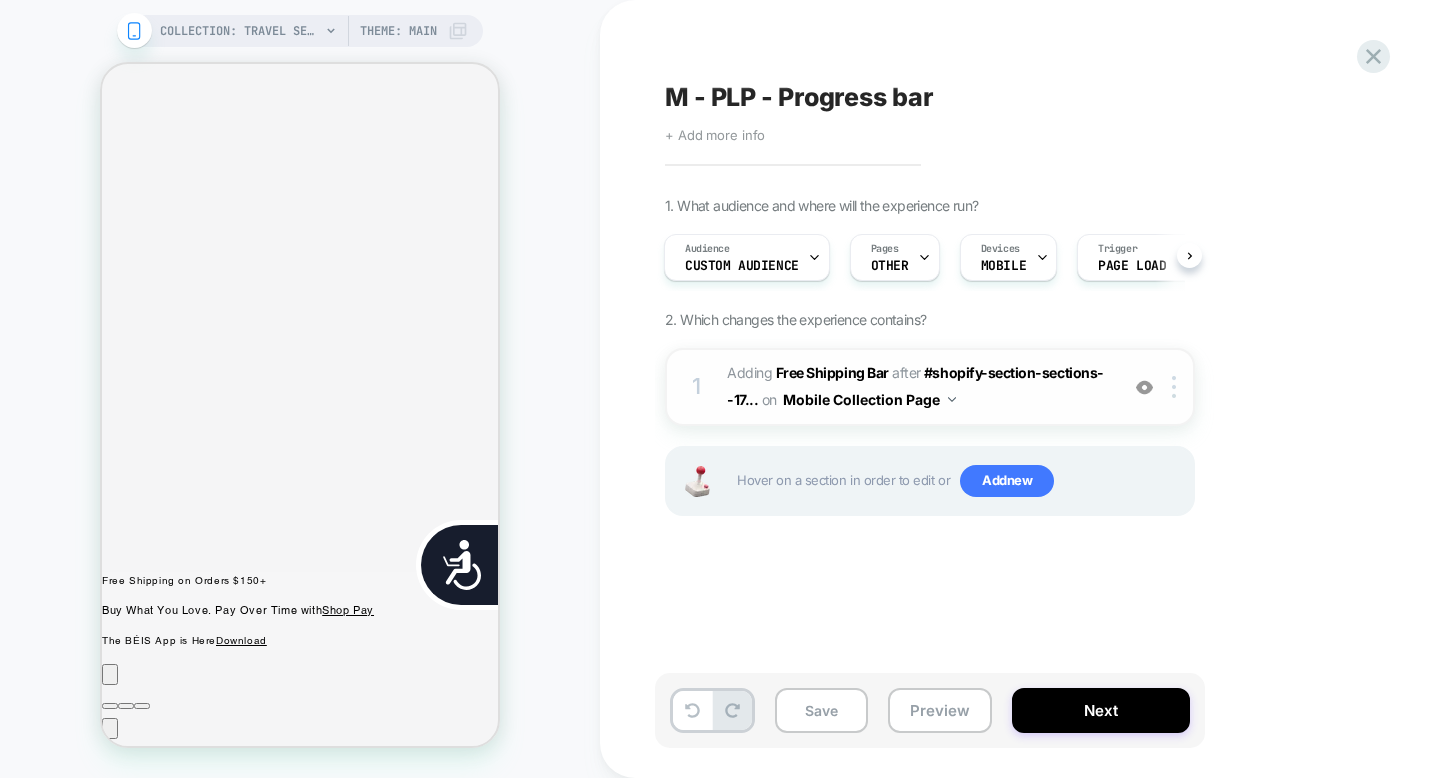 click on "+ Add more info" at bounding box center [715, 135] 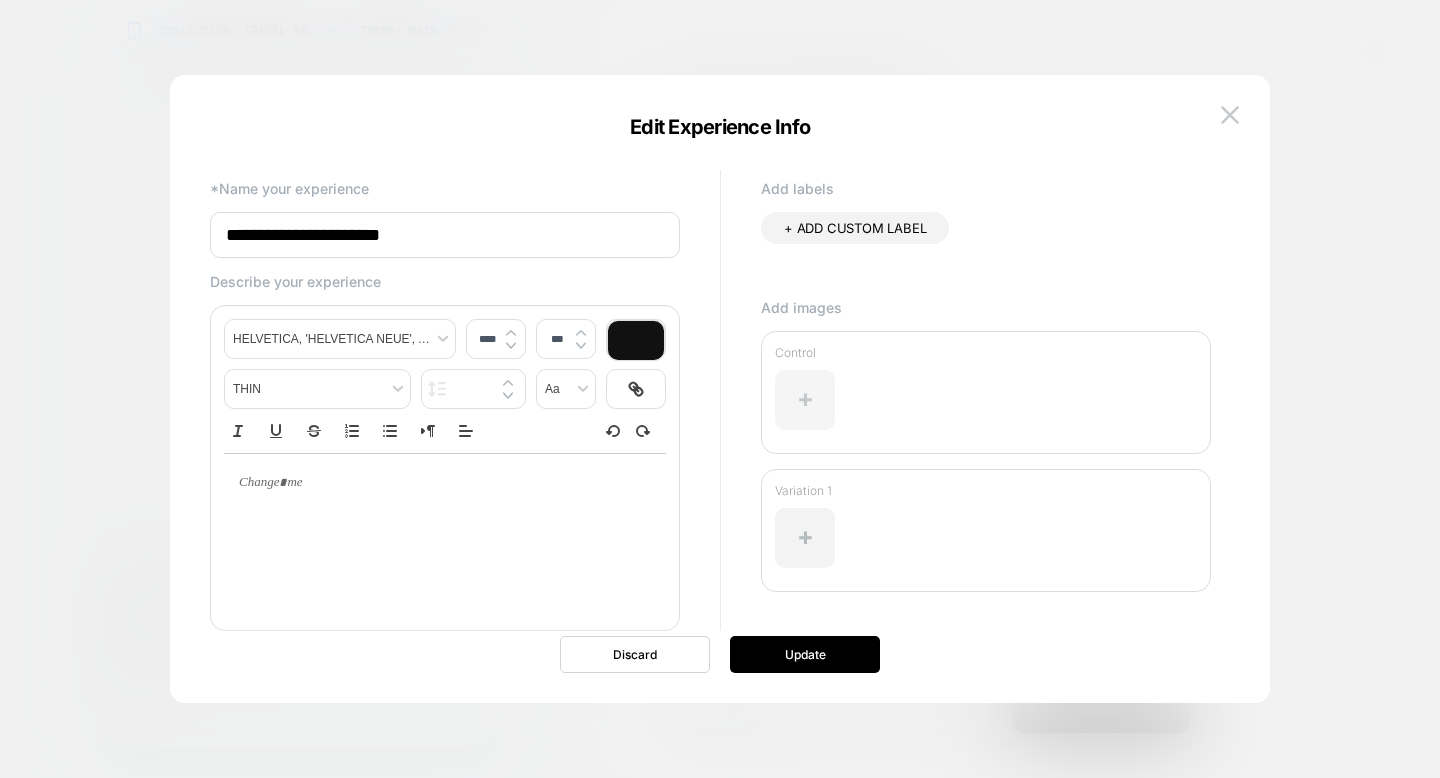 click at bounding box center (805, 400) 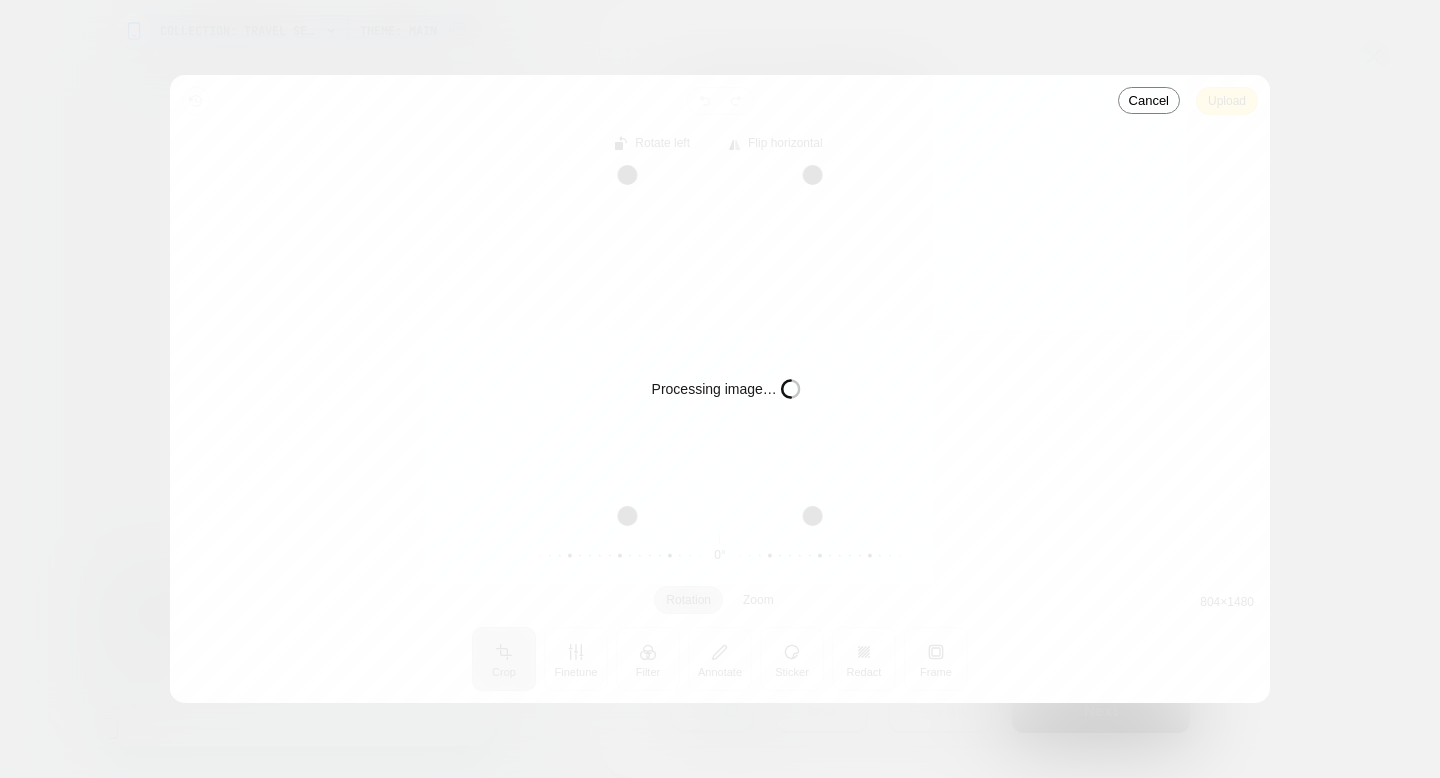 scroll, scrollTop: 0, scrollLeft: 404, axis: horizontal 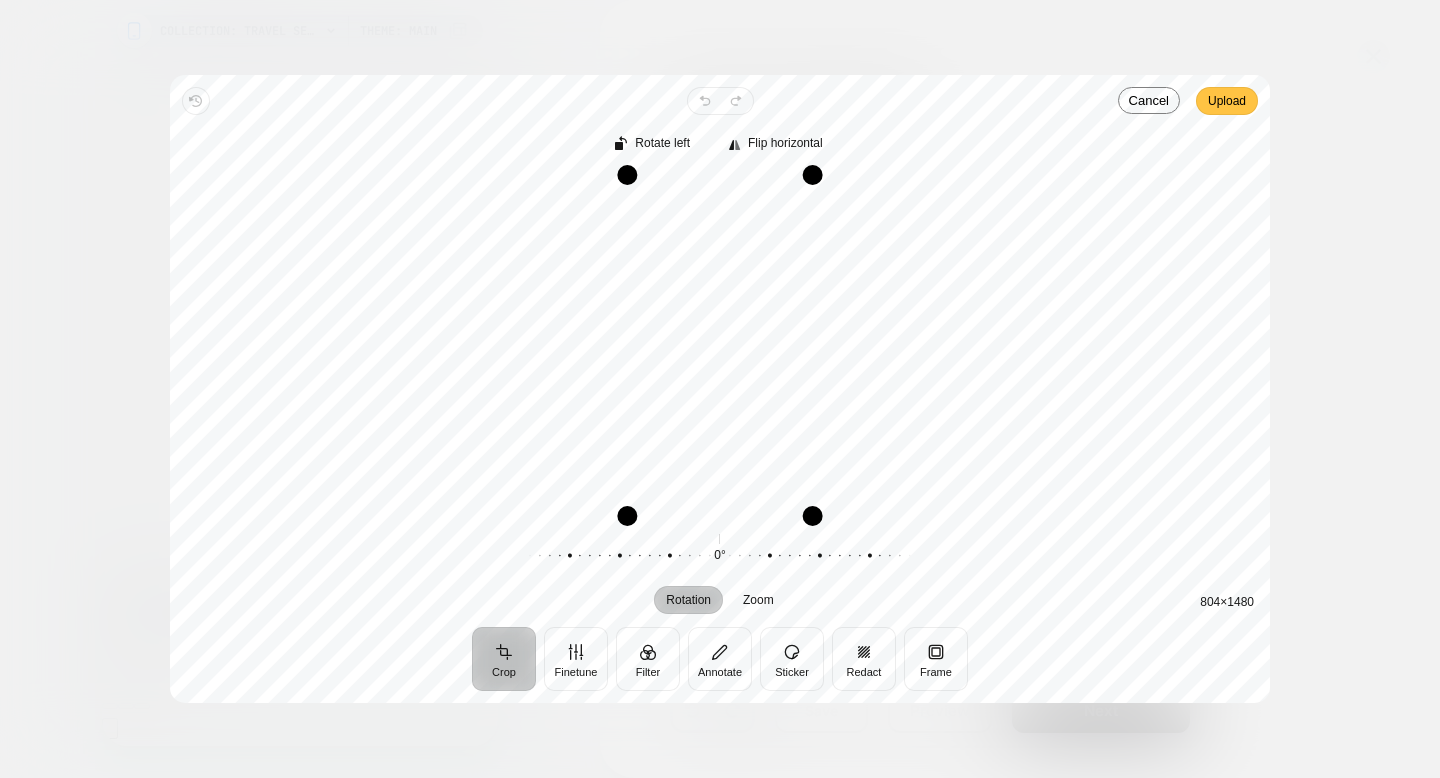 click on "Upload" at bounding box center [1227, 101] 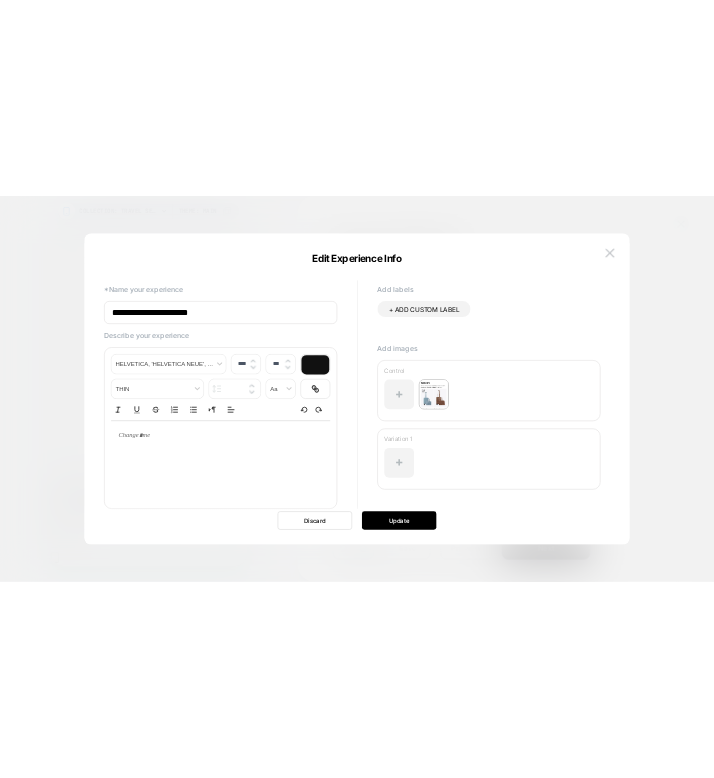 scroll, scrollTop: 0, scrollLeft: 808, axis: horizontal 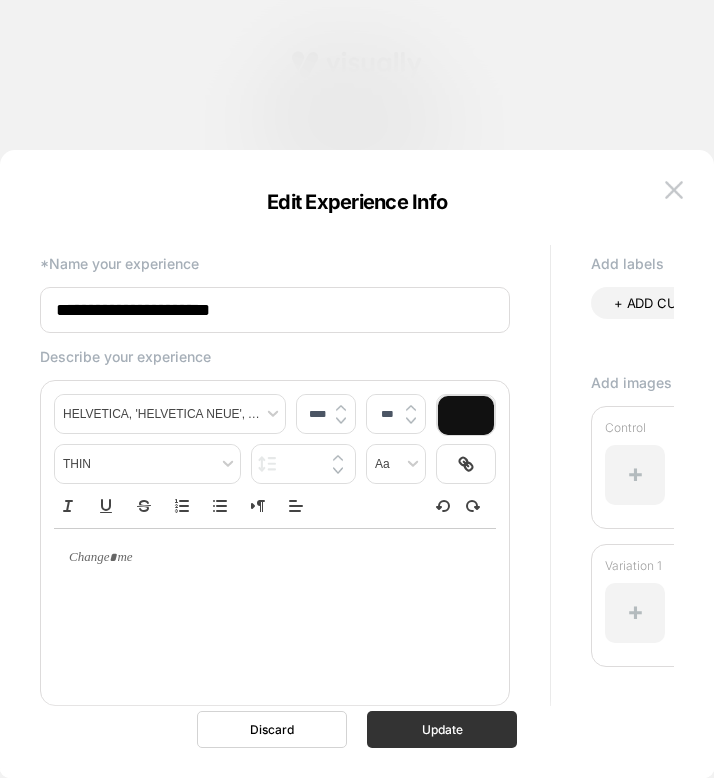 click on "Update" at bounding box center [442, 729] 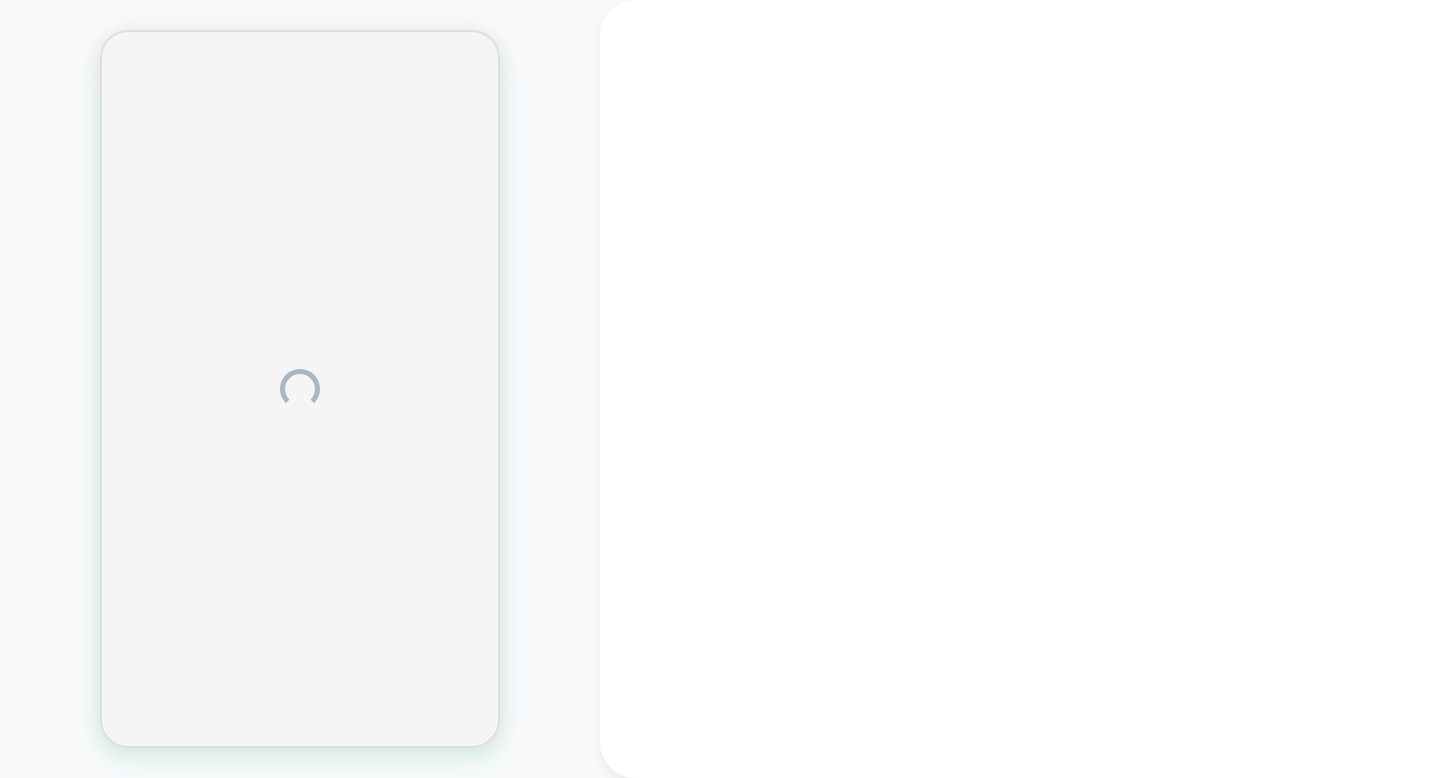 scroll, scrollTop: 0, scrollLeft: 0, axis: both 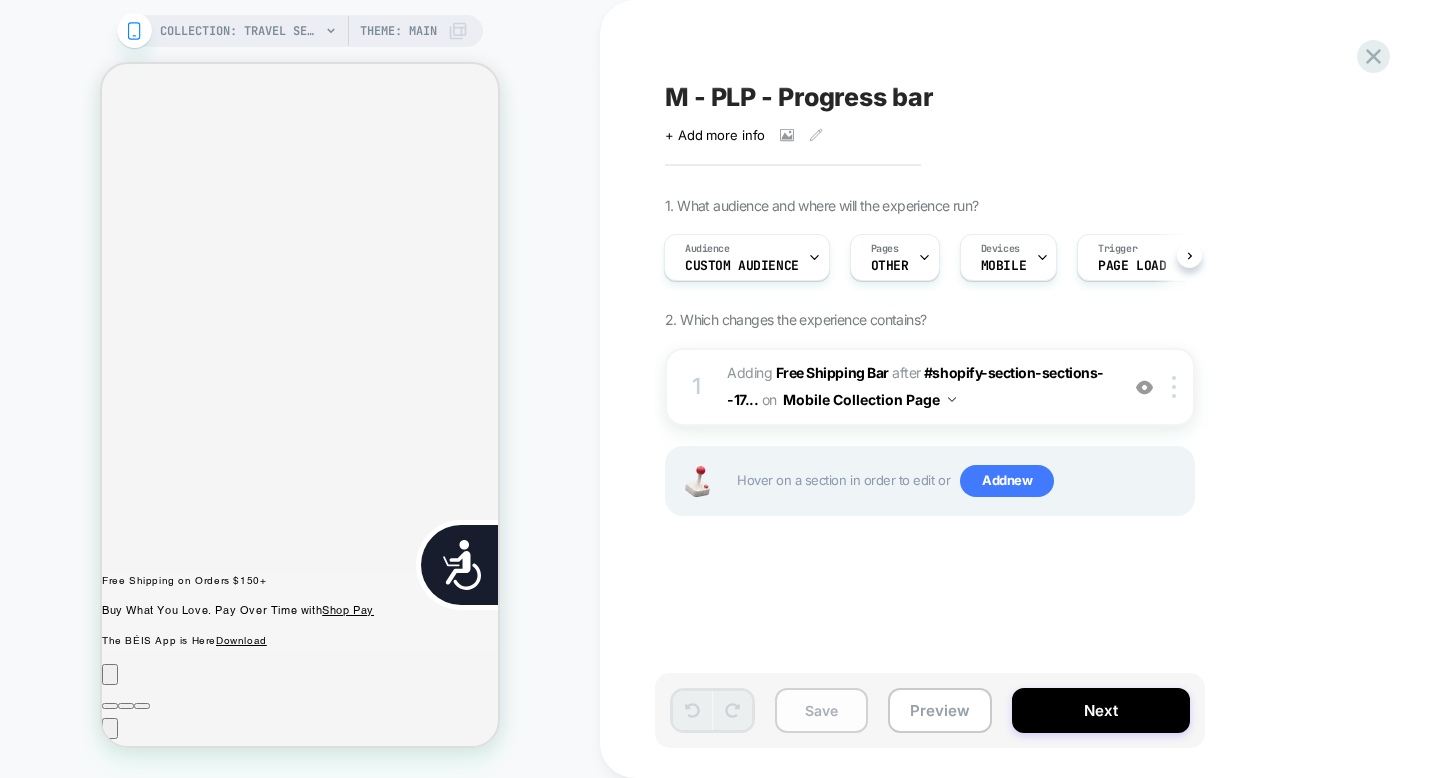 click on "Save" at bounding box center [821, 710] 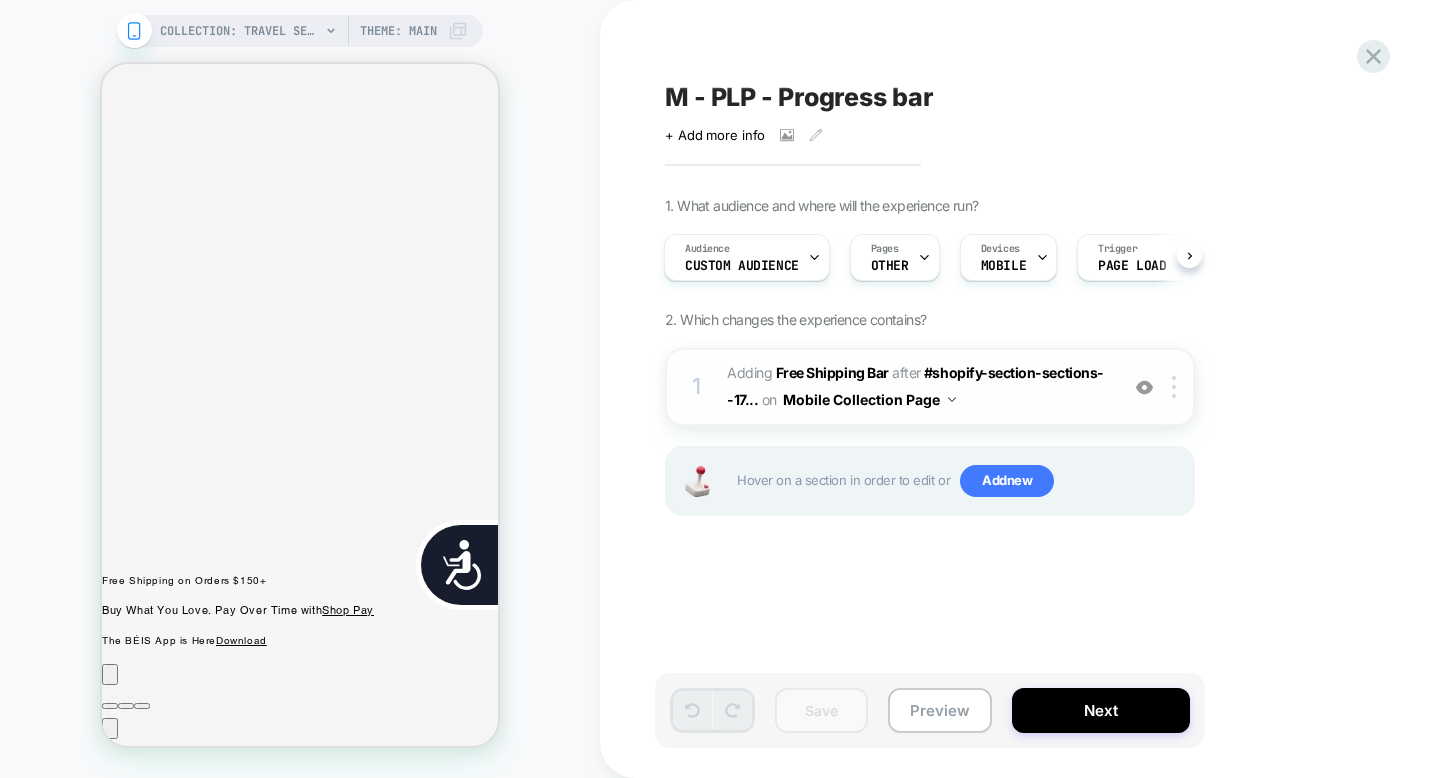 click on "#_loomi_addon_1754553131677 Adding   Free Shipping Bar   AFTER #shopify-section-sections--17... #shopify-section-sections--17515317264520__header   on Mobile Collection Page" at bounding box center [917, 387] 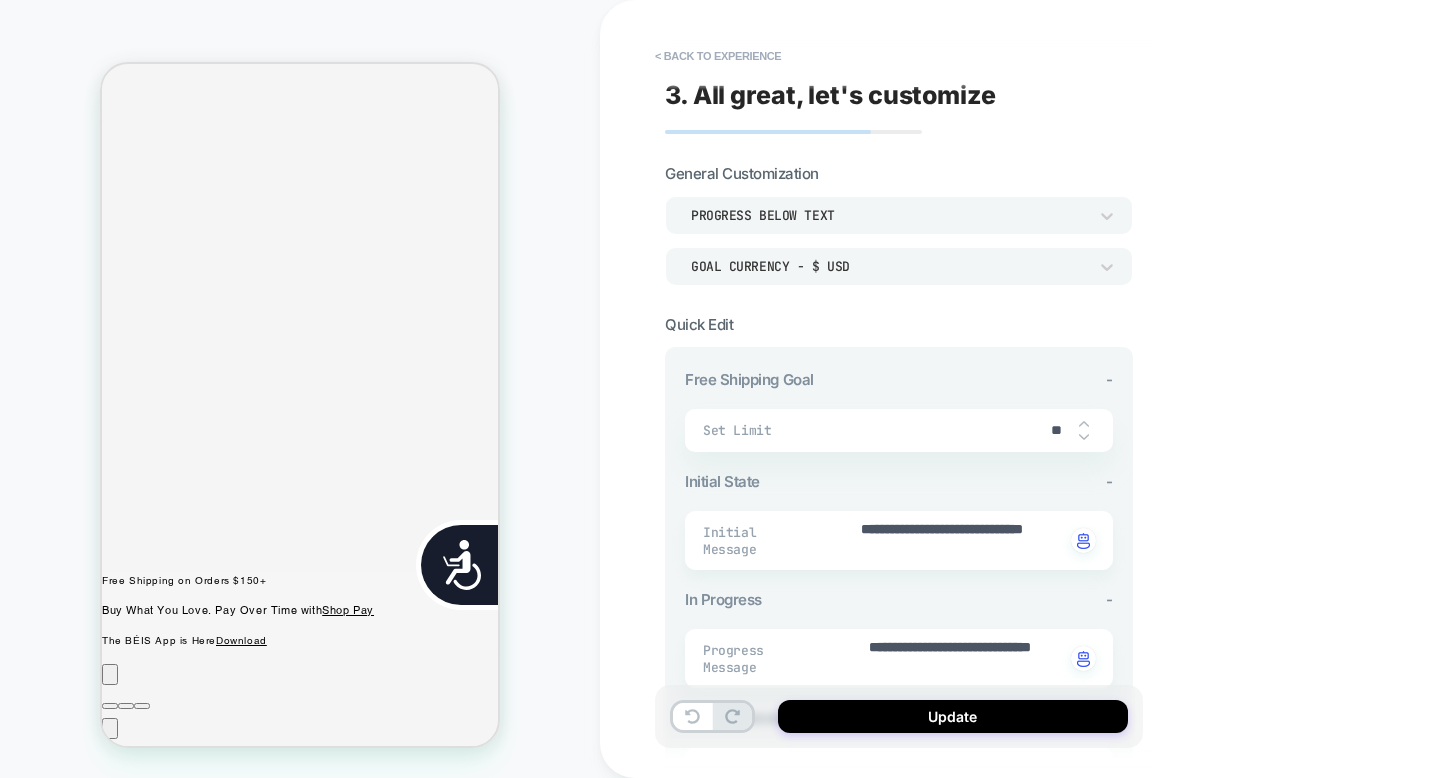 scroll, scrollTop: 188, scrollLeft: 0, axis: vertical 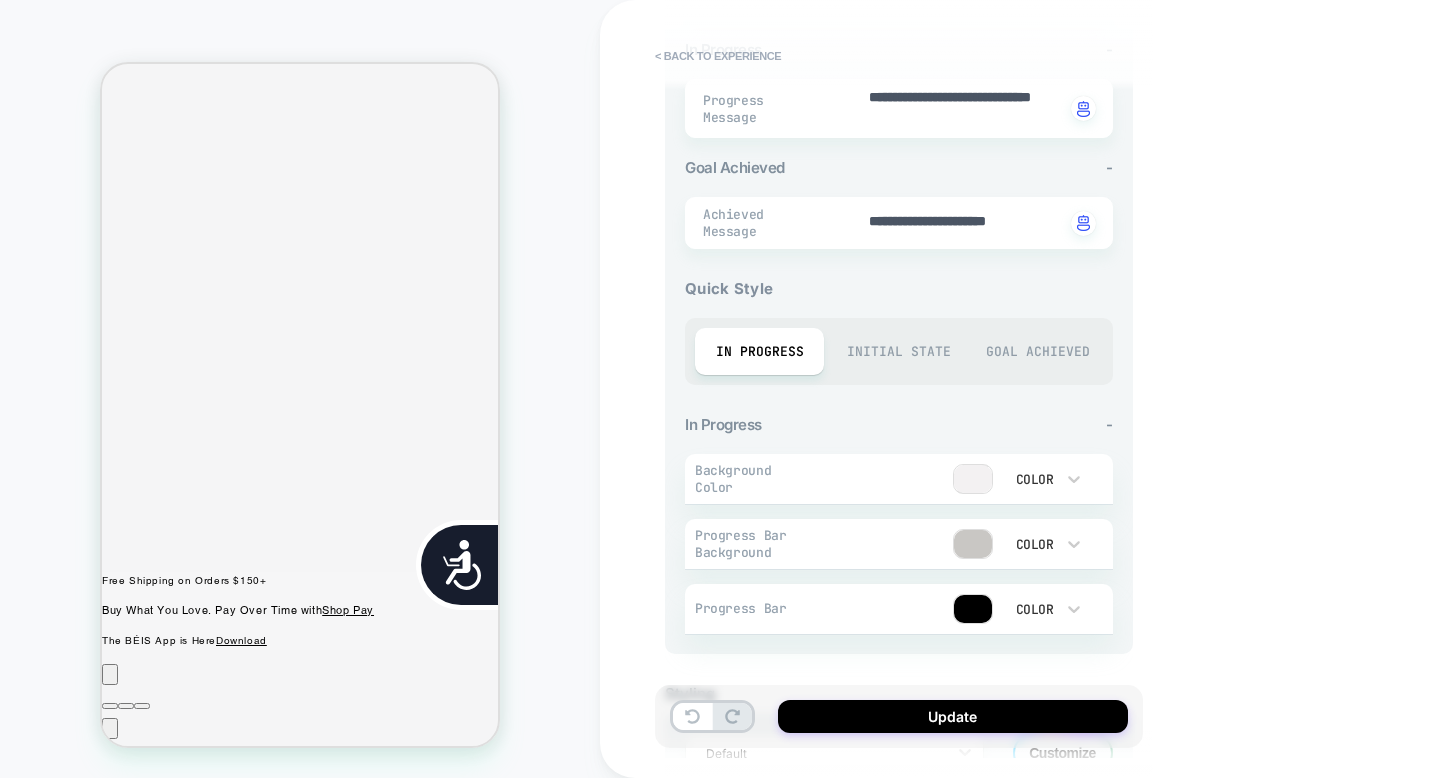 click on "Initial State" at bounding box center (898, 351) 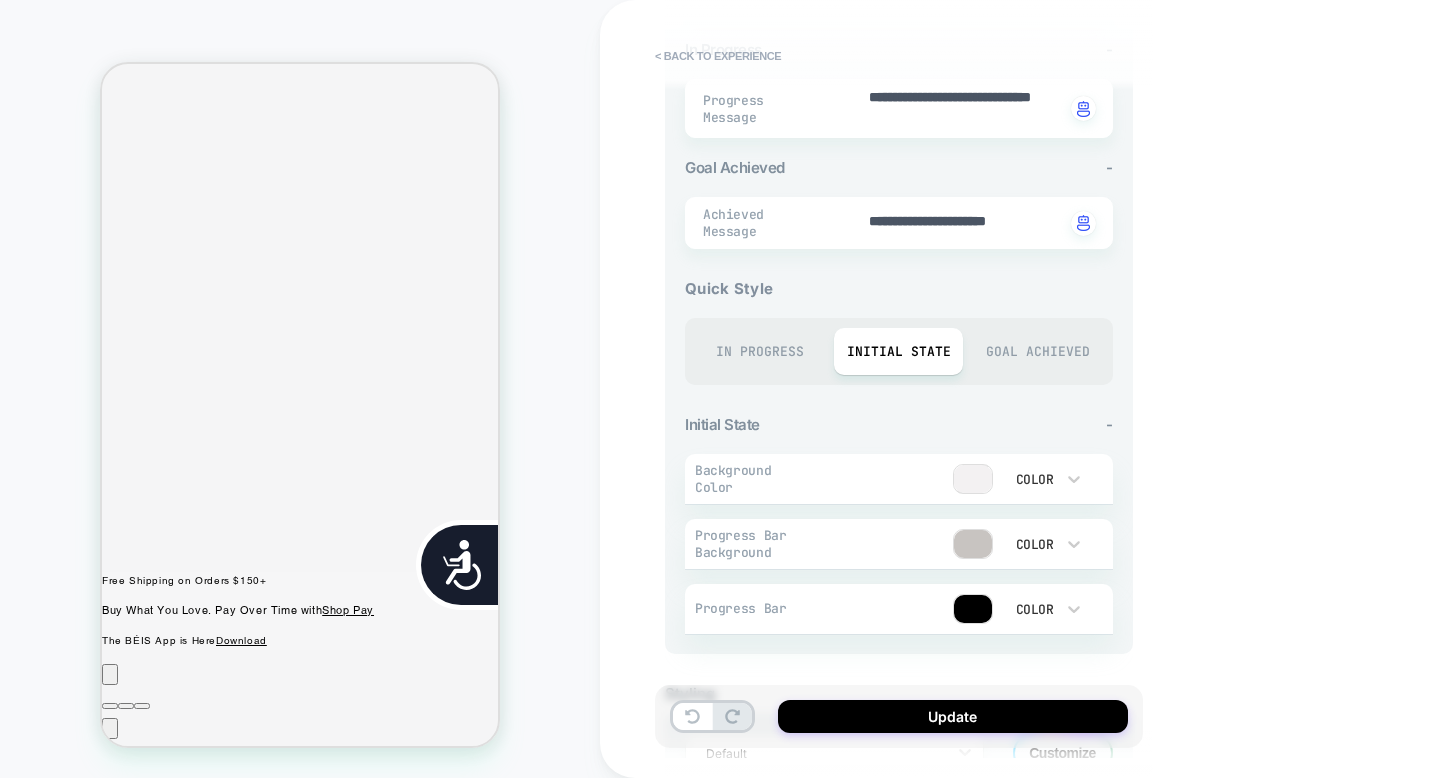 click on "Goal Achieved" at bounding box center (1037, 351) 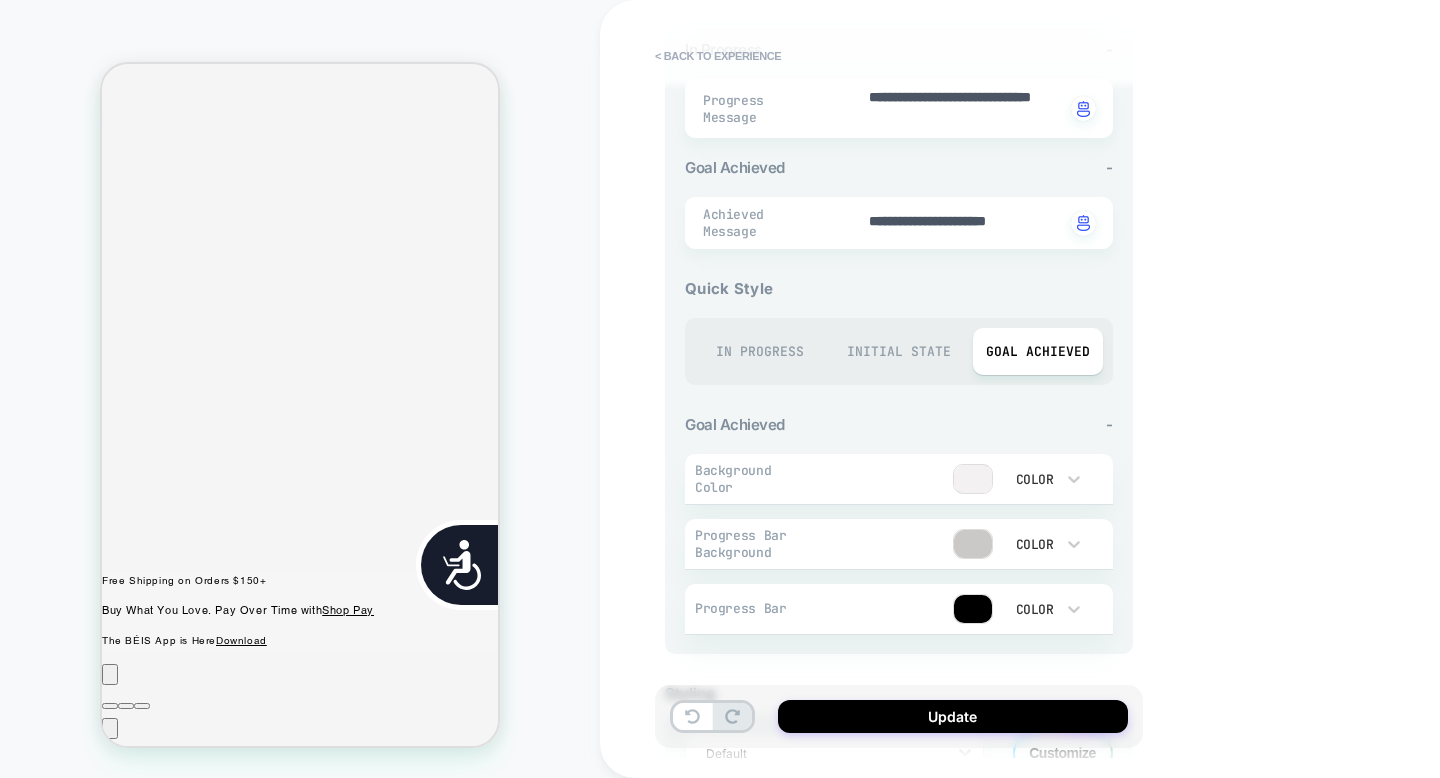scroll, scrollTop: 0, scrollLeft: 0, axis: both 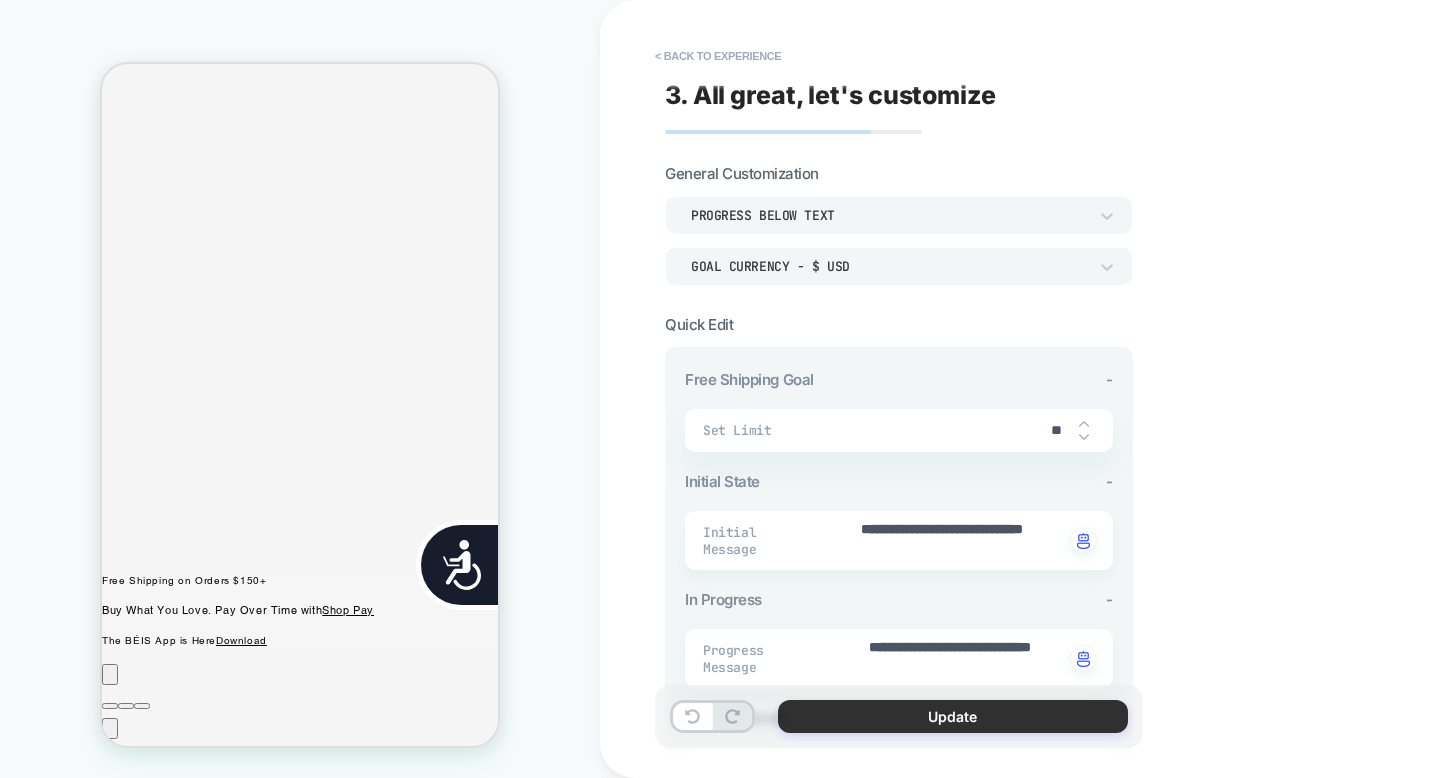 click on "Update" at bounding box center (953, 716) 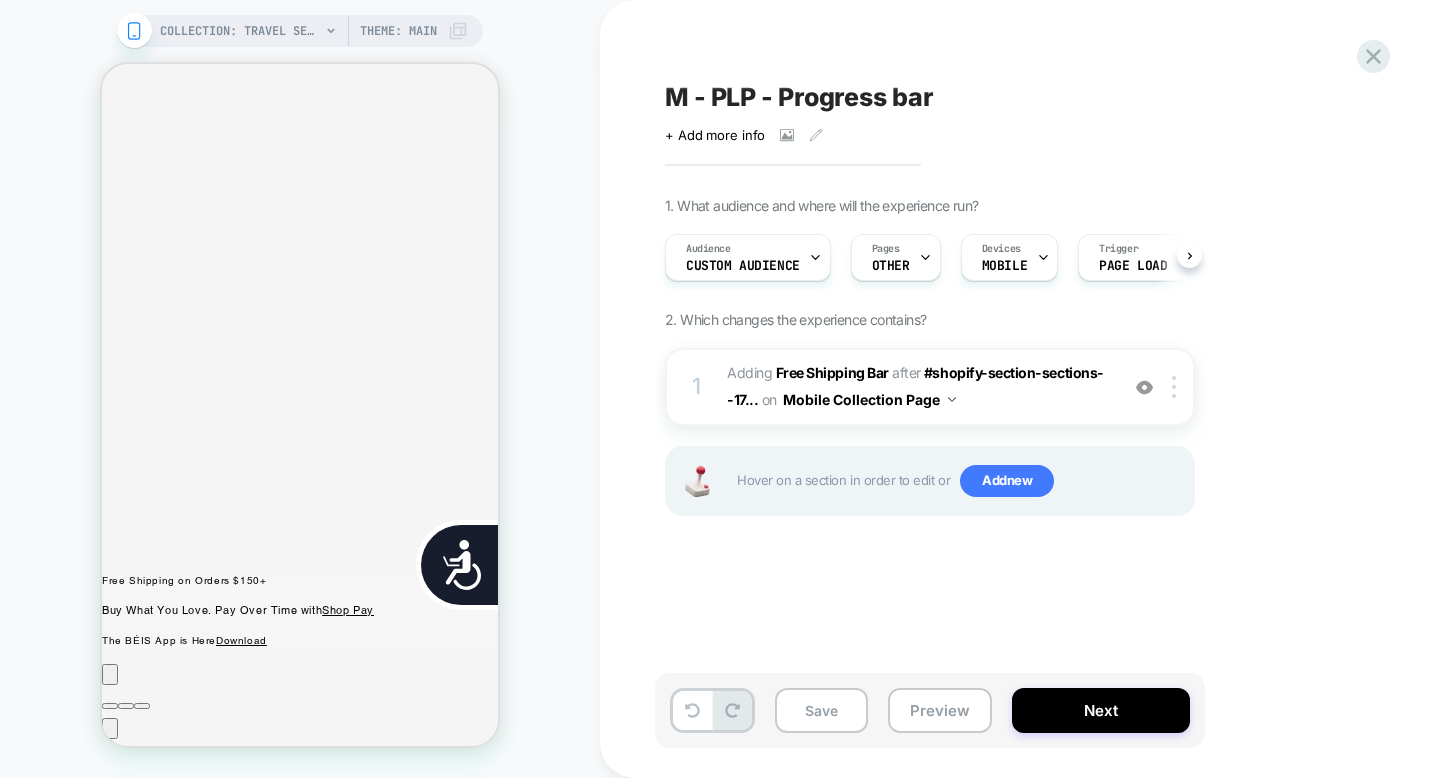 scroll, scrollTop: 0, scrollLeft: 808, axis: horizontal 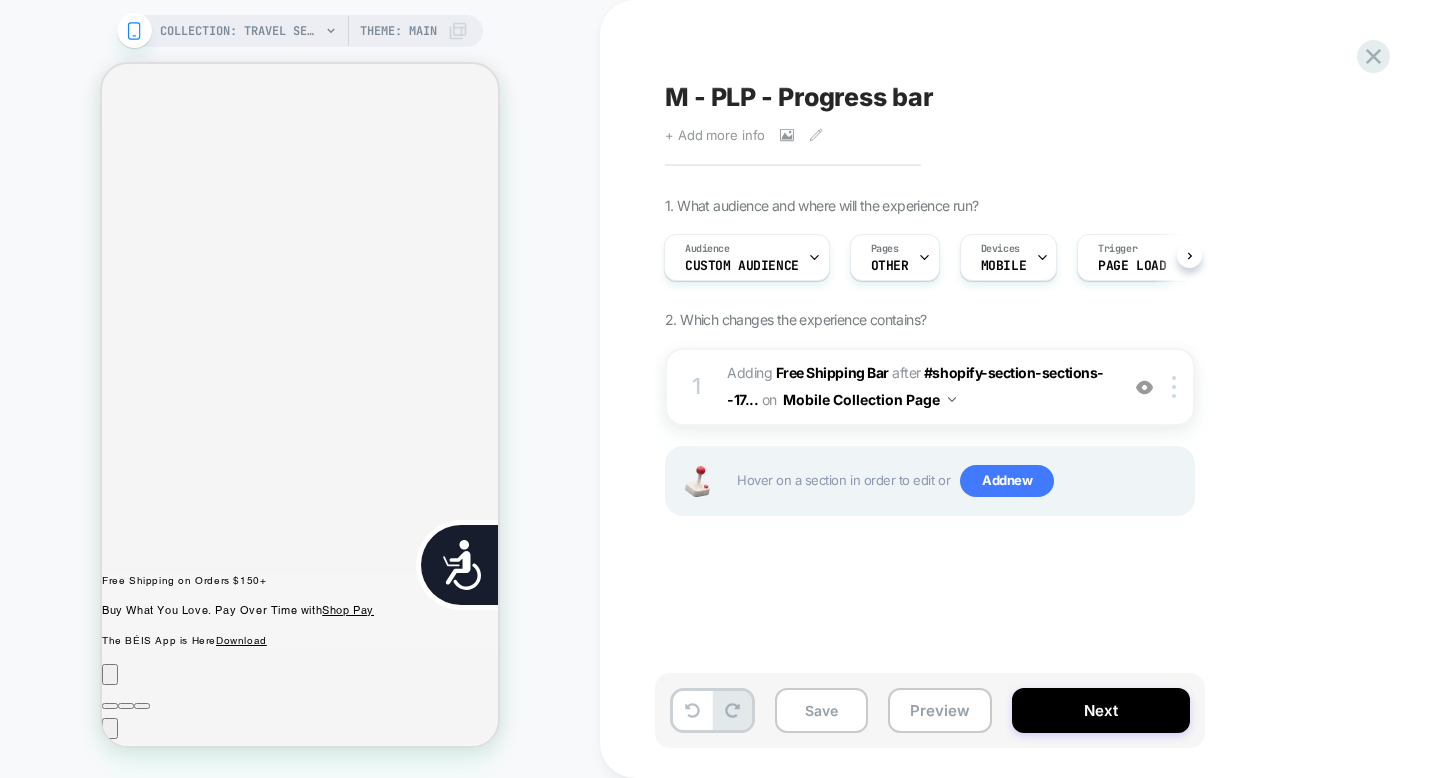 click on "+ Add more info" at bounding box center [715, 135] 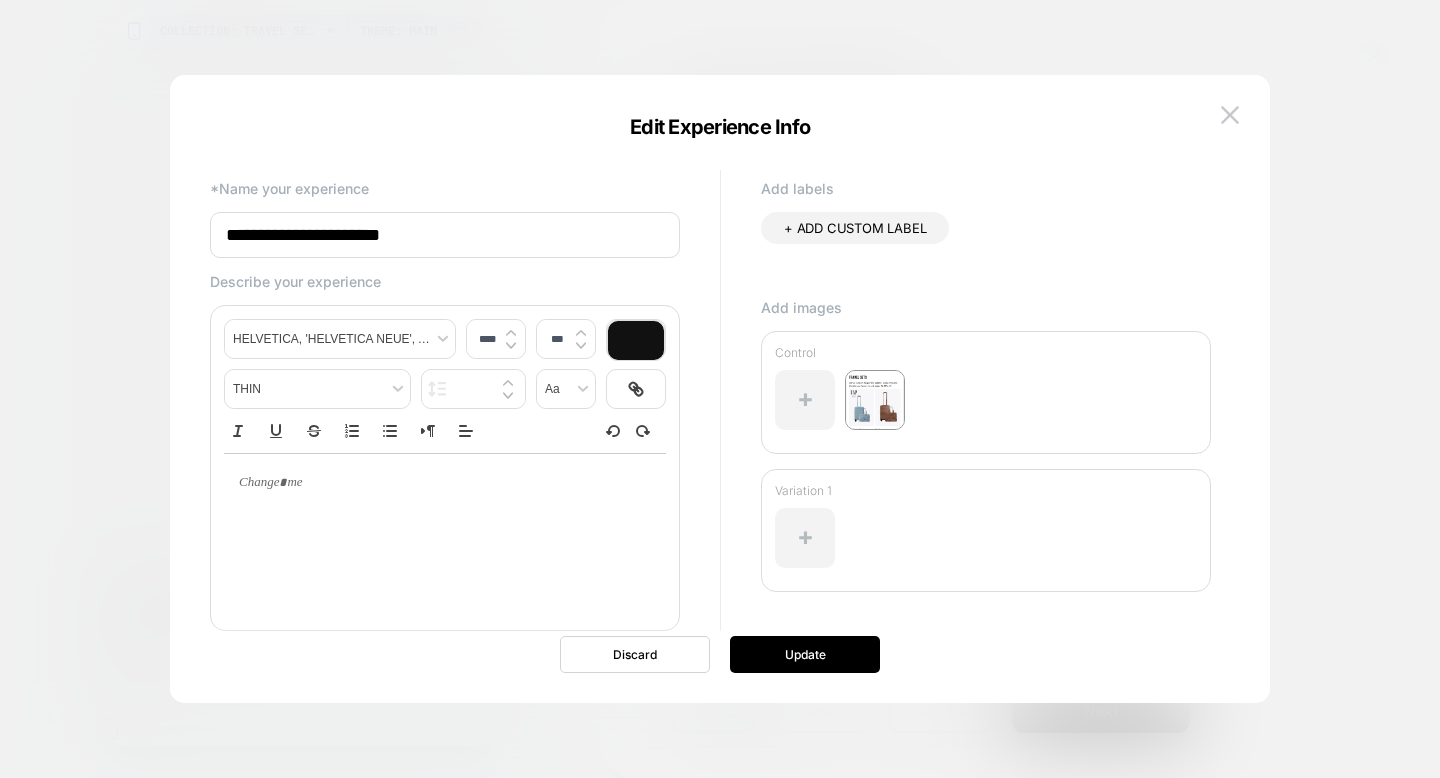type on "****" 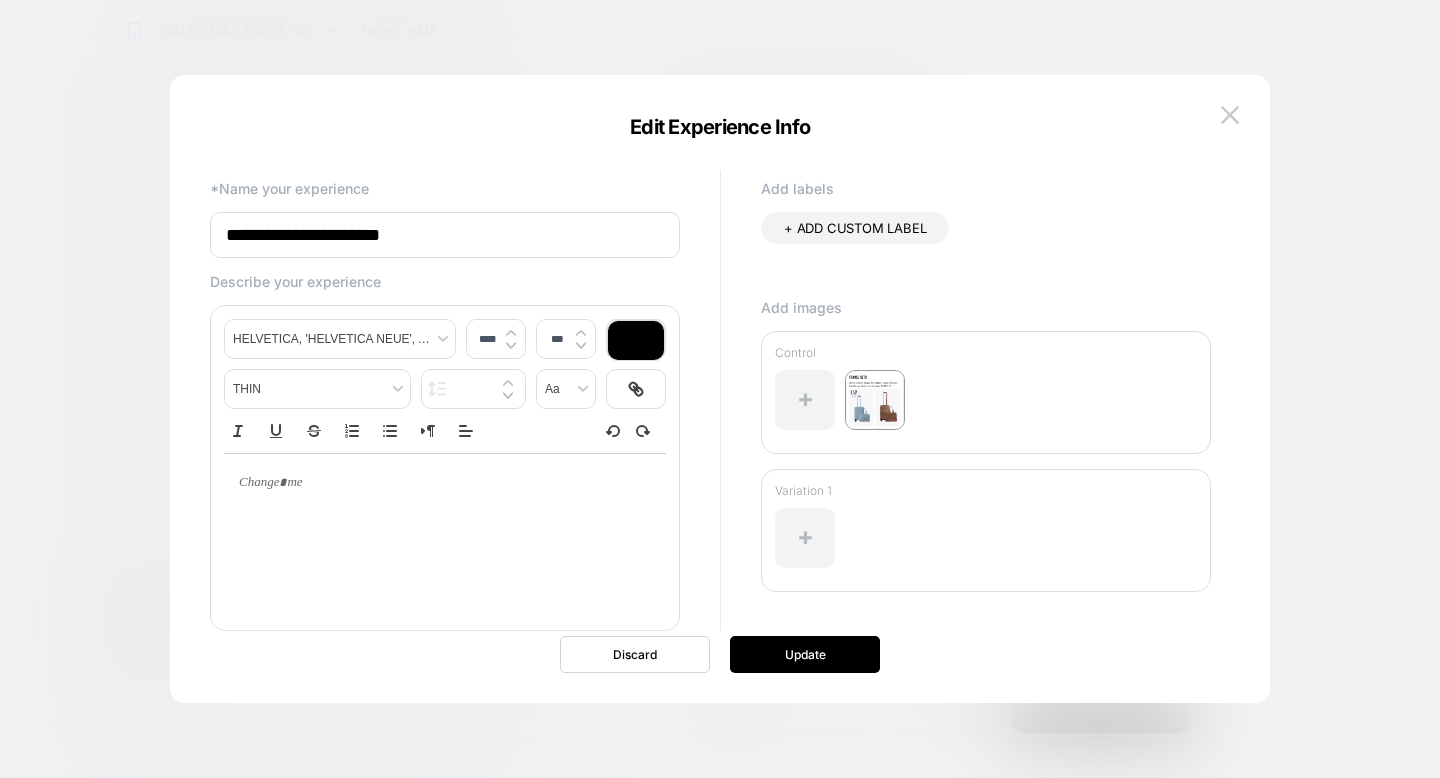 click at bounding box center [445, 533] 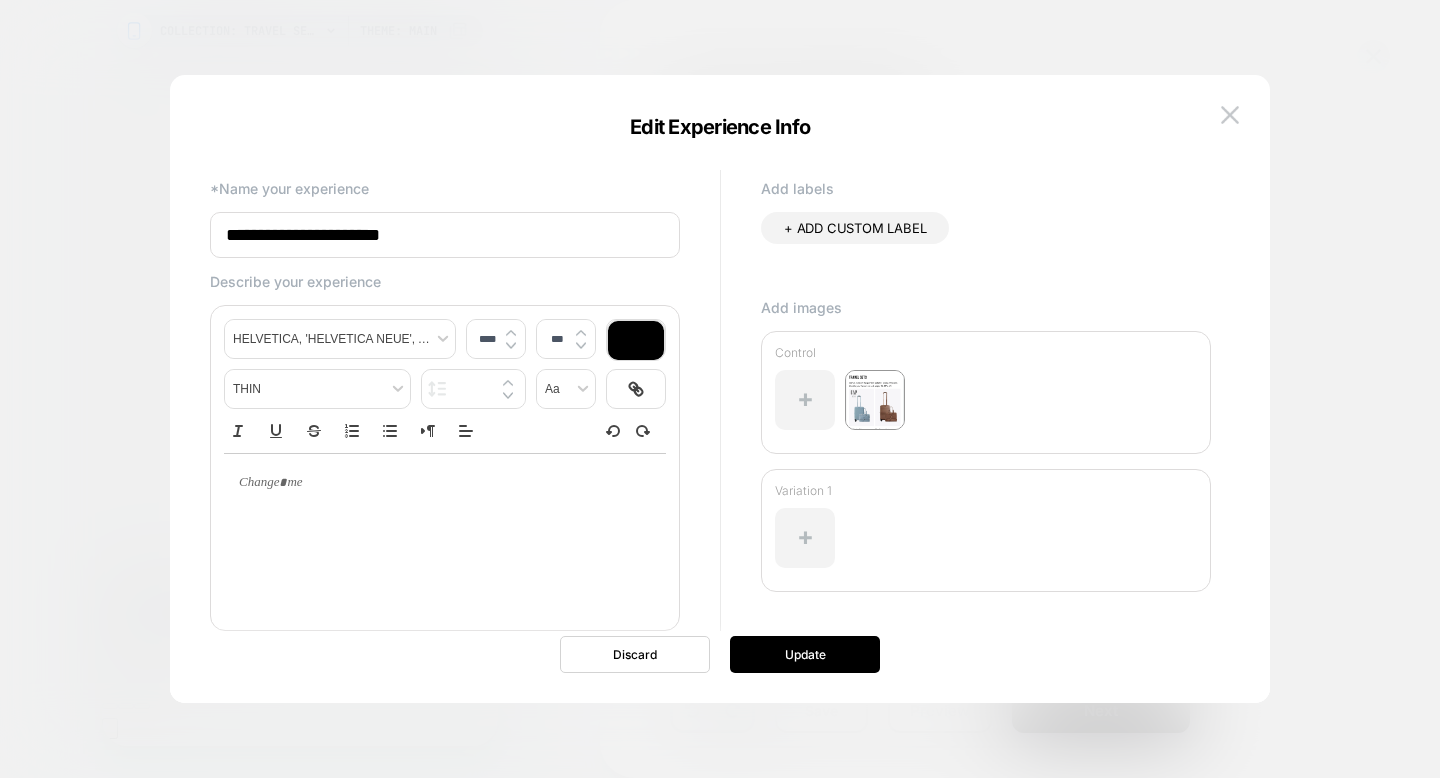 click at bounding box center (437, 483) 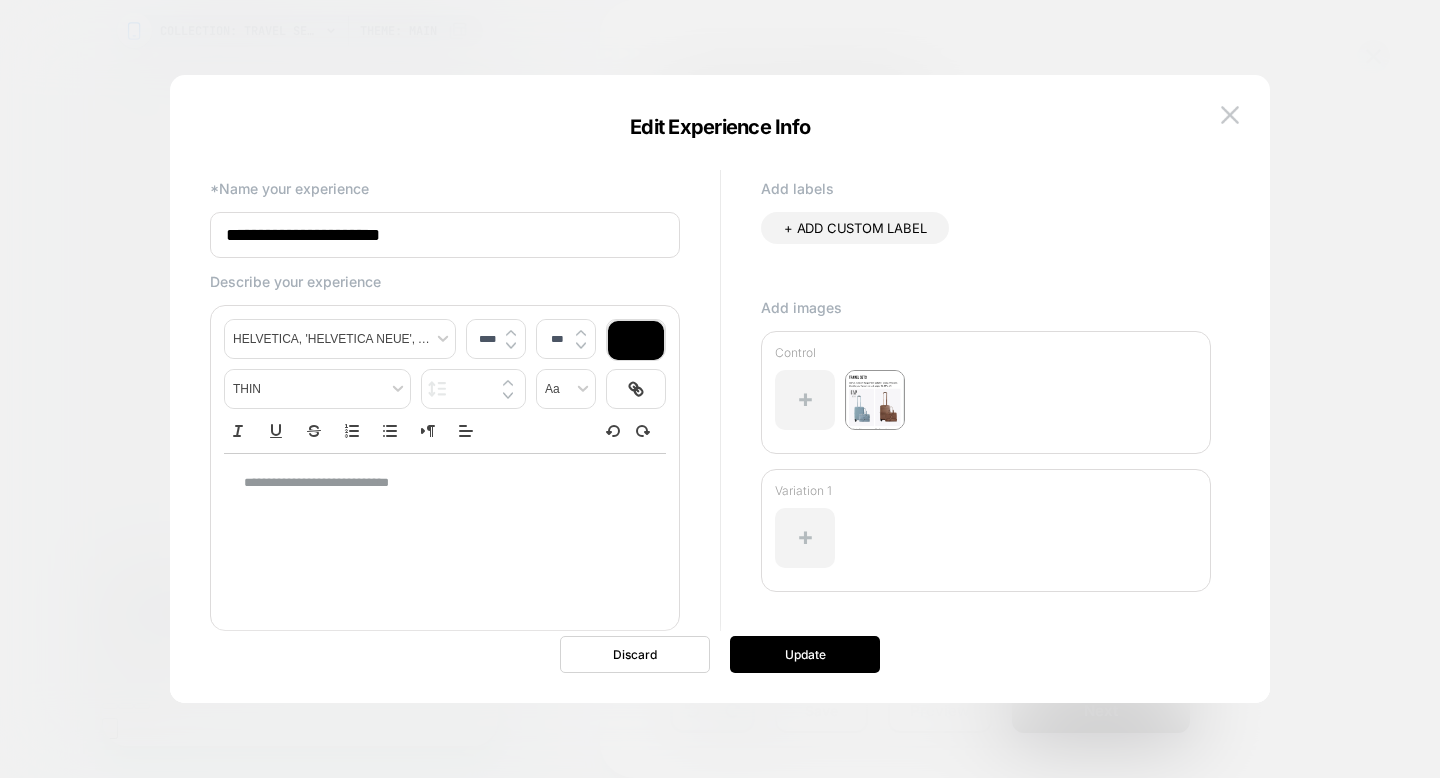 scroll, scrollTop: 0, scrollLeft: 404, axis: horizontal 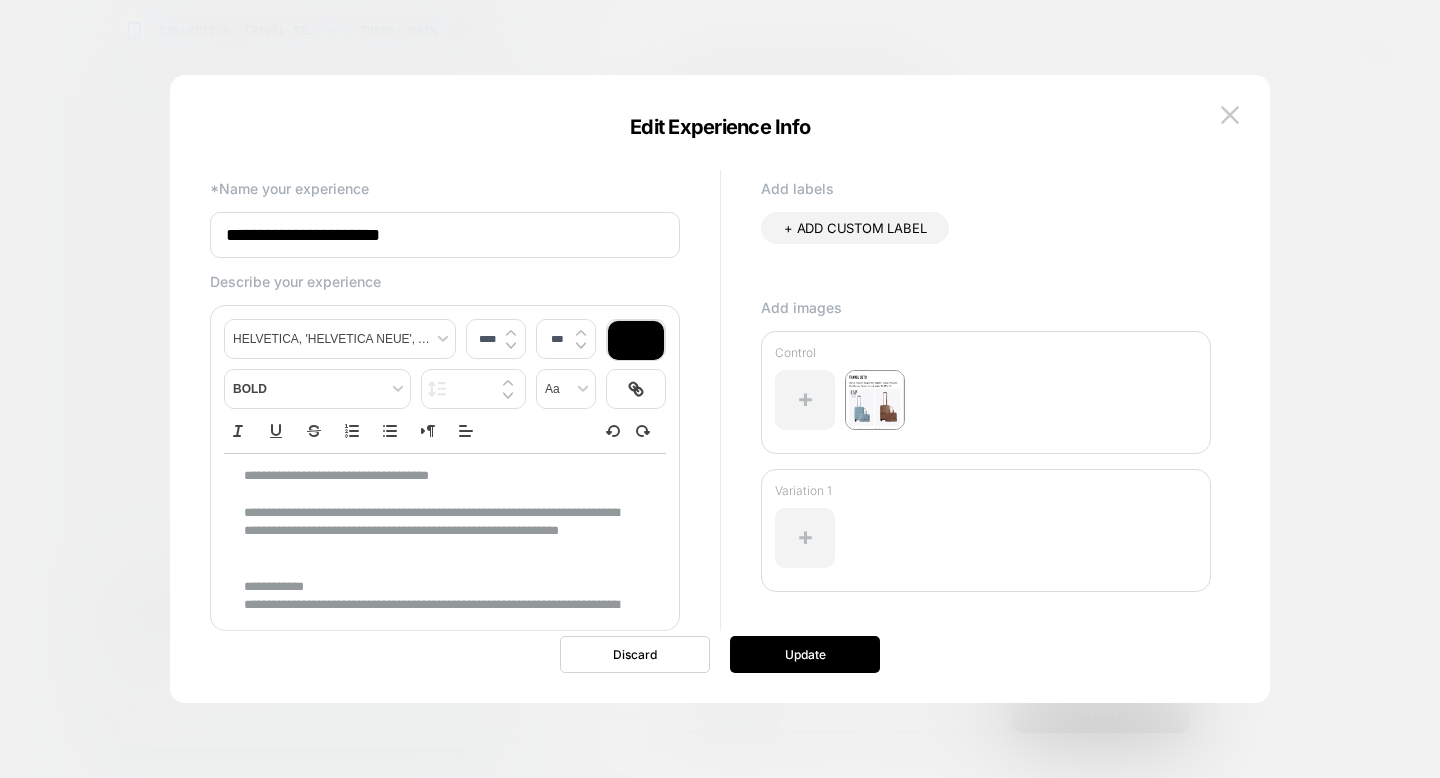 click on "**********" at bounding box center (445, 550) 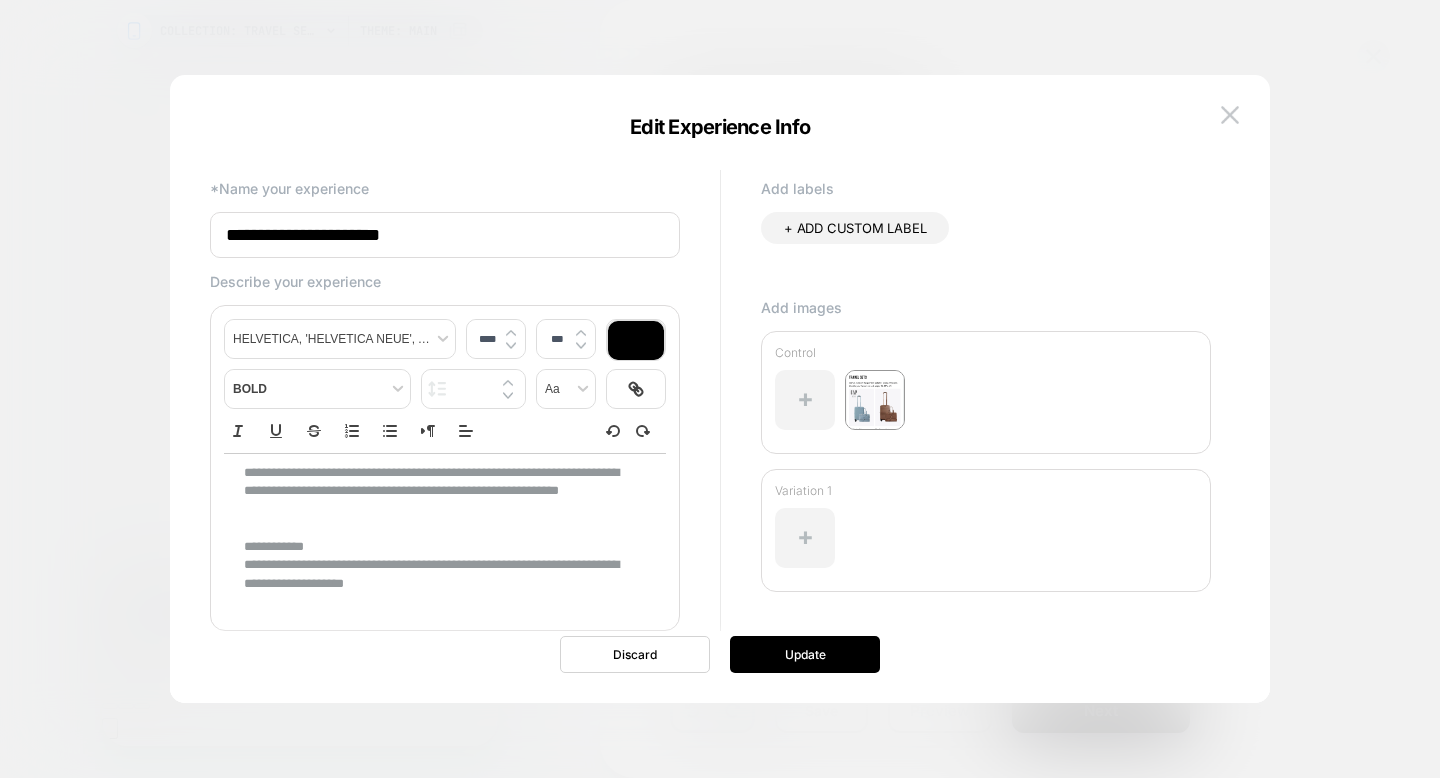 click on "**********" at bounding box center (437, 574) 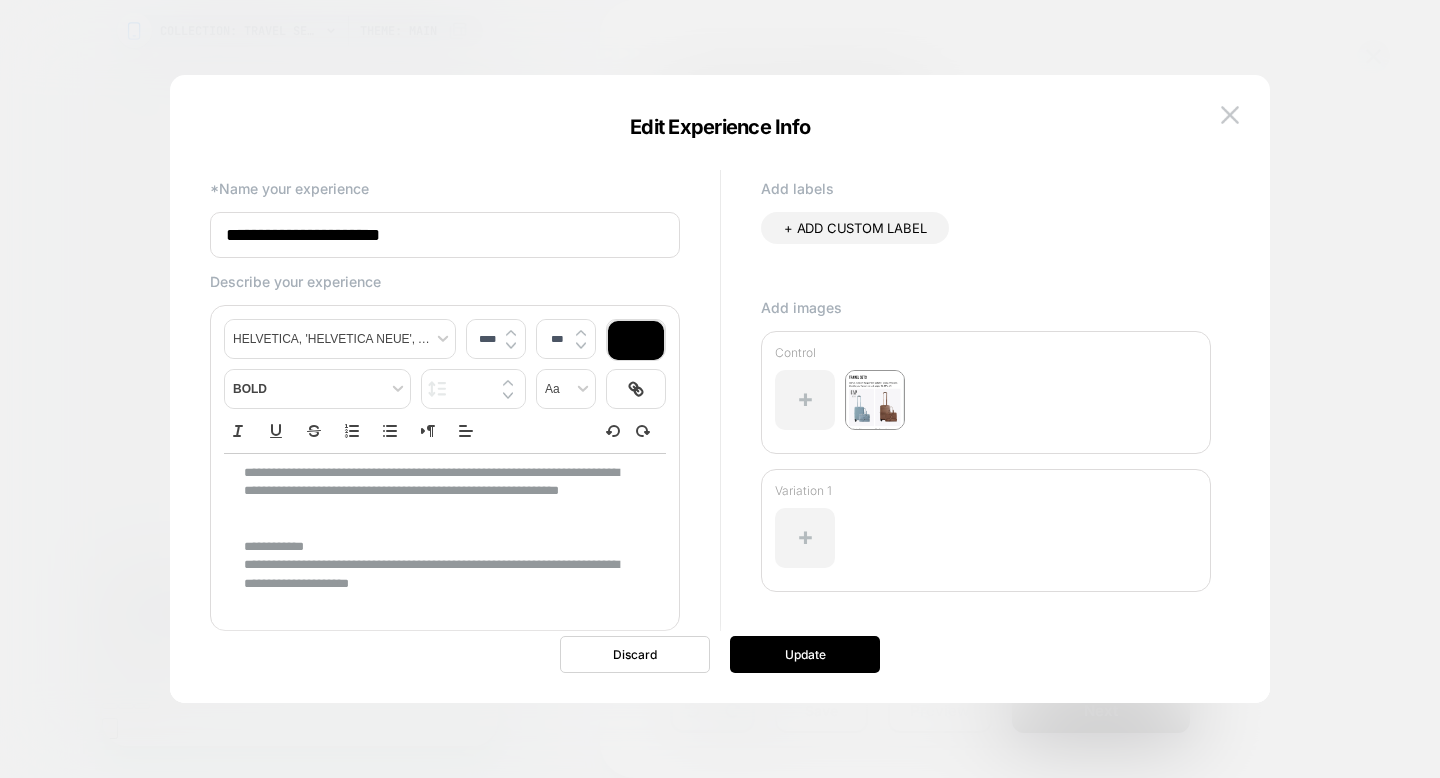 scroll, scrollTop: 0, scrollLeft: 808, axis: horizontal 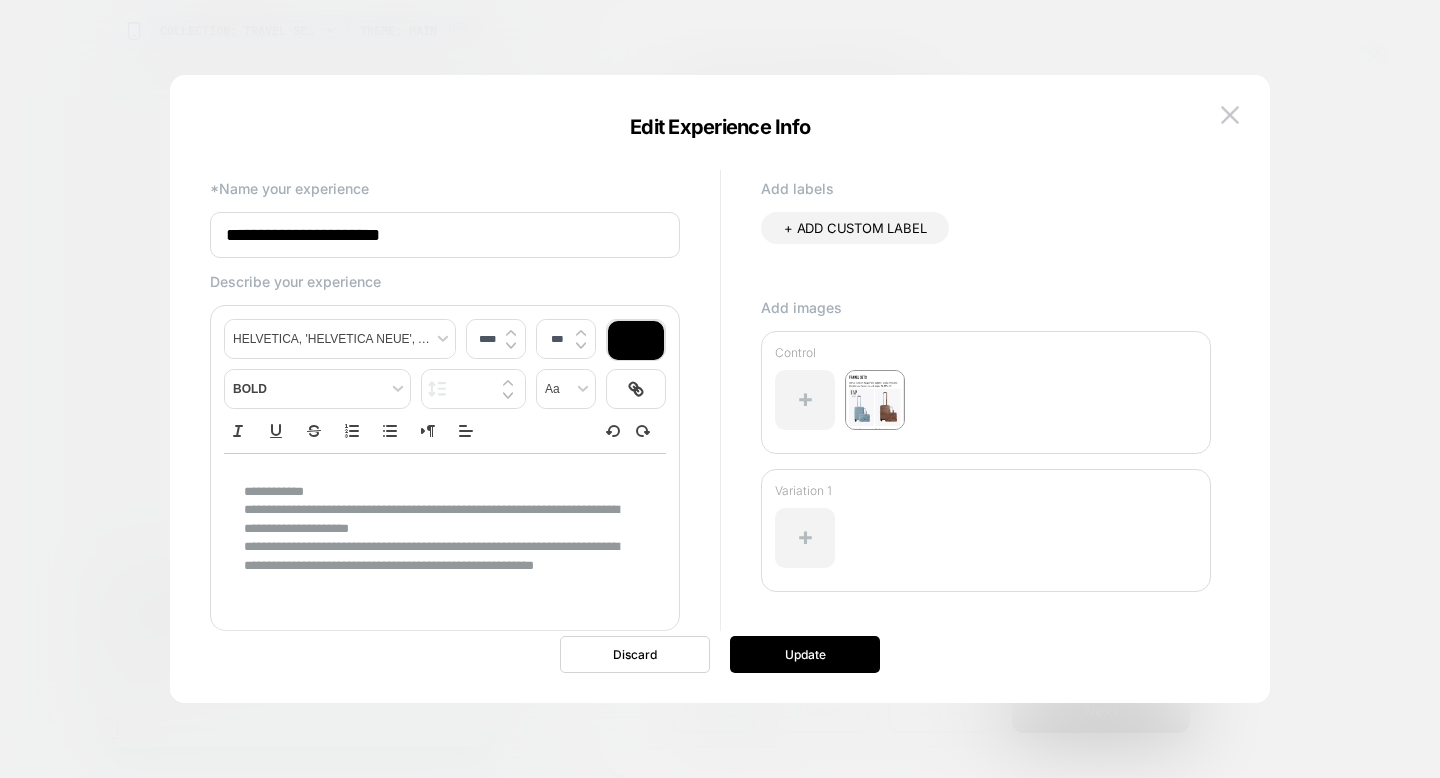 click on "**********" at bounding box center (437, 556) 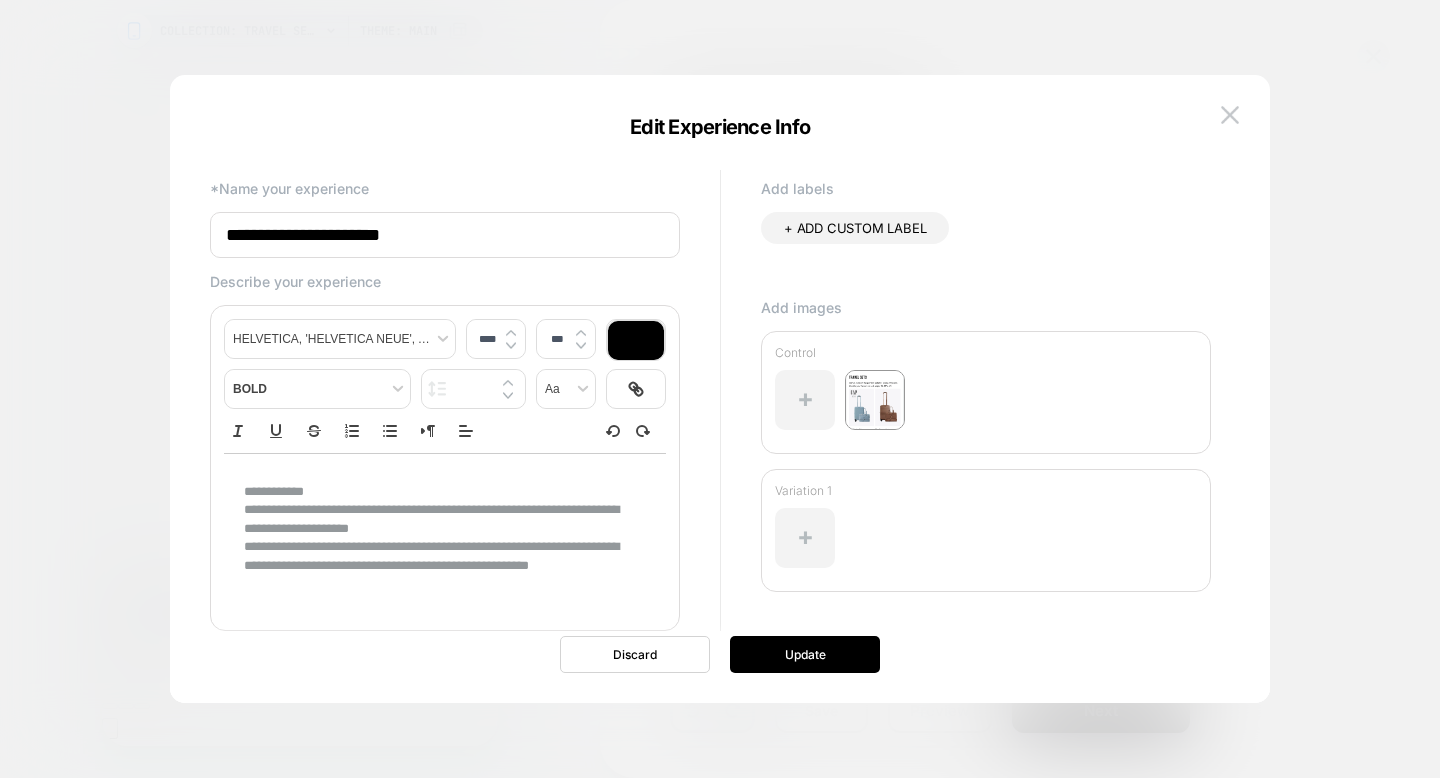 scroll, scrollTop: 0, scrollLeft: 404, axis: horizontal 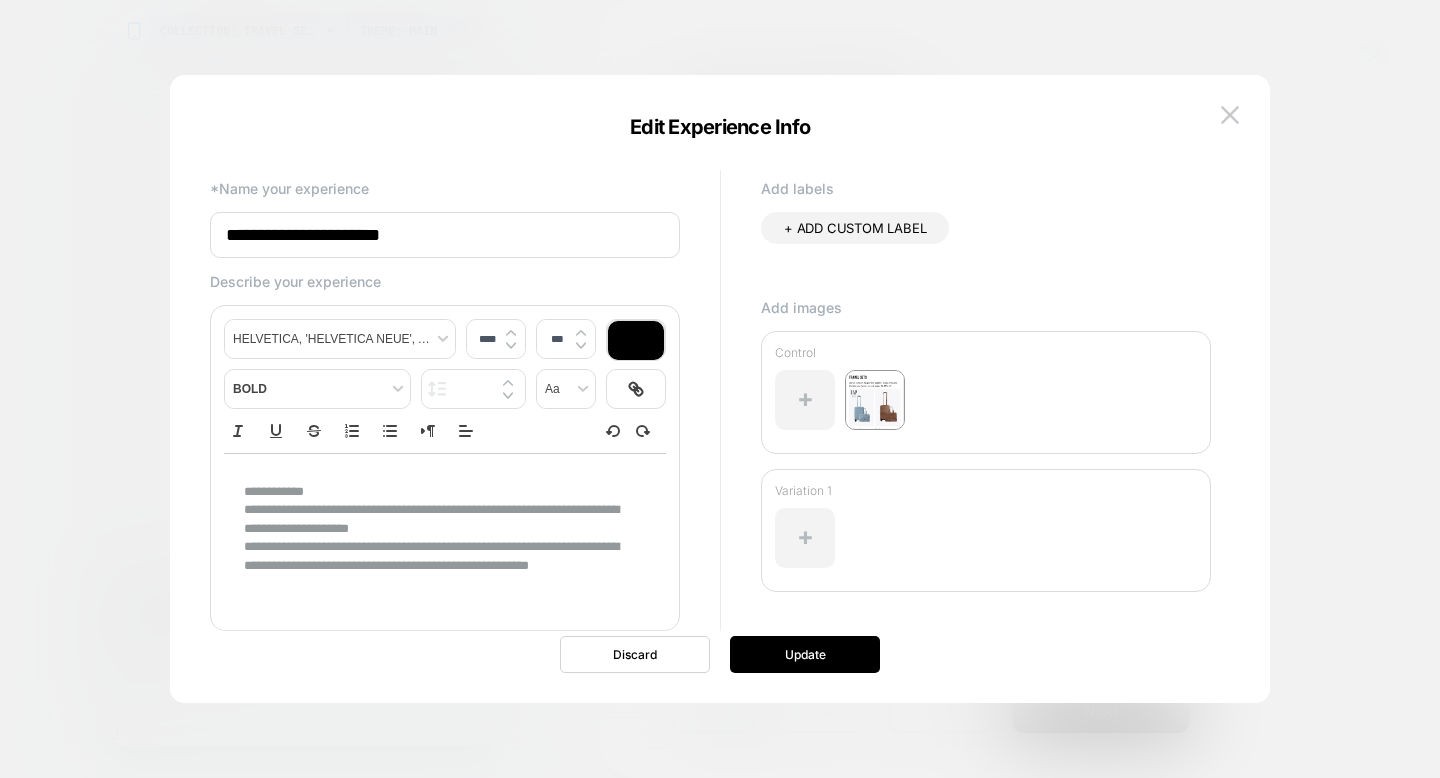 click on "**********" at bounding box center [437, 556] 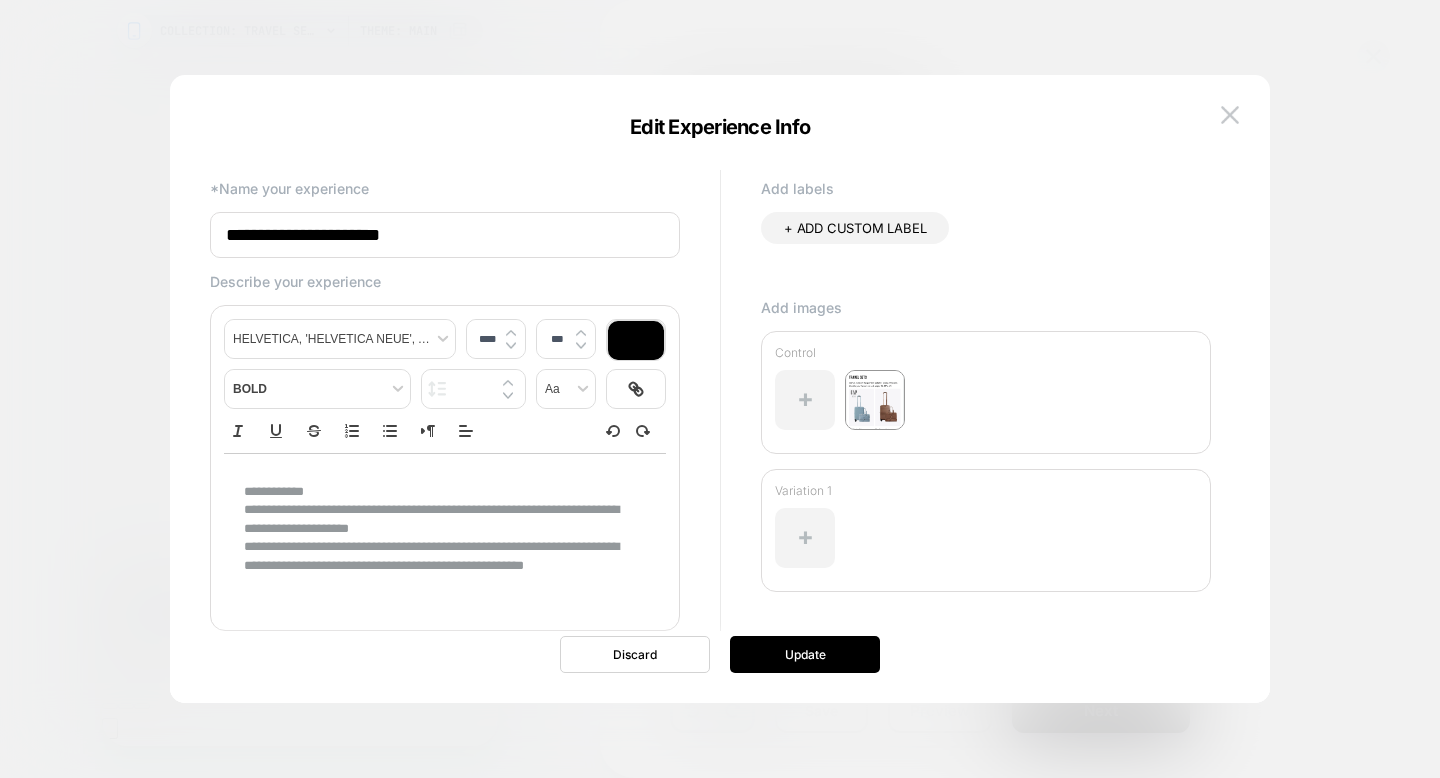 click at bounding box center (437, 584) 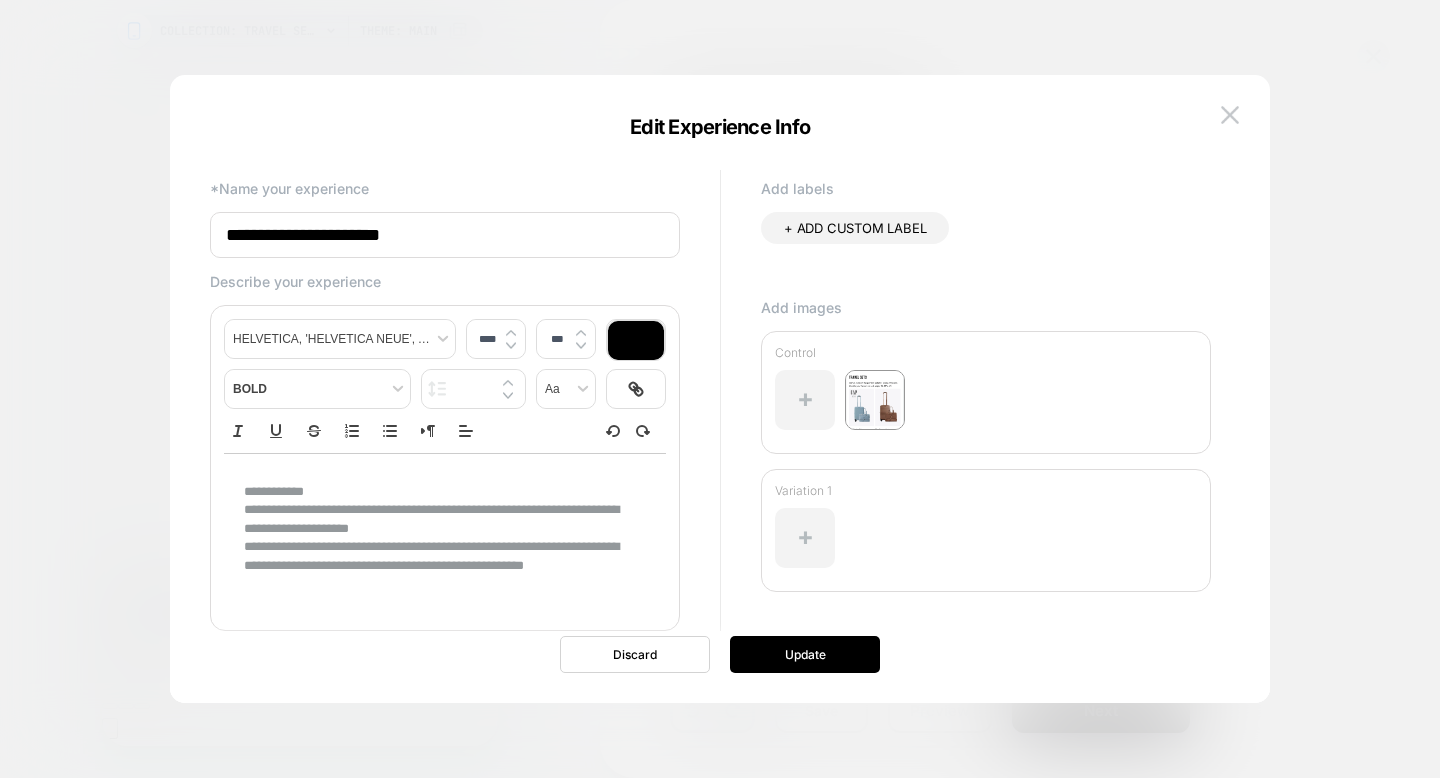 scroll, scrollTop: 0, scrollLeft: 808, axis: horizontal 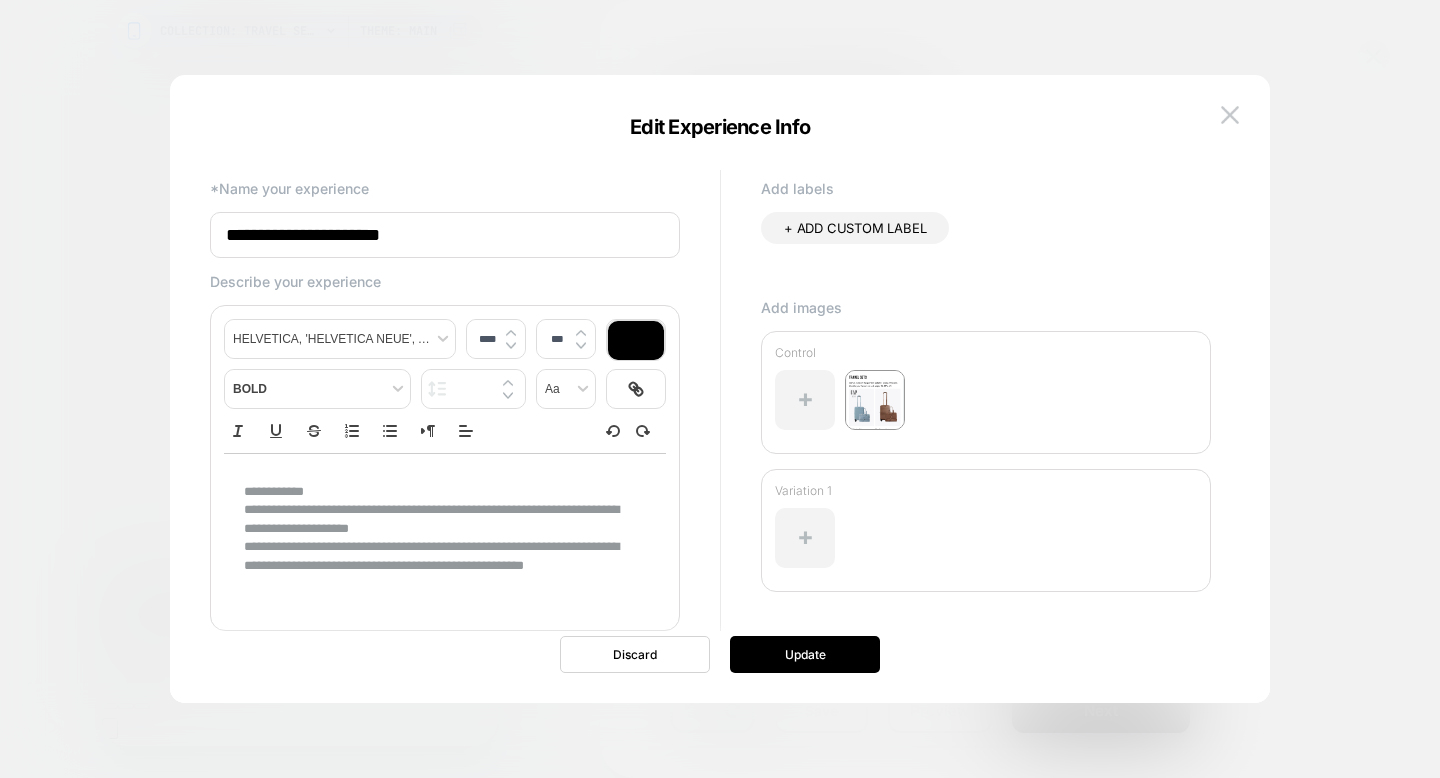 click on "**********" at bounding box center [437, 519] 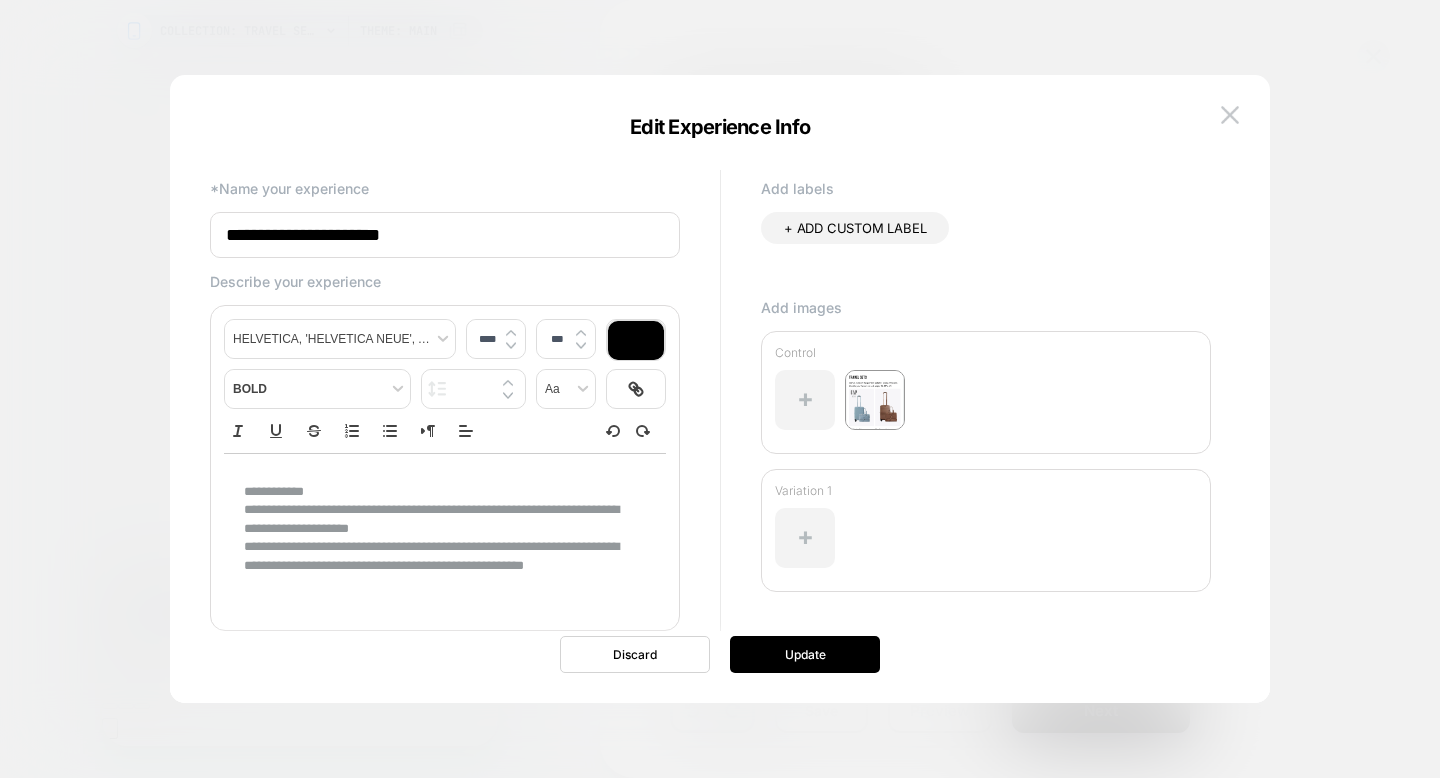 drag, startPoint x: 621, startPoint y: 570, endPoint x: 605, endPoint y: 531, distance: 42.154476 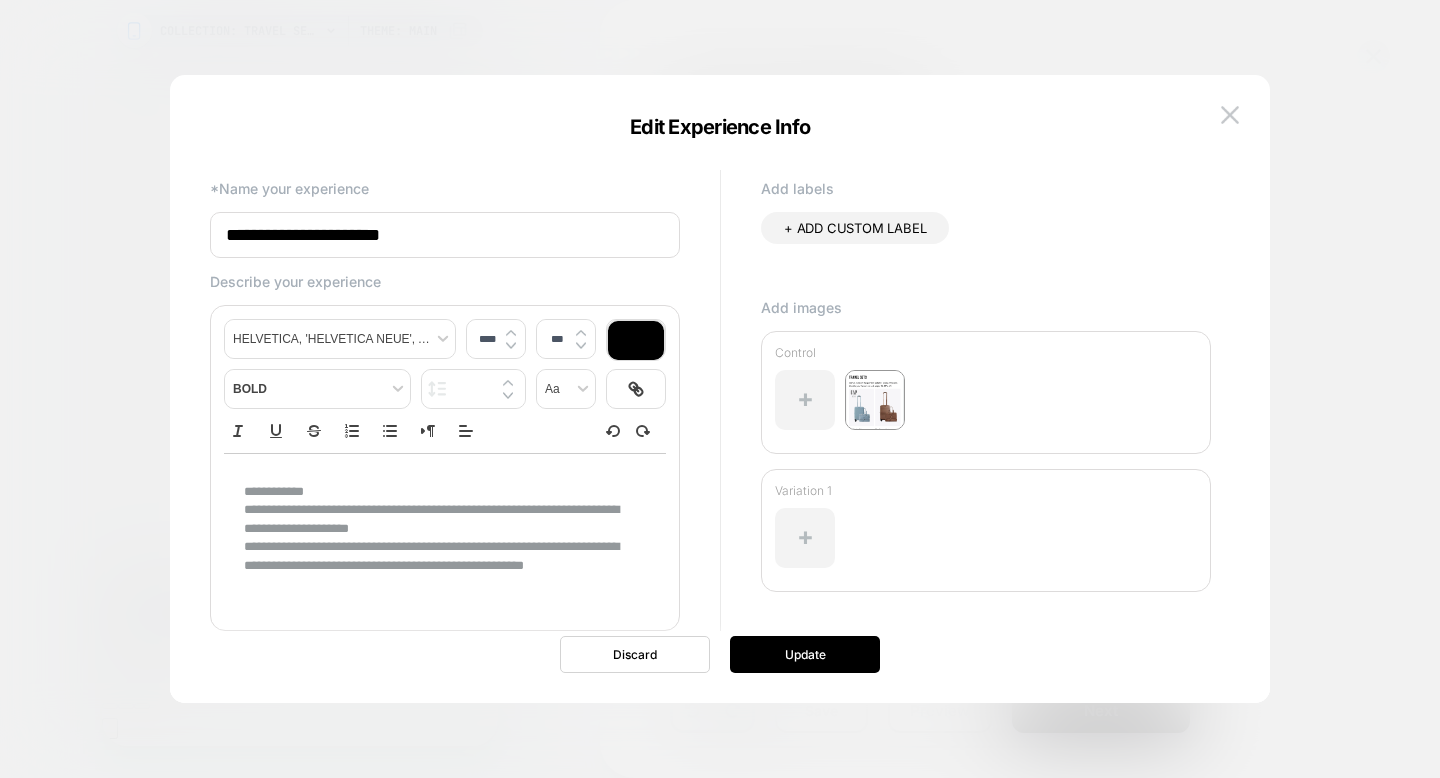 click on "**********" at bounding box center [445, 482] 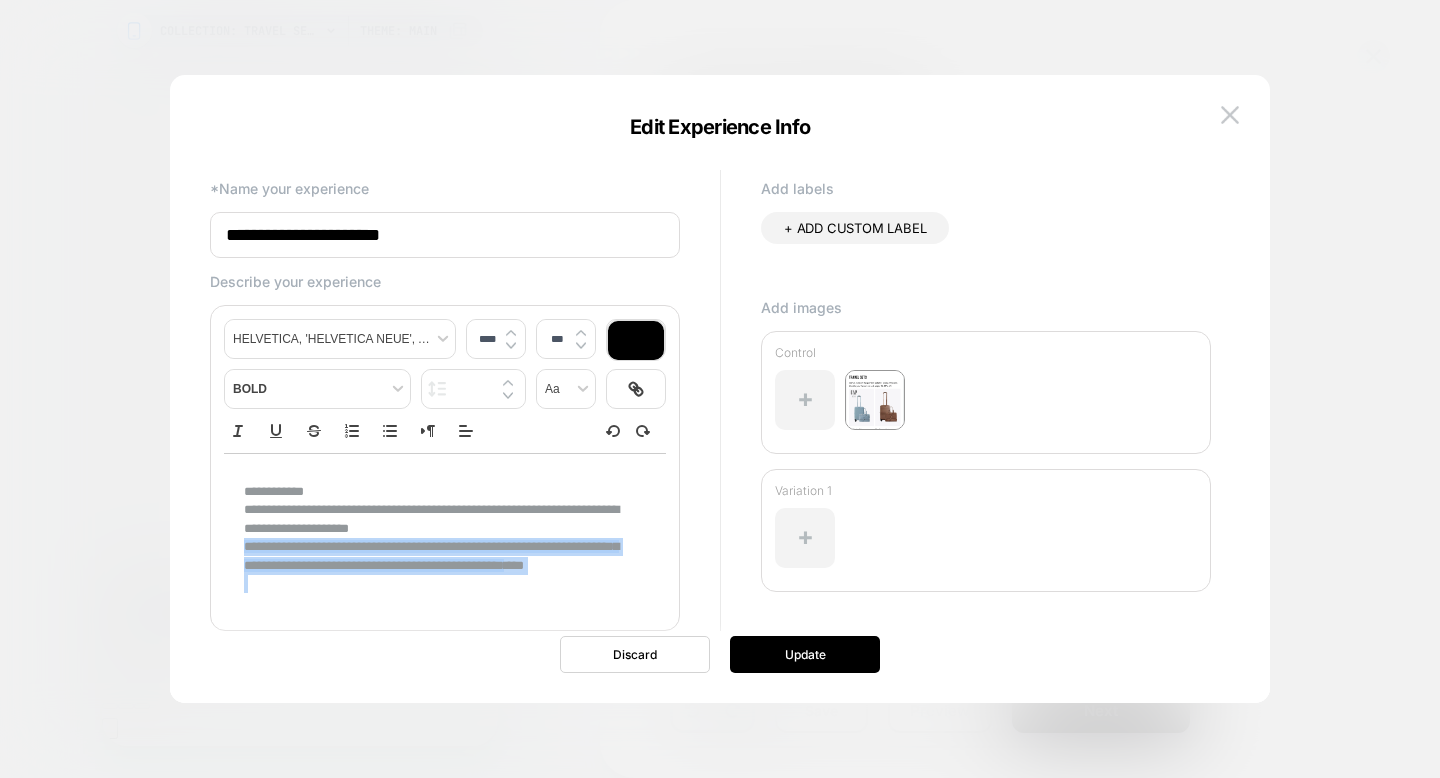 drag, startPoint x: 525, startPoint y: 525, endPoint x: 589, endPoint y: 576, distance: 81.8352 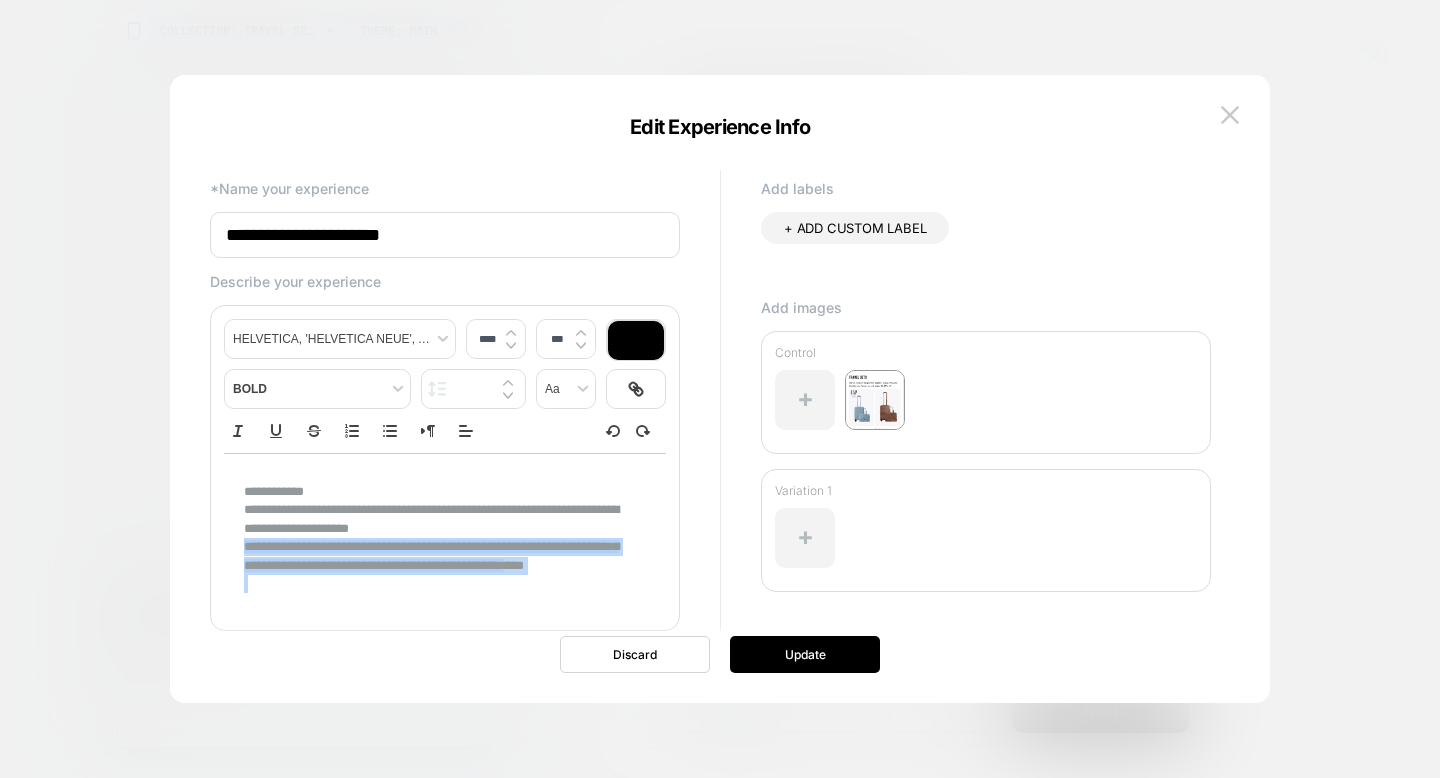 click on "**********" at bounding box center (445, 482) 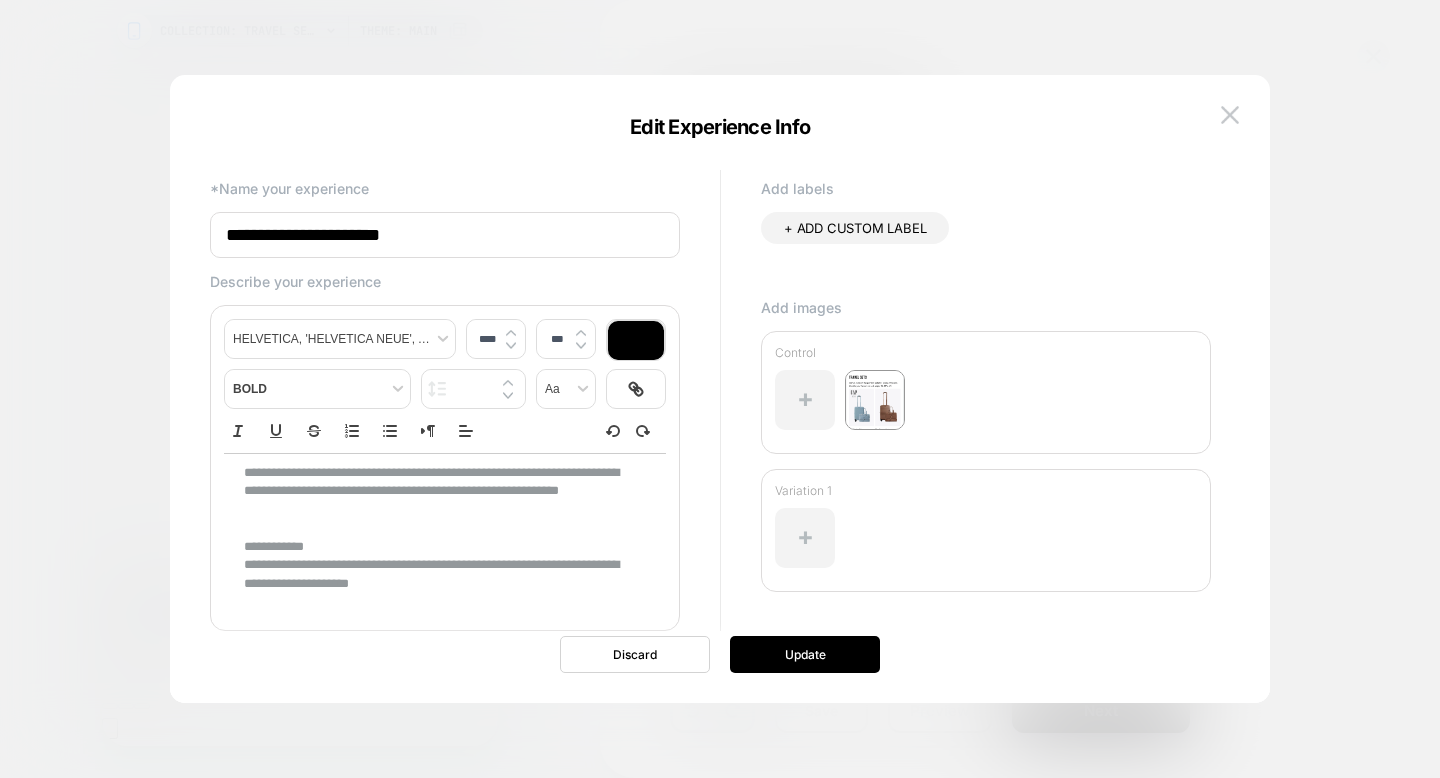 scroll, scrollTop: 47, scrollLeft: 0, axis: vertical 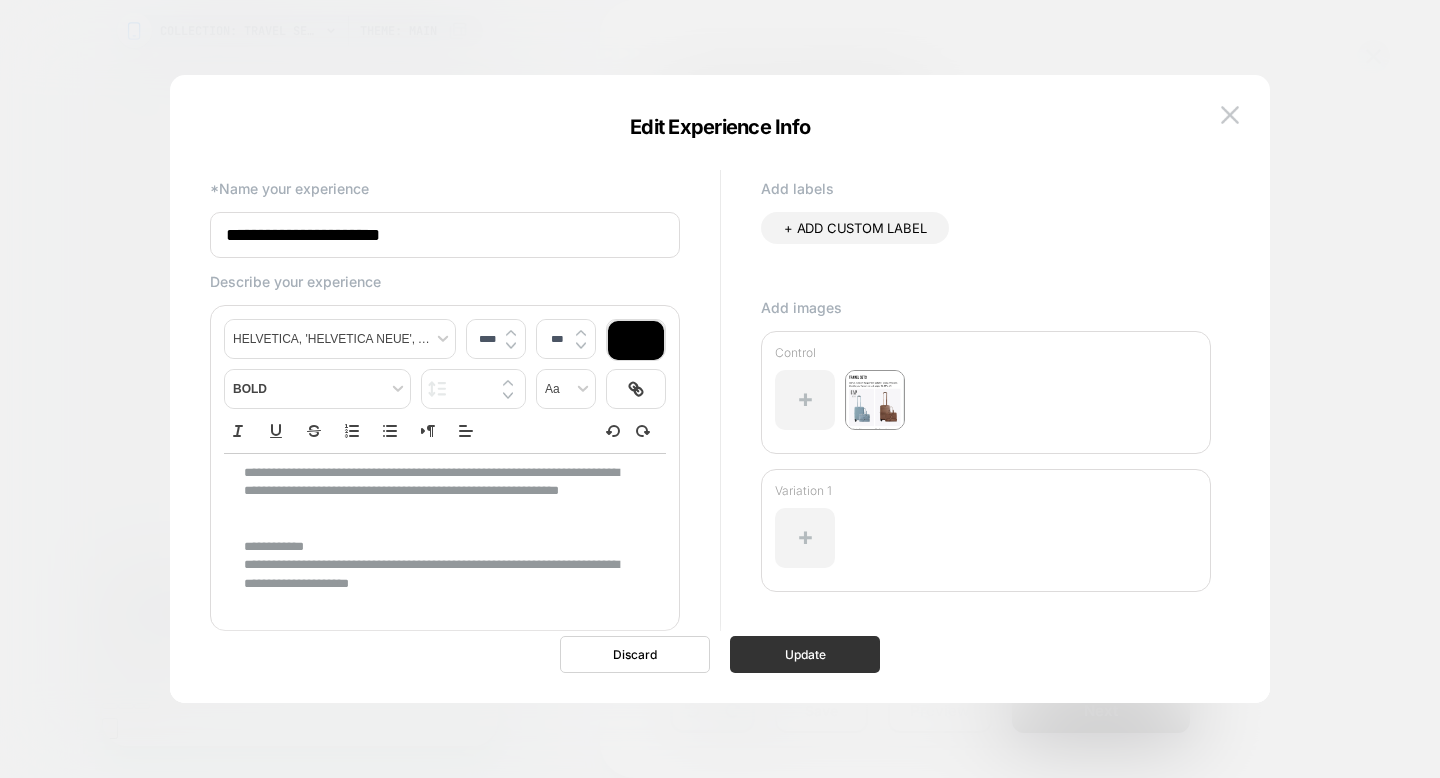 click on "Update" at bounding box center [805, 654] 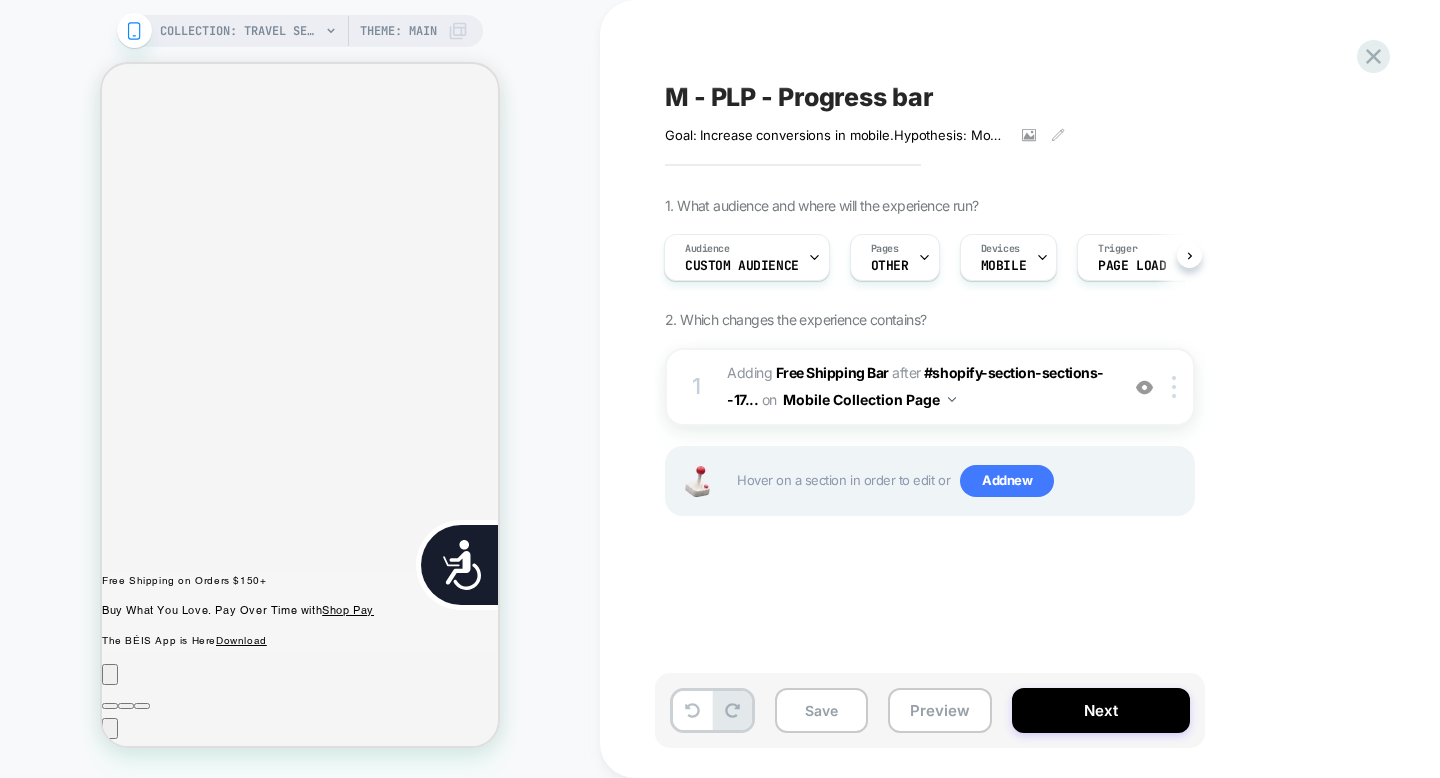 scroll, scrollTop: 0, scrollLeft: 808, axis: horizontal 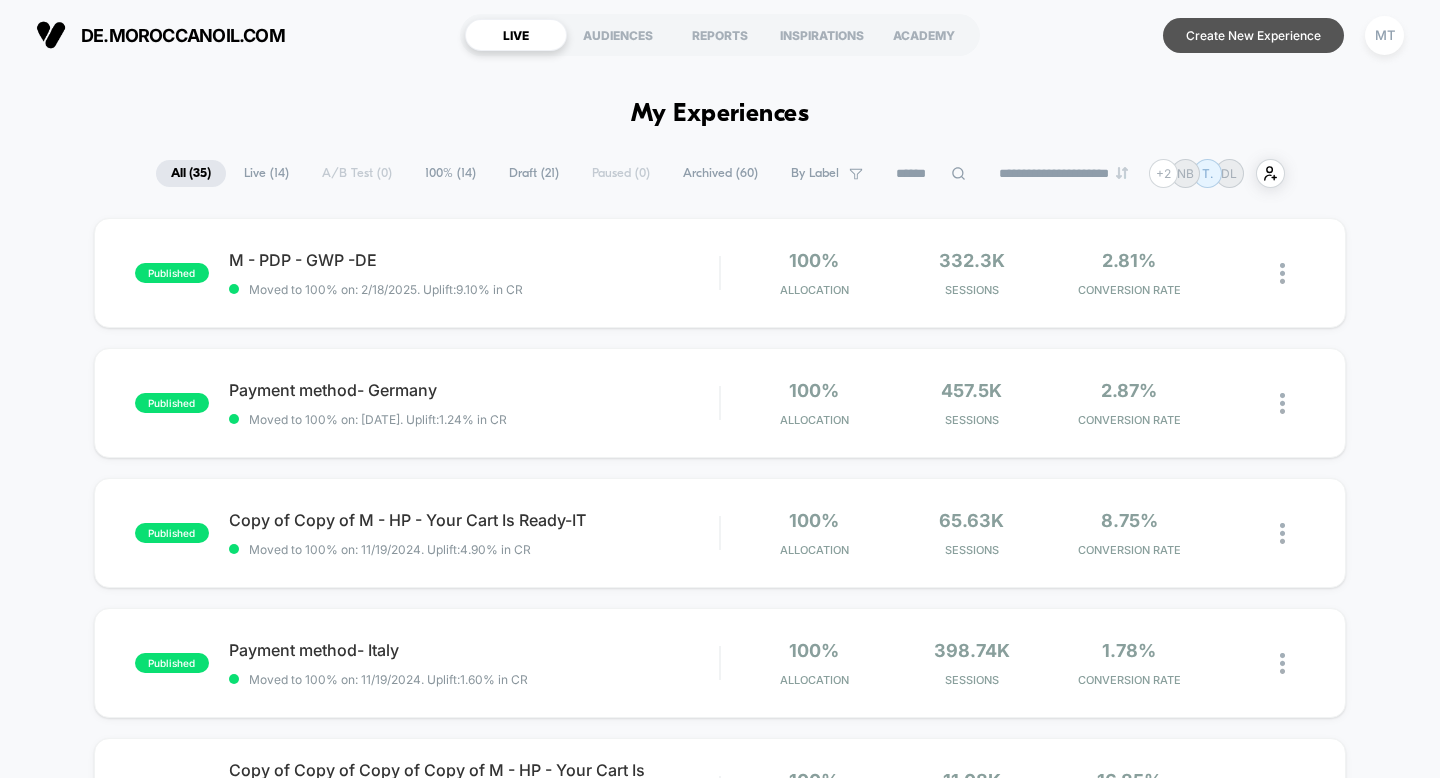 click on "Create New Experience" at bounding box center (1253, 35) 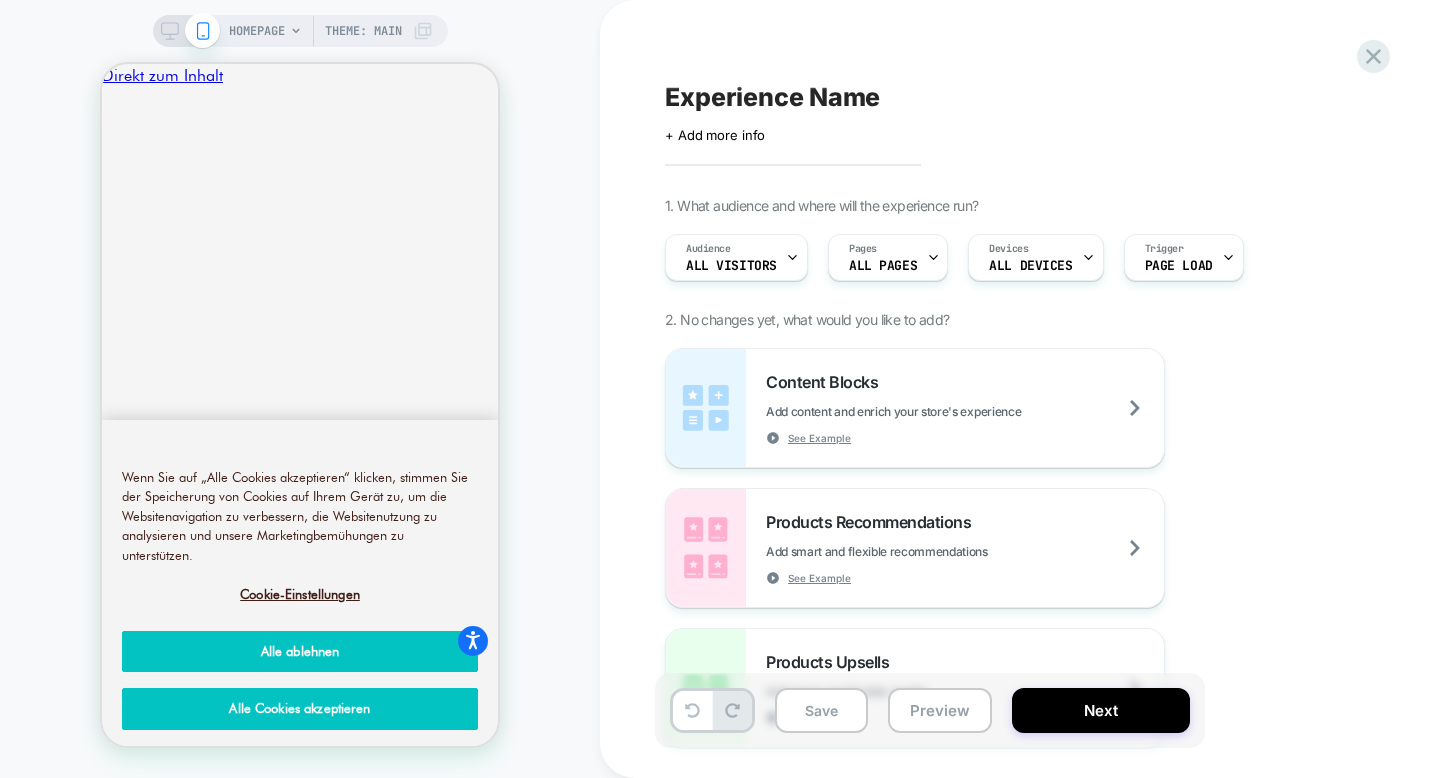 scroll, scrollTop: 0, scrollLeft: 0, axis: both 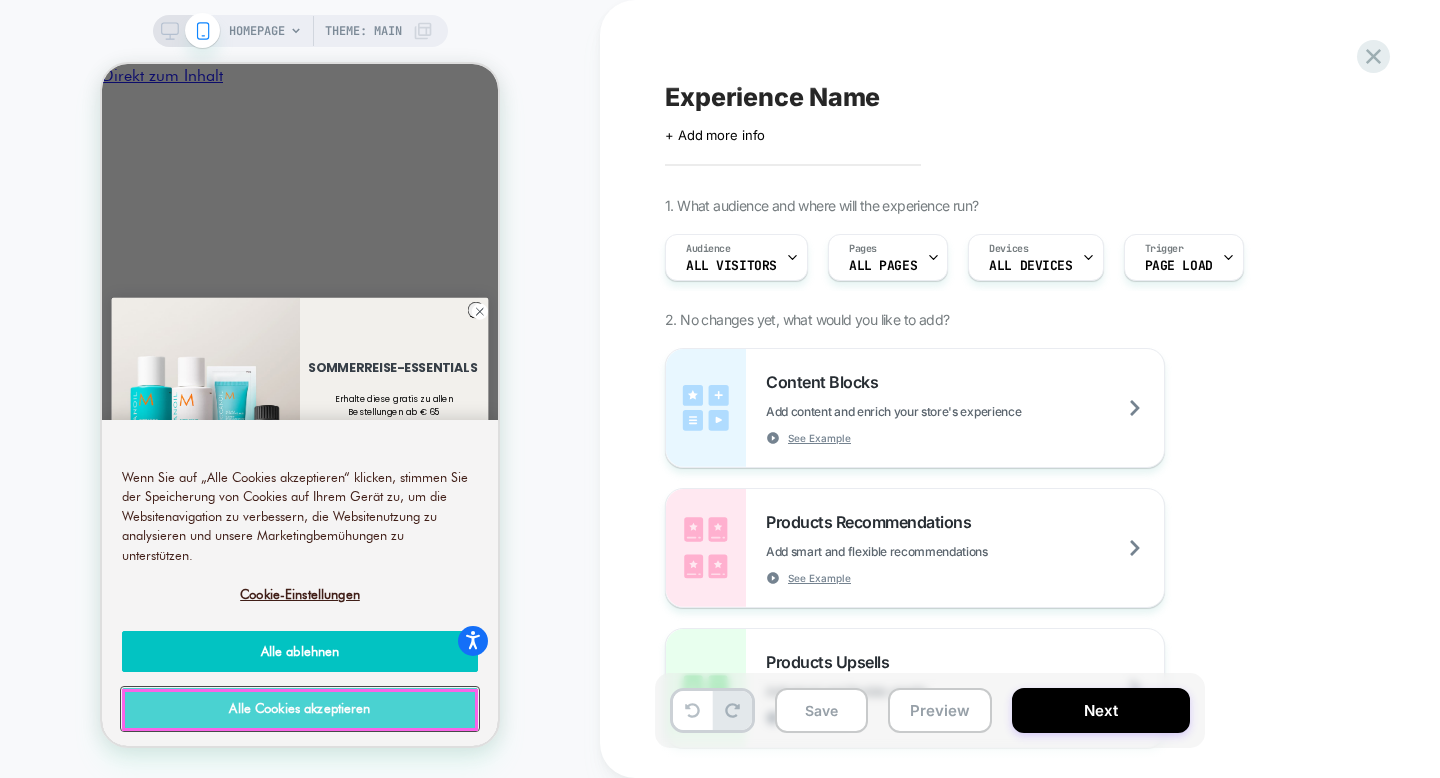 click on "Alle Cookies akzeptieren" at bounding box center [300, 709] 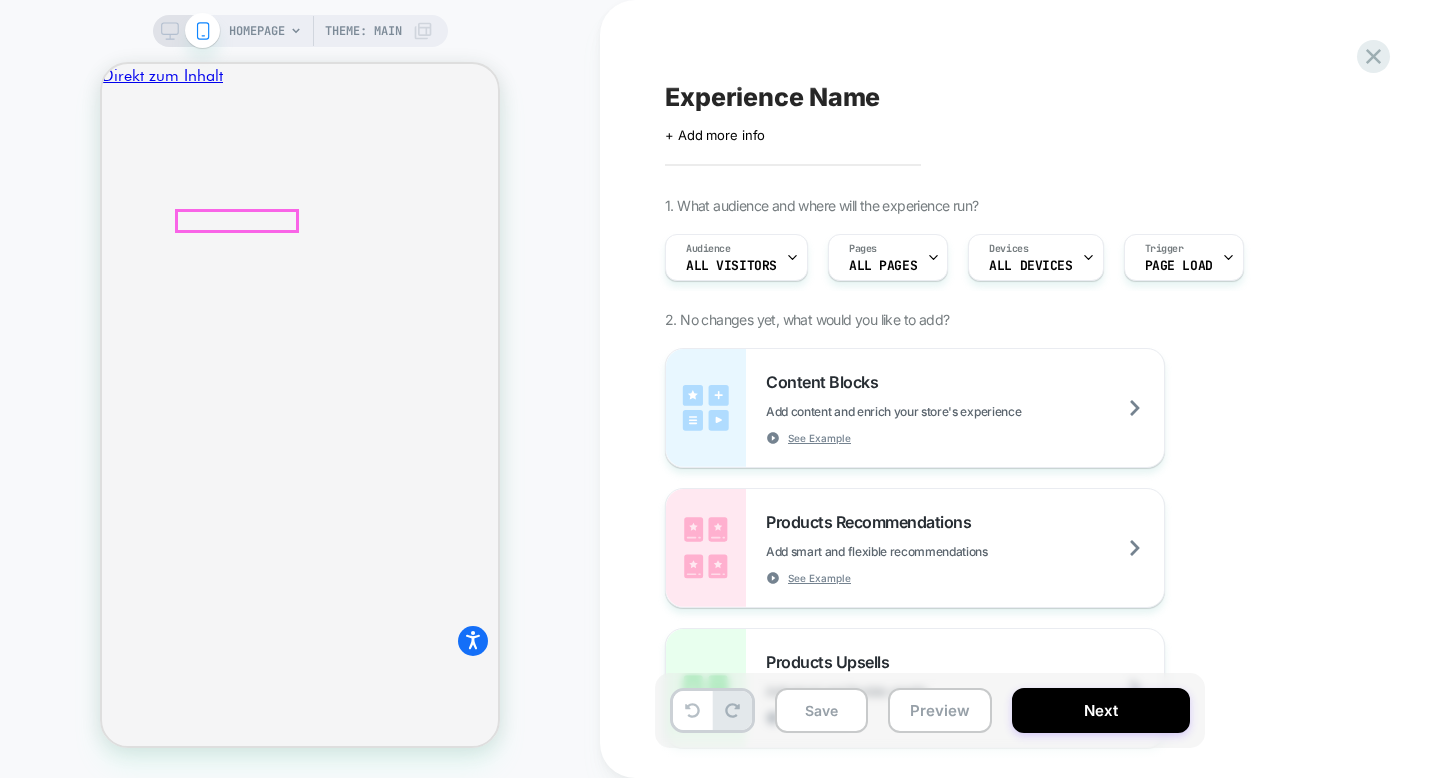 click 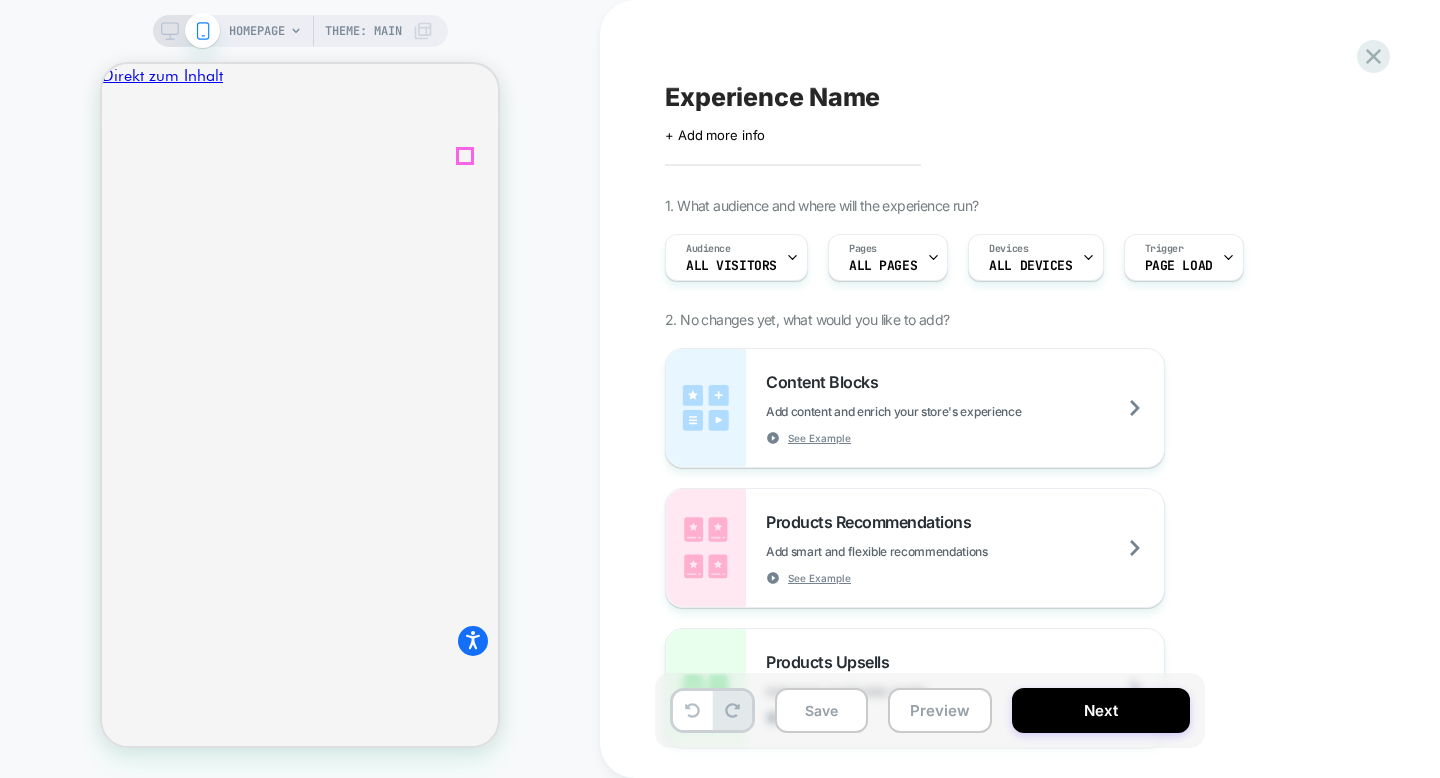 click on "1" at bounding box center [106, 1541] 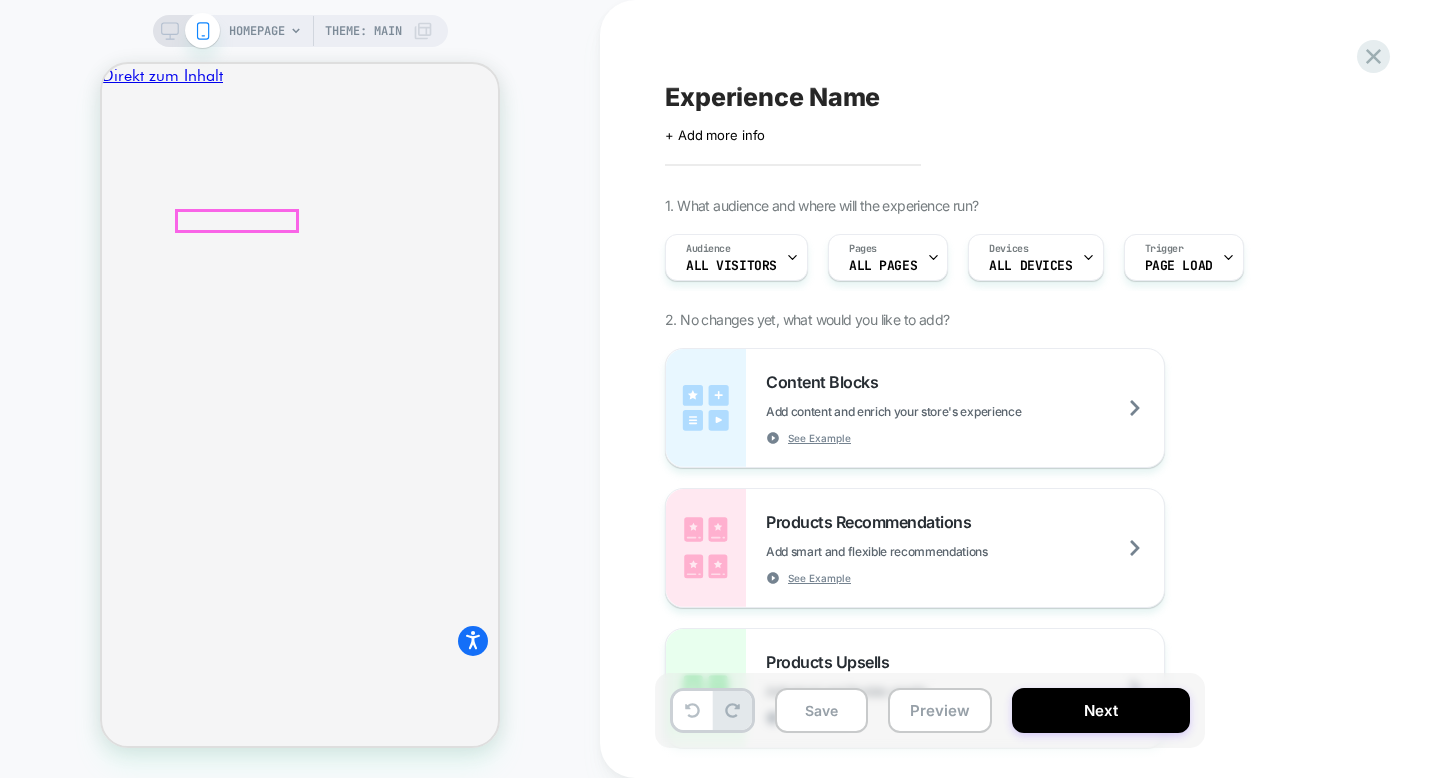 click 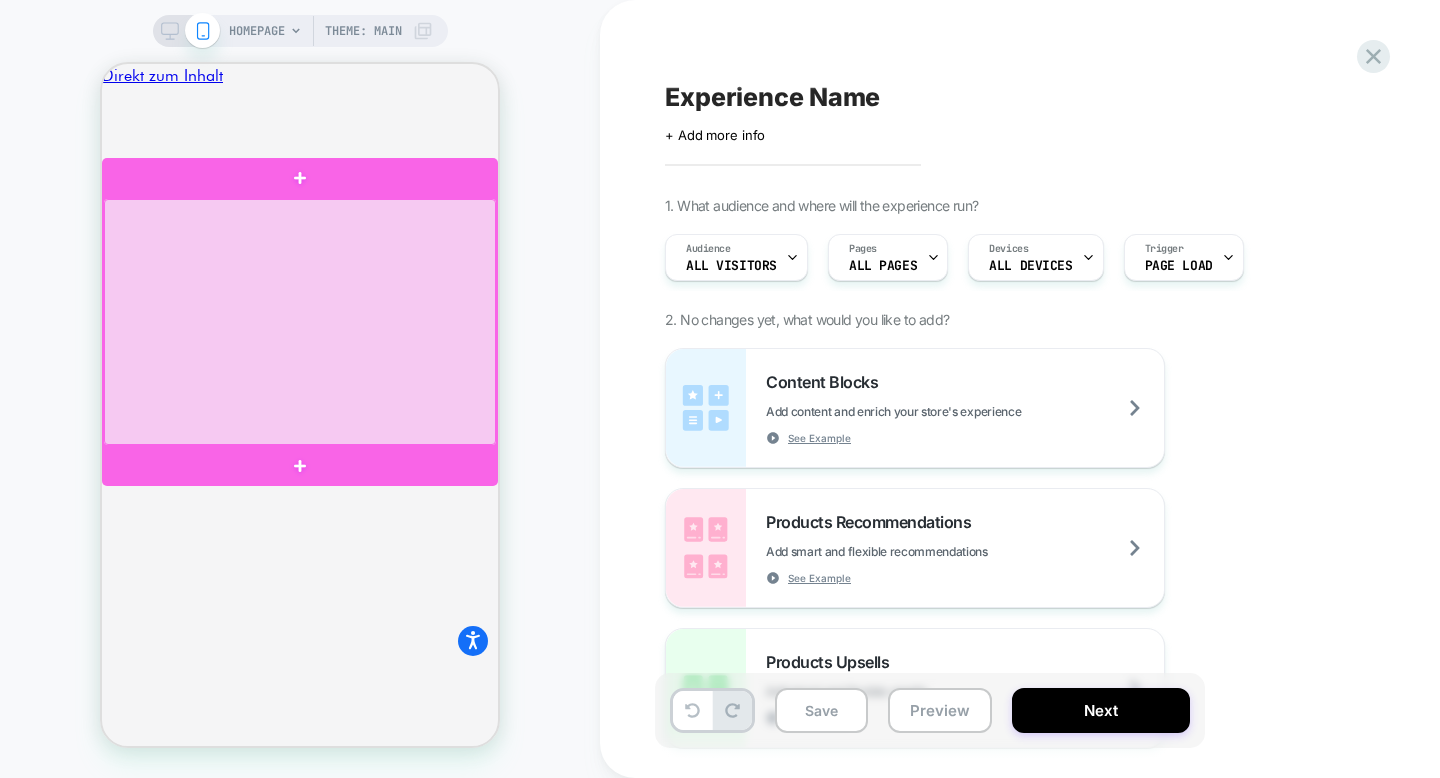 click at bounding box center [300, 322] 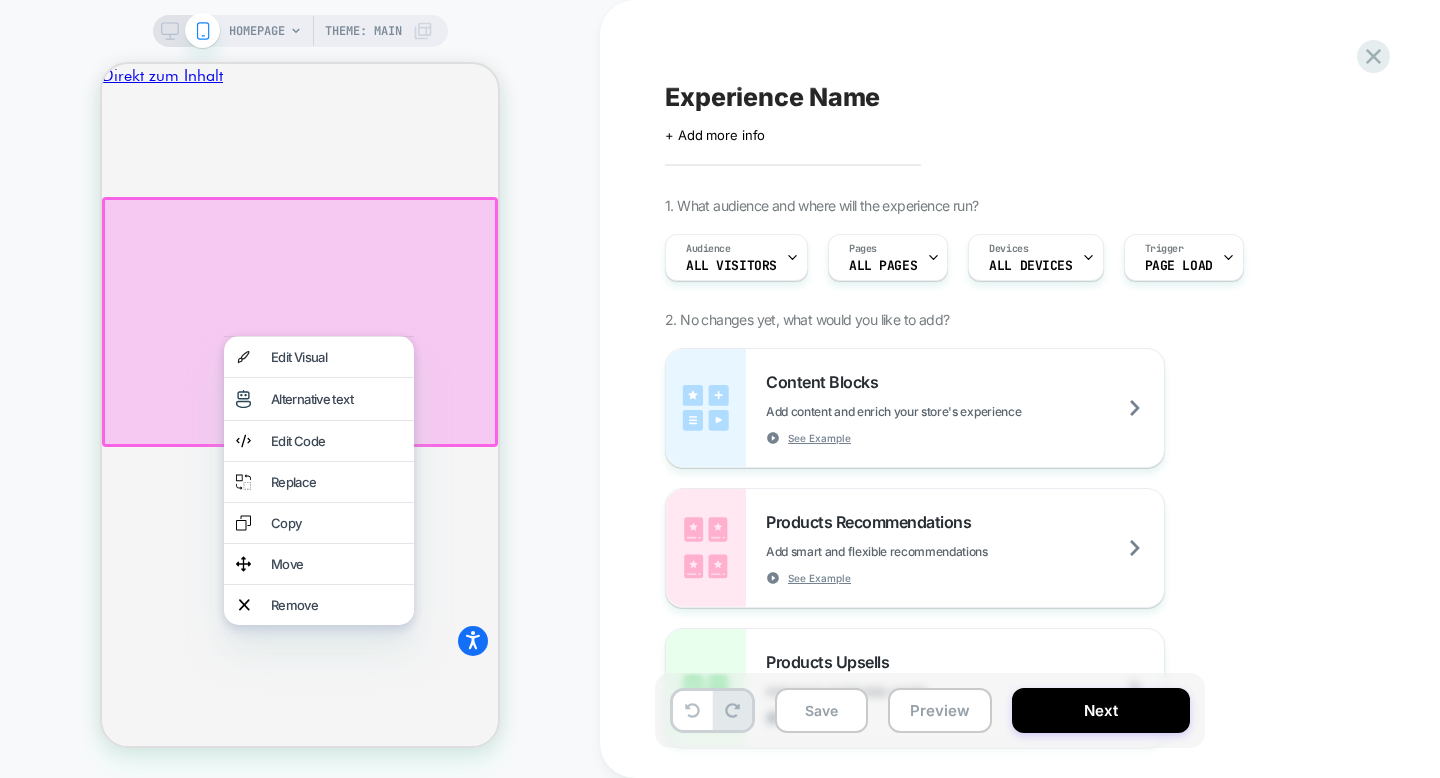 click on "HOMEPAGE Theme: MAIN" at bounding box center (300, 389) 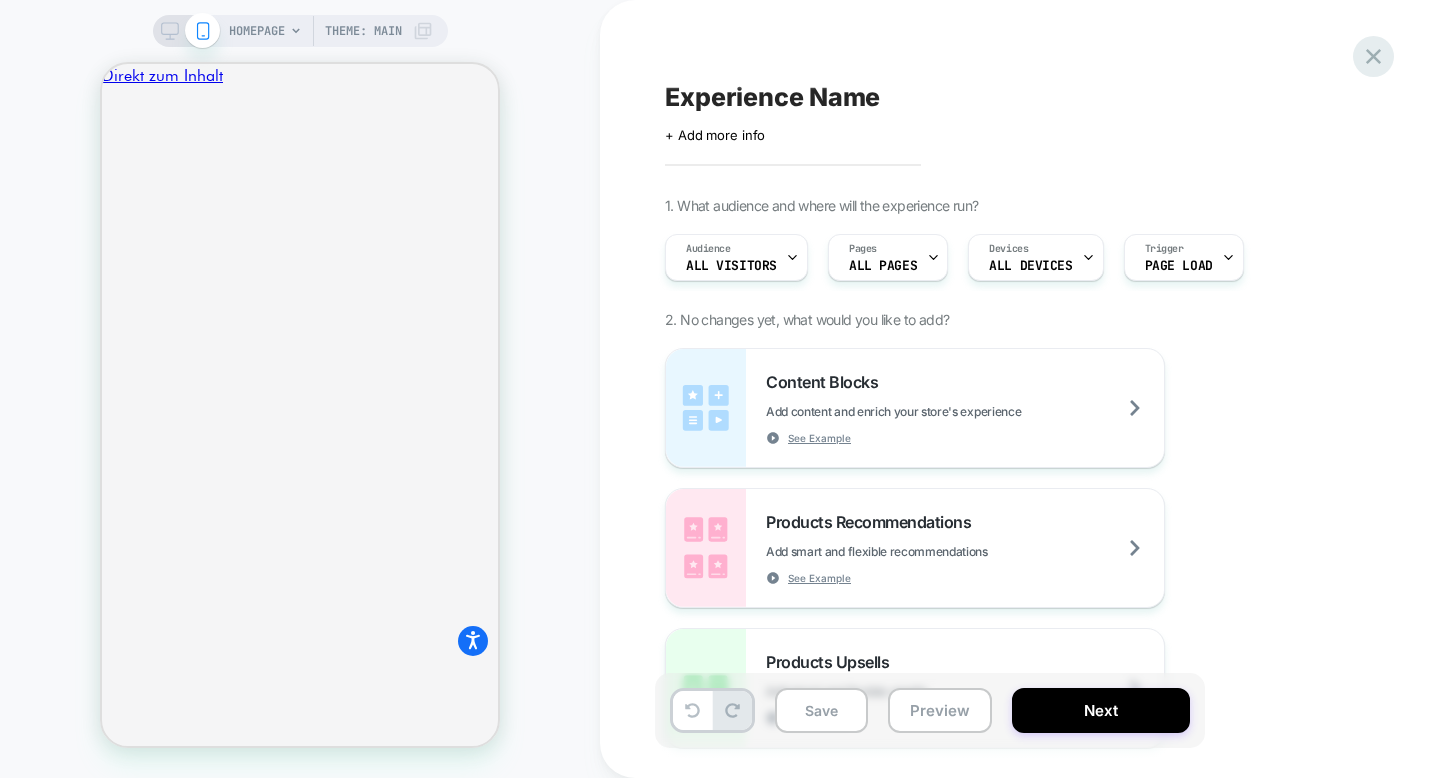 click 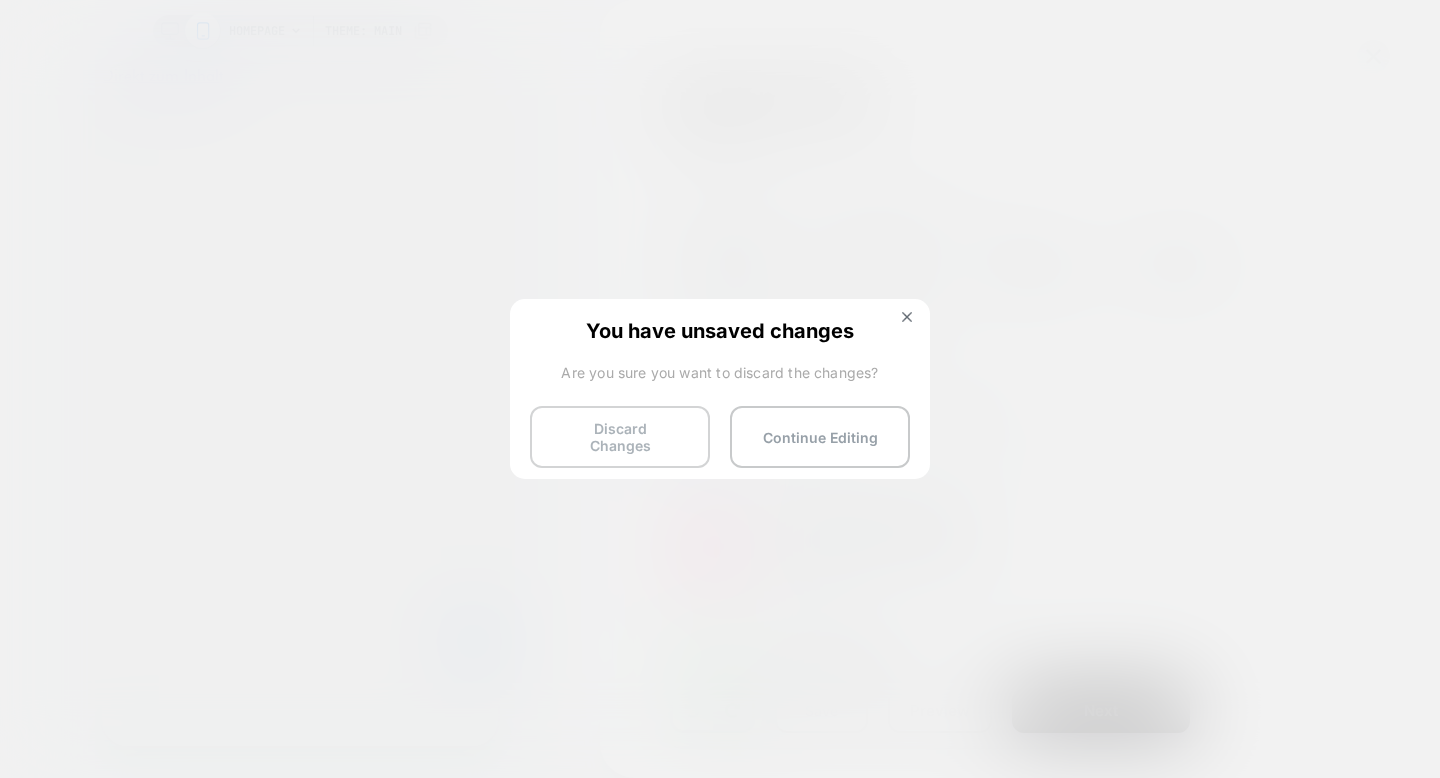 click on "Discard Changes" at bounding box center (620, 437) 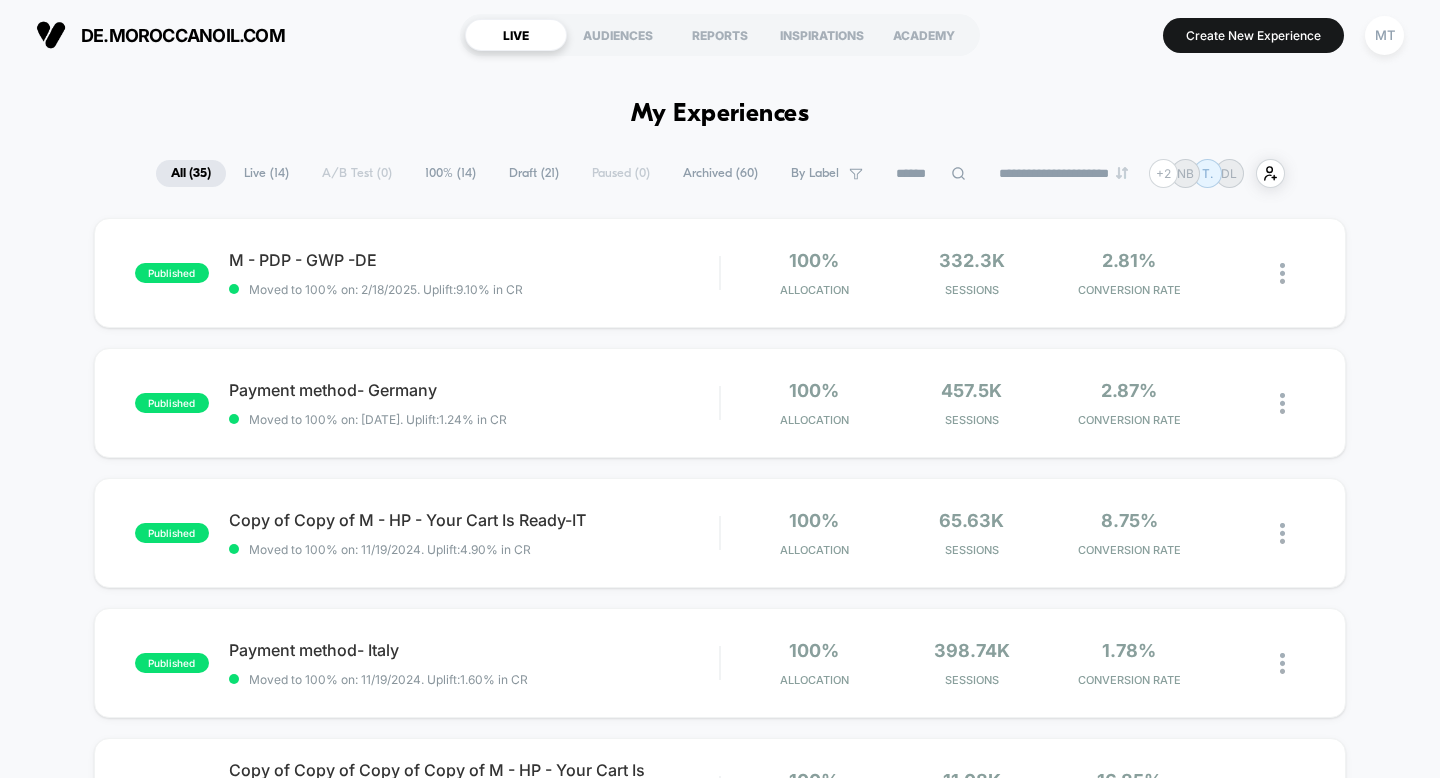 click on "100% ( 14 )" at bounding box center (450, 173) 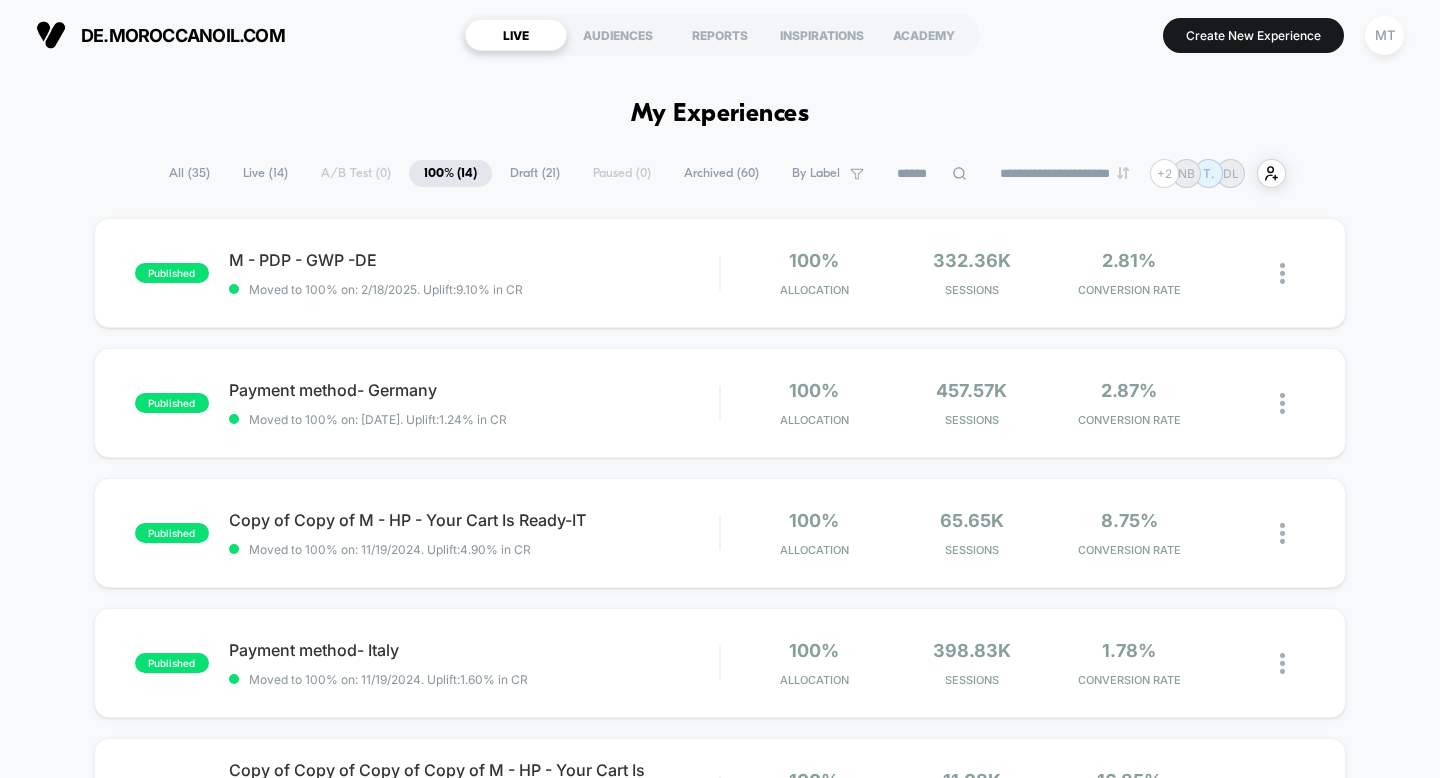 click on "Draft ( 21 )" at bounding box center (535, 173) 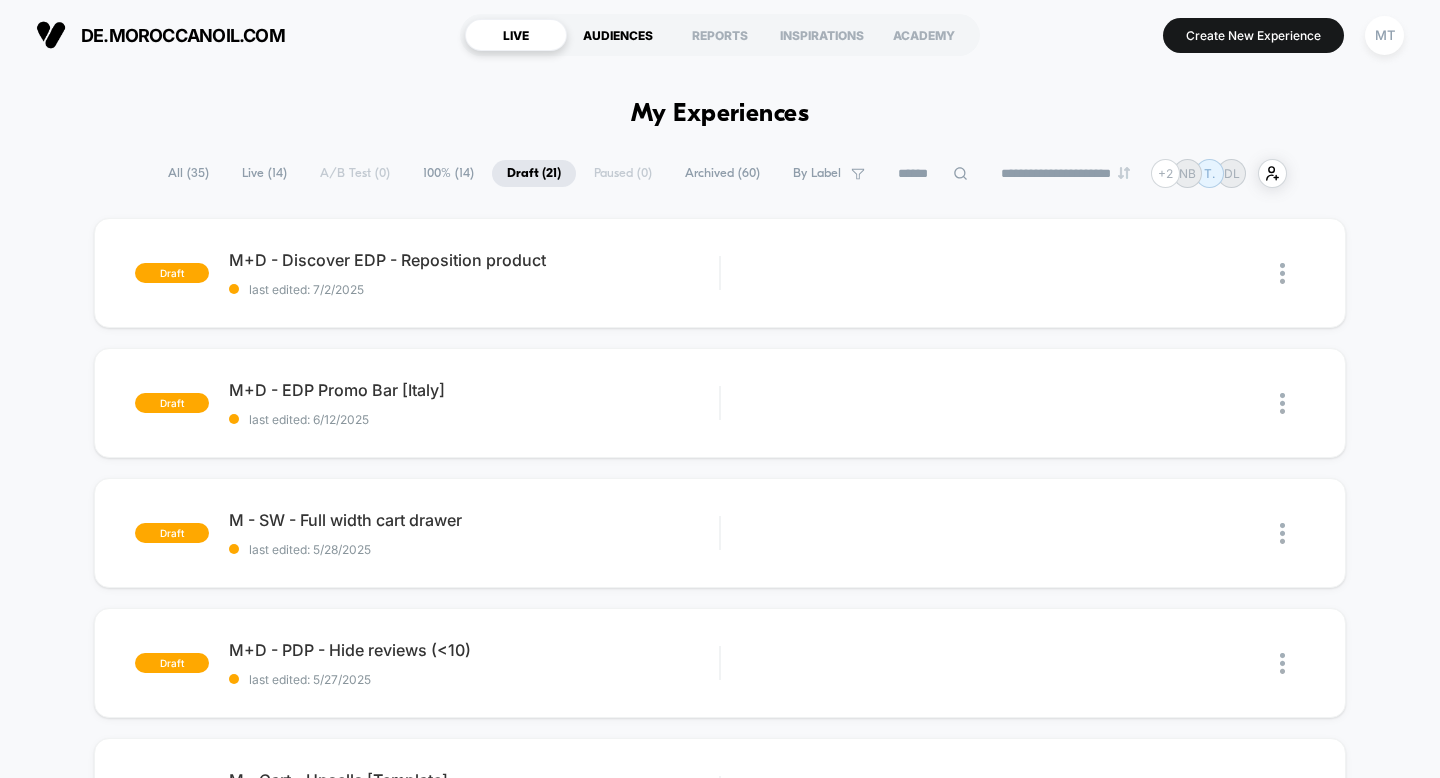 click on "AUDIENCES" at bounding box center (618, 35) 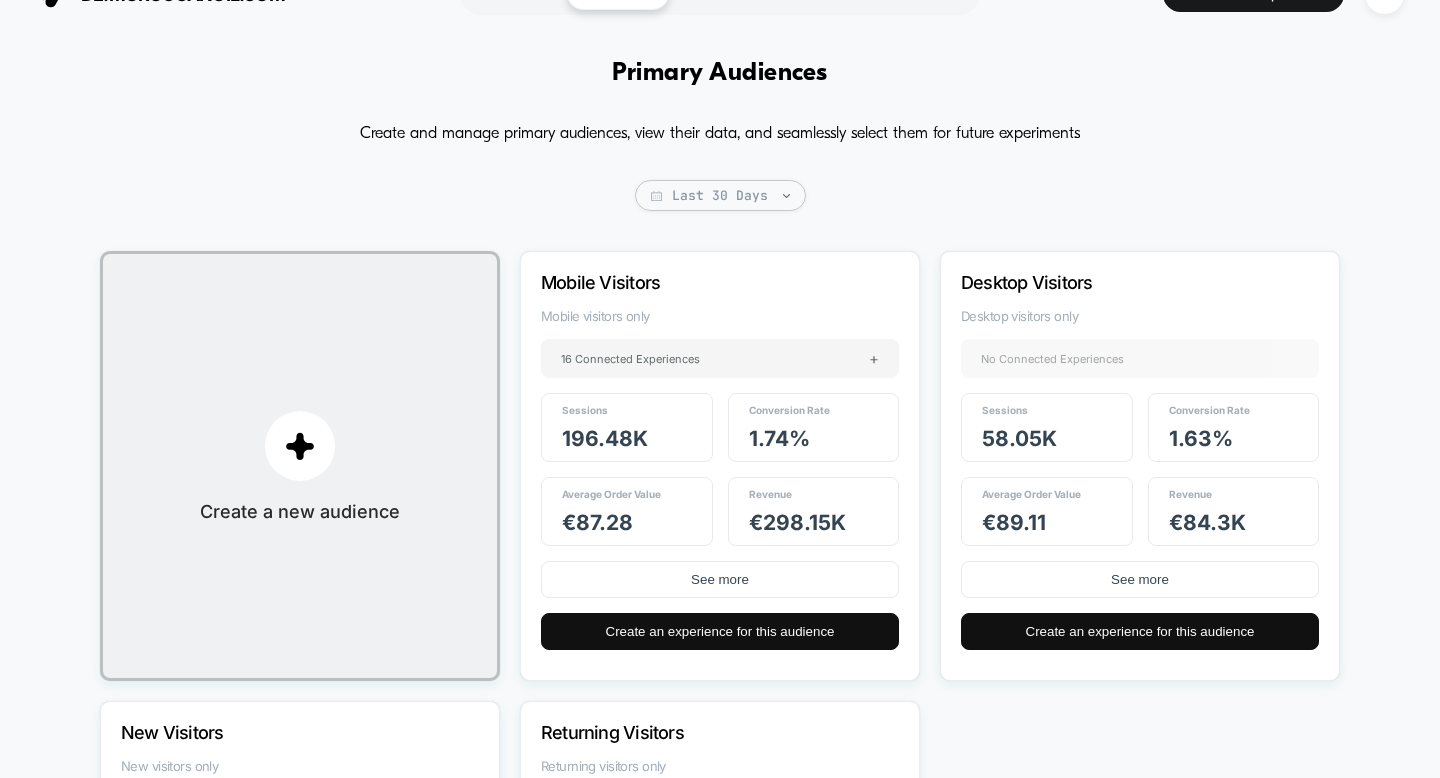 scroll, scrollTop: 0, scrollLeft: 0, axis: both 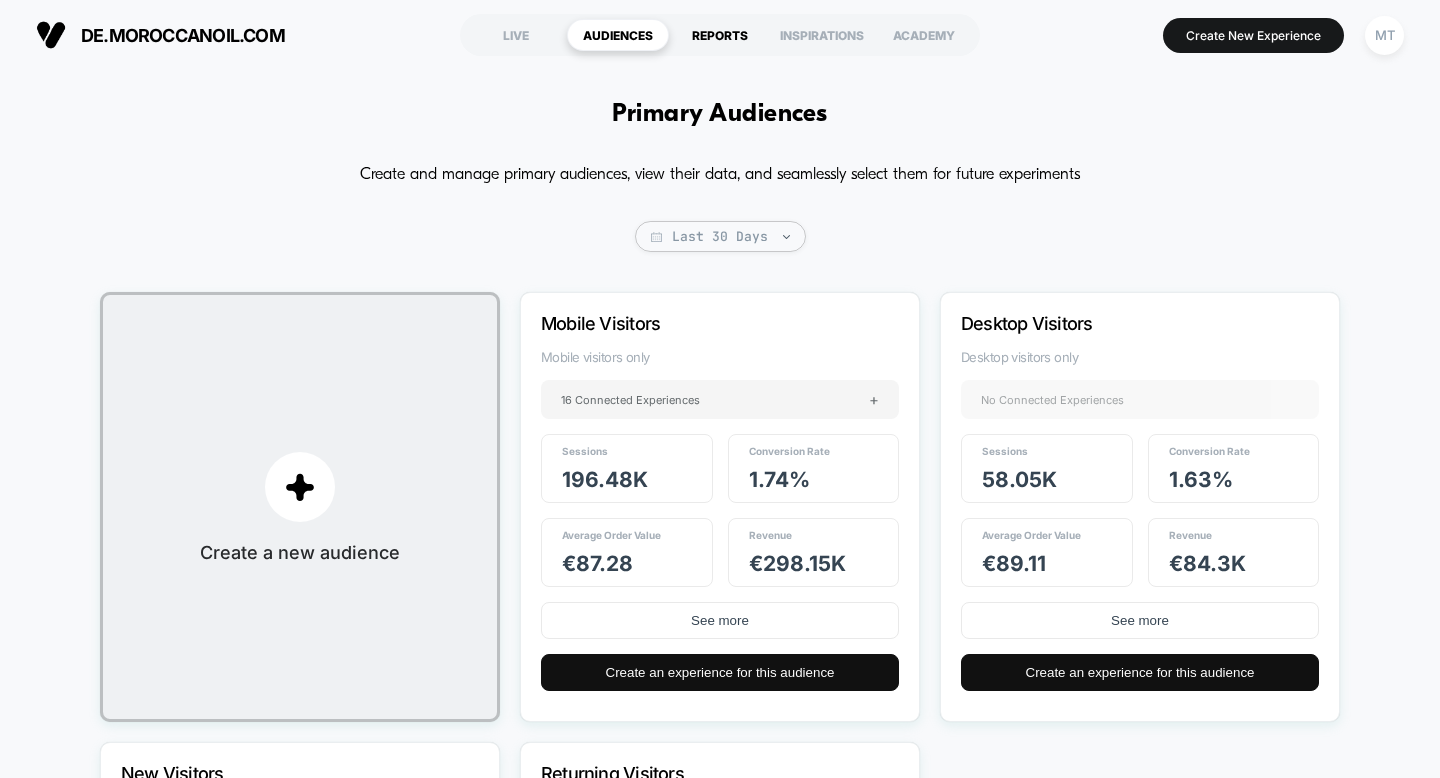 click on "REPORTS" at bounding box center (720, 35) 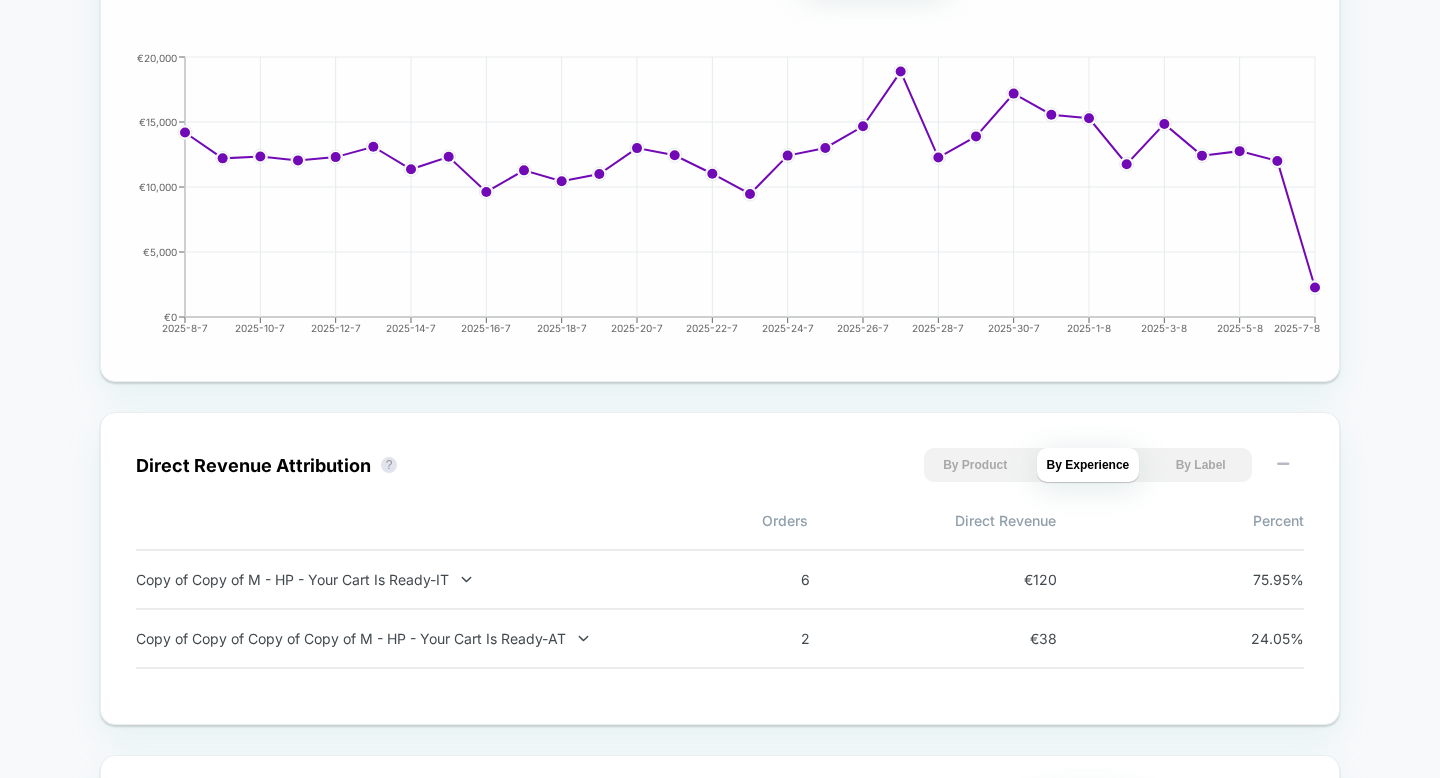 scroll, scrollTop: 0, scrollLeft: 0, axis: both 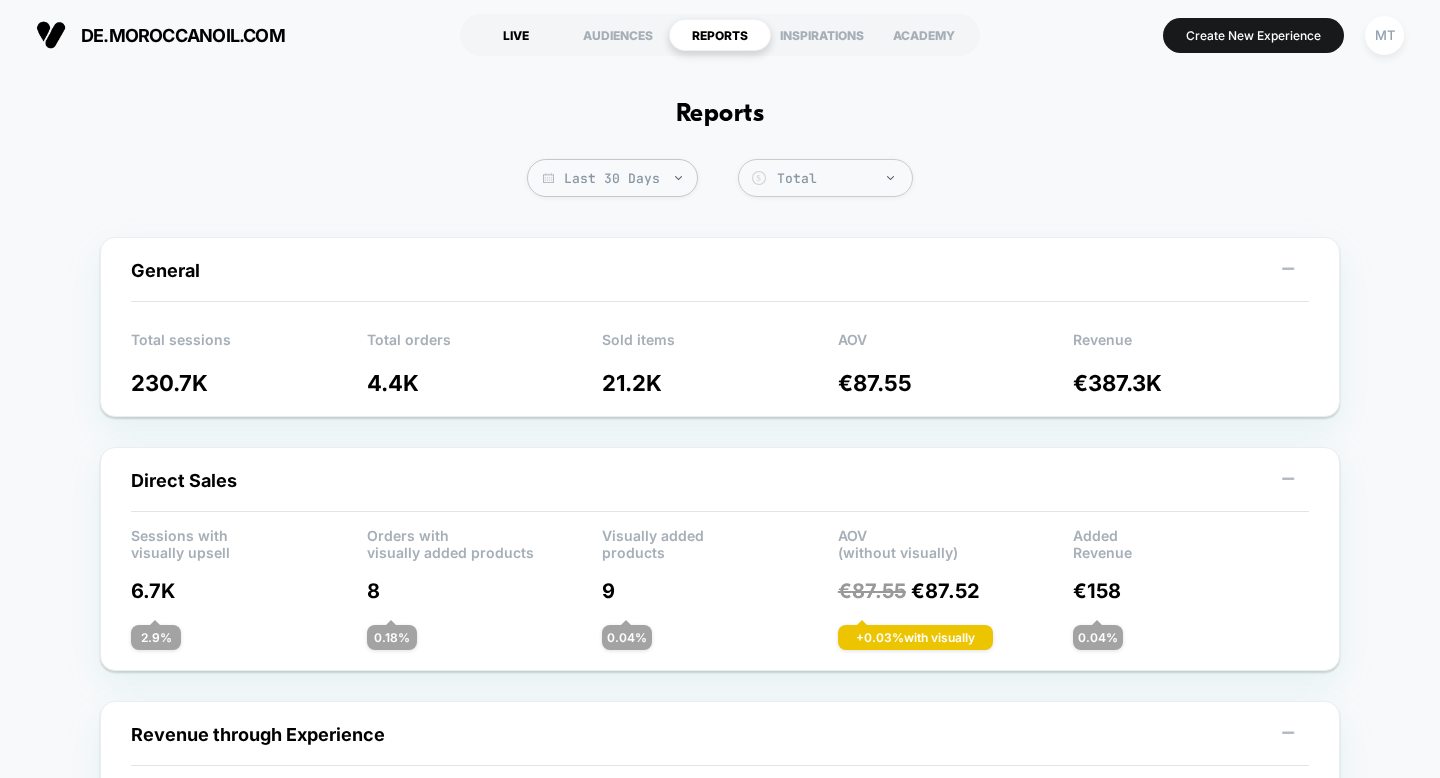click on "LIVE" at bounding box center (516, 35) 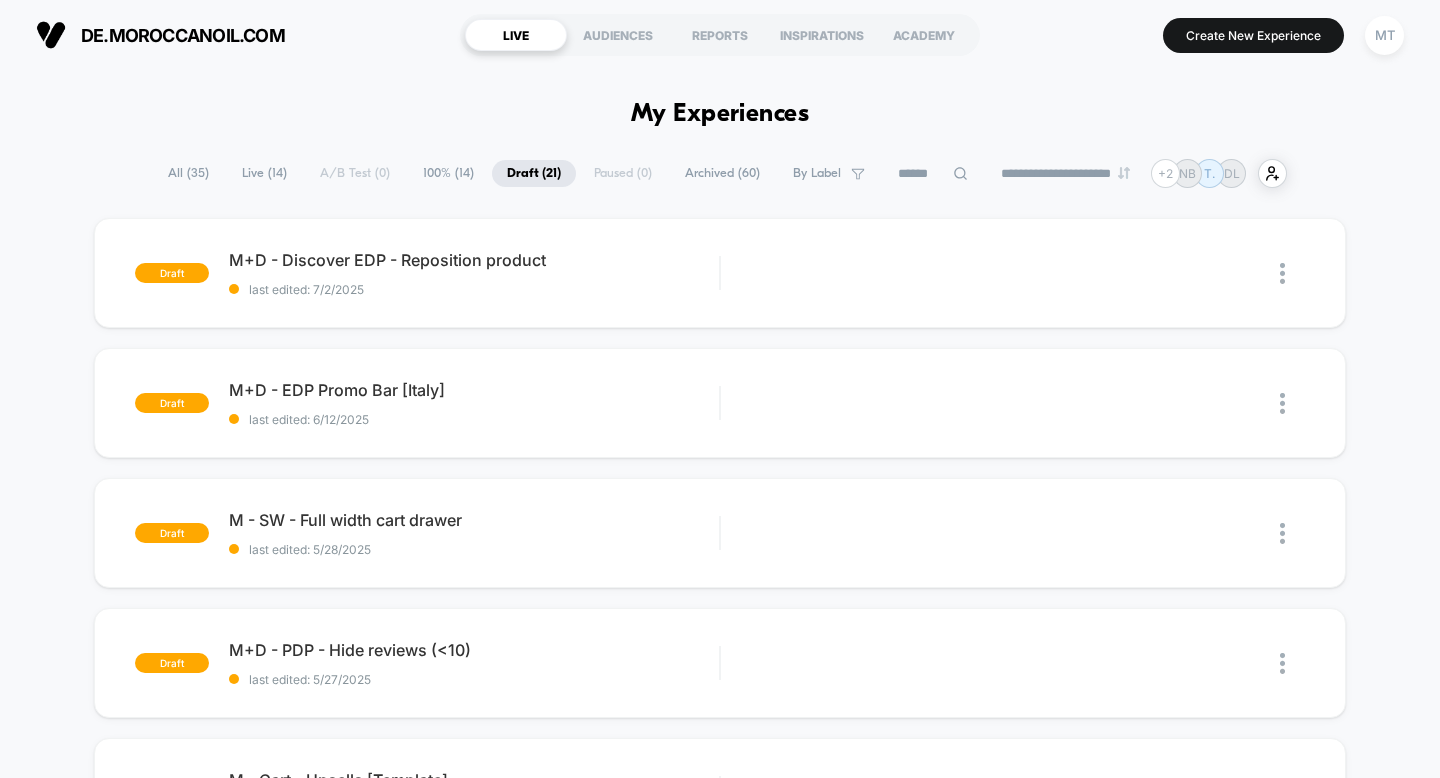 click on "All ( 35 )" at bounding box center (188, 173) 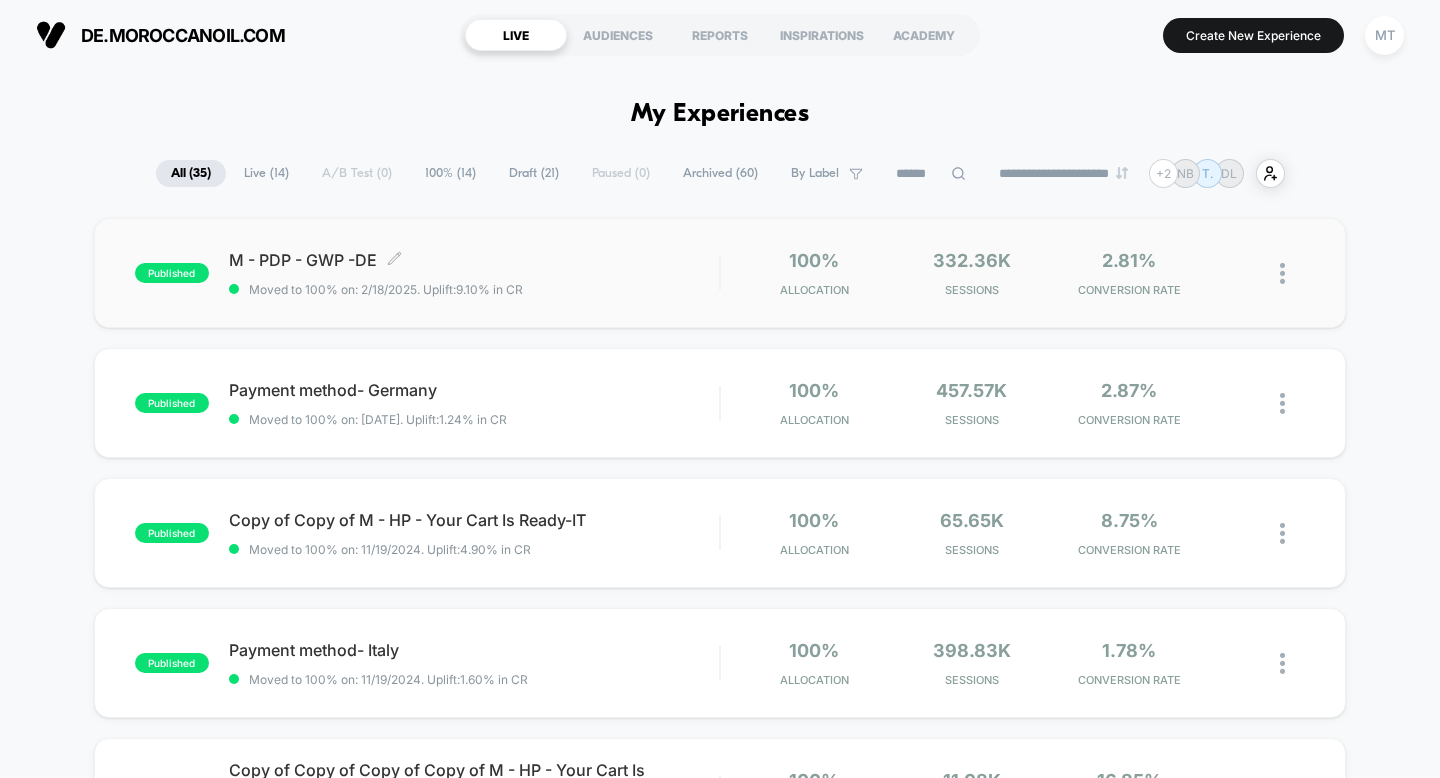 click on "M - PDP - GWP -DE Click to edit experience details" at bounding box center (474, 260) 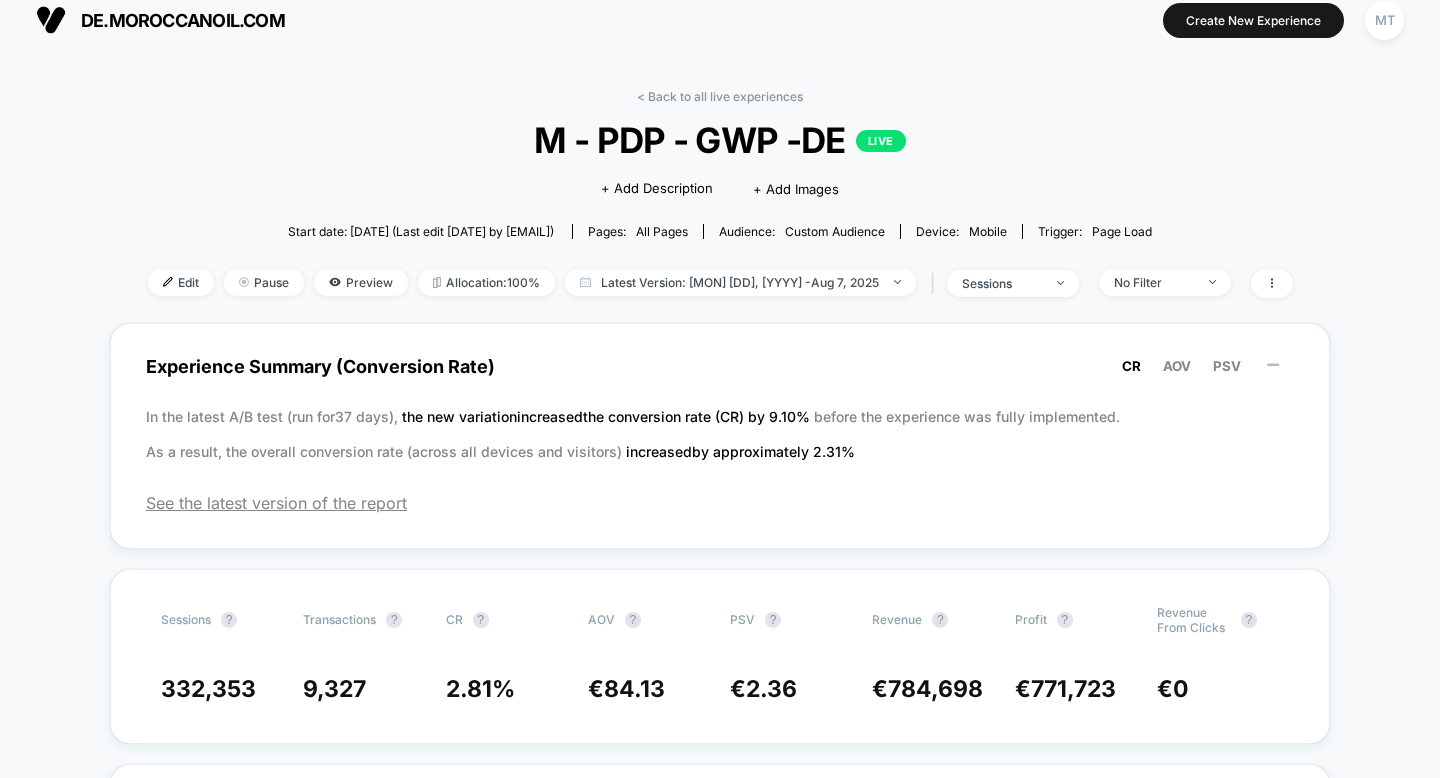 scroll, scrollTop: 0, scrollLeft: 0, axis: both 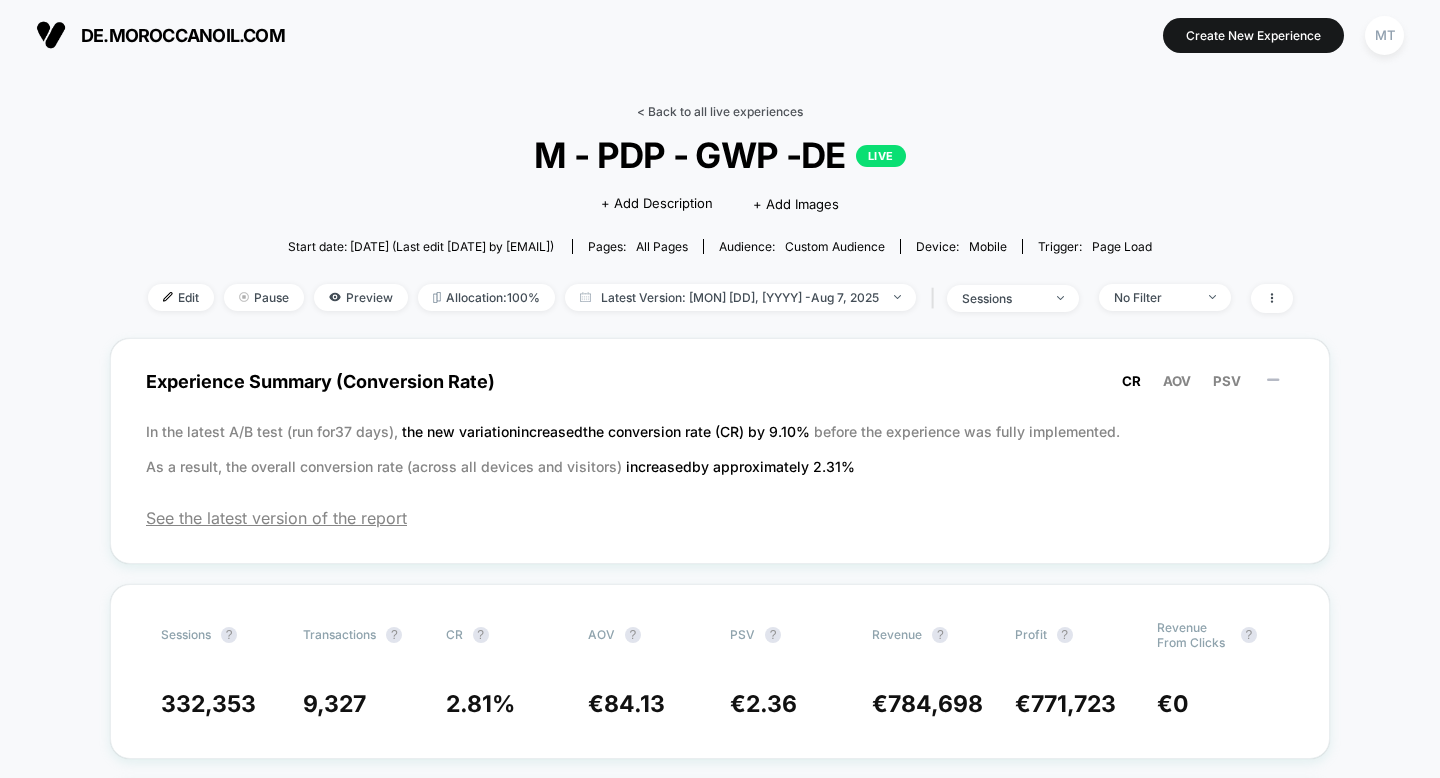 click on "< Back to all live experiences" at bounding box center [720, 111] 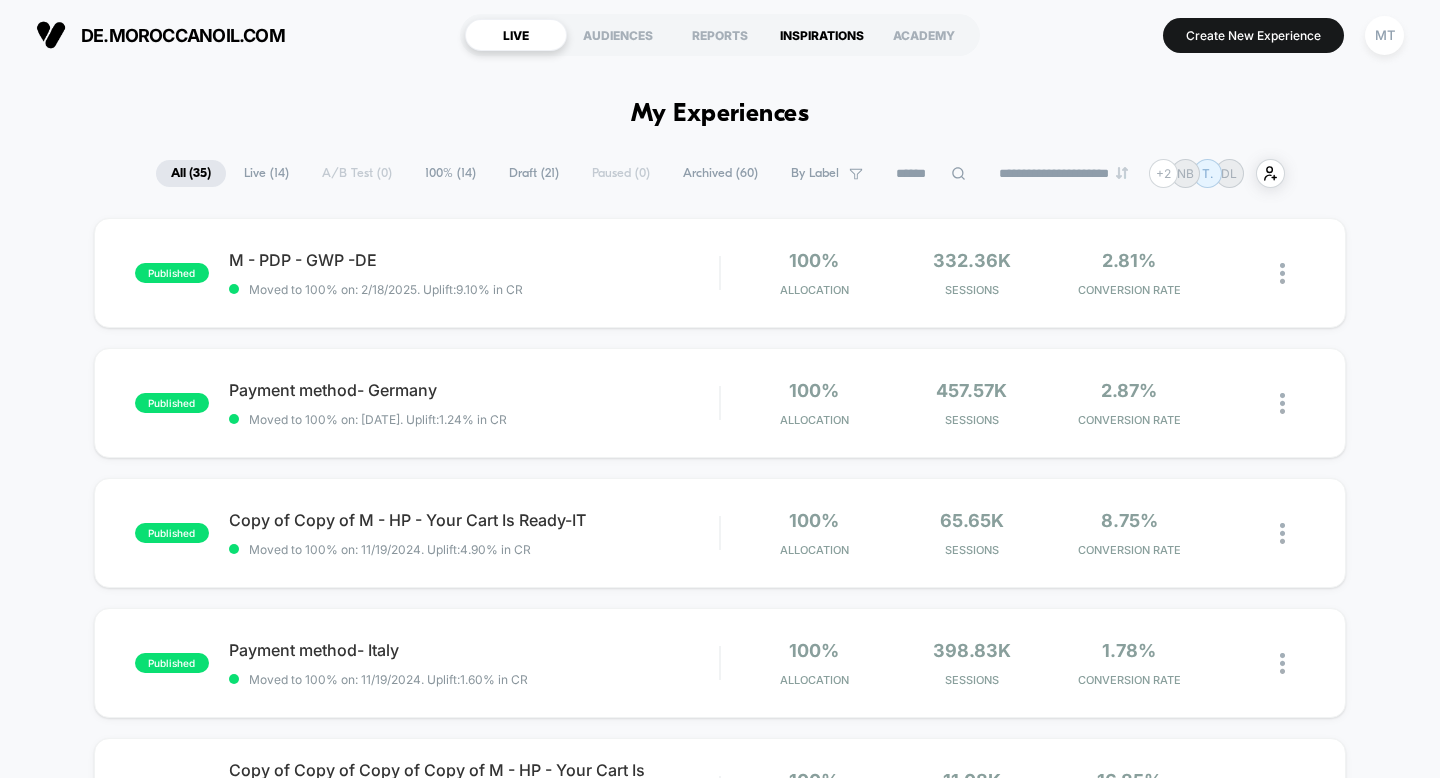 click on "INSPIRATIONS" at bounding box center [822, 35] 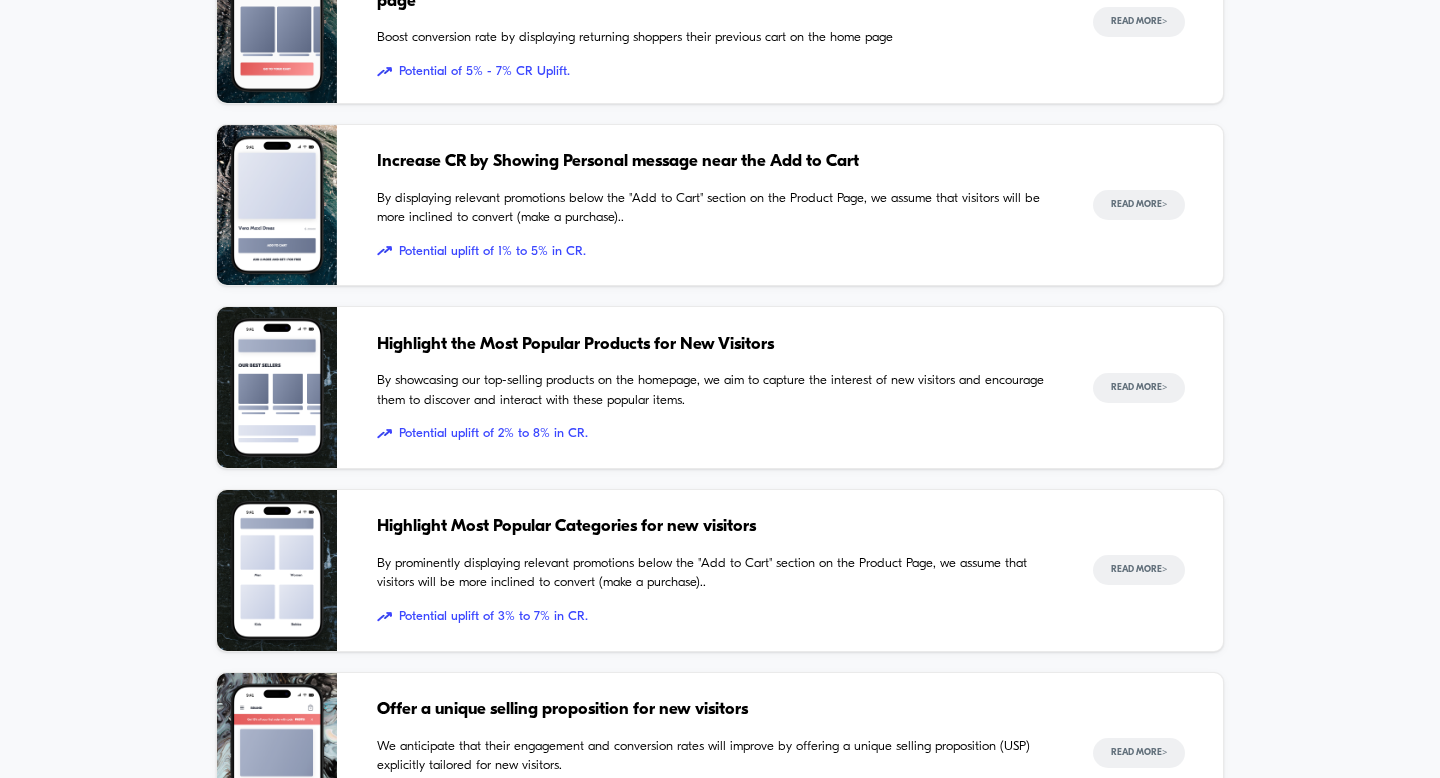 scroll, scrollTop: 0, scrollLeft: 0, axis: both 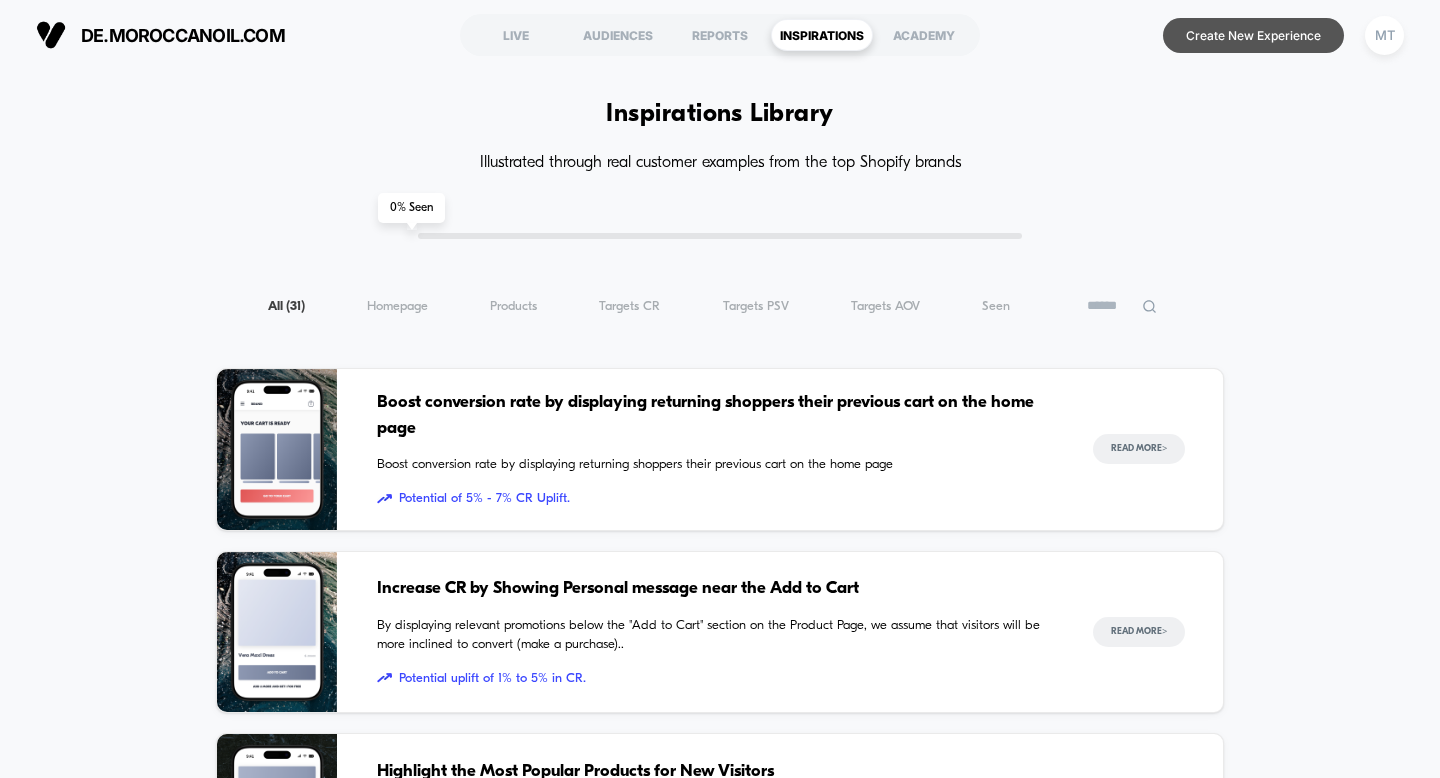 click on "Create New Experience" at bounding box center (1253, 35) 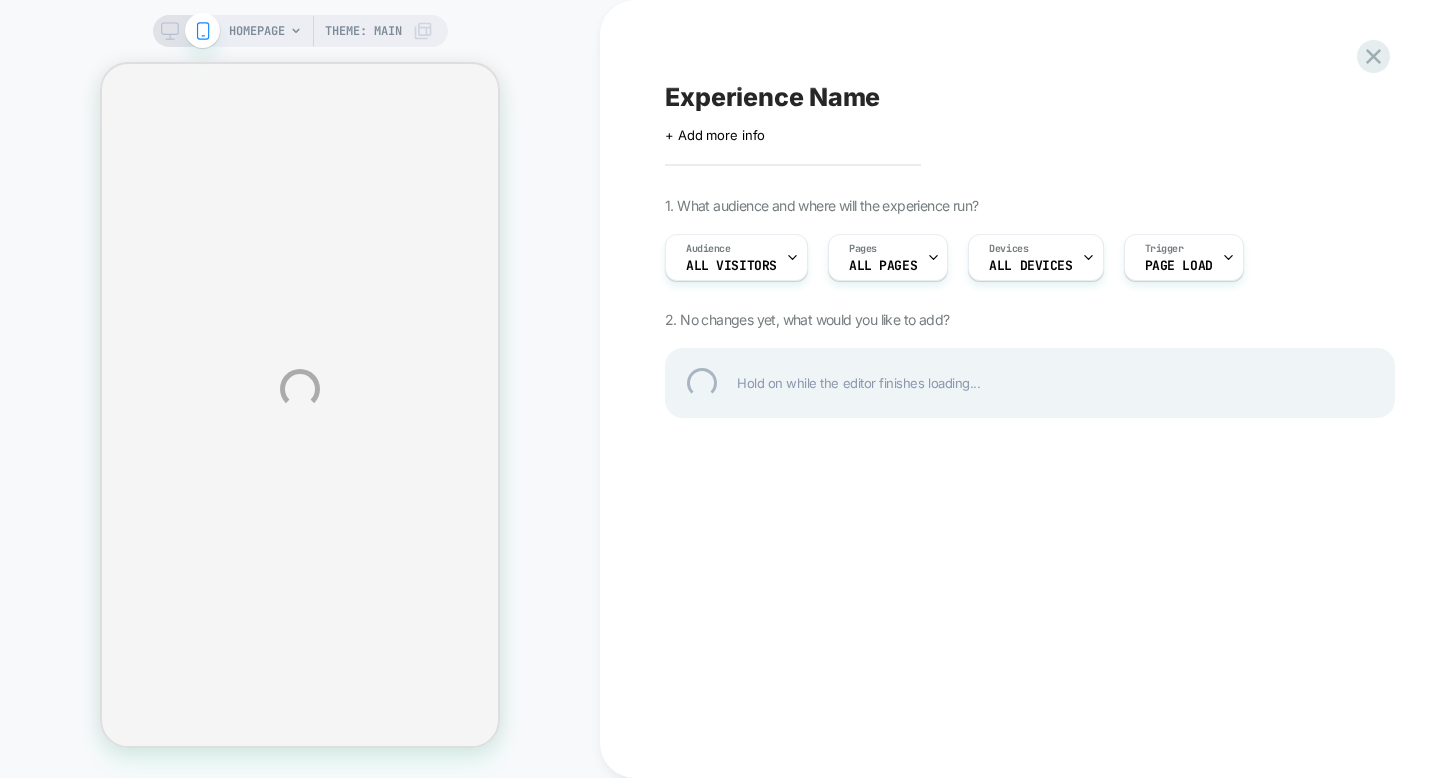 click on "Experience Name" at bounding box center (1030, 97) 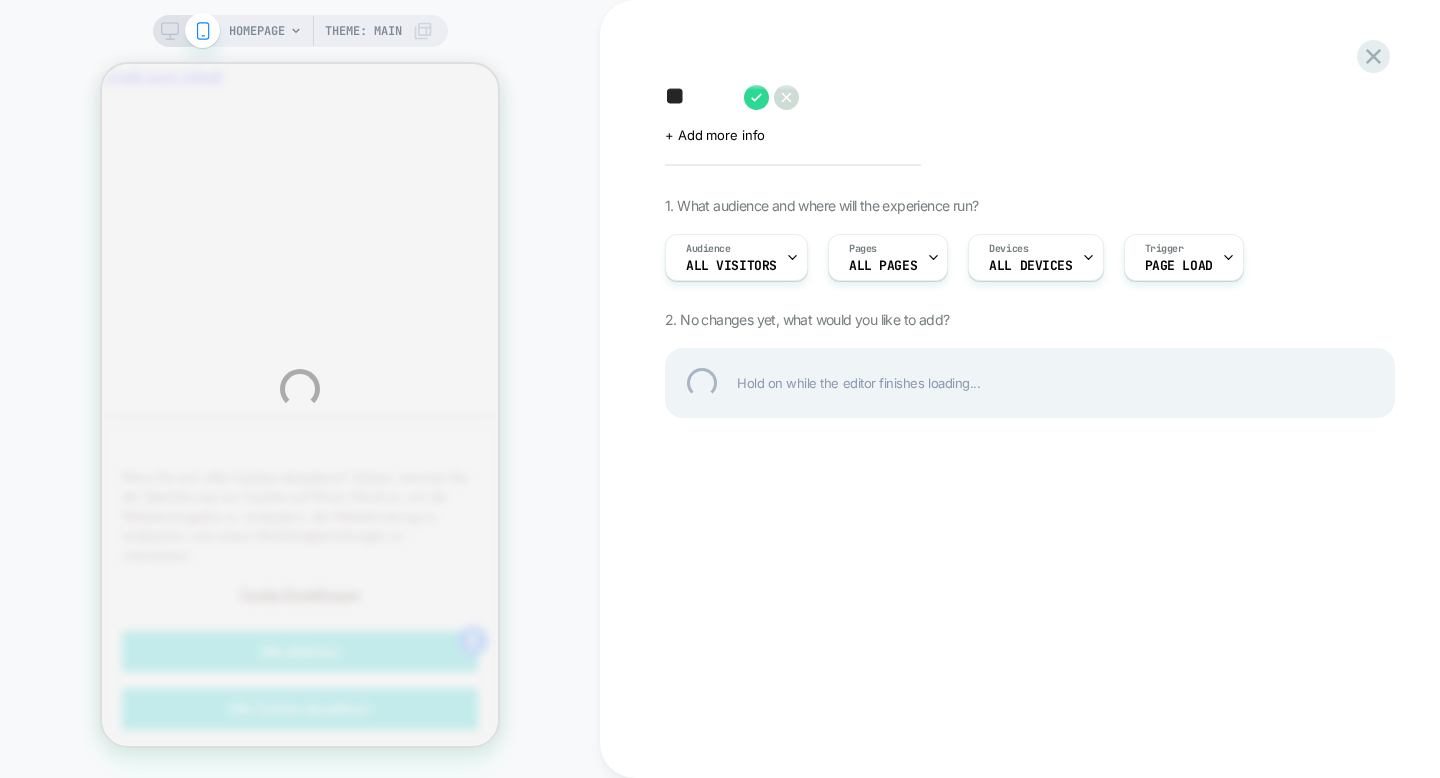 scroll, scrollTop: 662, scrollLeft: 0, axis: vertical 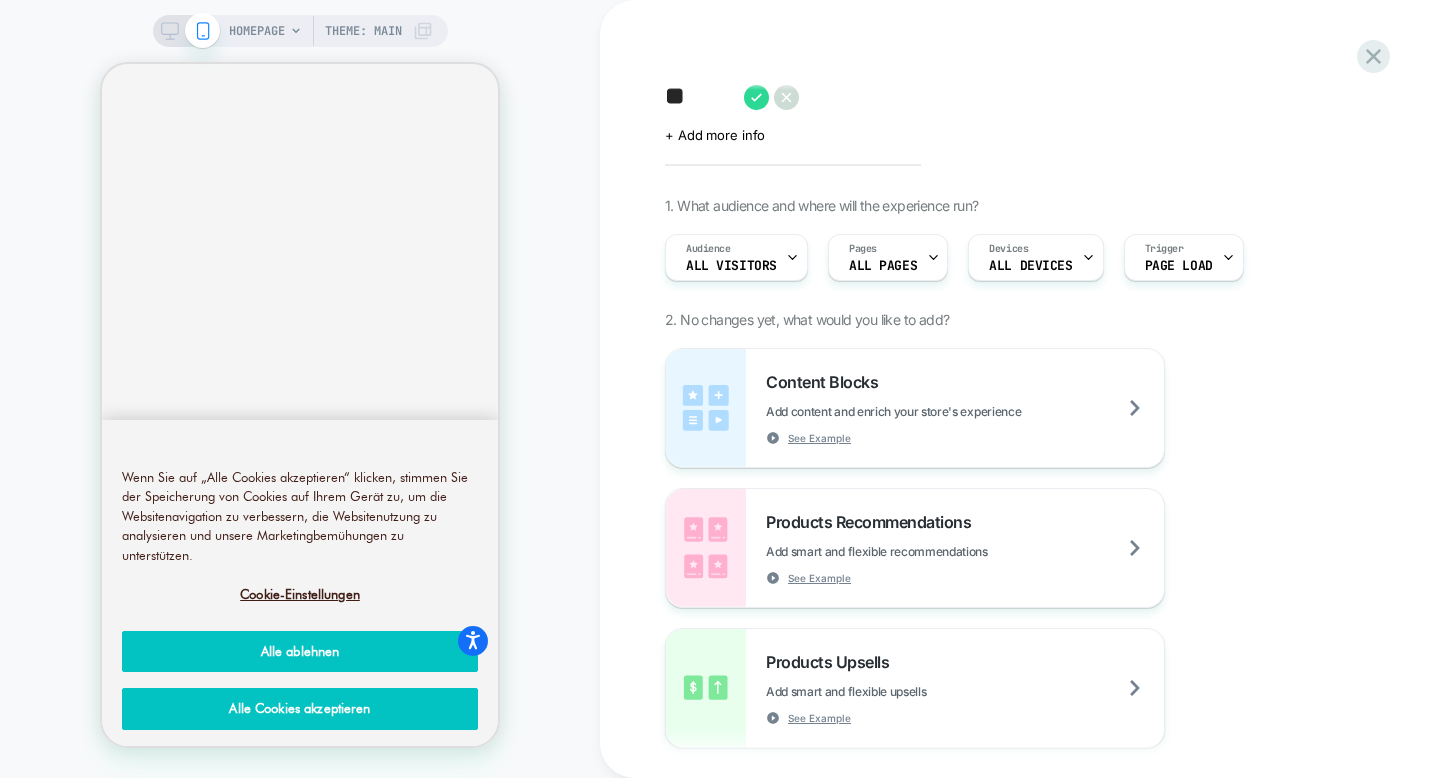 click on "*" at bounding box center [699, 97] 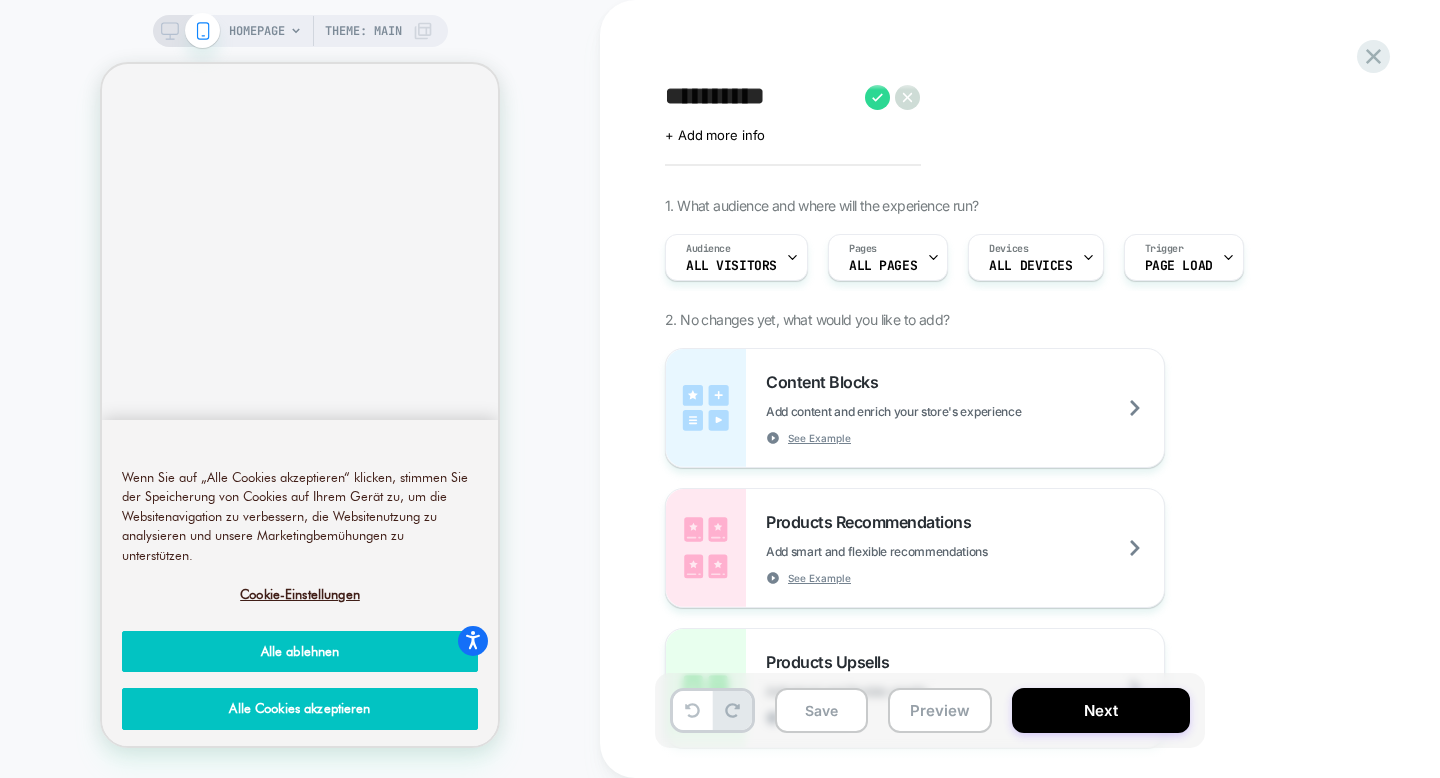 click on "*********" at bounding box center (760, 97) 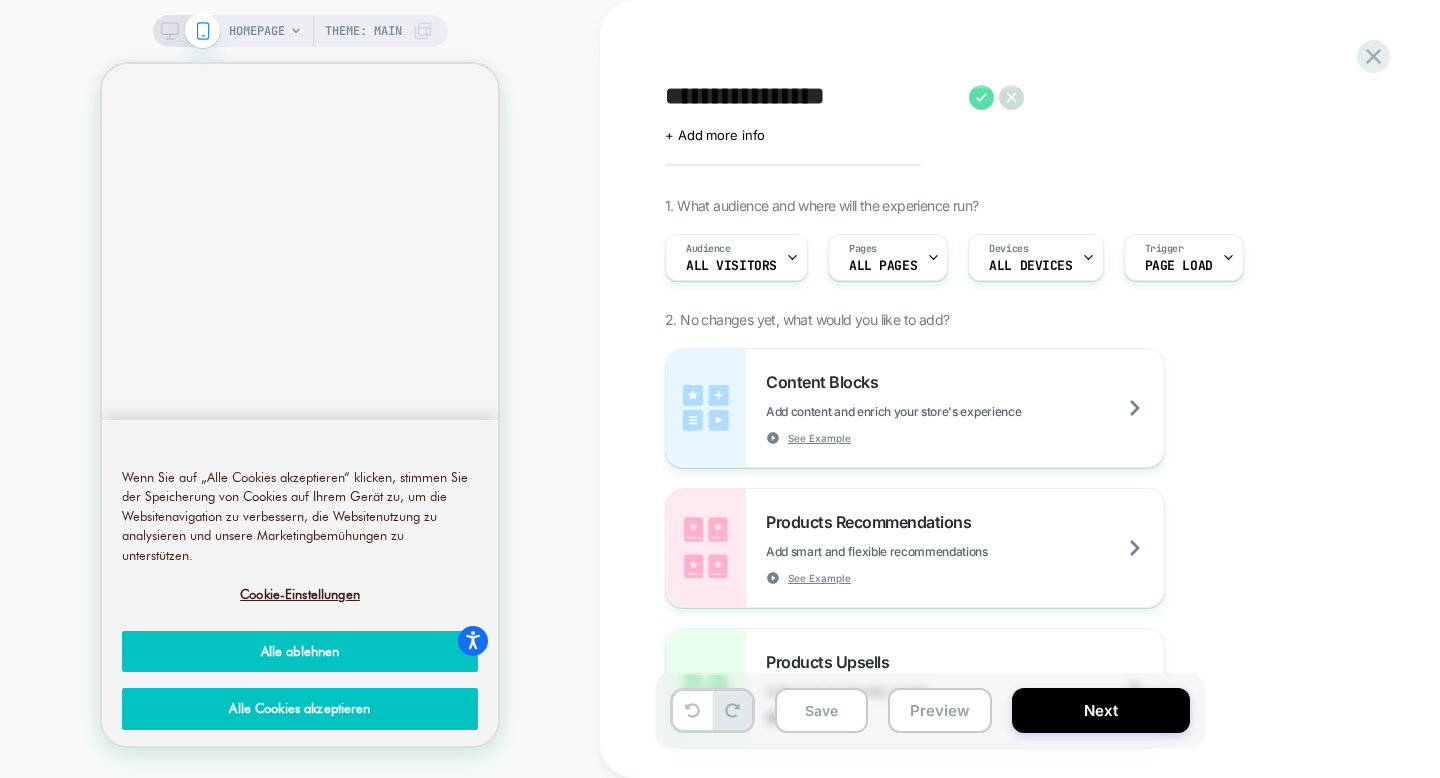 type on "**********" 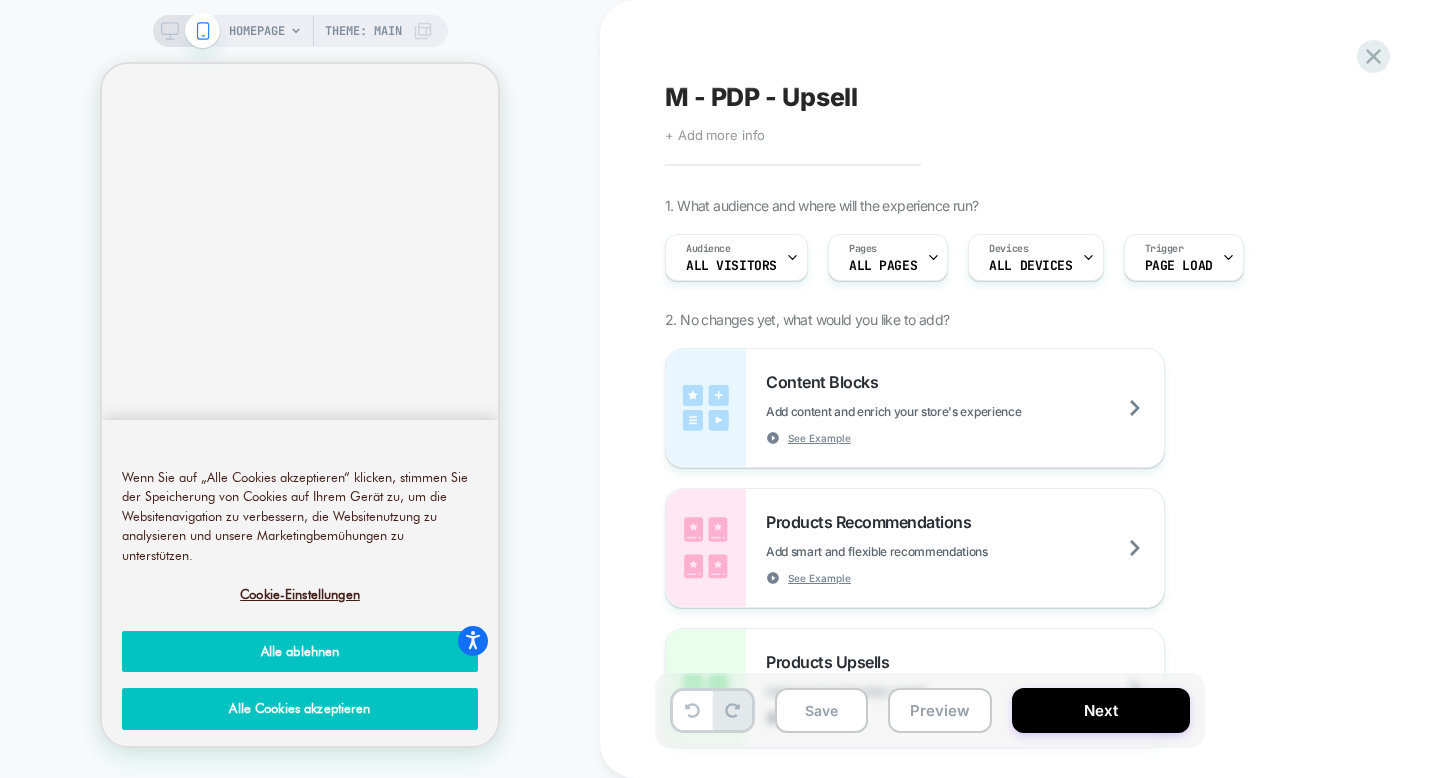 click on "+ Add more info" at bounding box center [715, 135] 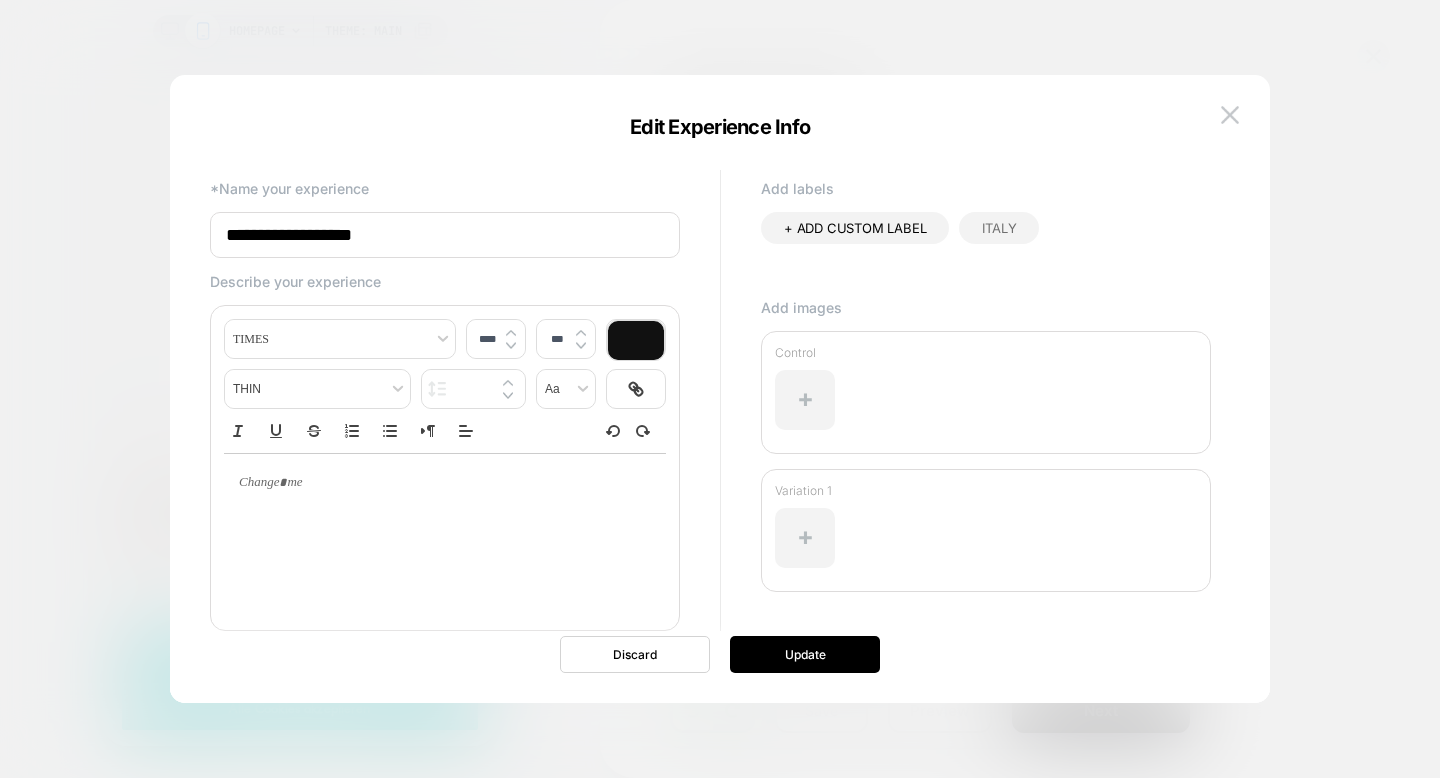 type on "****" 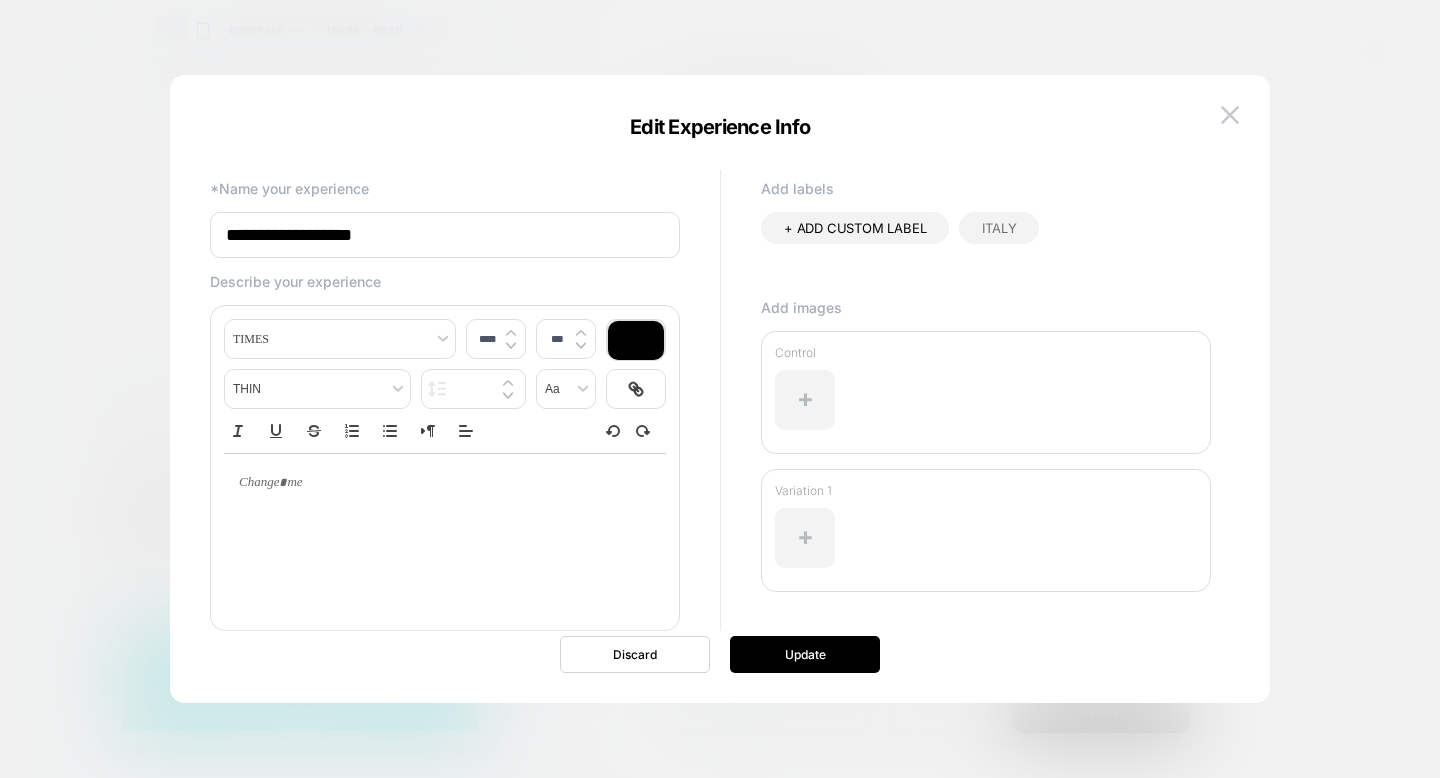 type 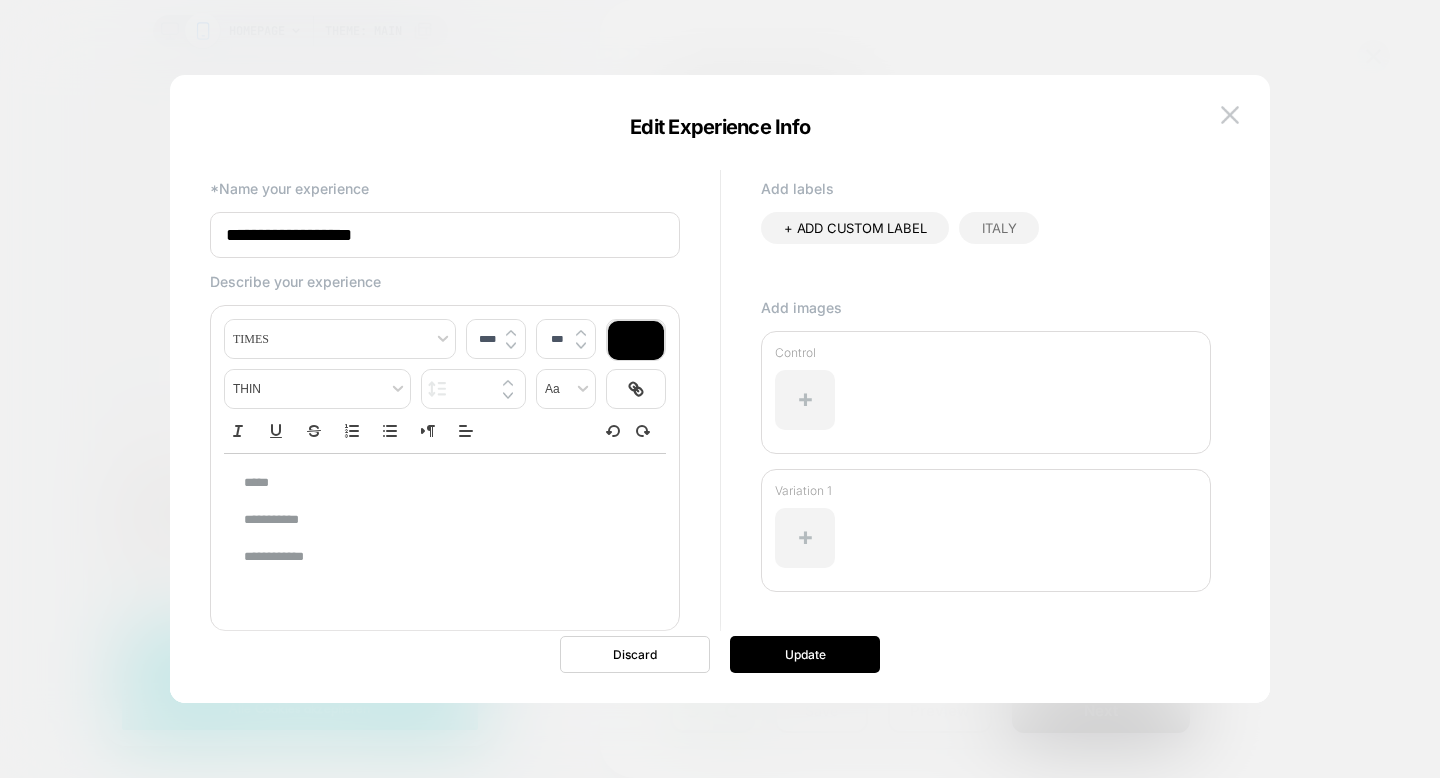 click on "**********" at bounding box center [437, 520] 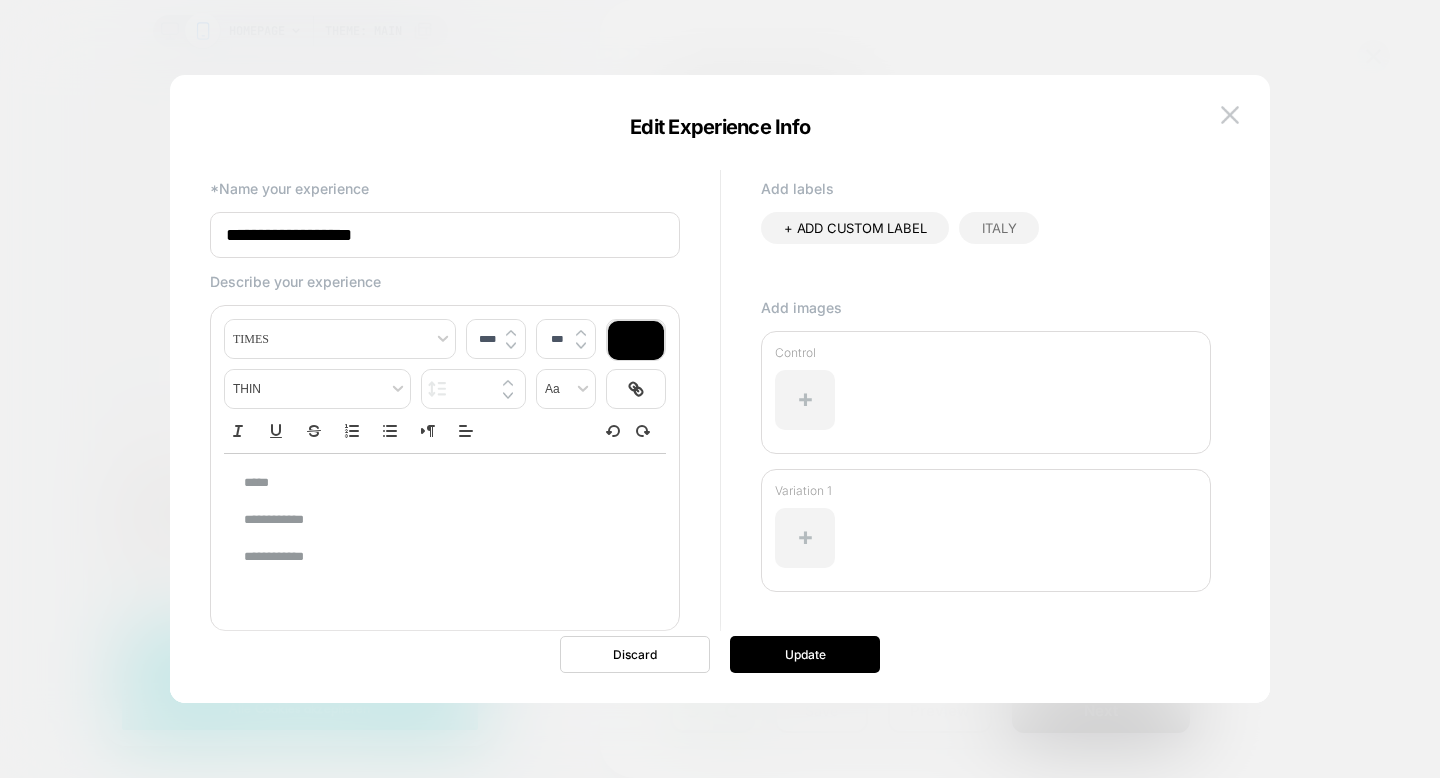 click on "*****" at bounding box center [437, 483] 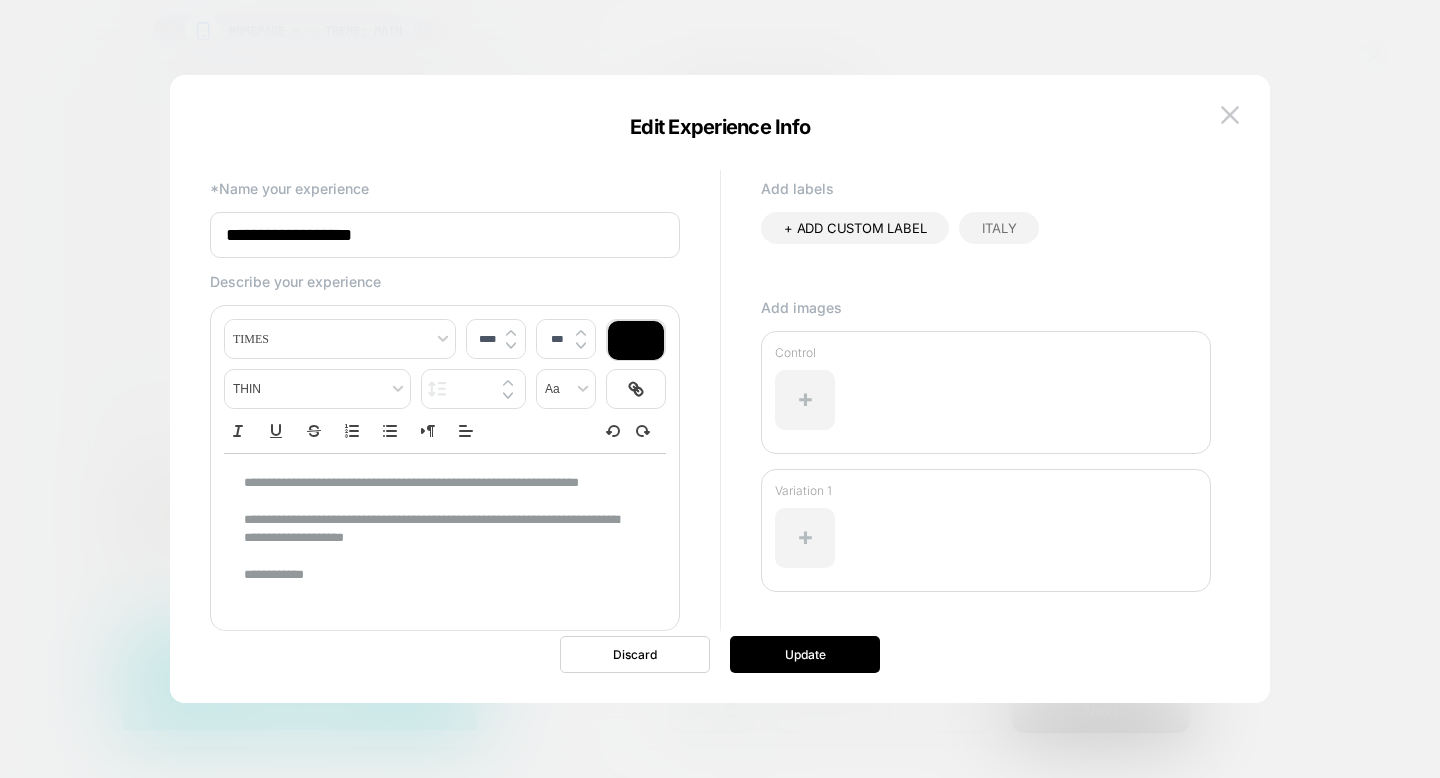 click on "**********" at bounding box center [437, 575] 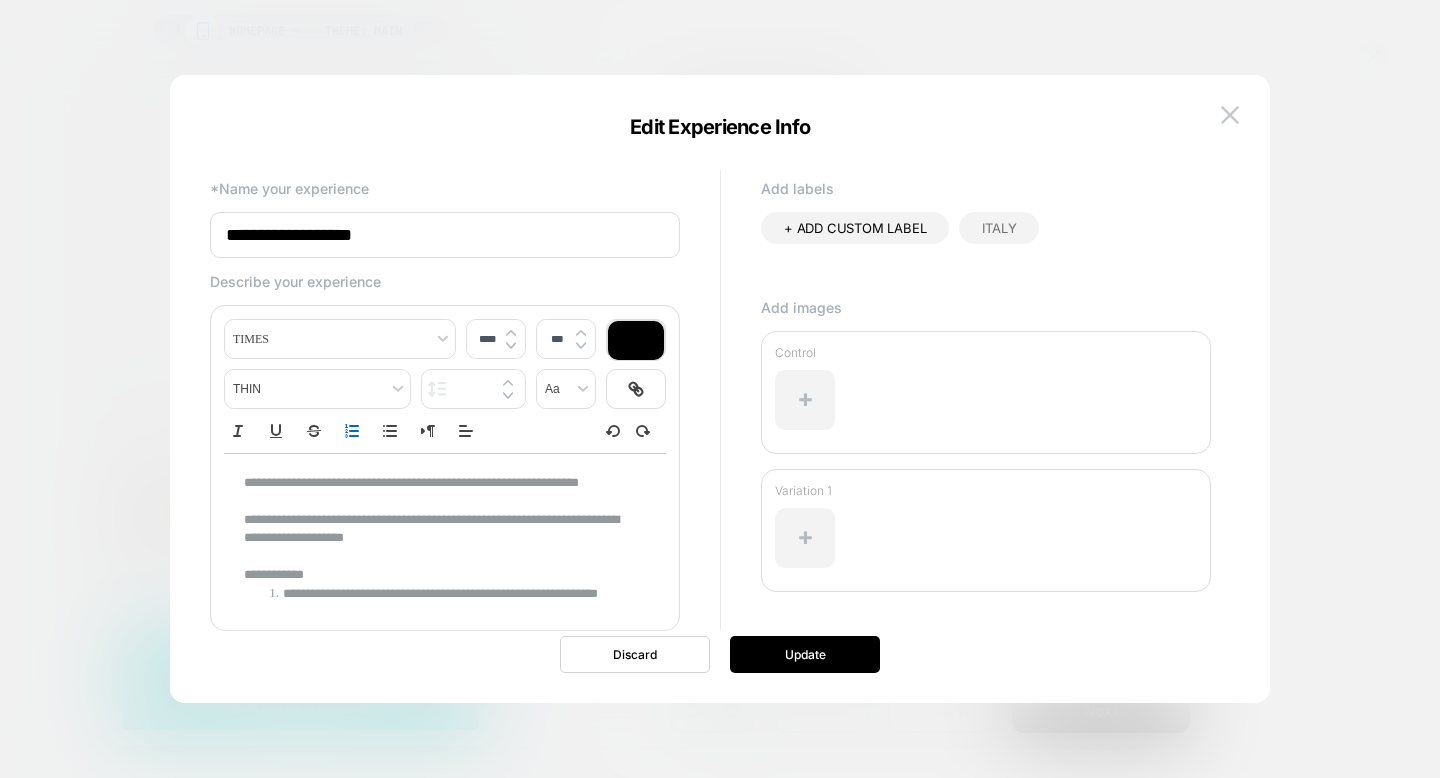 scroll, scrollTop: 7, scrollLeft: 0, axis: vertical 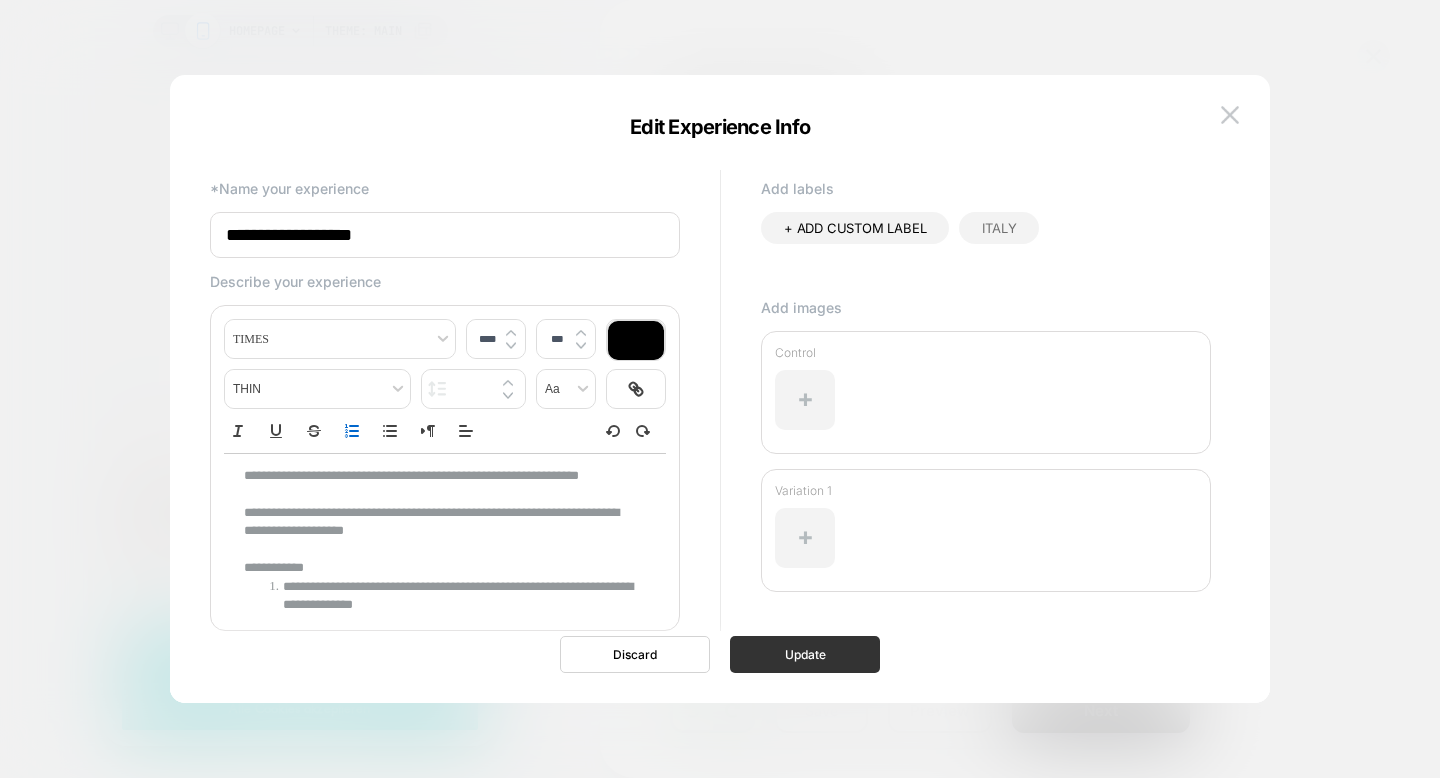 click on "Update" at bounding box center [805, 654] 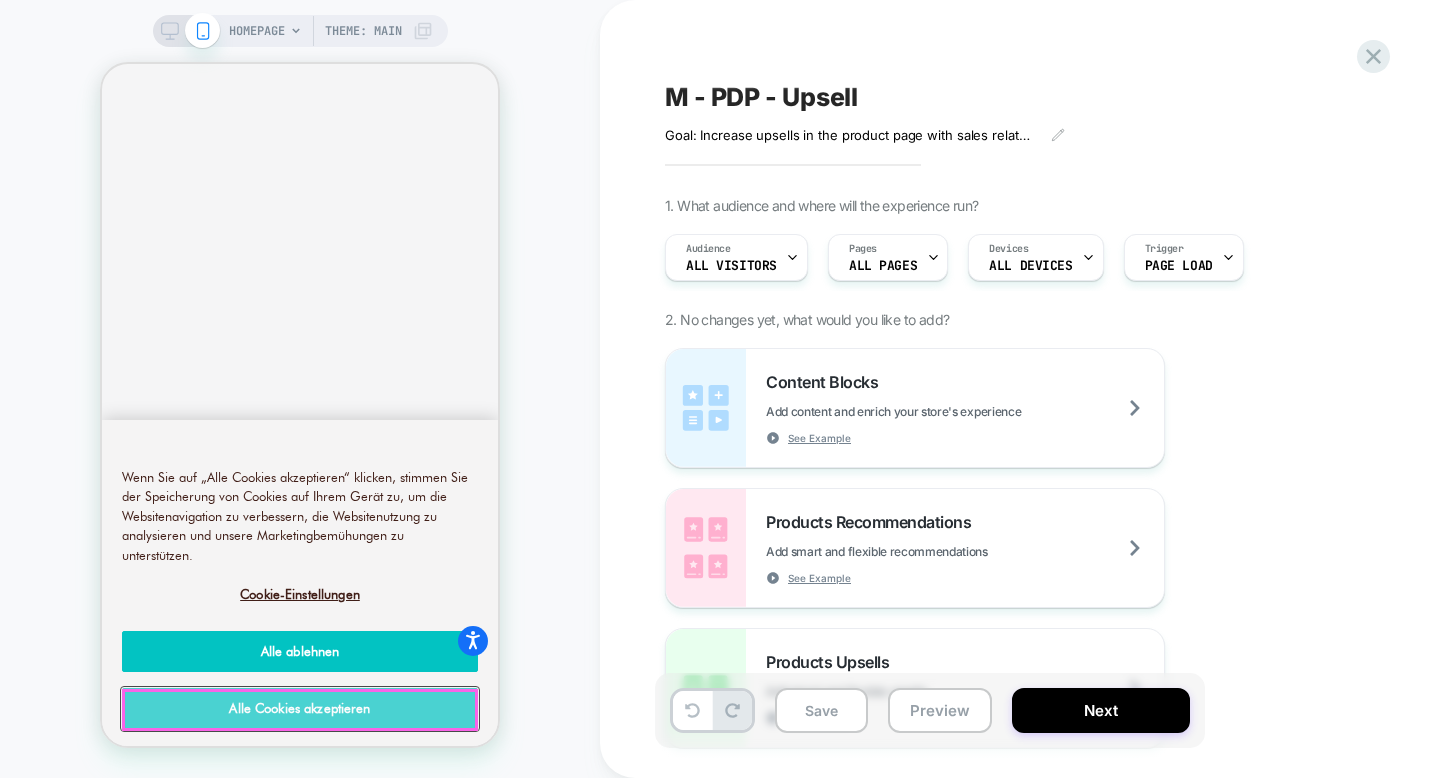 click on "Alle Cookies akzeptieren" at bounding box center (300, 709) 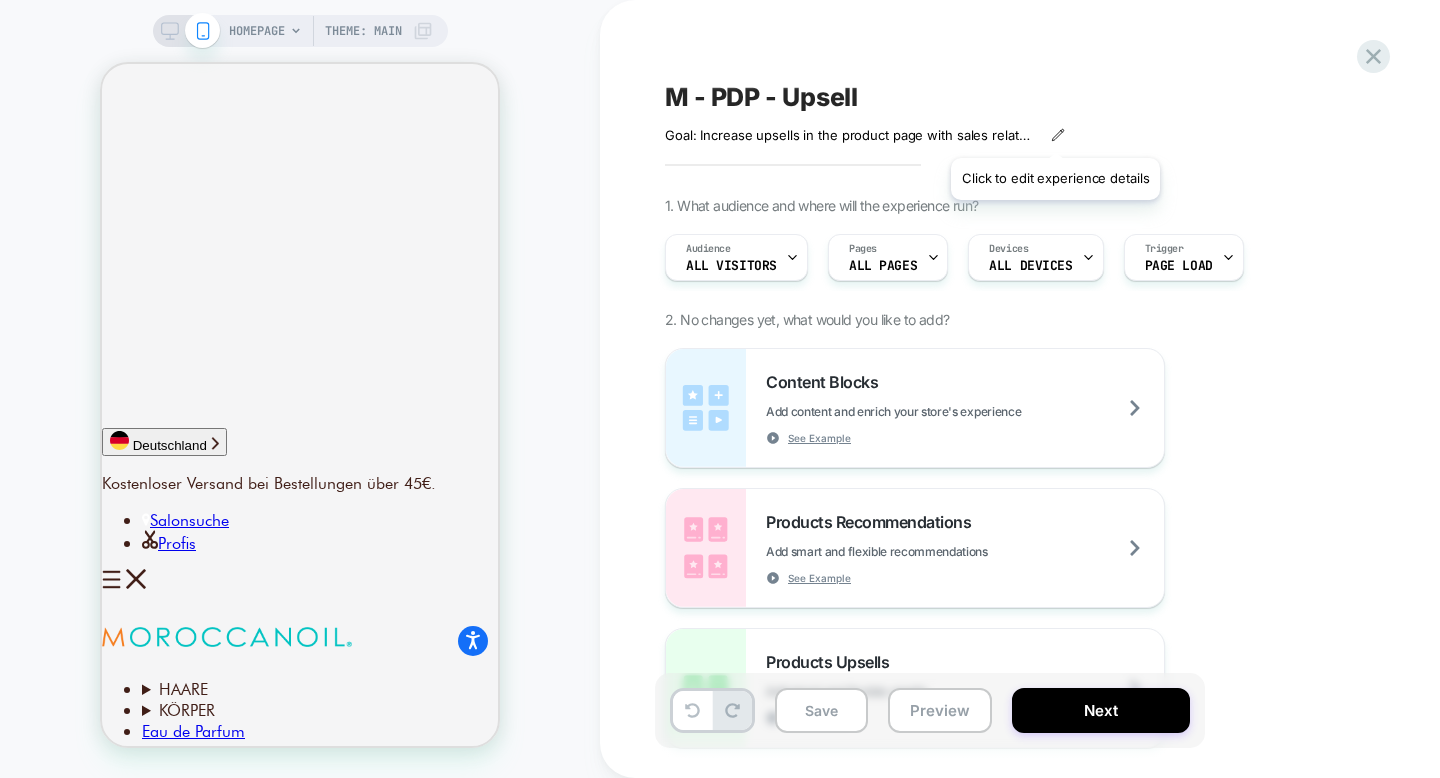 click 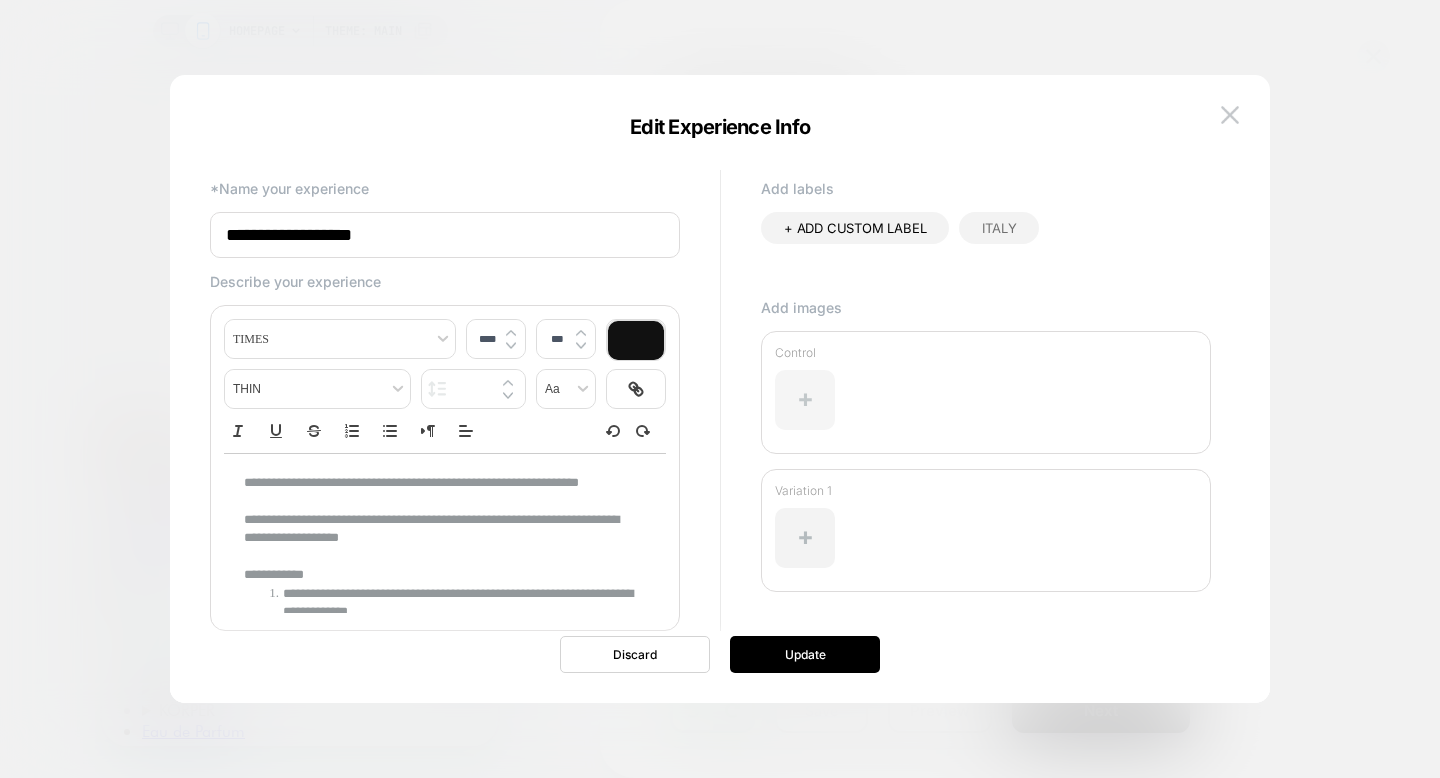 click at bounding box center (805, 400) 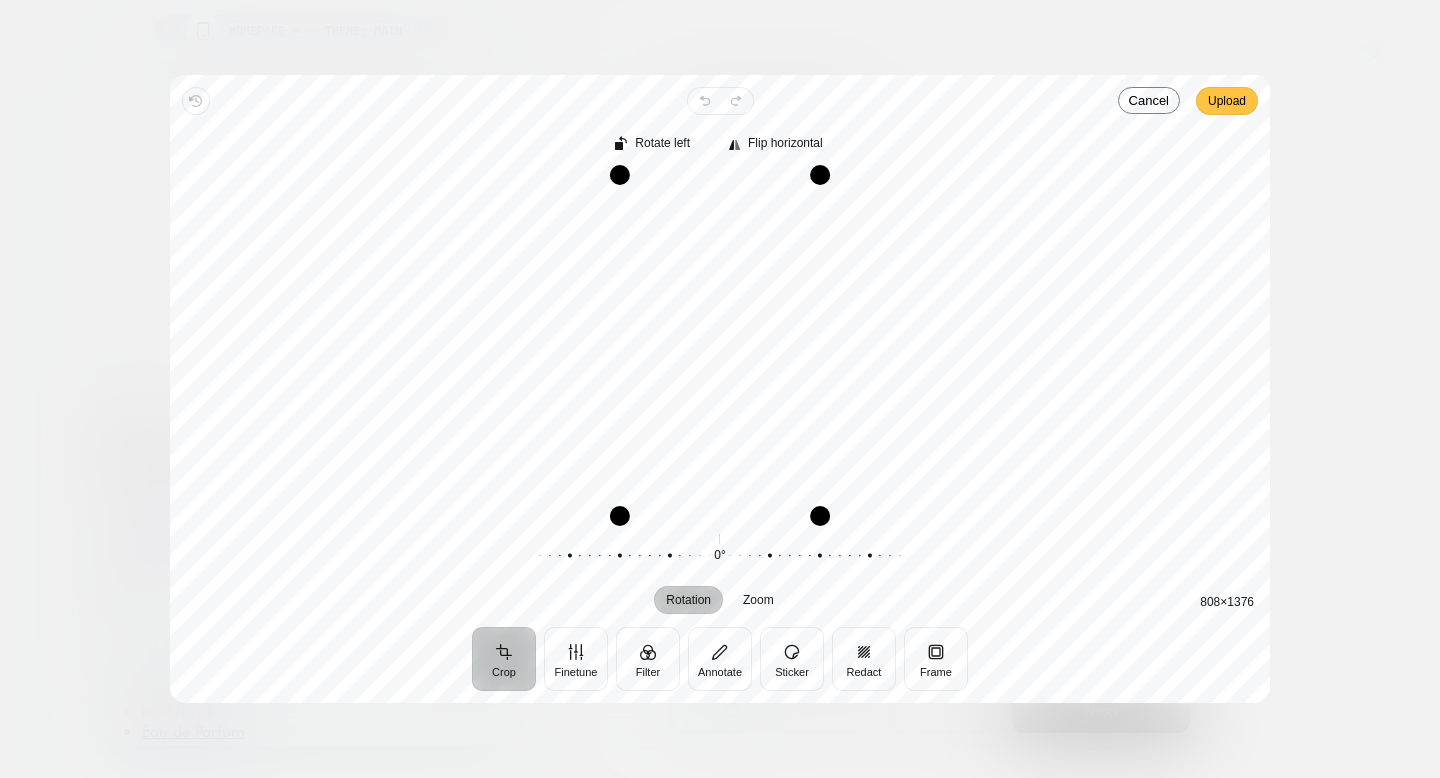 click on "Upload" at bounding box center (1227, 101) 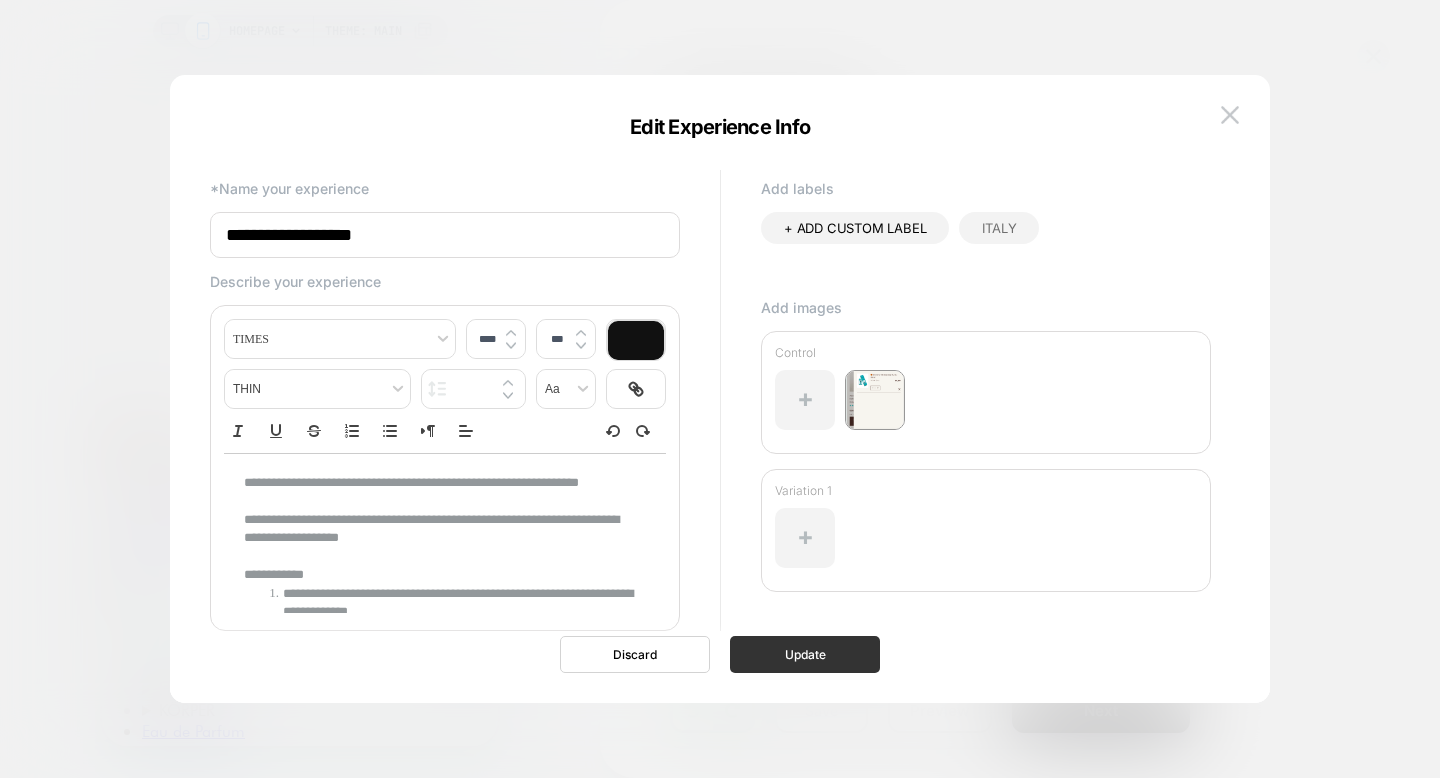 click on "Update" at bounding box center [805, 654] 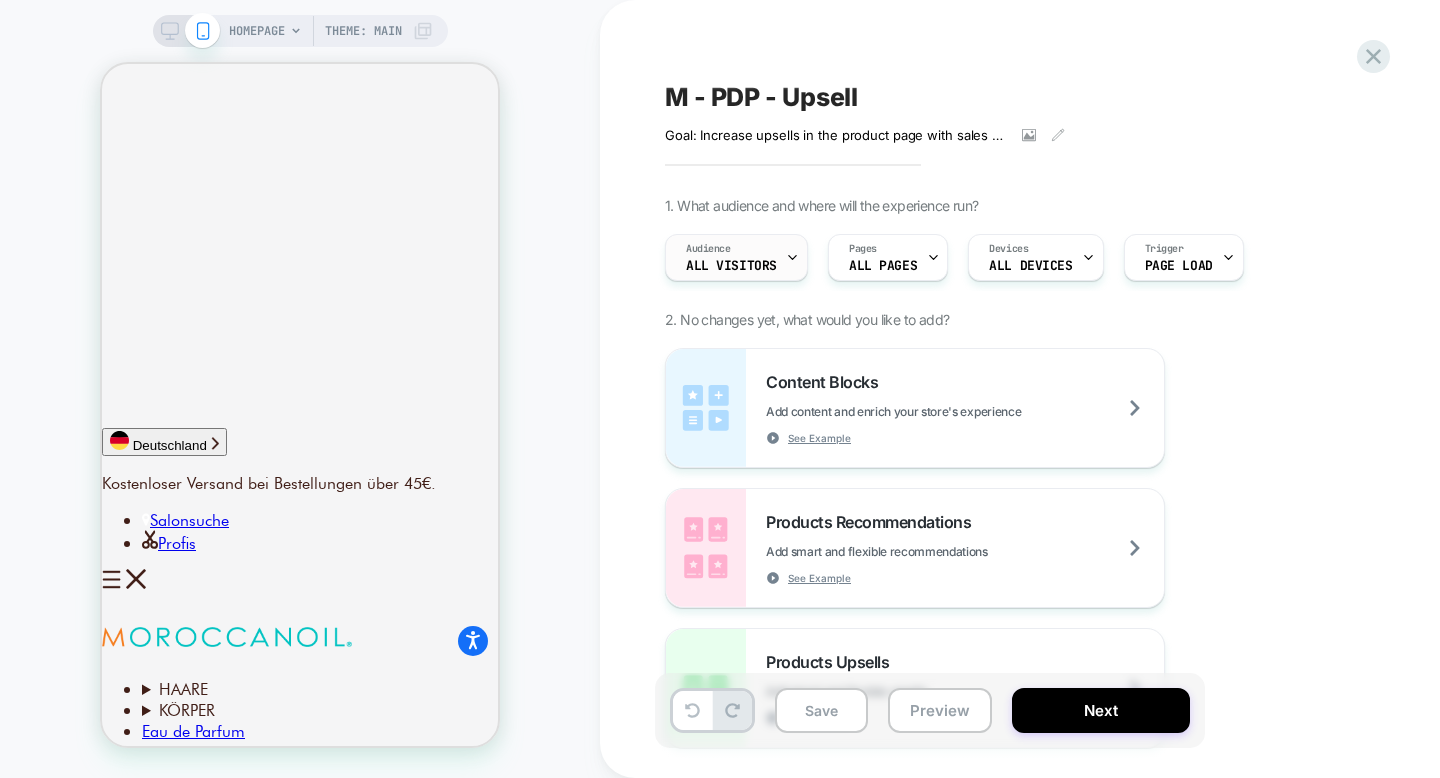 click on "Audience All Visitors" at bounding box center (731, 257) 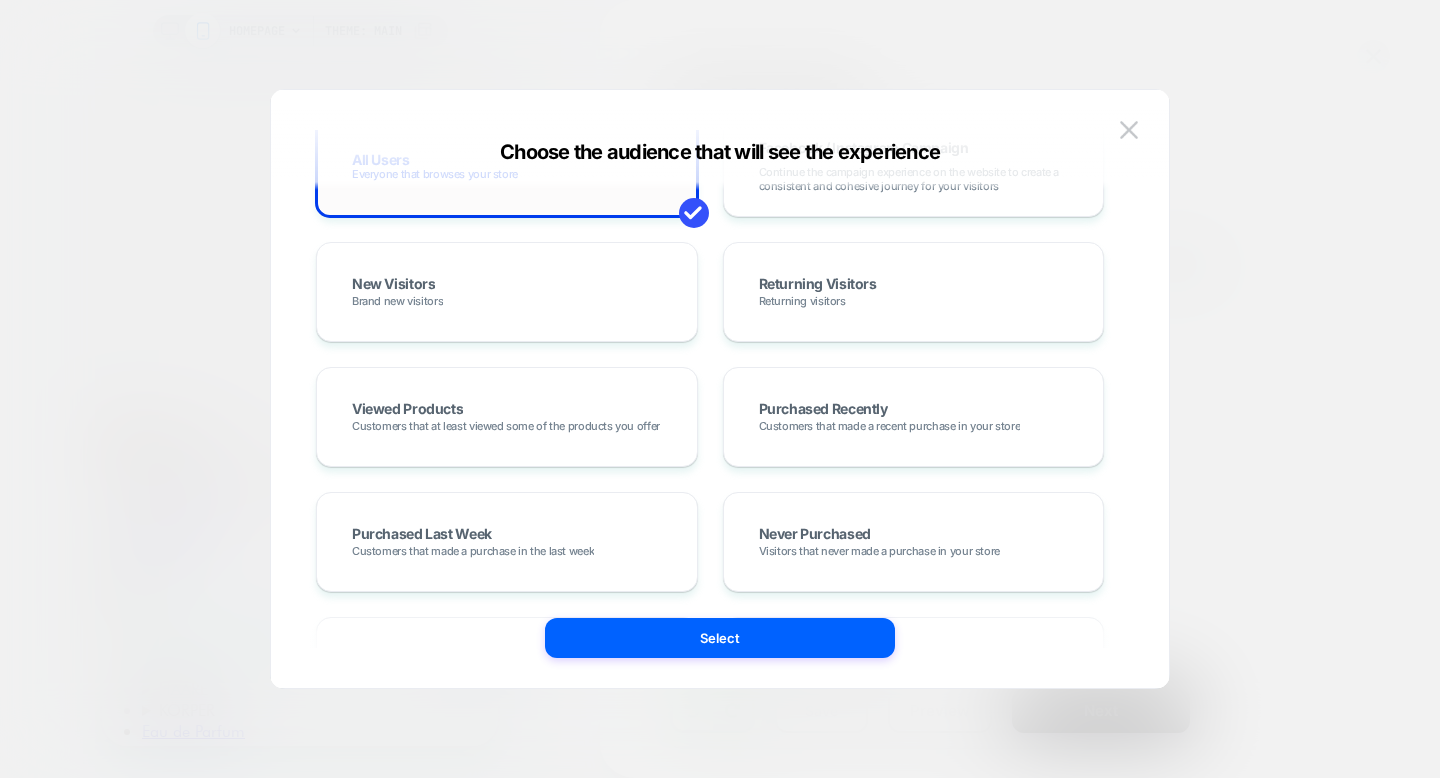 scroll, scrollTop: 231, scrollLeft: 0, axis: vertical 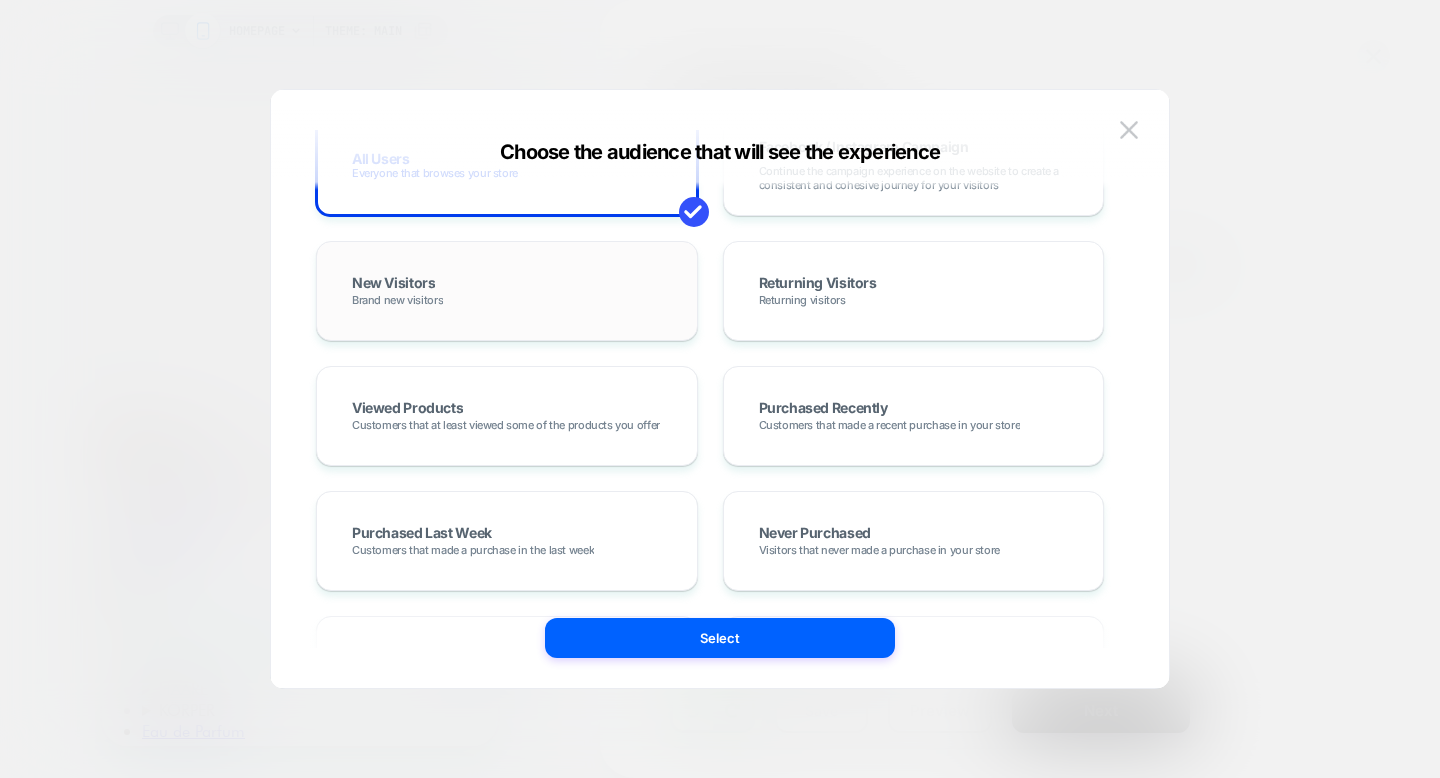 click on "New Visitors Brand new visitors" at bounding box center (507, 291) 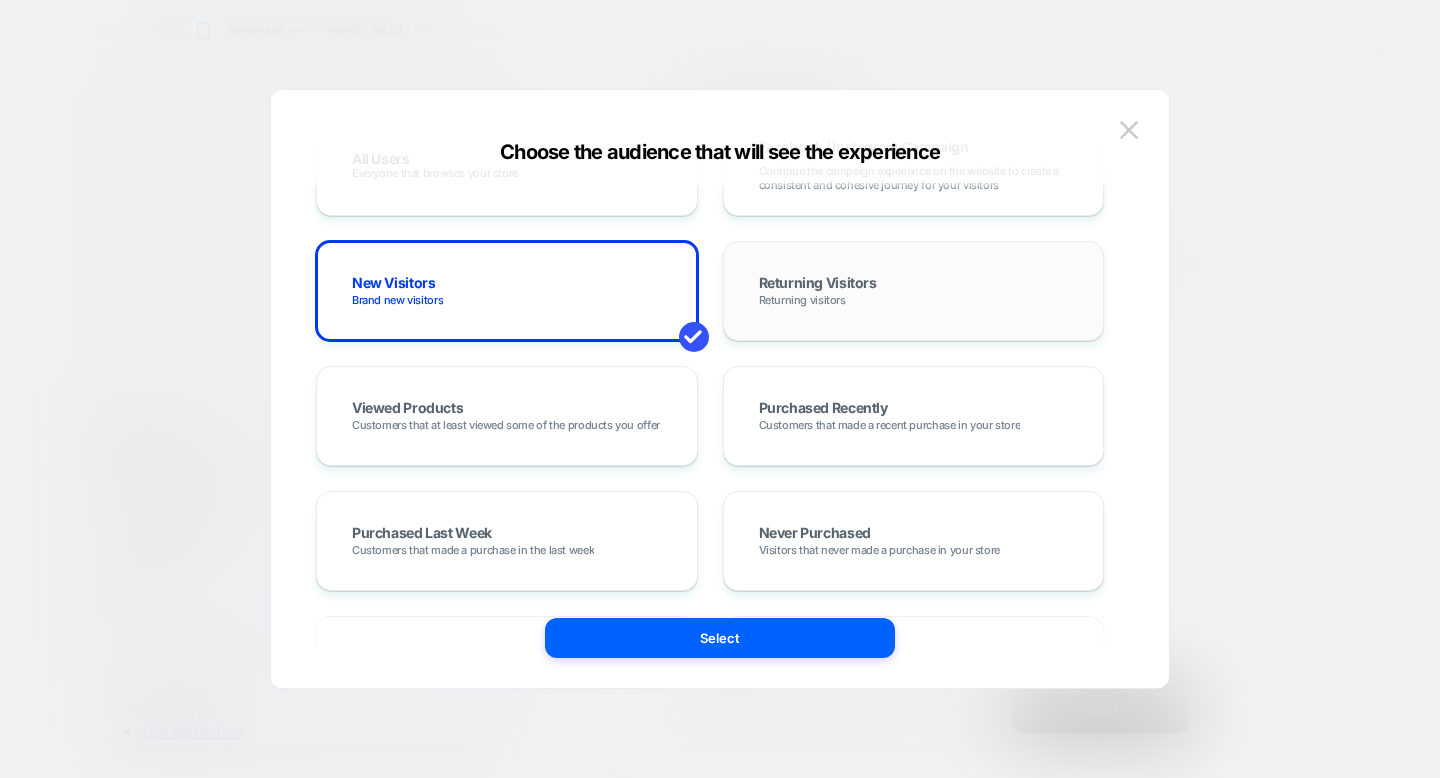 click on "Returning Visitors Returning visitors" at bounding box center [914, 291] 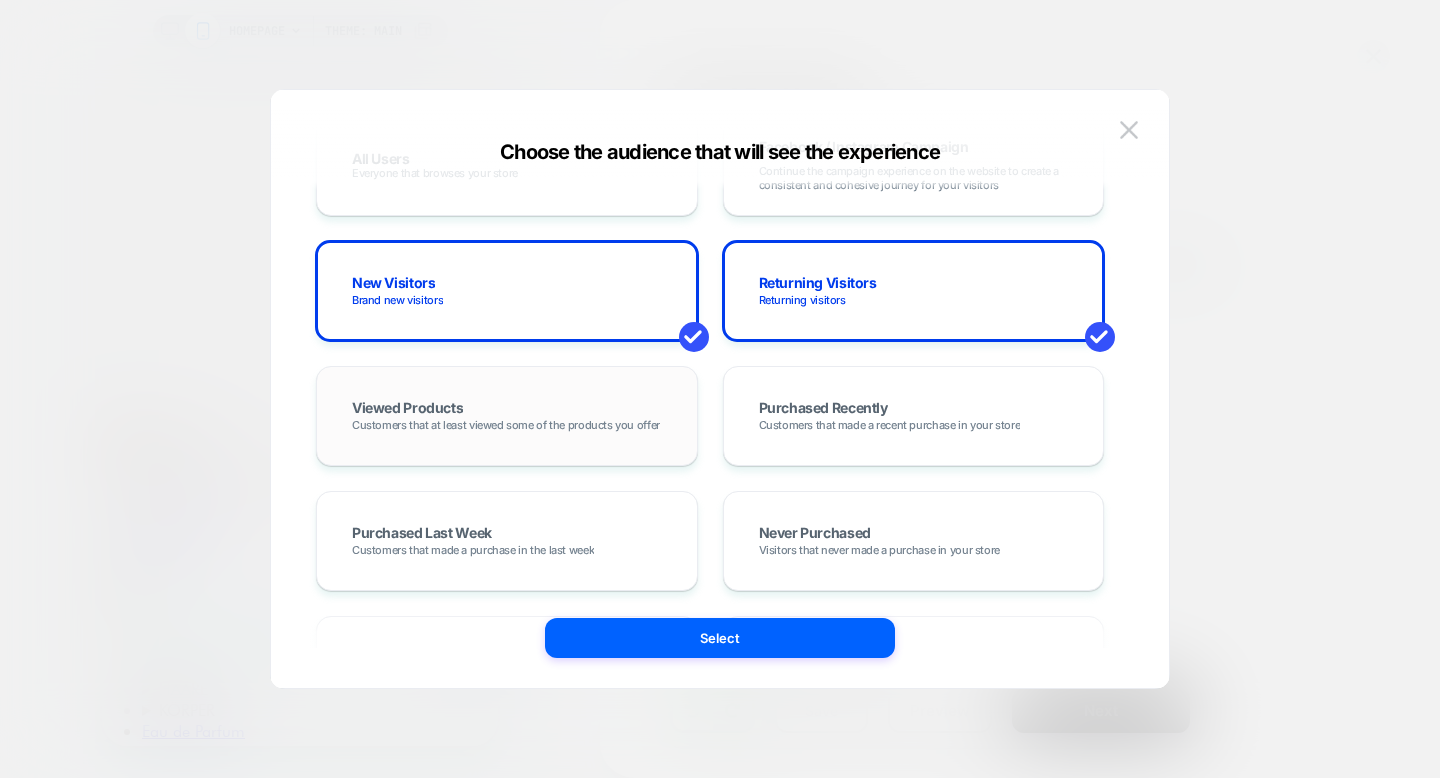 click on "Viewed Products Customers that at least viewed some of the products you offer" at bounding box center (507, 416) 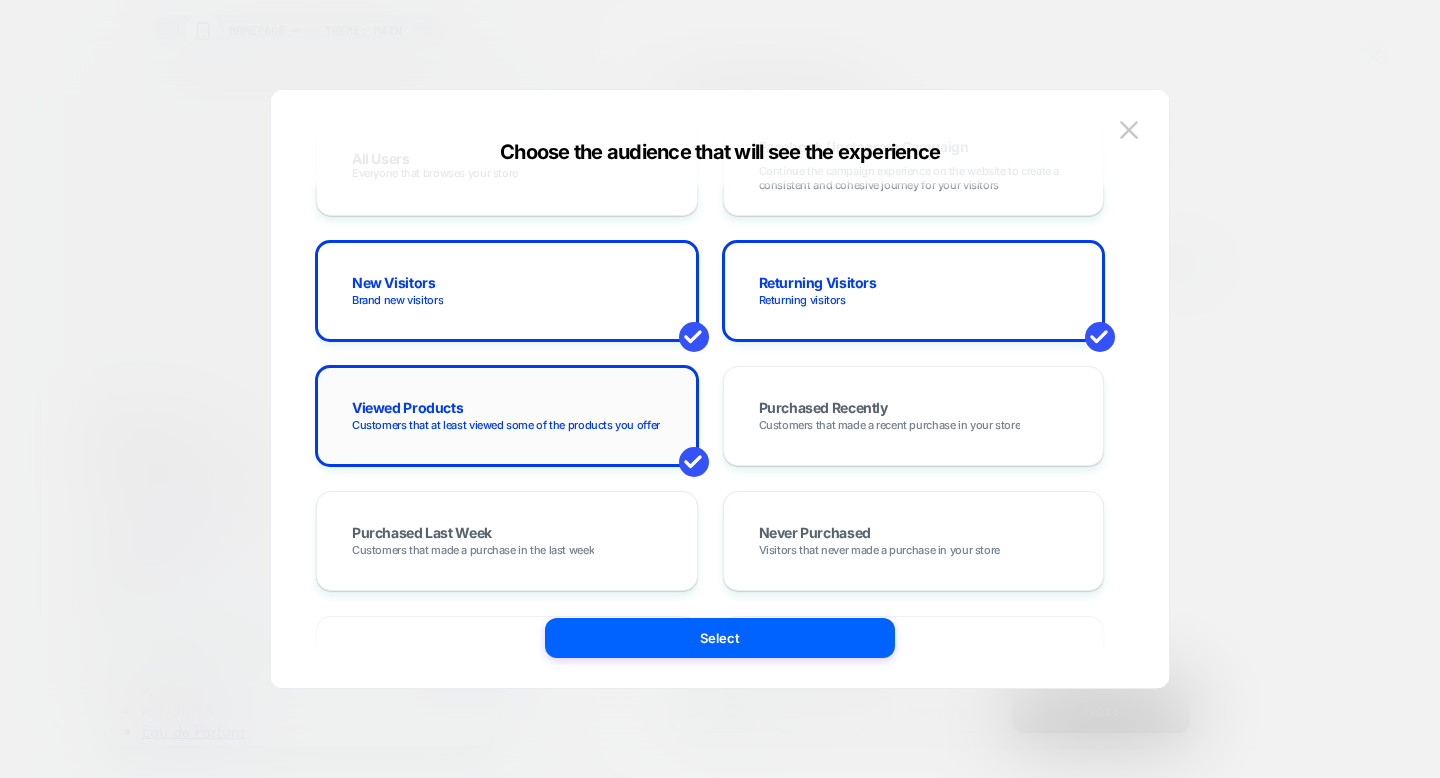 click on "Viewed Products Customers that at least viewed some of the products you offer" at bounding box center (507, 416) 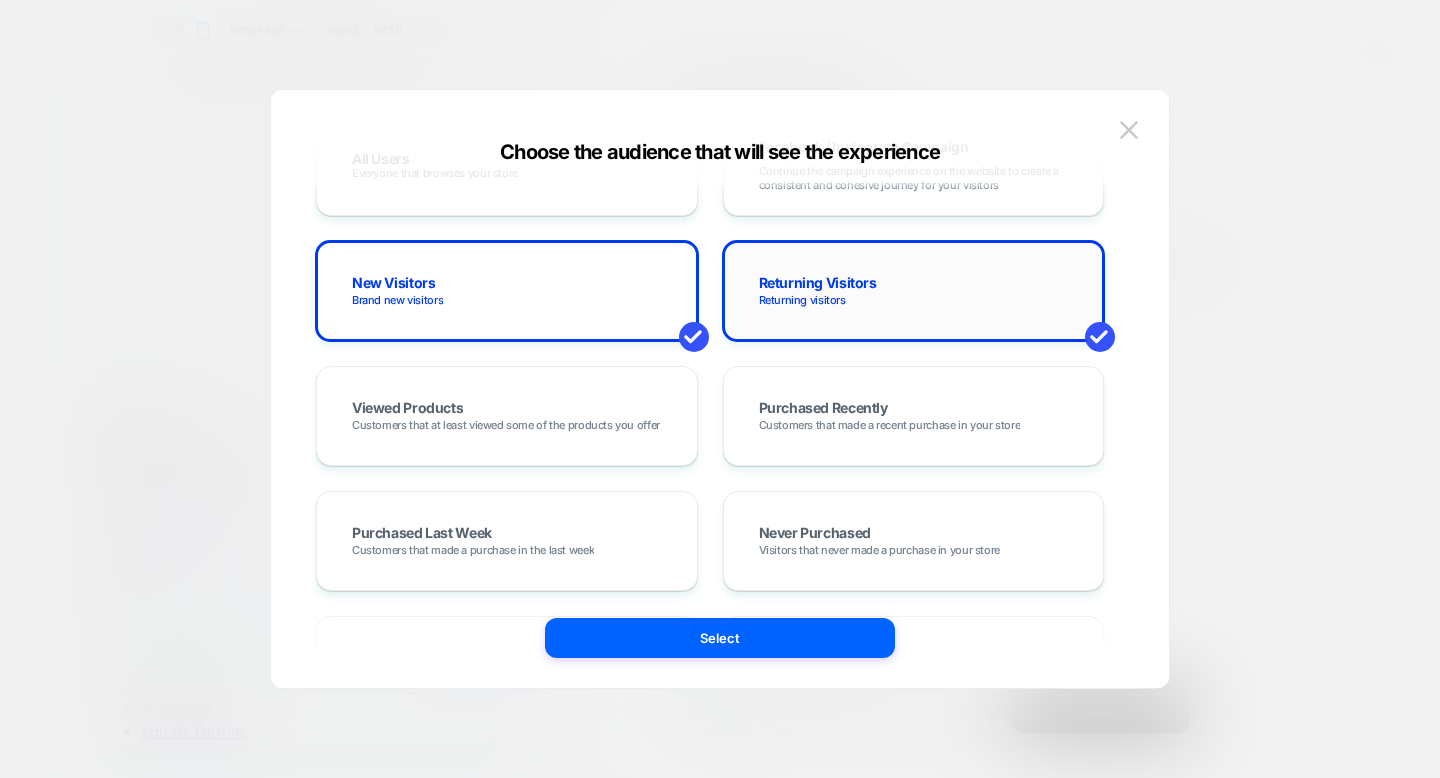 click on "Returning Visitors Returning visitors" at bounding box center (914, 291) 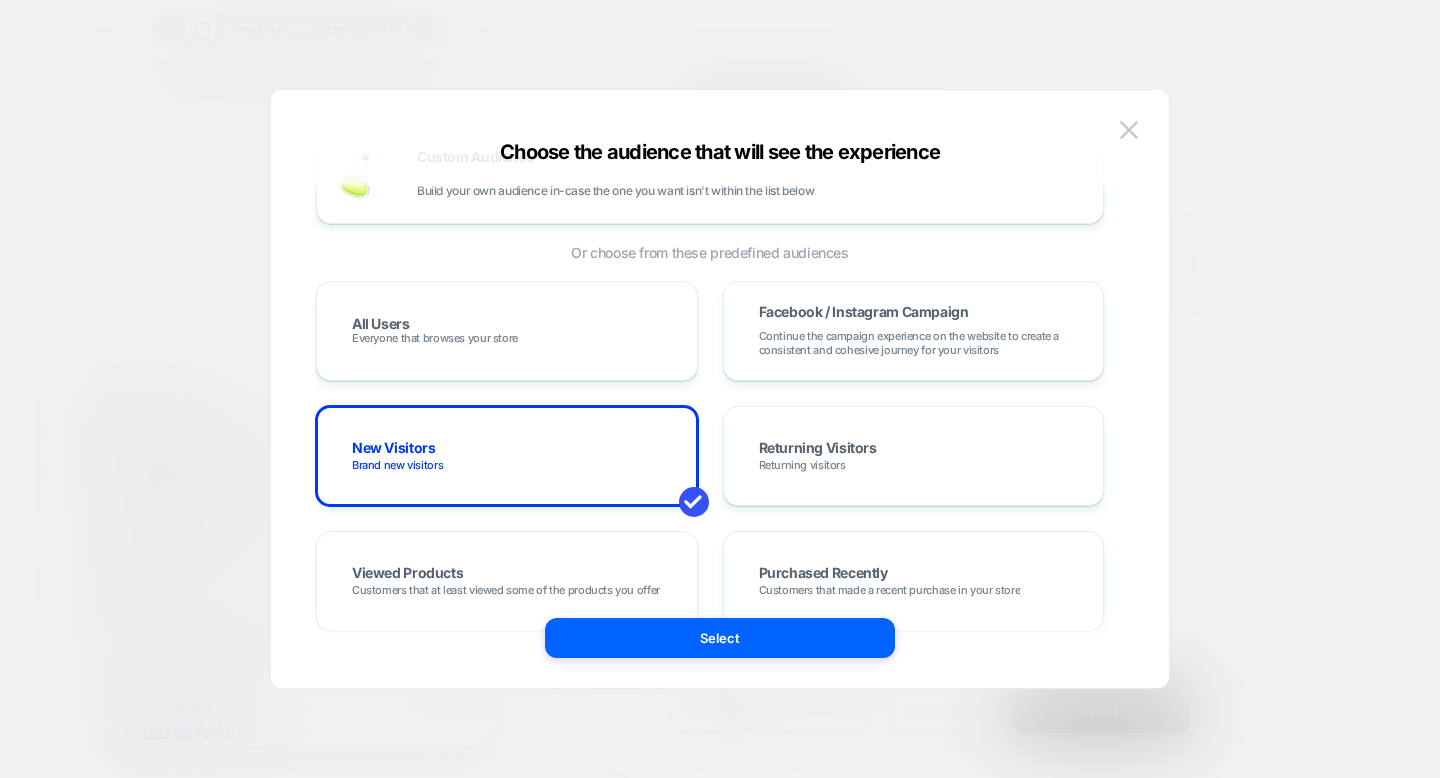 scroll, scrollTop: 78, scrollLeft: 0, axis: vertical 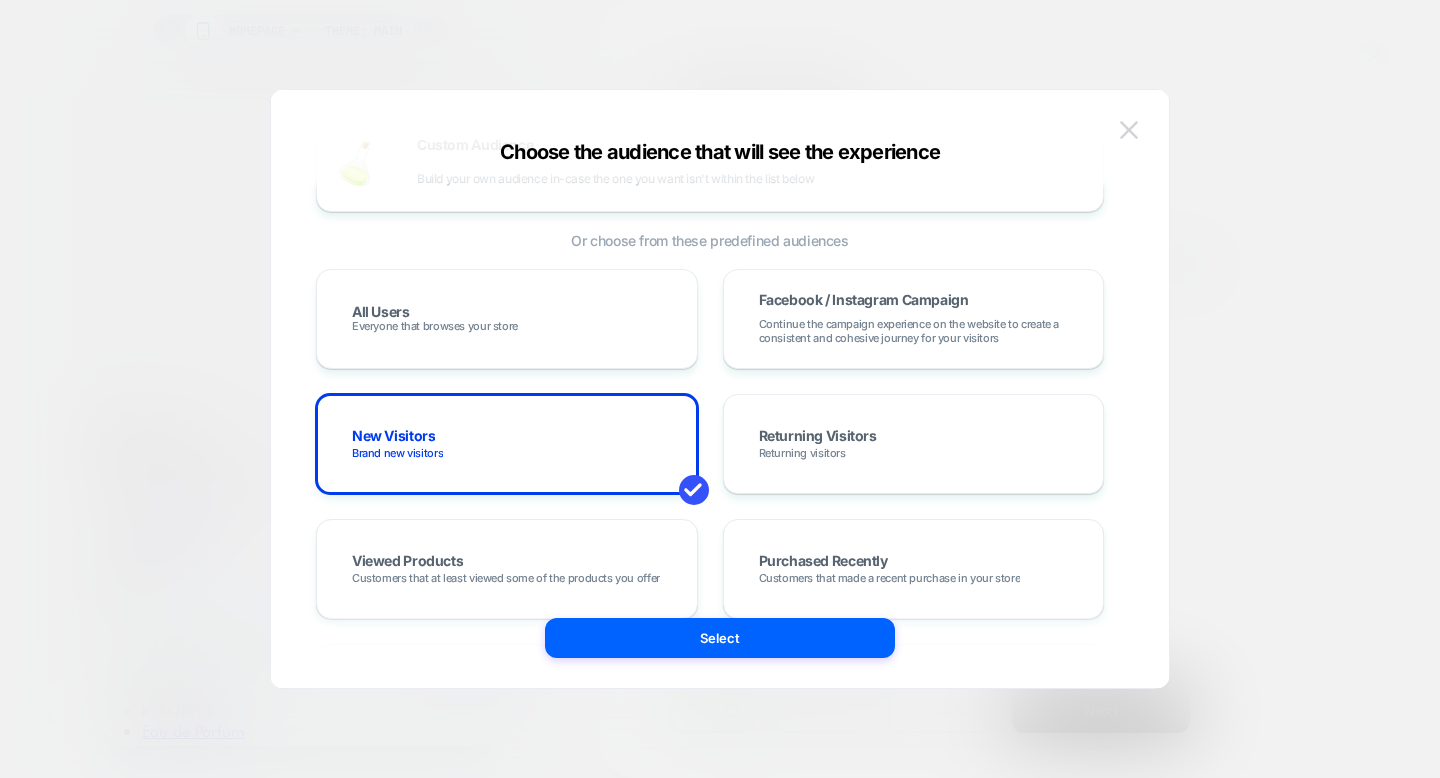 click at bounding box center (1129, 130) 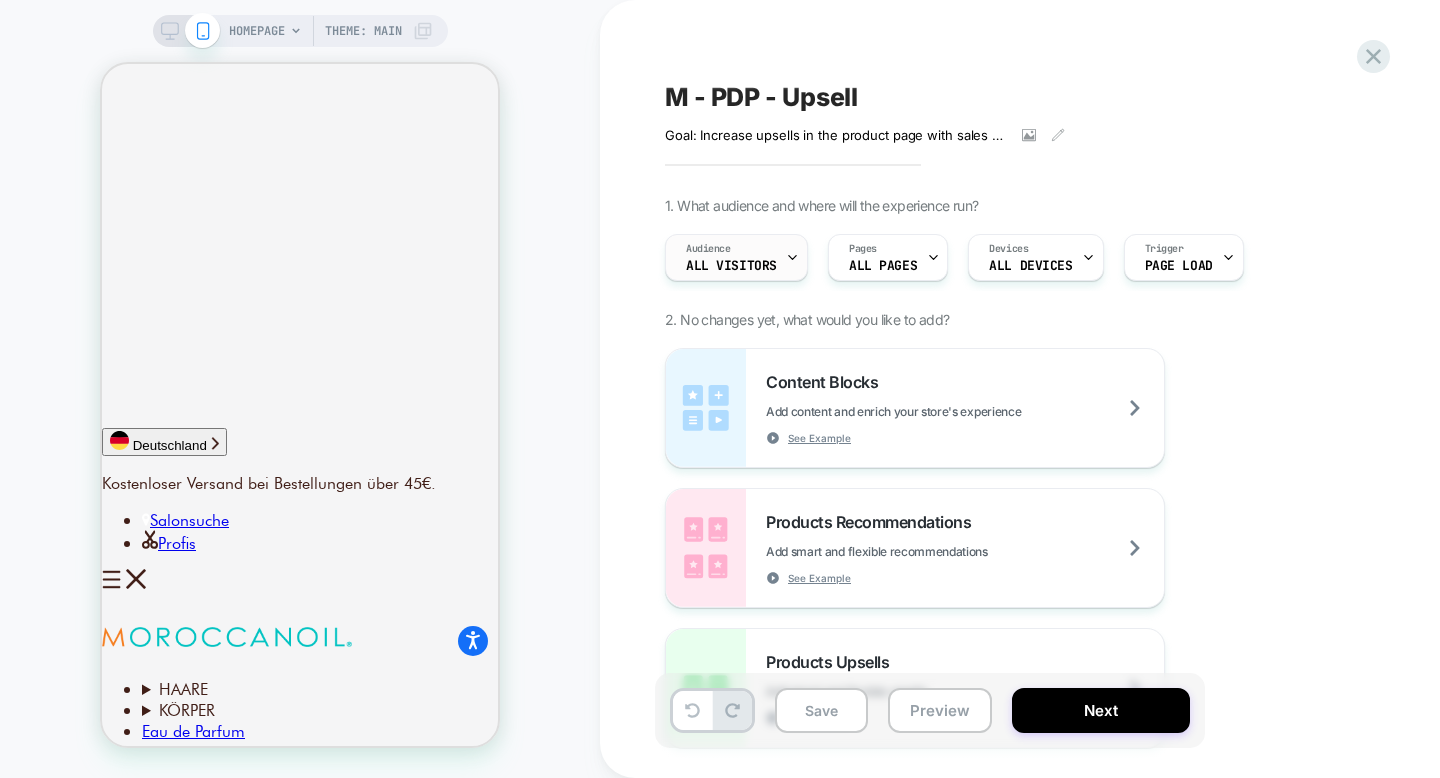 click on "Audience All Visitors" at bounding box center [731, 257] 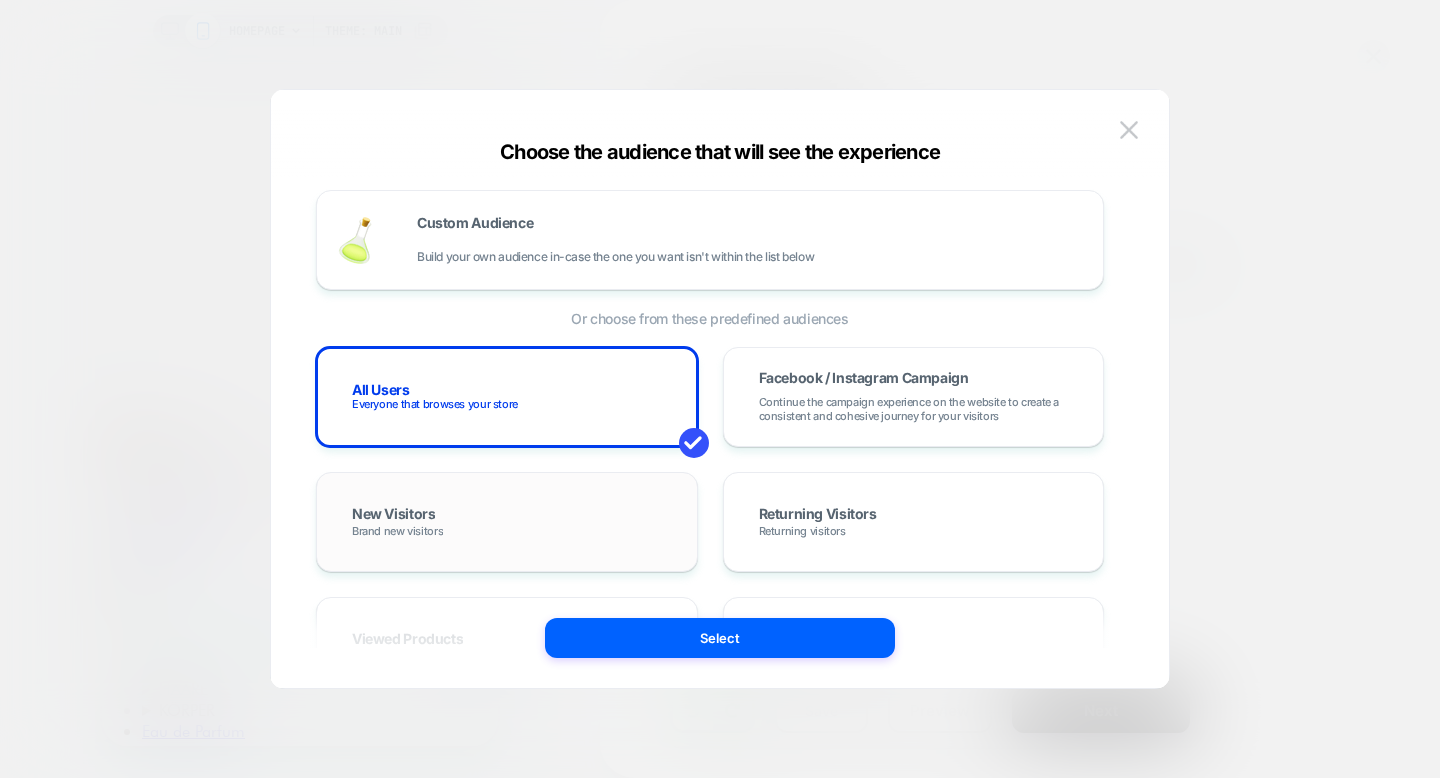 click on "New Visitors Brand new visitors" at bounding box center [507, 522] 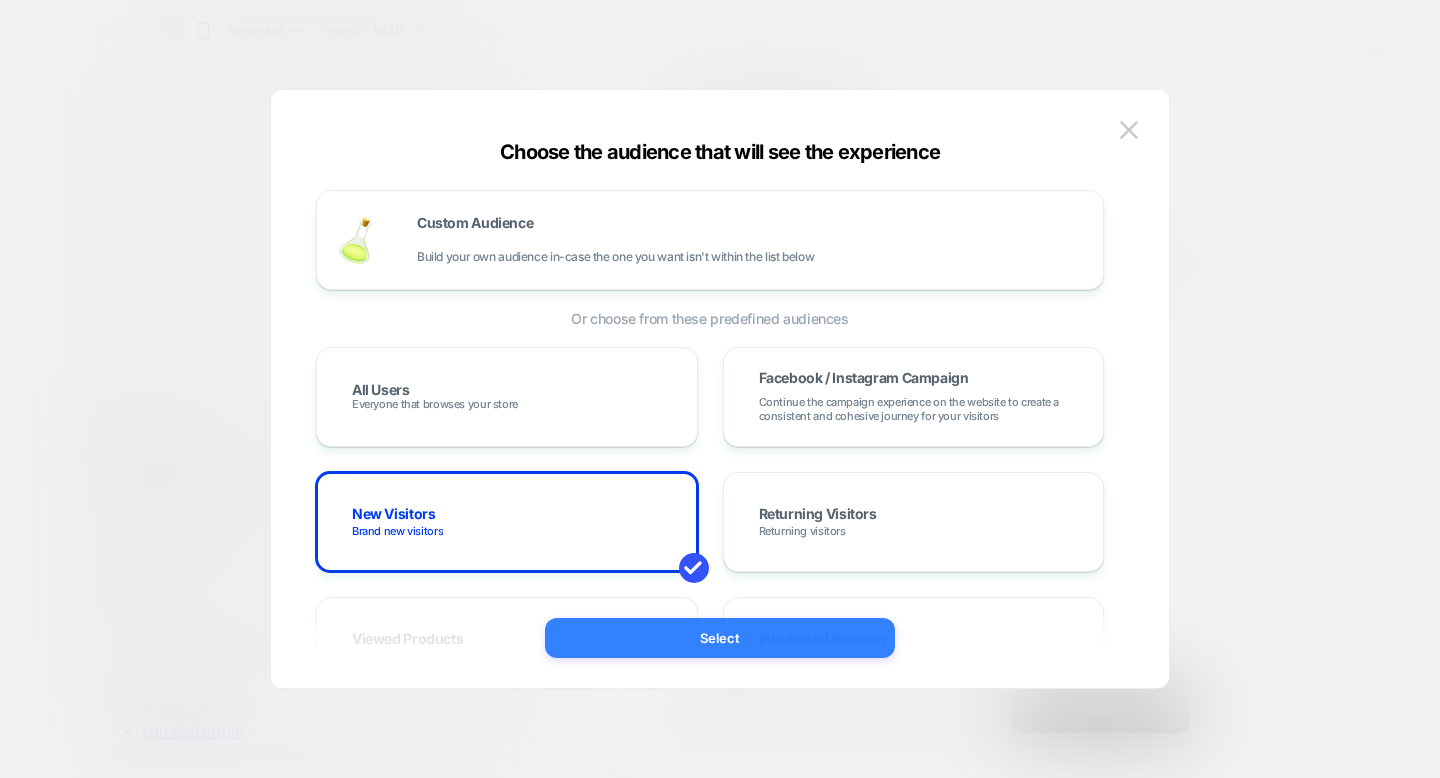 click on "Select" at bounding box center (720, 638) 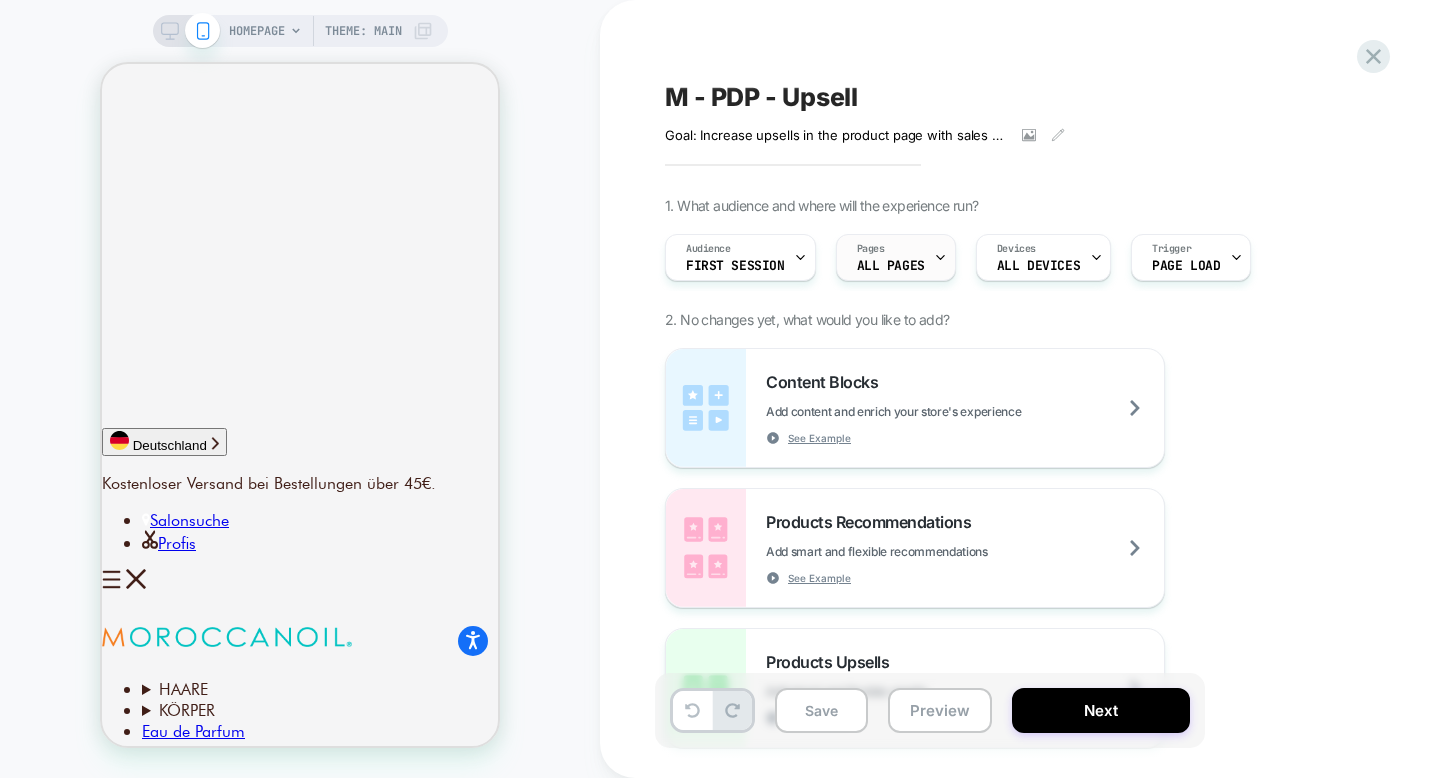 click on "Pages ALL PAGES" at bounding box center (891, 257) 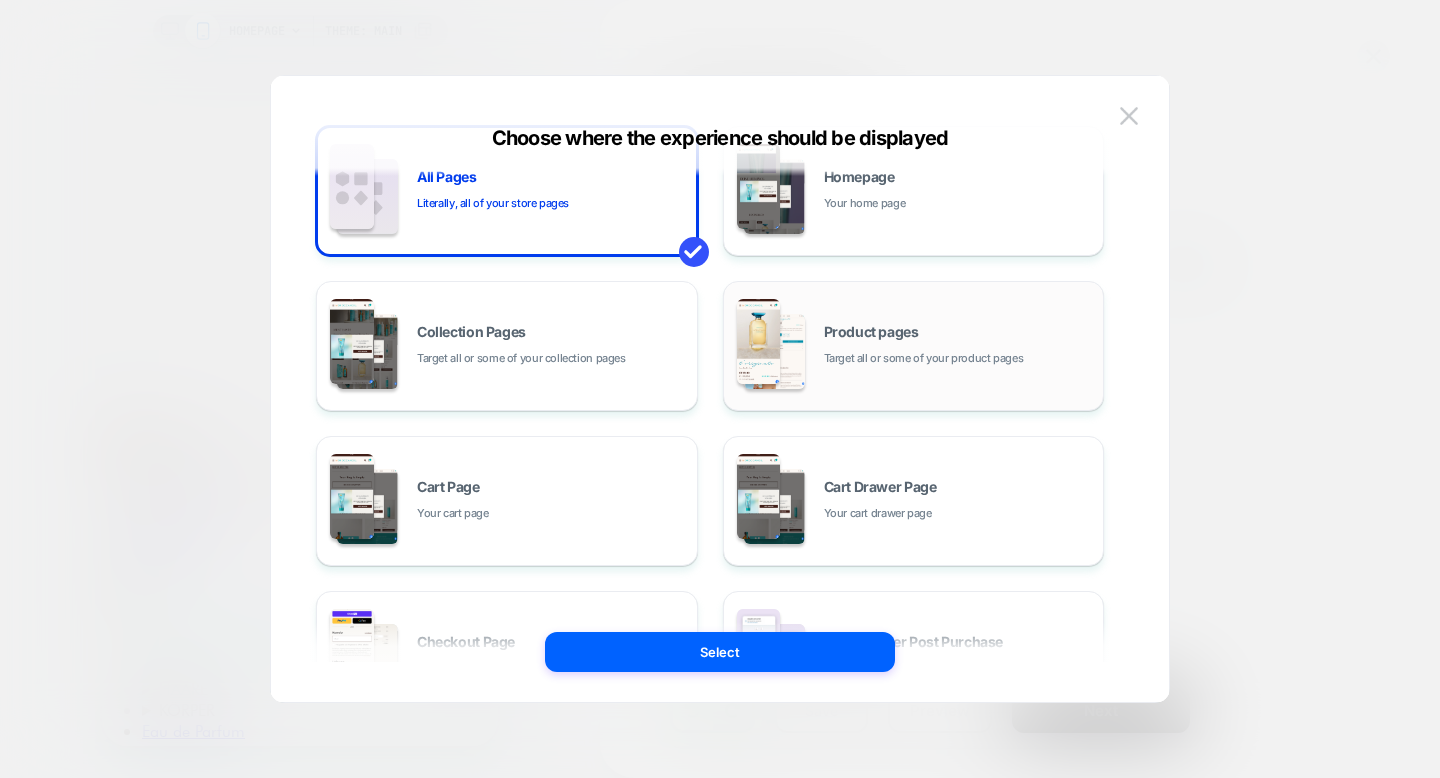 scroll, scrollTop: 45, scrollLeft: 0, axis: vertical 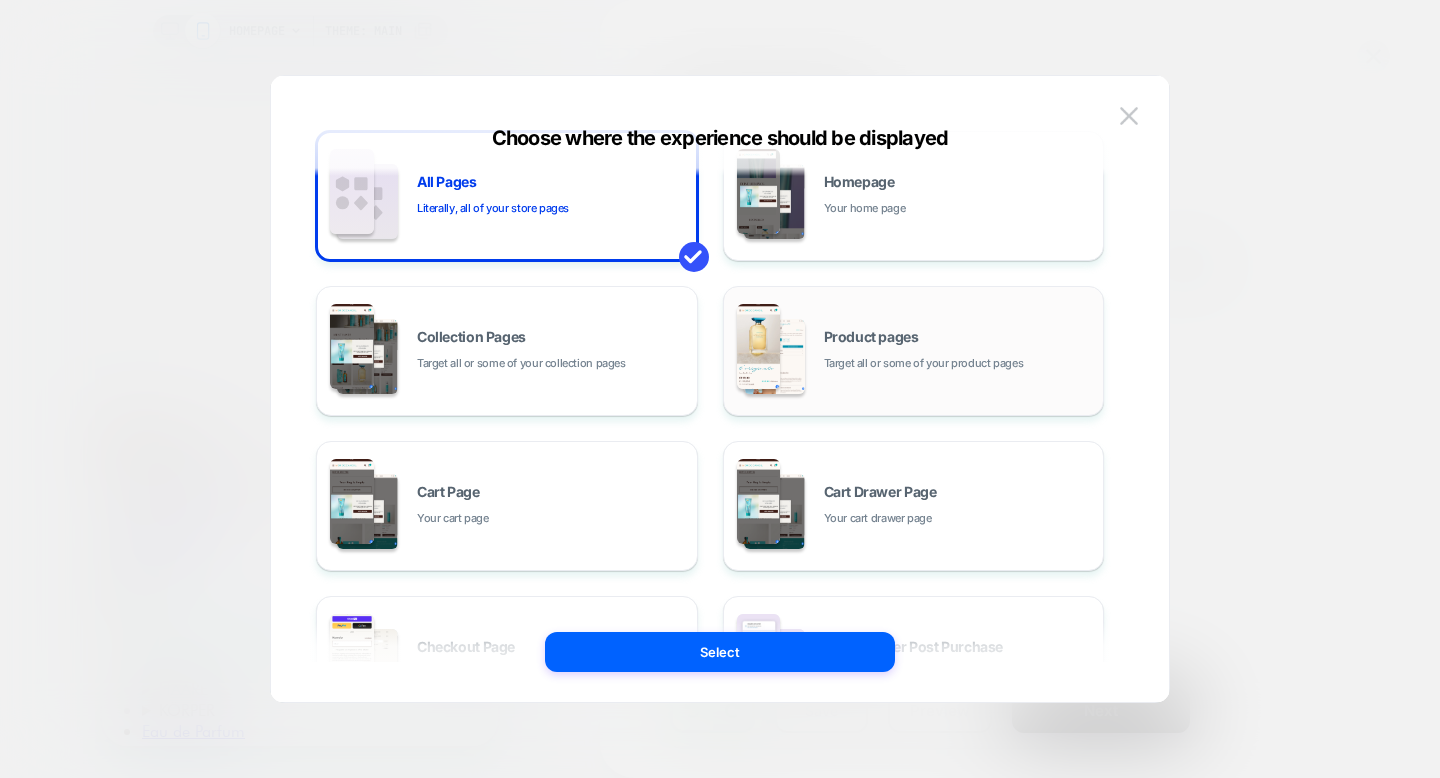click on "Product pages Target all or some of your product pages" at bounding box center [959, 351] 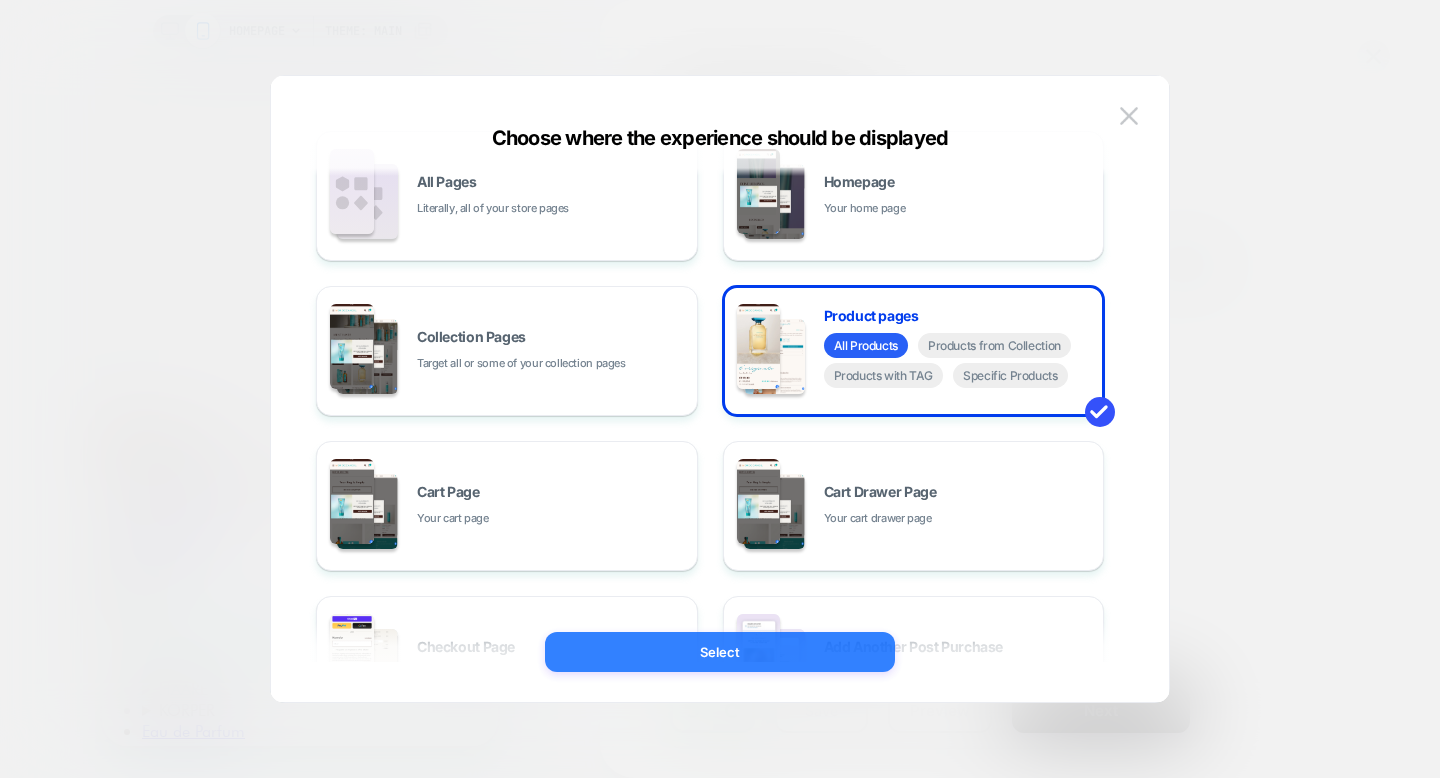 click on "Select" at bounding box center [720, 652] 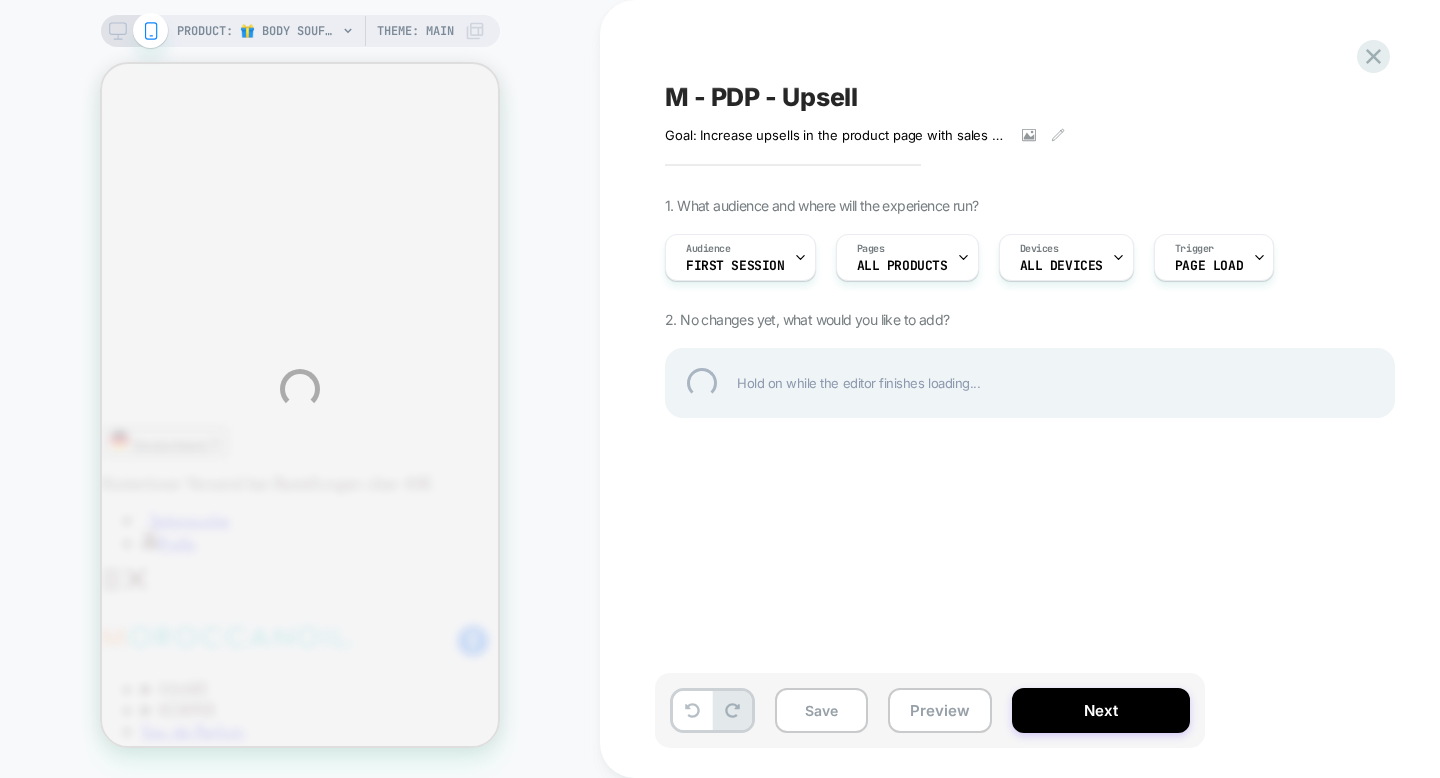 click on "PRODUCT: 🎁 Body Soufflé-20ml [souffle sample 20 ml] PRODUCT: 🎁 Body Soufflé-20ml [souffle sample 20 ml] Theme: MAIN M - PDP - Upsell Goal: Increase upsells in the product page with sales related items Hypotheses: Product upsells aren't converting because of a lack of upsell in the product page. Predictions: If we add upsells in the product page it will increase conversion/ checkout amount. Click to view images Click to edit experience details Goal: Increase upsells in the product page with sales related itemsHypotheses: Product upsells aren't converting because of a lack of upsell in the product page.Predictions:If we add upsells in the product page it will increase conversion/ checkout amount. 1. What audience and where will the experience run? Audience First Session Pages ALL PRODUCTS Devices ALL DEVICES Trigger Page Load 2. No changes yet, what would you like to add? Hold on while the editor finishes loading... Save Preview Next" at bounding box center [720, 389] 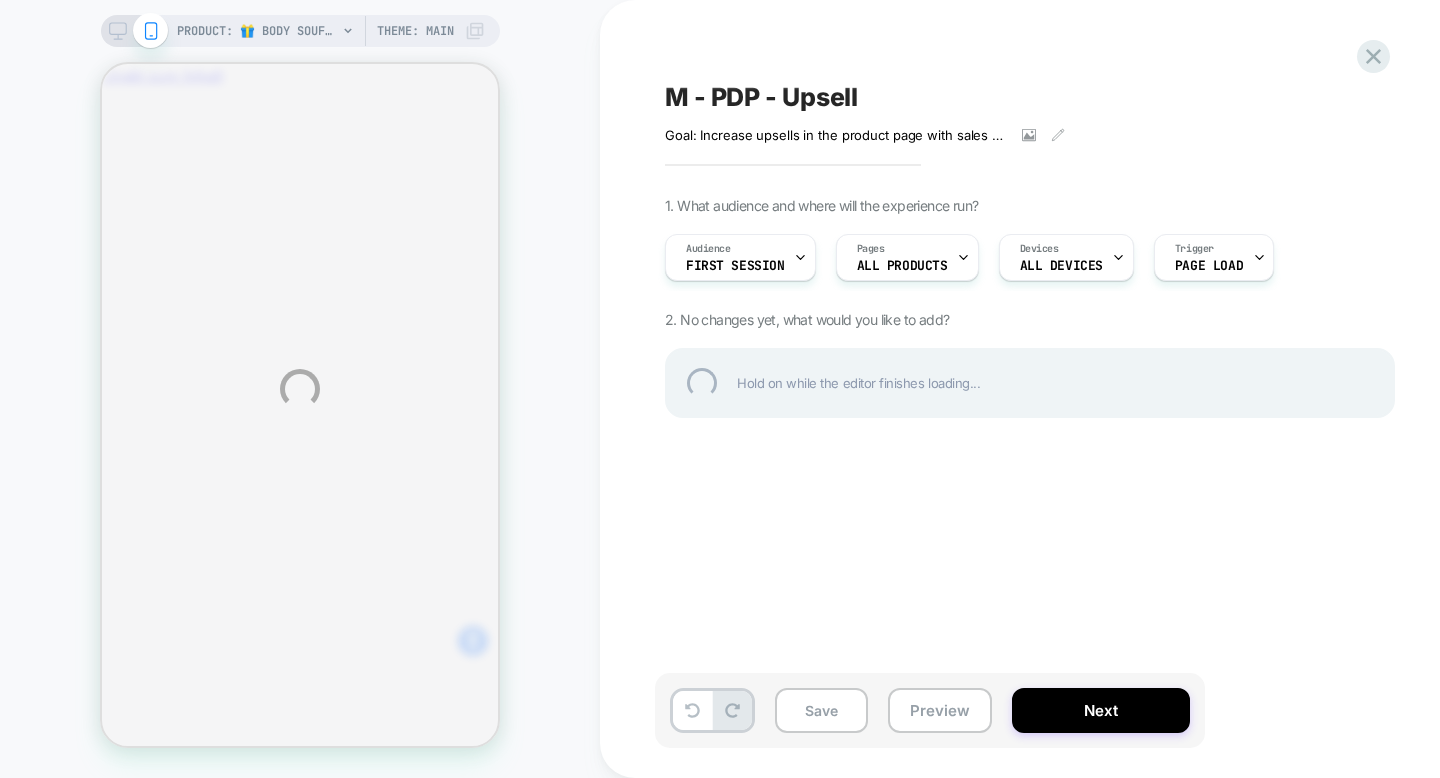 scroll, scrollTop: 302, scrollLeft: 0, axis: vertical 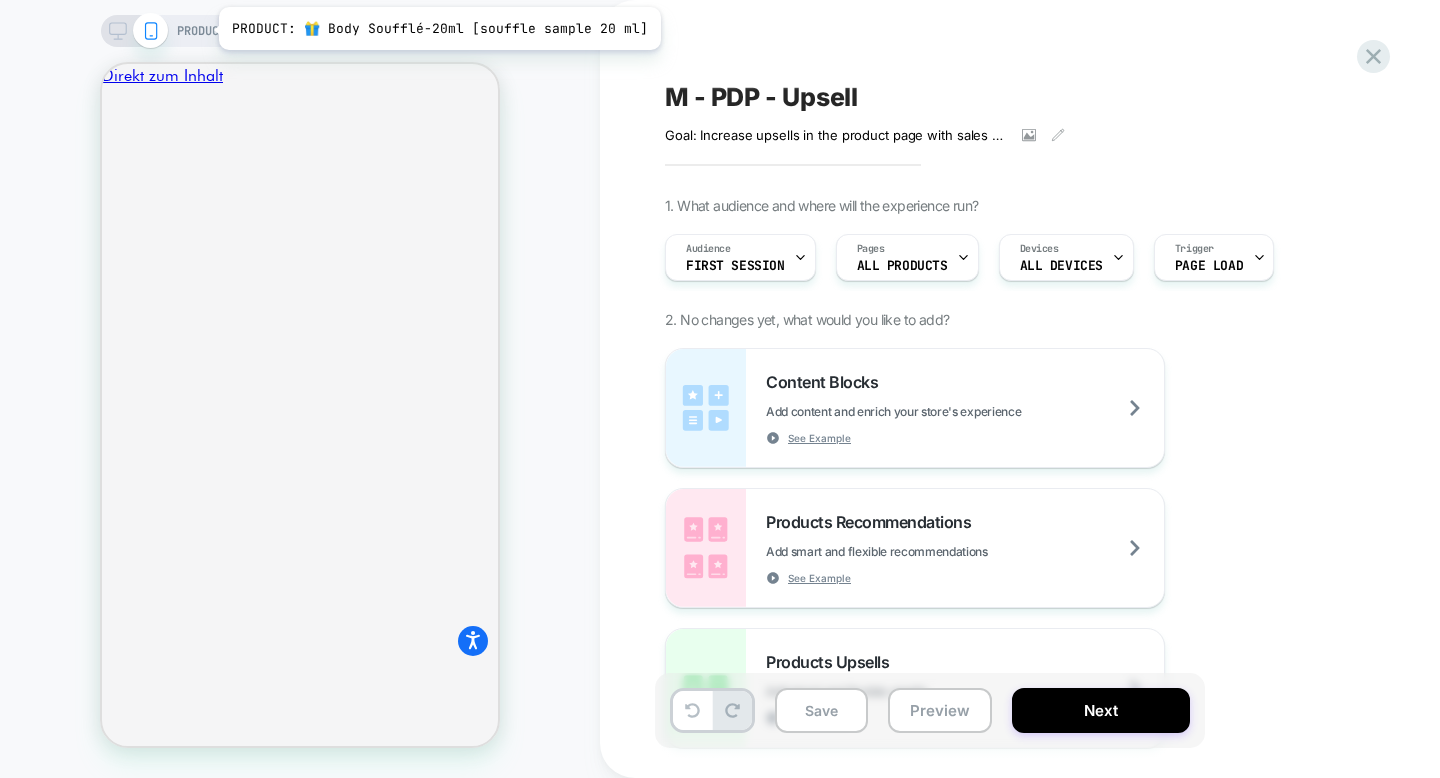 click on "PRODUCT: 🎁 Body Soufflé-20ml [souffle sample 20 ml]" at bounding box center [257, 31] 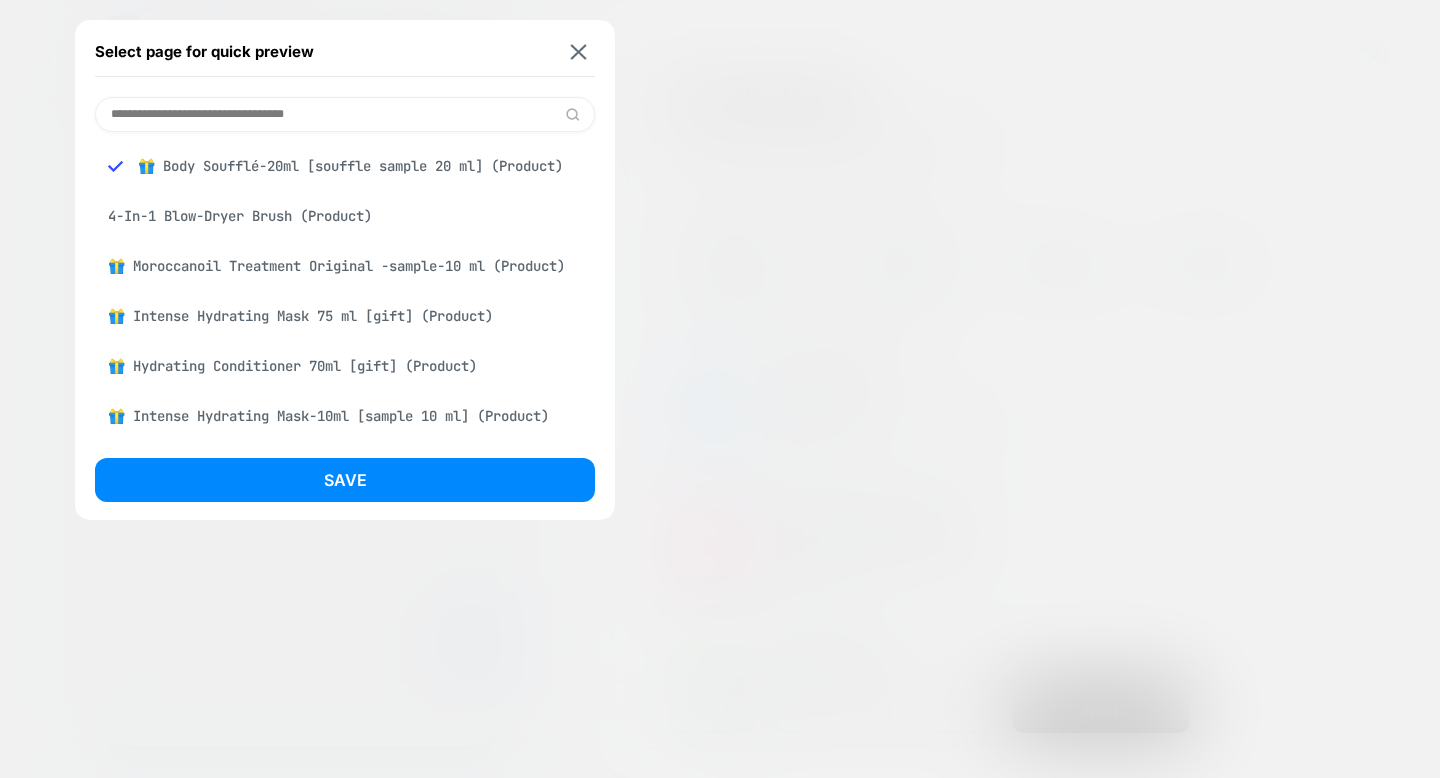 click at bounding box center (345, 114) 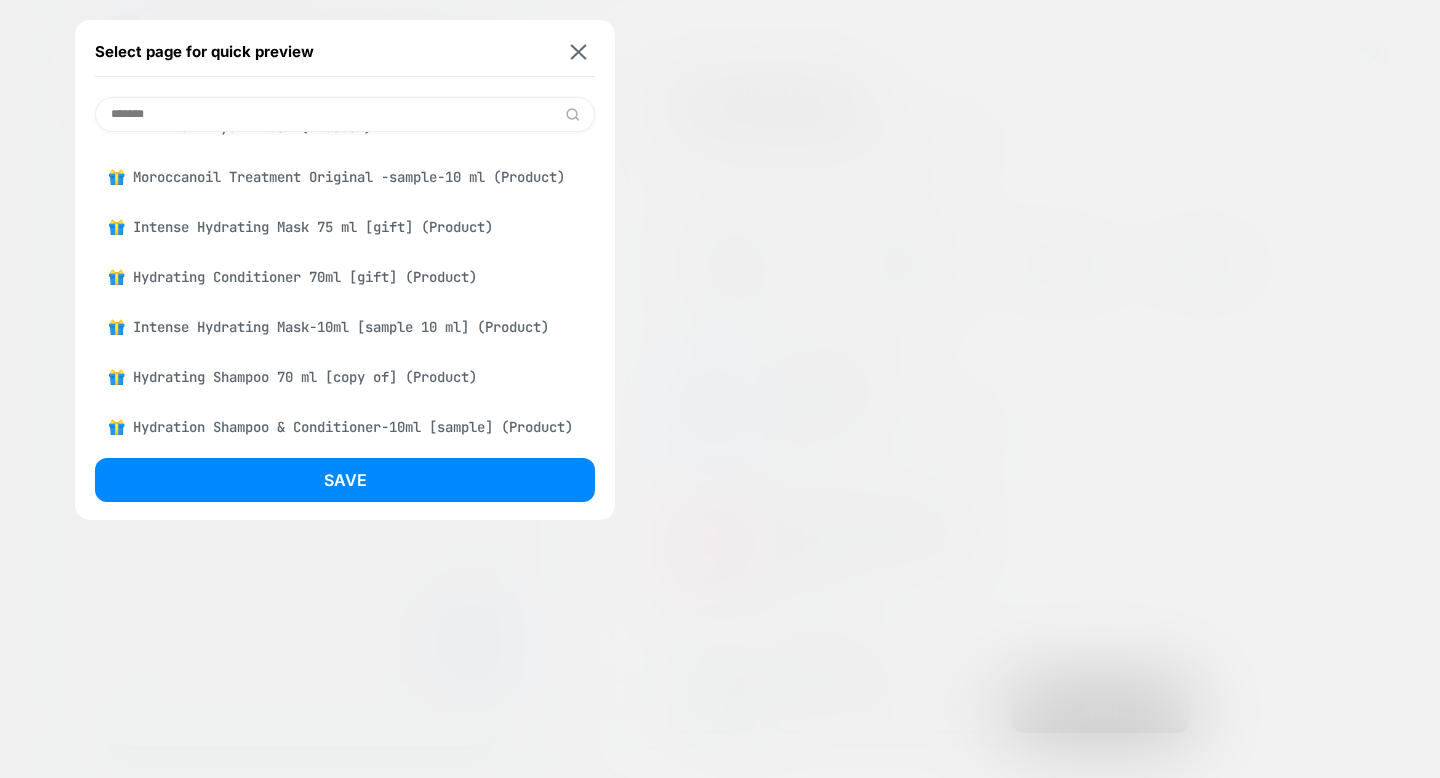 scroll, scrollTop: 91, scrollLeft: 0, axis: vertical 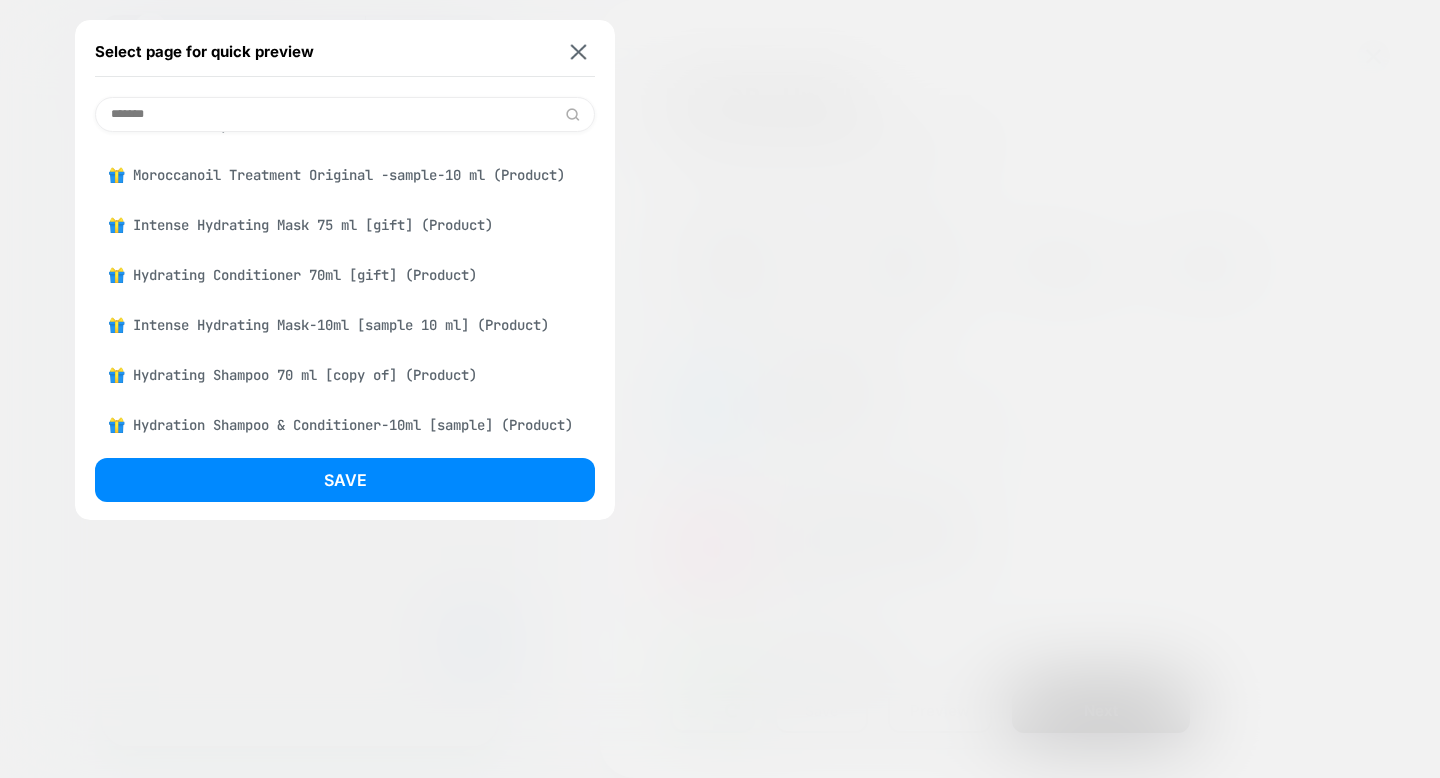 type on "*******" 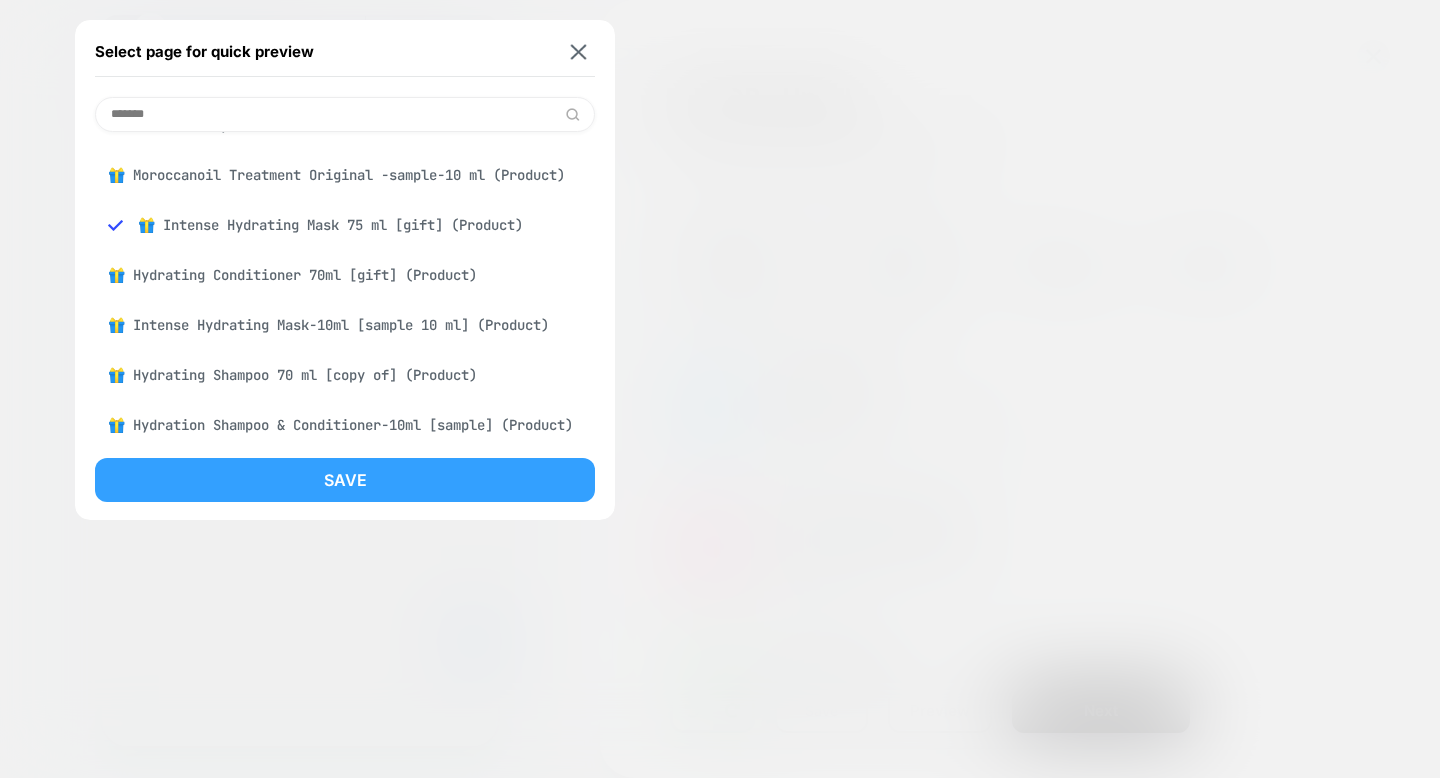 click on "Save" at bounding box center (345, 480) 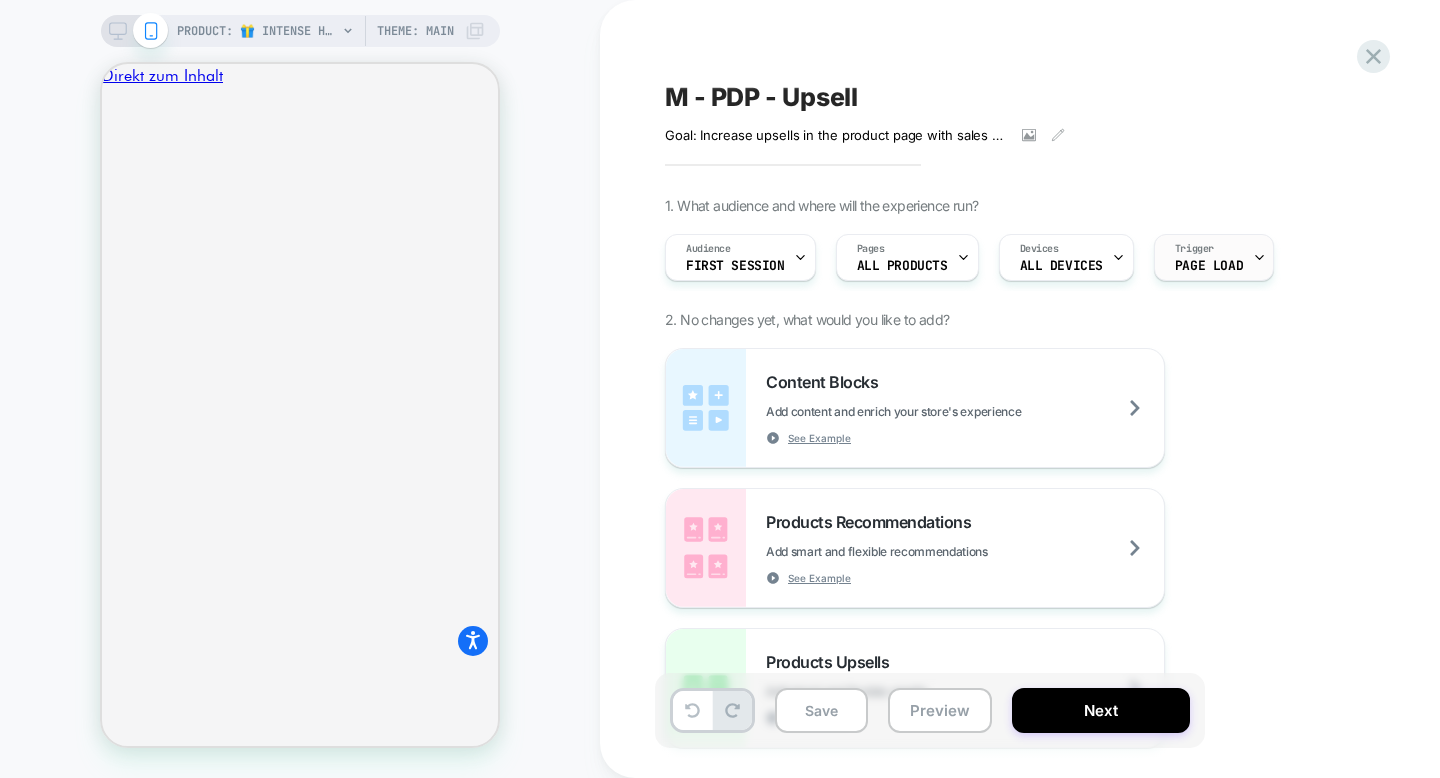 click on "Trigger Page Load" at bounding box center (1209, 257) 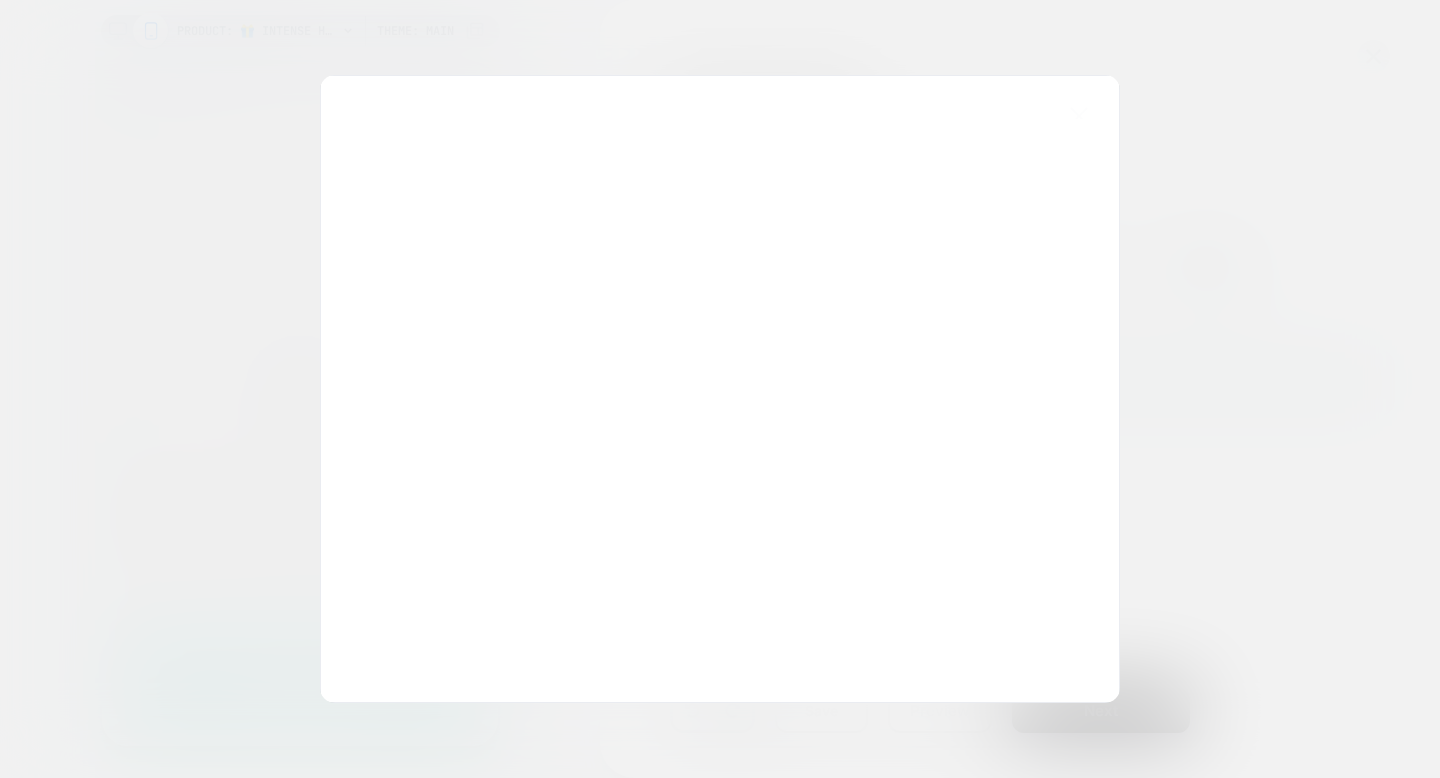 scroll, scrollTop: 0, scrollLeft: 0, axis: both 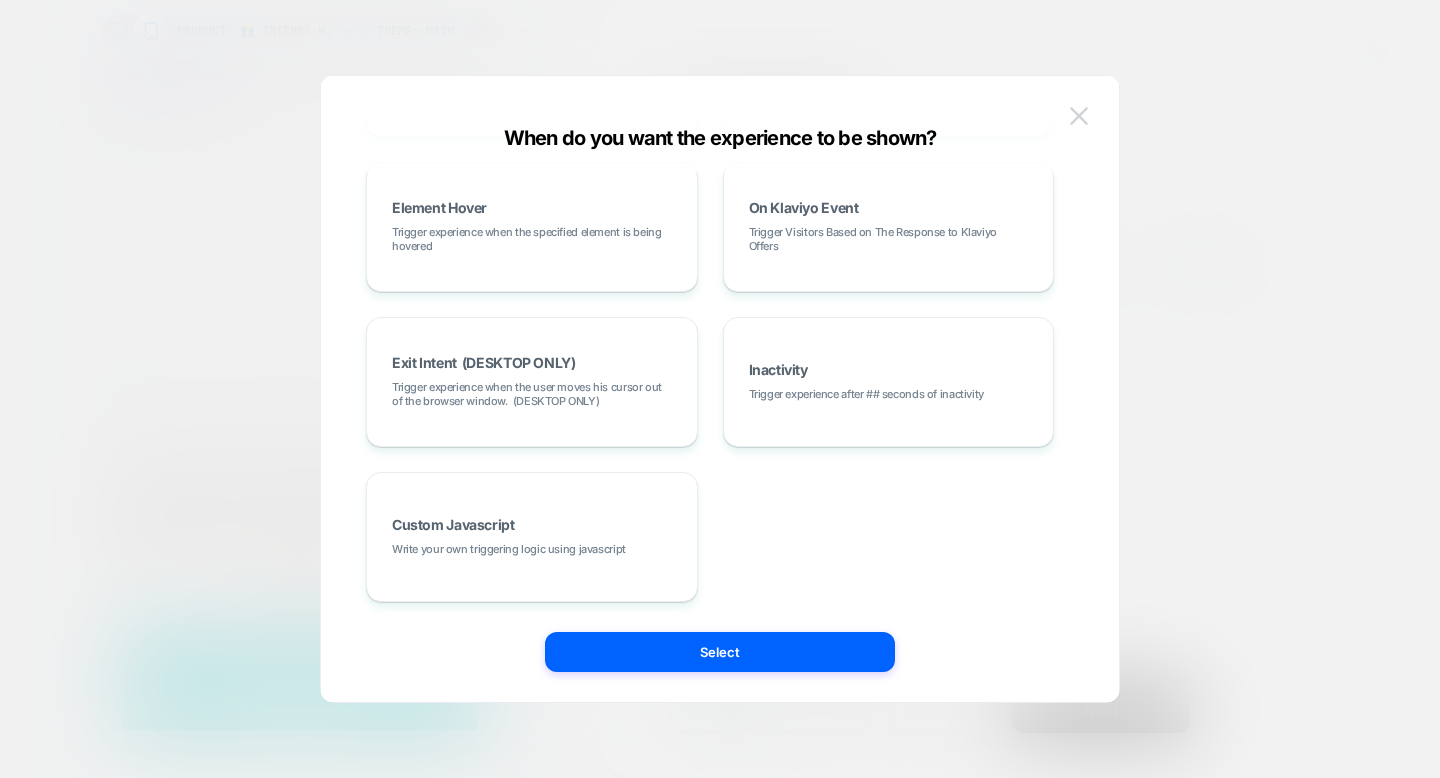 click at bounding box center (1079, 115) 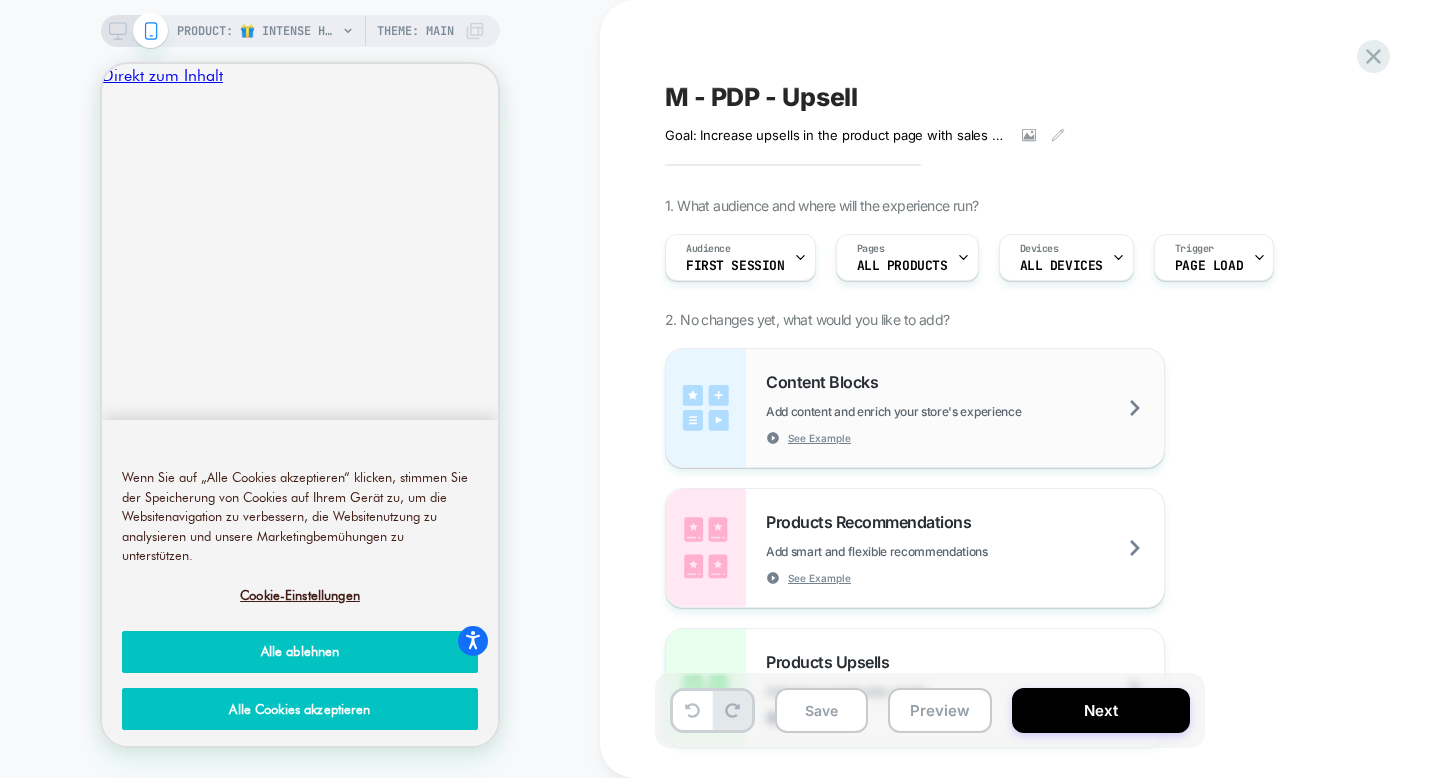scroll, scrollTop: 0, scrollLeft: 0, axis: both 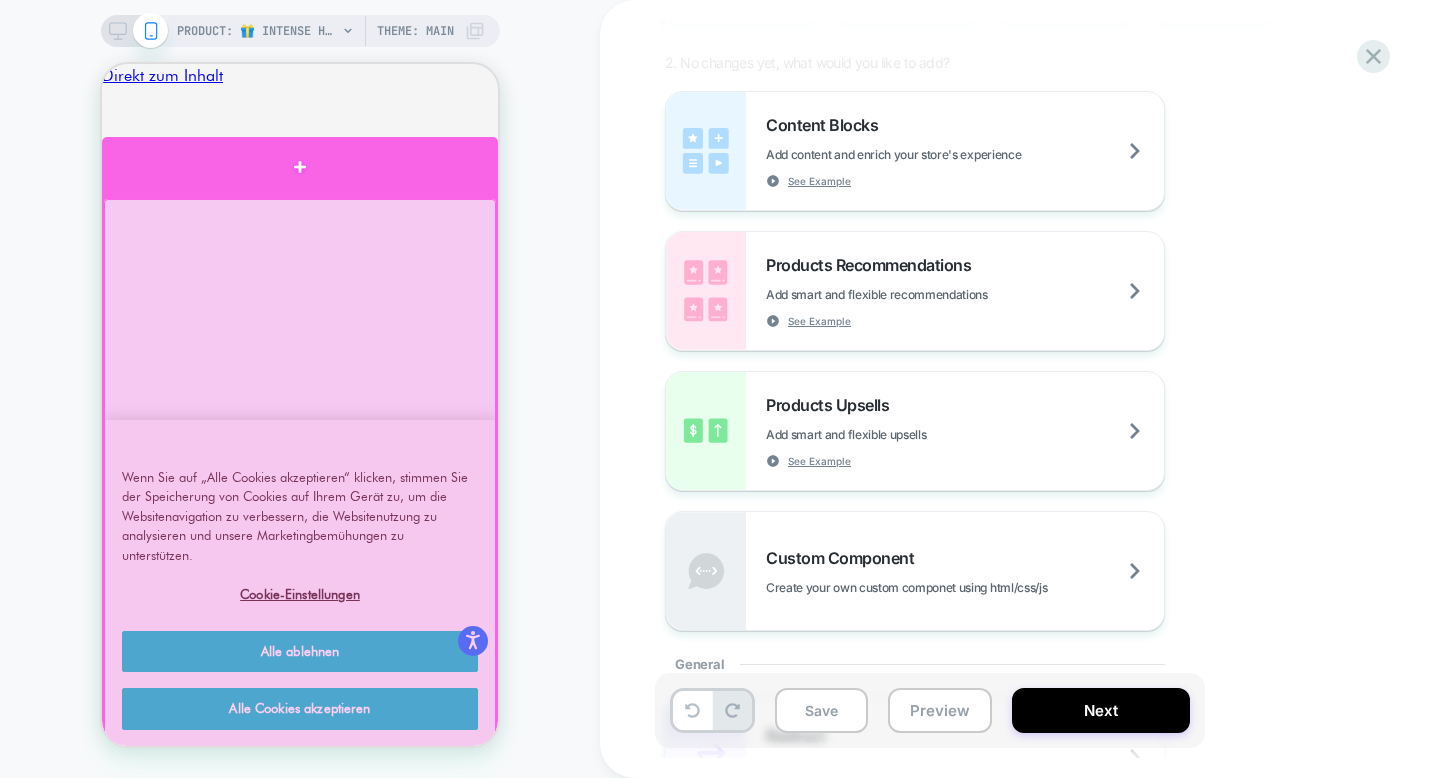 click at bounding box center (300, 167) 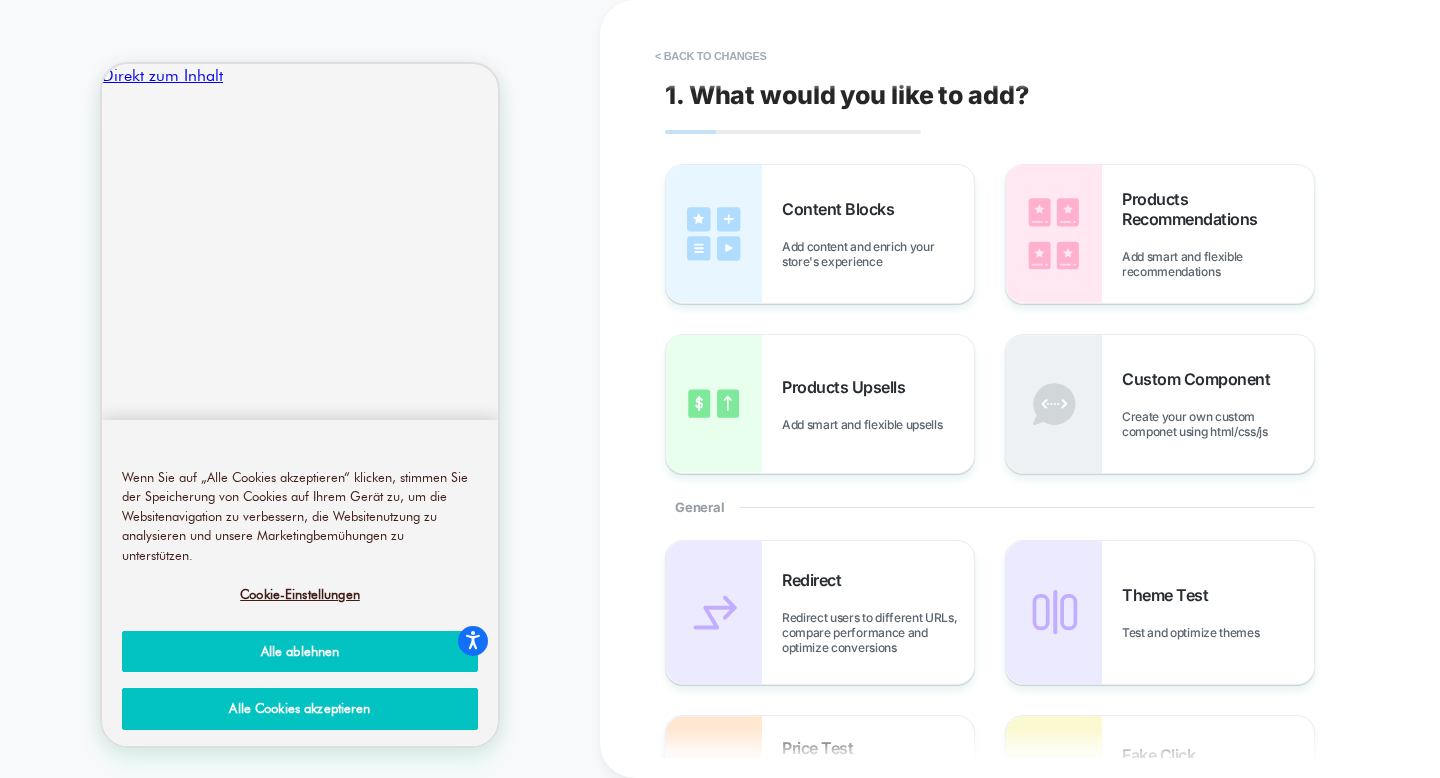 click on "< Back to changes 1. What would you like to add? Content Blocks Add content and enrich your store's experience Products Recommendations Add smart and flexible recommendations Products Upsells Add smart and flexible upsells Custom Component Create your own custom componet using html/css/js General Redirect Redirect users to different URLs, compare performance and optimize conversions Theme Test Test and optimize themes Price Test Request a pricing test by either manually selecting products or creating a matching rule to increase or decrease prices Fake Click Add powerful scenarios  by recording and automating your interactions Global CSS Add a global css file Global Javascript Add a global javascript file New Pages Add Another Post Purchase Page Add special offers right after the checkout step" at bounding box center [1040, 389] 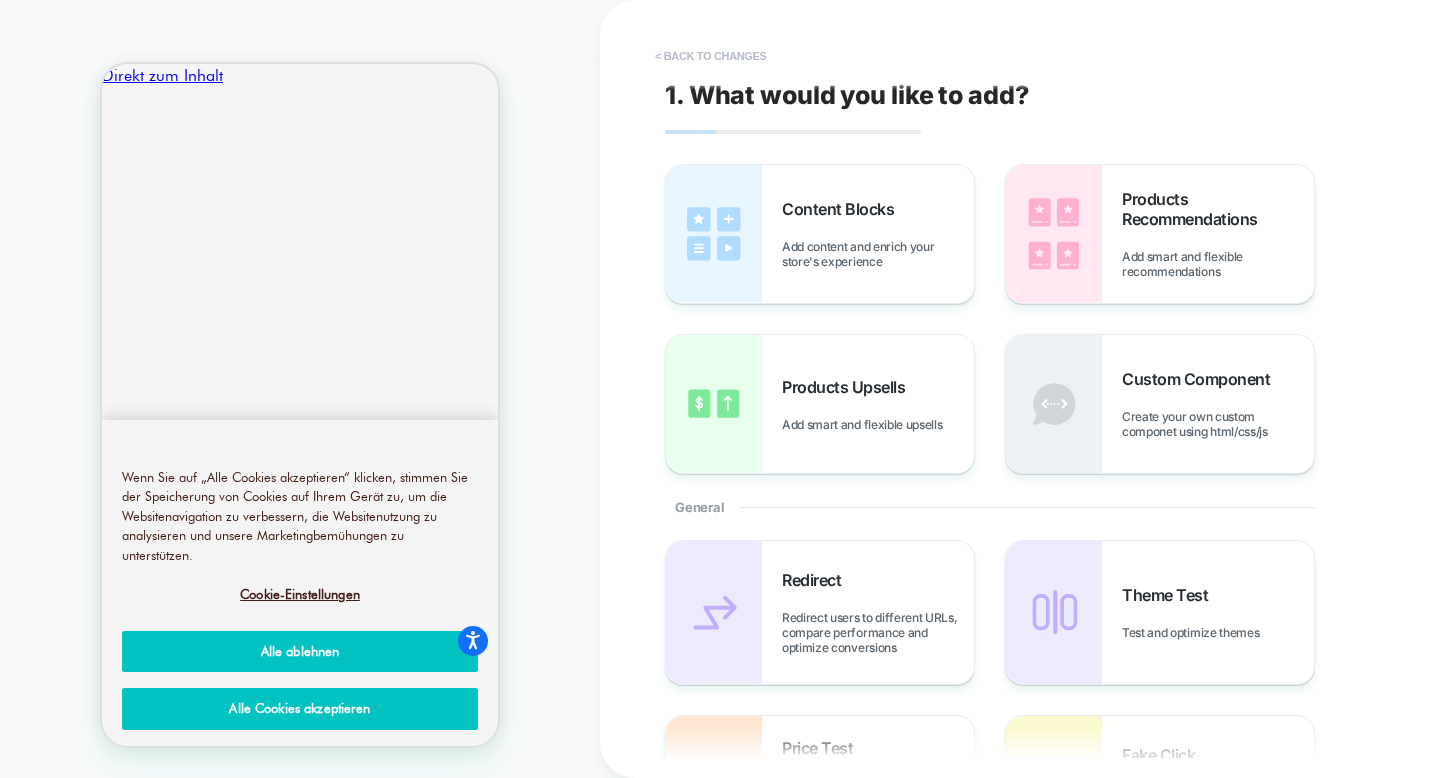 click on "< Back to changes" at bounding box center [711, 56] 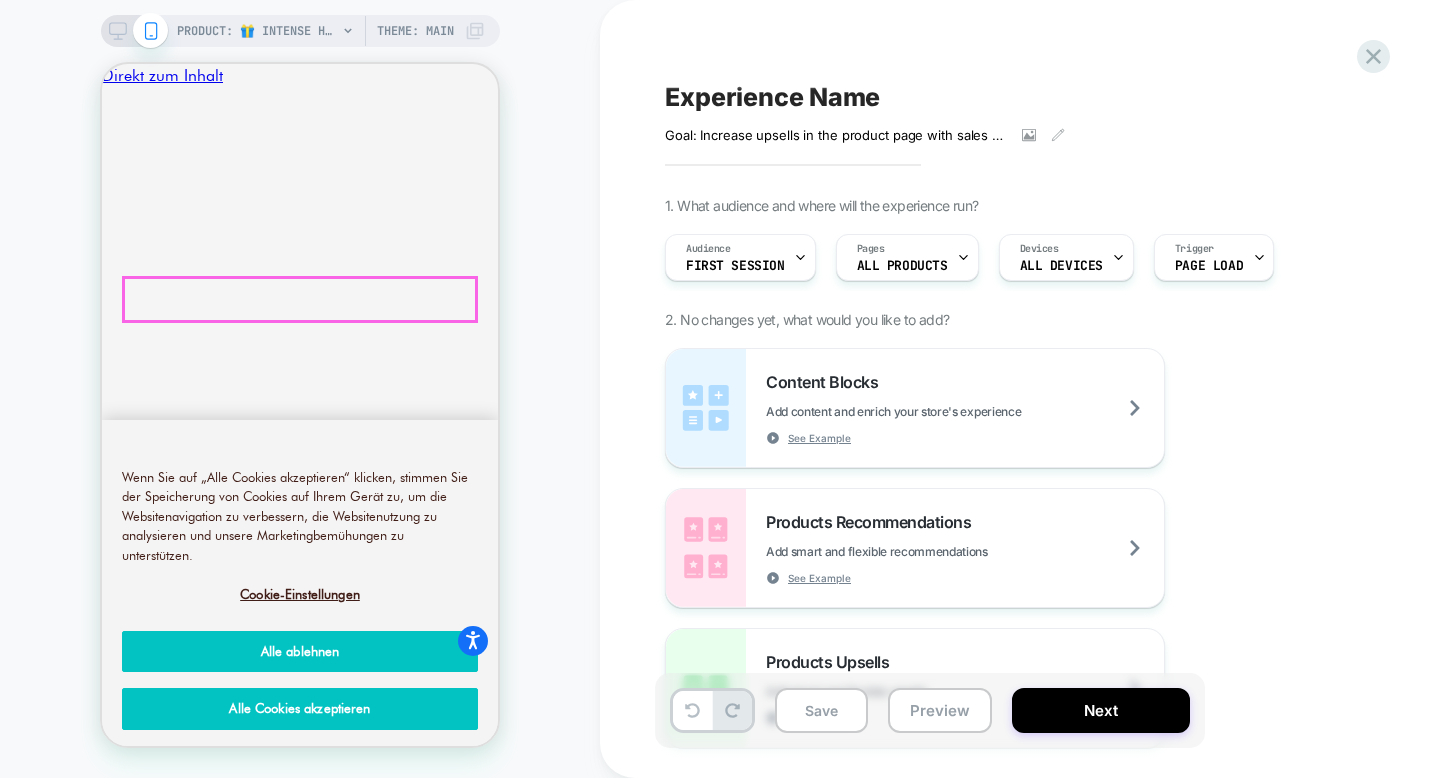 scroll, scrollTop: 186, scrollLeft: 0, axis: vertical 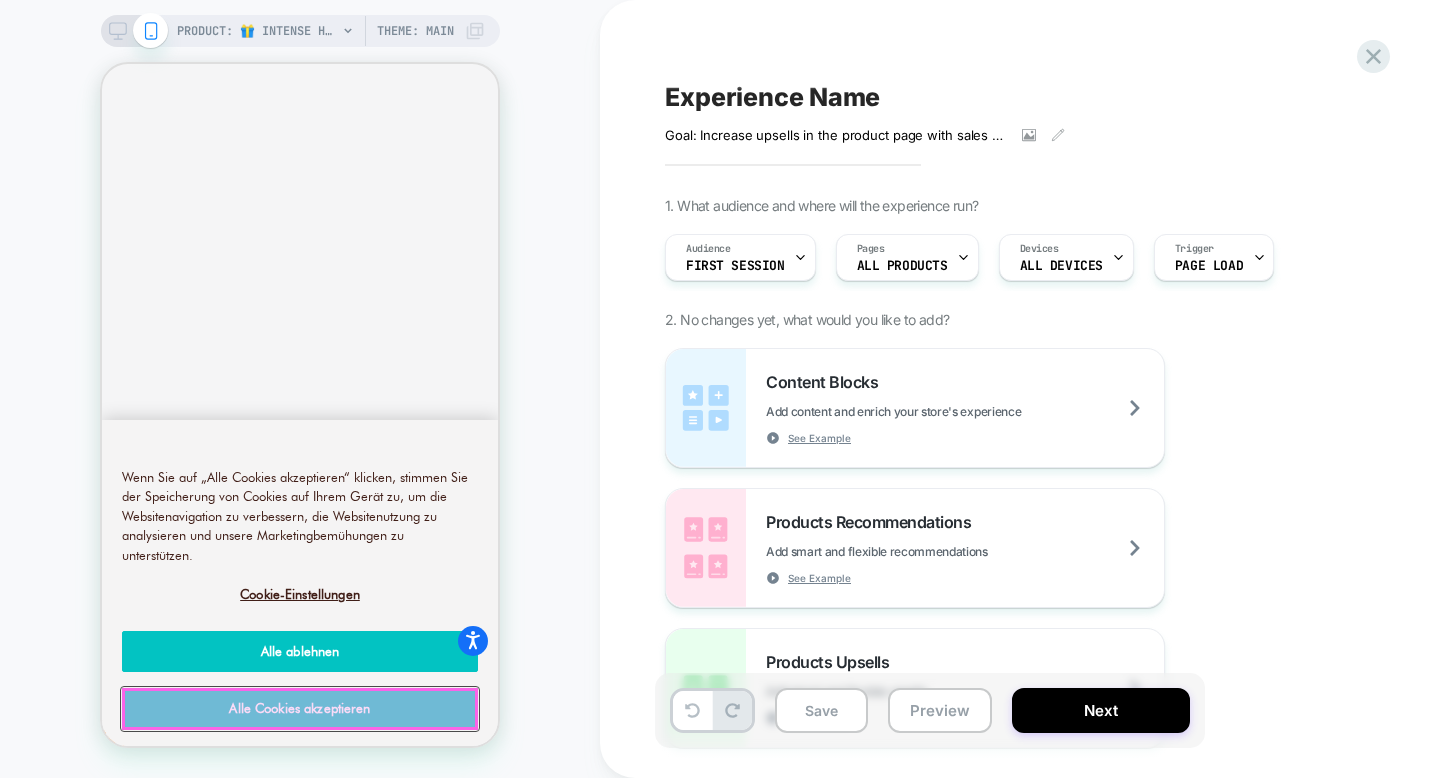 click on "Alle Cookies akzeptieren" at bounding box center (300, 709) 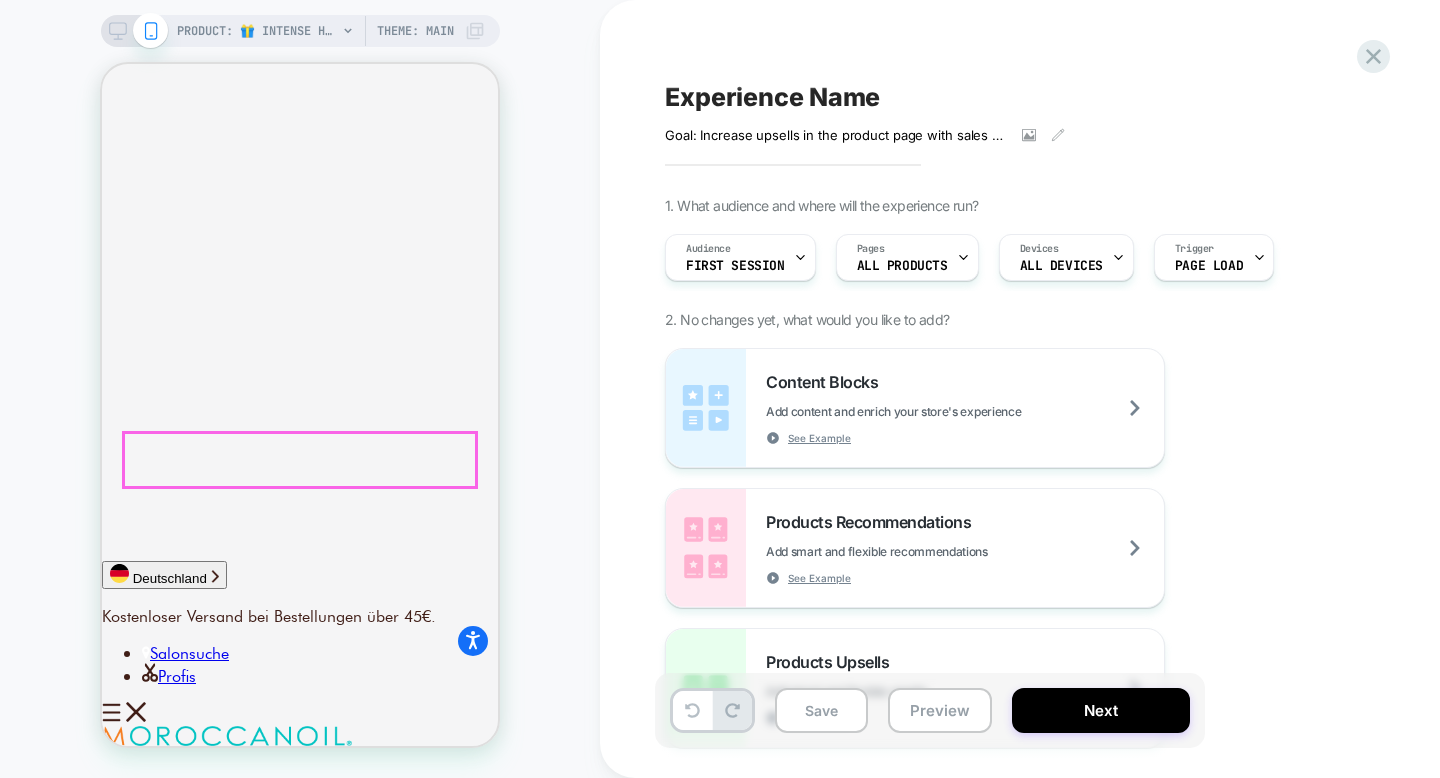 scroll, scrollTop: 0, scrollLeft: 0, axis: both 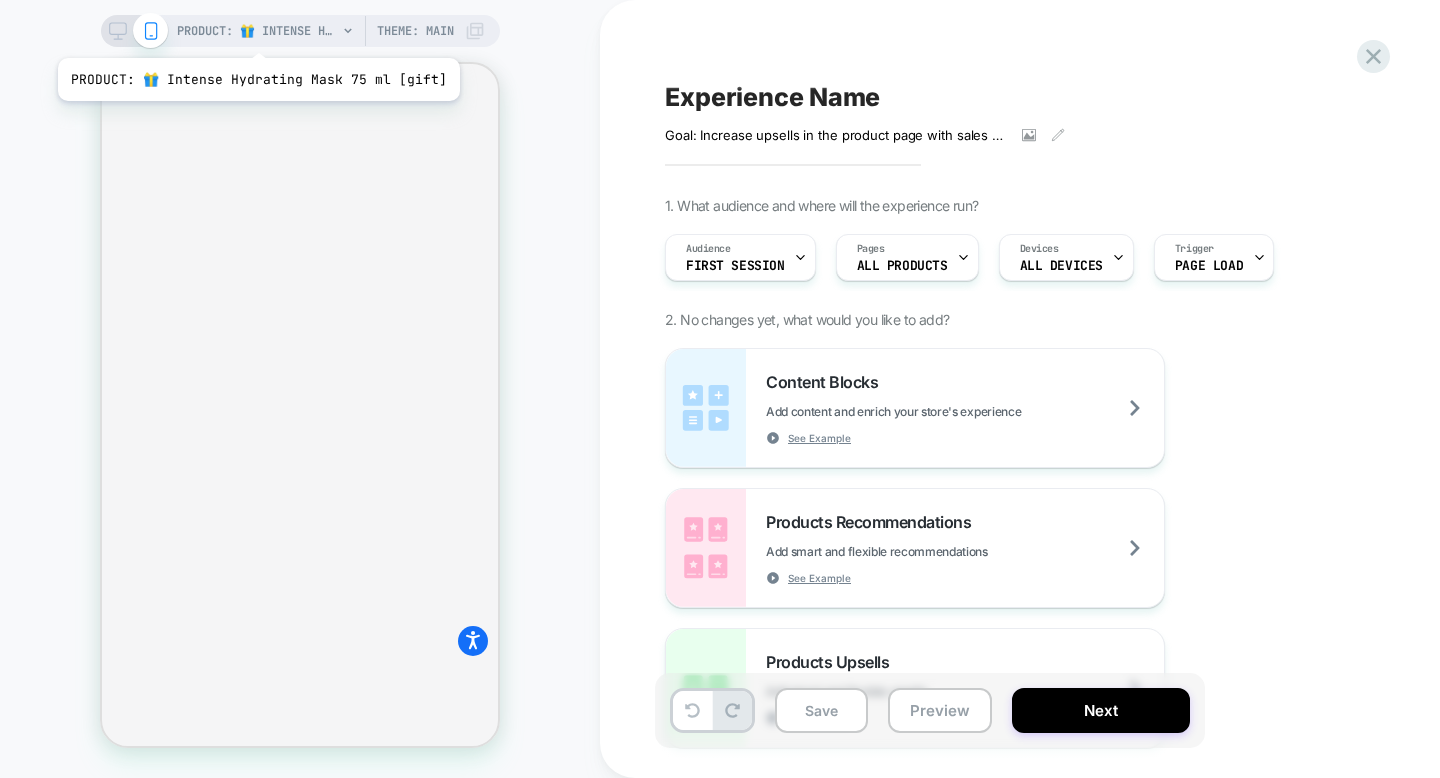 click on "PRODUCT: 🎁 Intense Hydrating Mask 75 ml [gift]" at bounding box center [257, 31] 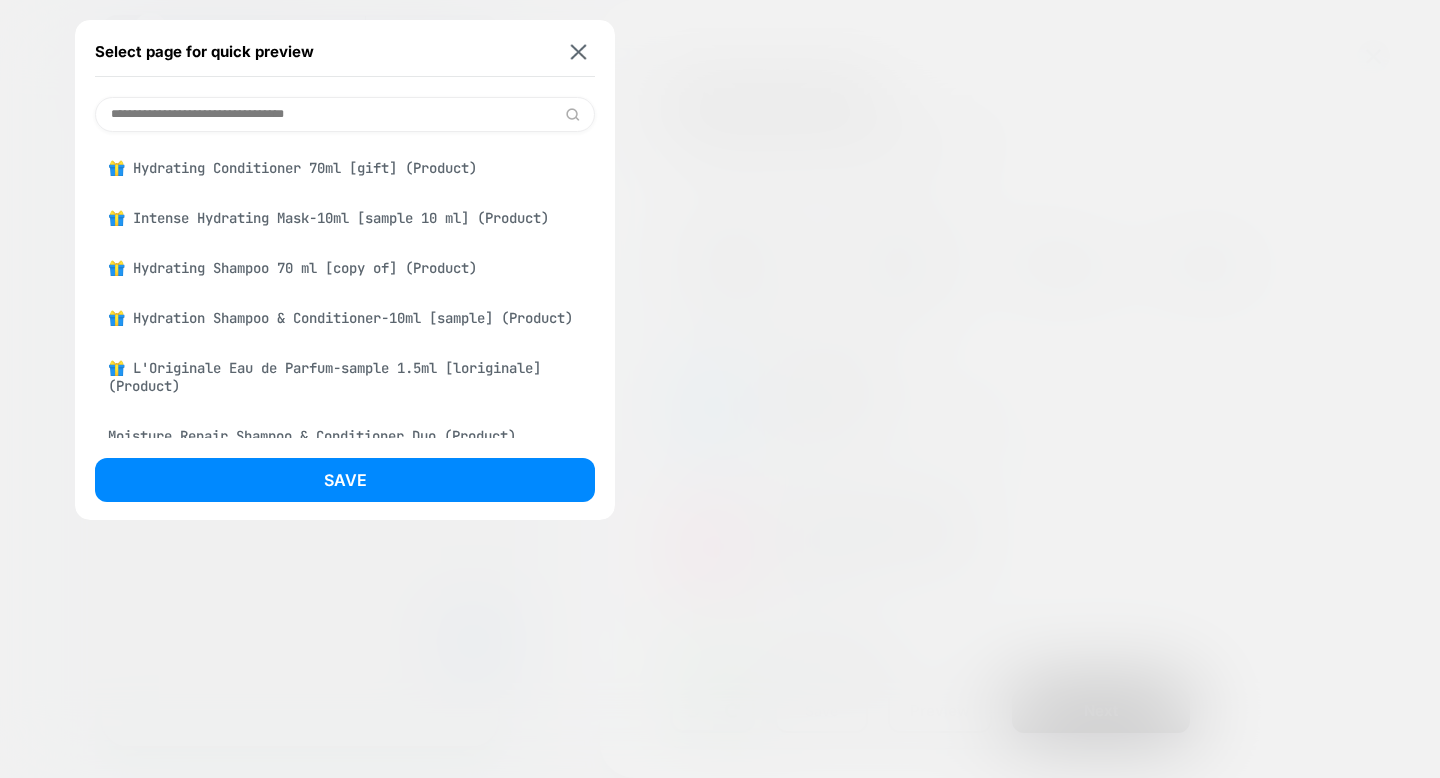 scroll, scrollTop: 0, scrollLeft: 0, axis: both 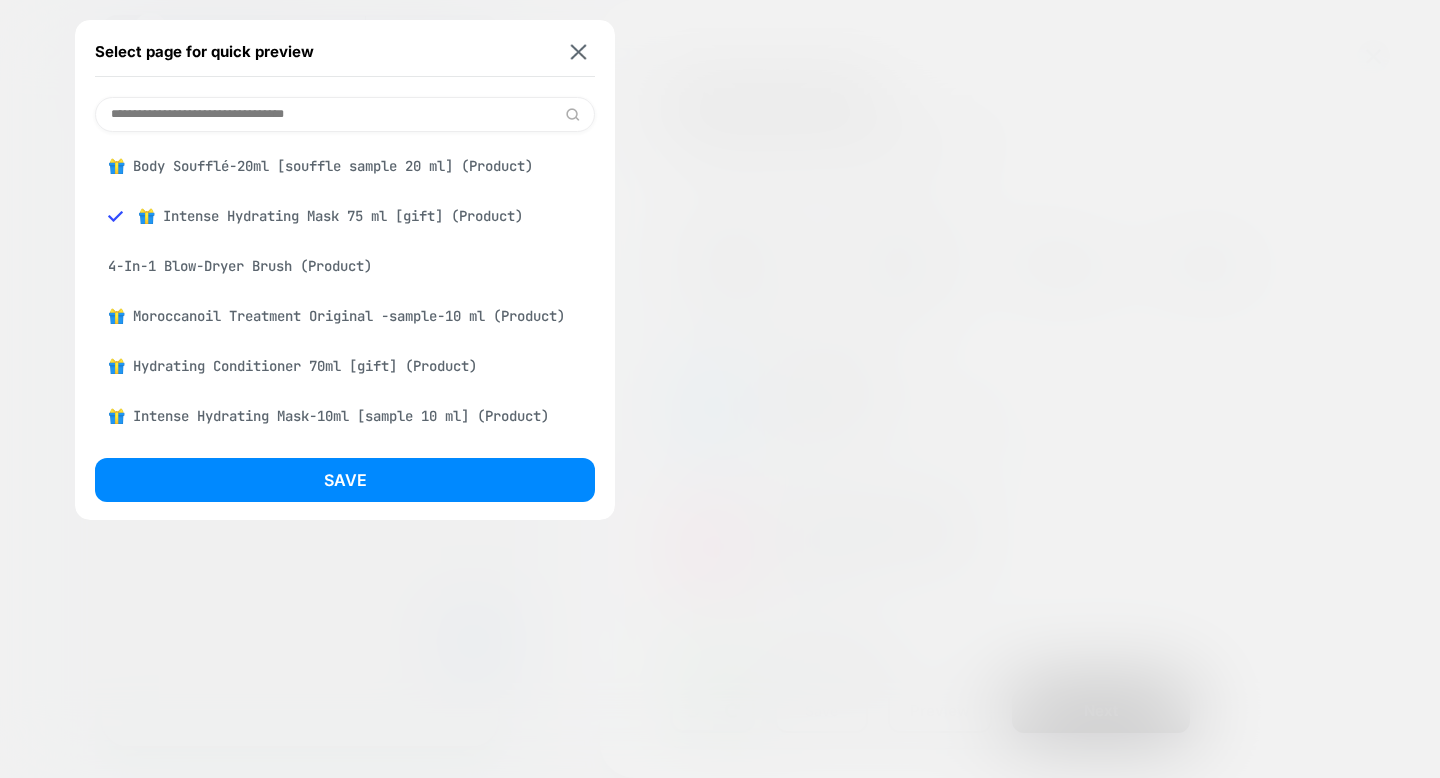 click at bounding box center (345, 114) 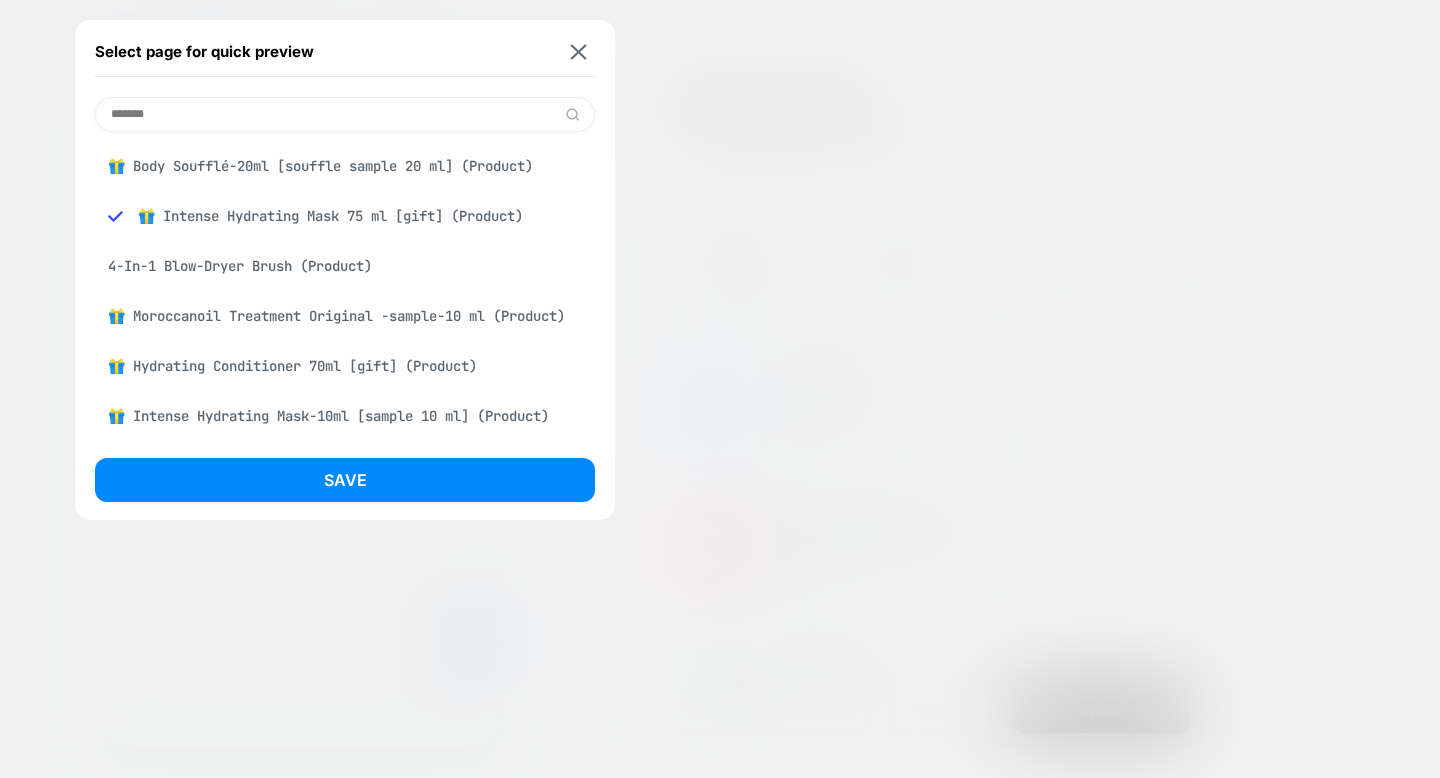 type on "*******" 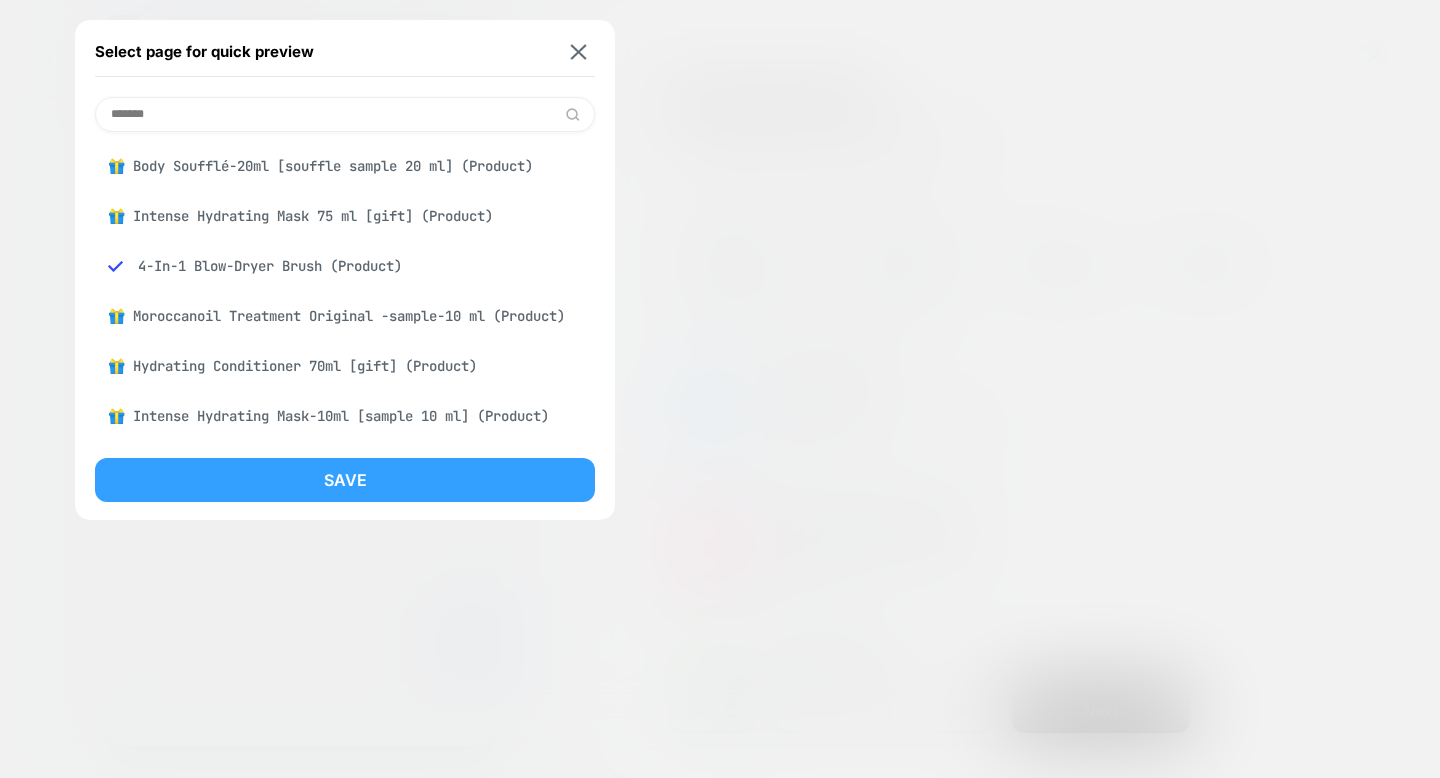 click on "Save" at bounding box center (345, 480) 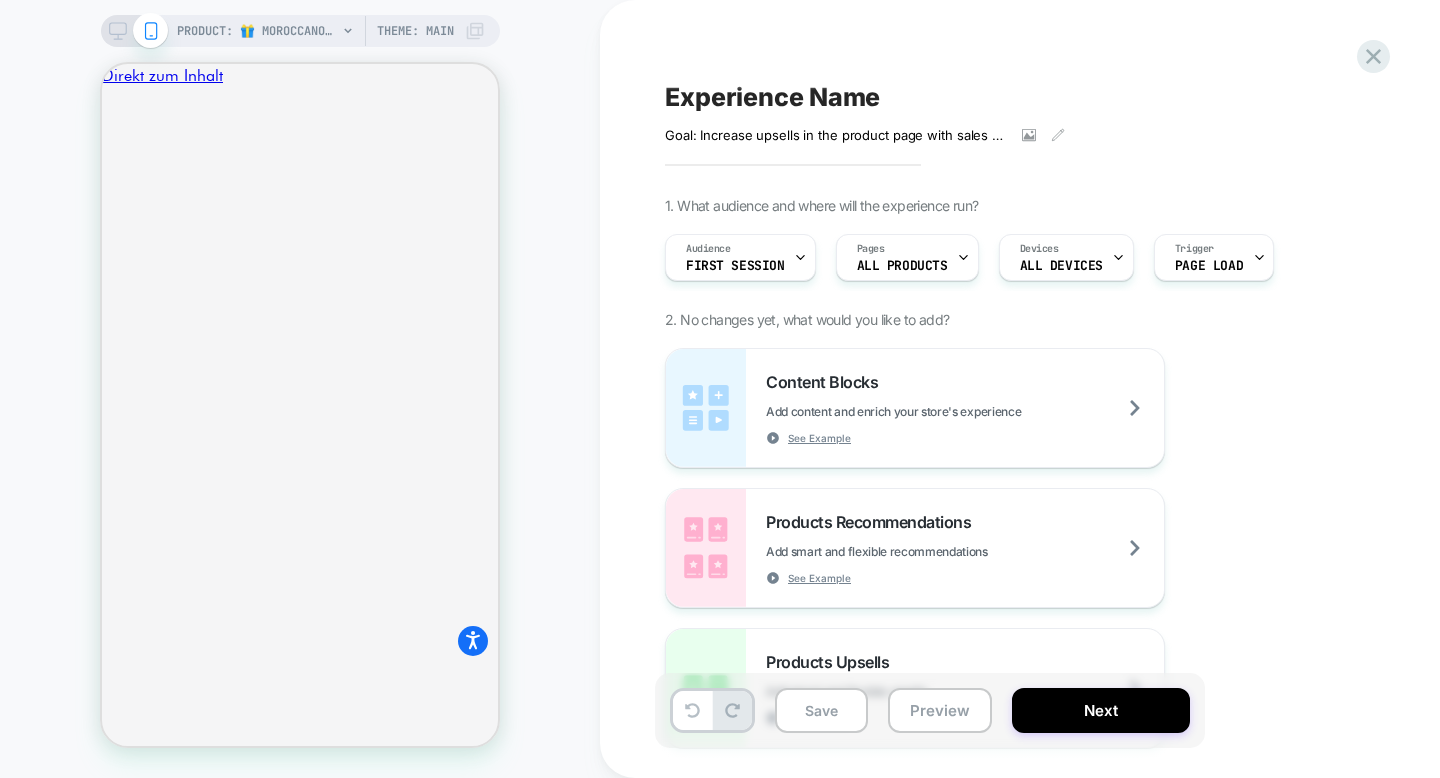 scroll, scrollTop: 0, scrollLeft: 0, axis: both 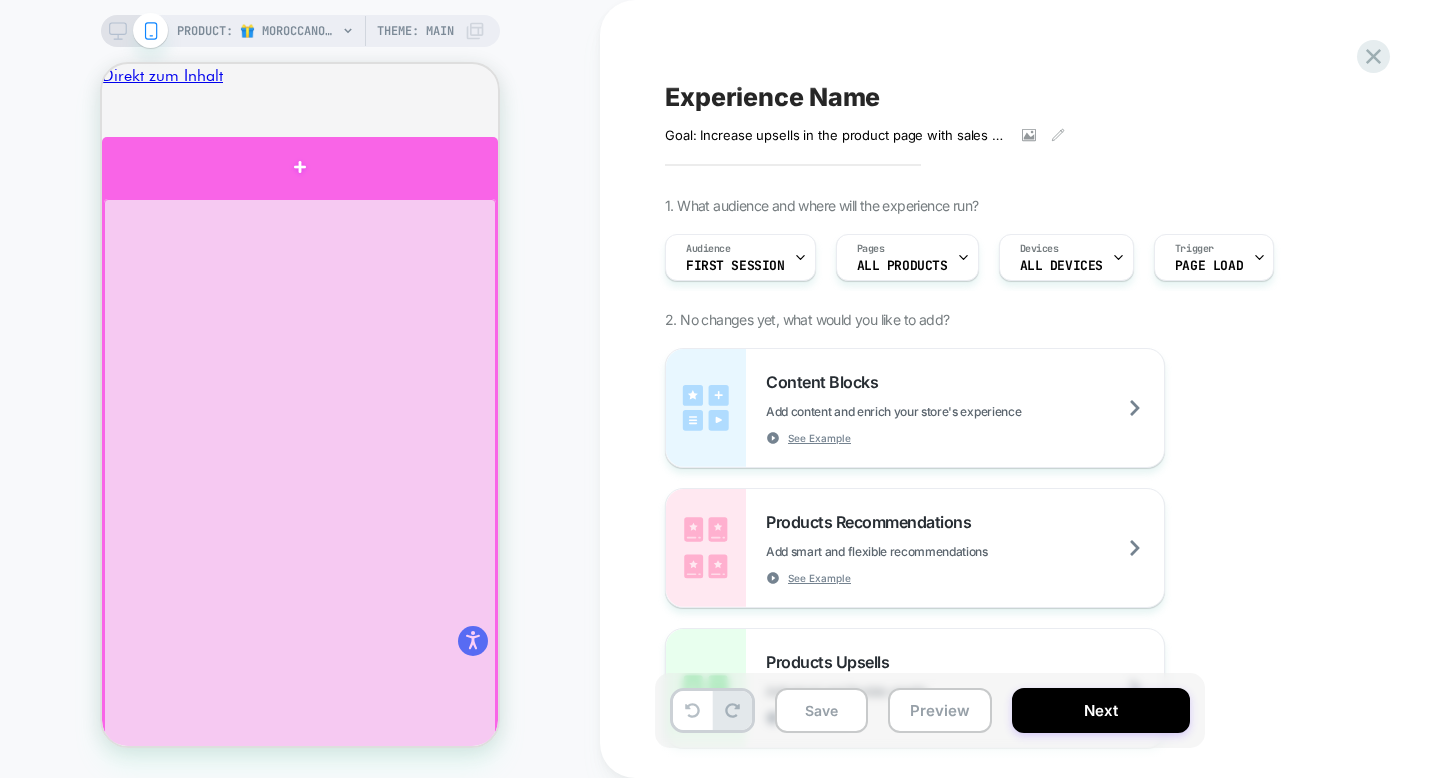 click at bounding box center (300, 167) 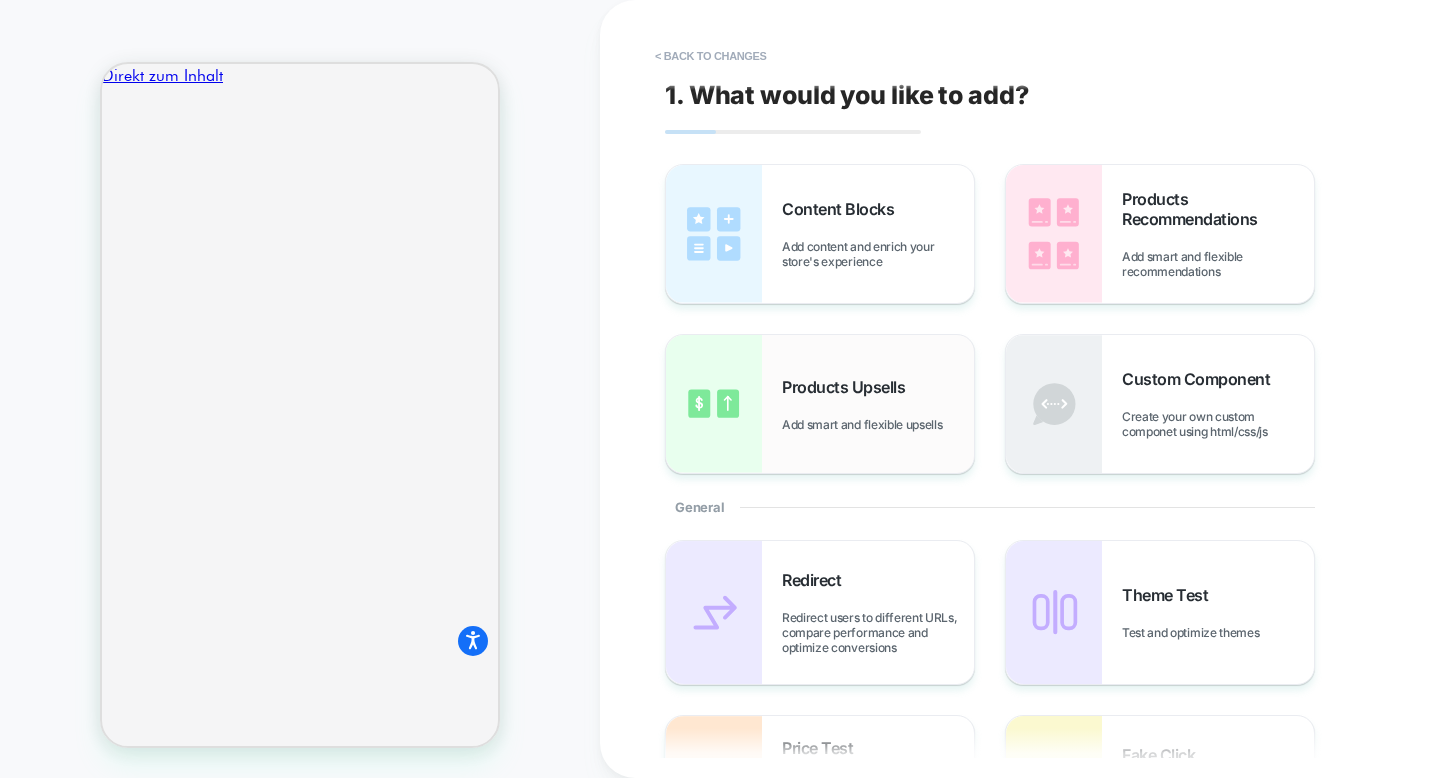 click on "Products Upsells" at bounding box center [848, 387] 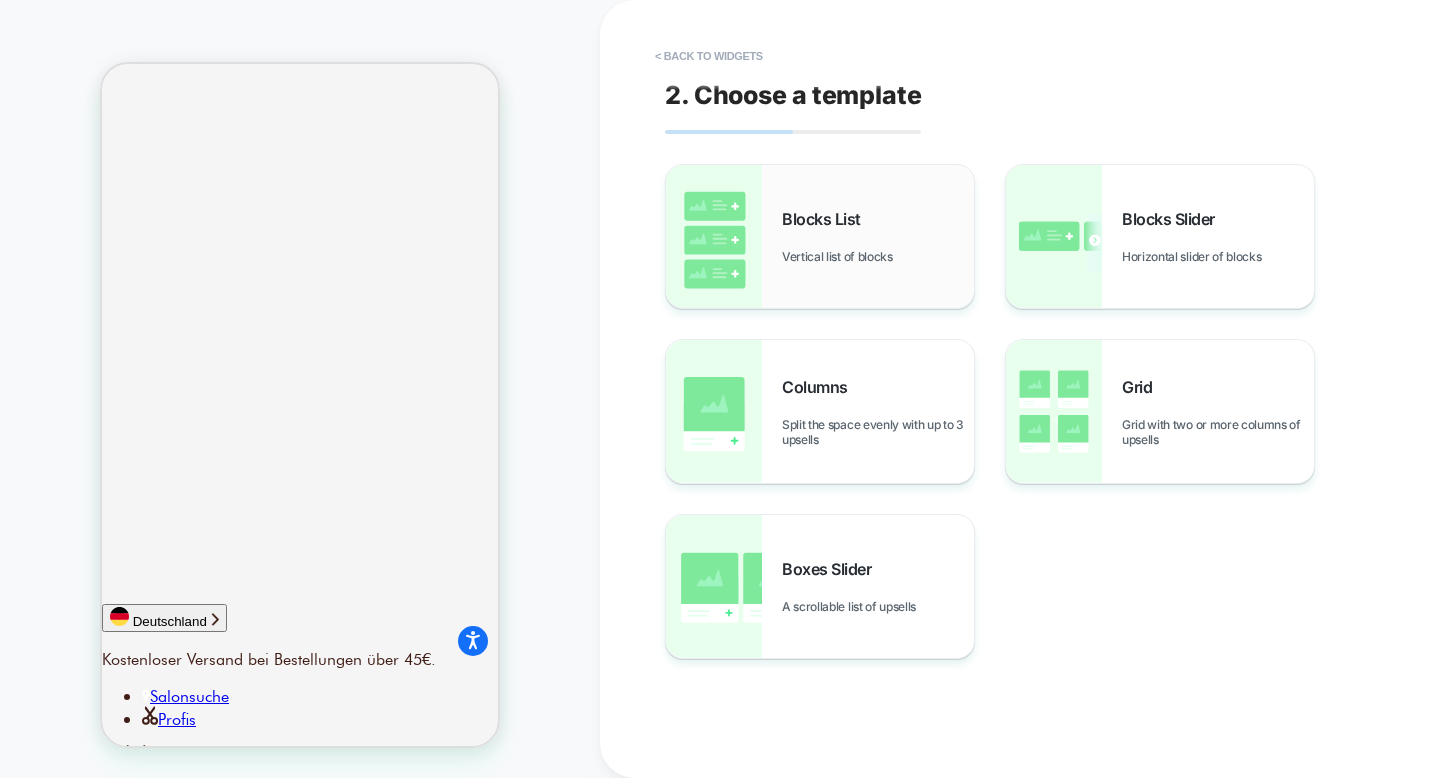 scroll, scrollTop: 157, scrollLeft: 0, axis: vertical 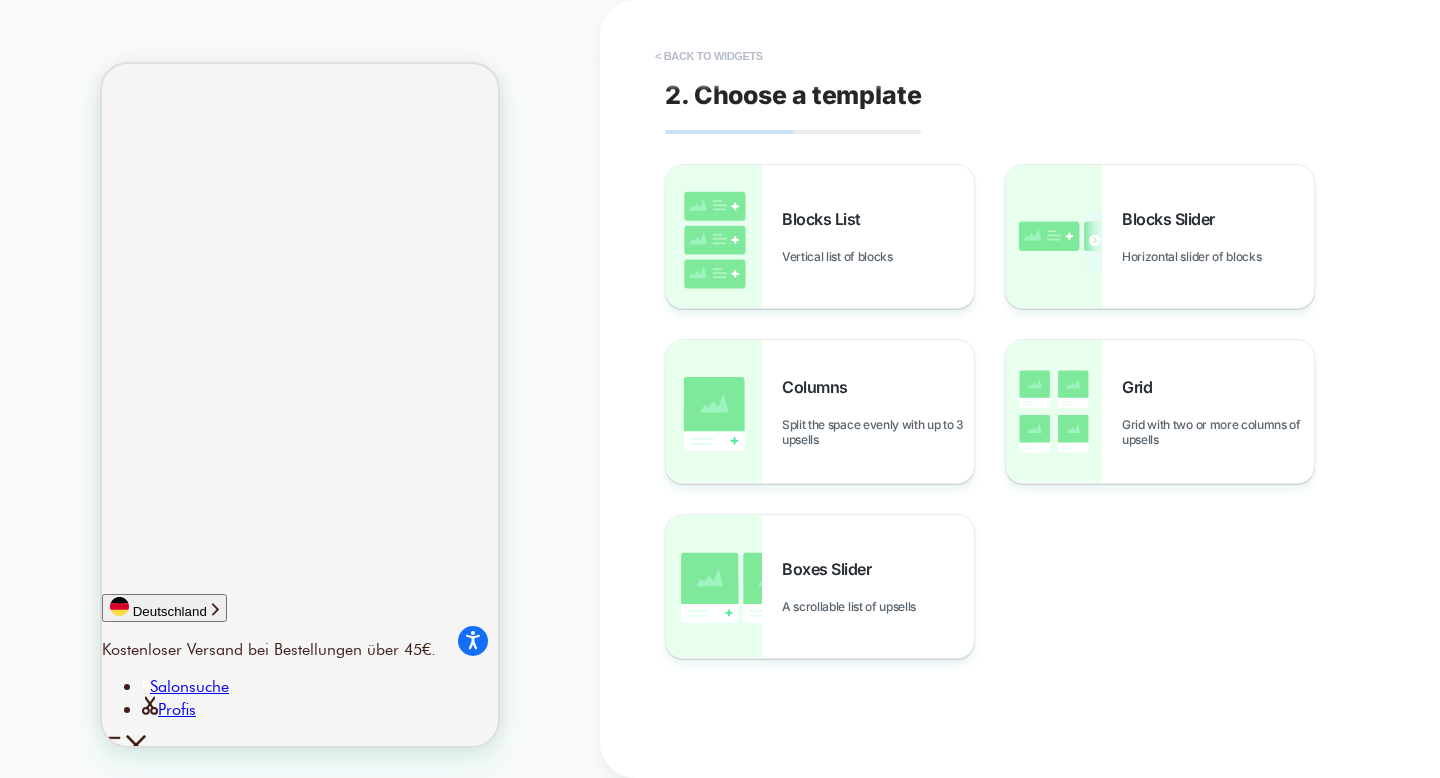 click on "< Back to widgets" at bounding box center [709, 56] 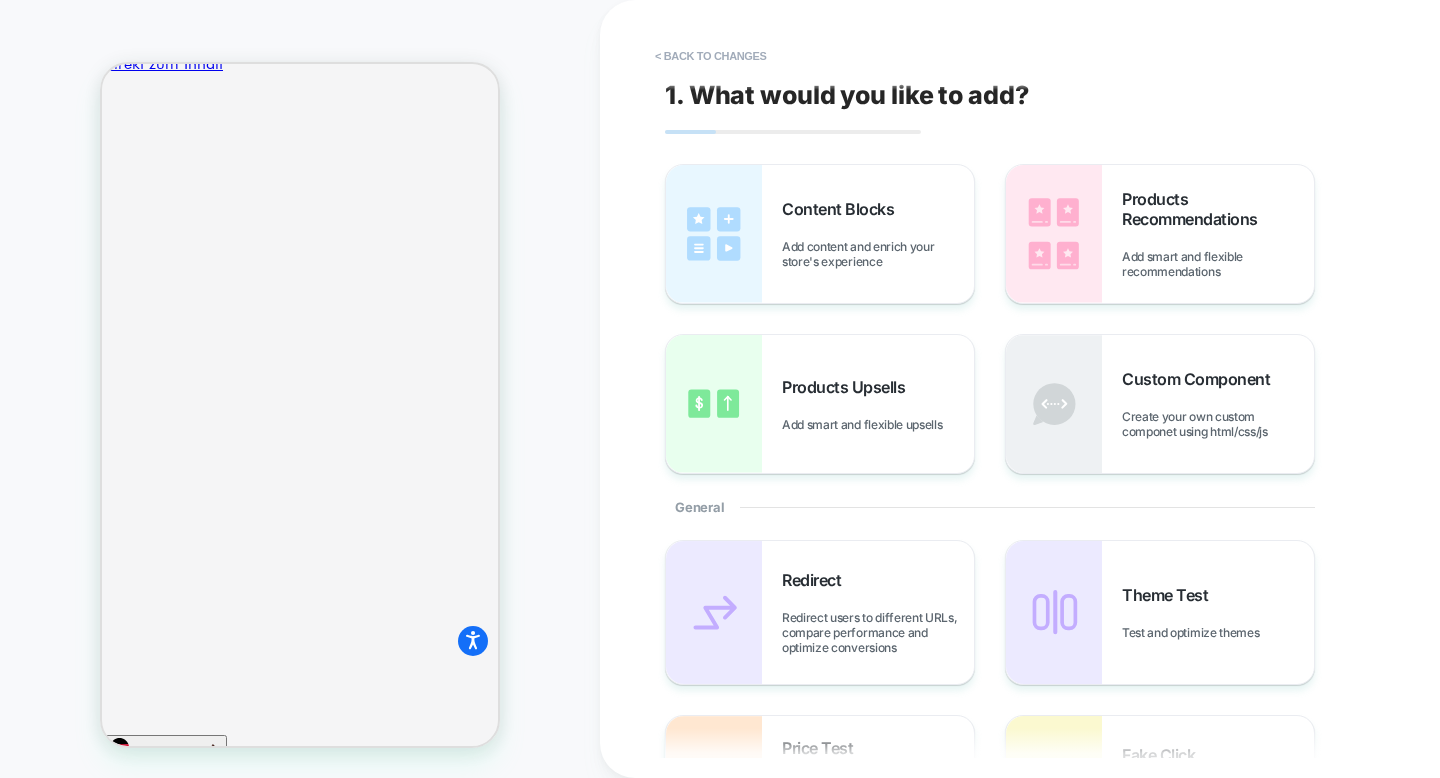 scroll, scrollTop: 0, scrollLeft: 0, axis: both 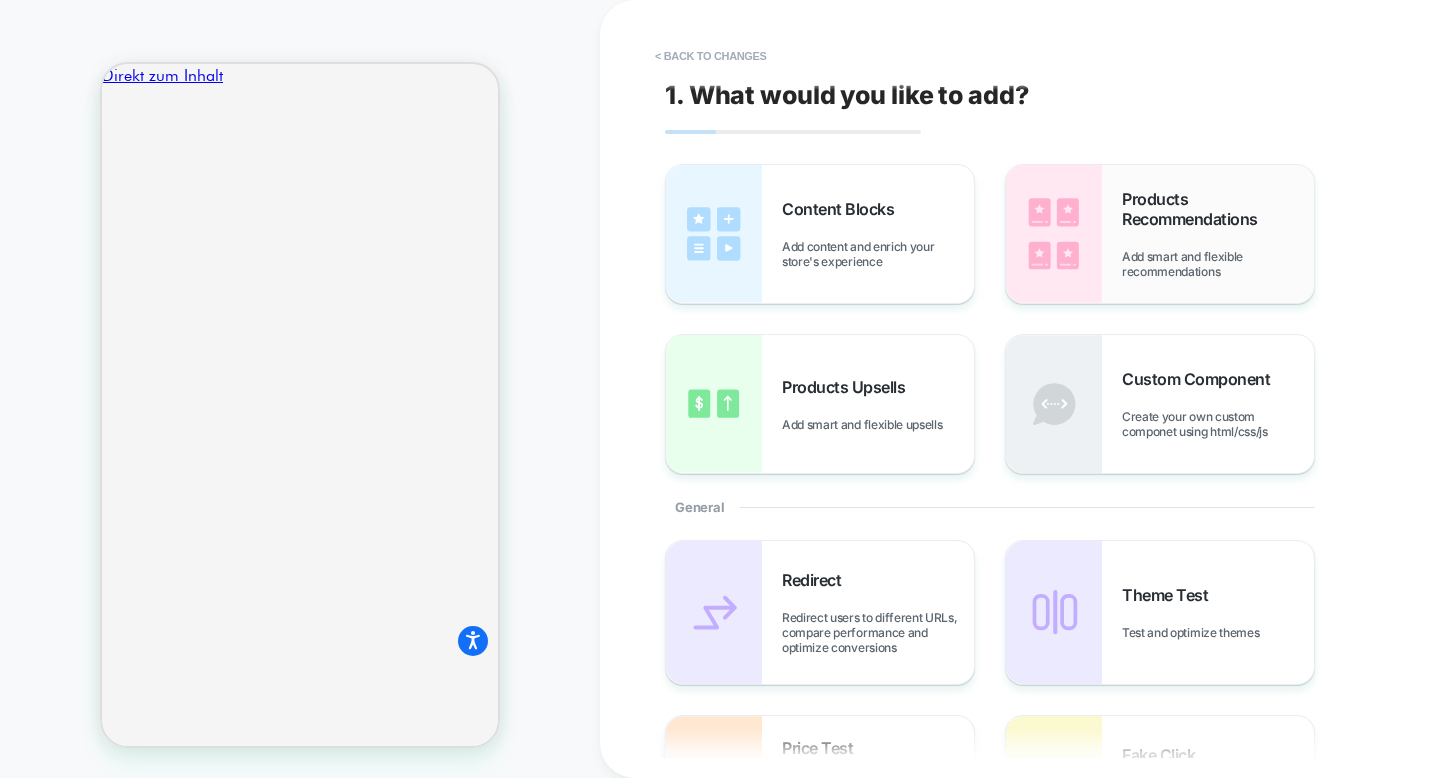 click on "Products Recommendations Add smart and flexible recommendations" at bounding box center [1218, 234] 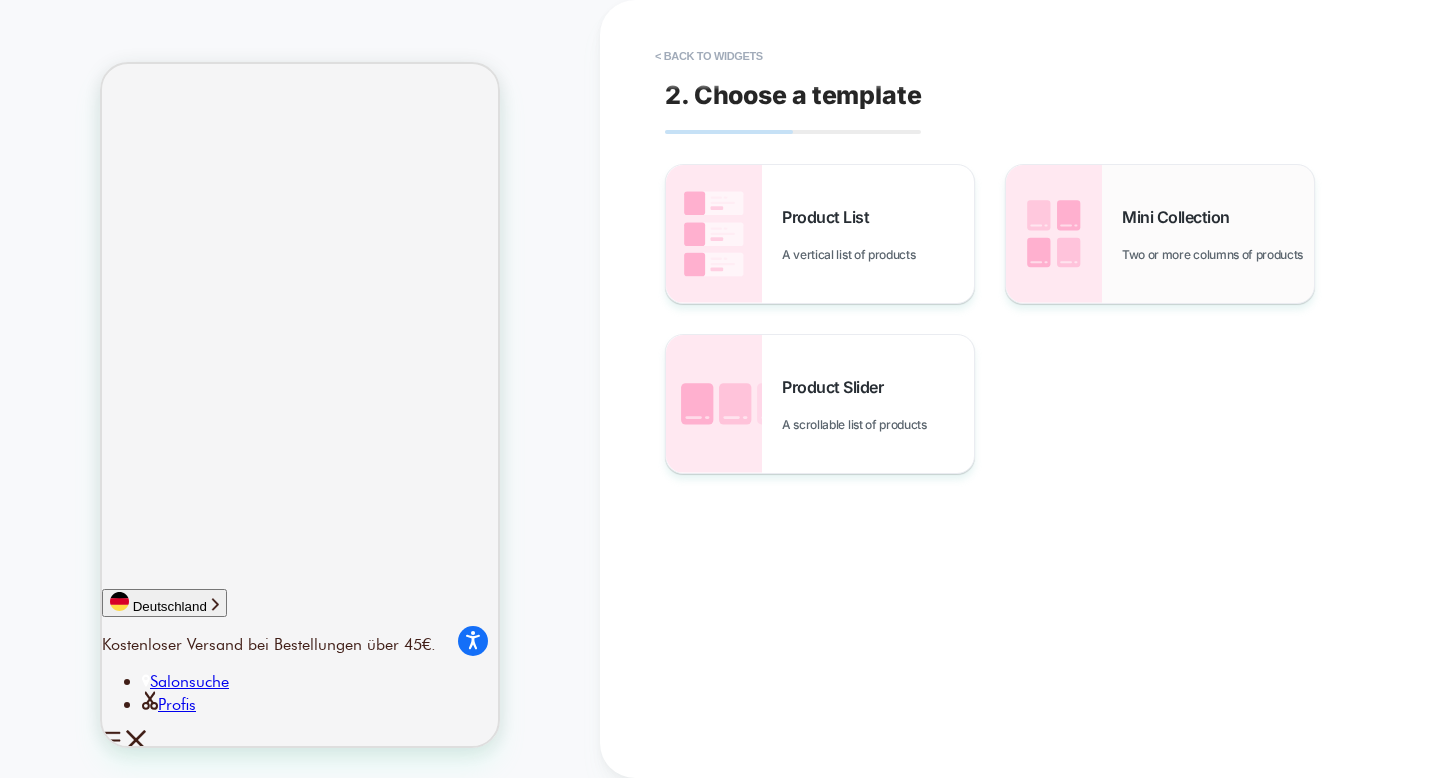 scroll, scrollTop: 188, scrollLeft: 0, axis: vertical 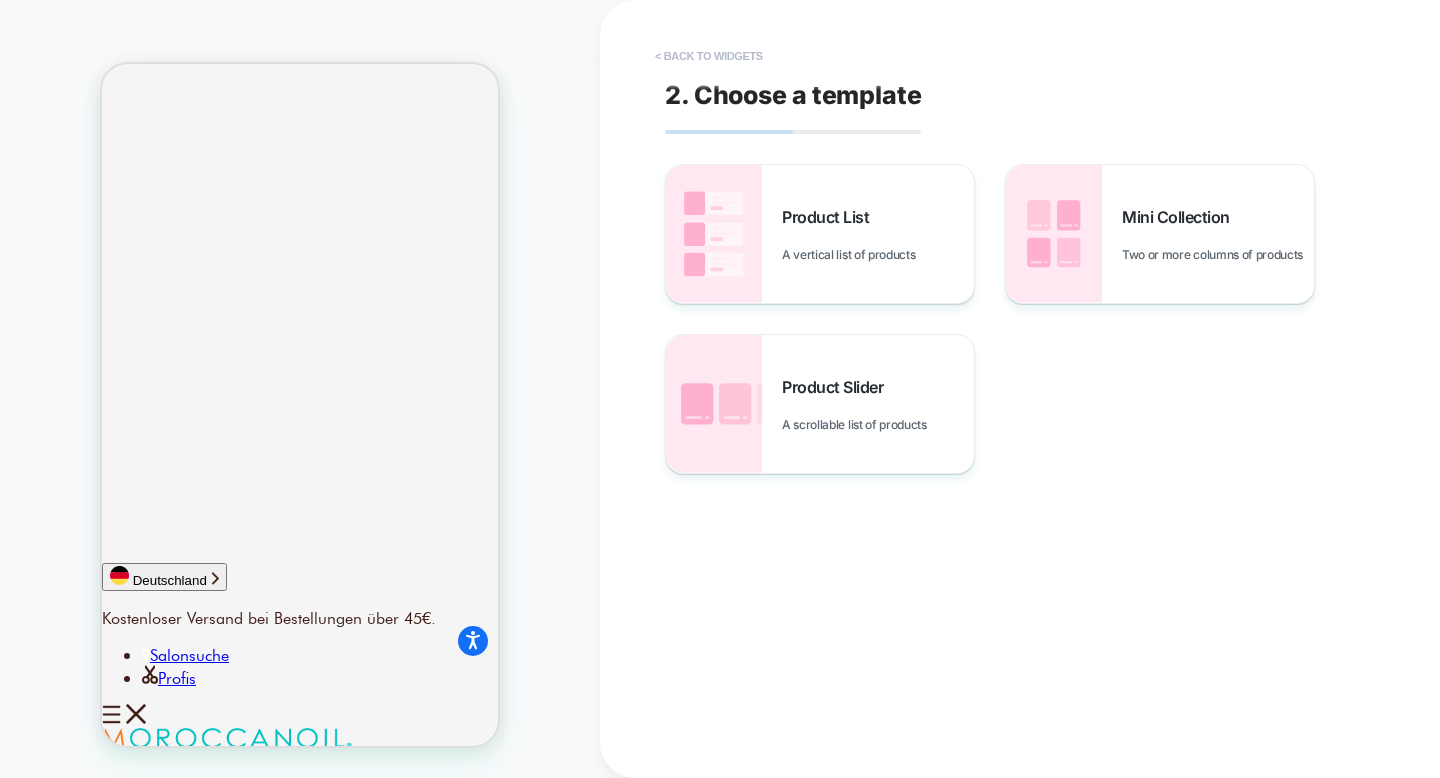 click on "< Back to widgets" at bounding box center [709, 56] 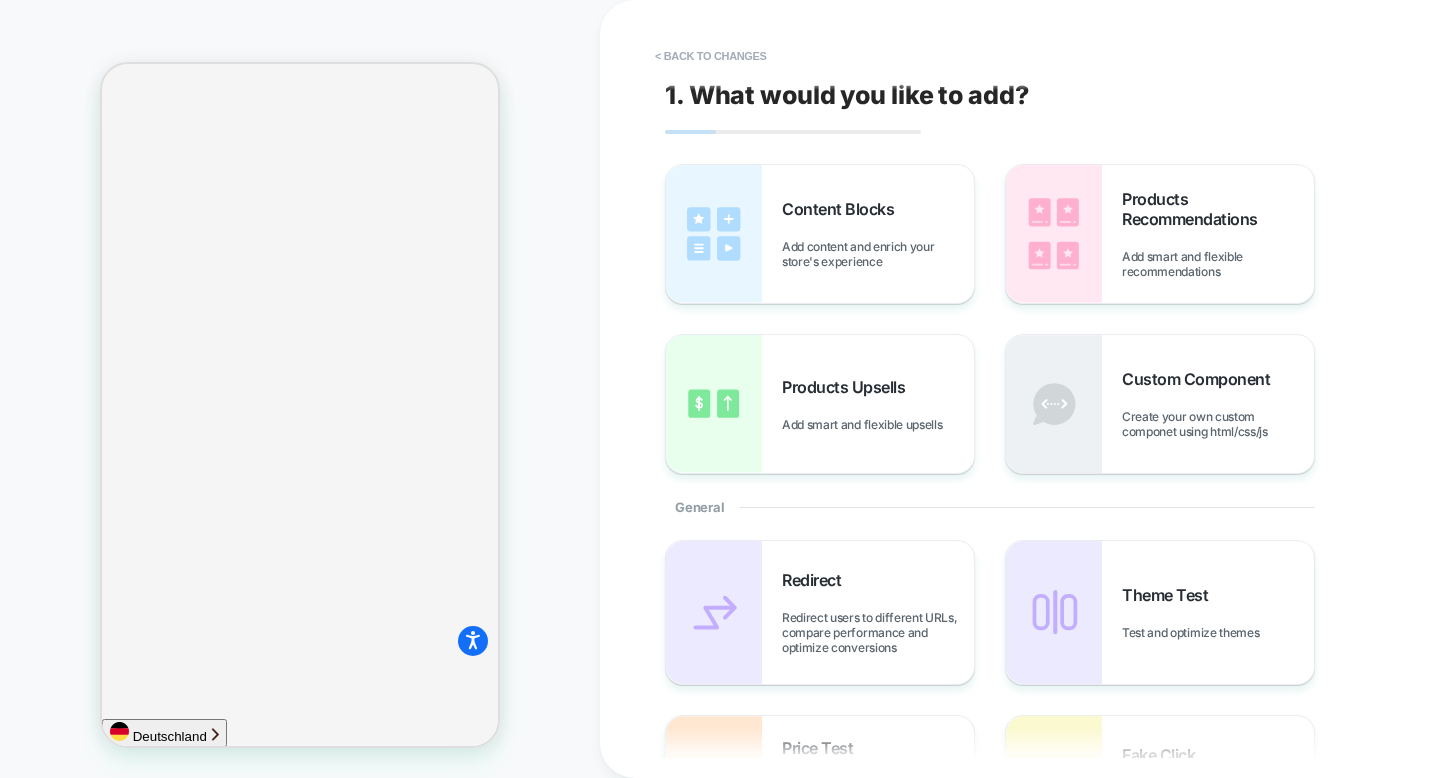 scroll, scrollTop: 0, scrollLeft: 0, axis: both 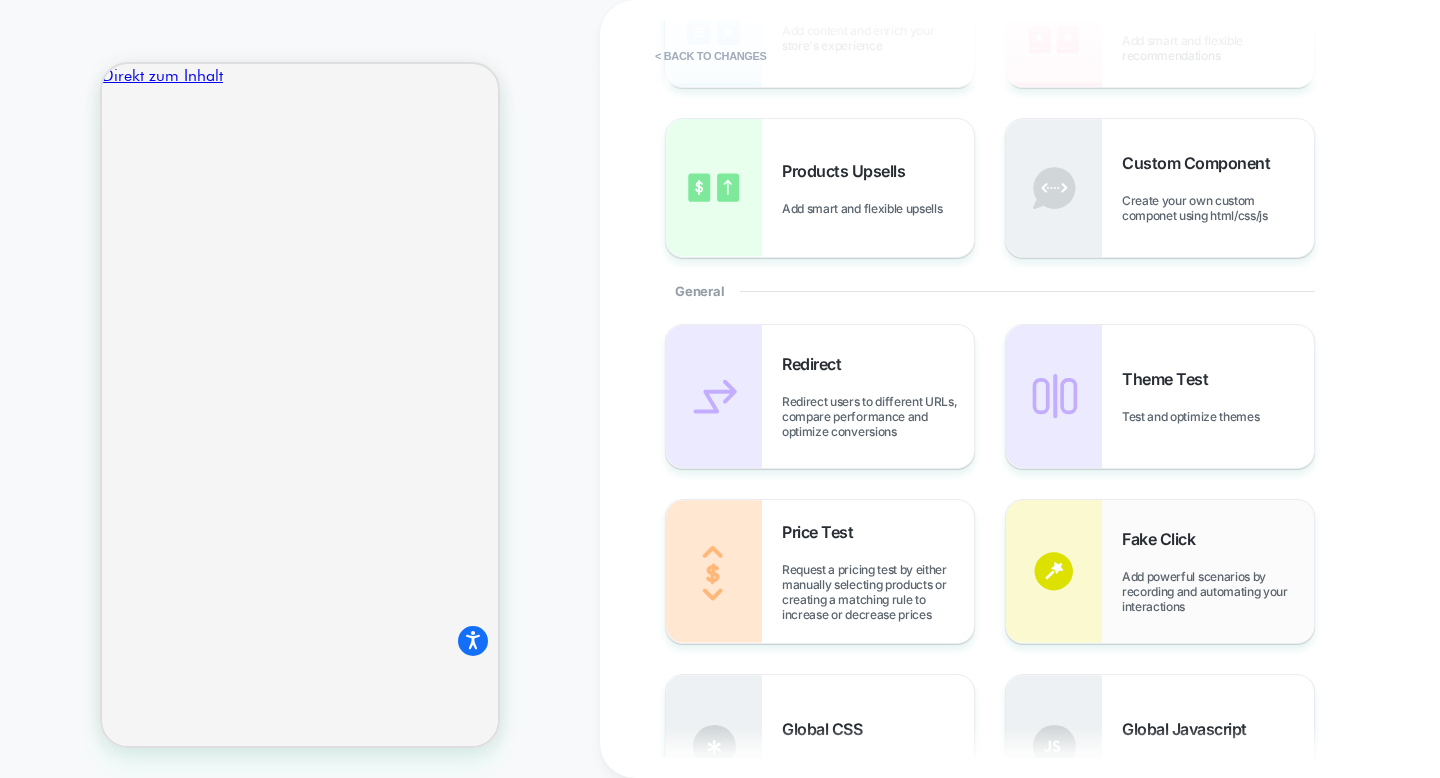 click on "Fake Click Add powerful scenarios  by recording and automating your interactions" at bounding box center (1218, 571) 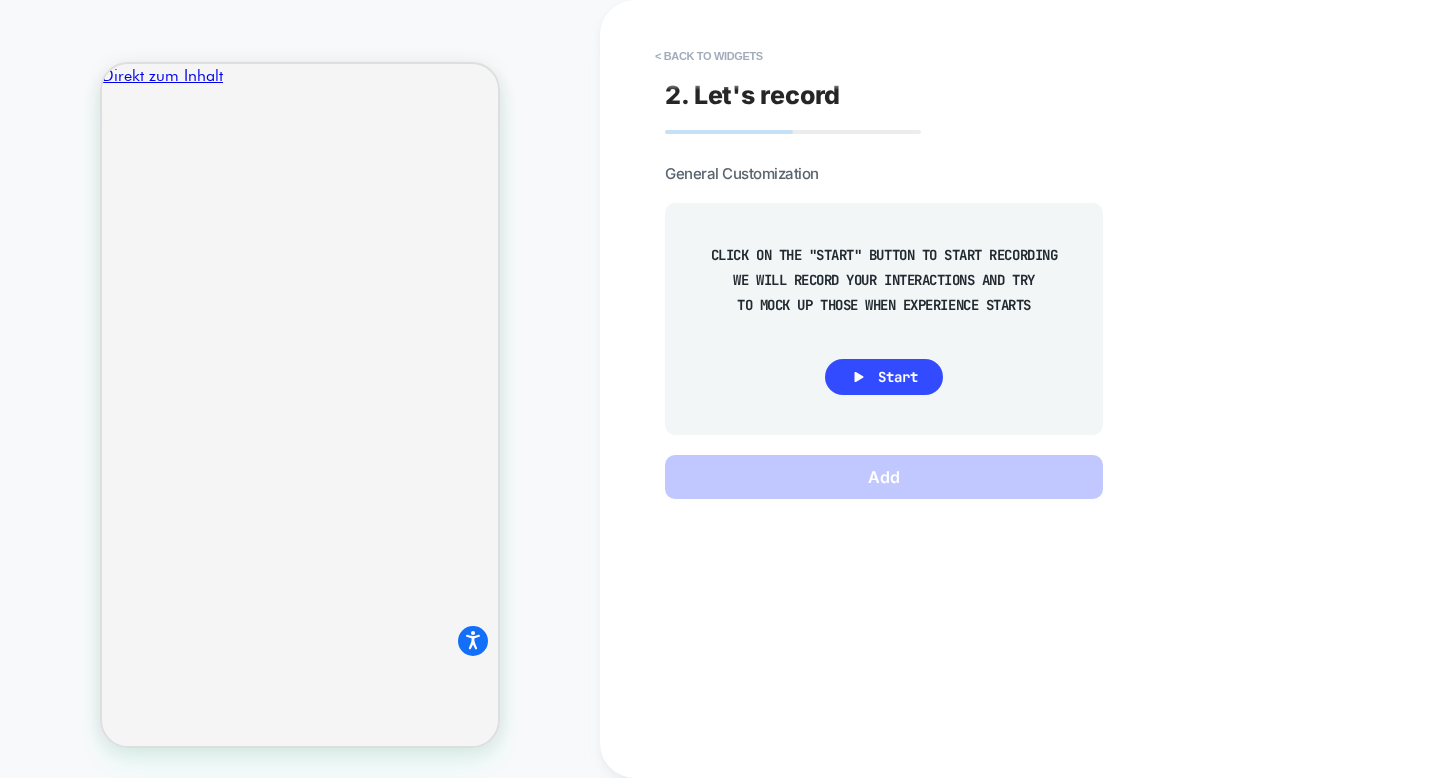 click at bounding box center [300, 161] 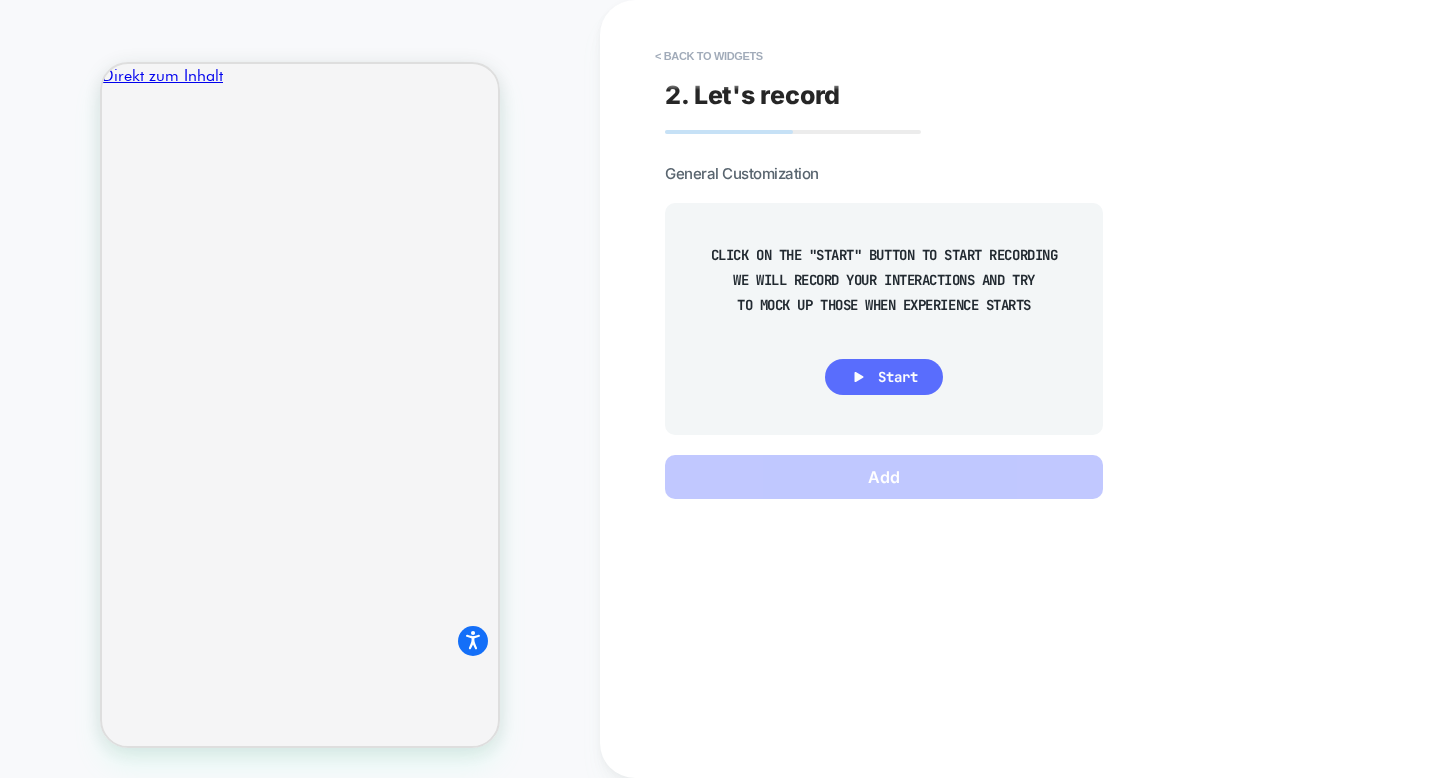 click on "Start" at bounding box center [898, 377] 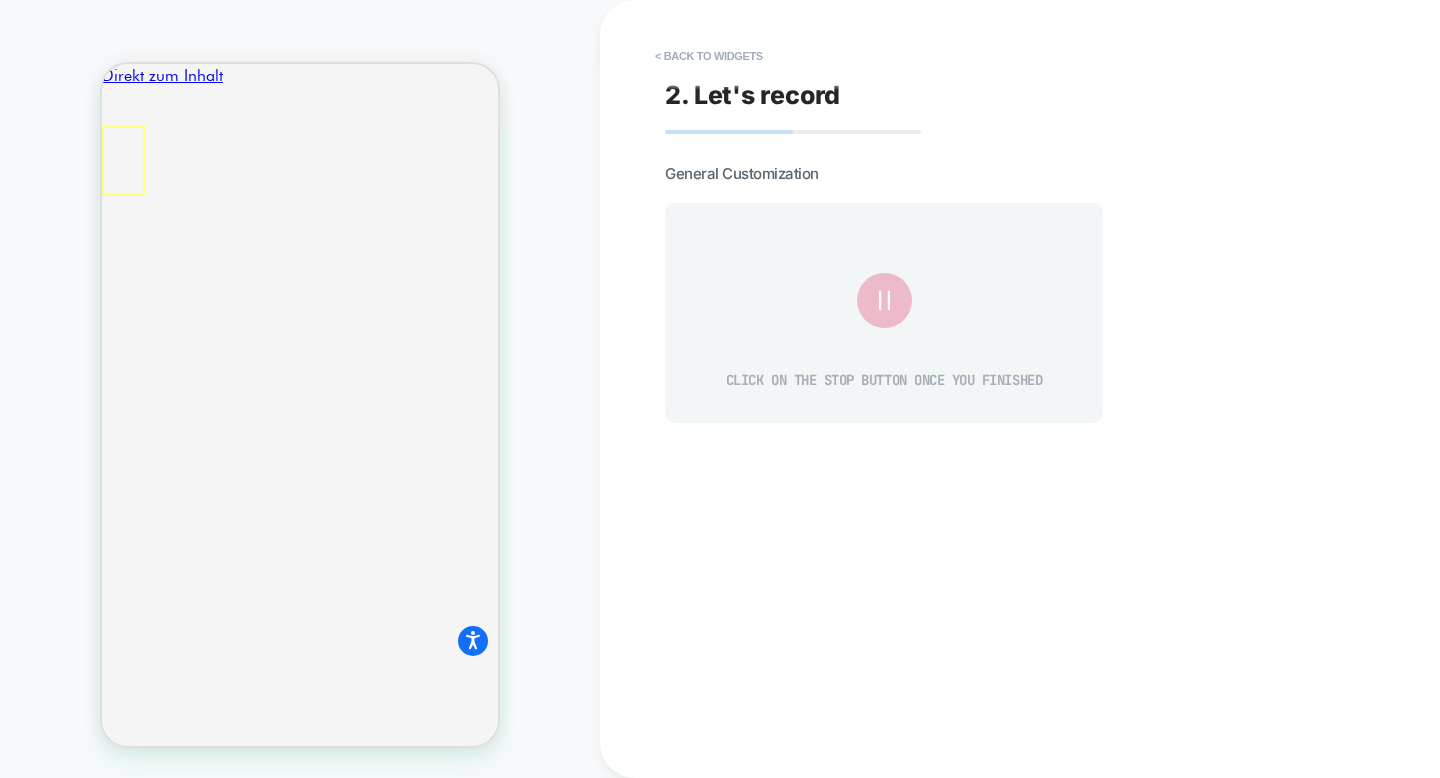 click 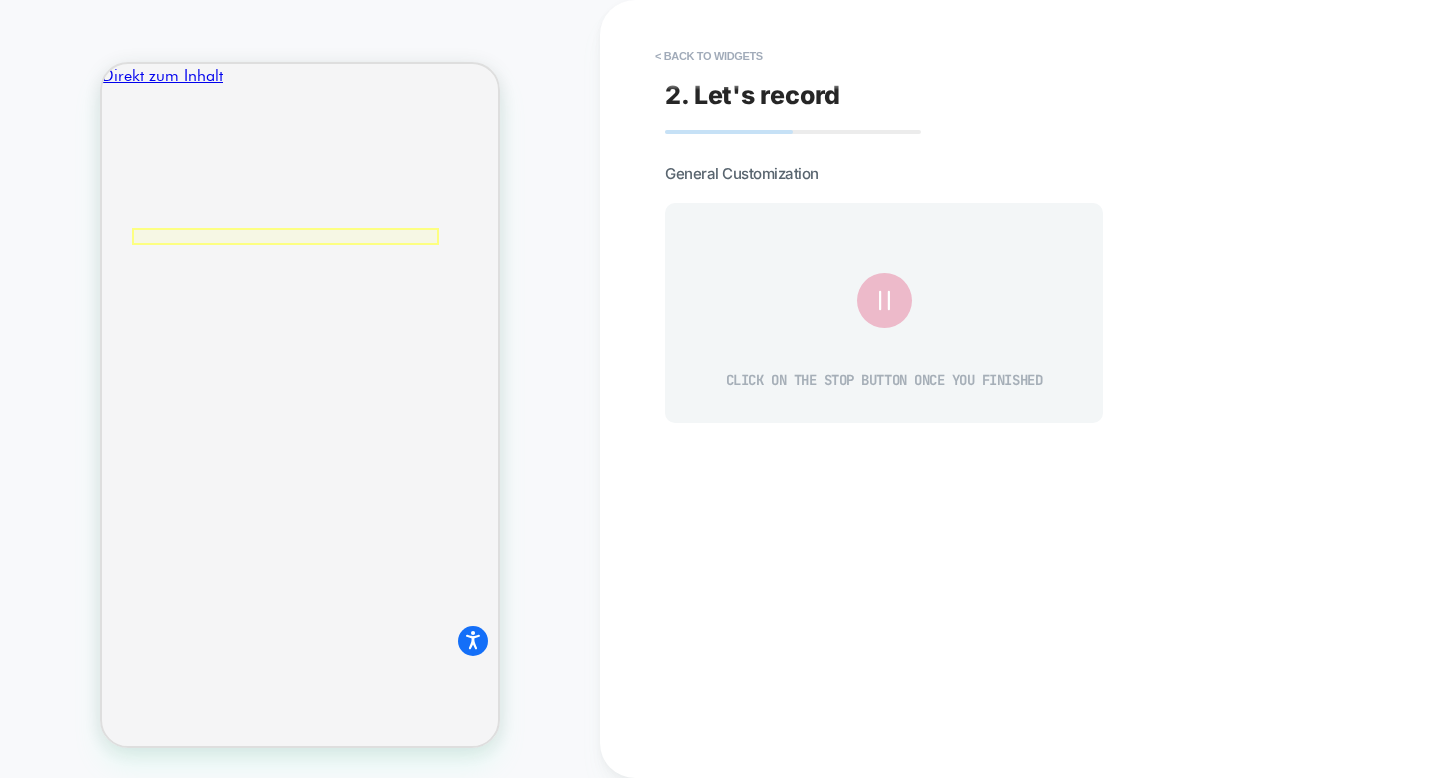 click on "Direkt zum Inhalt
Your Bag
0
Items
Your Bag Is Empty
Weiter shoppen
Have an account?
Log in
to check out faster.
Wird geladen ...
Zwischensumme
€0,00
Inkl. MwSt zzgl.  Versand
Checkout
View Bag" at bounding box center (300, 3184) 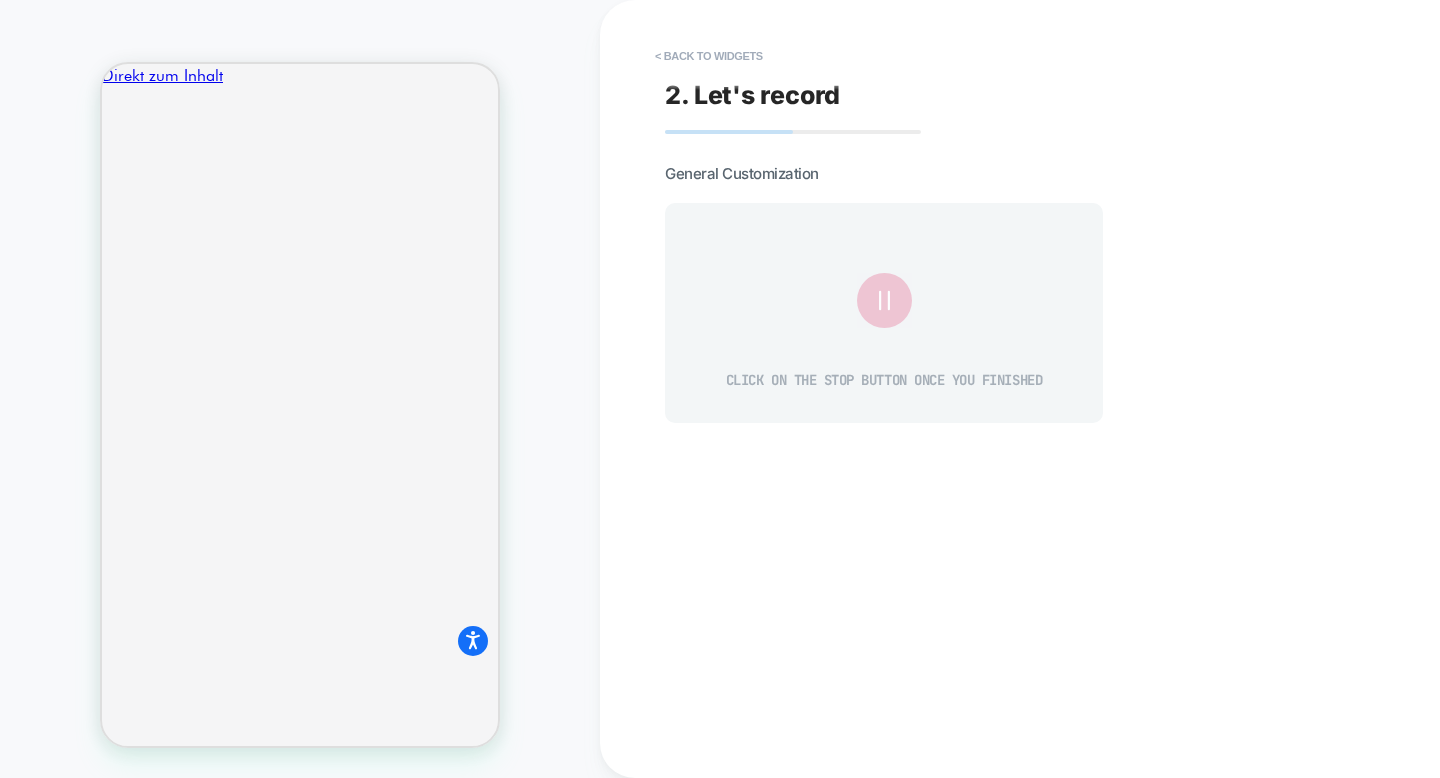 click 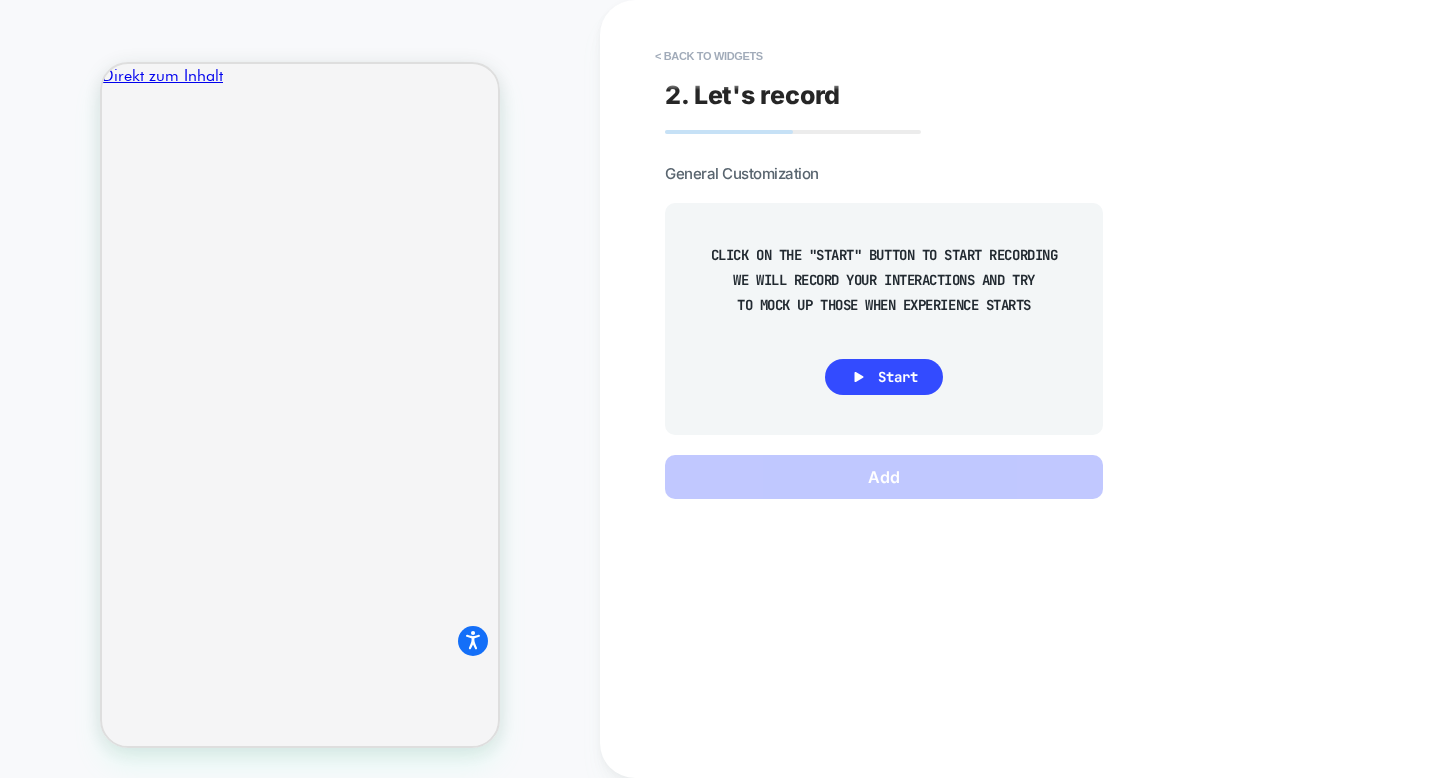 click at bounding box center [300, 161] 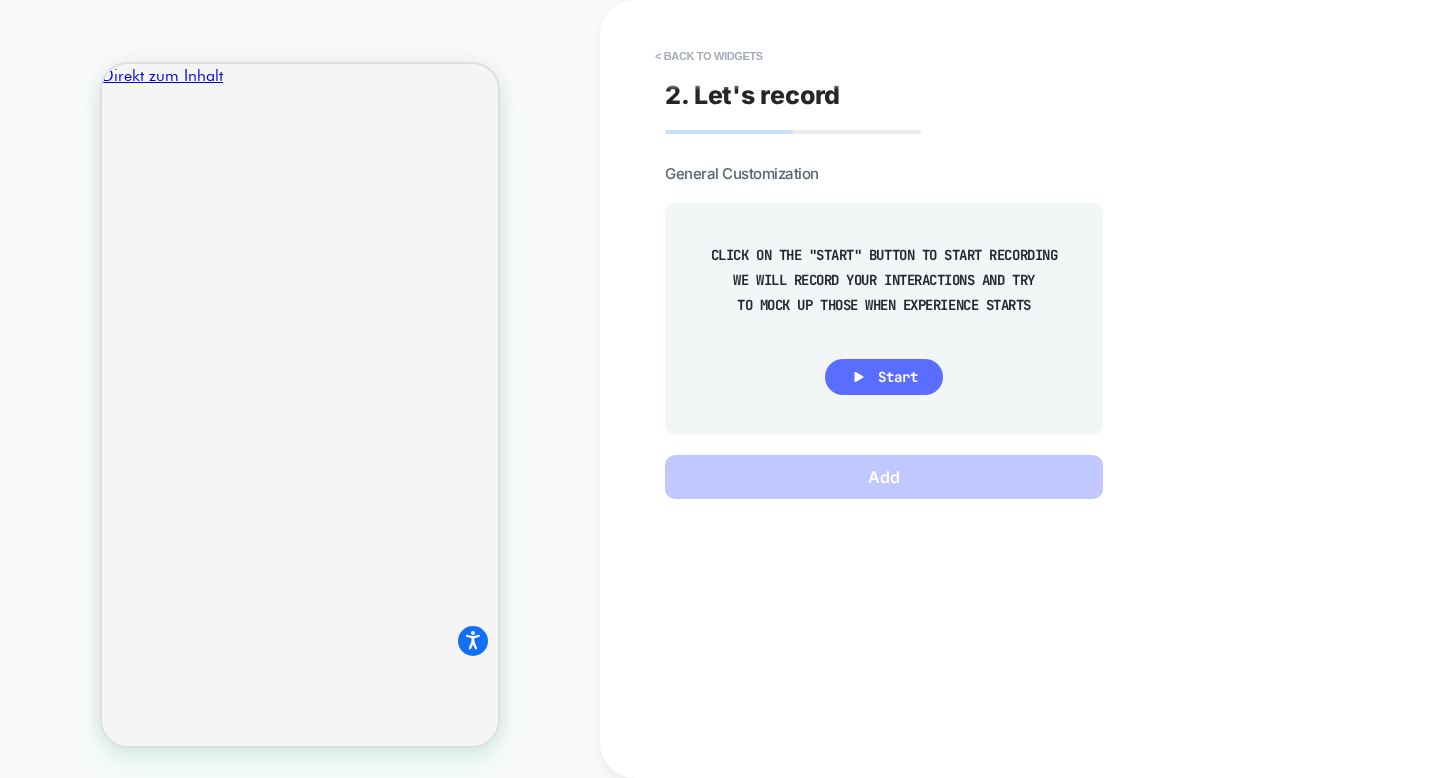click 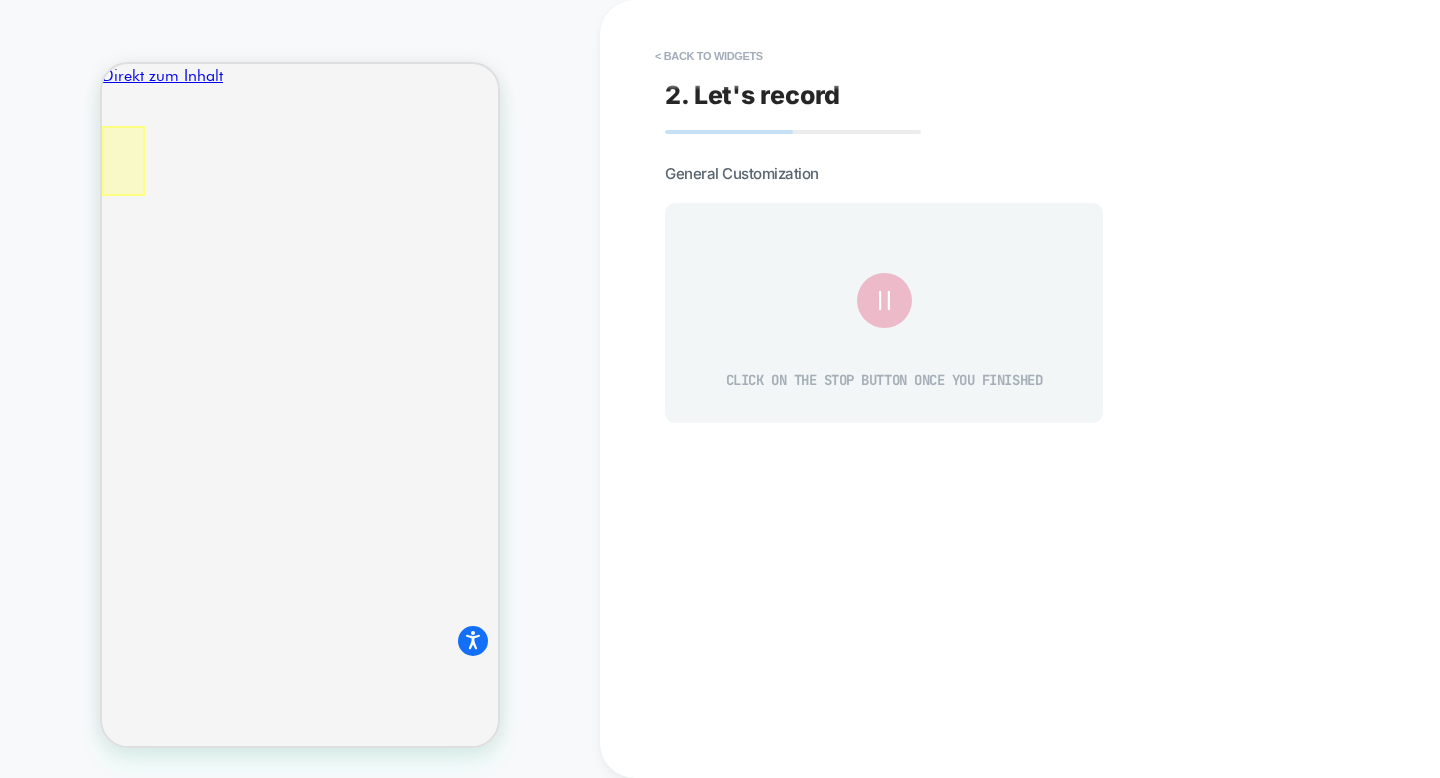 click at bounding box center [123, 161] 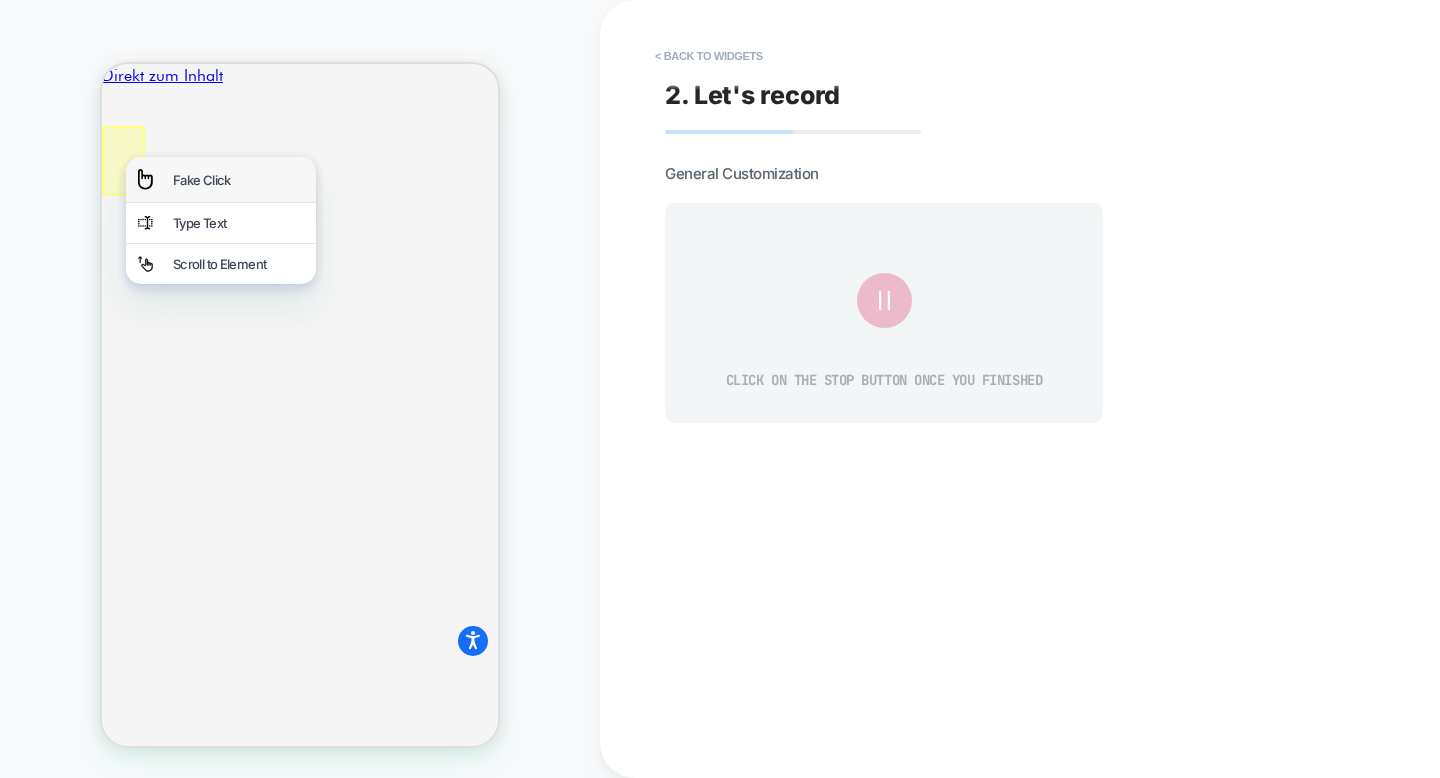 click on "Fake Click" at bounding box center (238, 180) 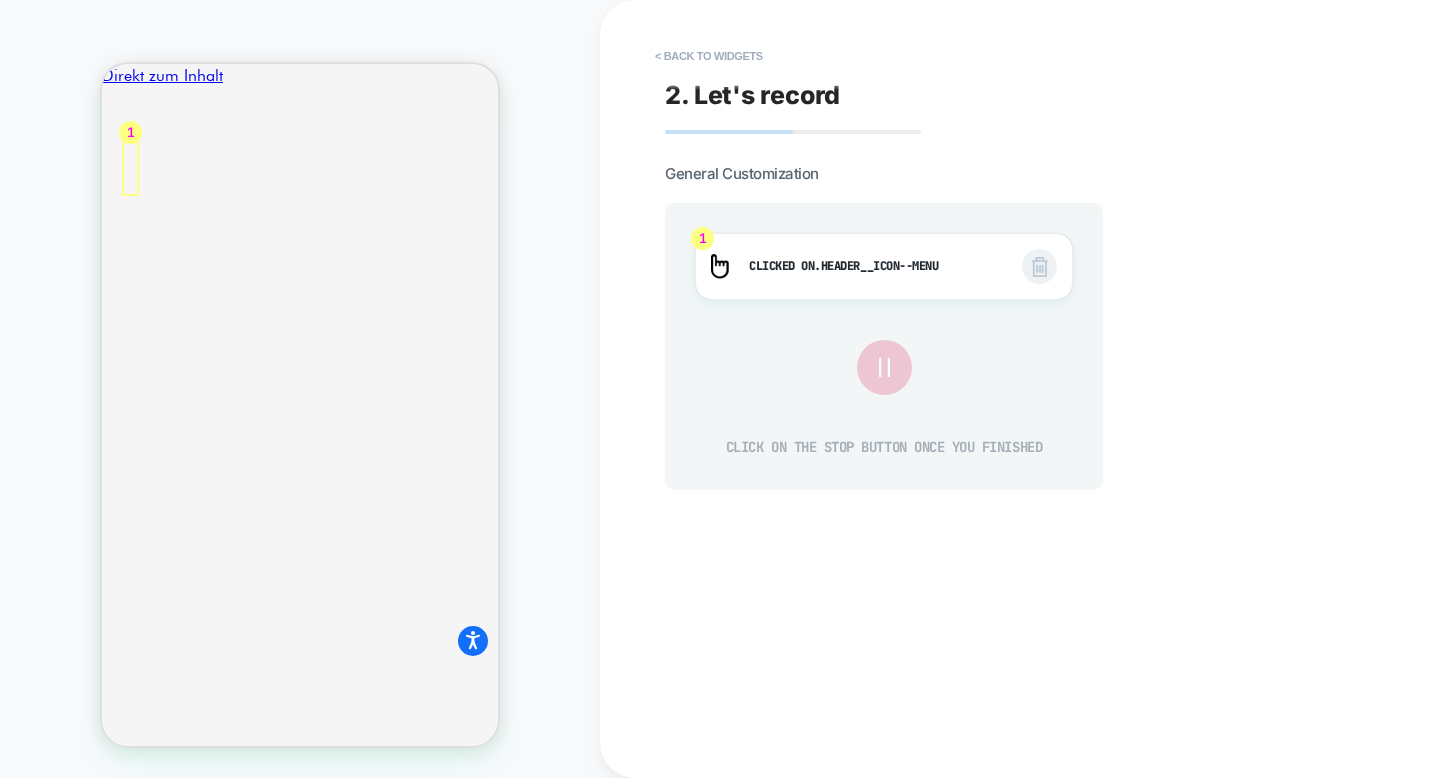 click 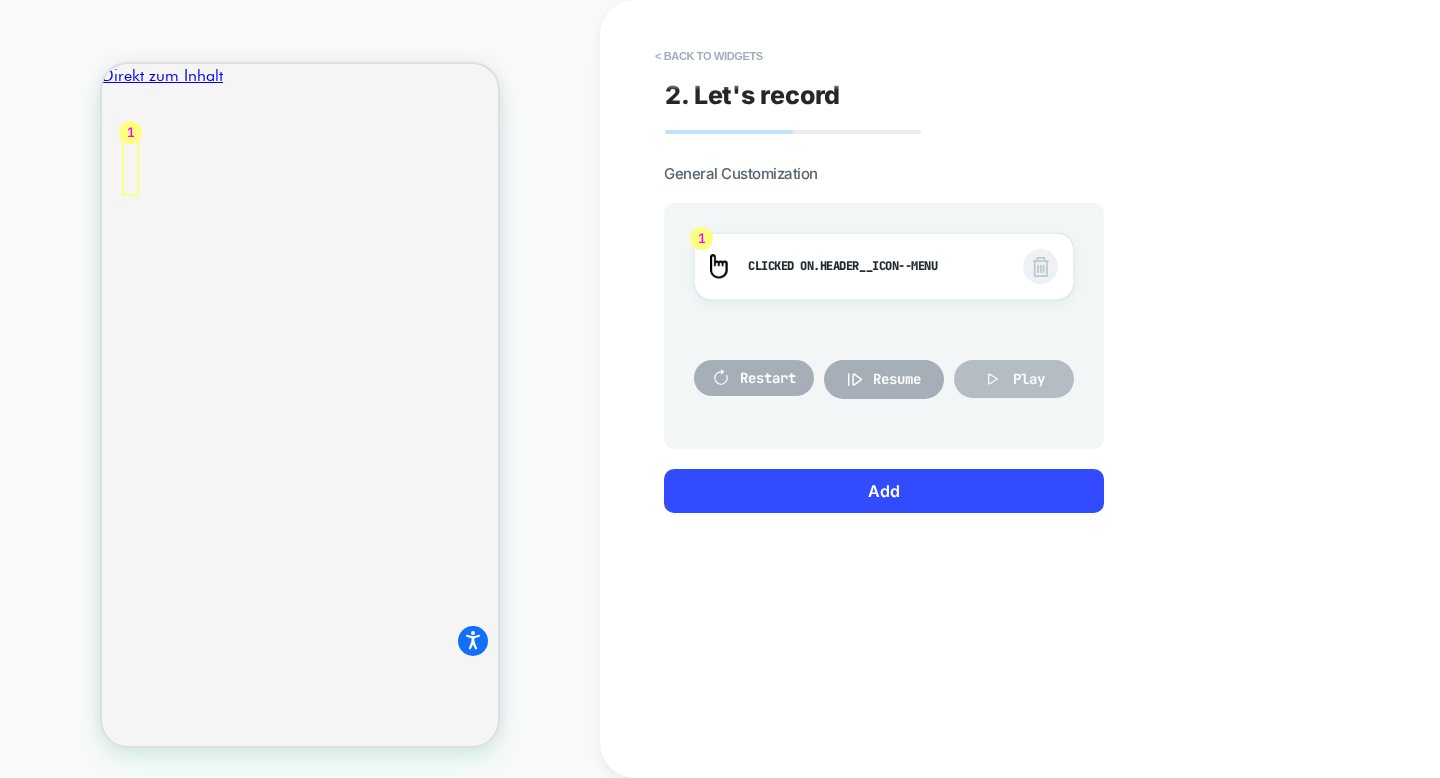 click on "Play" at bounding box center [1029, 379] 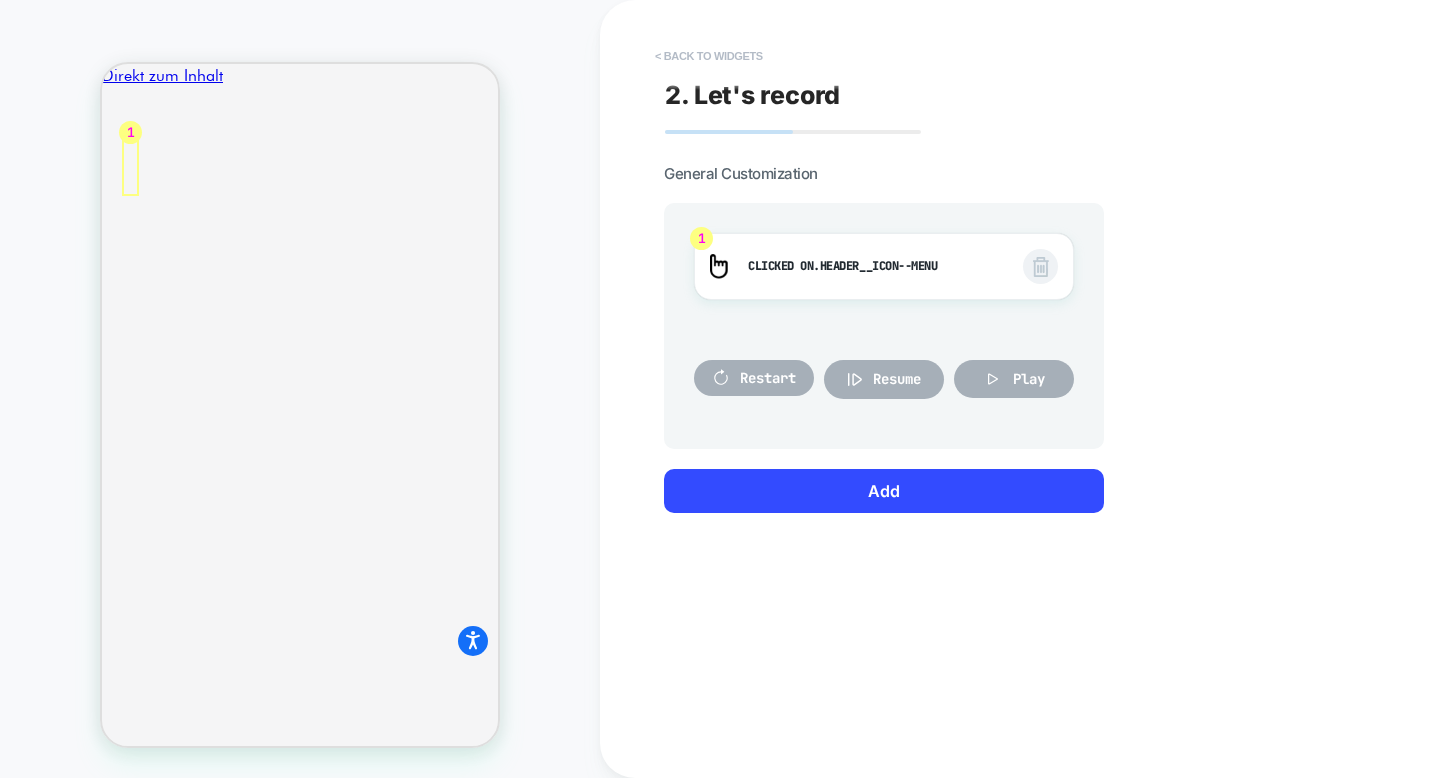 click on "< Back to widgets" at bounding box center (709, 56) 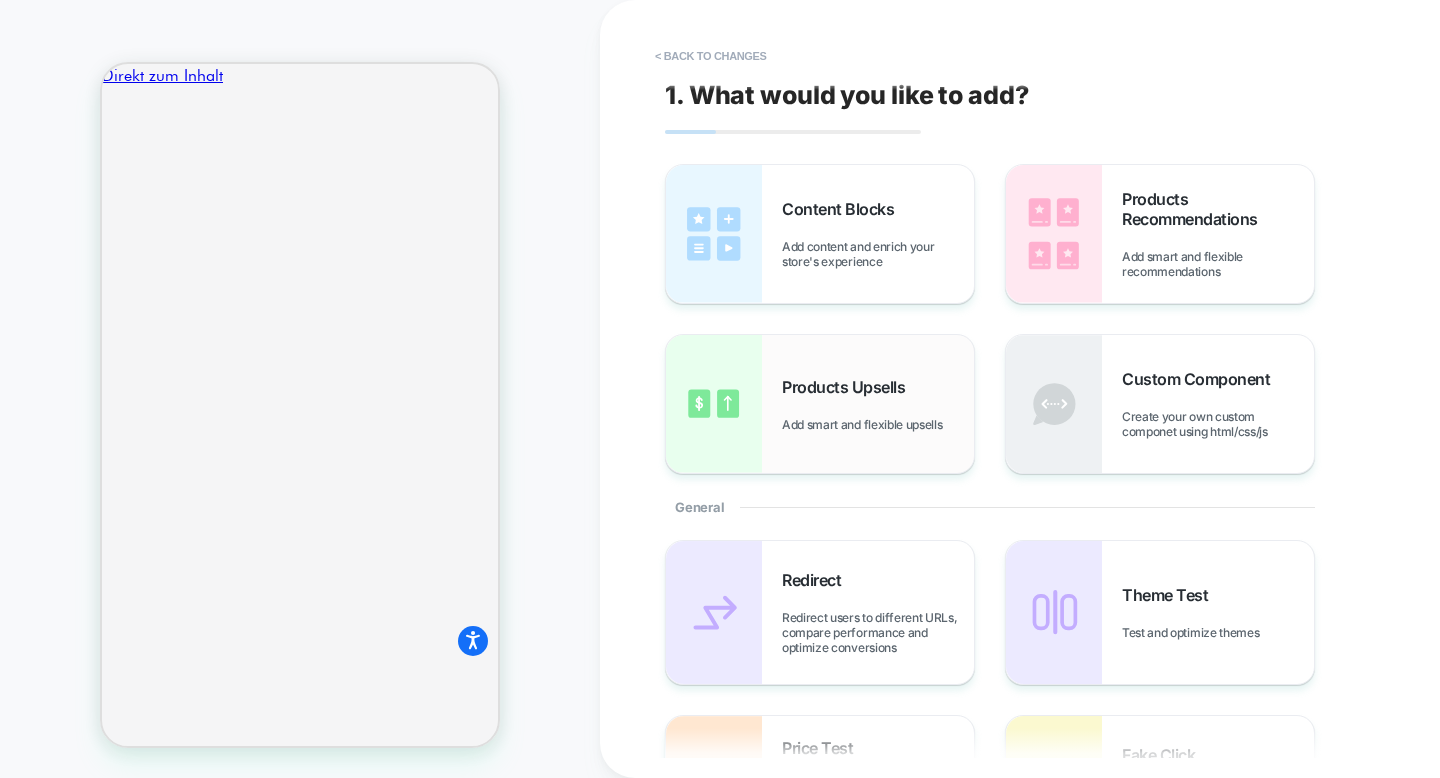 click on "Products Upsells Add smart and flexible upsells" at bounding box center [820, 404] 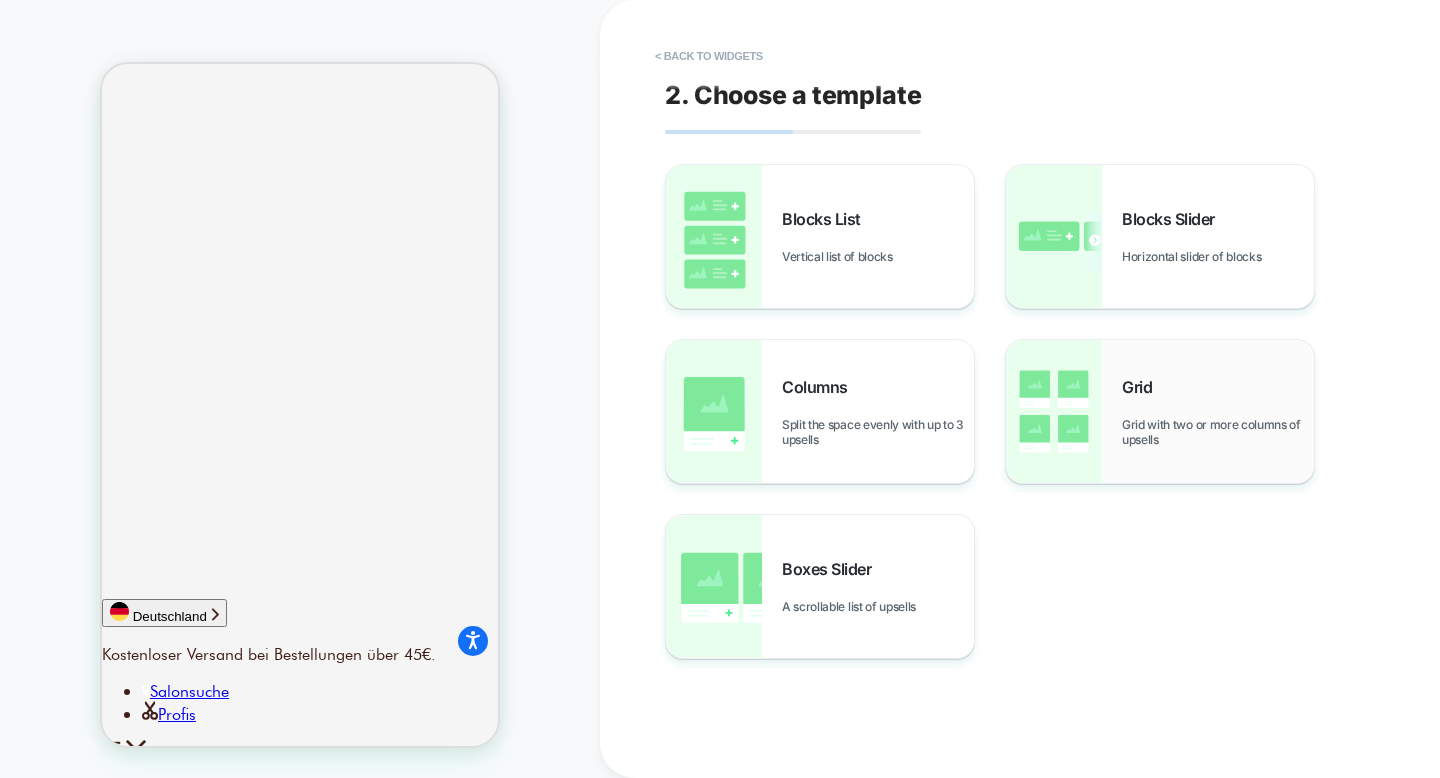 scroll, scrollTop: 168, scrollLeft: 0, axis: vertical 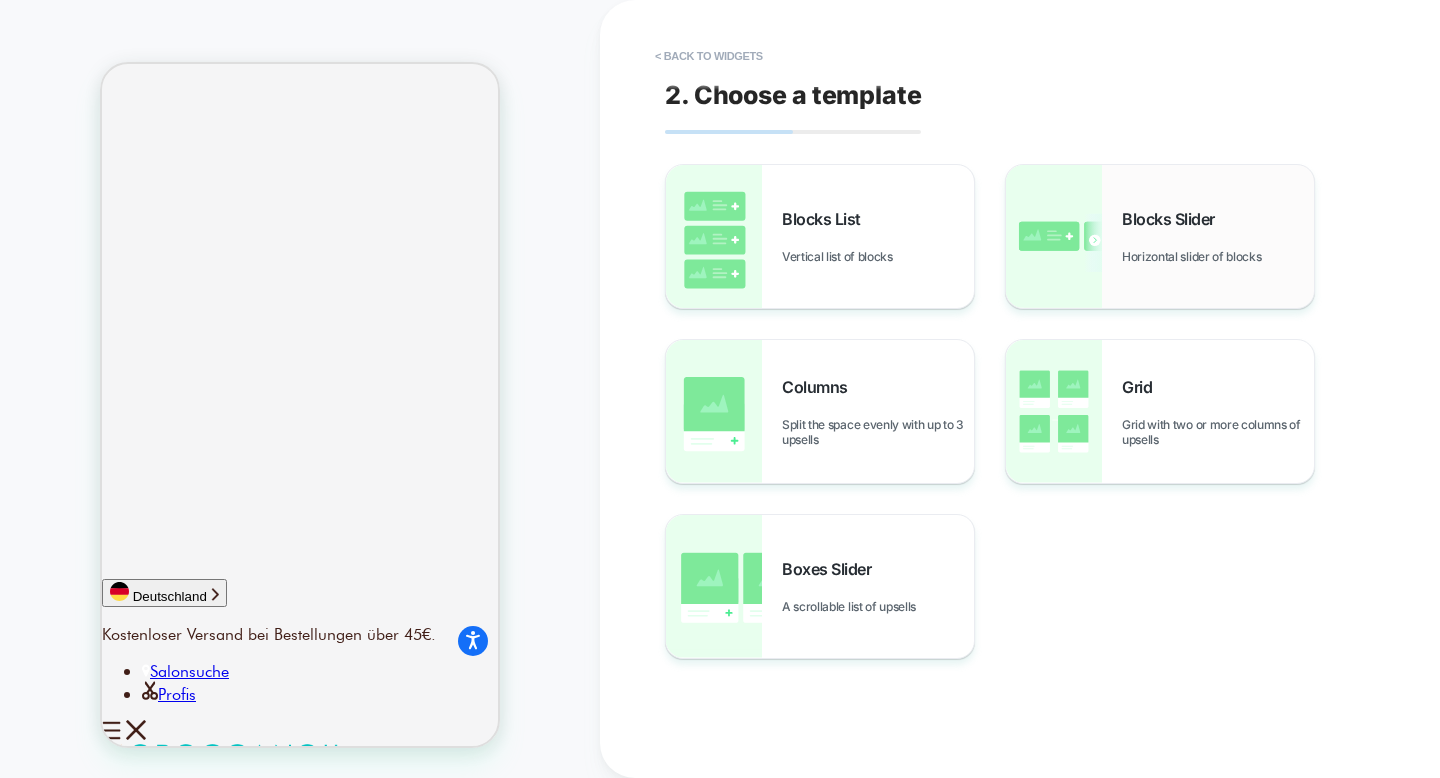 click at bounding box center [1054, 236] 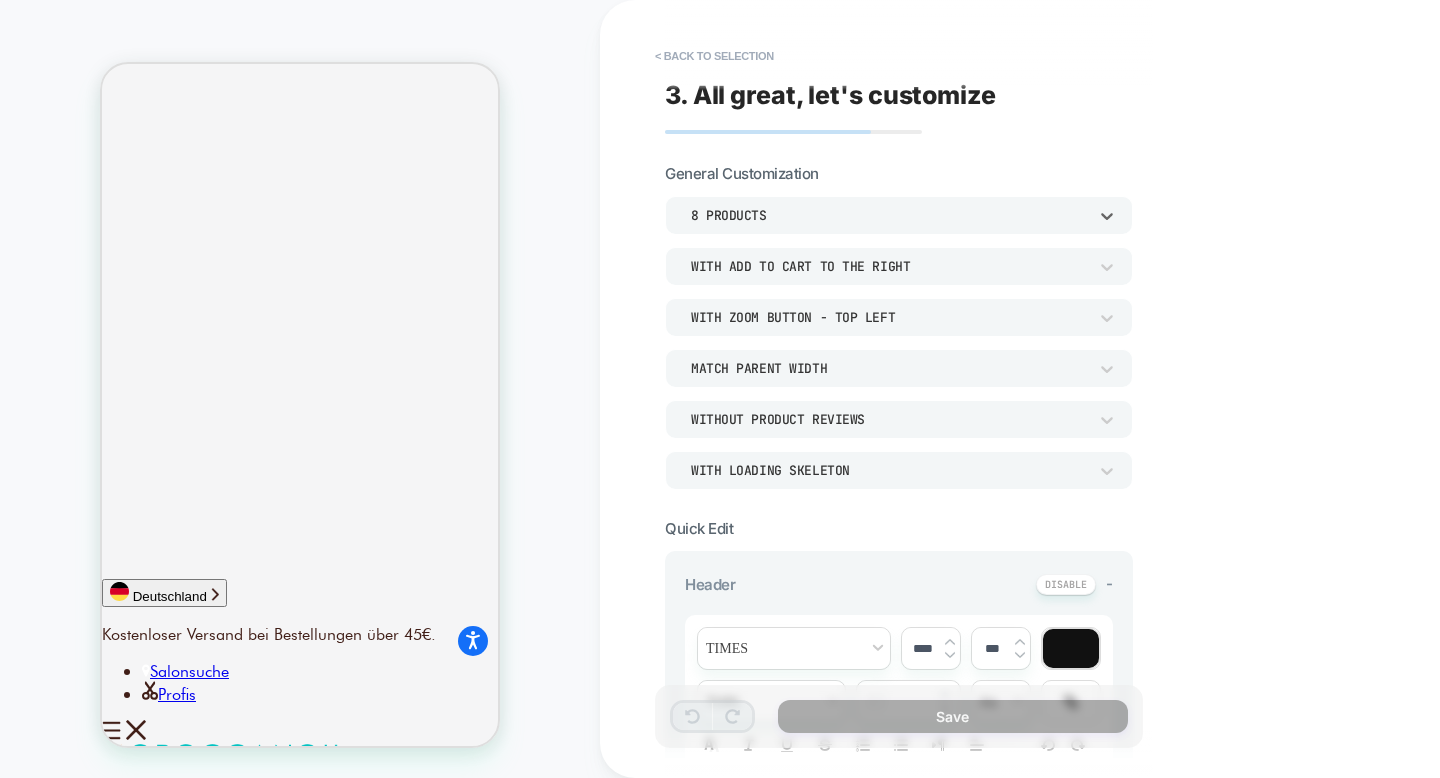 click on "8 Products" at bounding box center [889, 215] 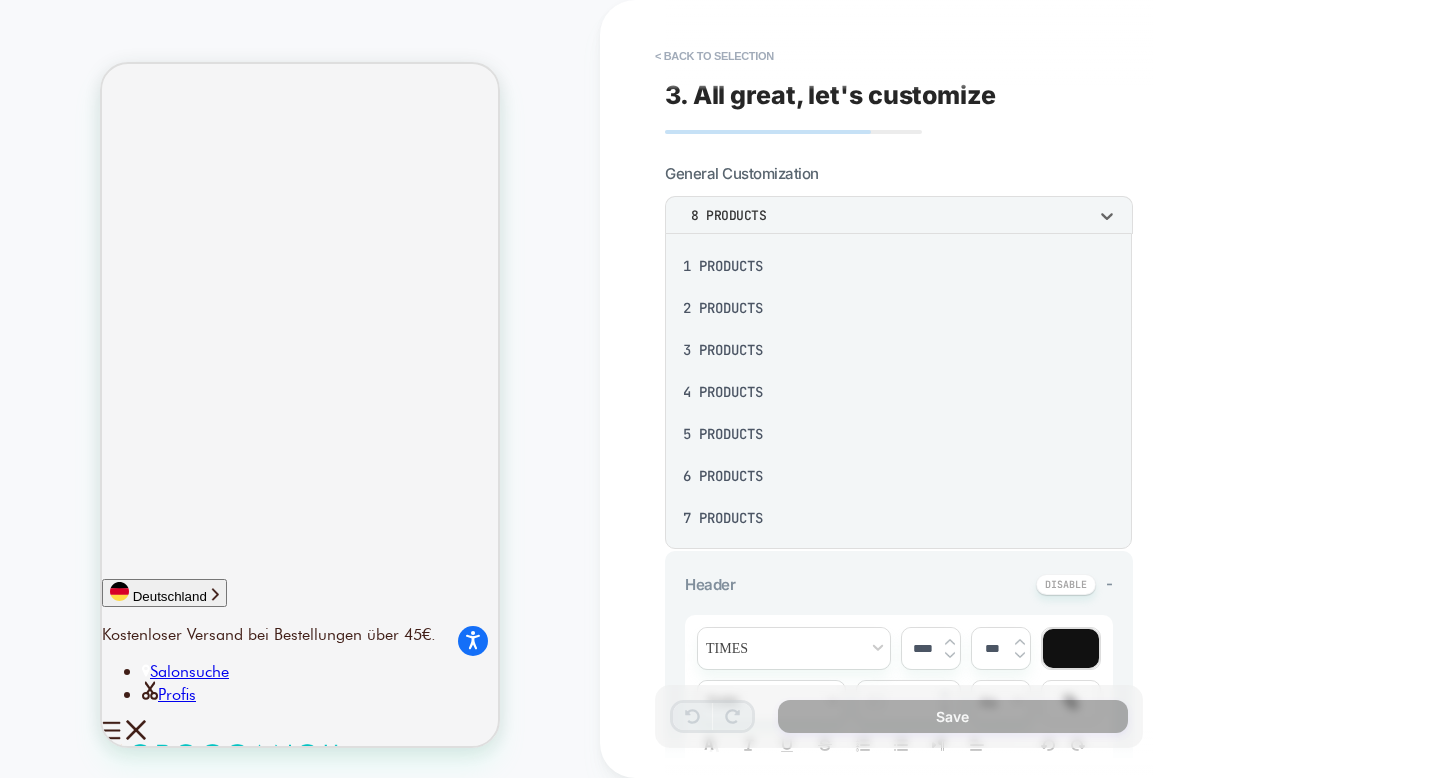 click at bounding box center [720, 389] 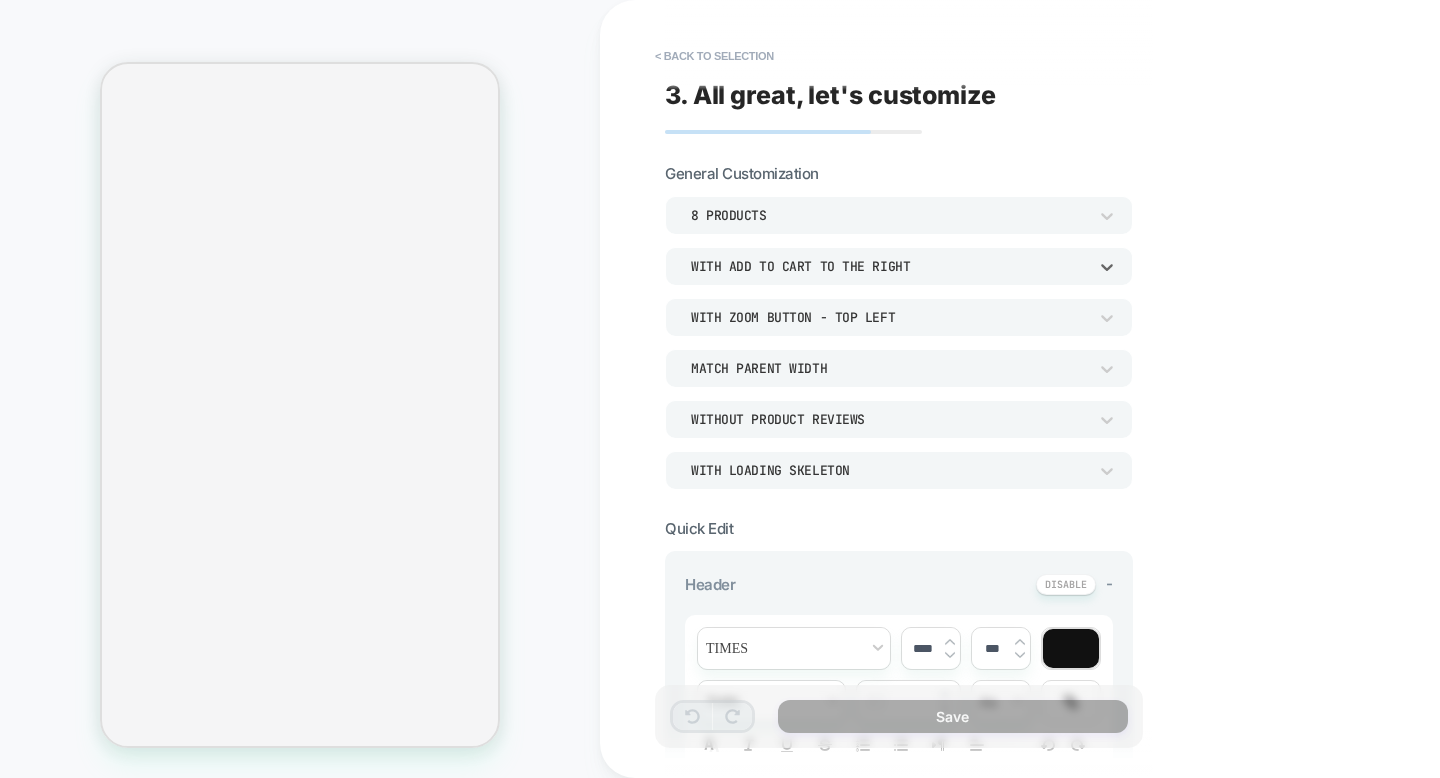 click on "With add to cart to the right" at bounding box center (889, 266) 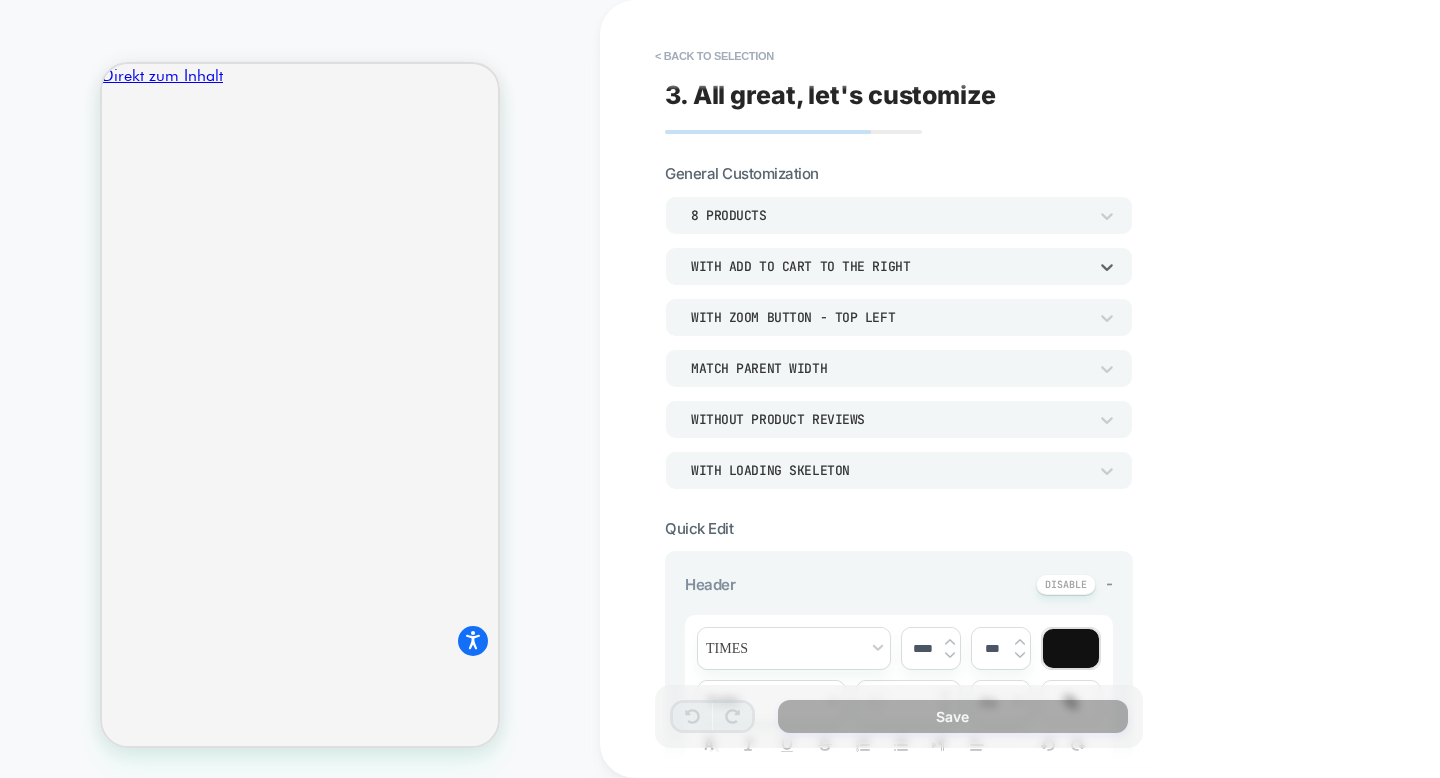 scroll, scrollTop: 168, scrollLeft: 0, axis: vertical 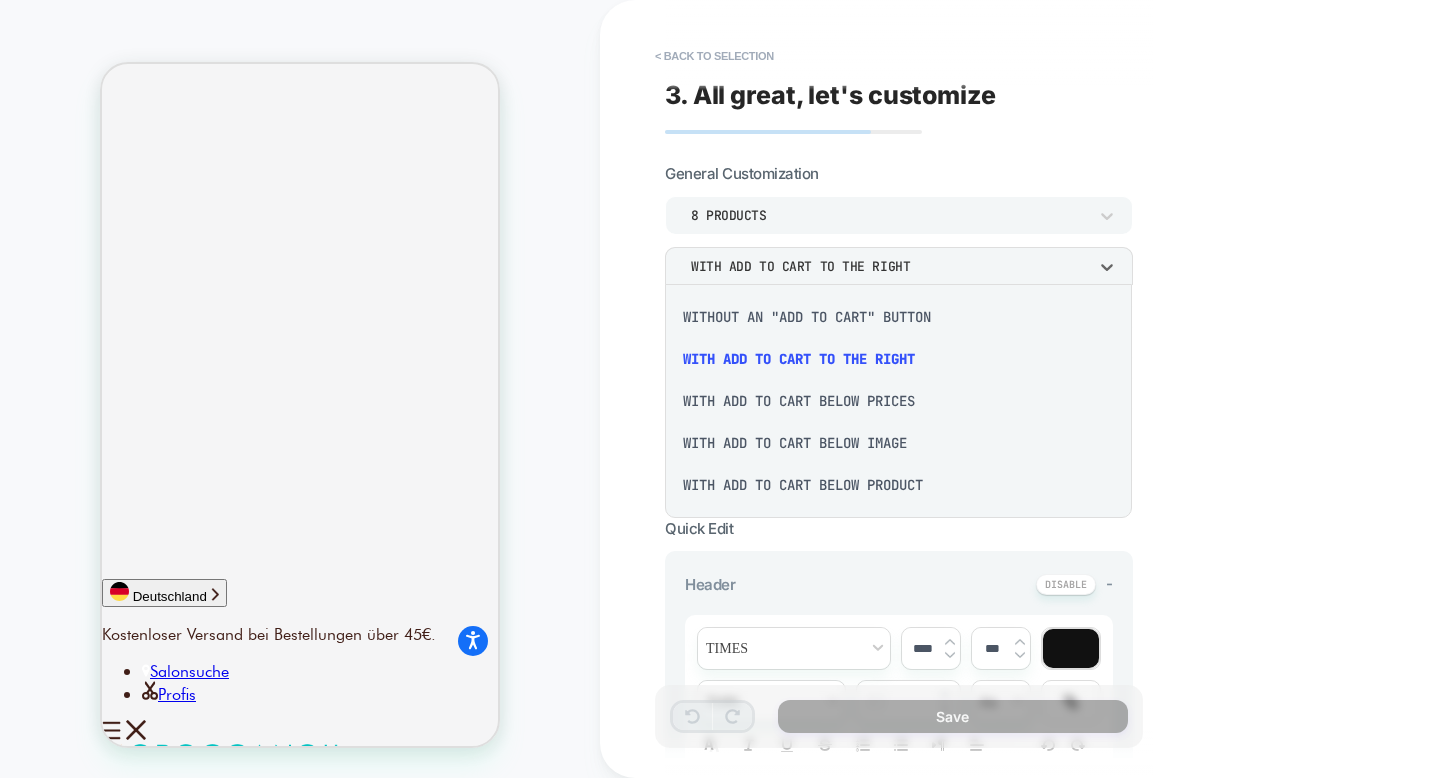 click on "With add to cart below image" at bounding box center [898, 443] 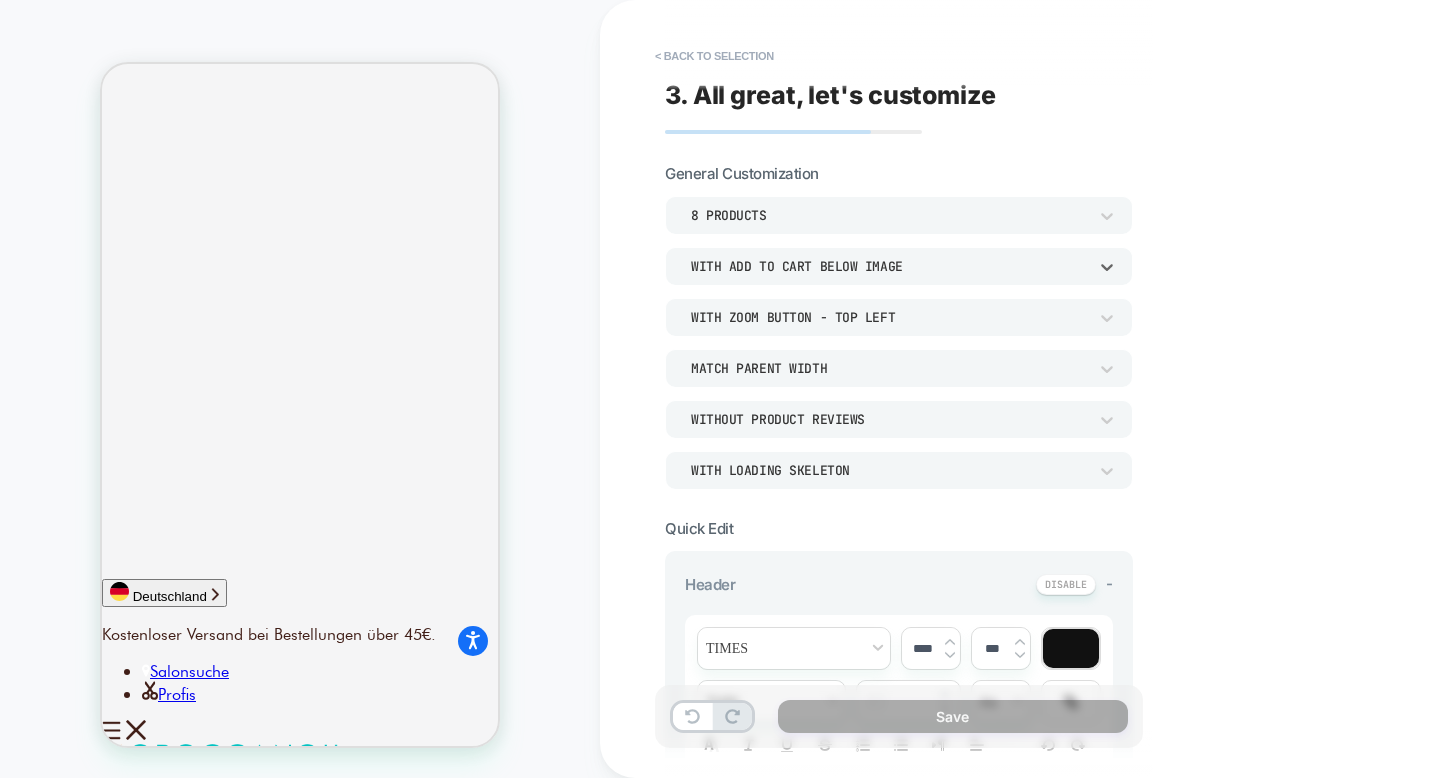 click on "Match Parent Width" at bounding box center (889, 368) 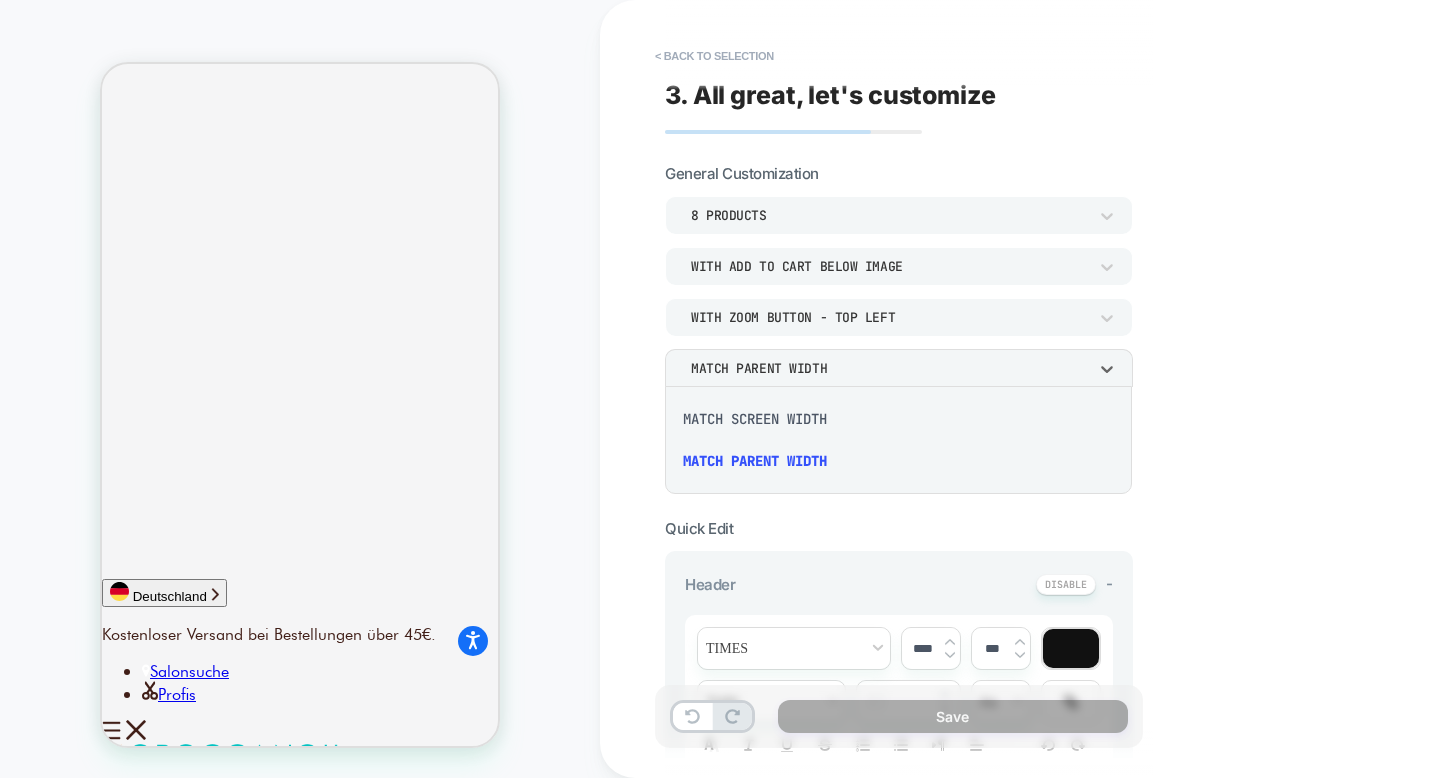 click at bounding box center [720, 389] 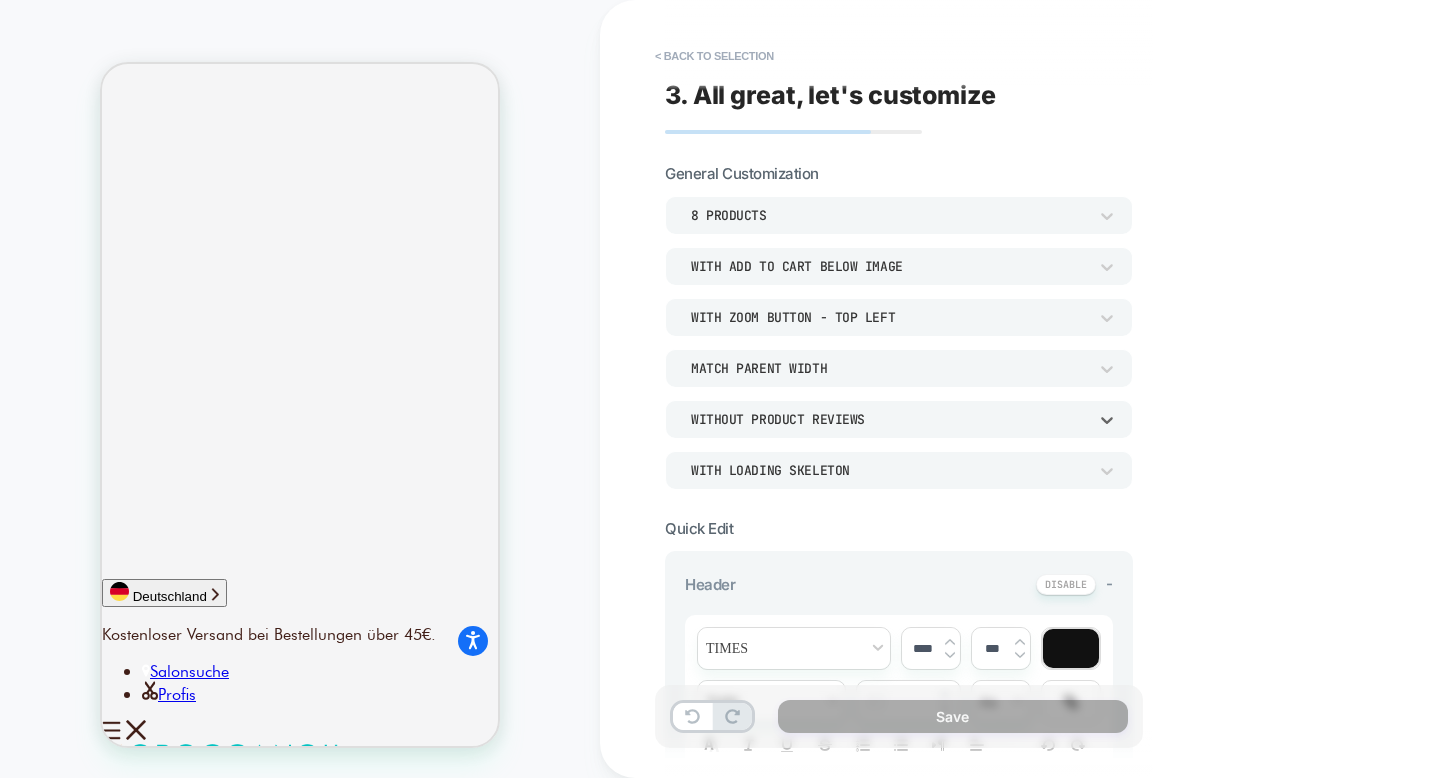 click on "Without Product Reviews" at bounding box center (889, 419) 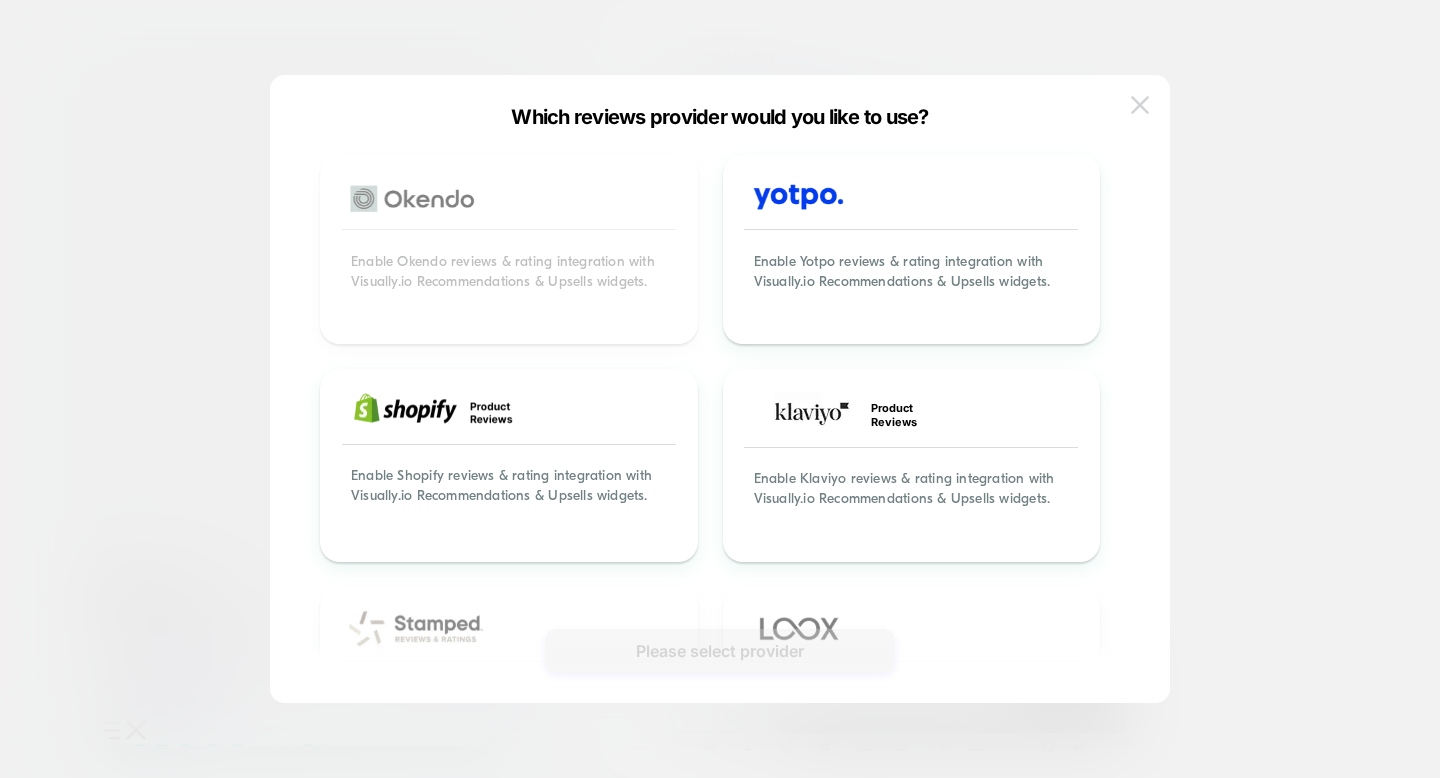 click at bounding box center [1140, 104] 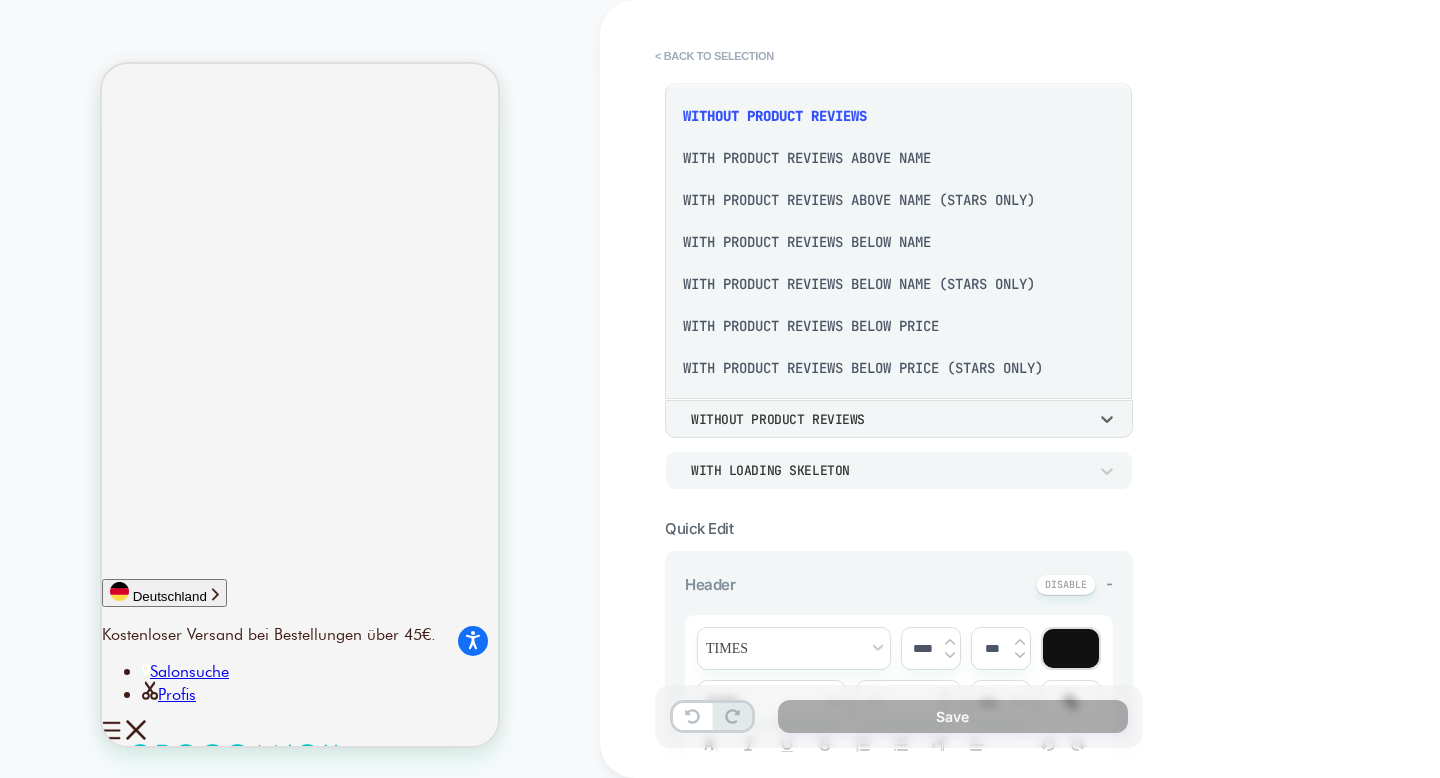 click at bounding box center [720, 389] 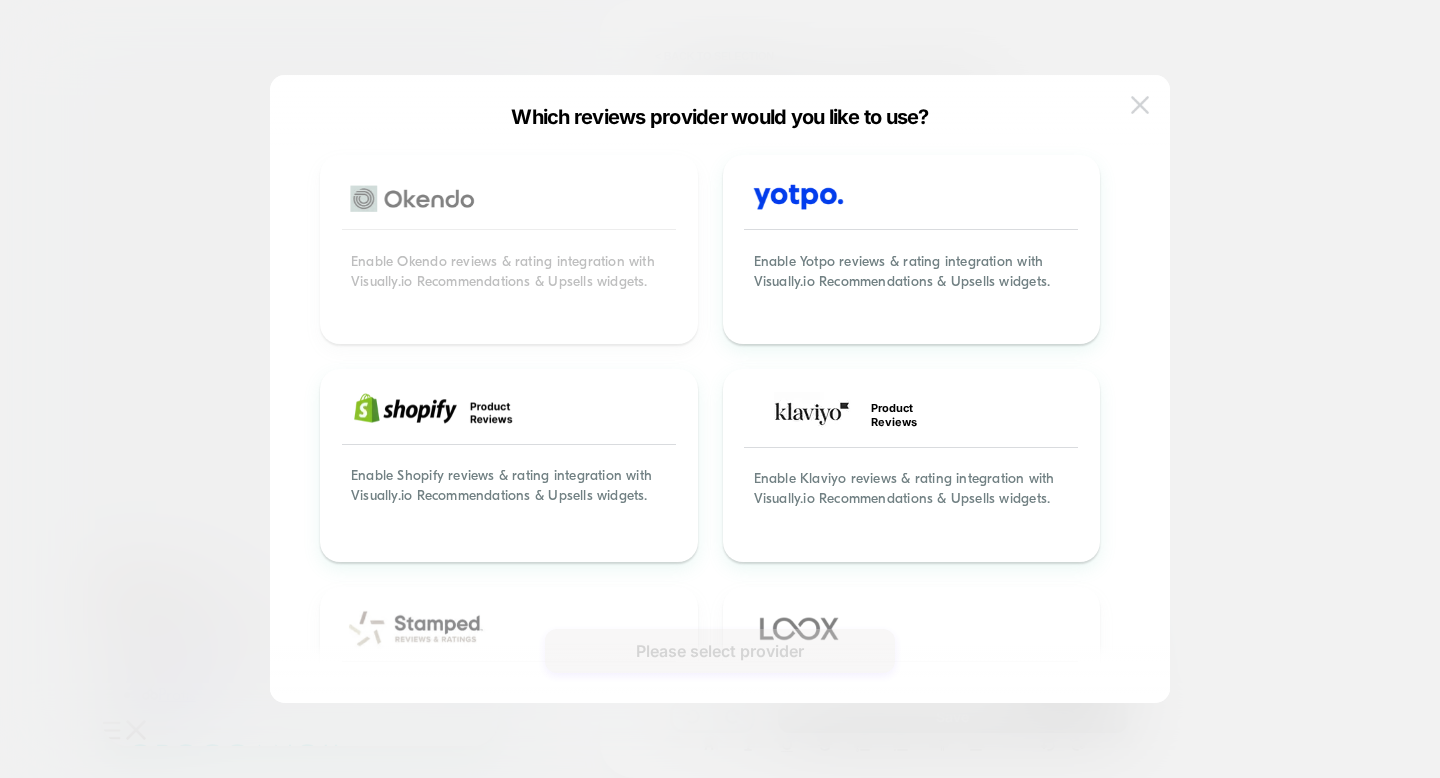 click at bounding box center (1140, 104) 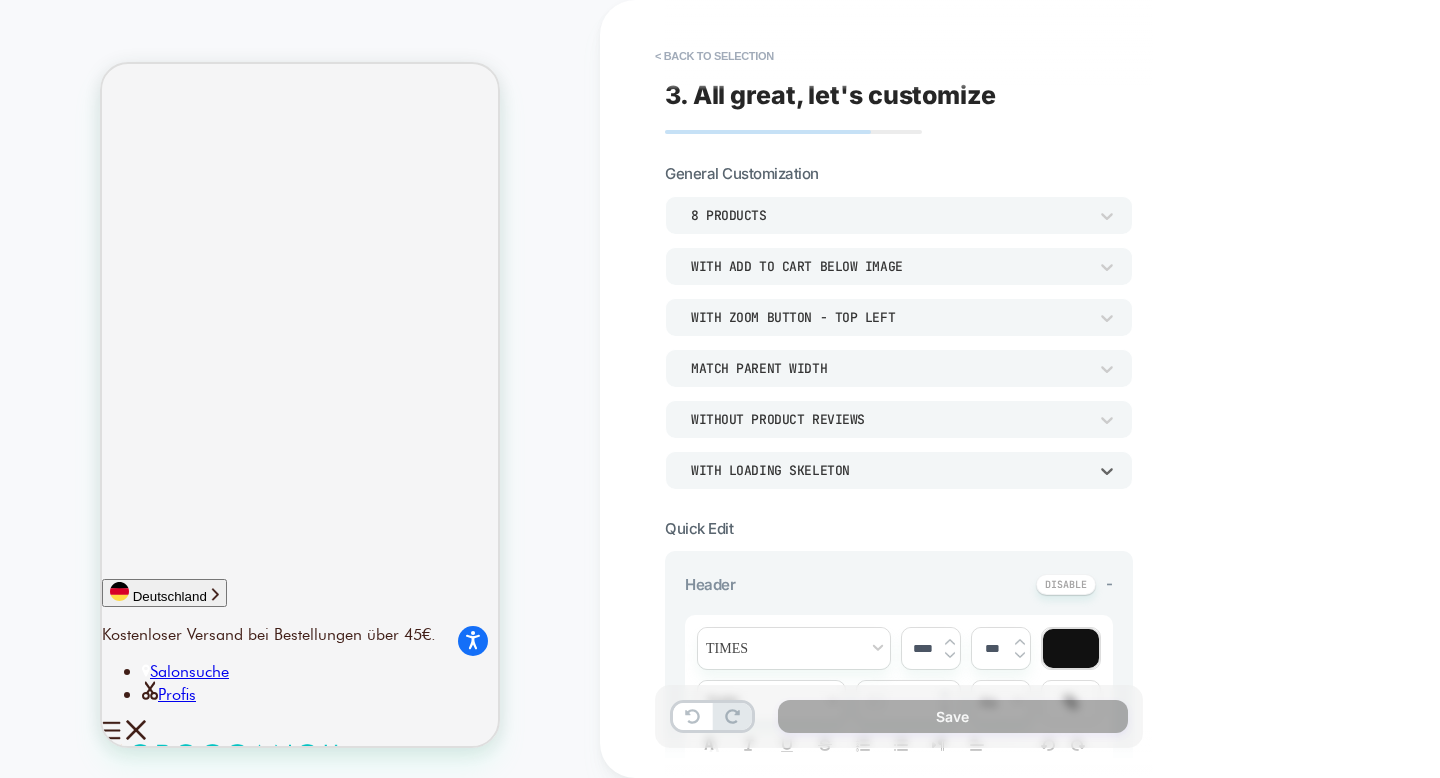 click on "WITH LOADING SKELETON" at bounding box center (889, 470) 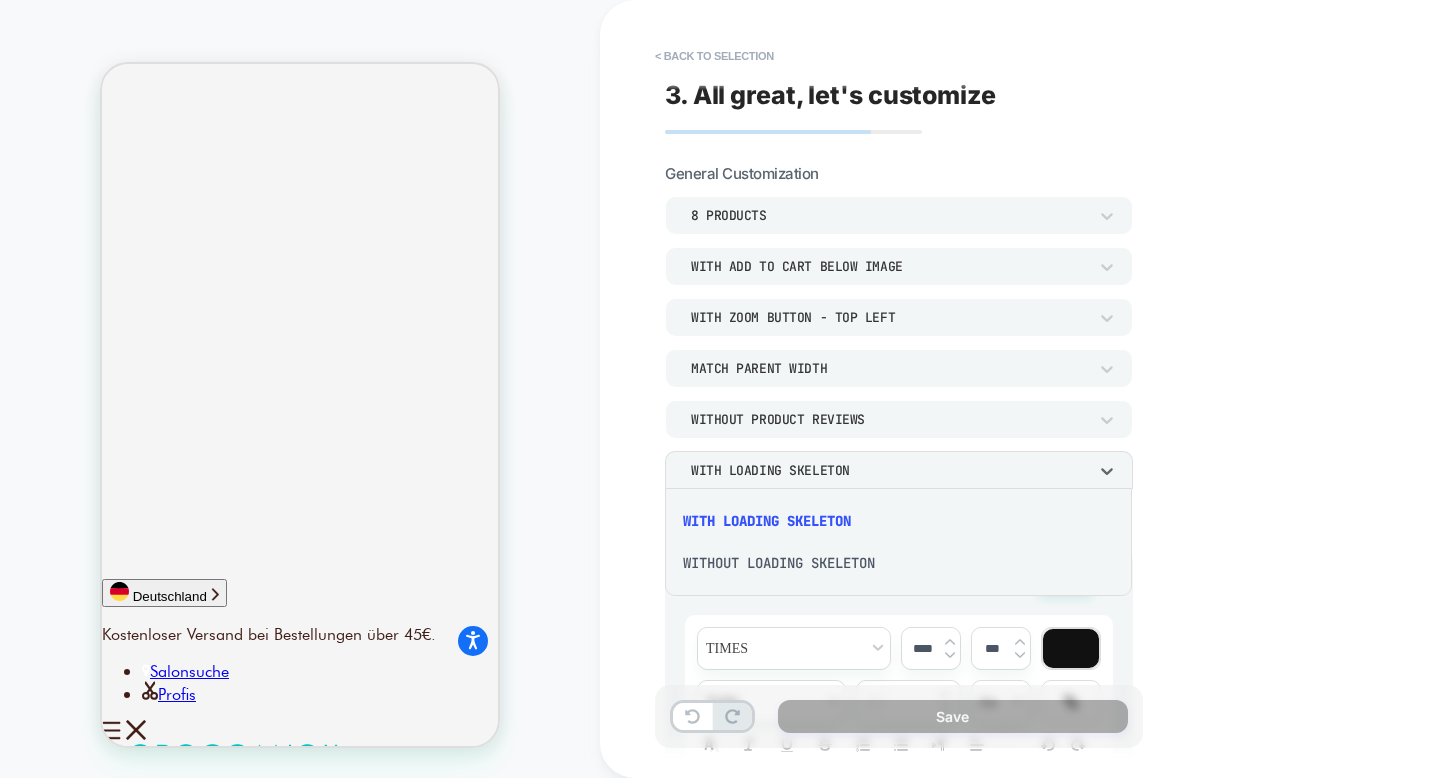 click at bounding box center (720, 389) 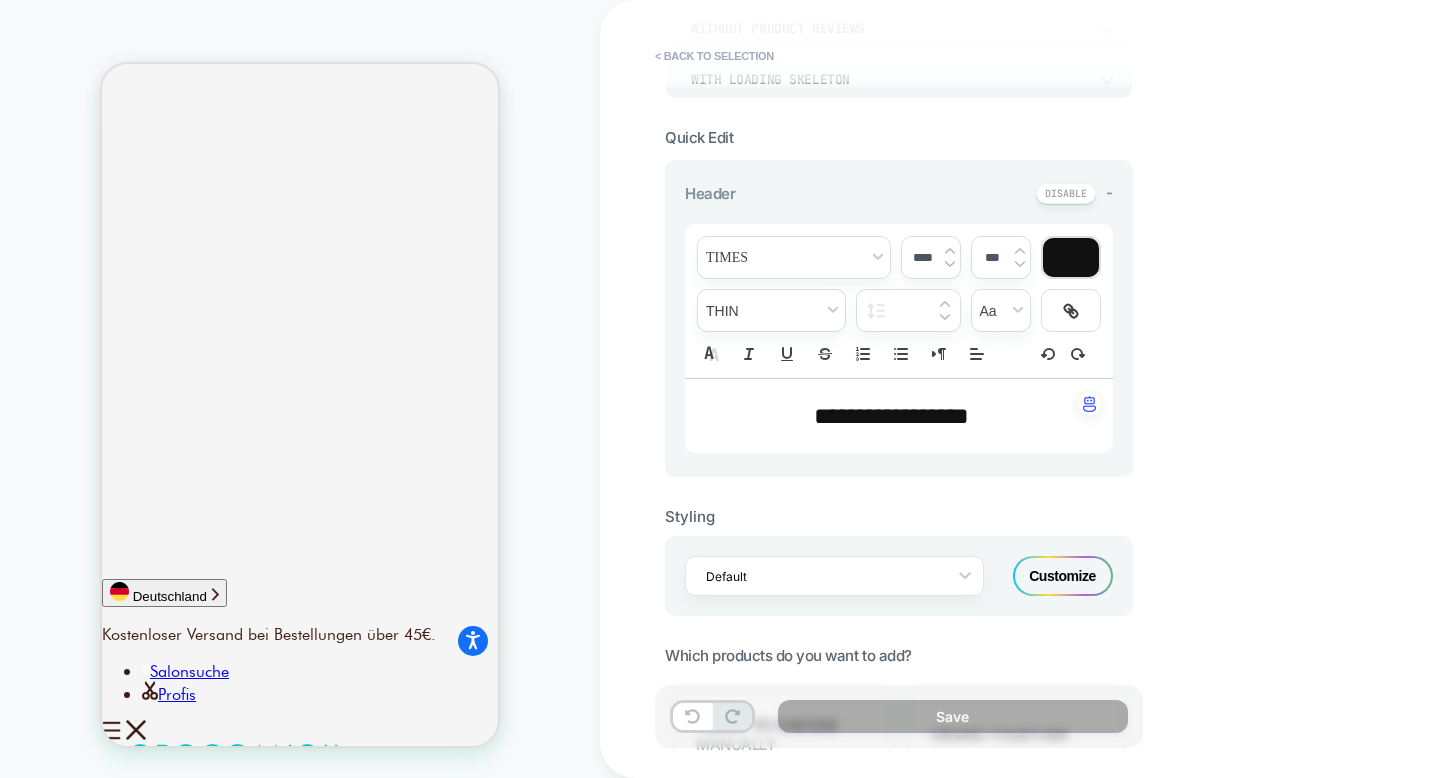 scroll, scrollTop: 431, scrollLeft: 0, axis: vertical 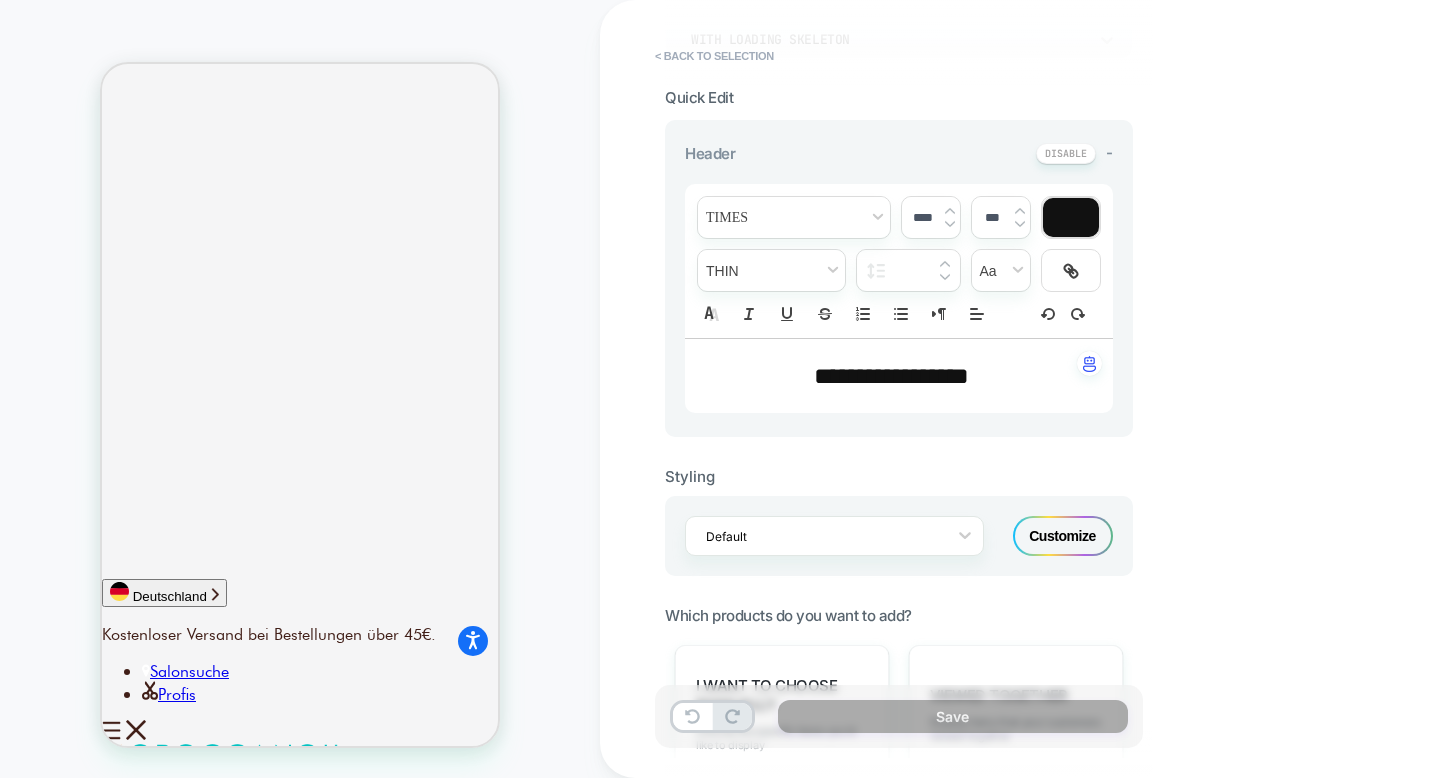 click on "**********" at bounding box center (891, 376) 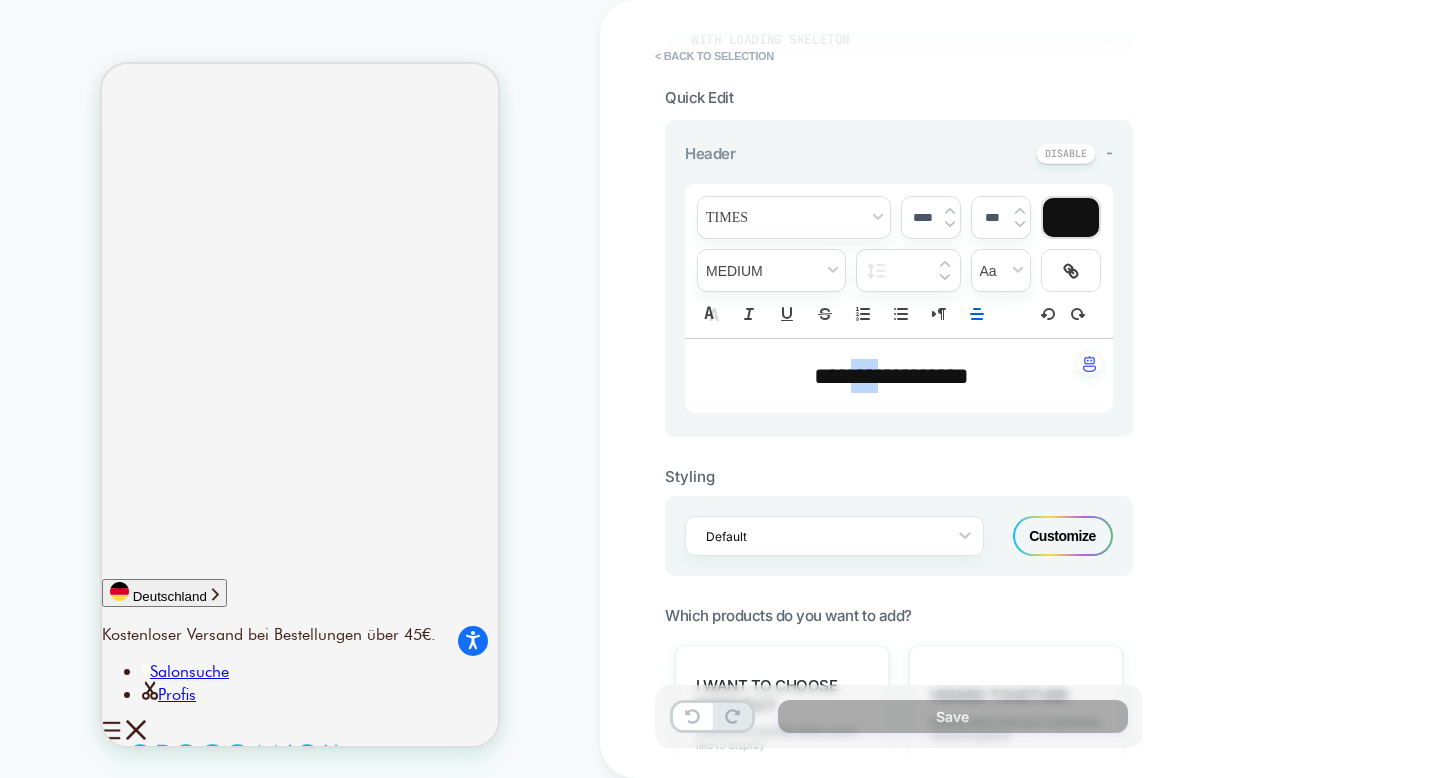 click on "**********" at bounding box center (891, 376) 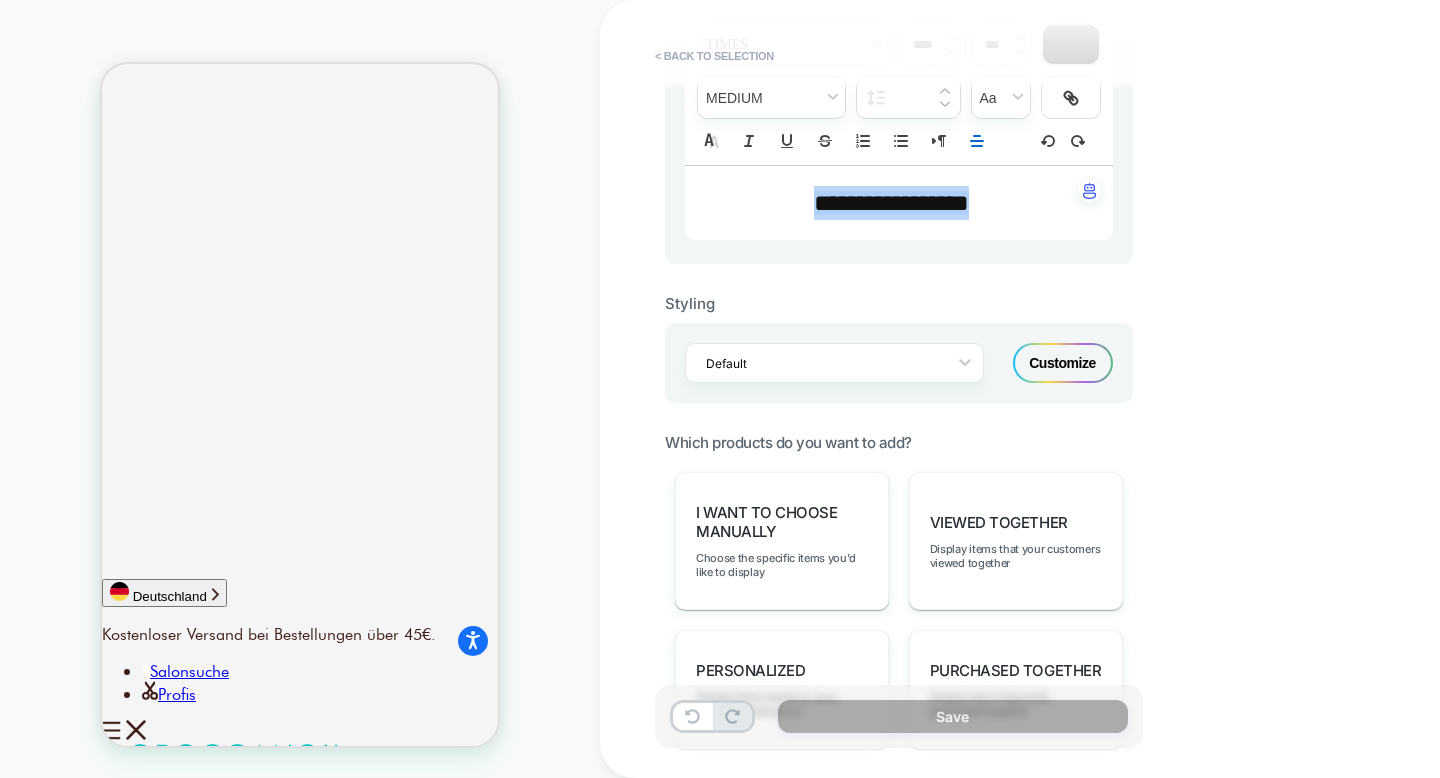 scroll, scrollTop: 577, scrollLeft: 0, axis: vertical 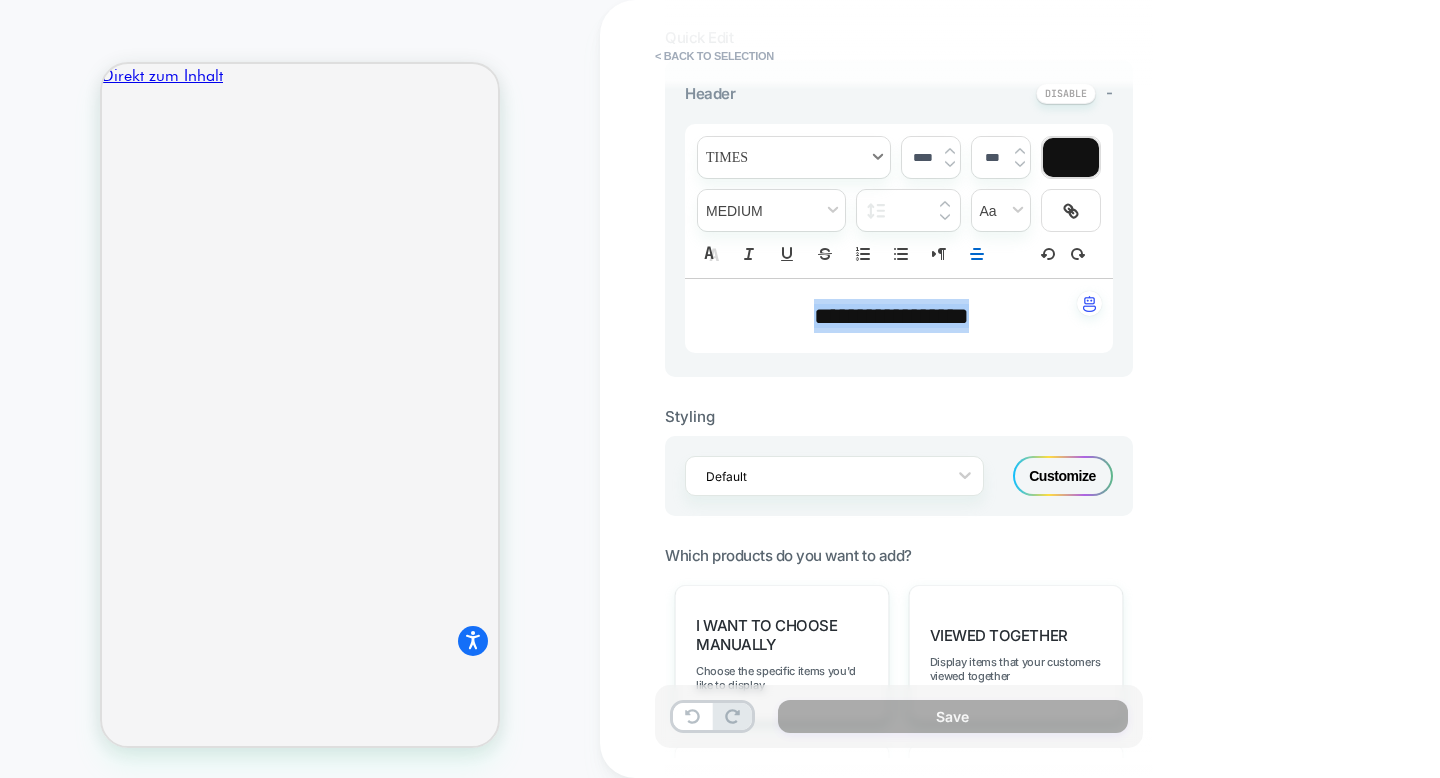click at bounding box center [794, 157] 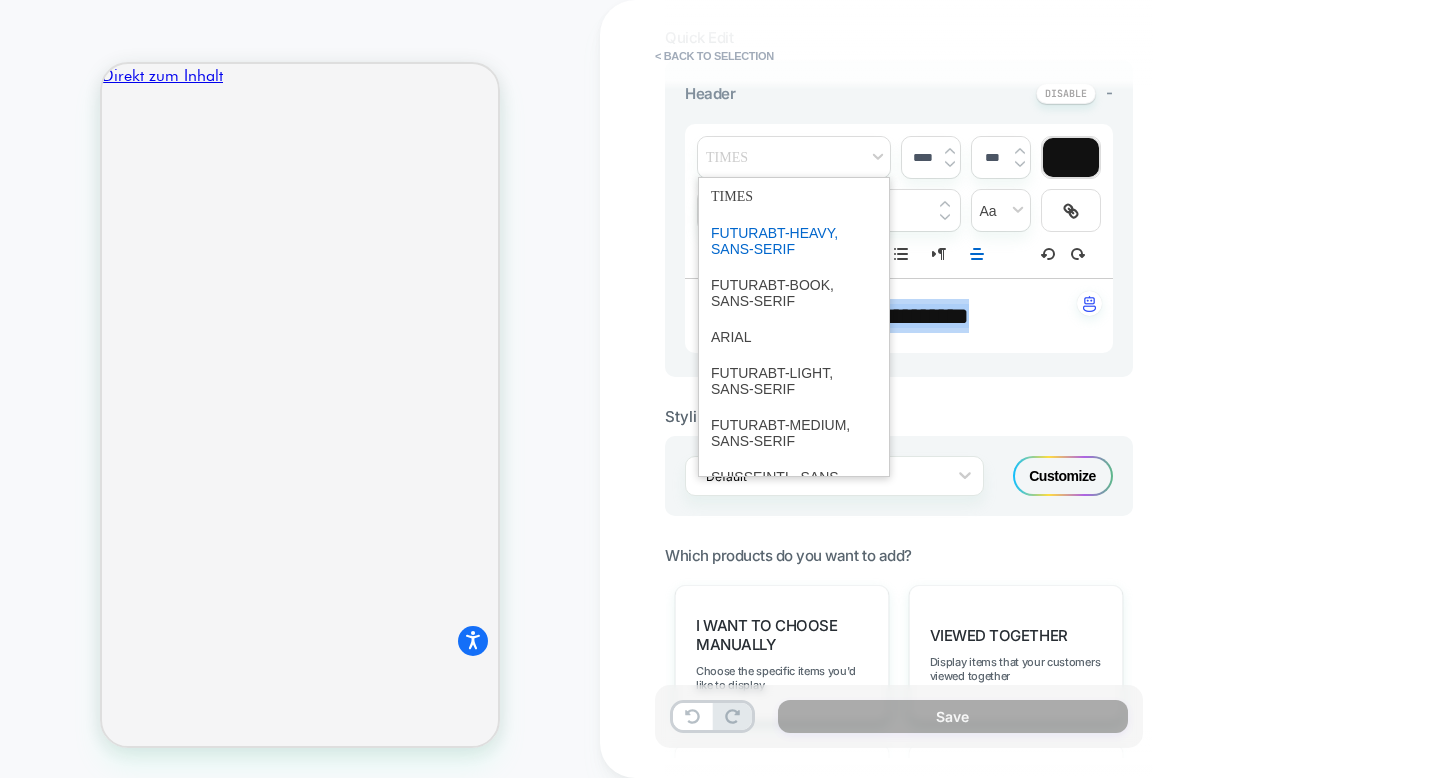 click at bounding box center [794, 241] 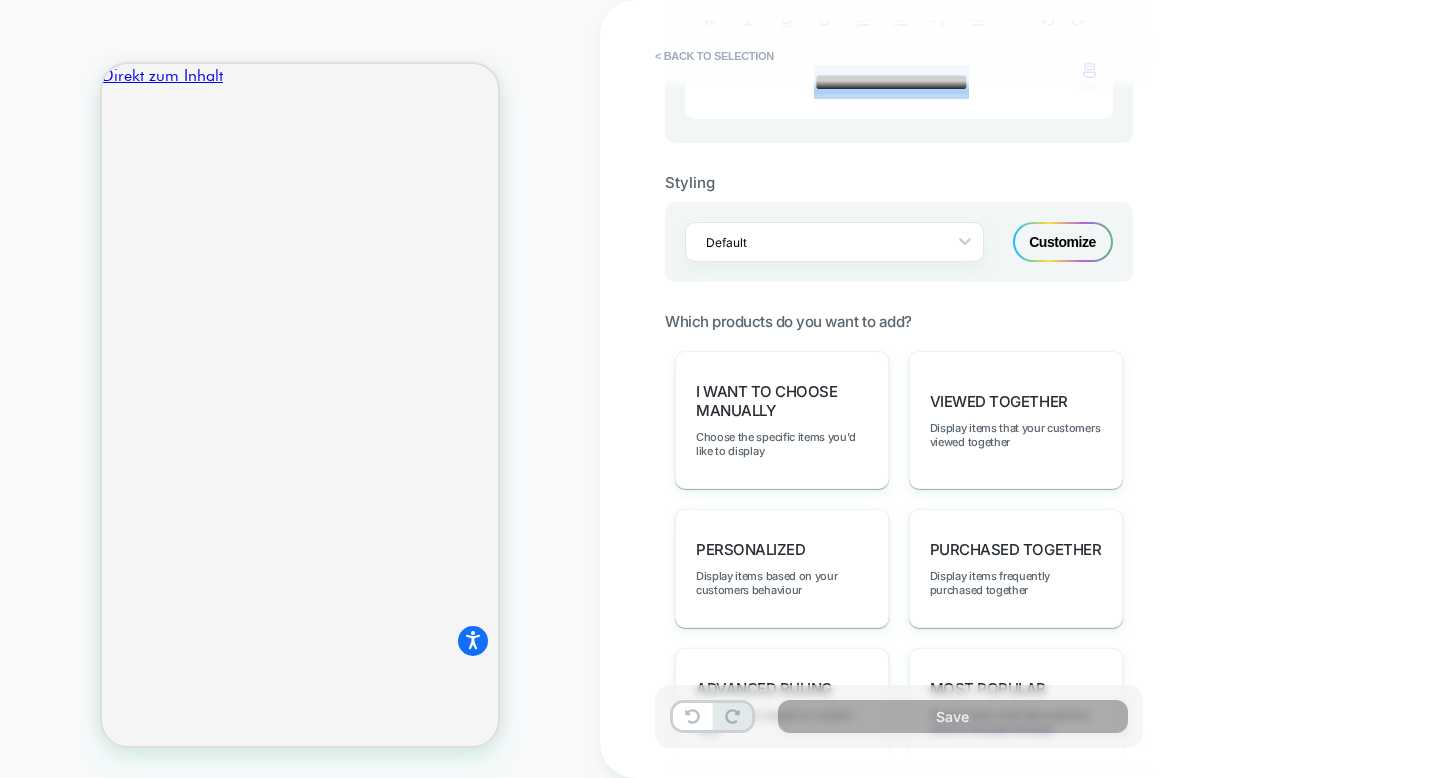 scroll, scrollTop: 794, scrollLeft: 0, axis: vertical 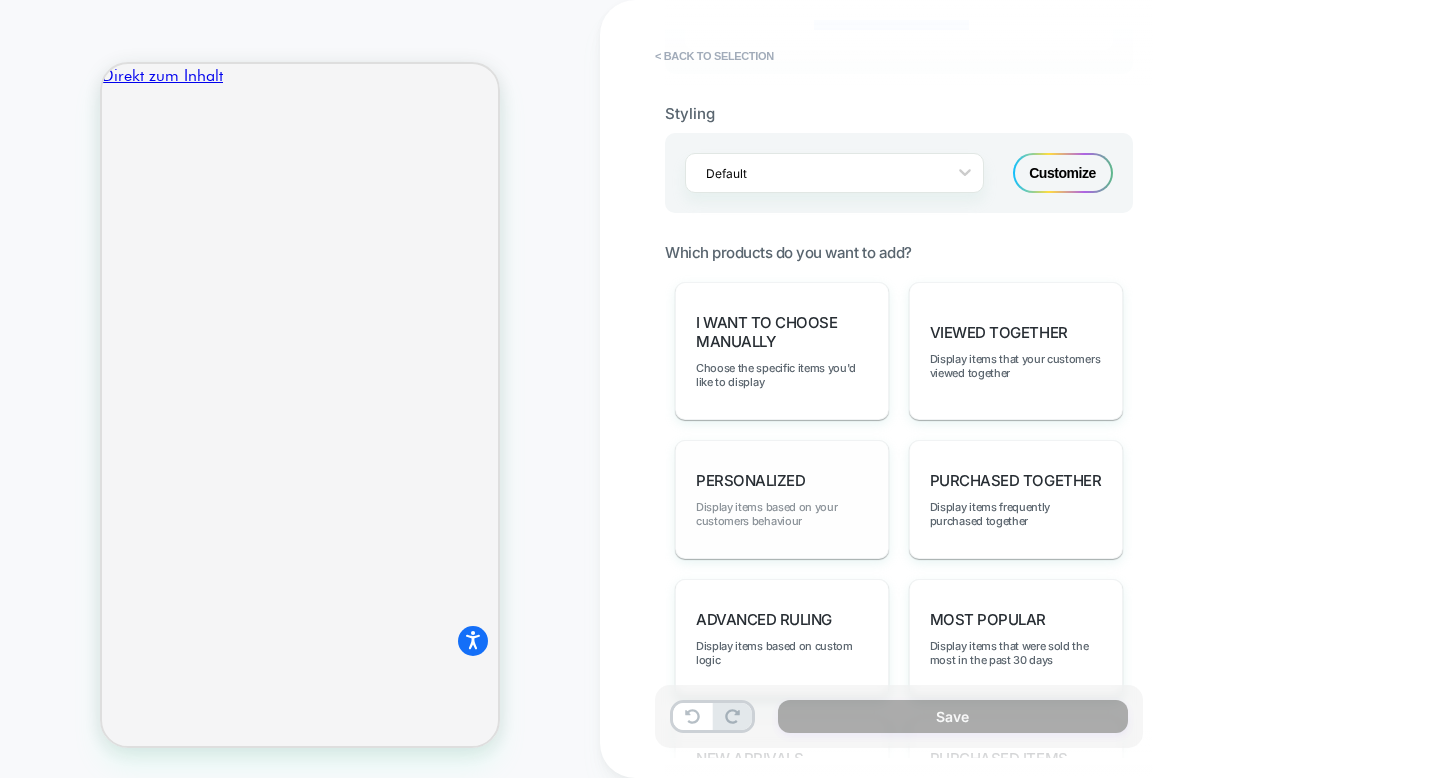 click on "Display items based on your customers behaviour" at bounding box center (782, 514) 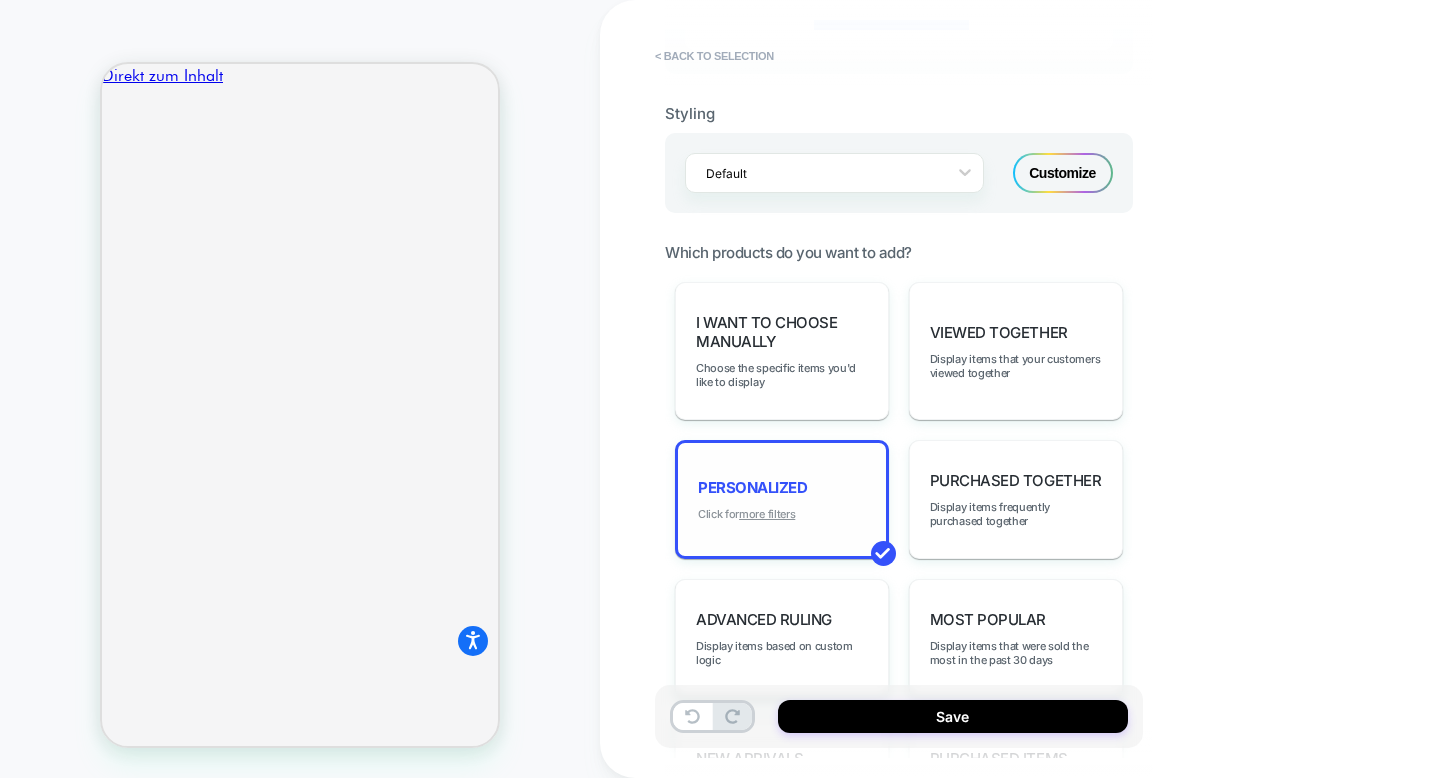 click on "more filters" at bounding box center [767, 514] 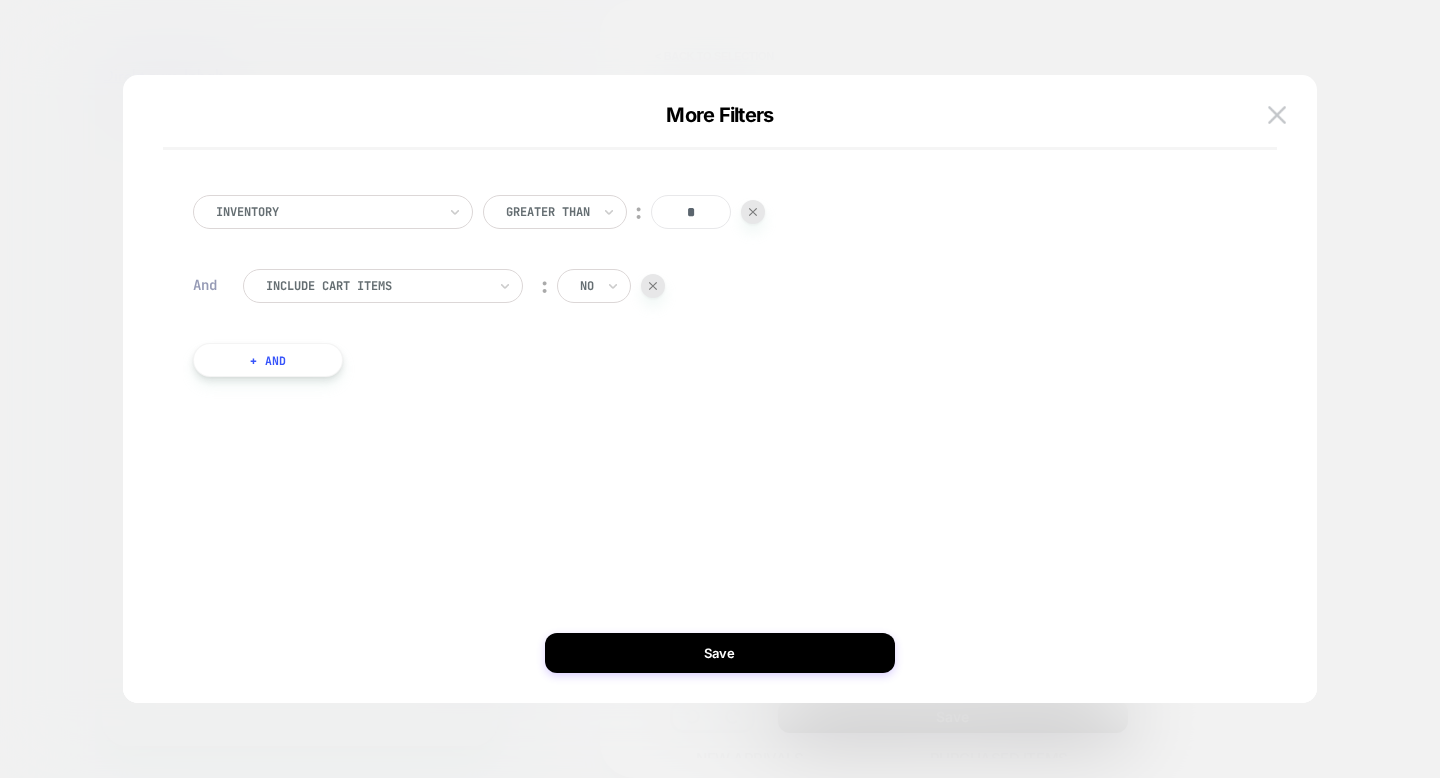 click at bounding box center [376, 286] 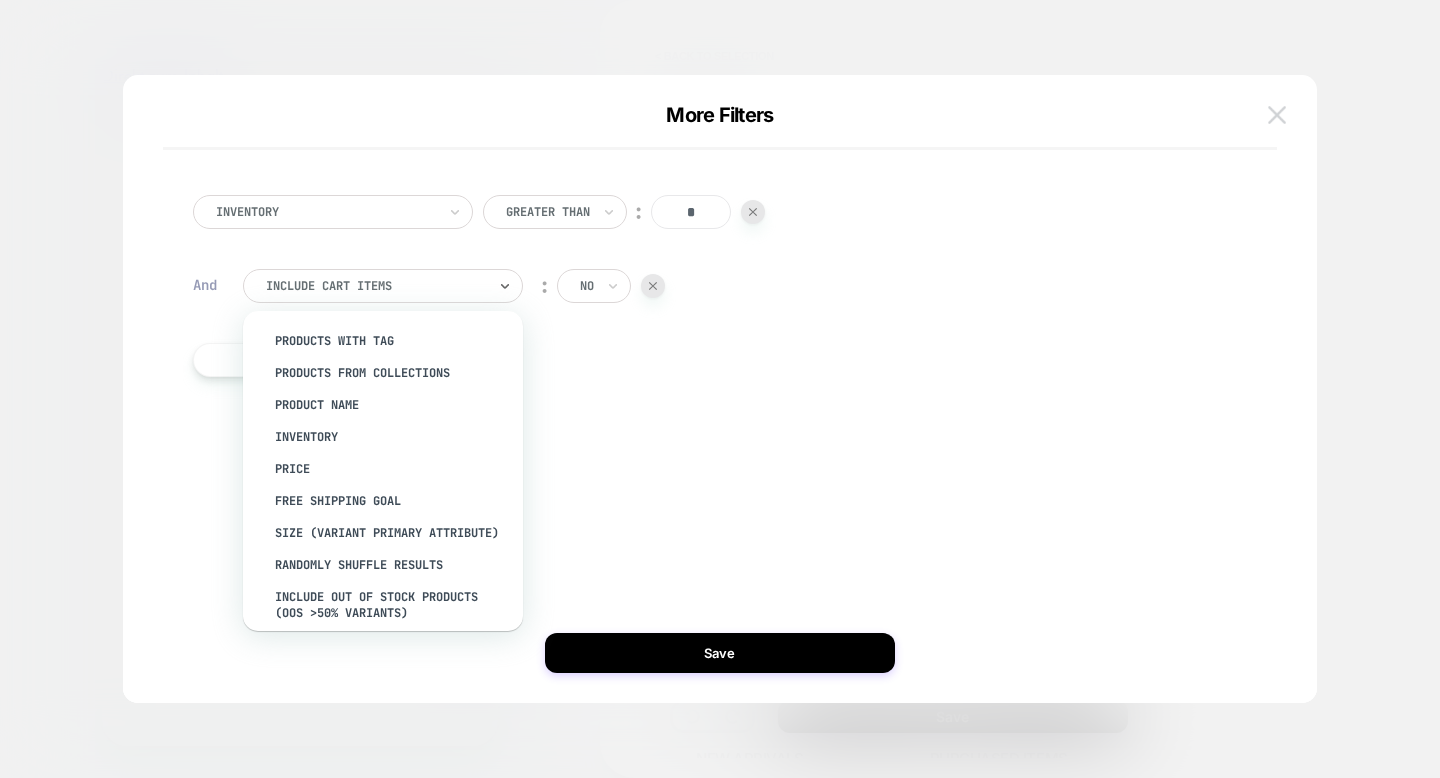 click at bounding box center [1277, 114] 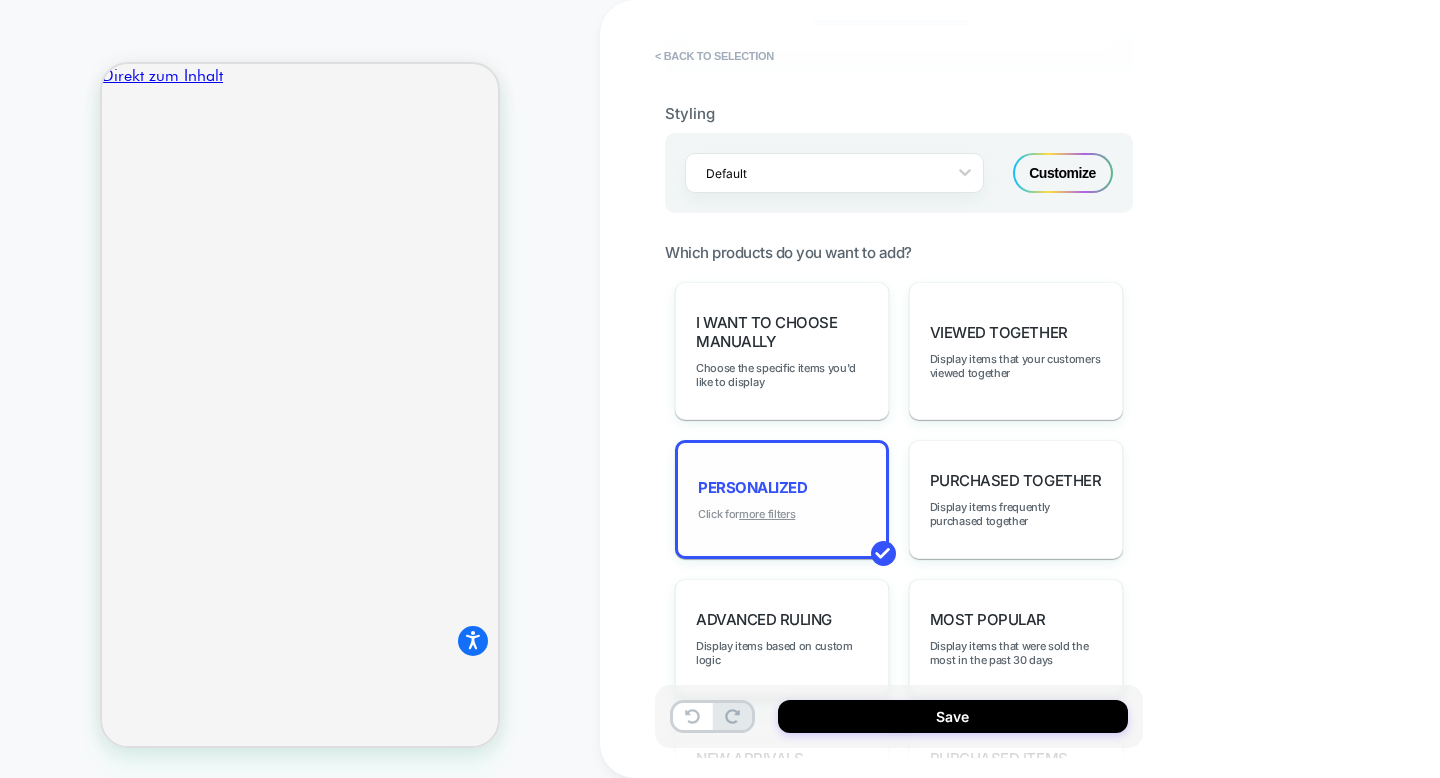 click on "more filters" at bounding box center [767, 514] 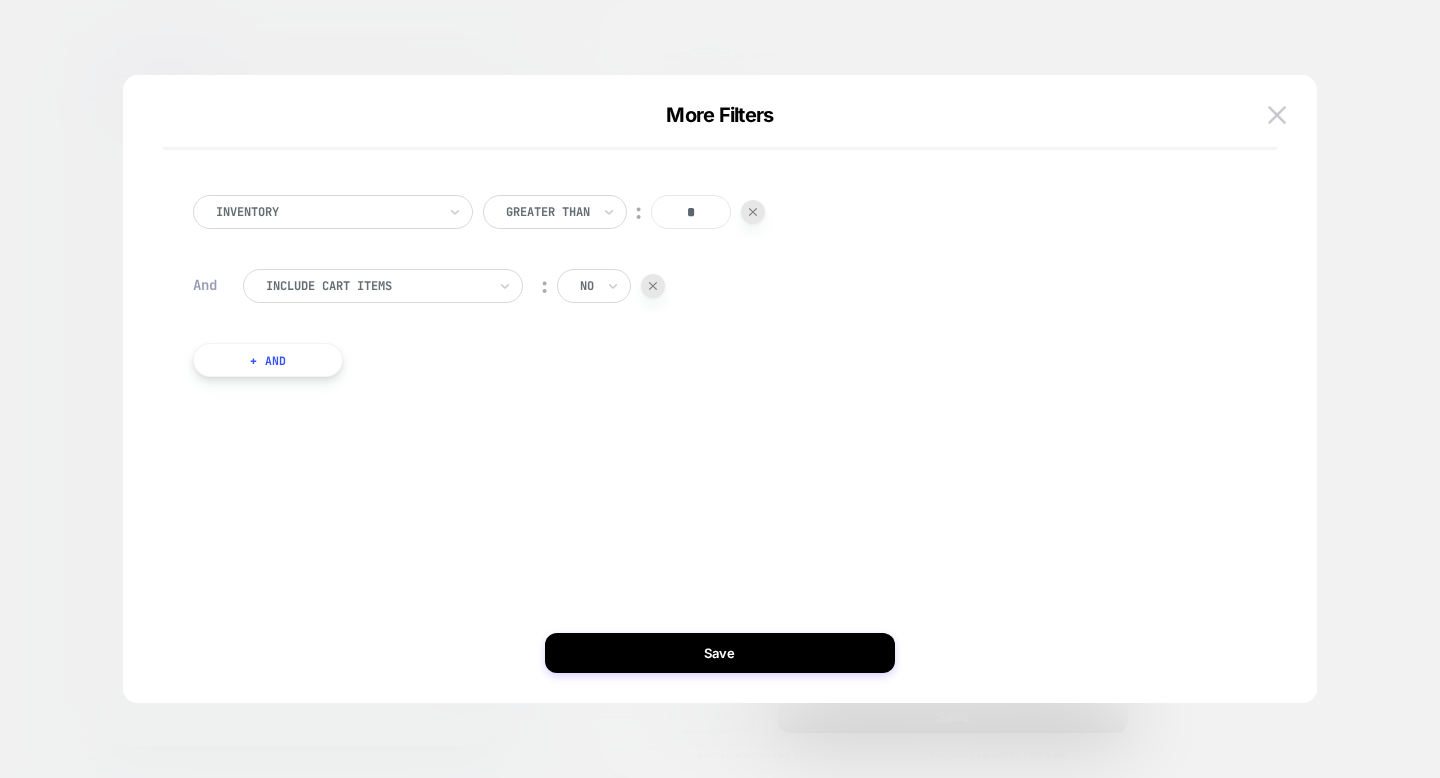 click on "Include Cart Items" at bounding box center (383, 286) 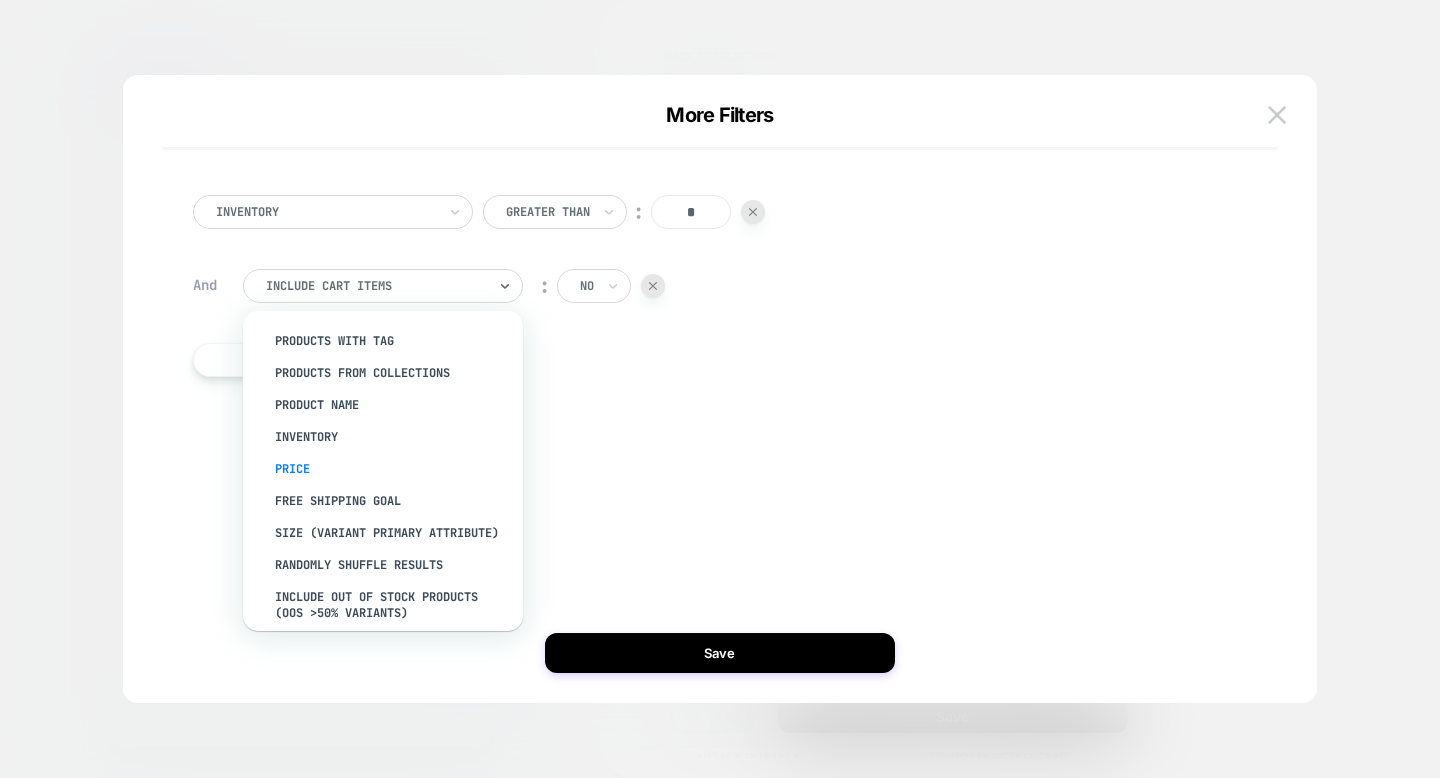 click on "Price" at bounding box center [393, 469] 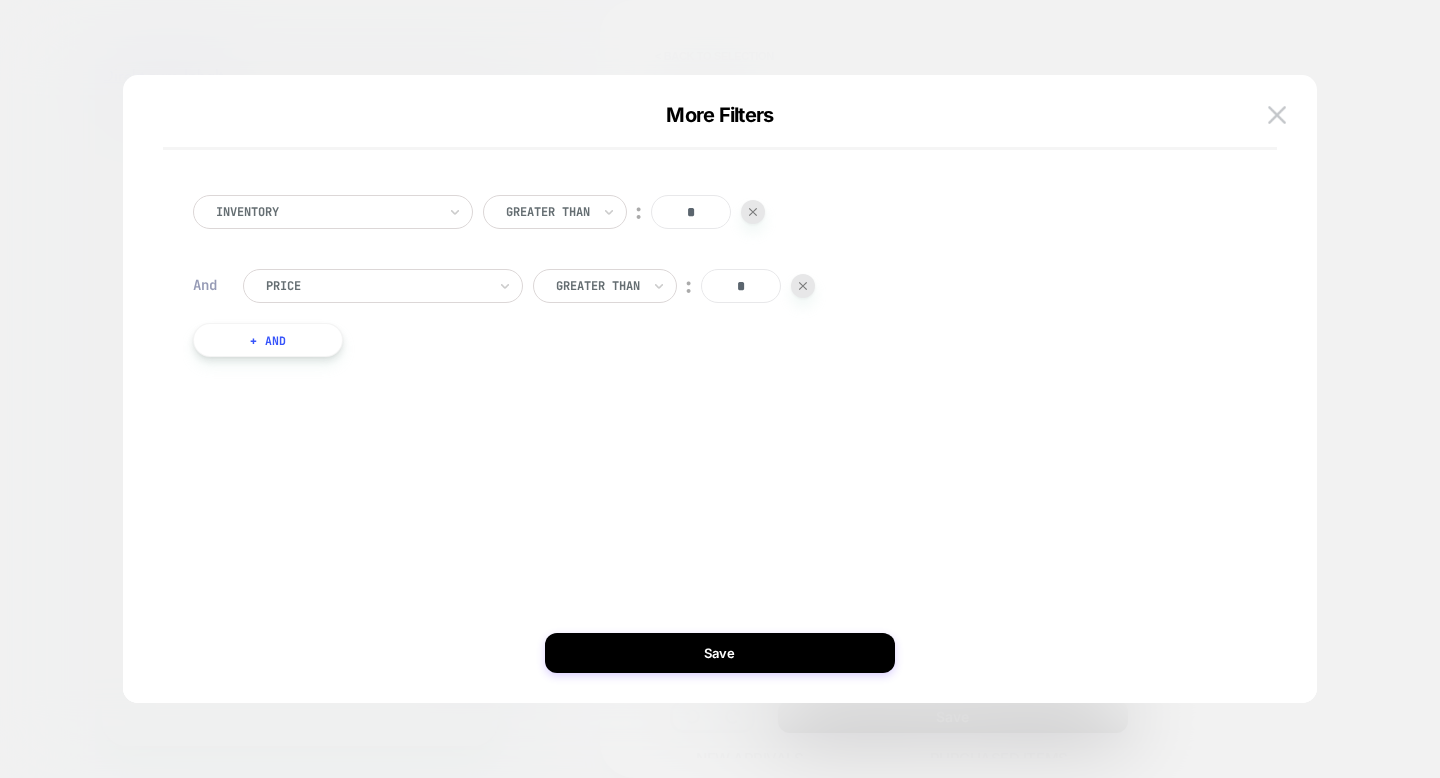 click on "*" at bounding box center (741, 286) 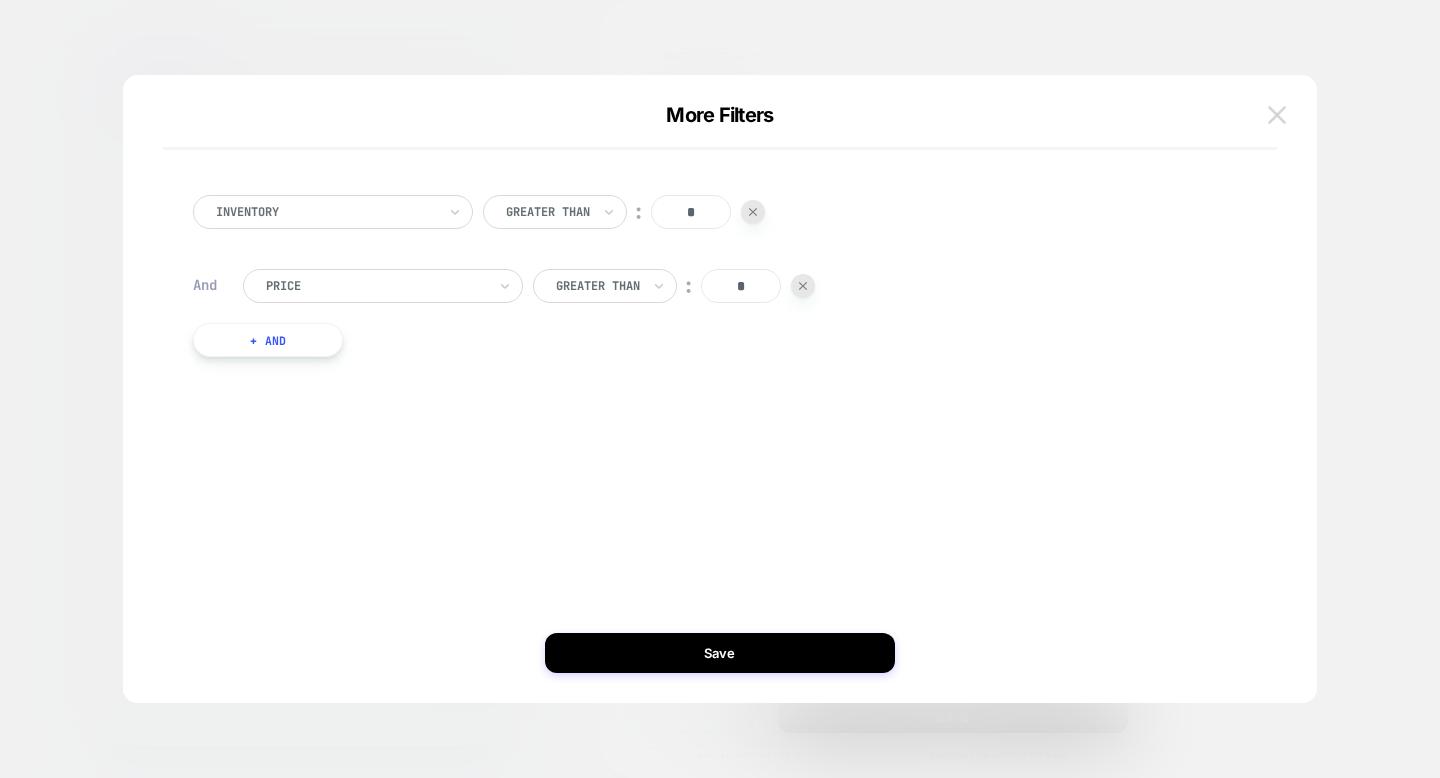 click at bounding box center [1277, 114] 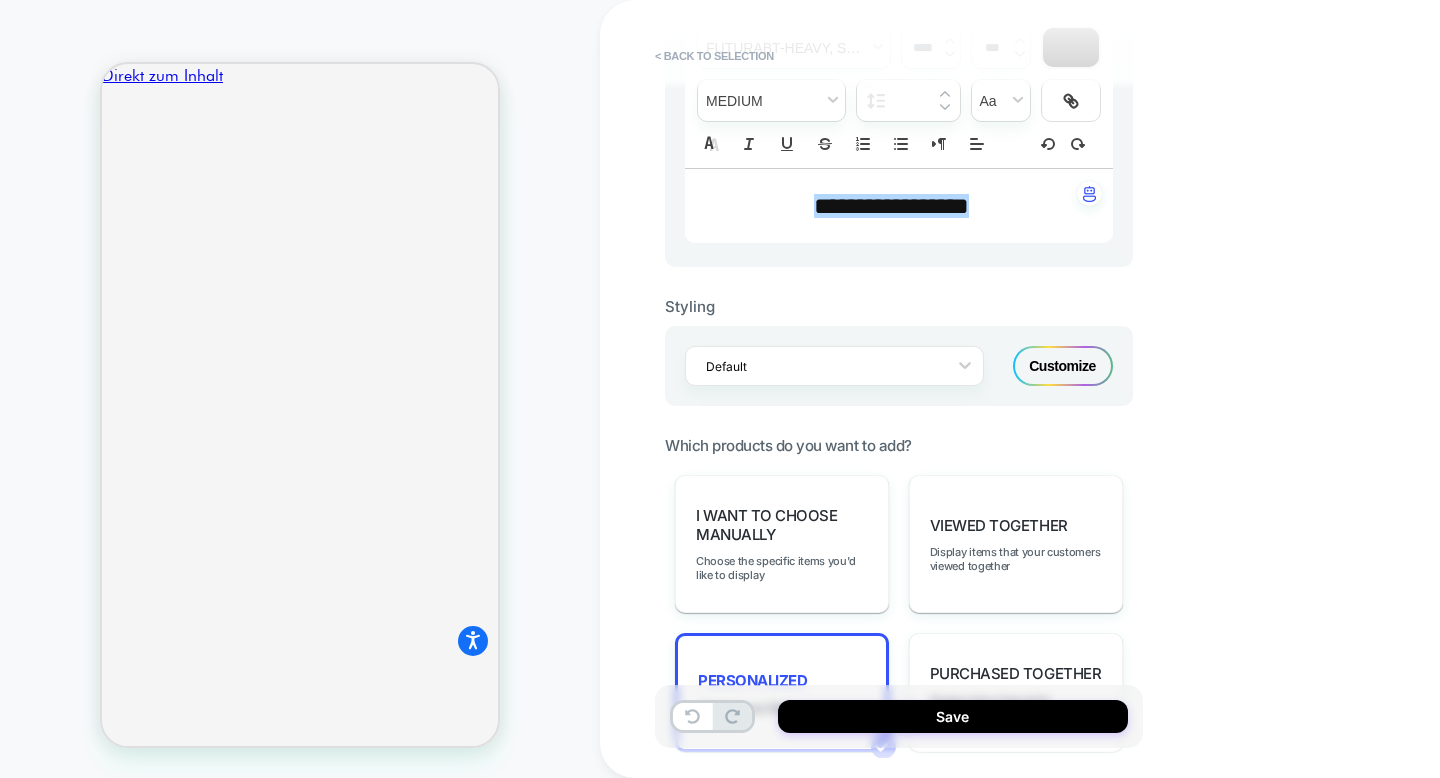 scroll, scrollTop: 584, scrollLeft: 0, axis: vertical 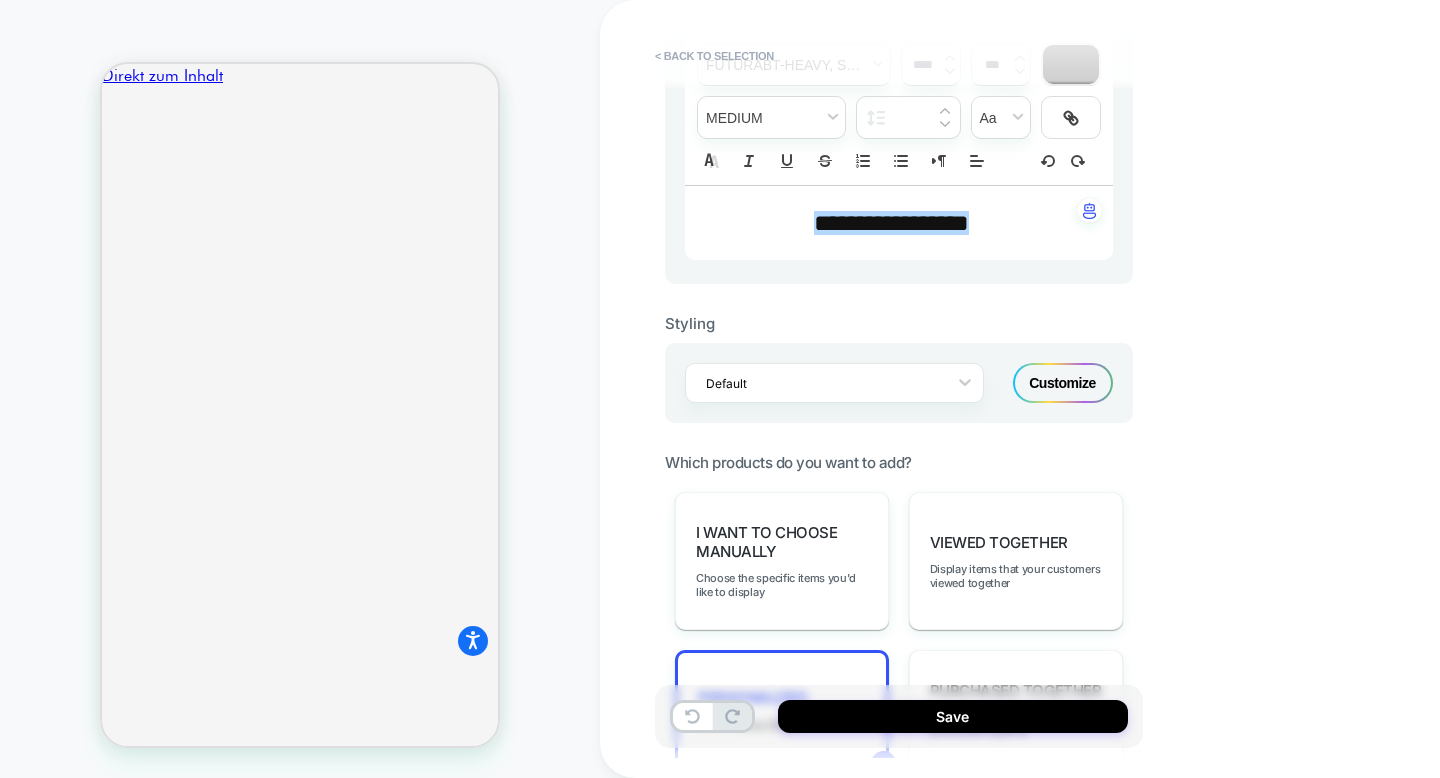 drag, startPoint x: 1075, startPoint y: 377, endPoint x: 213, endPoint y: 297, distance: 865.70435 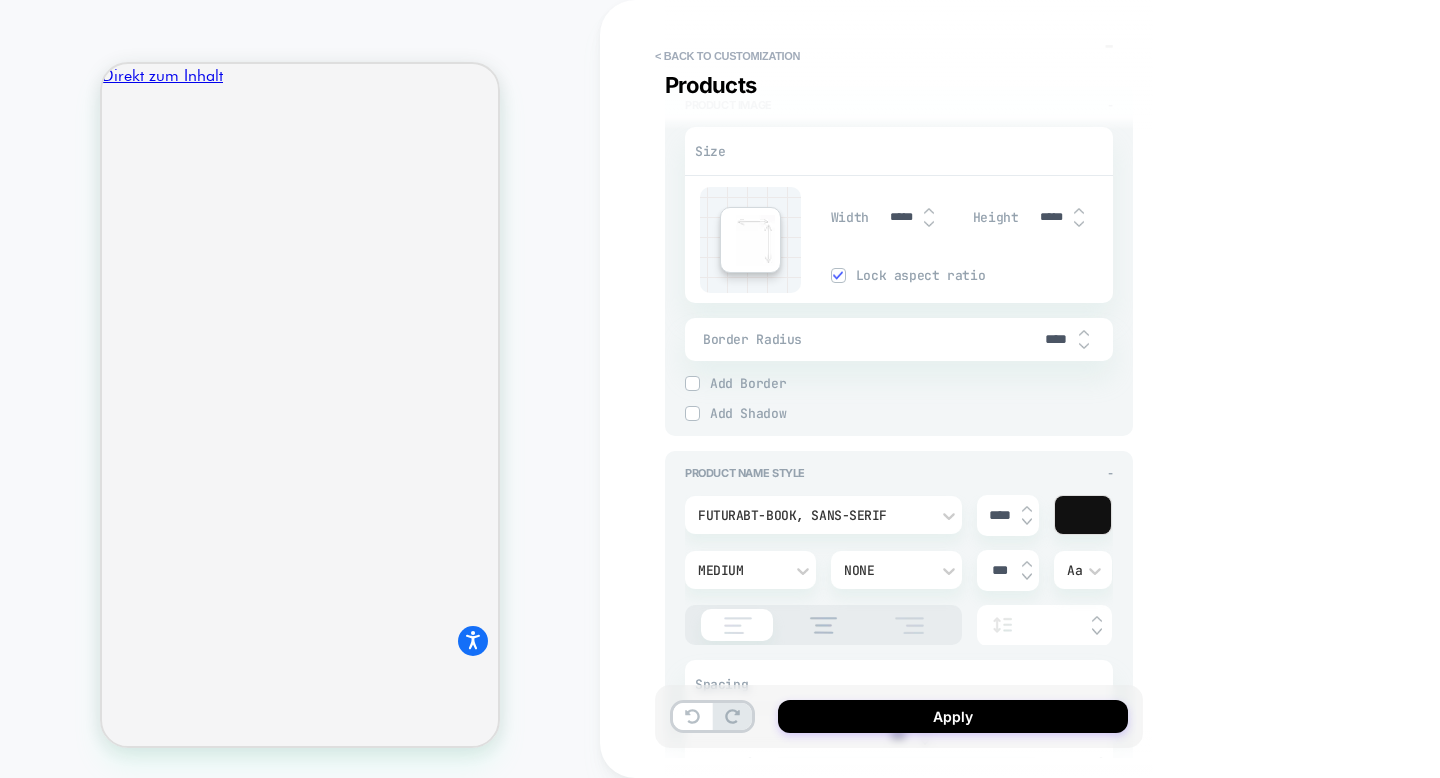 scroll, scrollTop: 928, scrollLeft: 0, axis: vertical 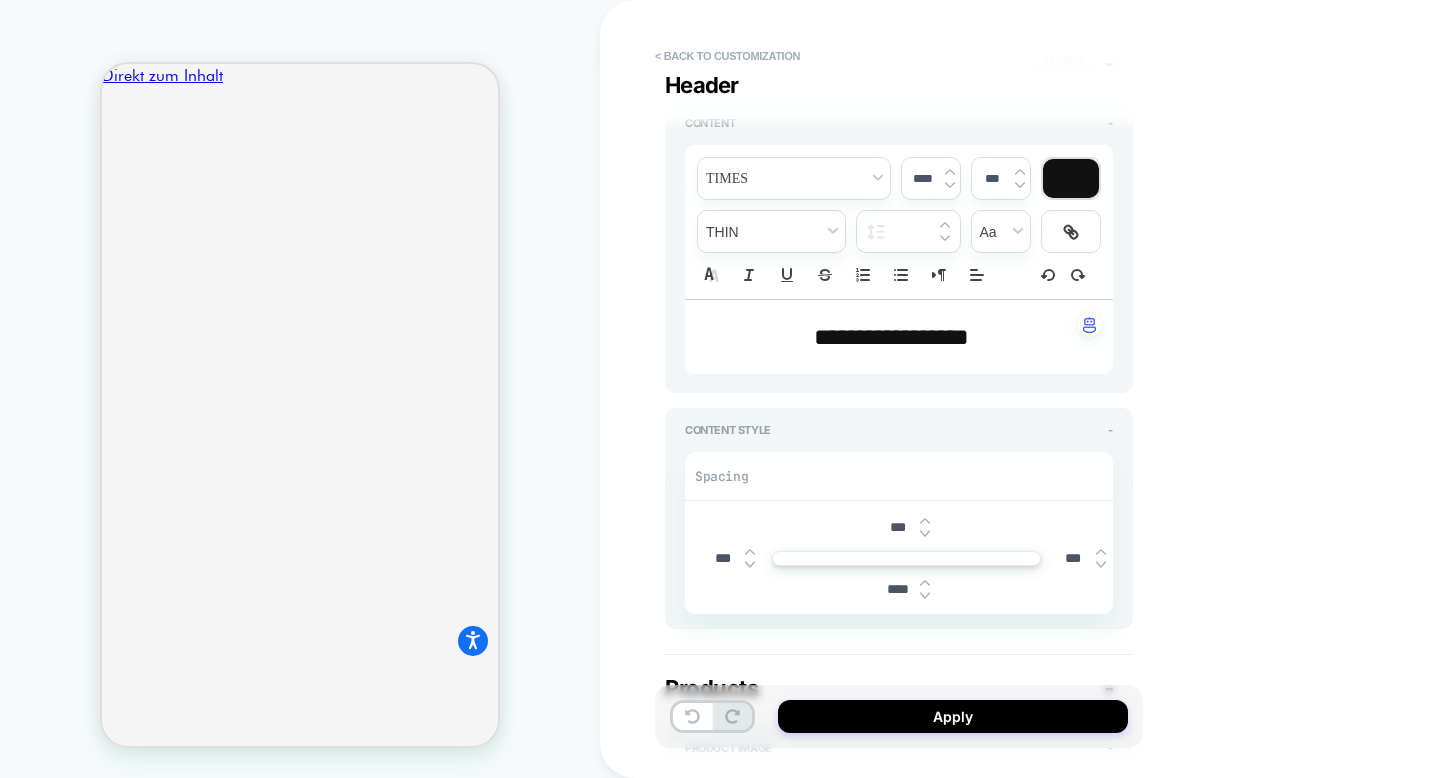 type on "*" 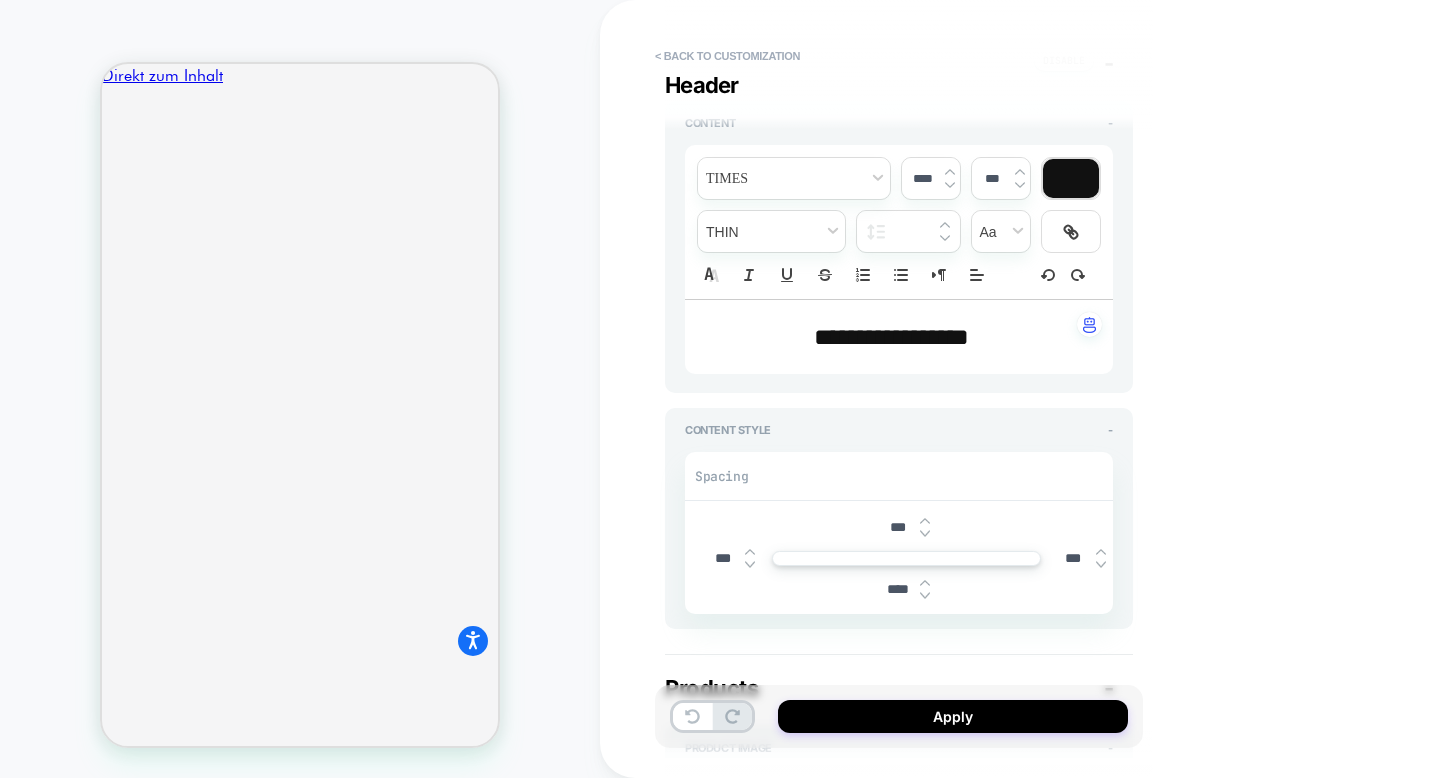 scroll, scrollTop: 62, scrollLeft: 0, axis: vertical 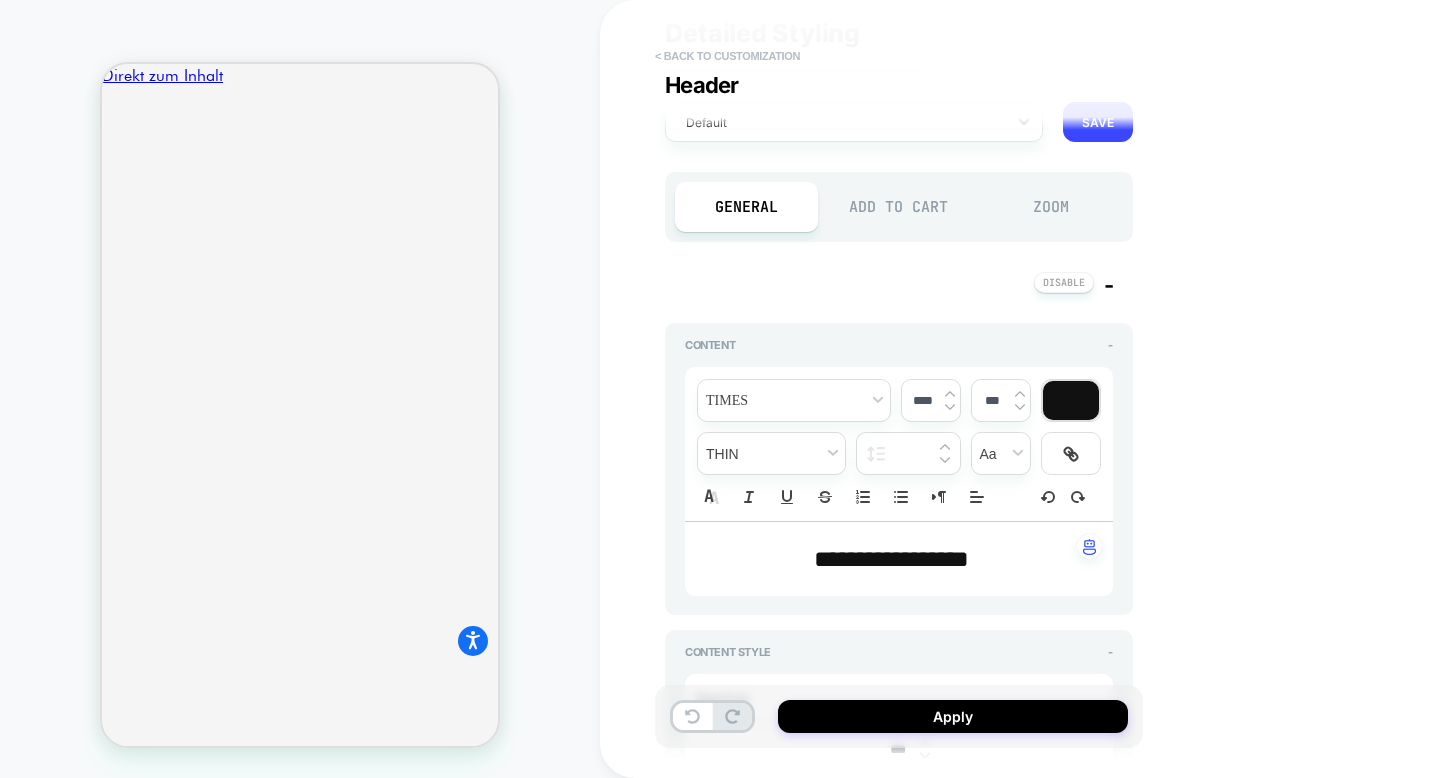 click on "< Back to customization" at bounding box center [727, 56] 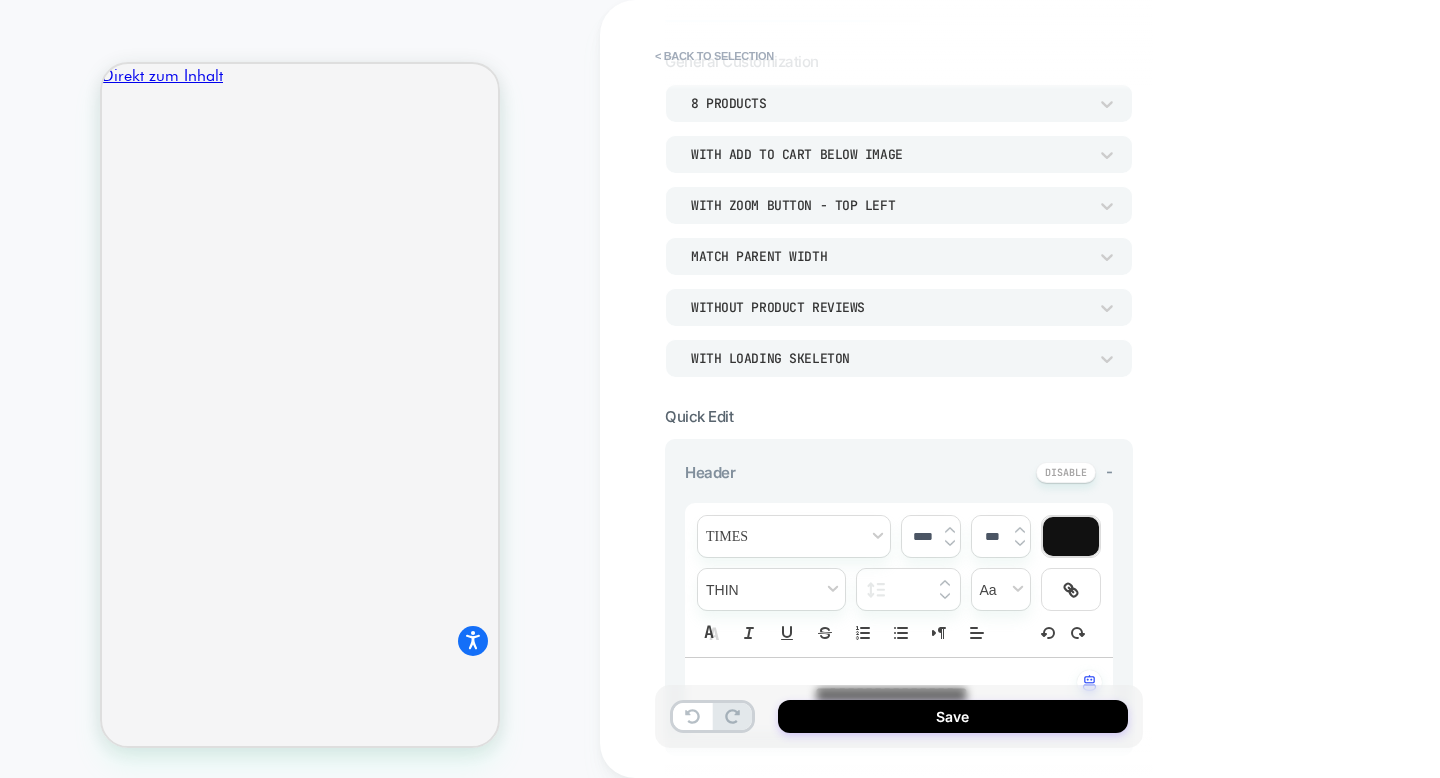 scroll, scrollTop: 0, scrollLeft: 0, axis: both 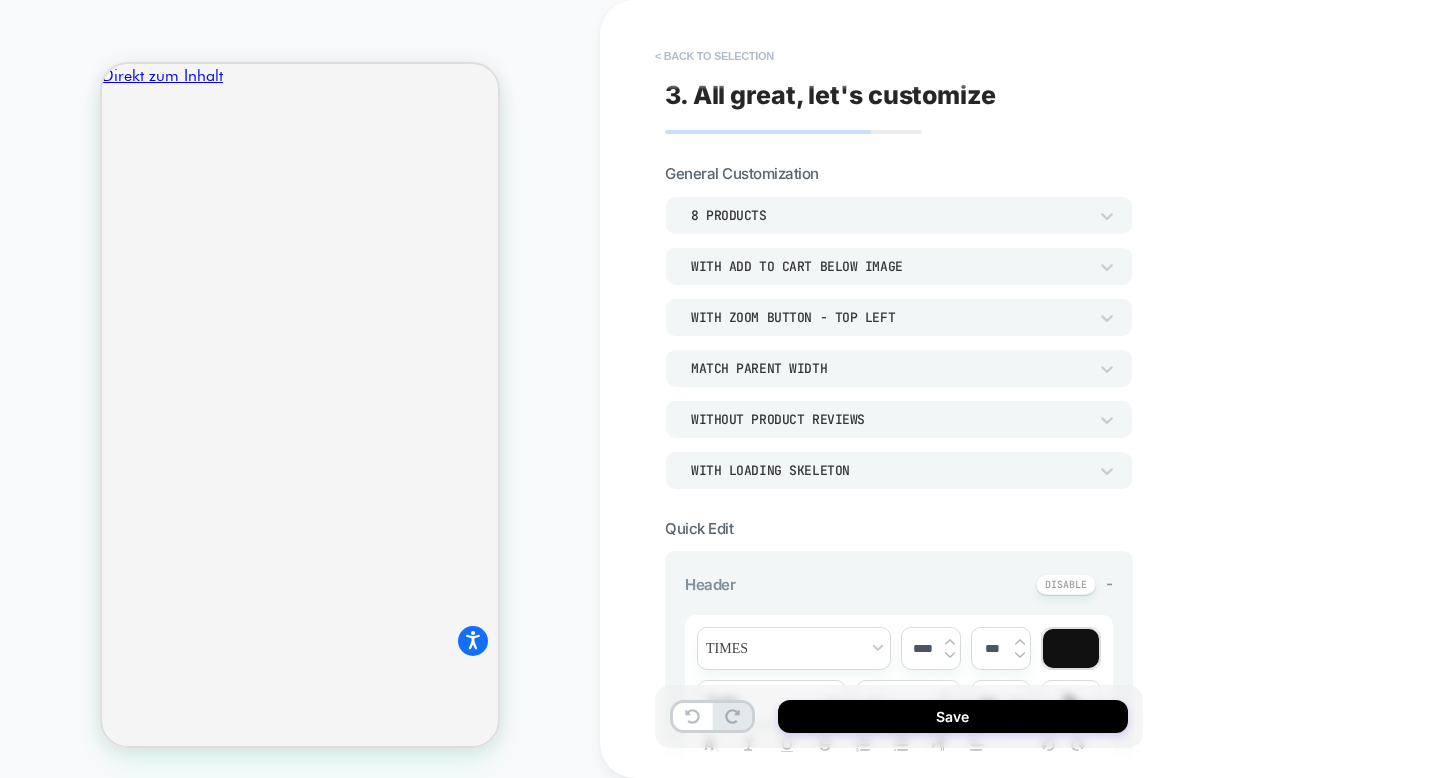 click on "< Back to selection" at bounding box center [714, 56] 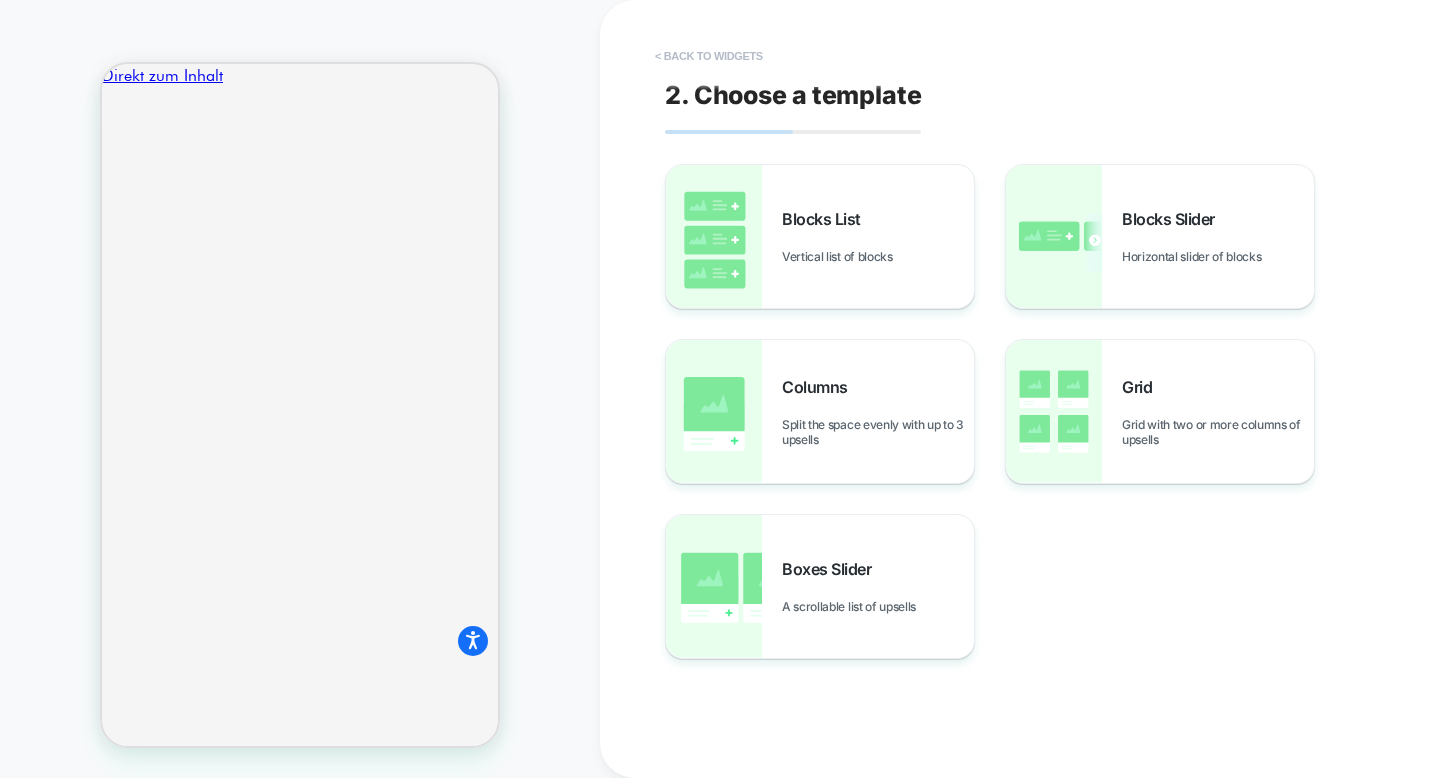 click on "< Back to widgets" at bounding box center [709, 56] 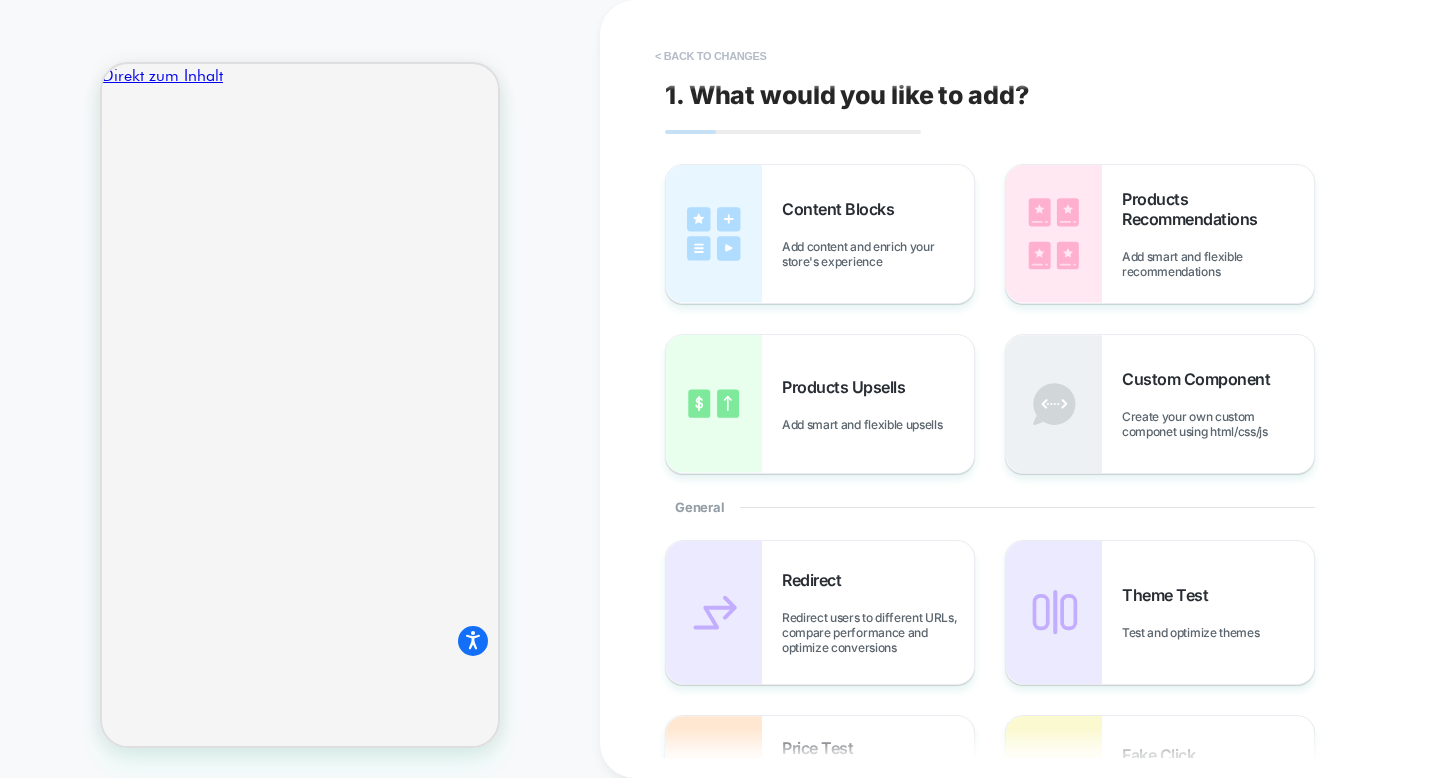 click on "< Back to changes" at bounding box center (711, 56) 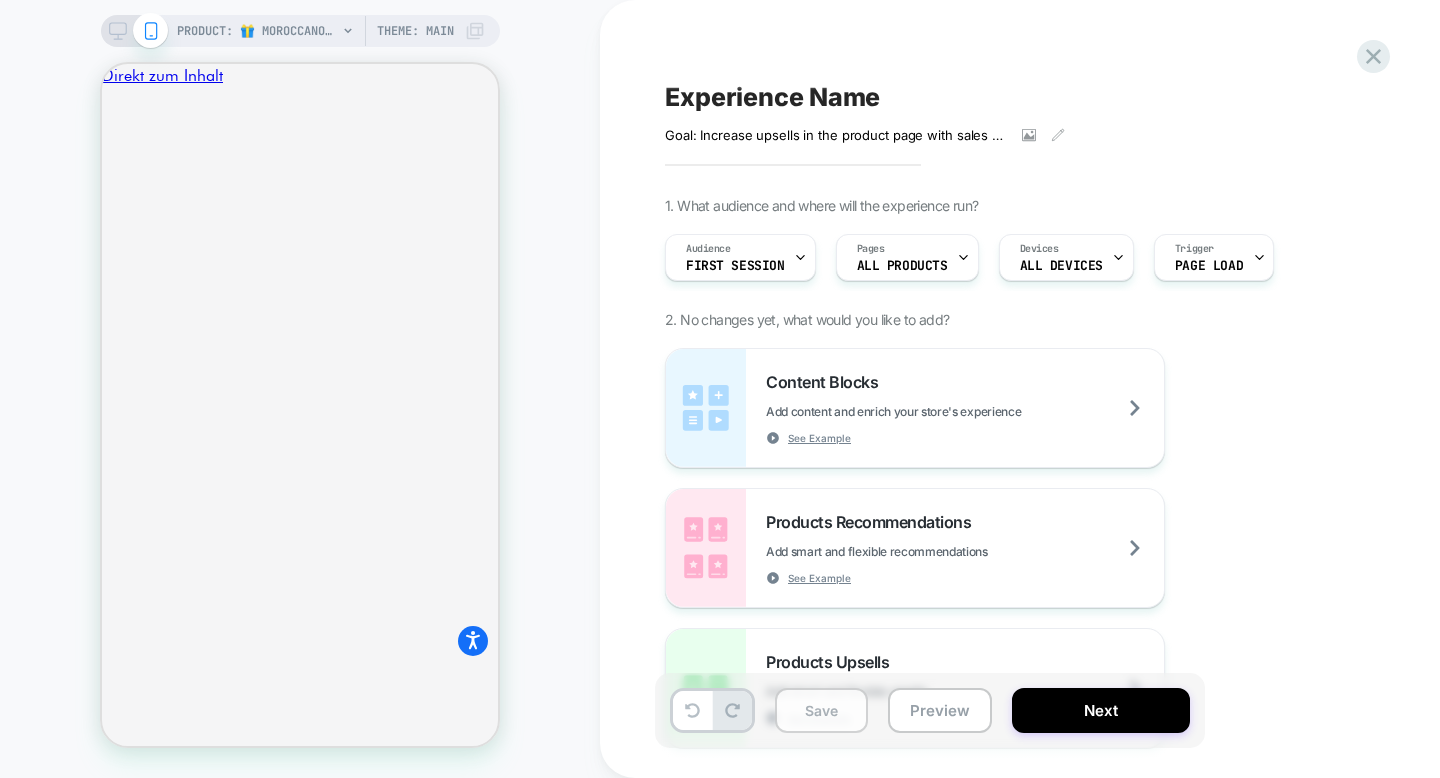 click on "Save" at bounding box center (821, 710) 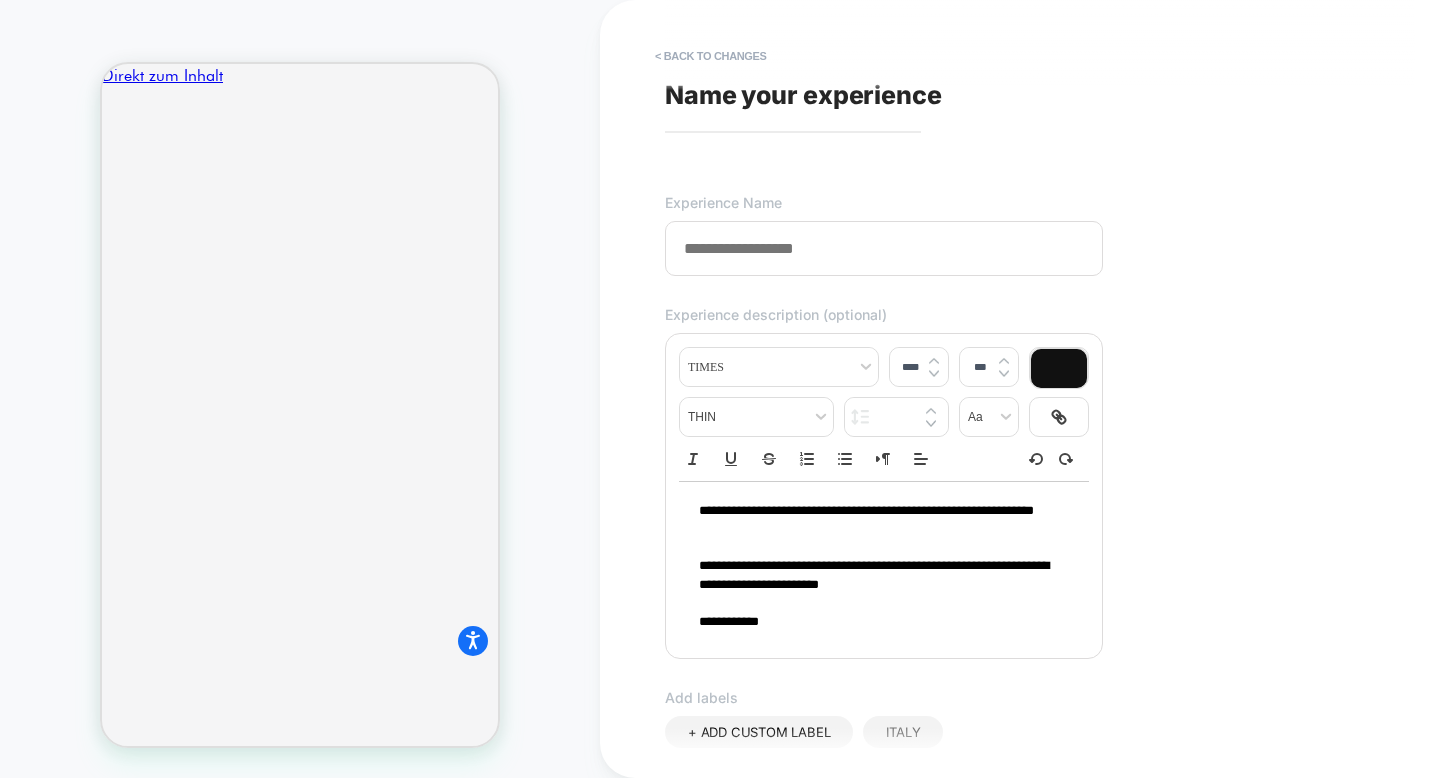 click on "Name your experience" at bounding box center (803, 95) 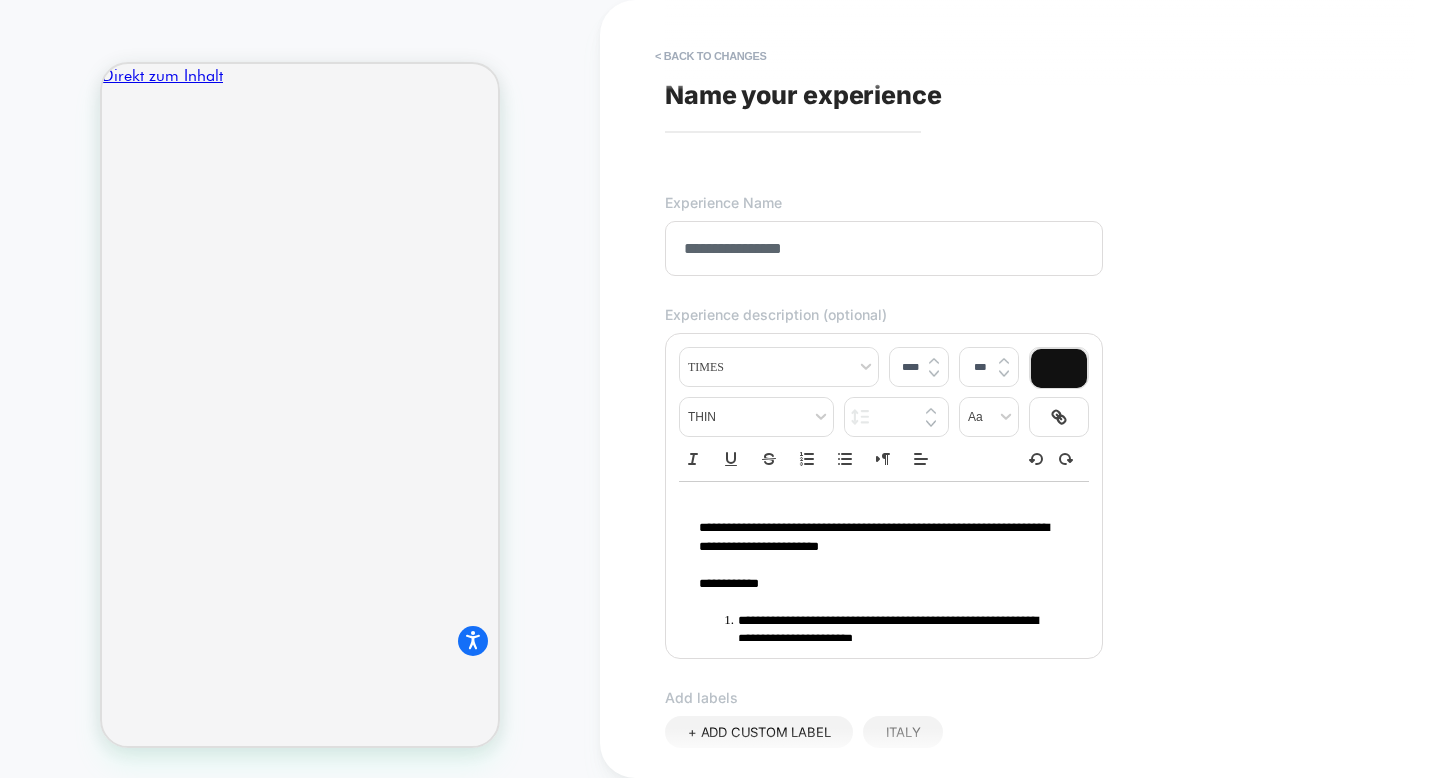 scroll, scrollTop: 65, scrollLeft: 0, axis: vertical 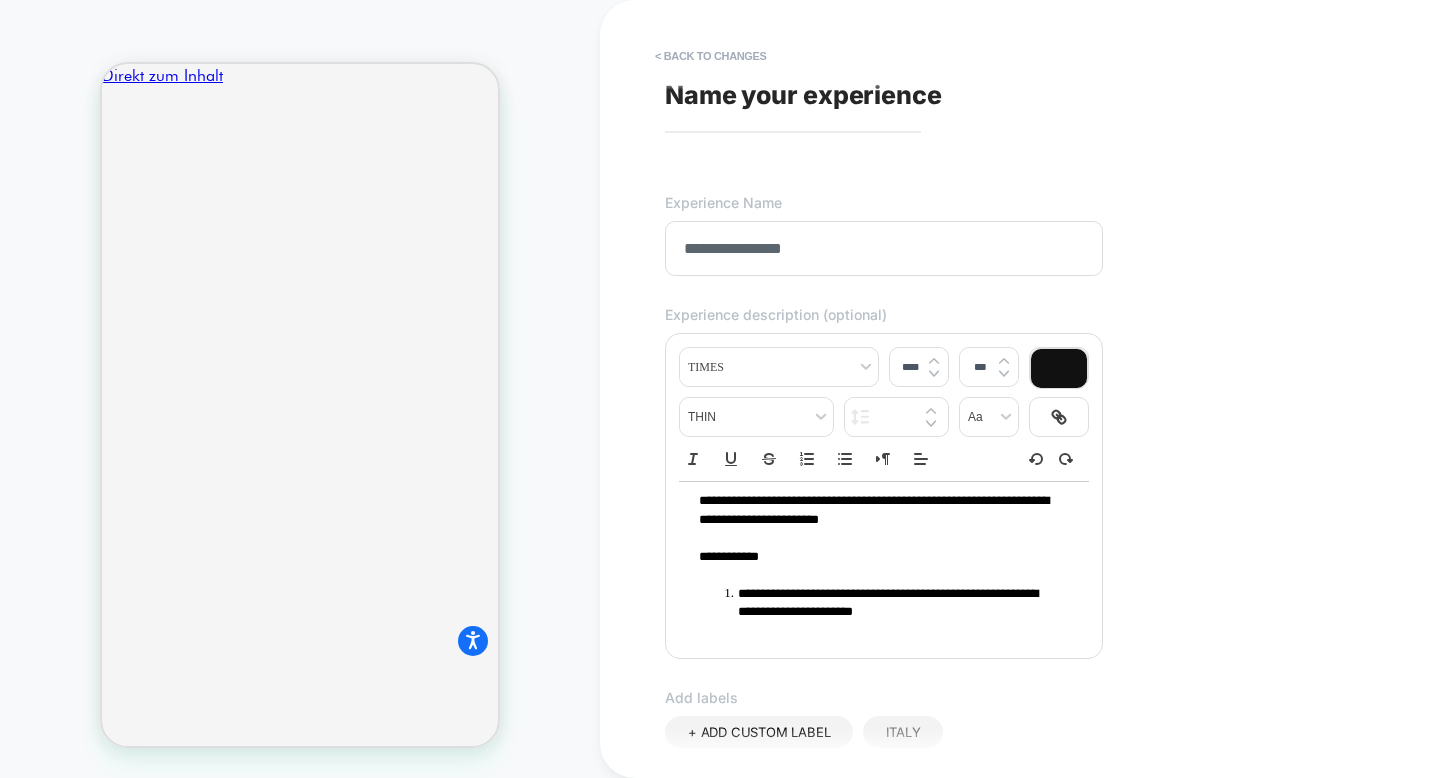 type on "**********" 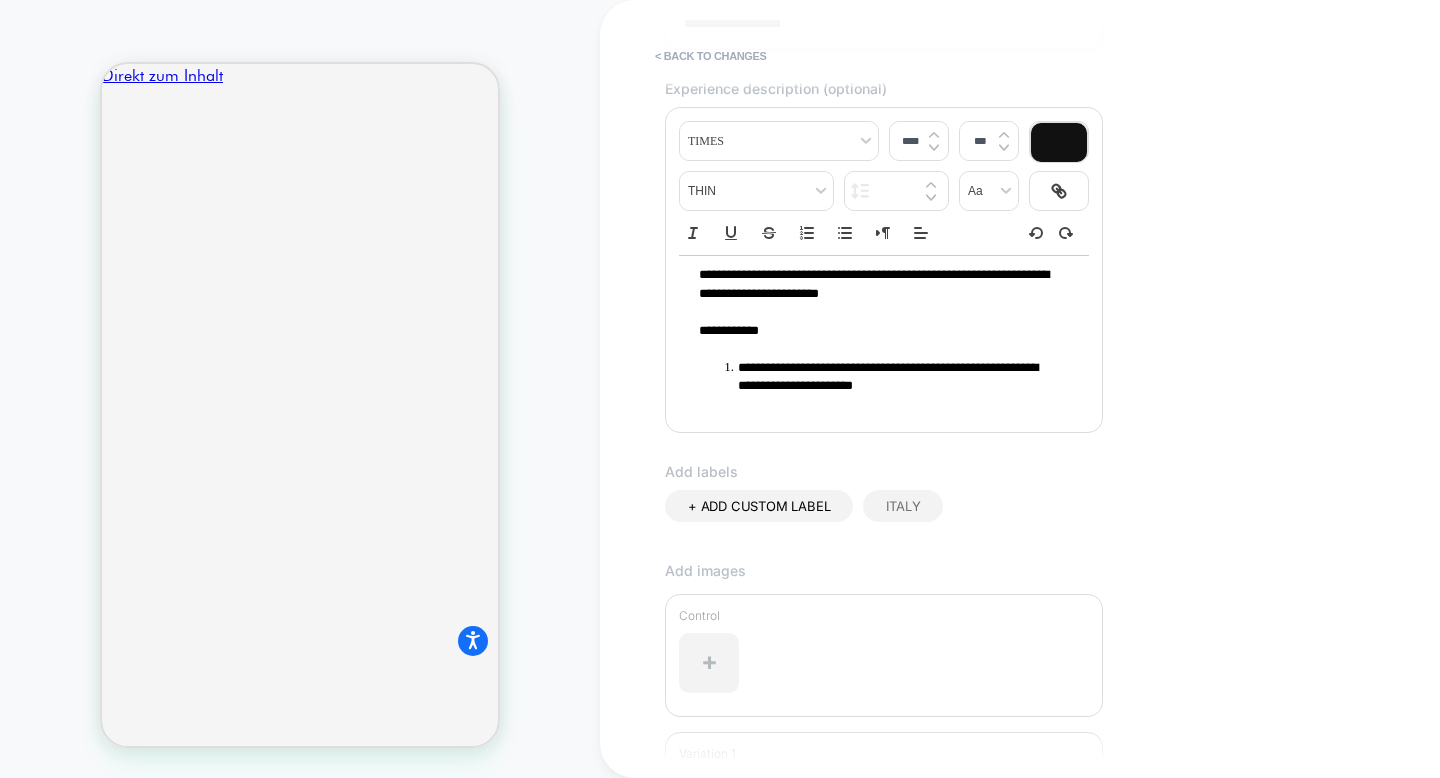 scroll, scrollTop: 496, scrollLeft: 0, axis: vertical 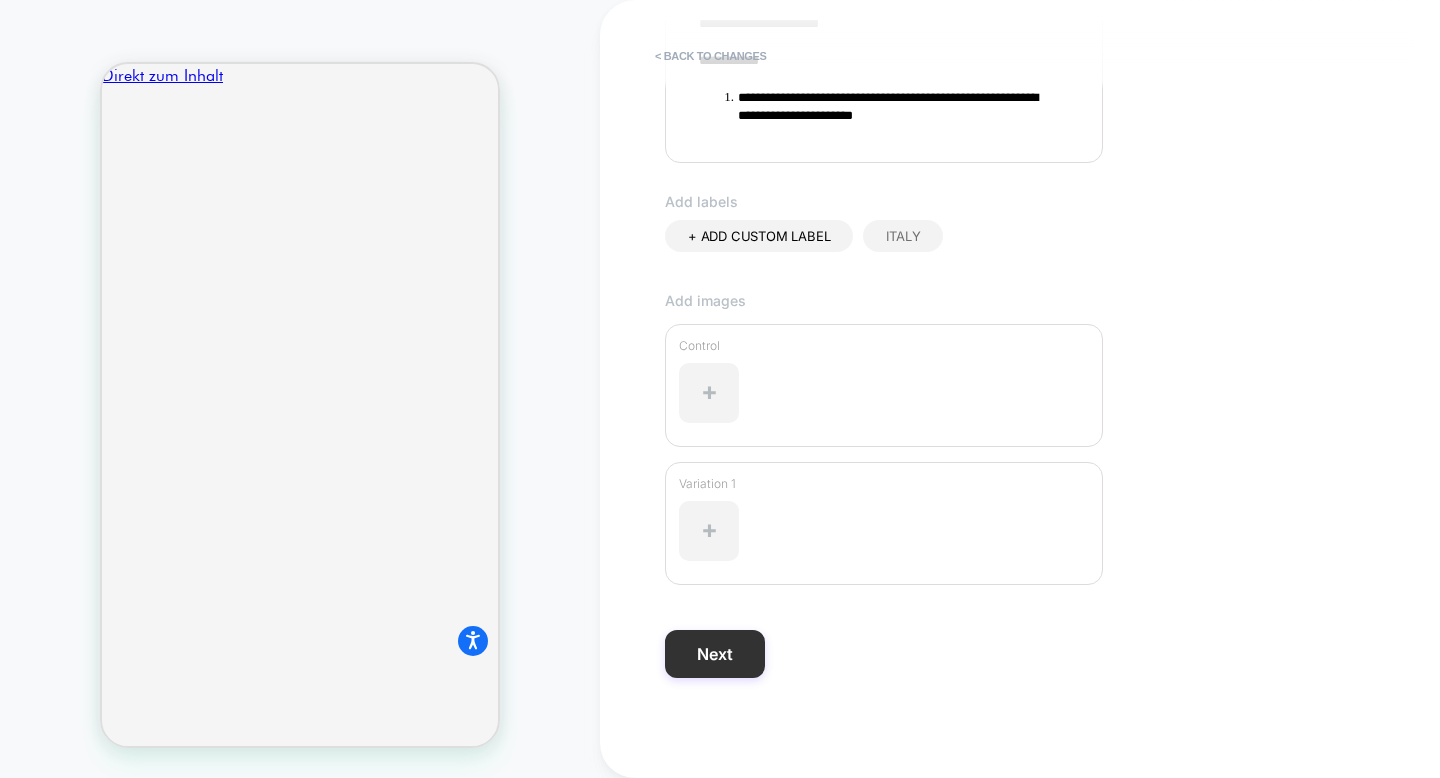 click on "Next" at bounding box center (715, 654) 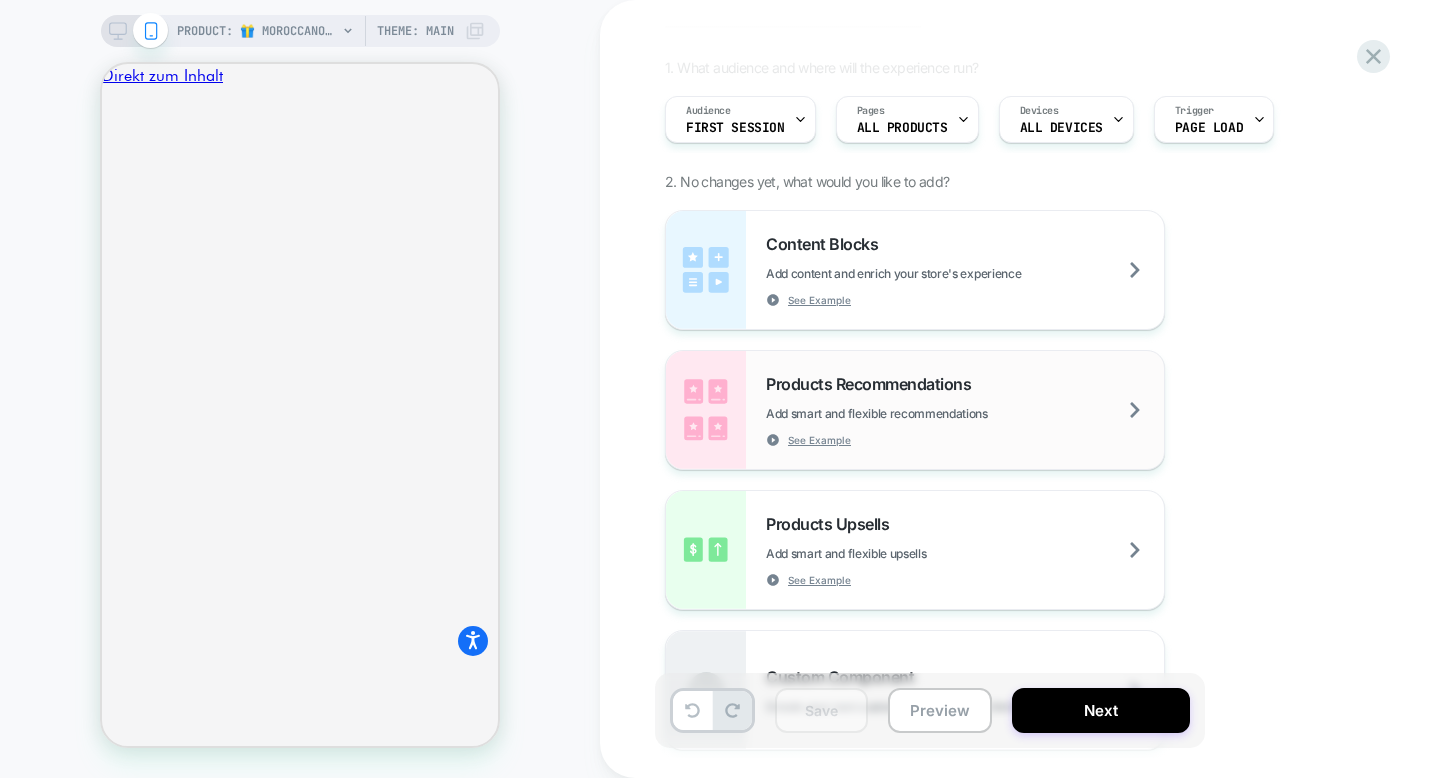scroll, scrollTop: 0, scrollLeft: 0, axis: both 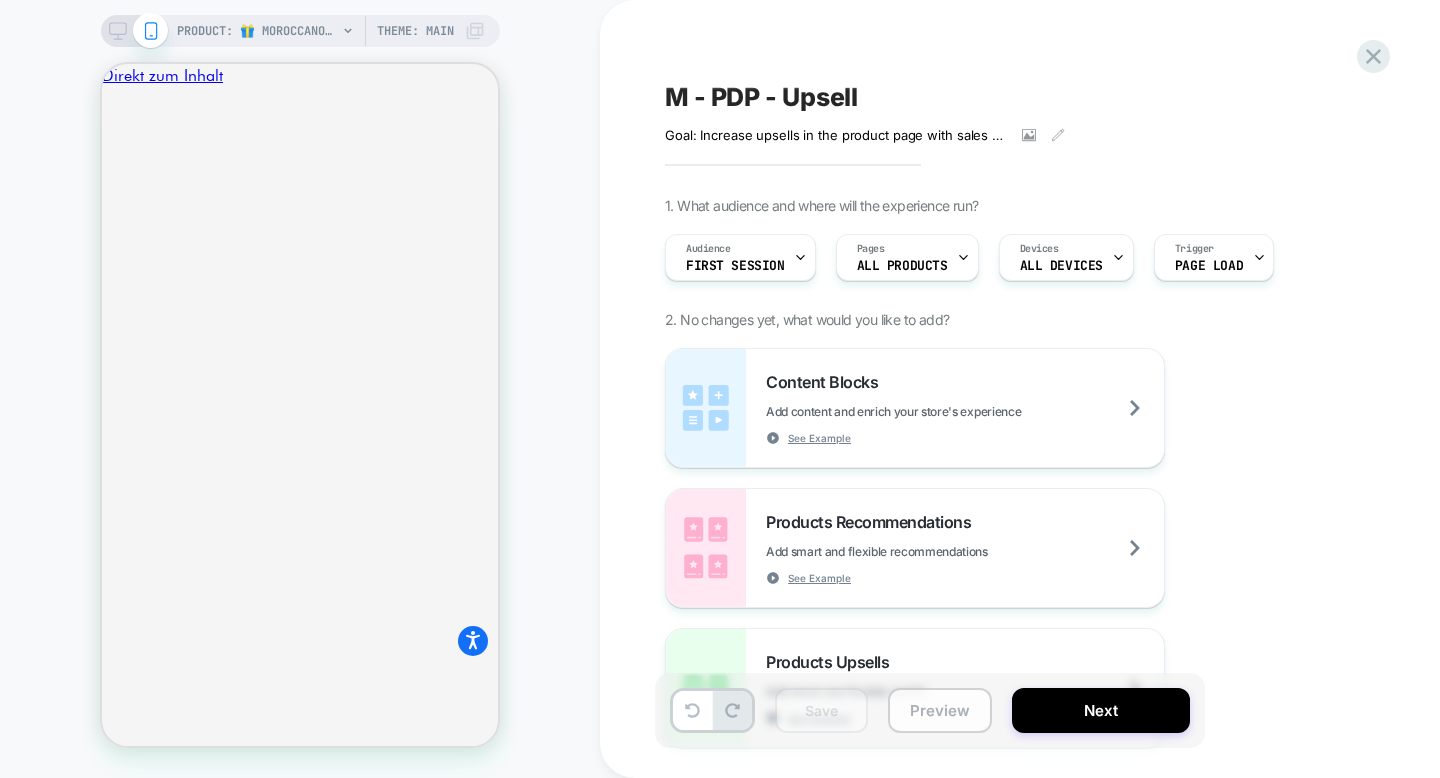 click on "Preview" at bounding box center [940, 710] 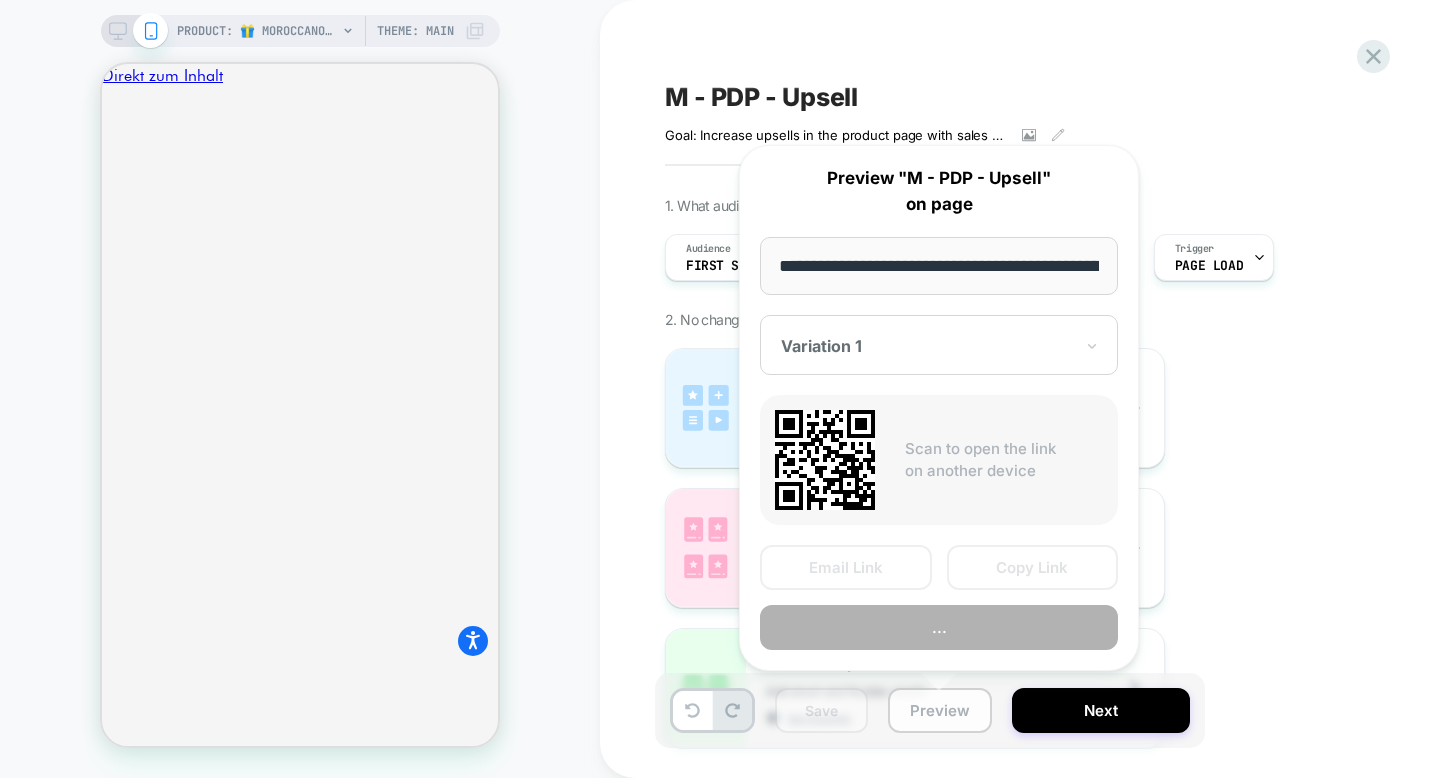 scroll, scrollTop: 0, scrollLeft: 498, axis: horizontal 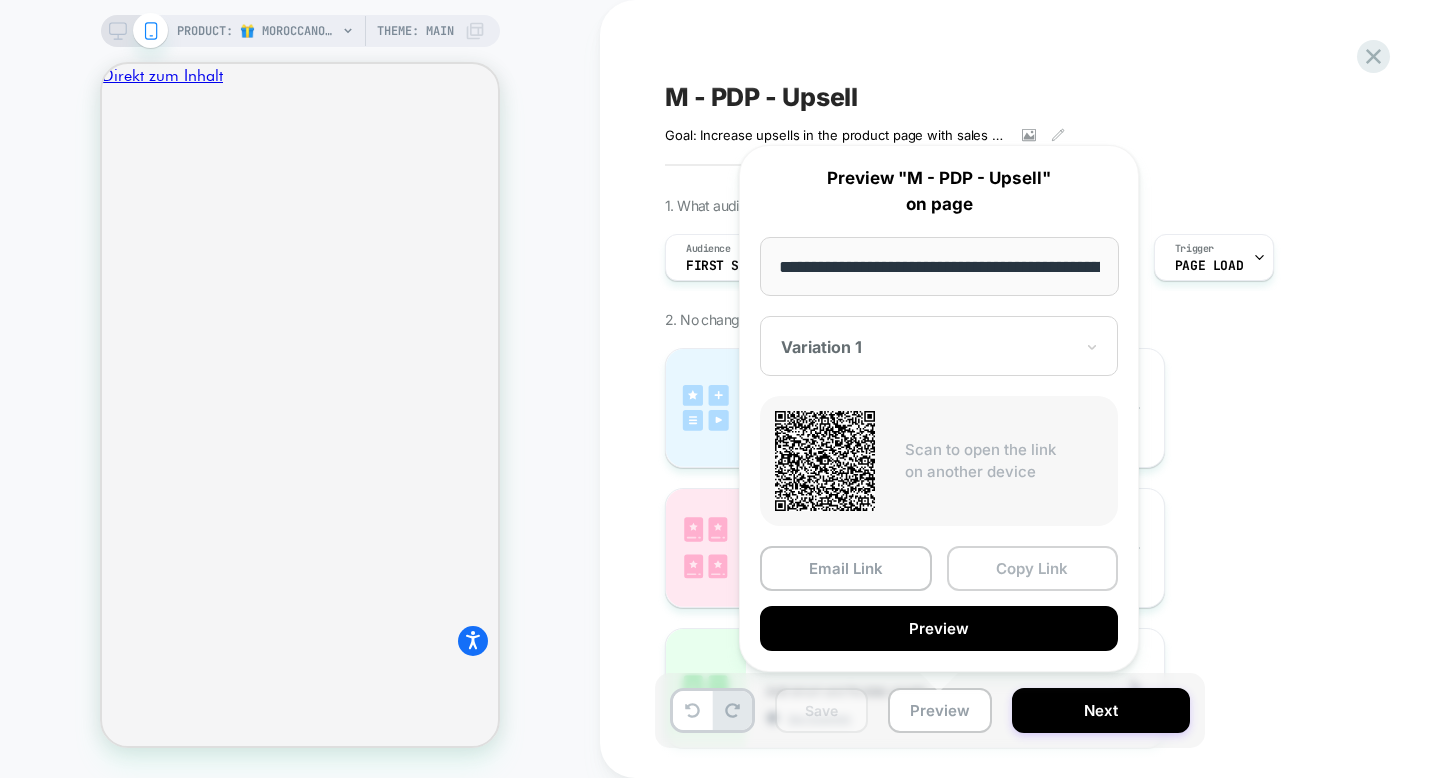 click on "Copy Link" at bounding box center [1033, 568] 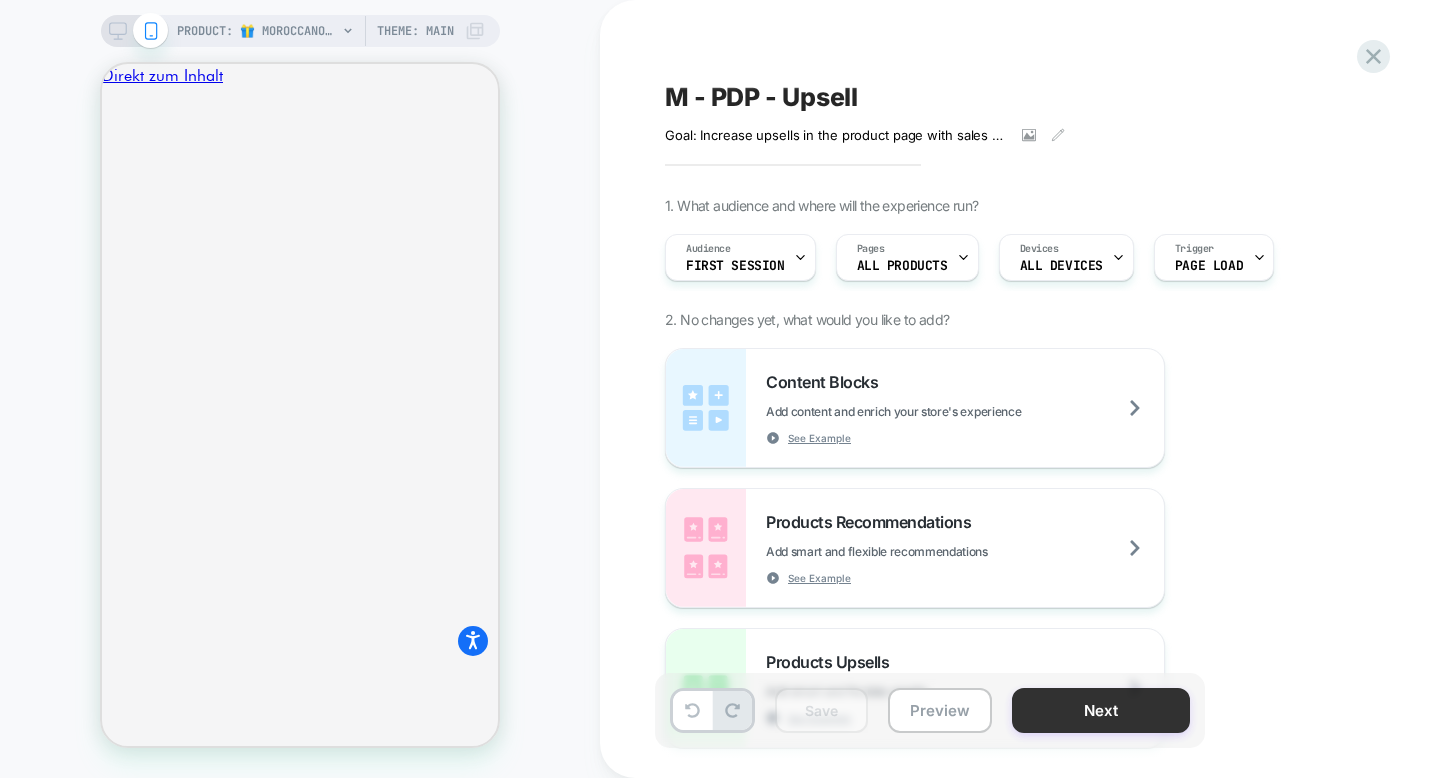 click on "Next" at bounding box center (1101, 710) 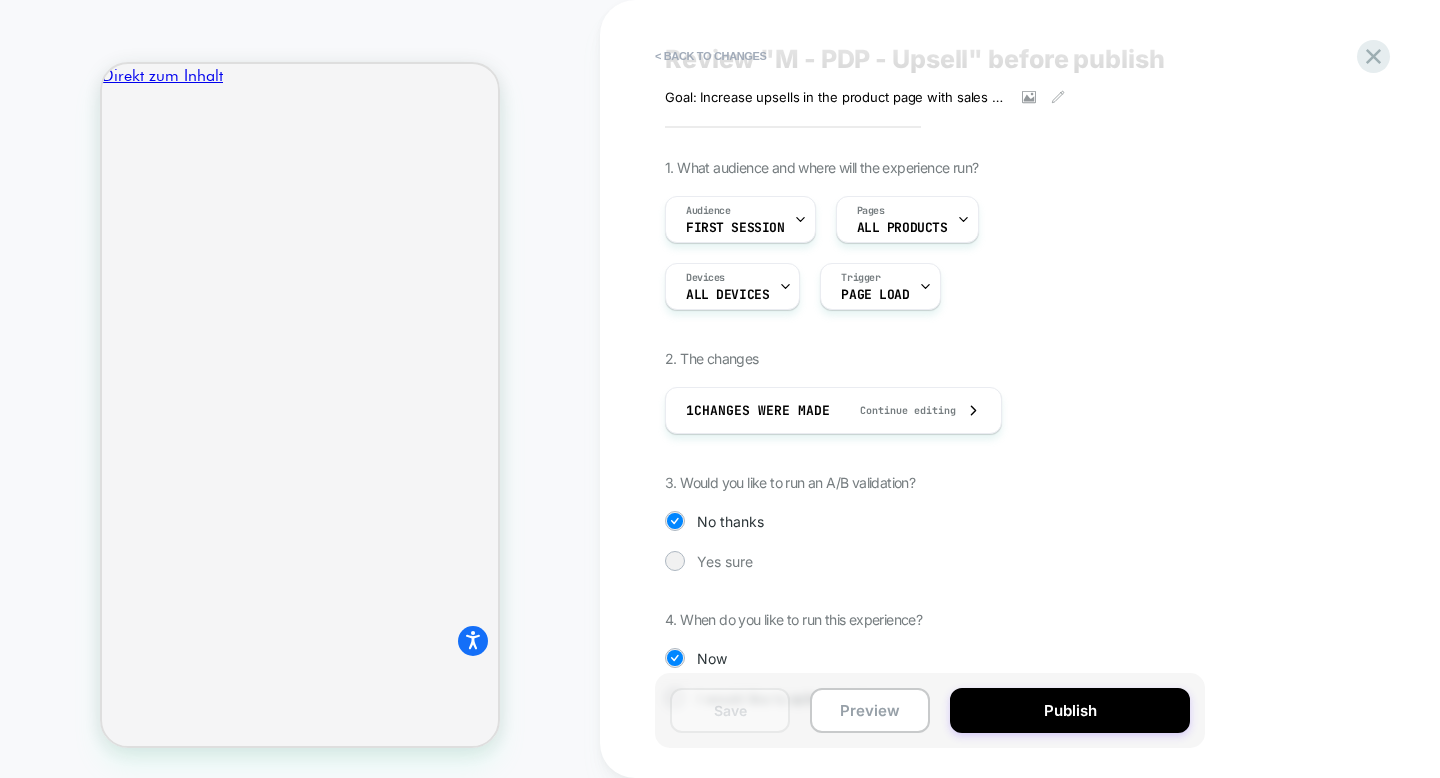 scroll, scrollTop: 97, scrollLeft: 0, axis: vertical 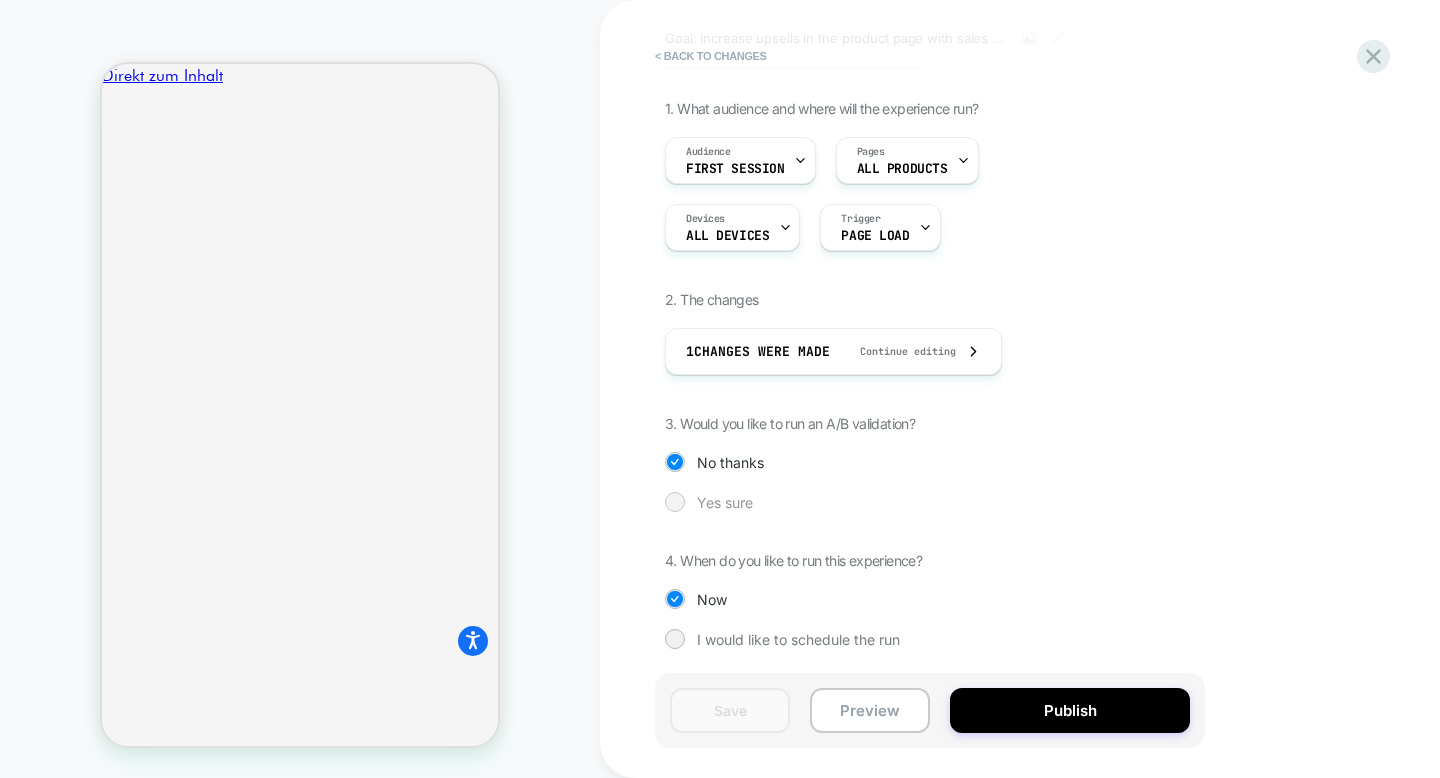 click at bounding box center [674, 501] 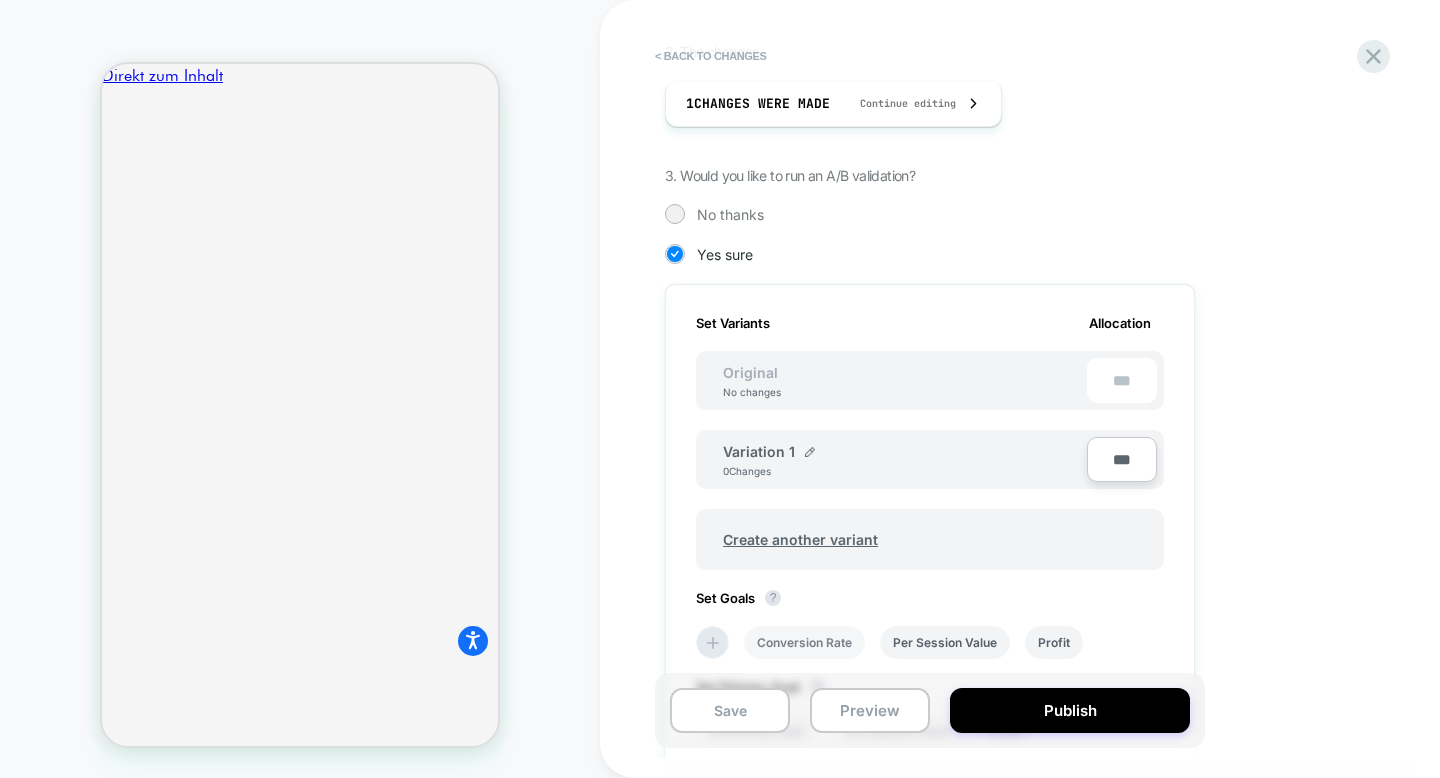 scroll, scrollTop: 329, scrollLeft: 0, axis: vertical 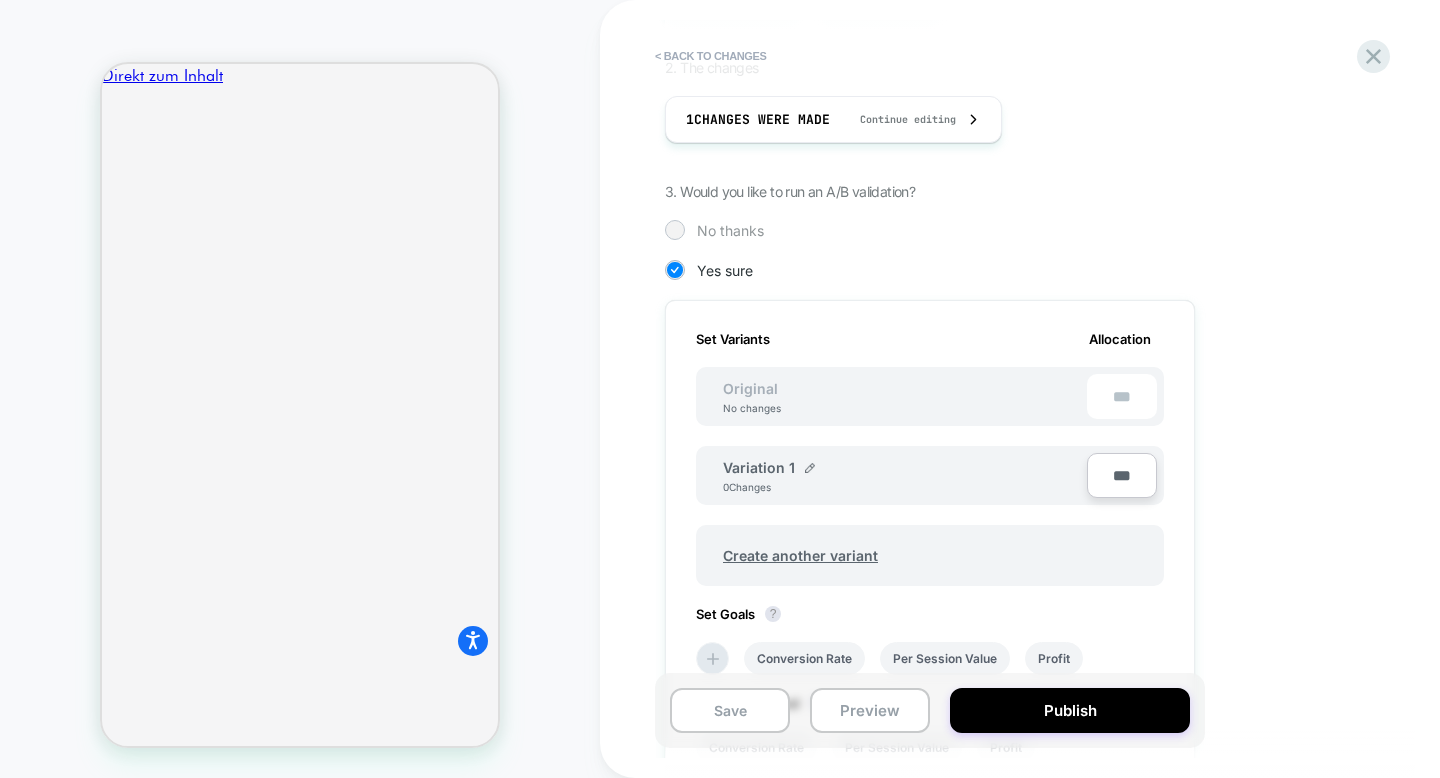 click at bounding box center (674, 229) 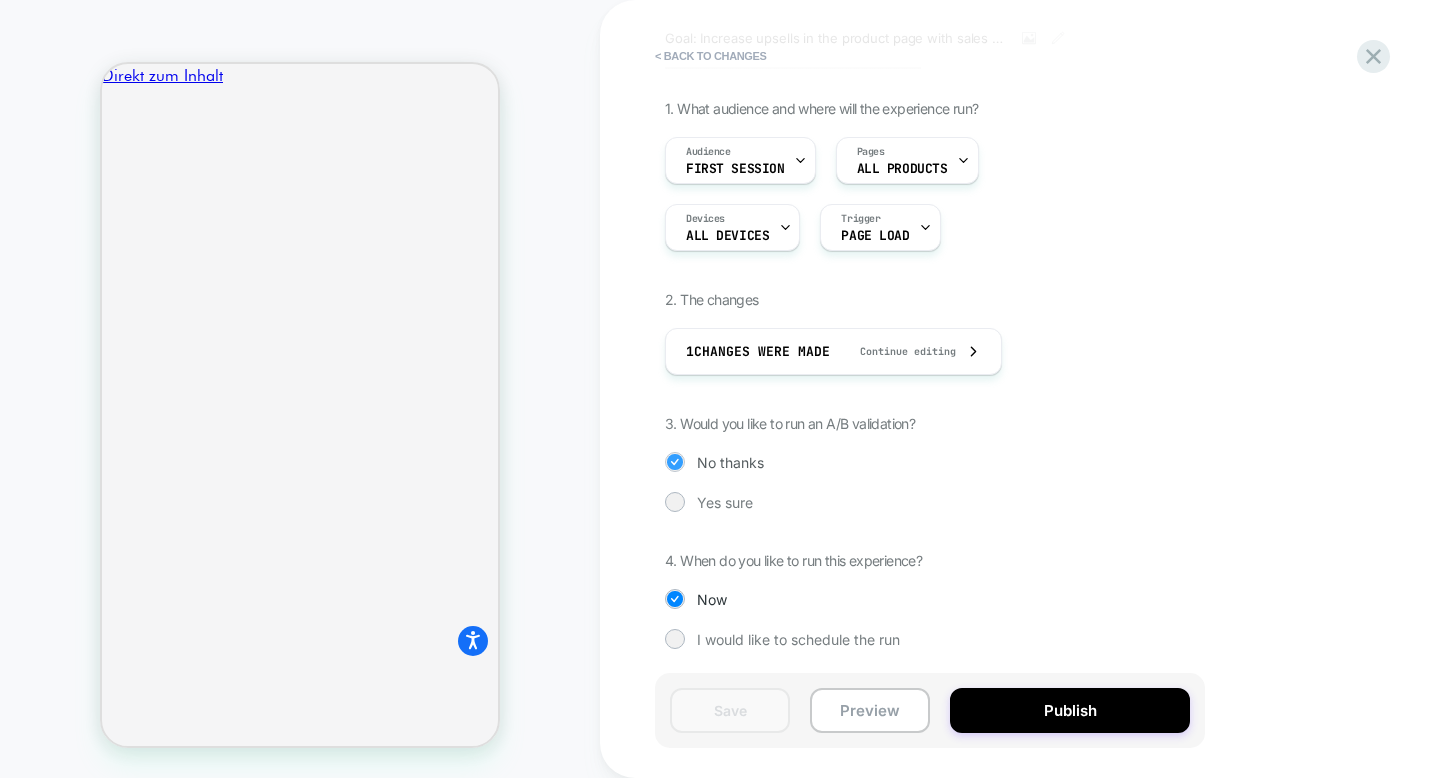 scroll, scrollTop: 0, scrollLeft: 0, axis: both 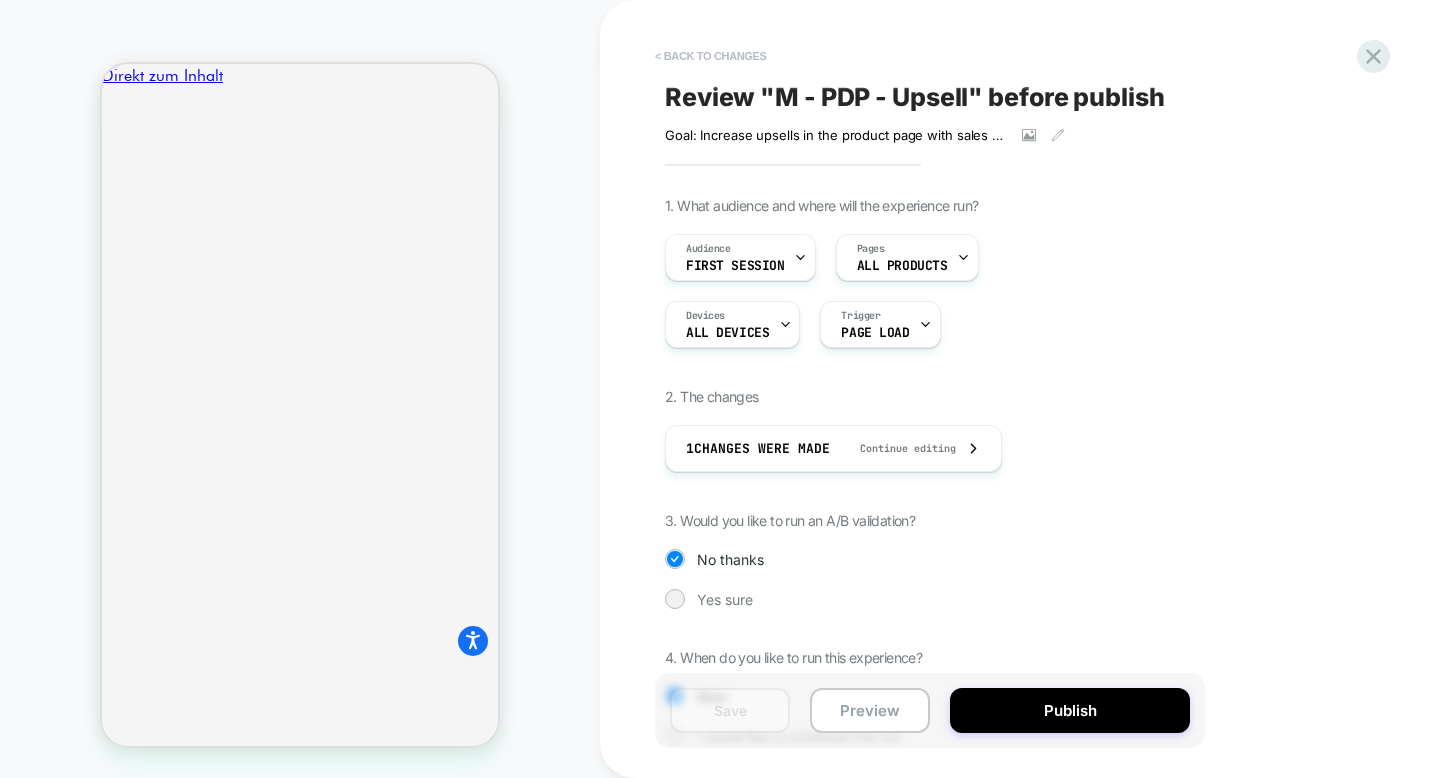 click on "< Back to changes" at bounding box center [711, 56] 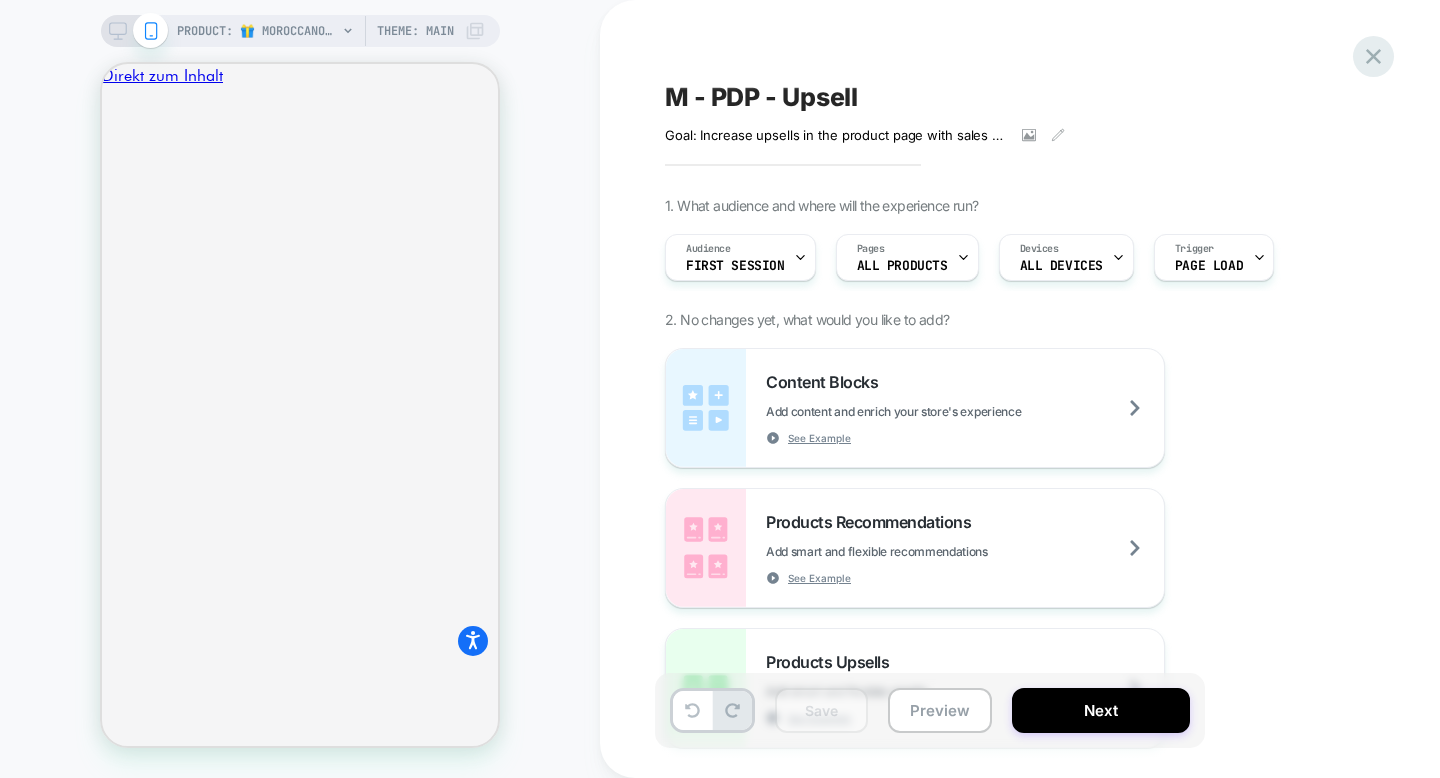 click 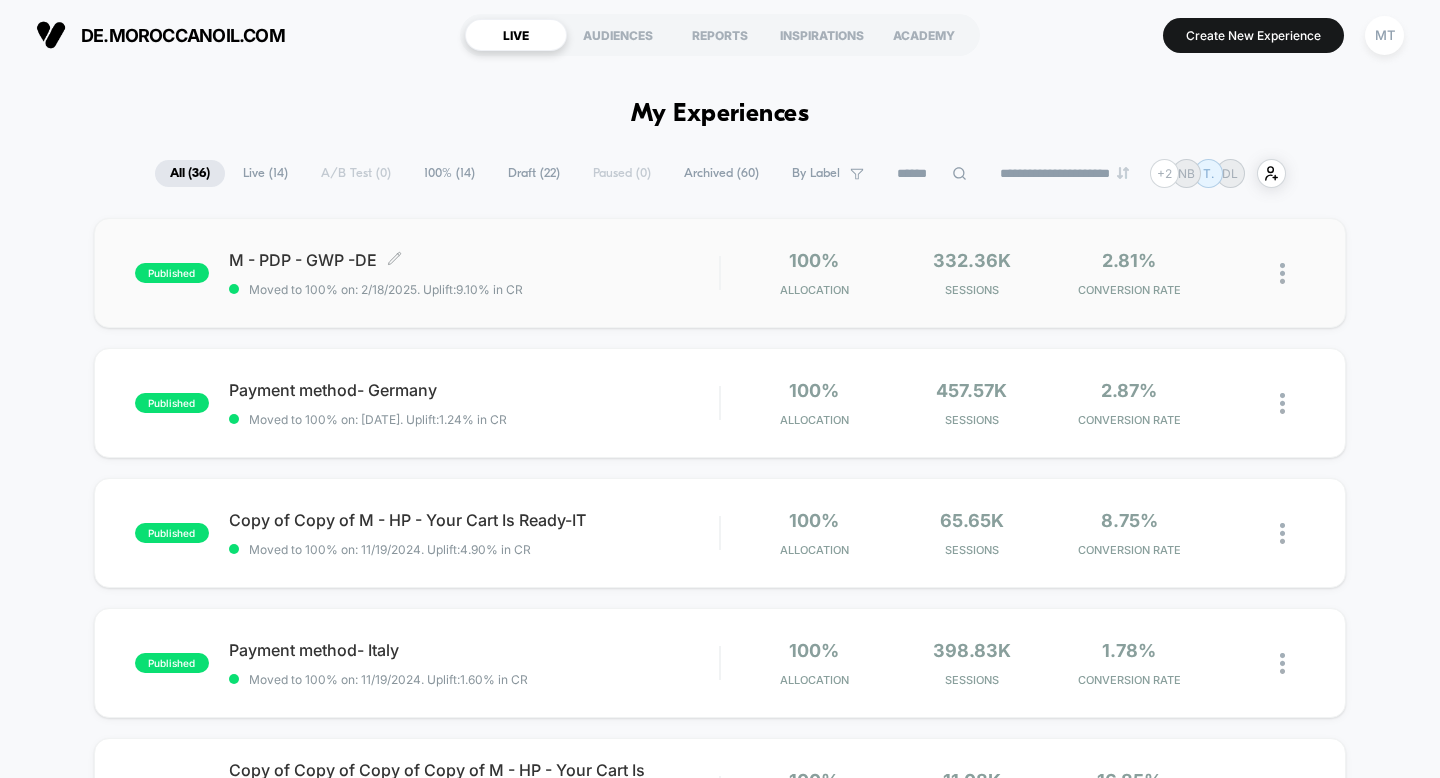 click on "M - PDP - GWP -DE Click to edit experience details" at bounding box center (474, 260) 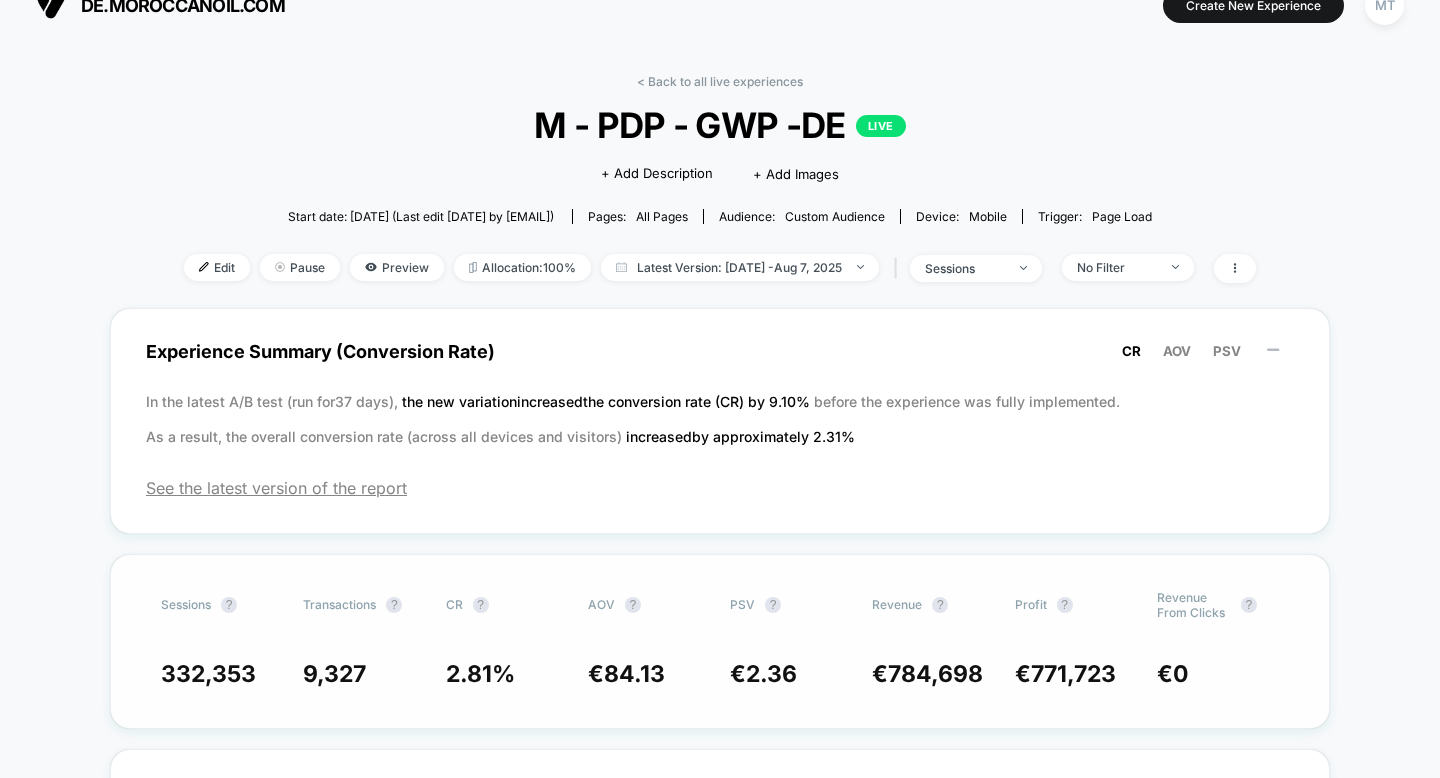 scroll, scrollTop: 0, scrollLeft: 0, axis: both 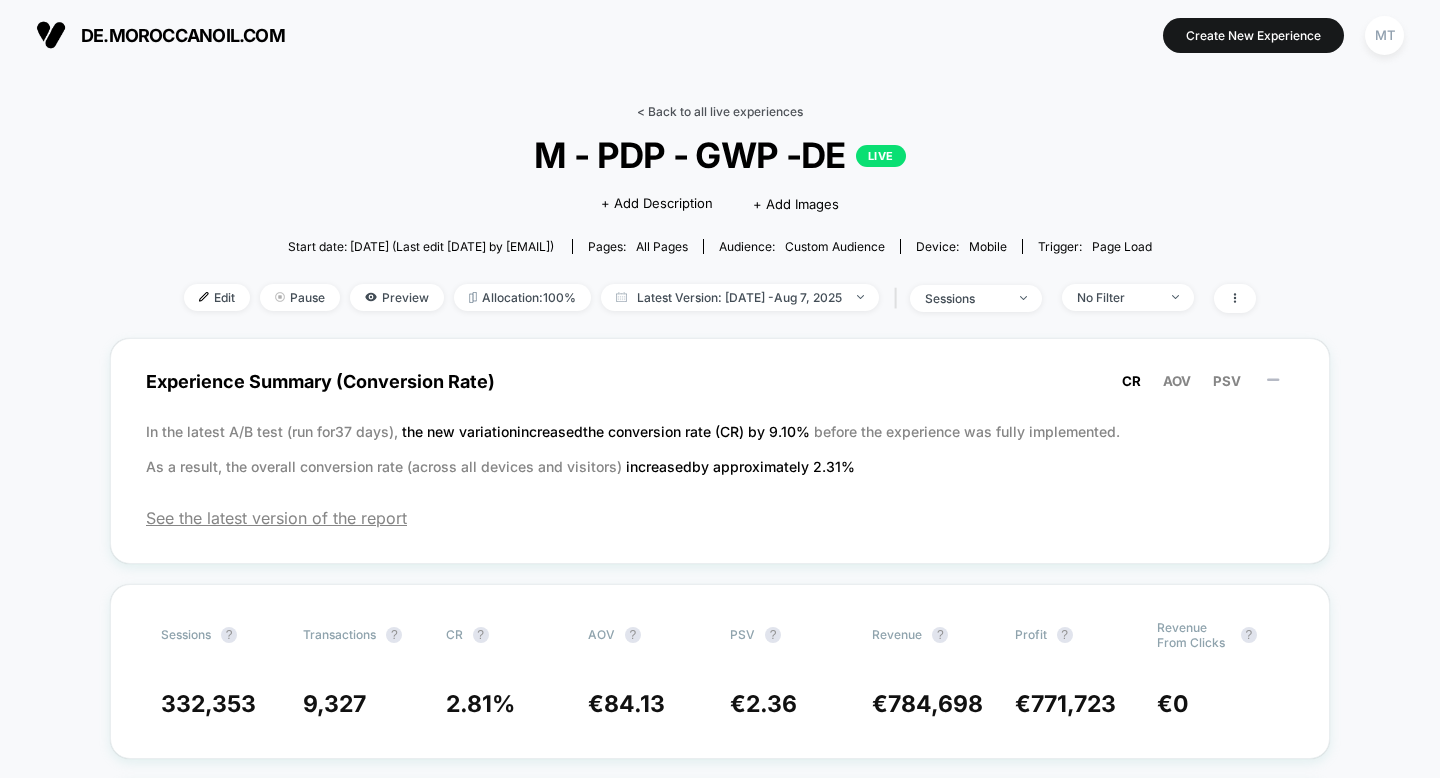 click on "< Back to all live experiences" at bounding box center [720, 111] 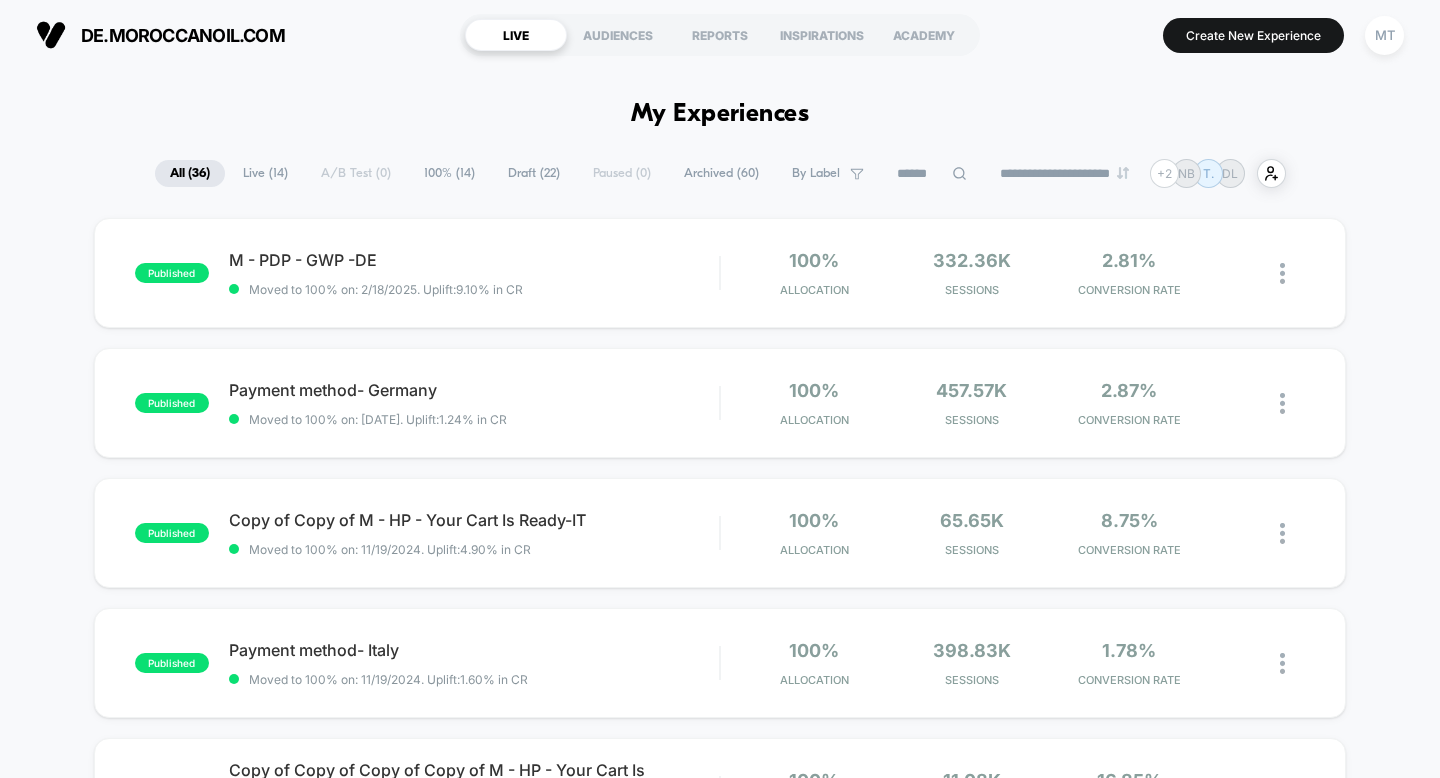 click on "**********" at bounding box center [720, 1862] 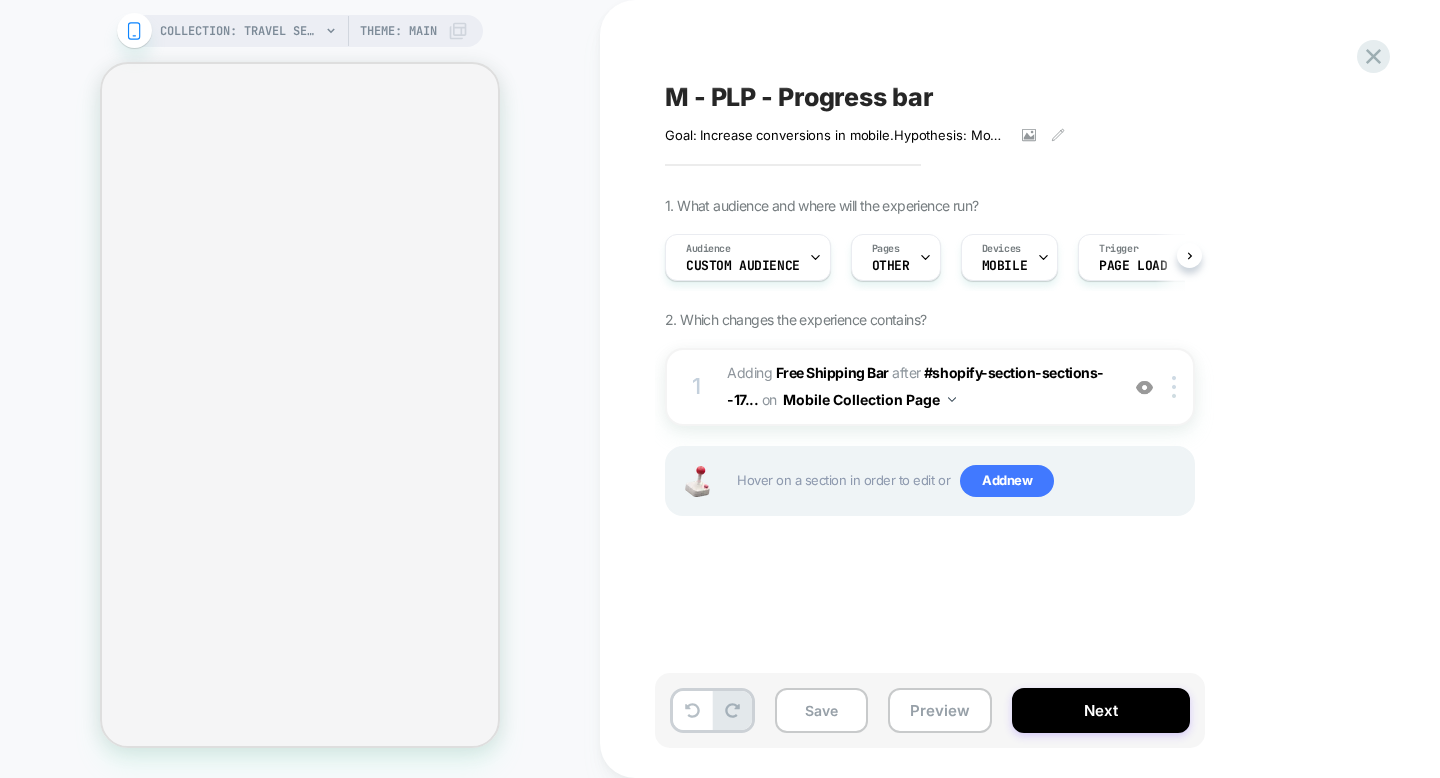 scroll, scrollTop: 0, scrollLeft: 0, axis: both 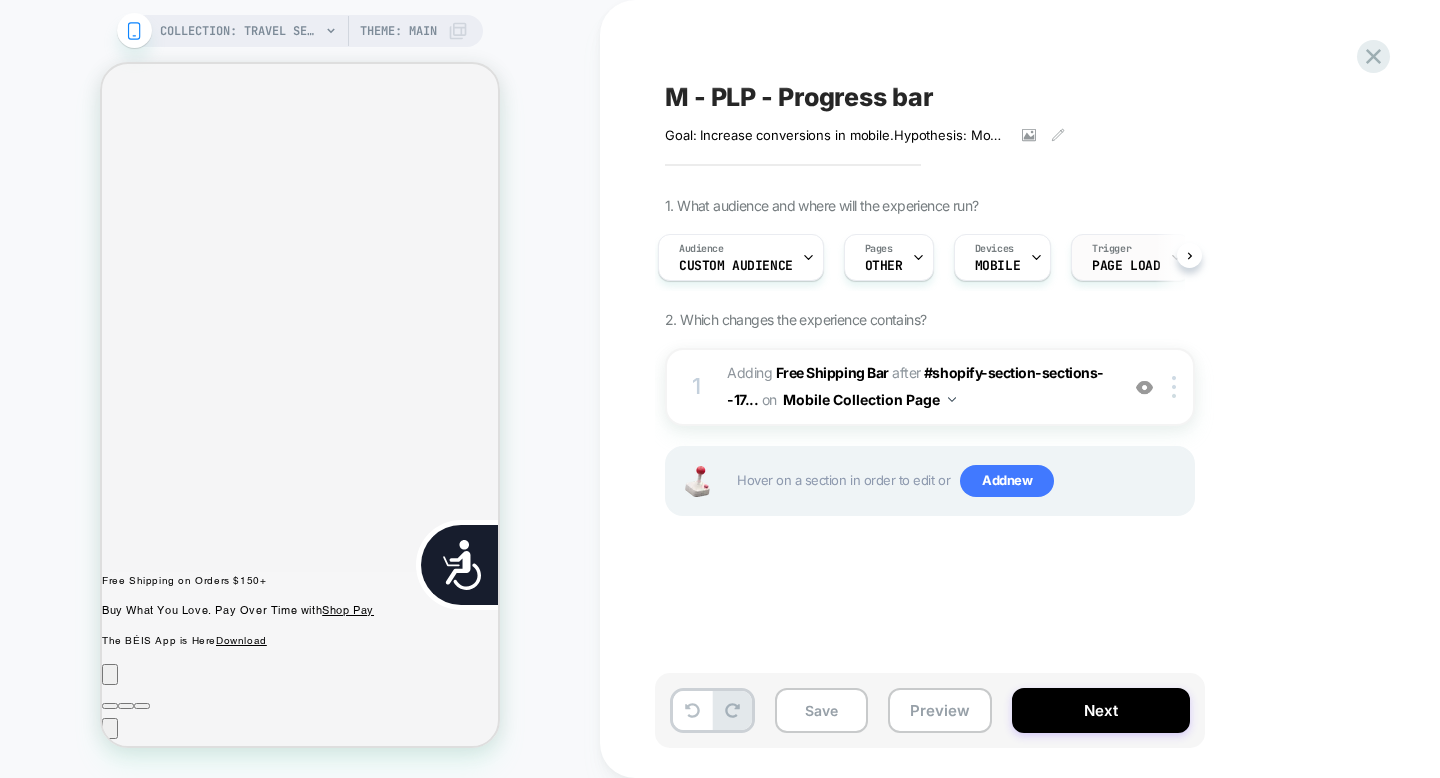 click on "Trigger Page Load" at bounding box center [1126, 257] 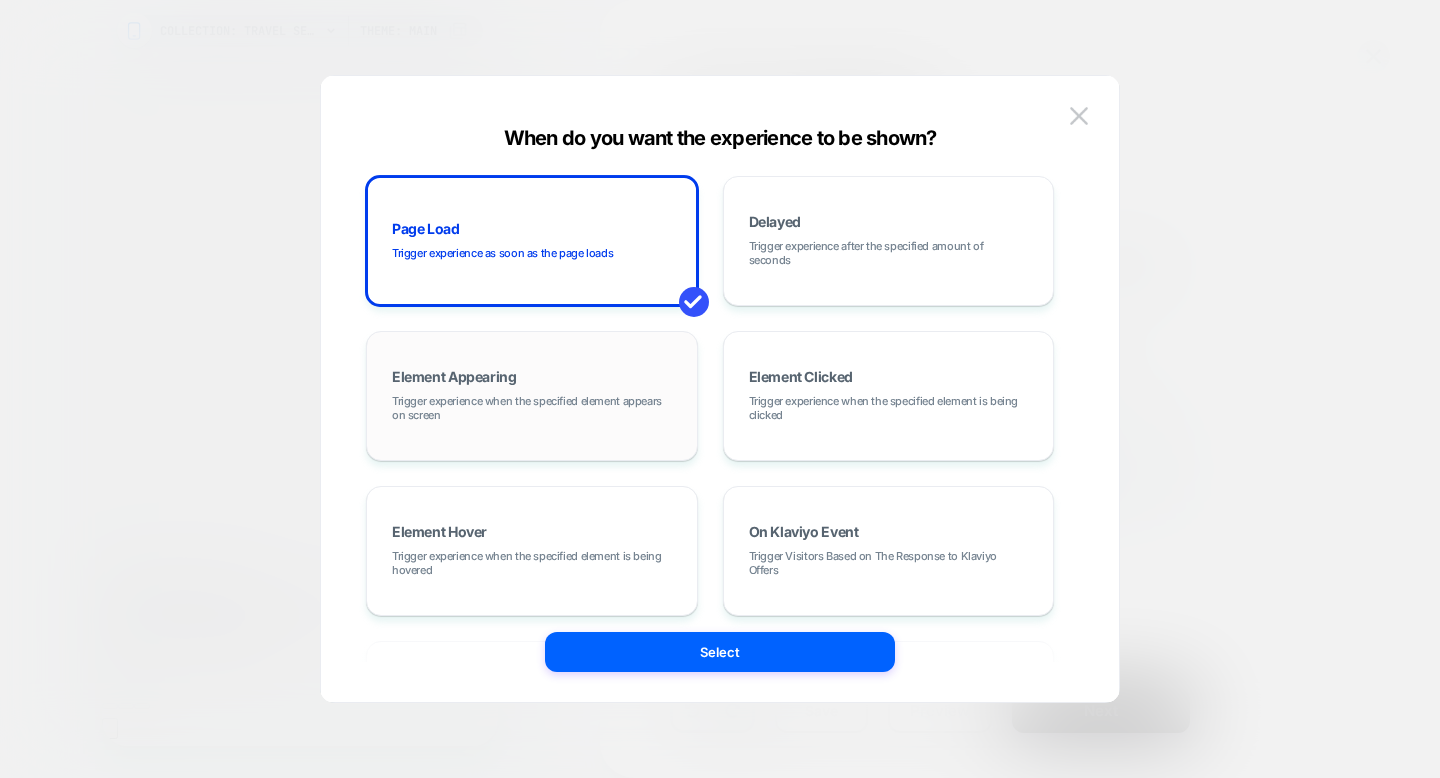 scroll, scrollTop: 0, scrollLeft: 0, axis: both 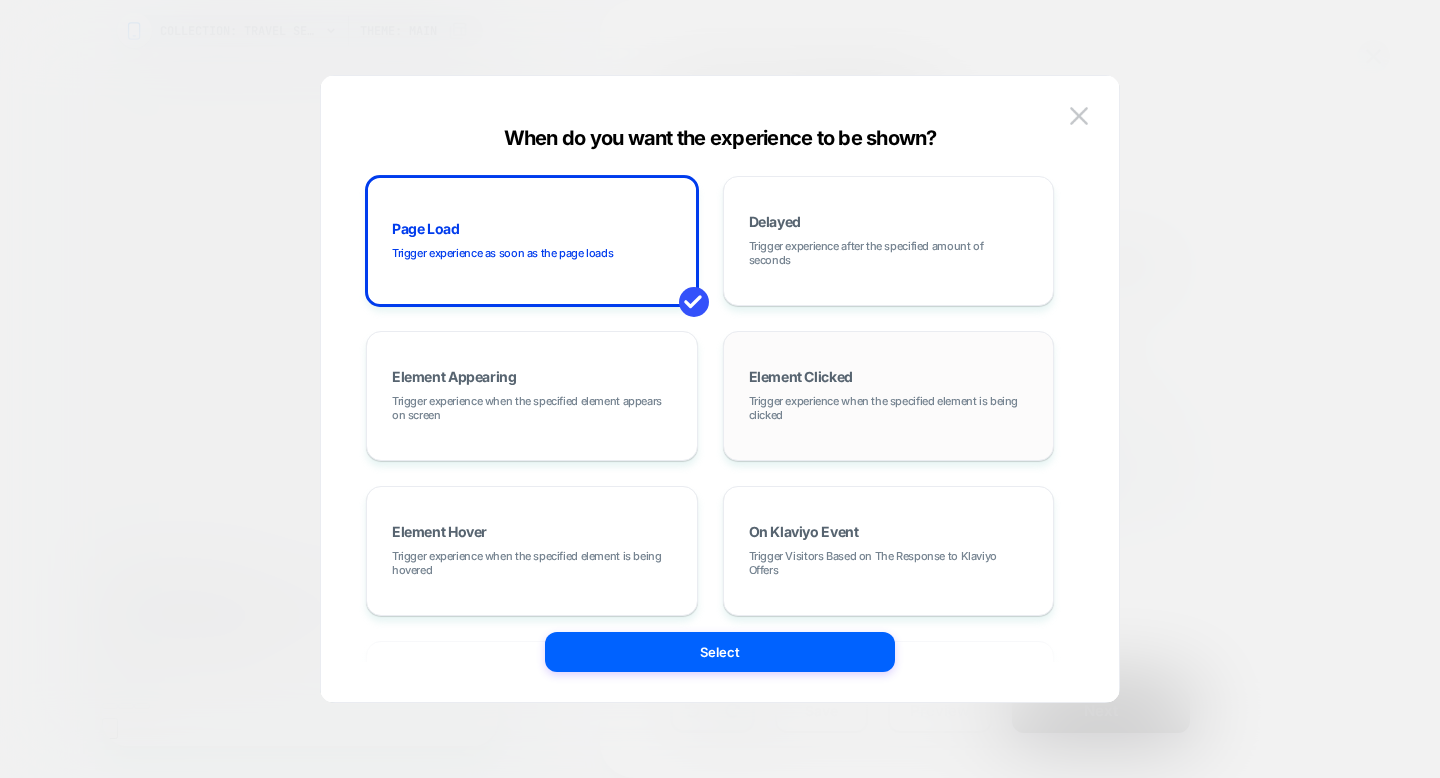 click on "Trigger experience when the specified element is being clicked" at bounding box center (889, 408) 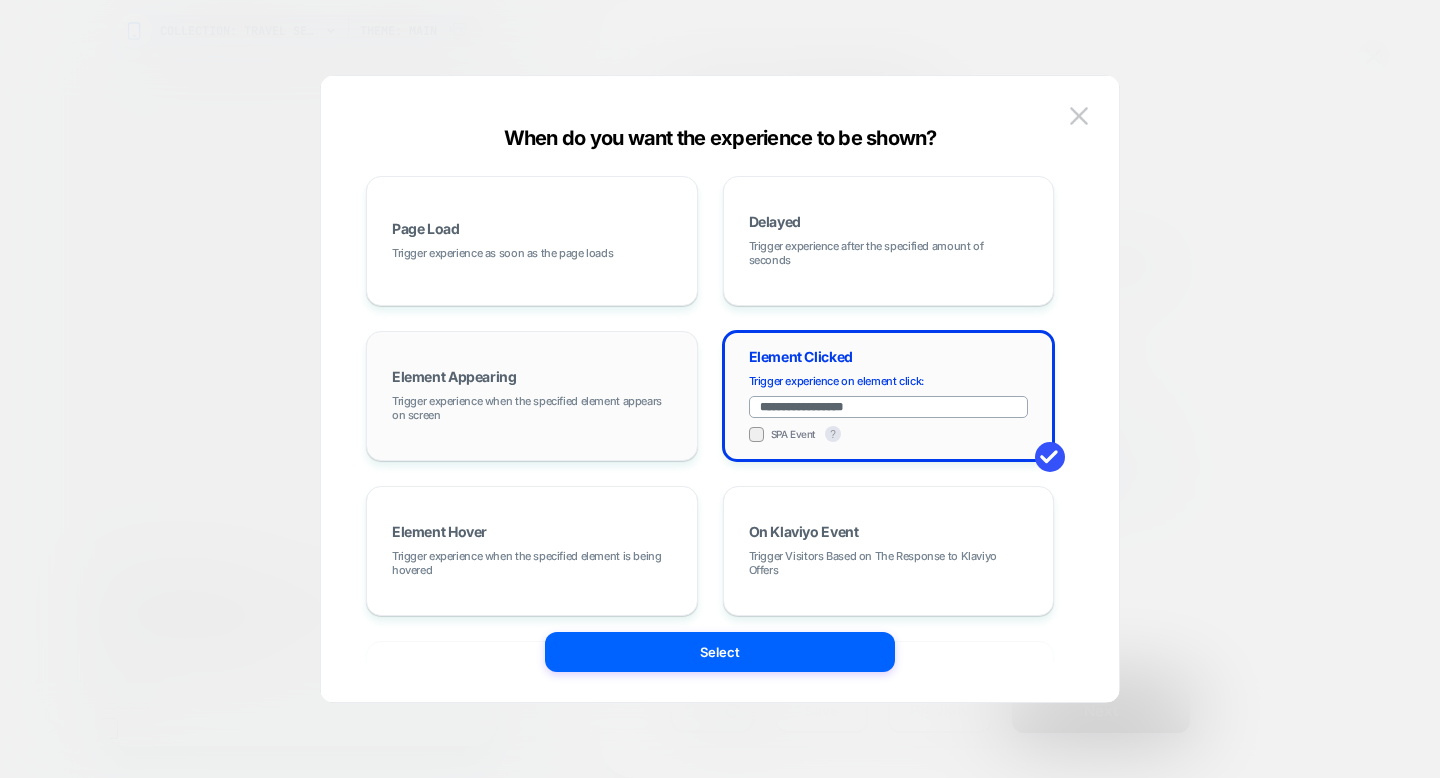 click on "Trigger experience when the specified element appears on screen" at bounding box center [532, 408] 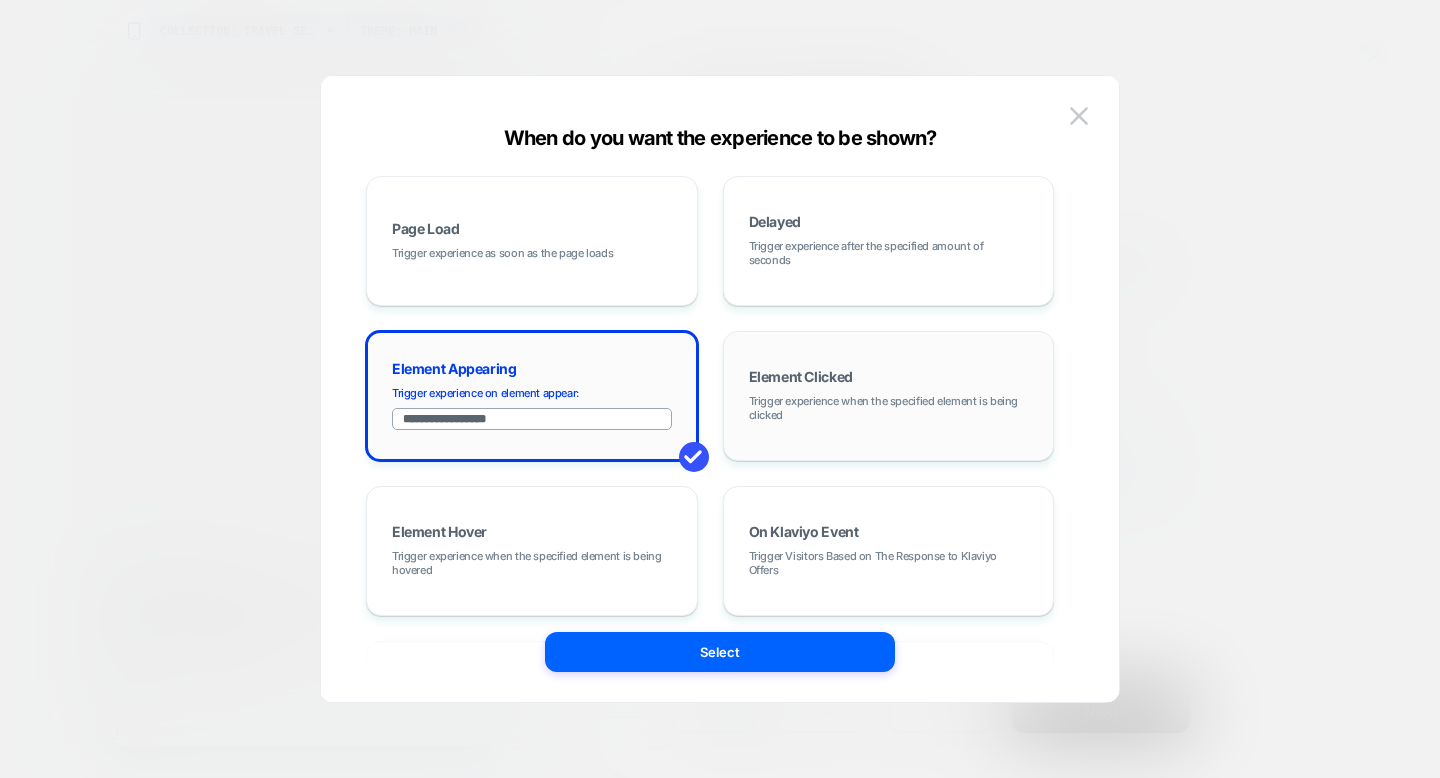 scroll, scrollTop: 169, scrollLeft: 0, axis: vertical 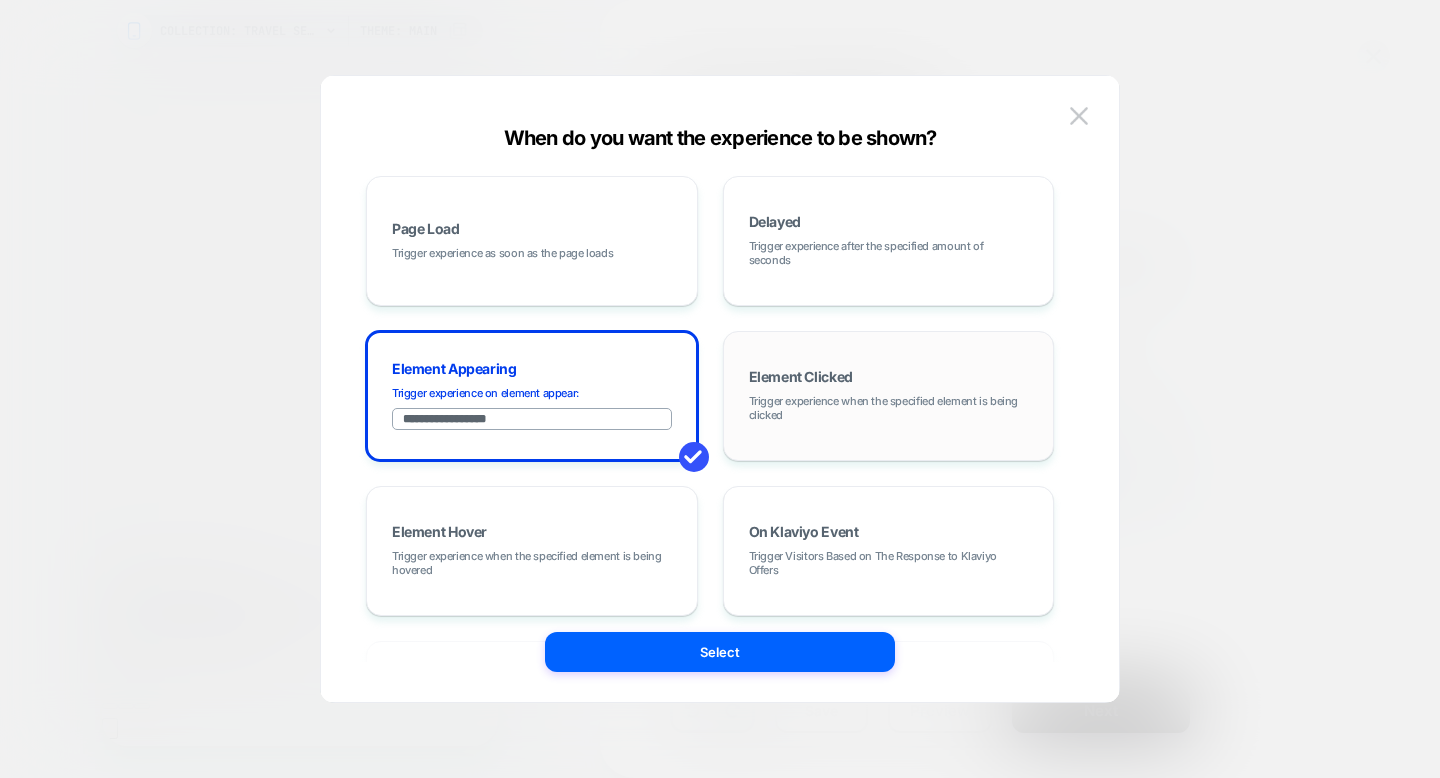 click on "Trigger experience when the specified element is being clicked" at bounding box center (889, 408) 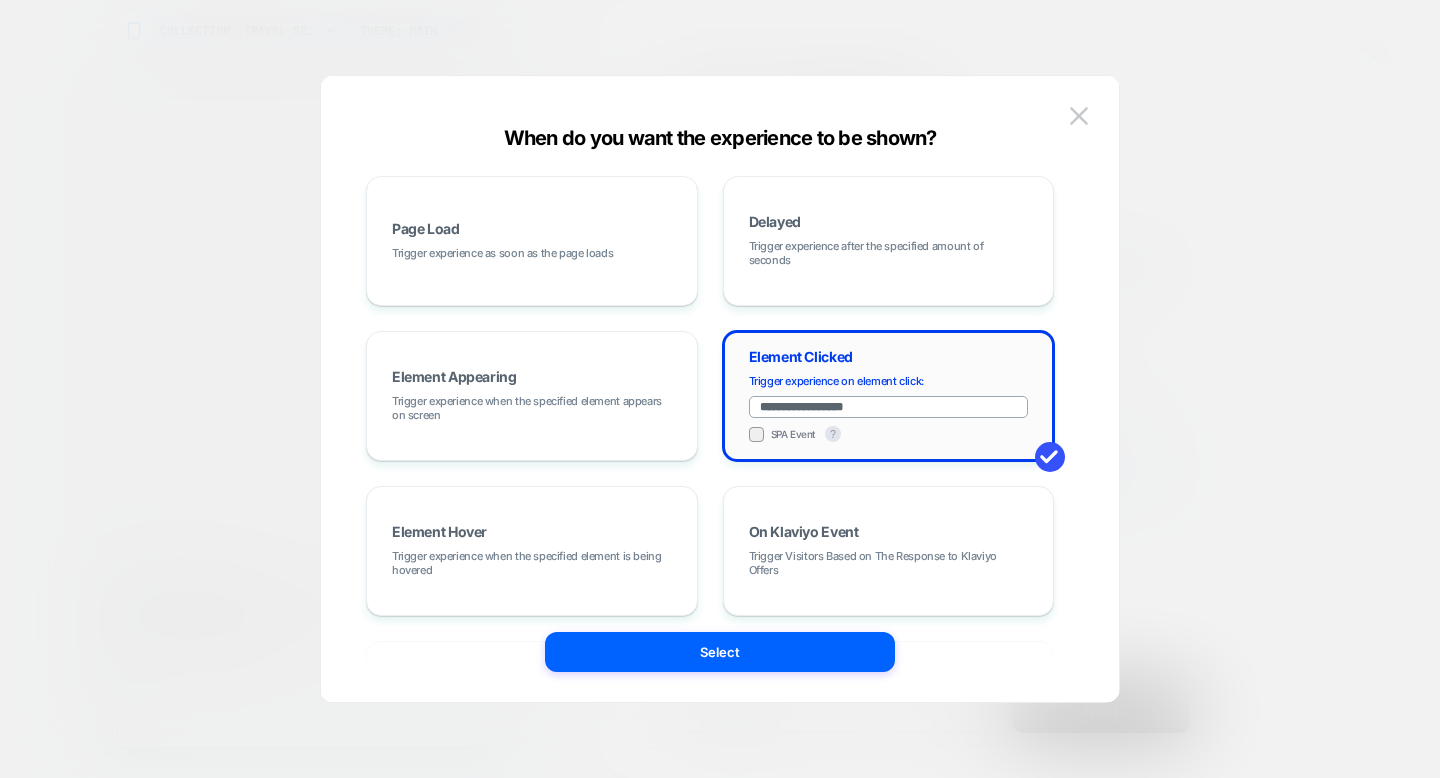 click on "**********" at bounding box center [889, 407] 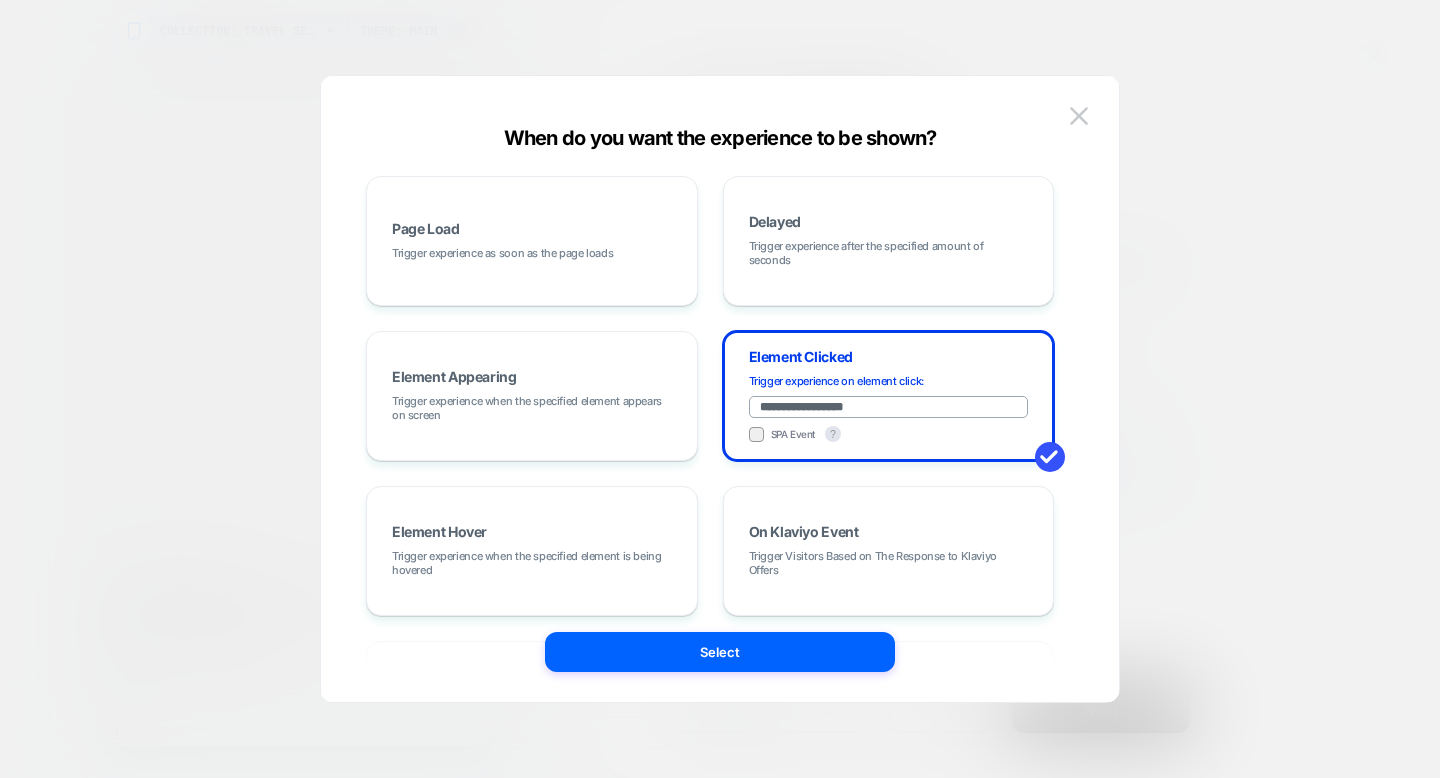 scroll, scrollTop: 0, scrollLeft: 0, axis: both 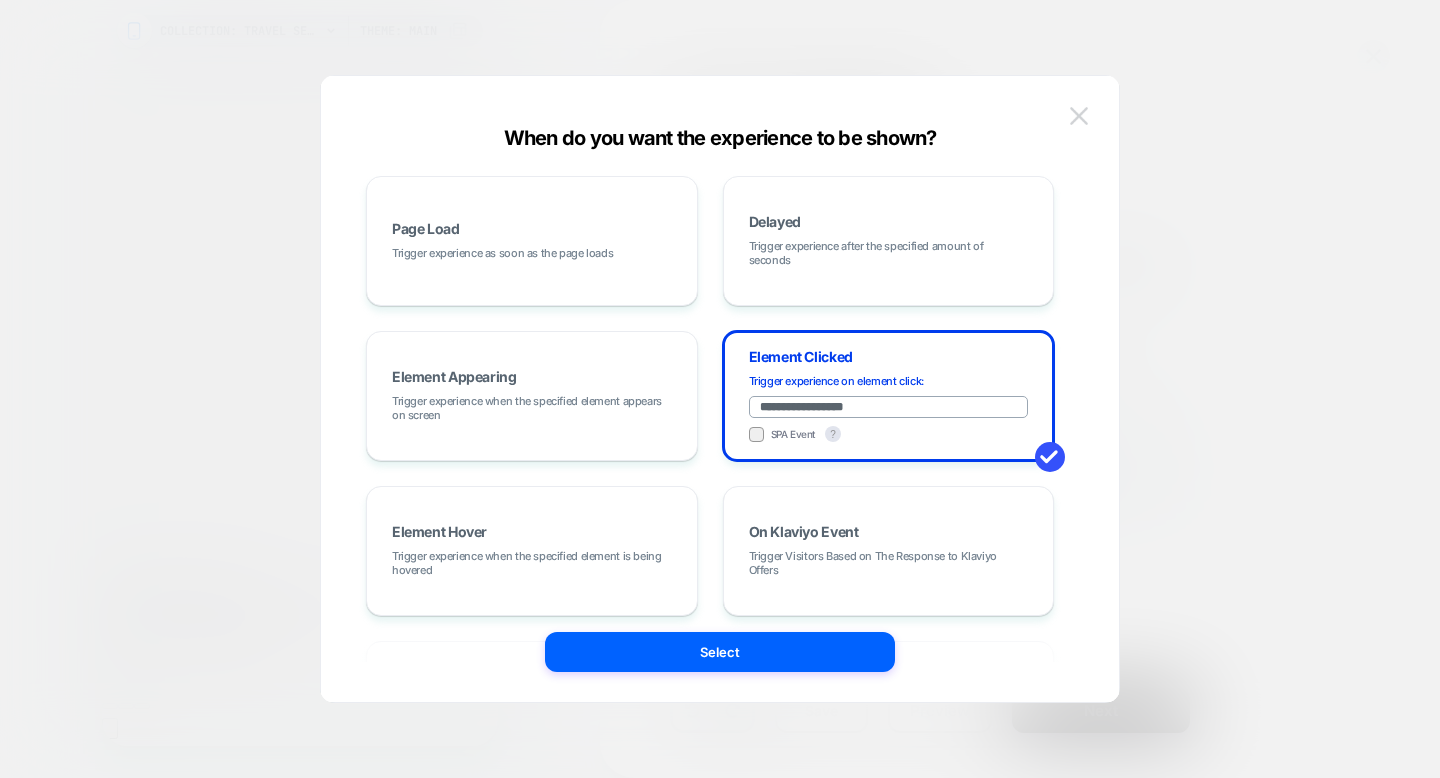 click at bounding box center [1079, 115] 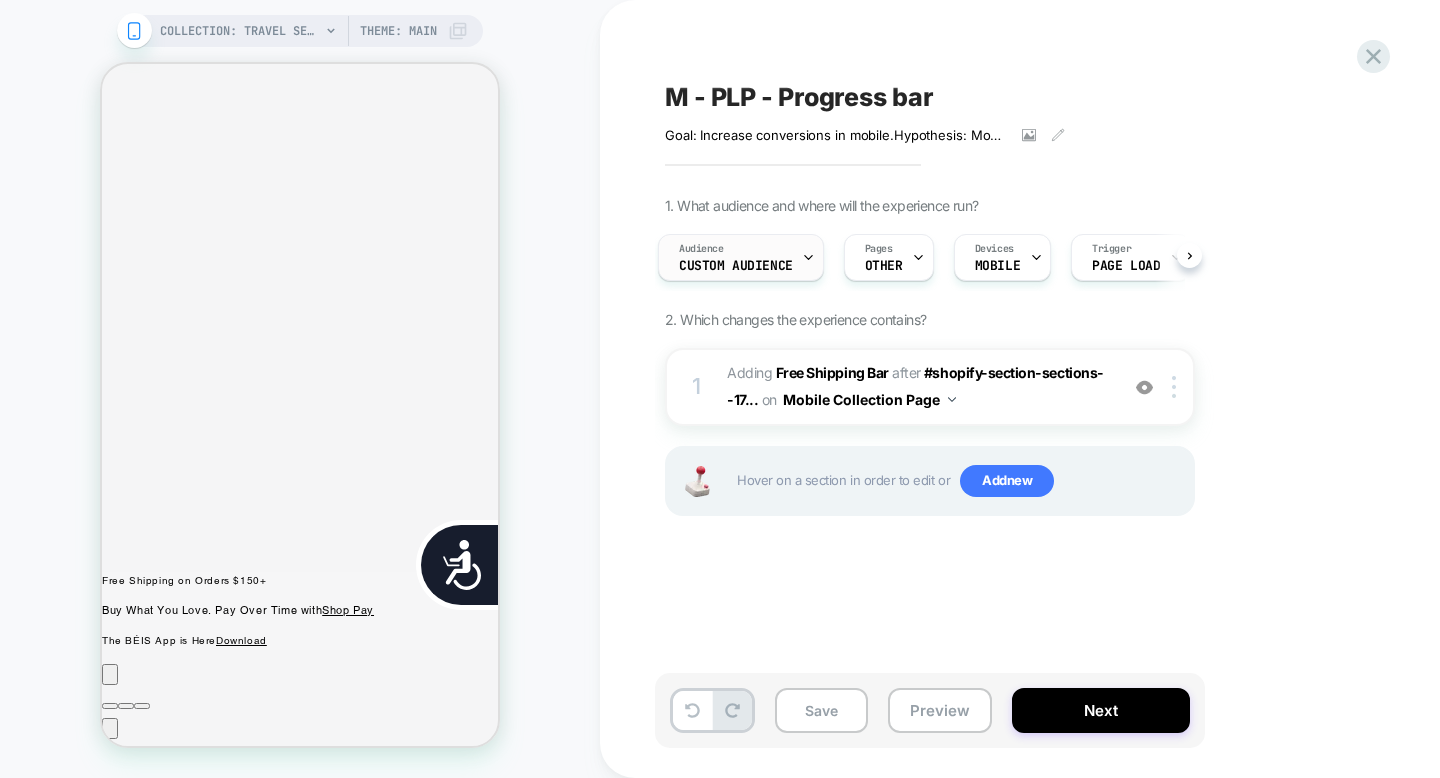 click on "Audience Custom Audience" at bounding box center (736, 257) 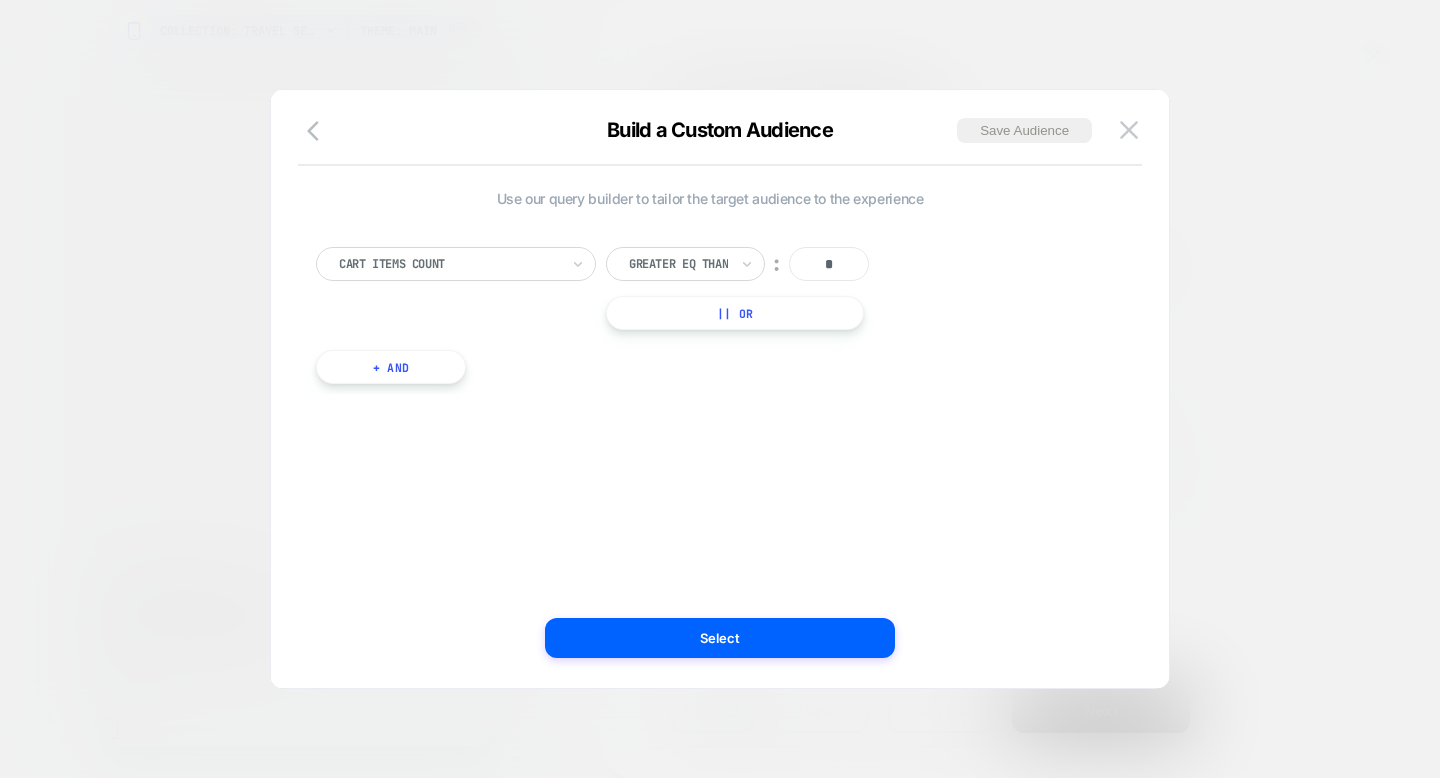 scroll, scrollTop: 0, scrollLeft: 0, axis: both 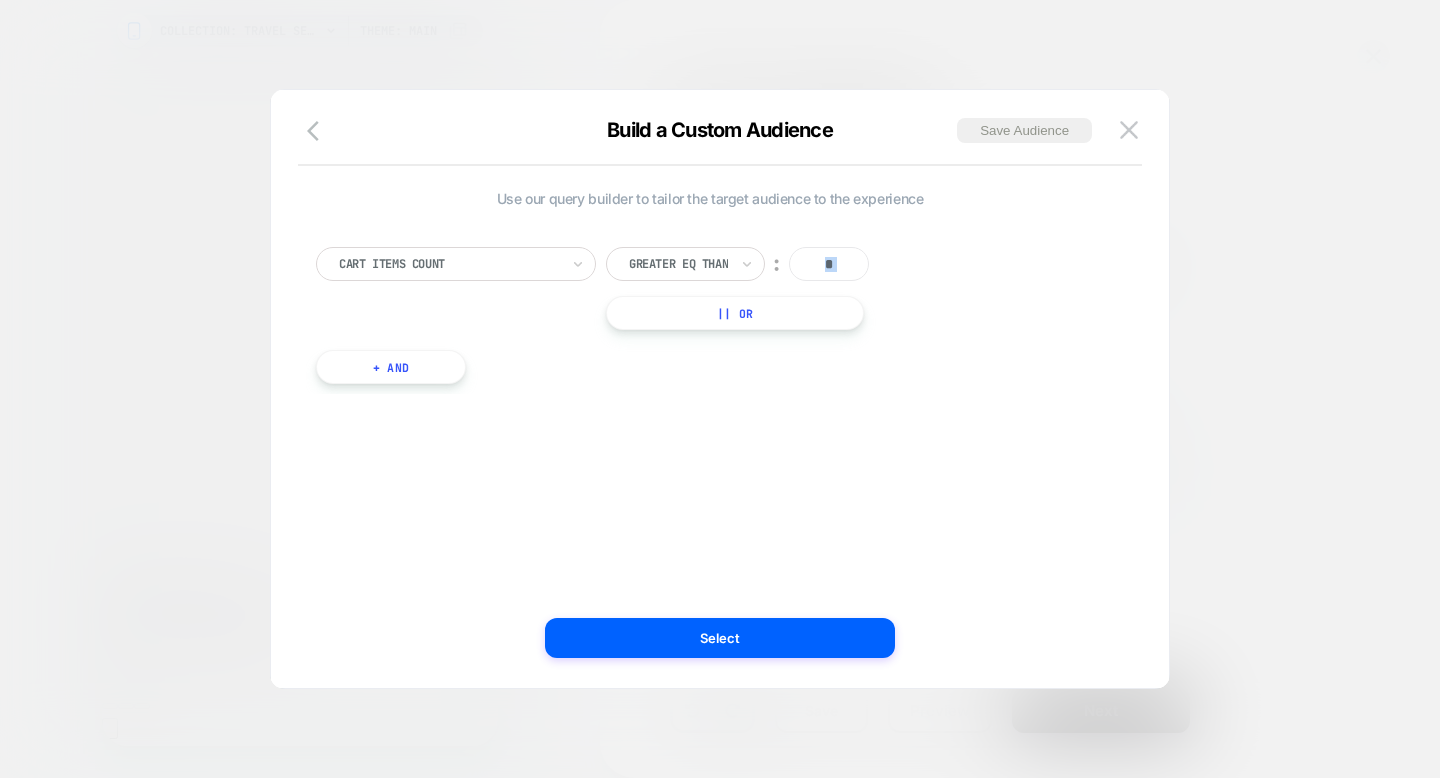 click at bounding box center [720, 389] 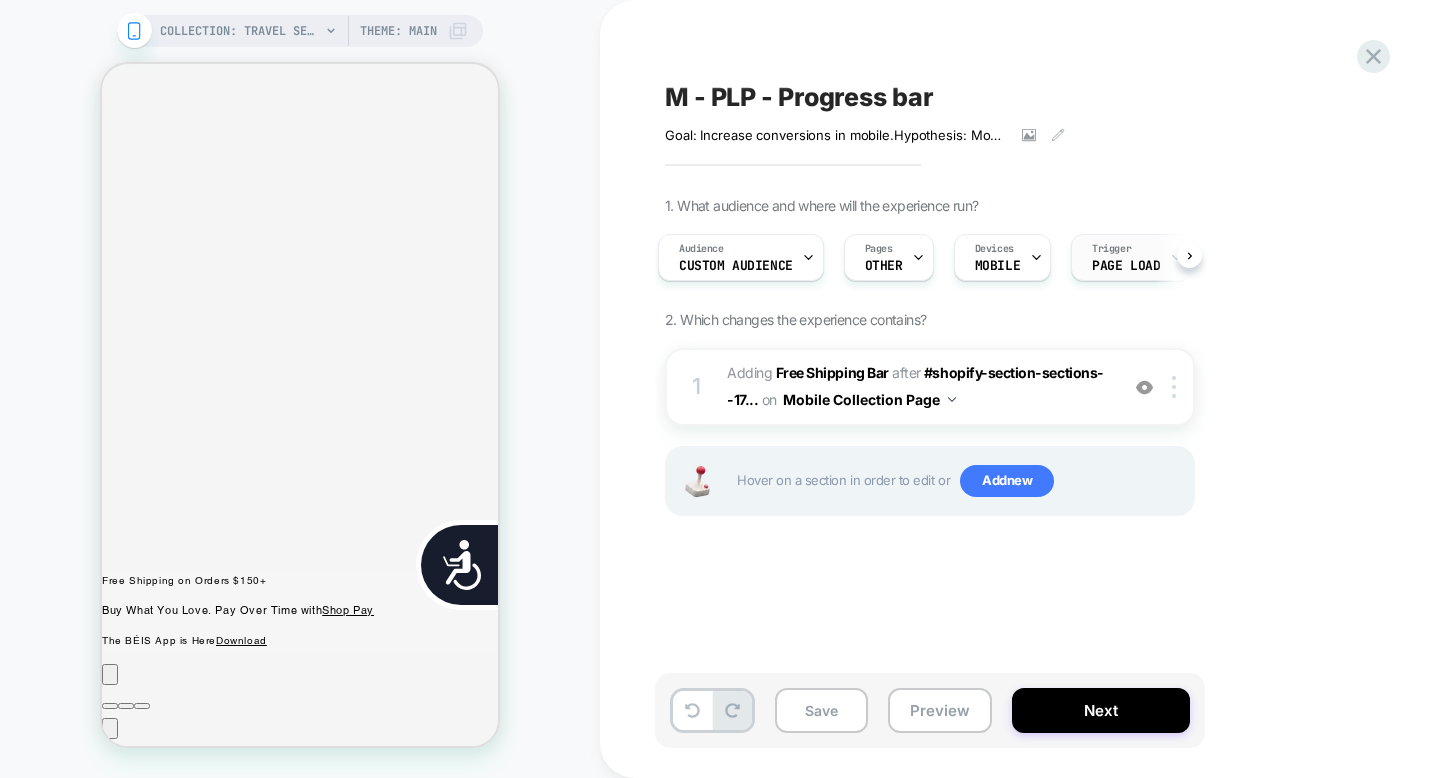 scroll, scrollTop: 0, scrollLeft: 404, axis: horizontal 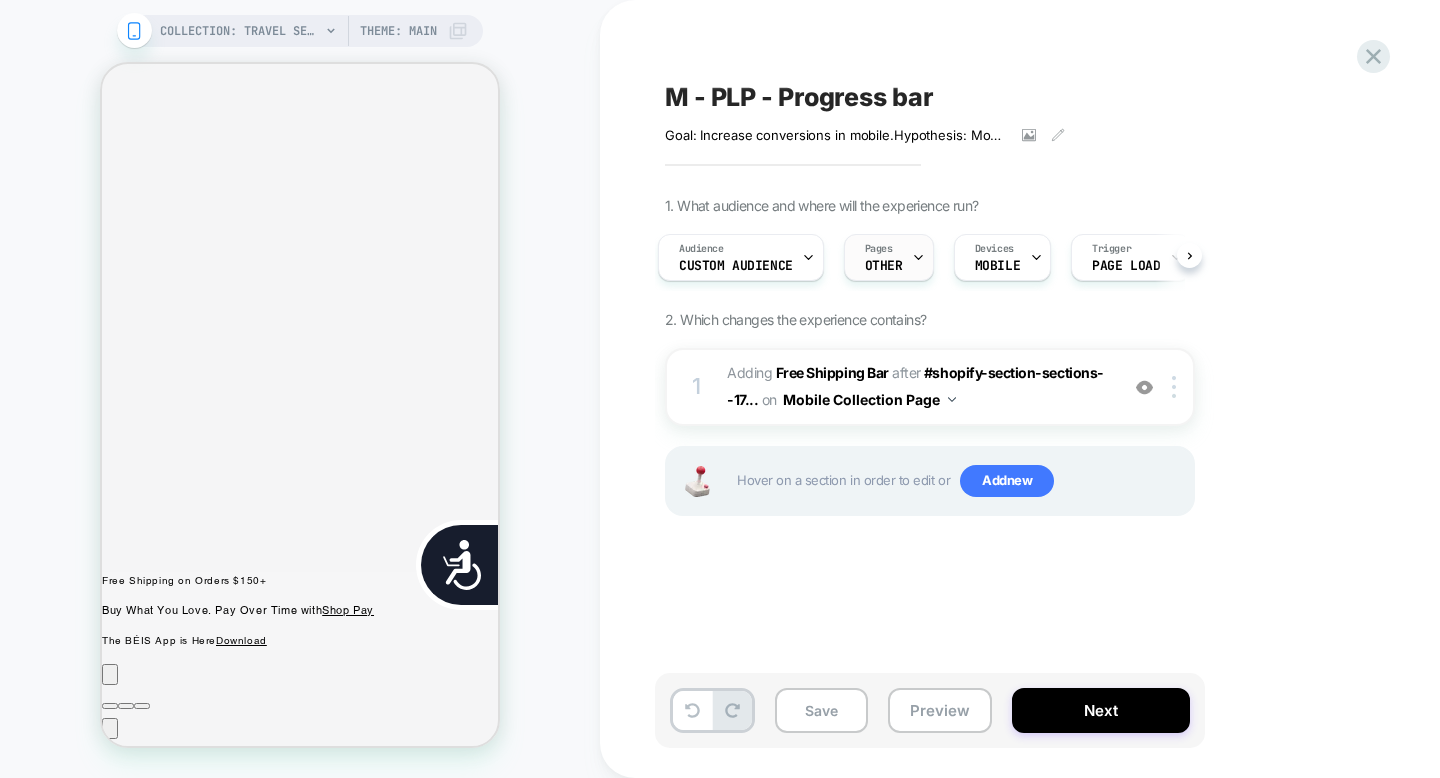 click on "OTHER" at bounding box center (884, 266) 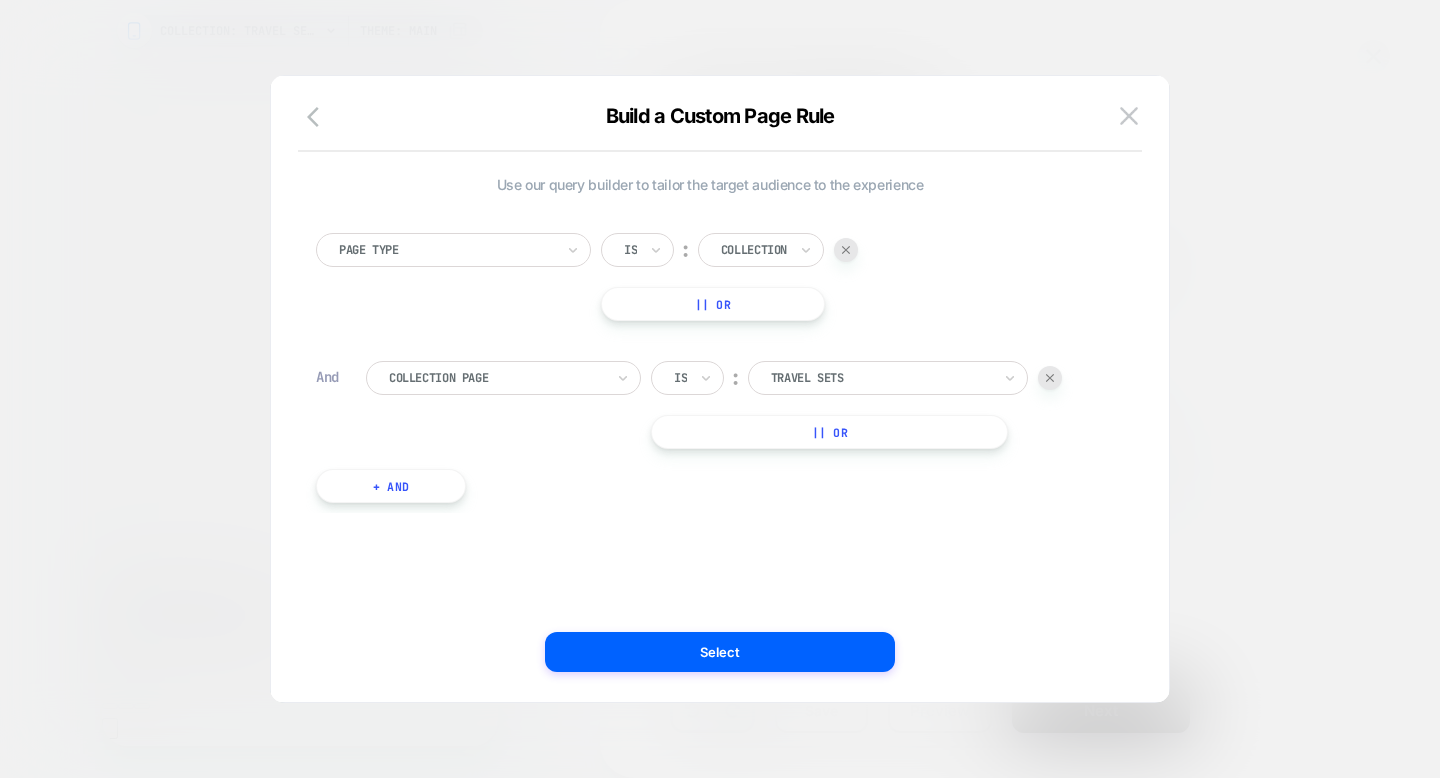 scroll, scrollTop: 0, scrollLeft: 808, axis: horizontal 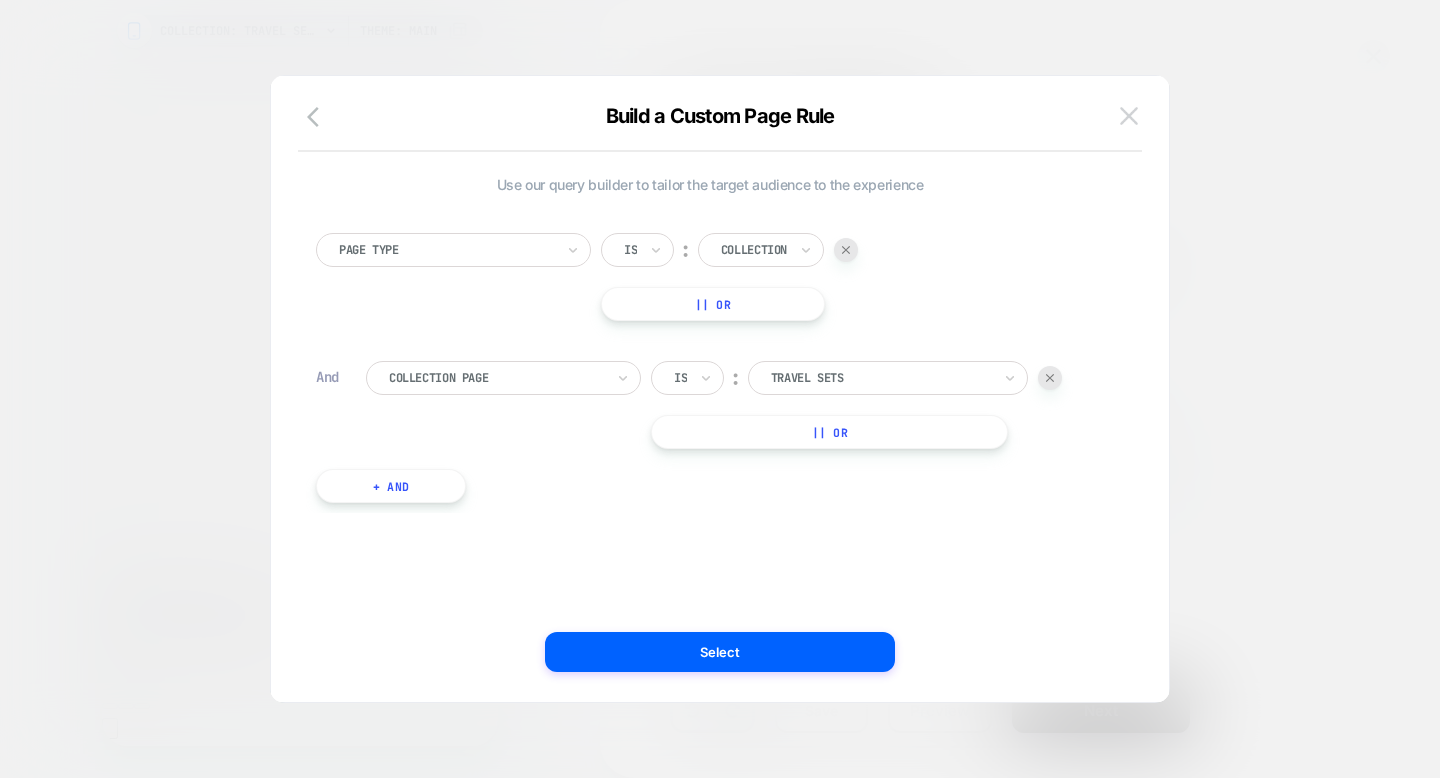 click at bounding box center (1129, 115) 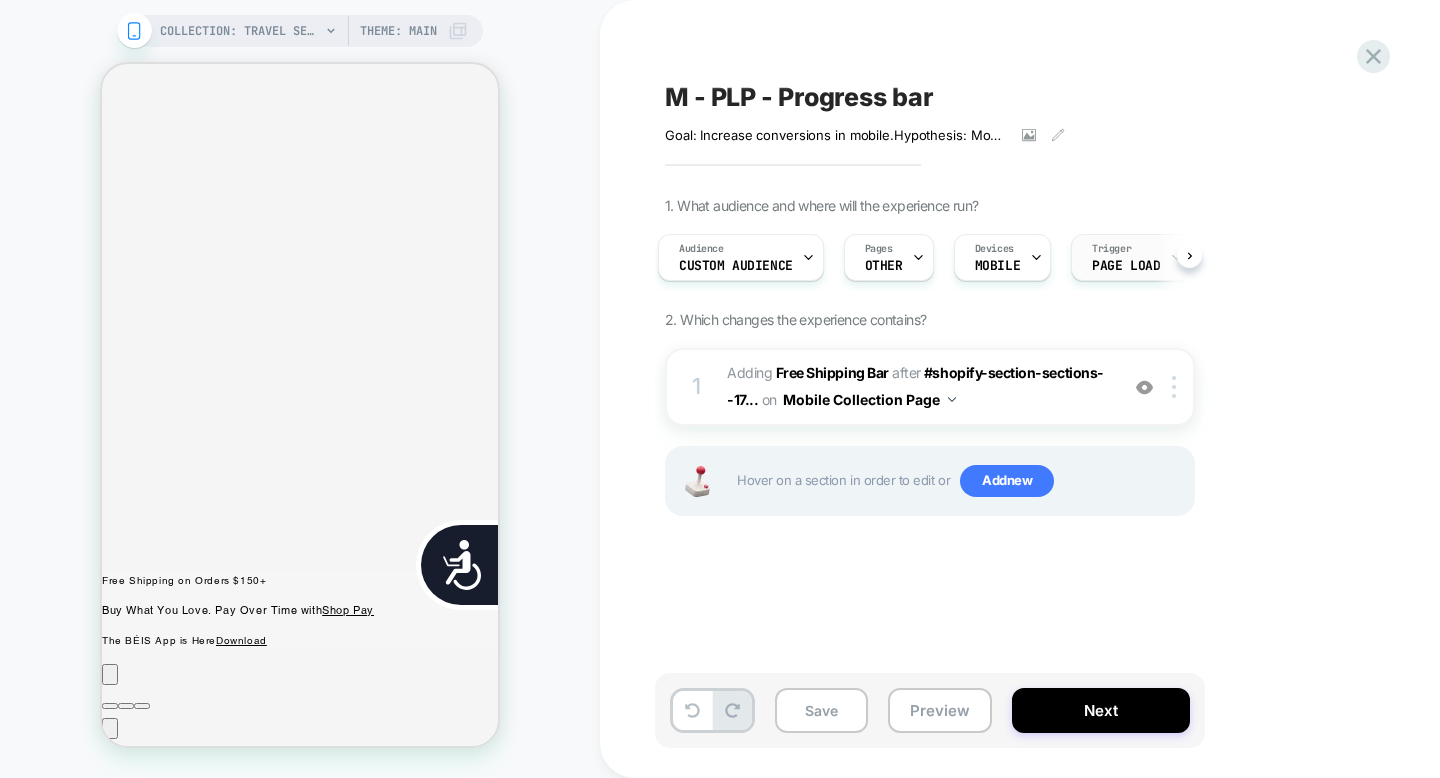 scroll, scrollTop: 0, scrollLeft: 404, axis: horizontal 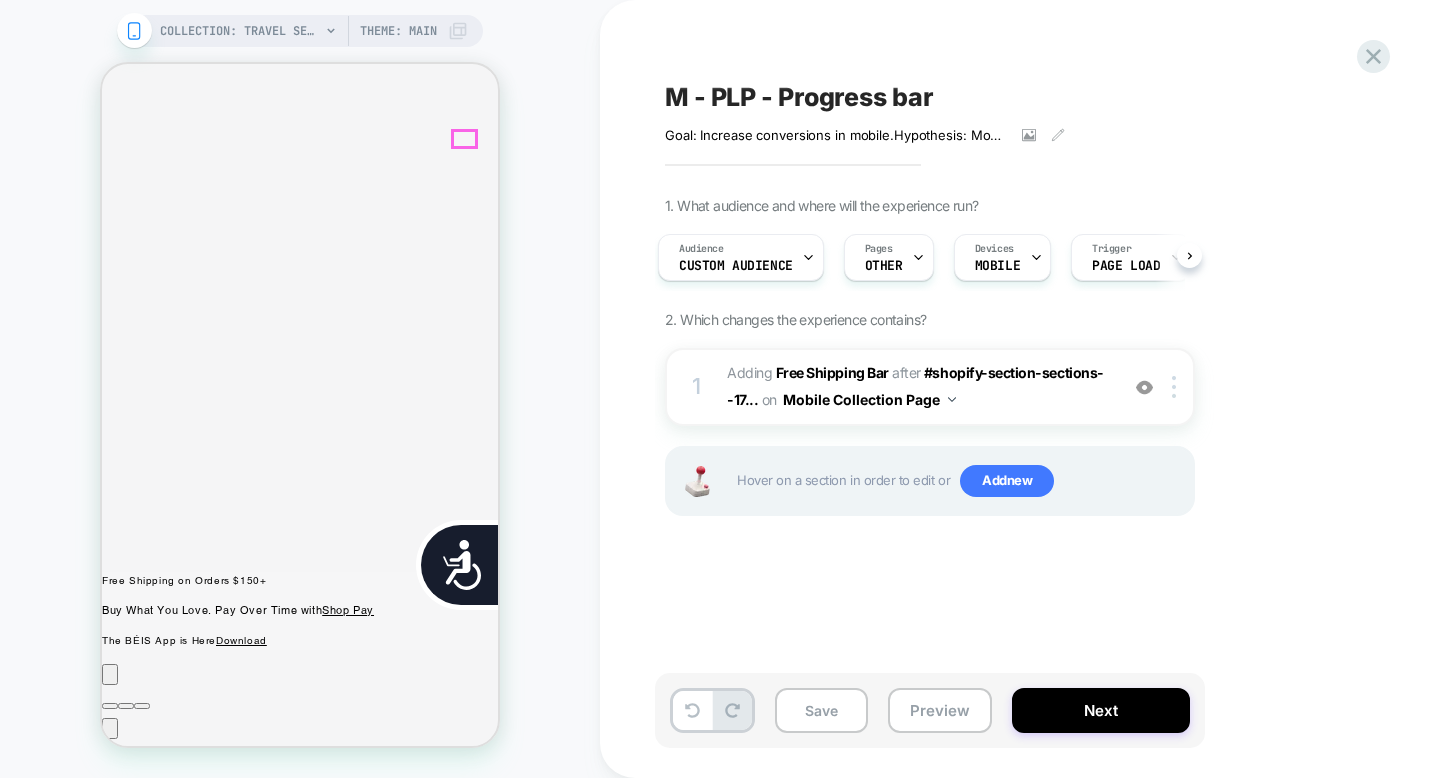 click at bounding box center [300, 3578] 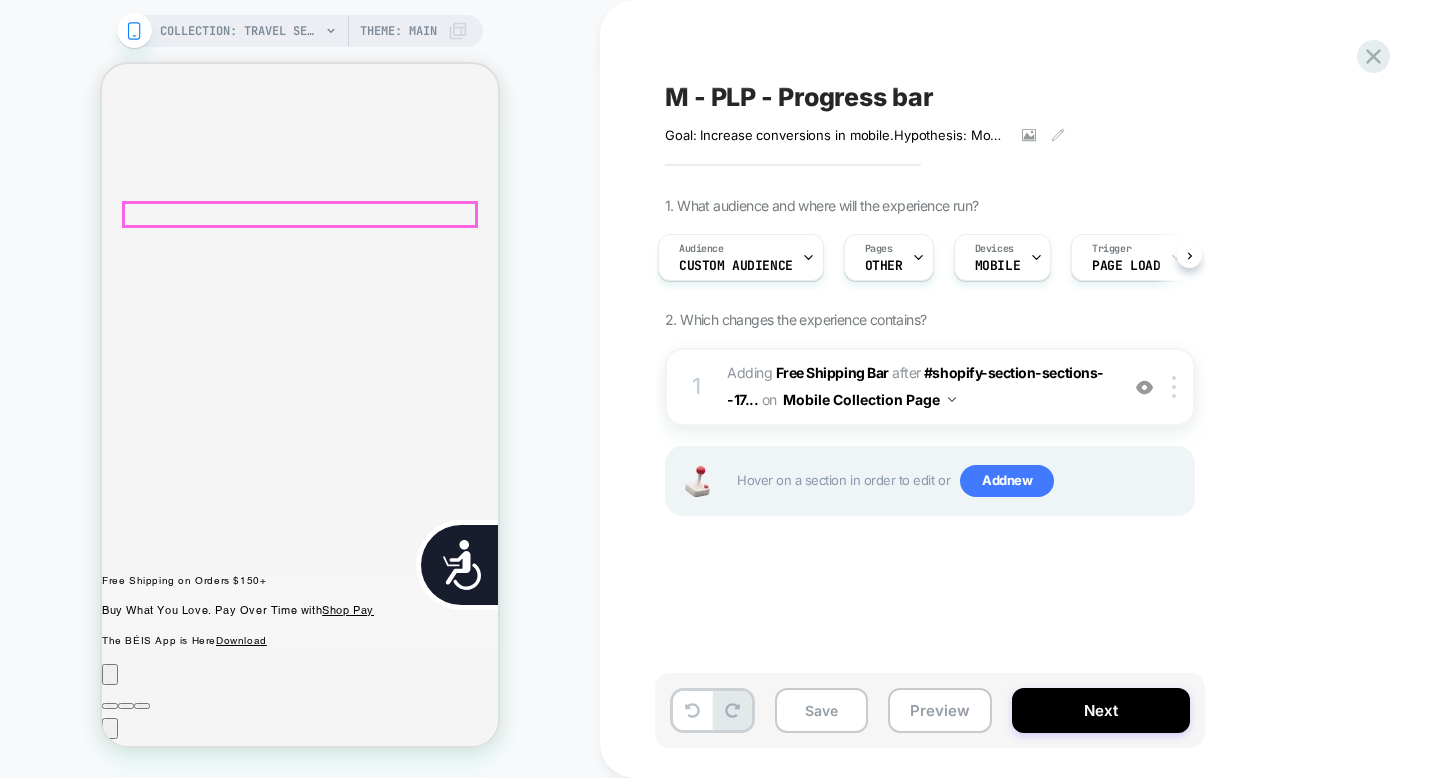 click on "Shop All" at bounding box center (171, 10657) 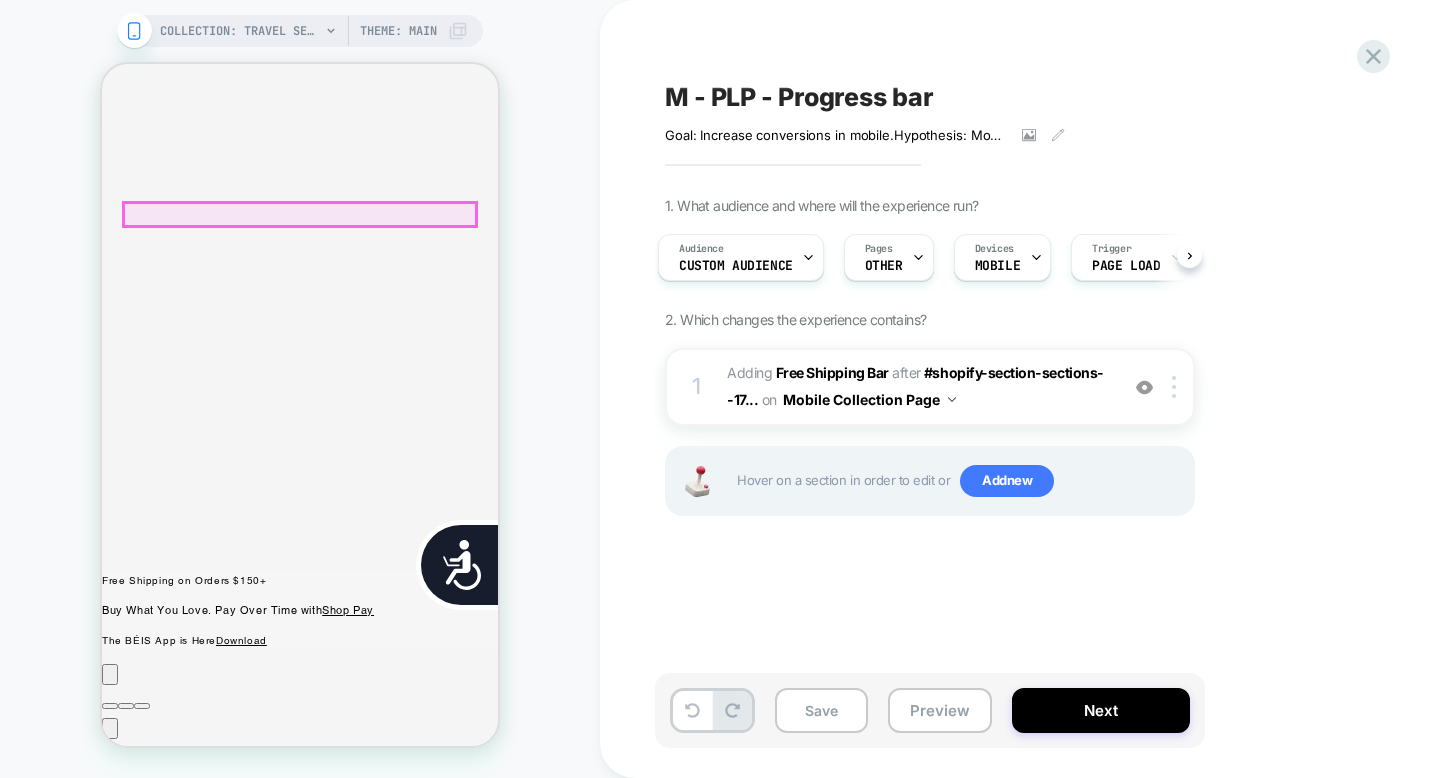 click on "Shop All" at bounding box center (171, 10657) 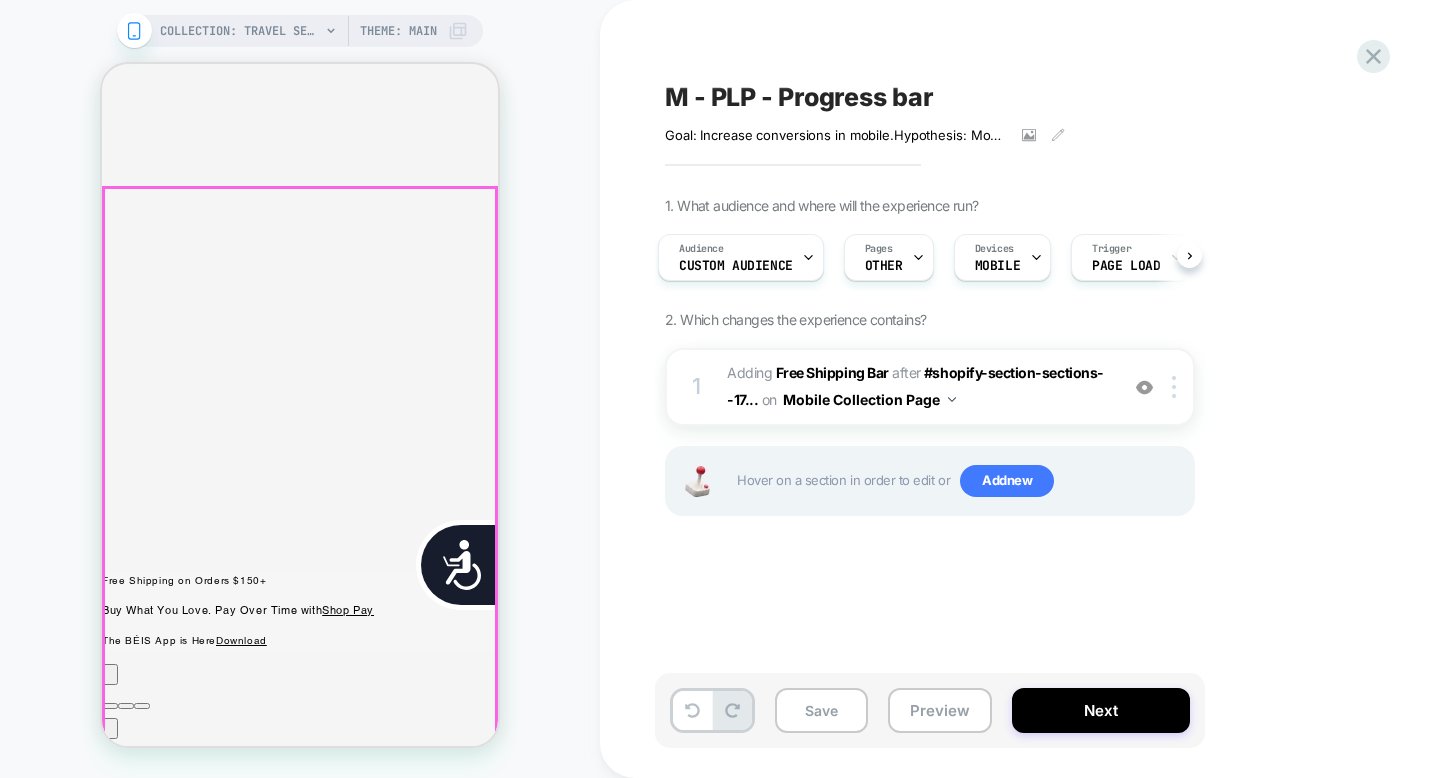 click on "Shop All
New Arrivals
Luggage
Luggage
All Luggage
Carry-On
Check-In
Luggage Sets
Shop by Color
Beige  Green  Black  Red  Brown  Pink" at bounding box center [300, 12578] 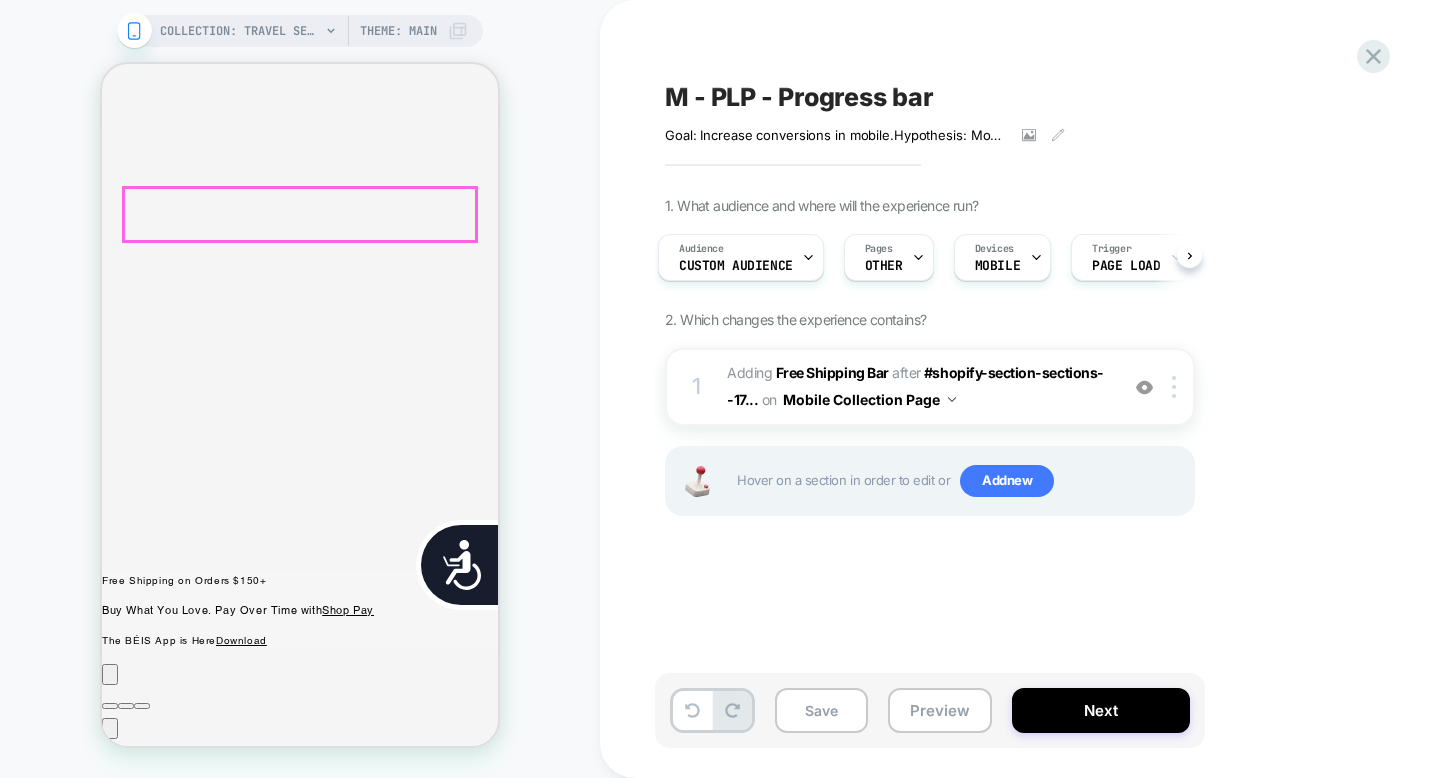 scroll, scrollTop: 0, scrollLeft: 404, axis: horizontal 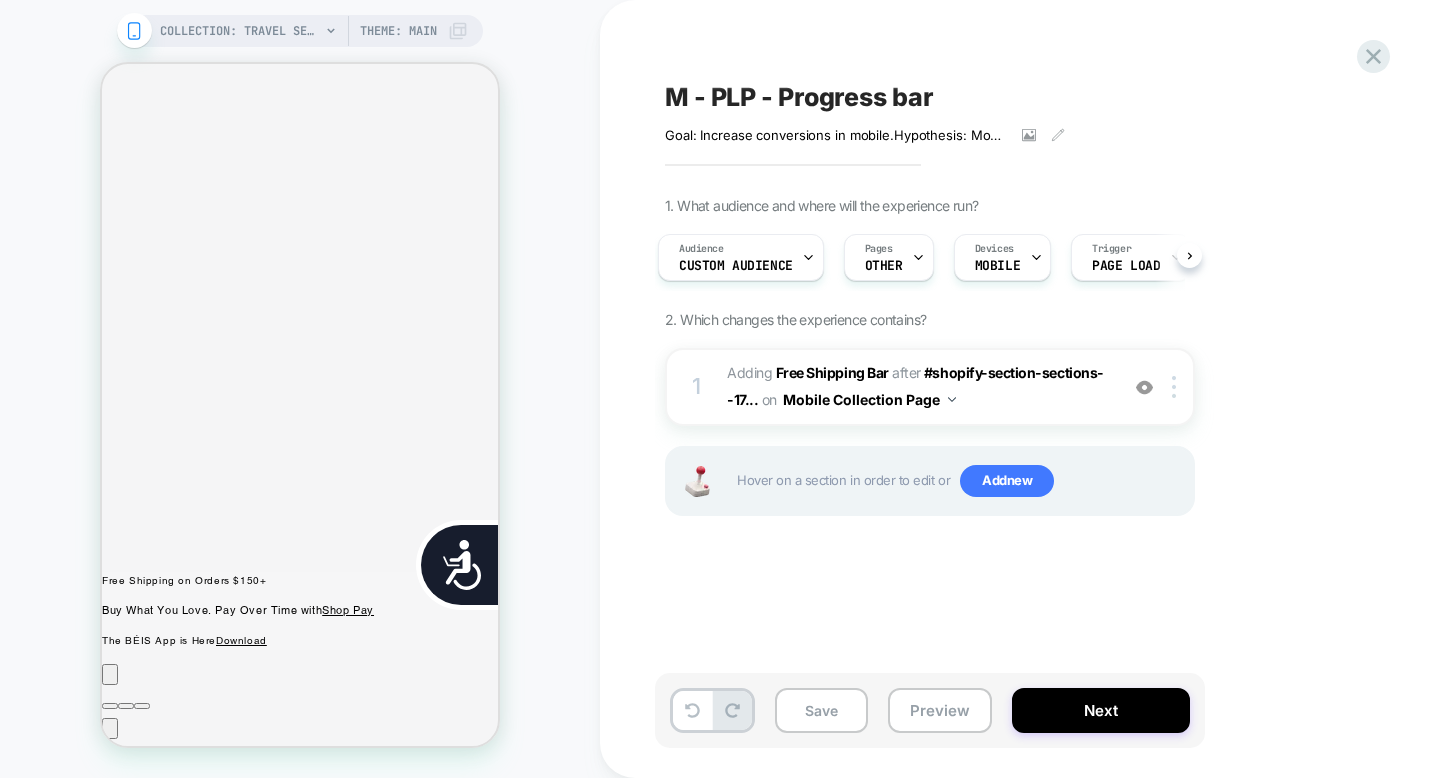 click on "COLLECTION: Travel Sets (Category) COLLECTION: Travel Sets (Category) Theme: MAIN" at bounding box center [300, 389] 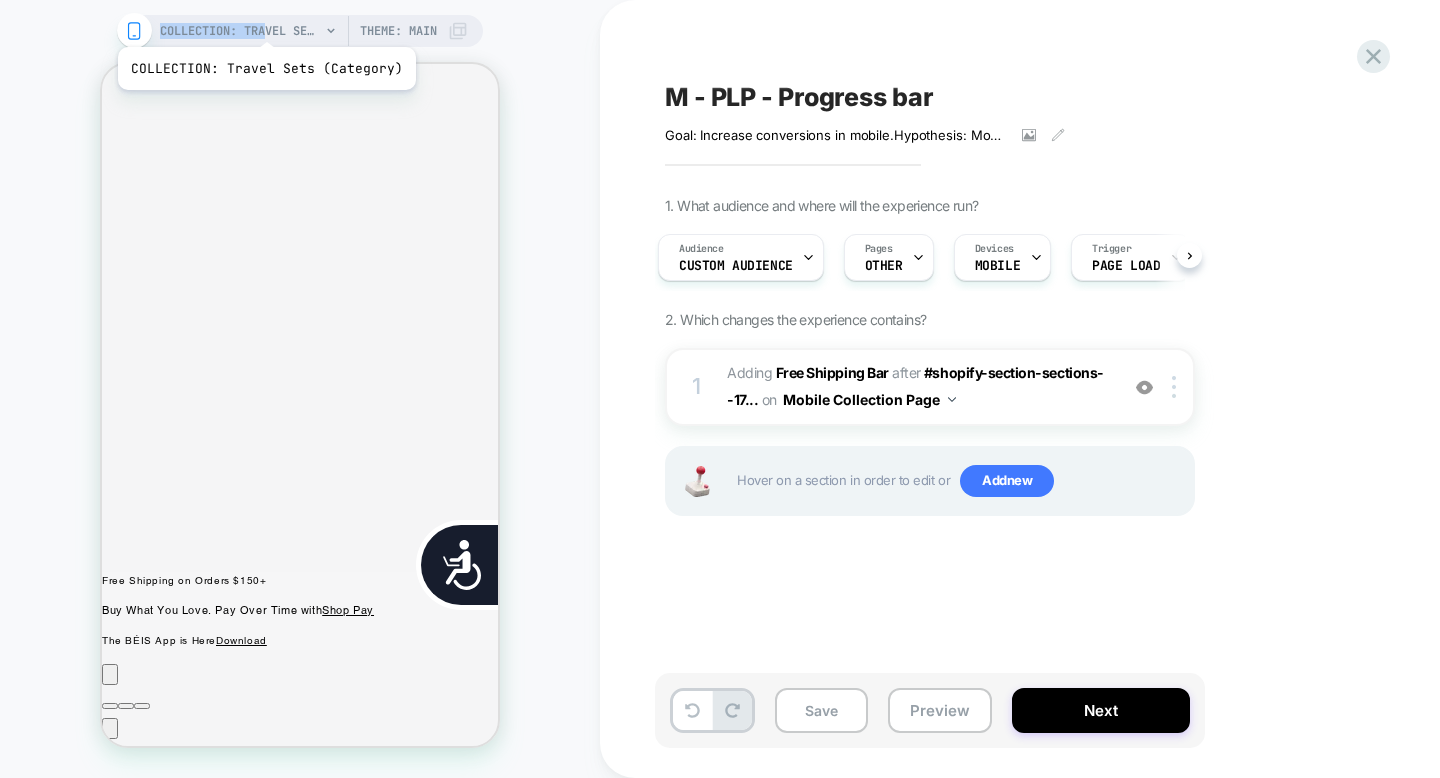 click on "COLLECTION: Travel Sets (Category)" at bounding box center (240, 31) 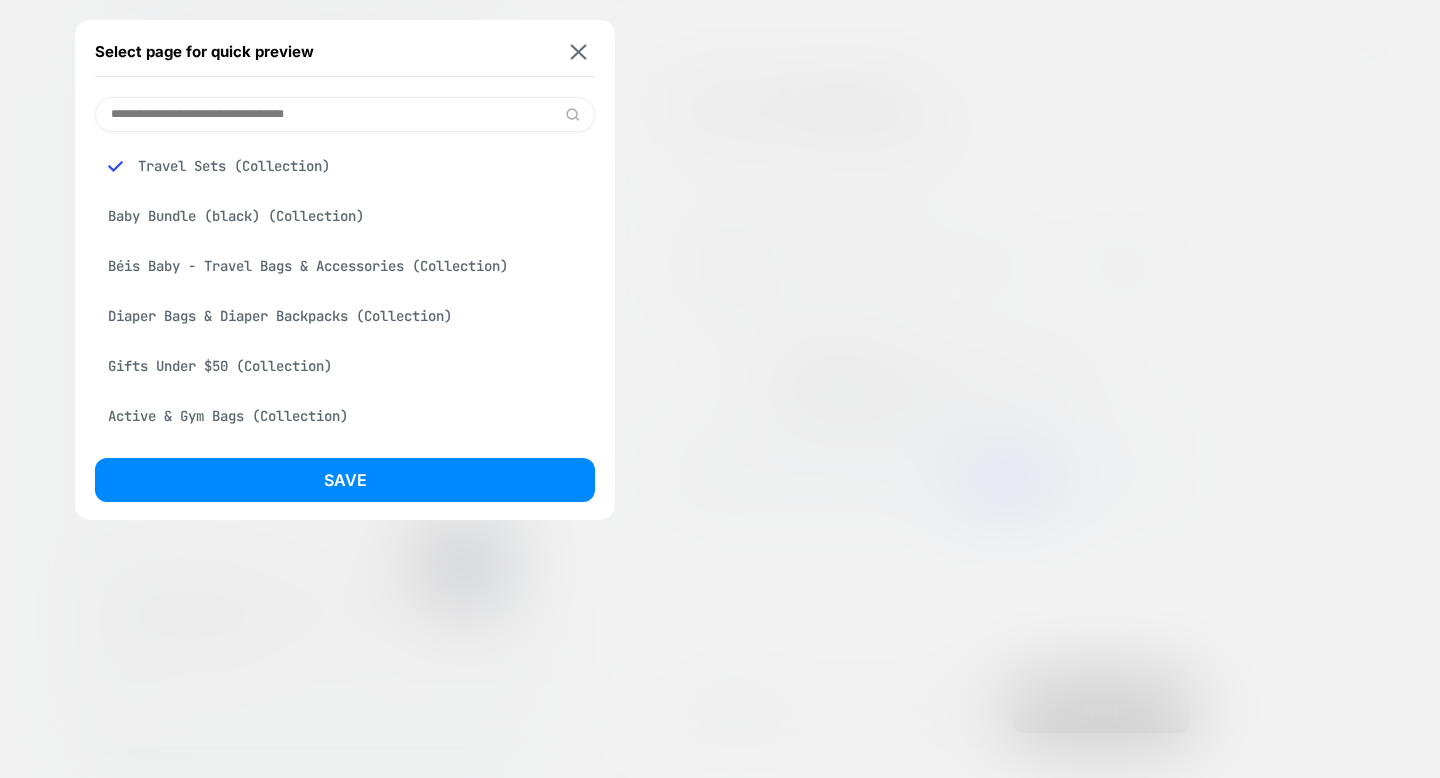 scroll, scrollTop: 0, scrollLeft: 0, axis: both 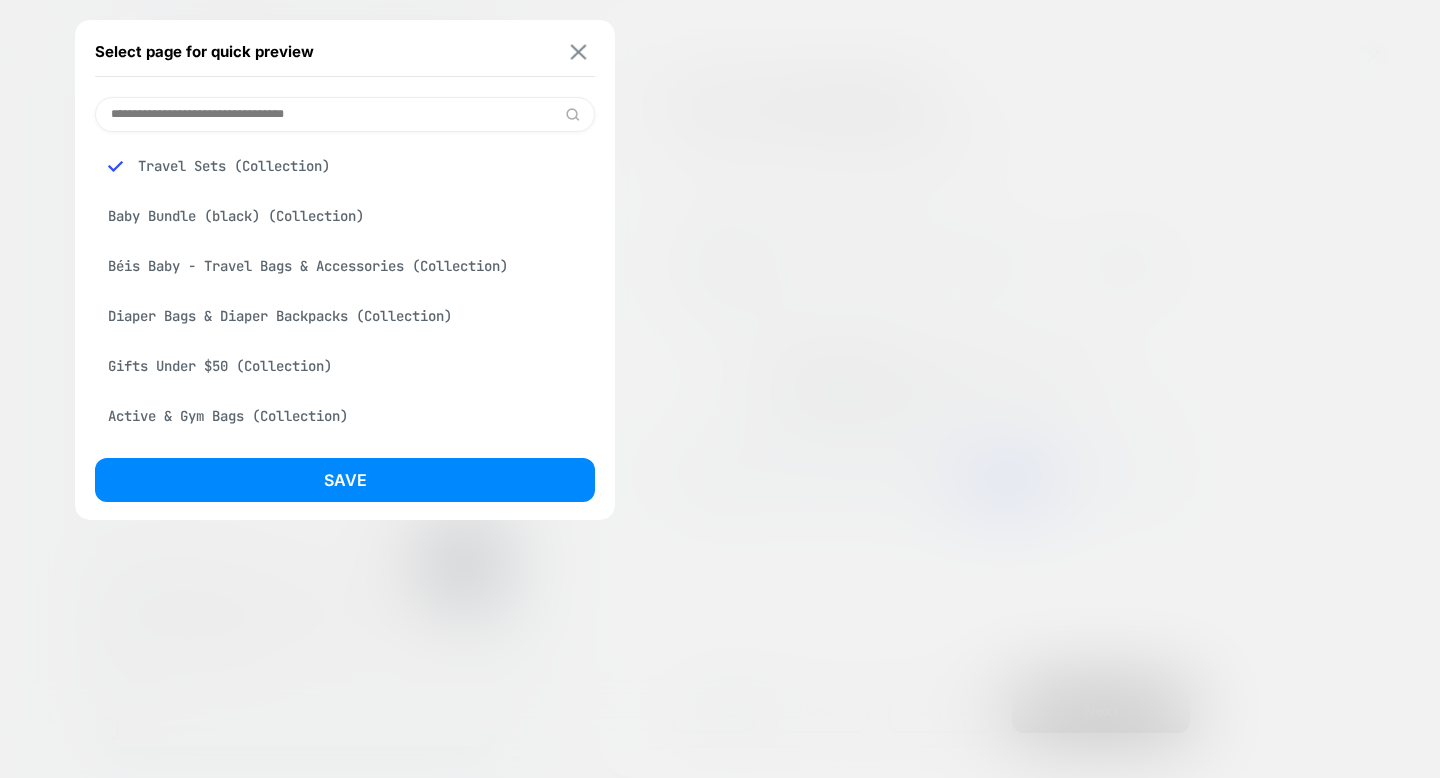 click at bounding box center [579, 51] 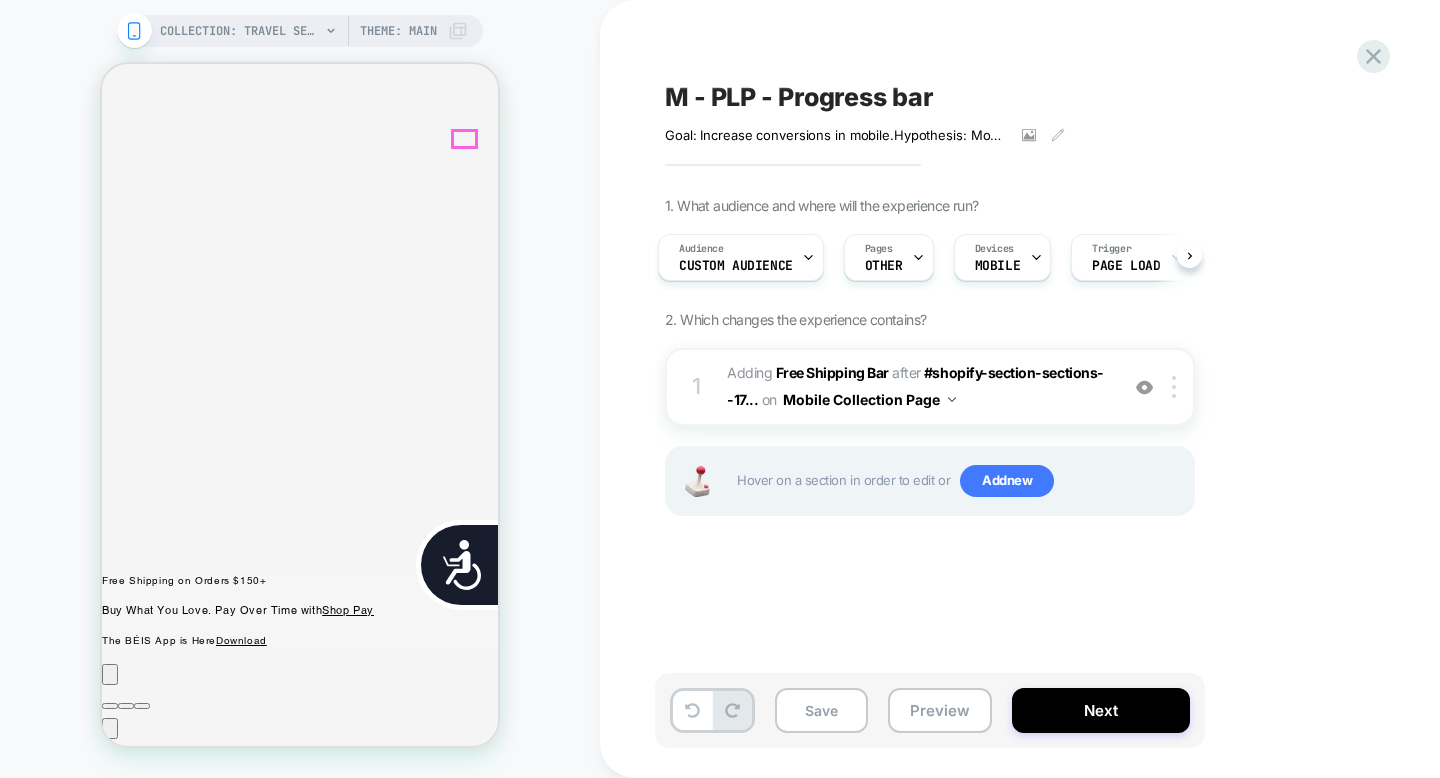 click at bounding box center [300, 3578] 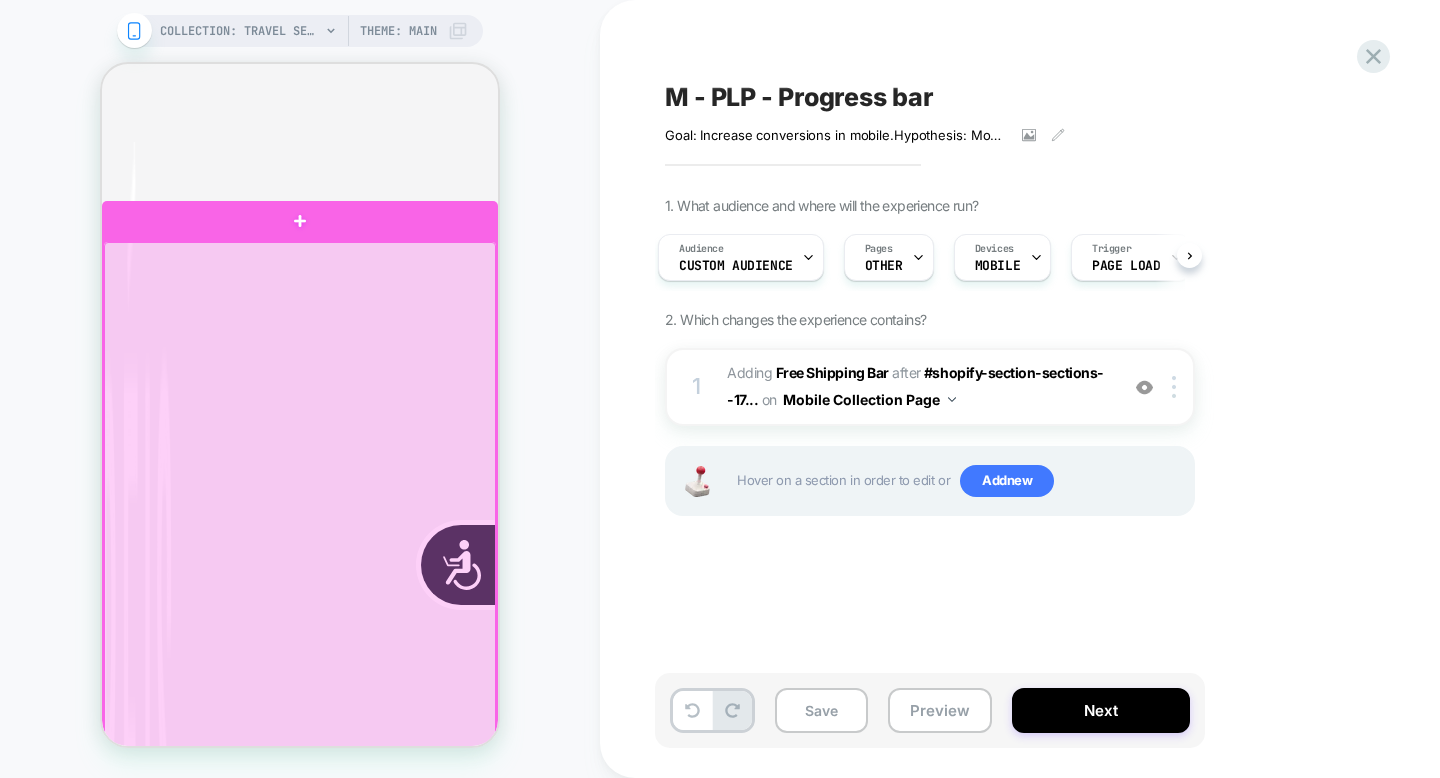 scroll, scrollTop: 0, scrollLeft: 0, axis: both 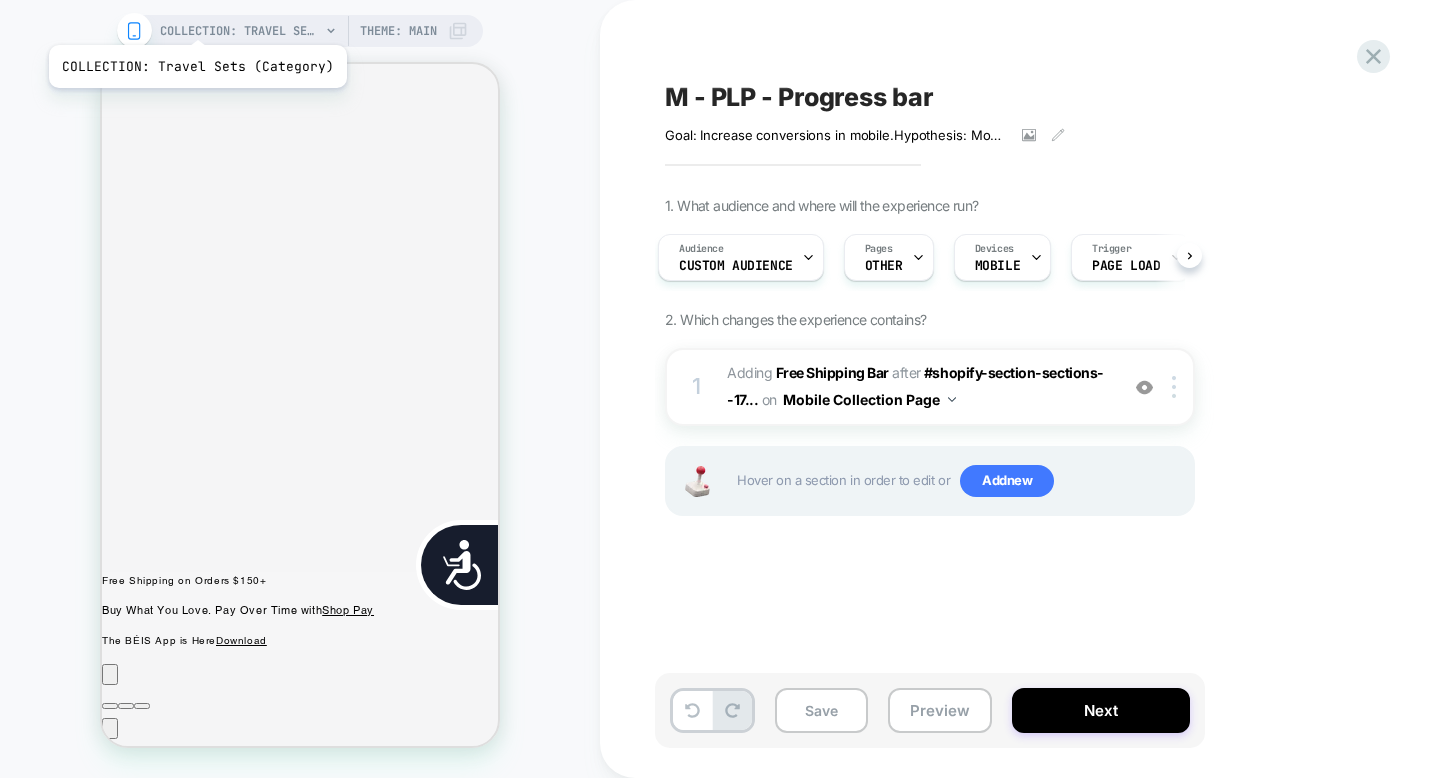 click on "COLLECTION: Travel Sets (Category)" at bounding box center (240, 31) 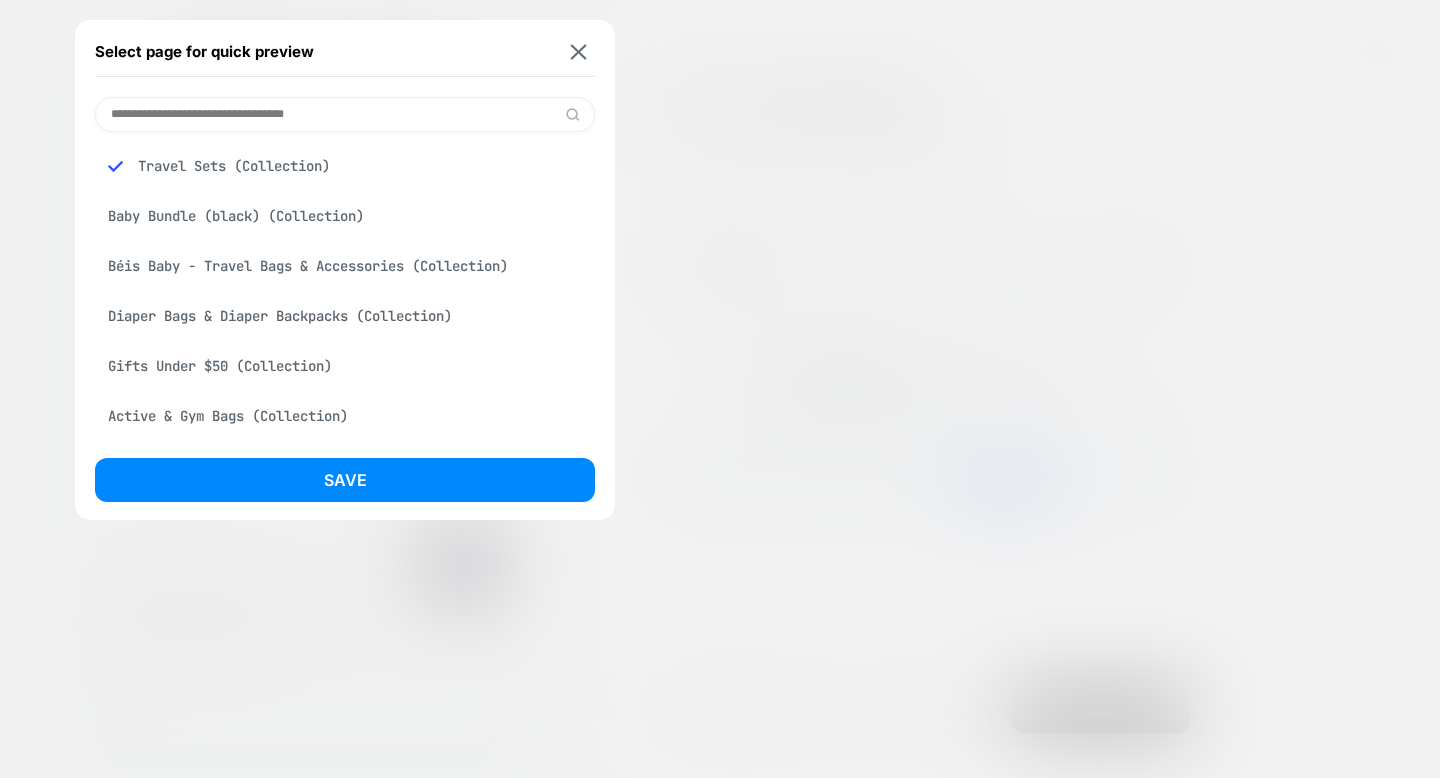 click at bounding box center [345, 114] 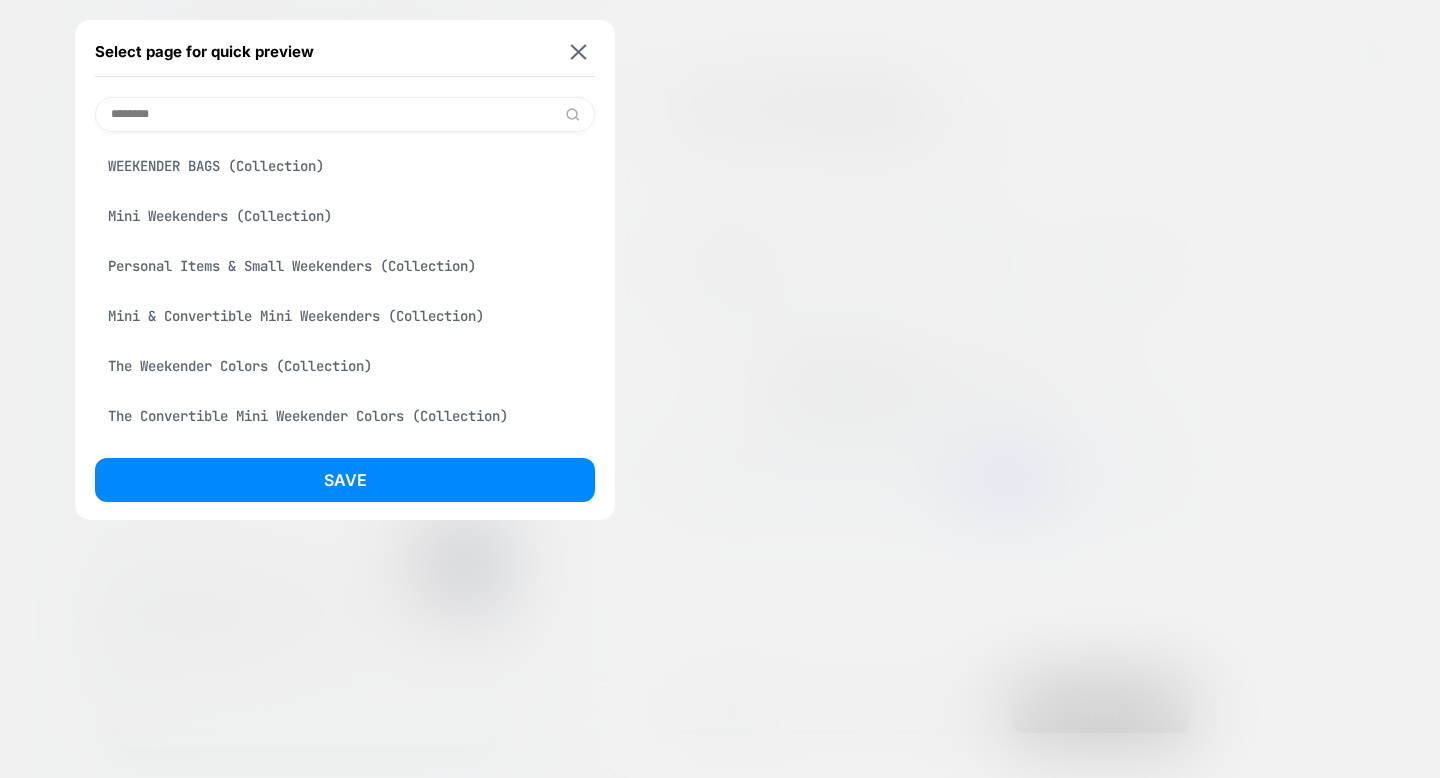 scroll, scrollTop: 0, scrollLeft: 404, axis: horizontal 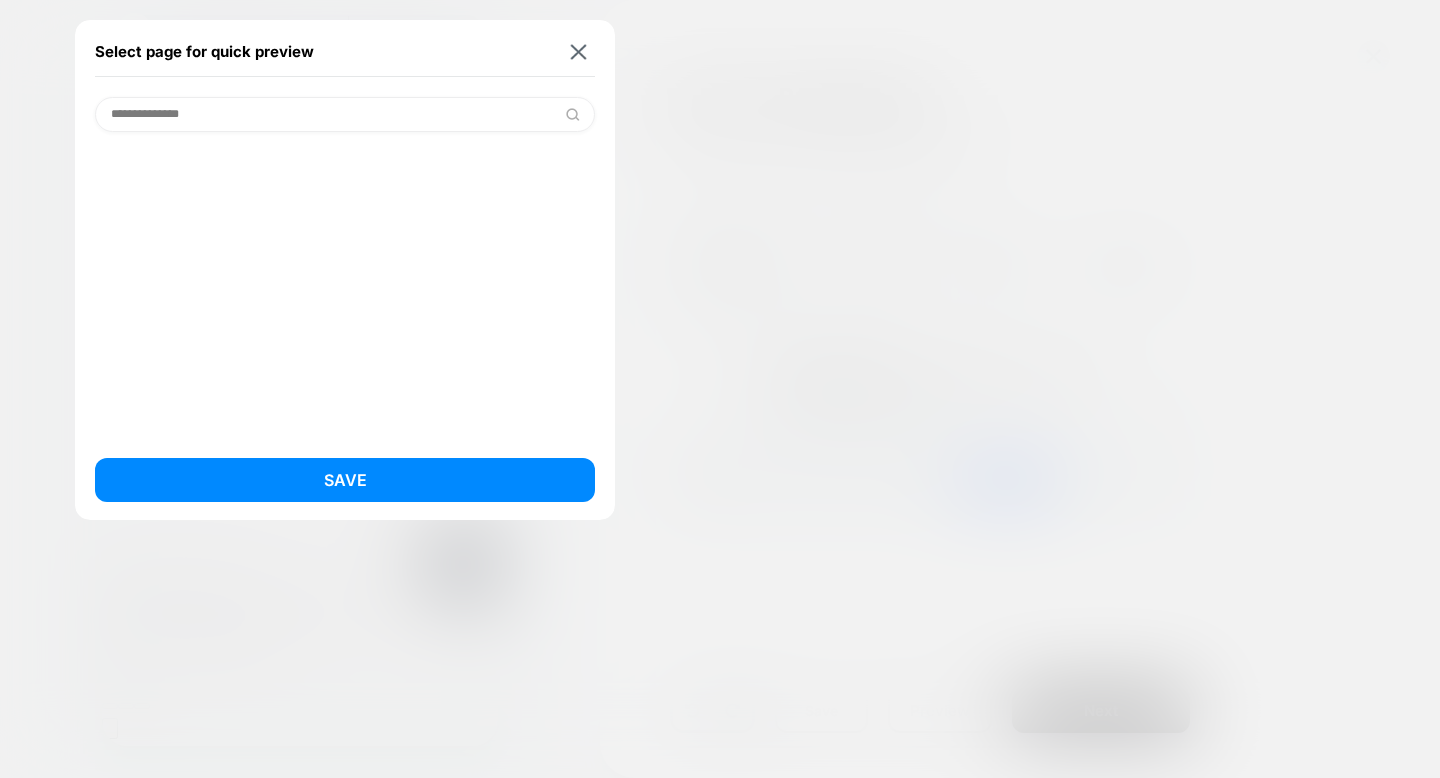 click on "**********" at bounding box center [345, 114] 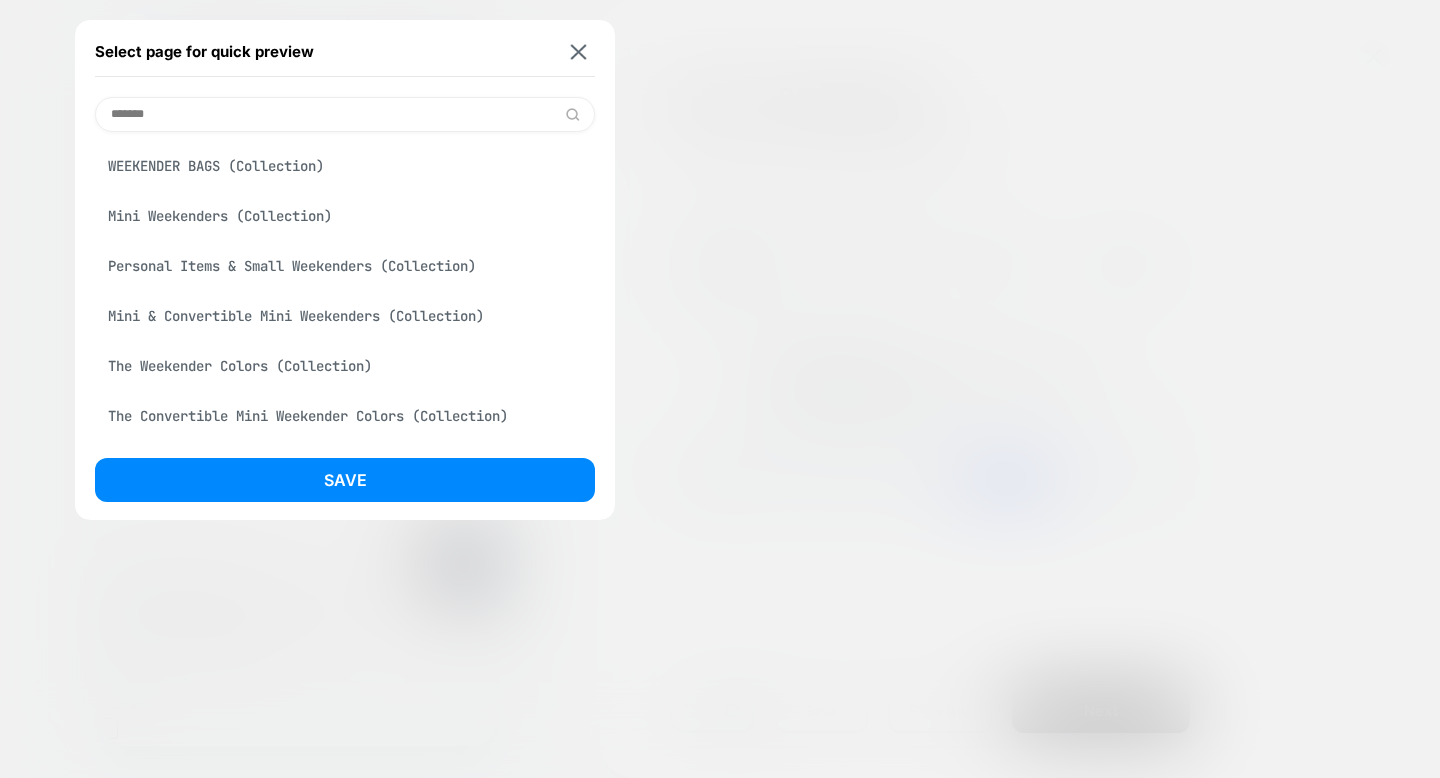 scroll, scrollTop: 0, scrollLeft: 0, axis: both 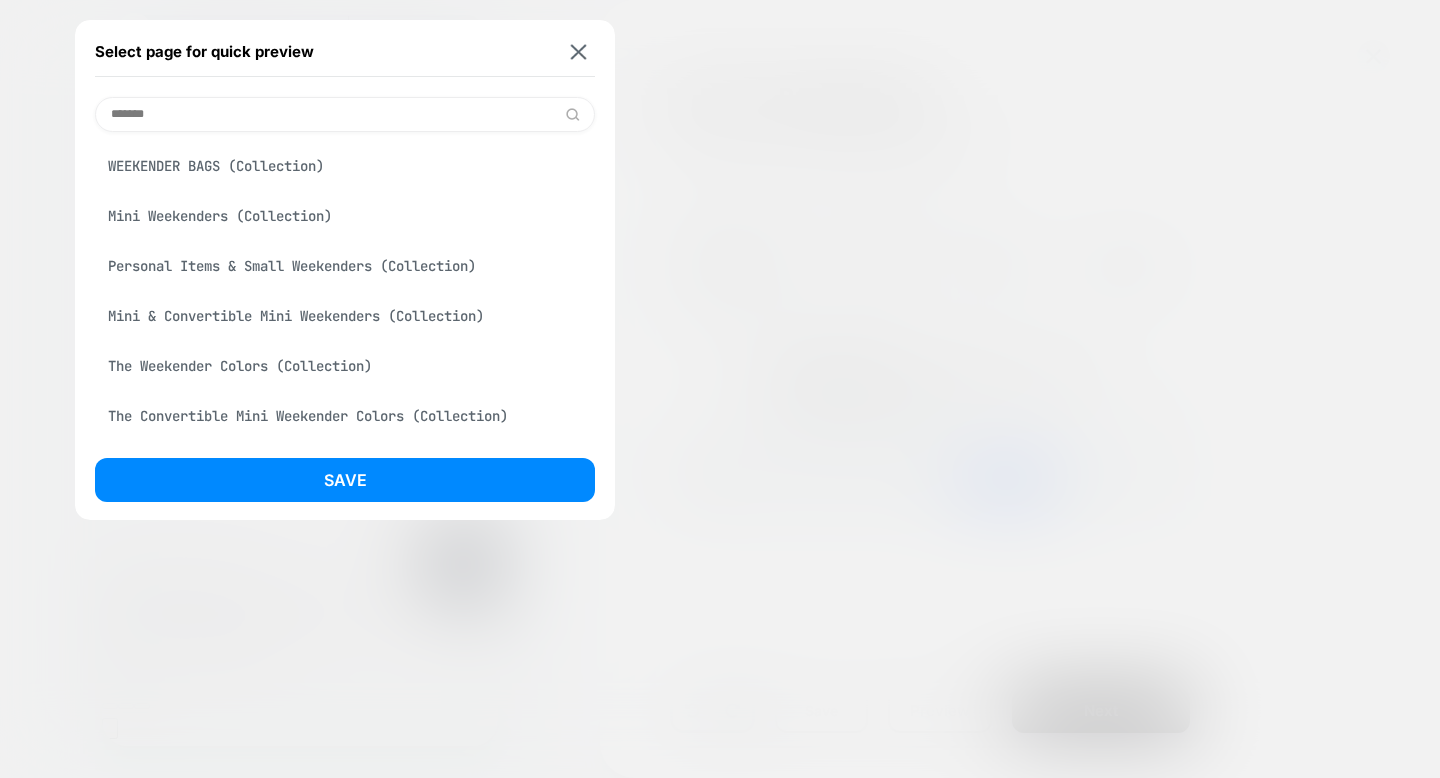 click on "*******" at bounding box center (345, 114) 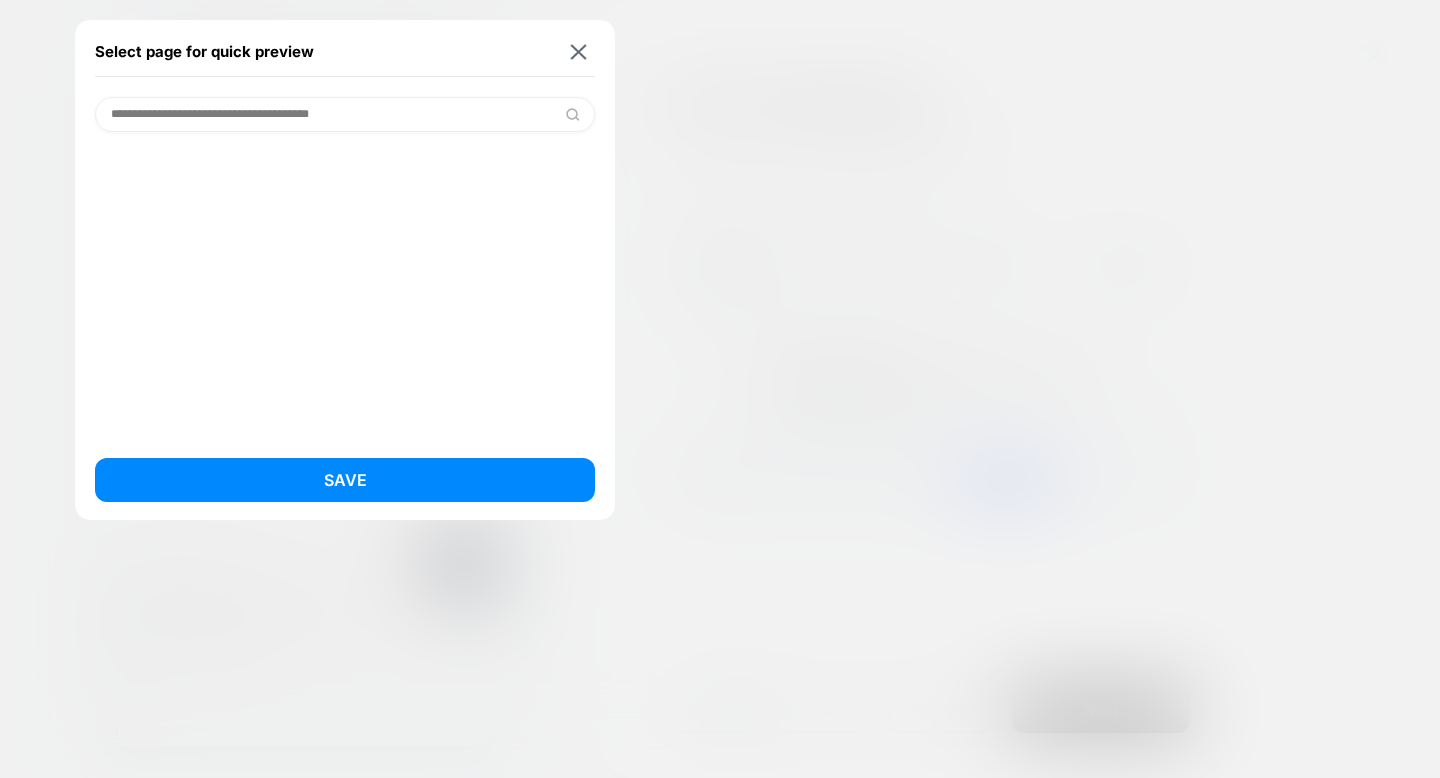 scroll, scrollTop: 0, scrollLeft: 0, axis: both 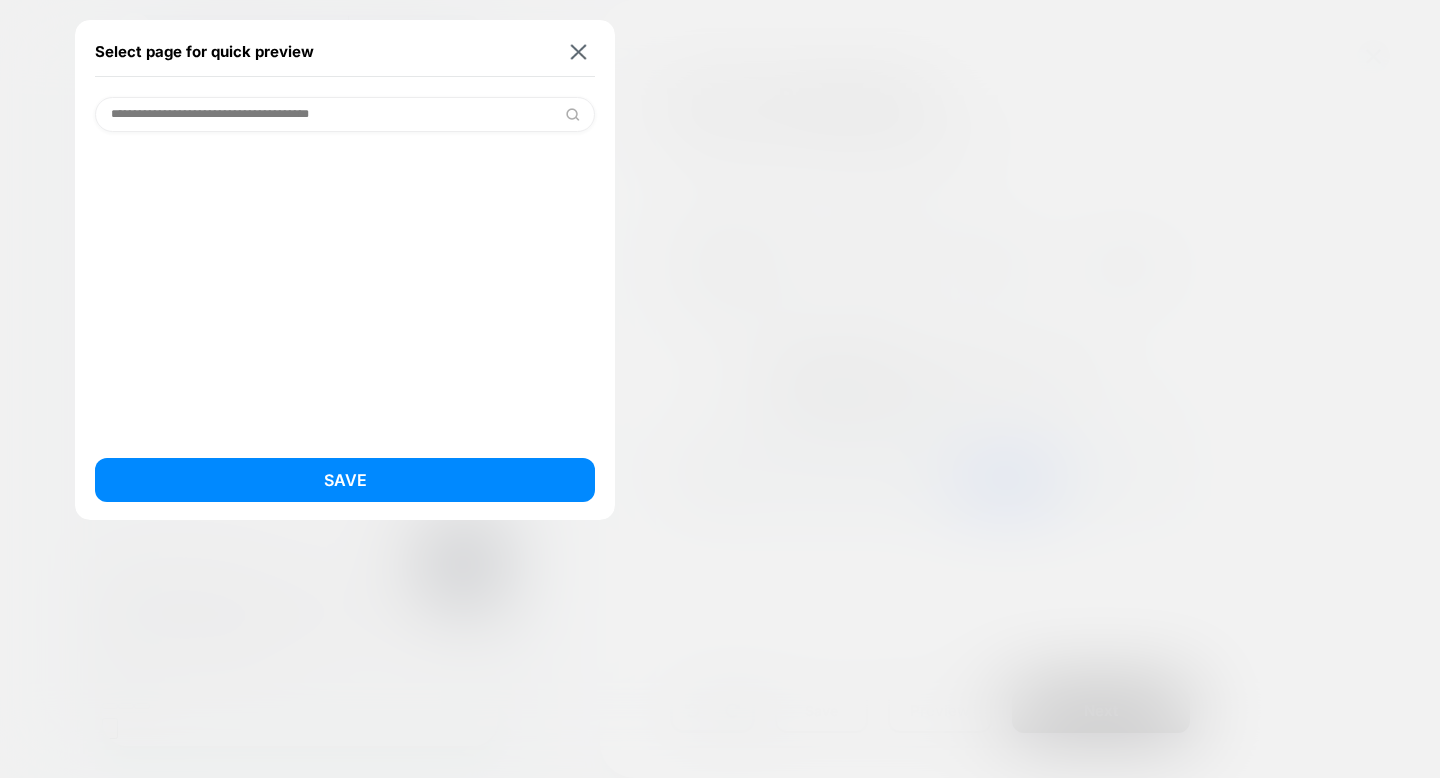 click on "**********" at bounding box center [345, 114] 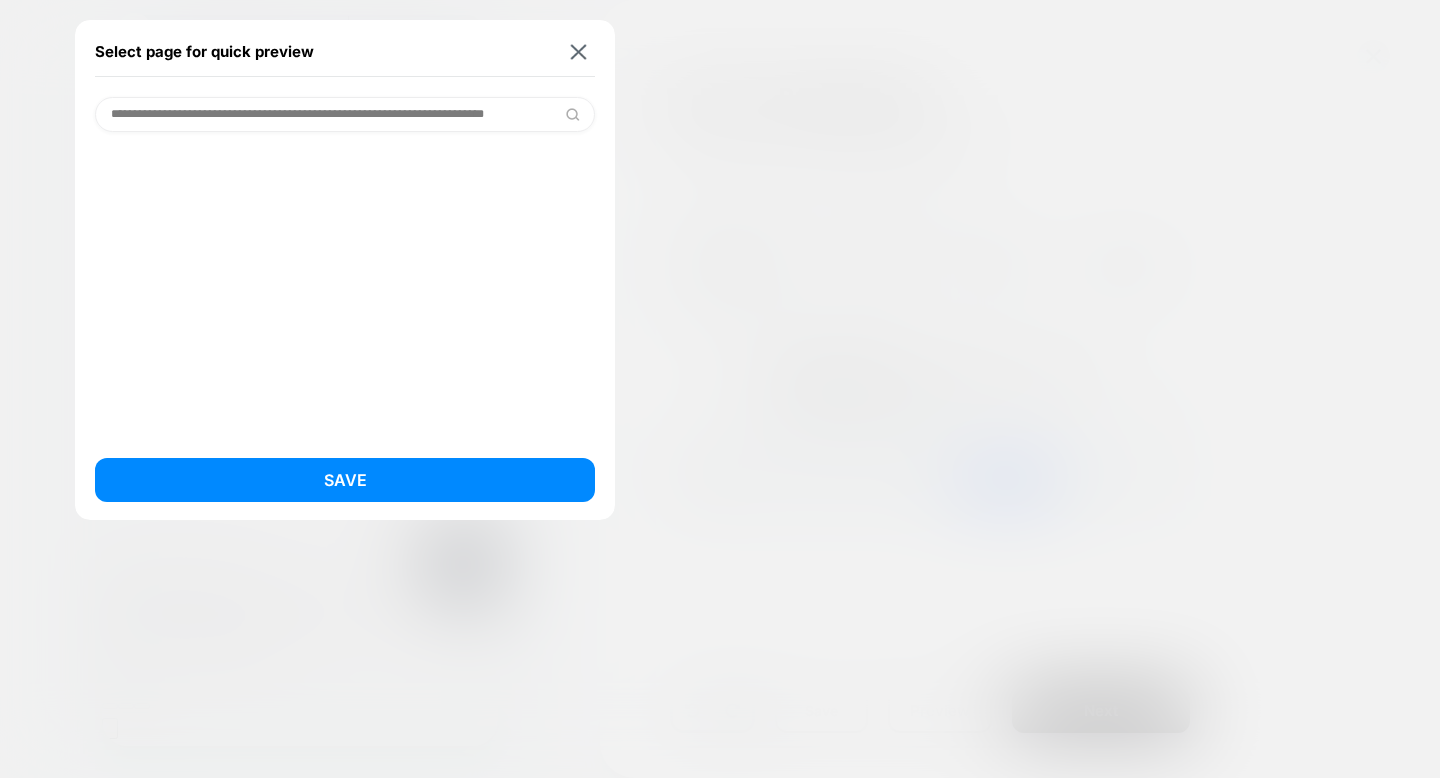 scroll, scrollTop: 0, scrollLeft: 88, axis: horizontal 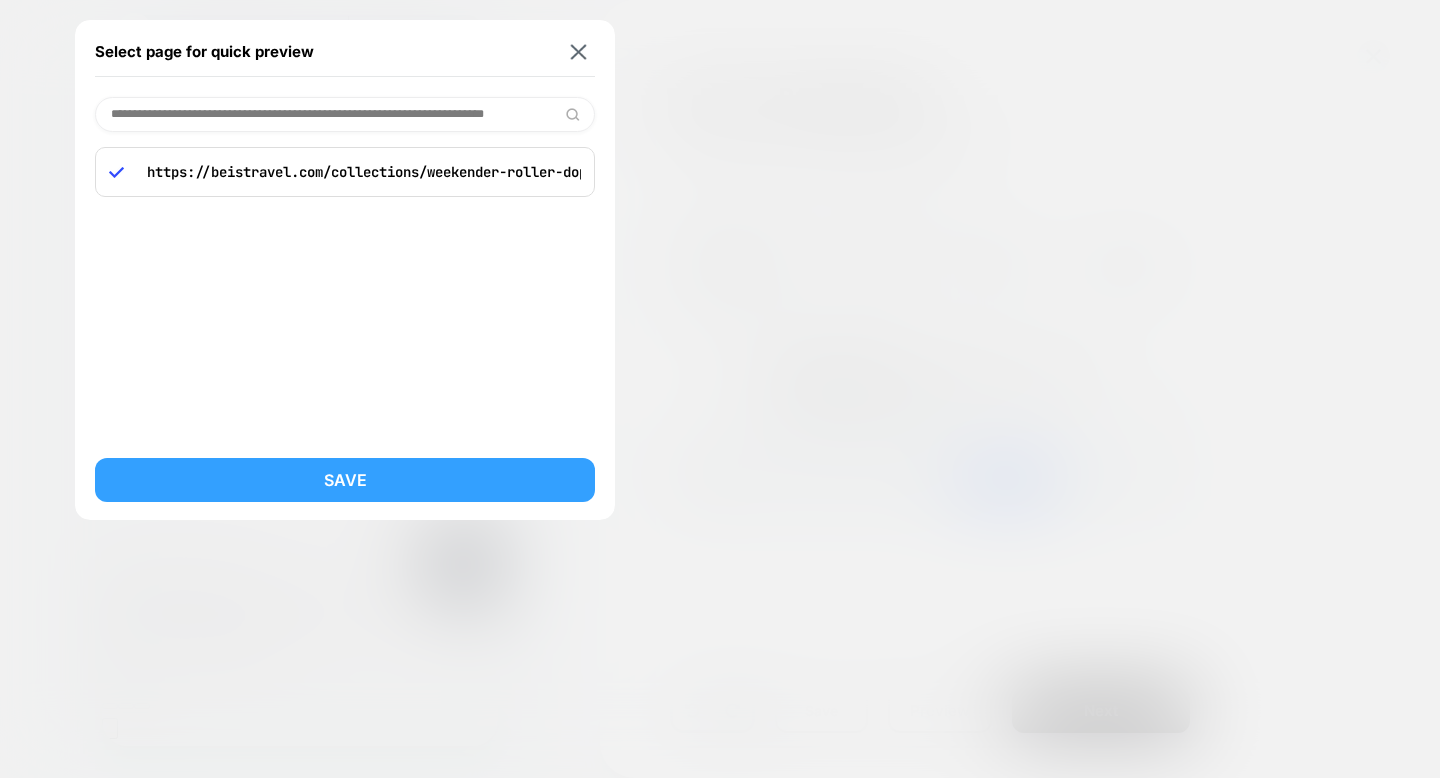 type on "**********" 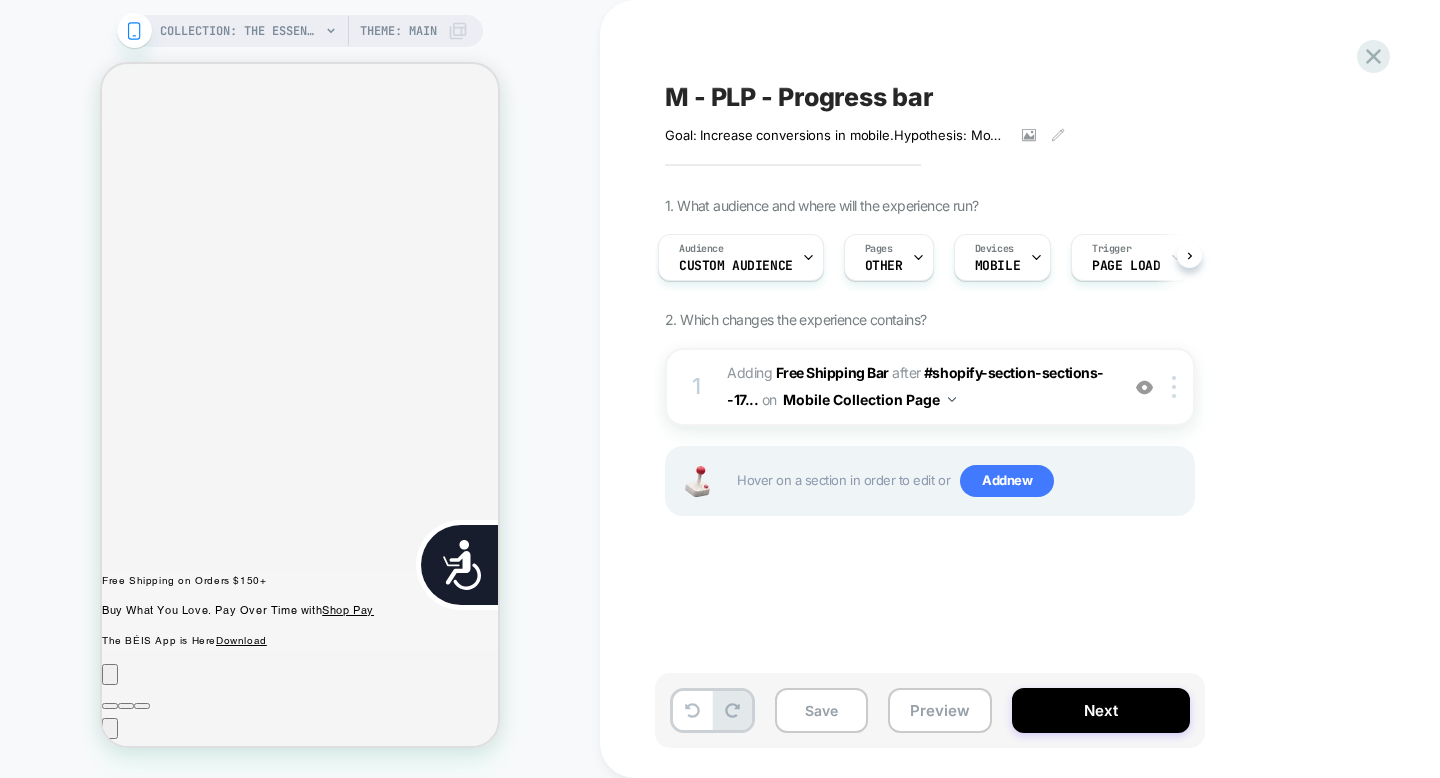 scroll, scrollTop: 0, scrollLeft: 8, axis: horizontal 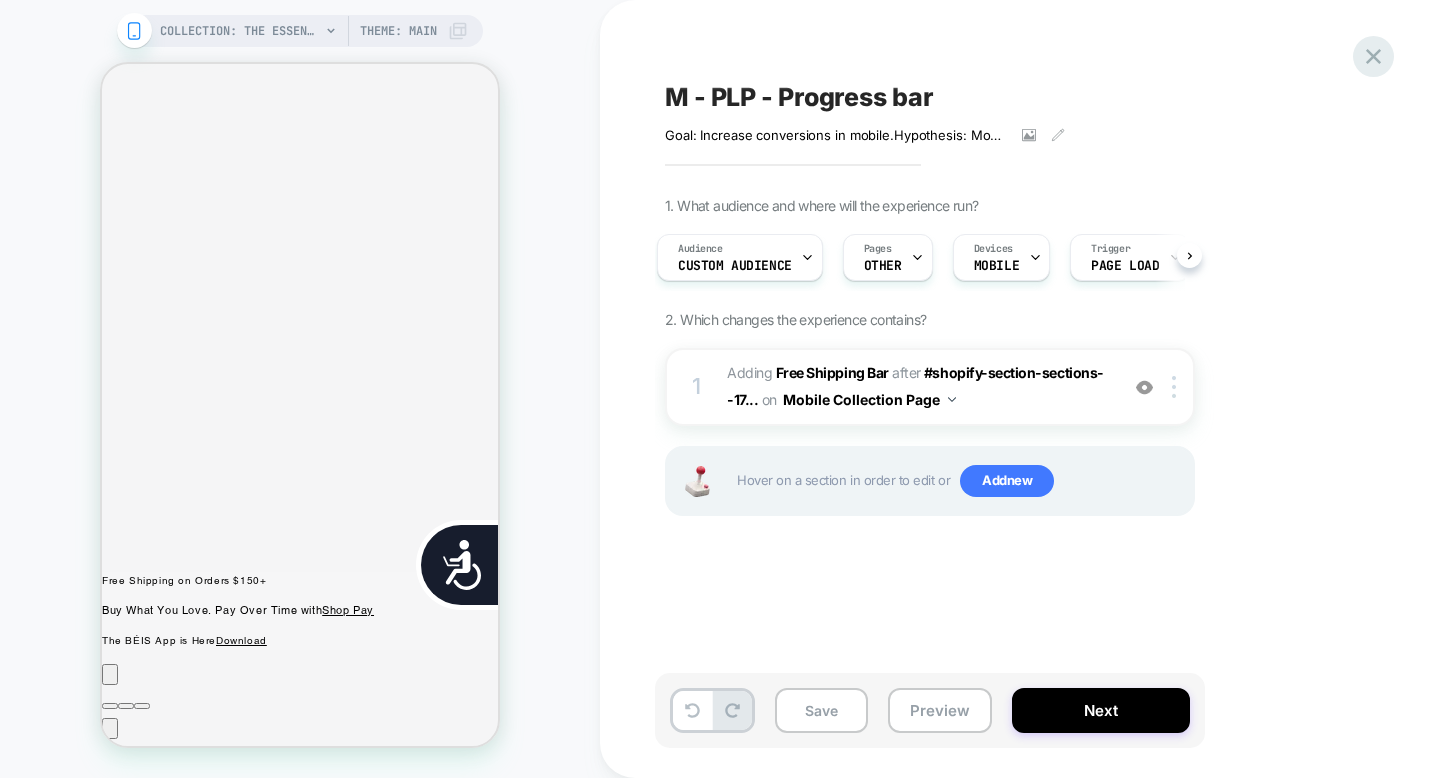 click 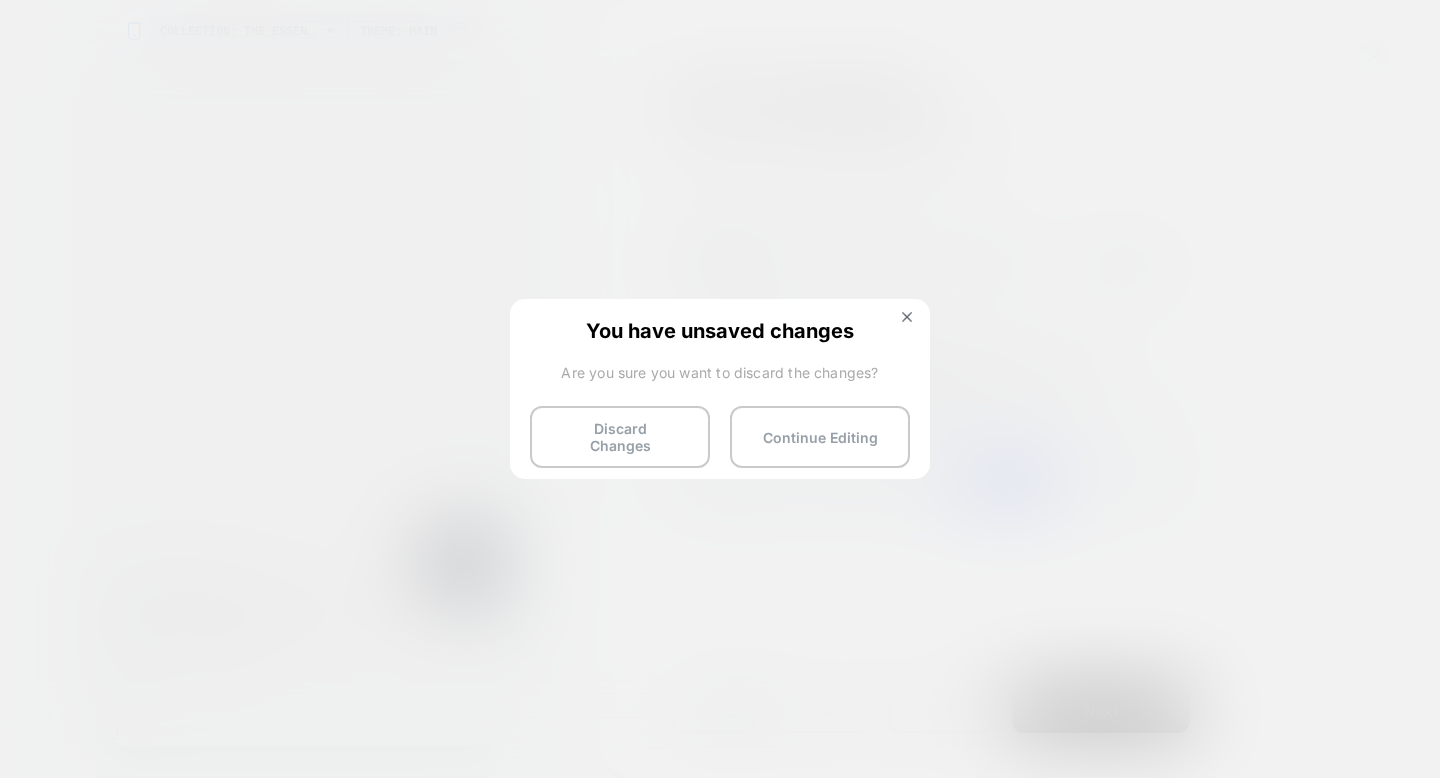 click on "You have unsaved changes Are you sure you want to discard the changes? Discard Changes Continue Editing" at bounding box center [720, 387] 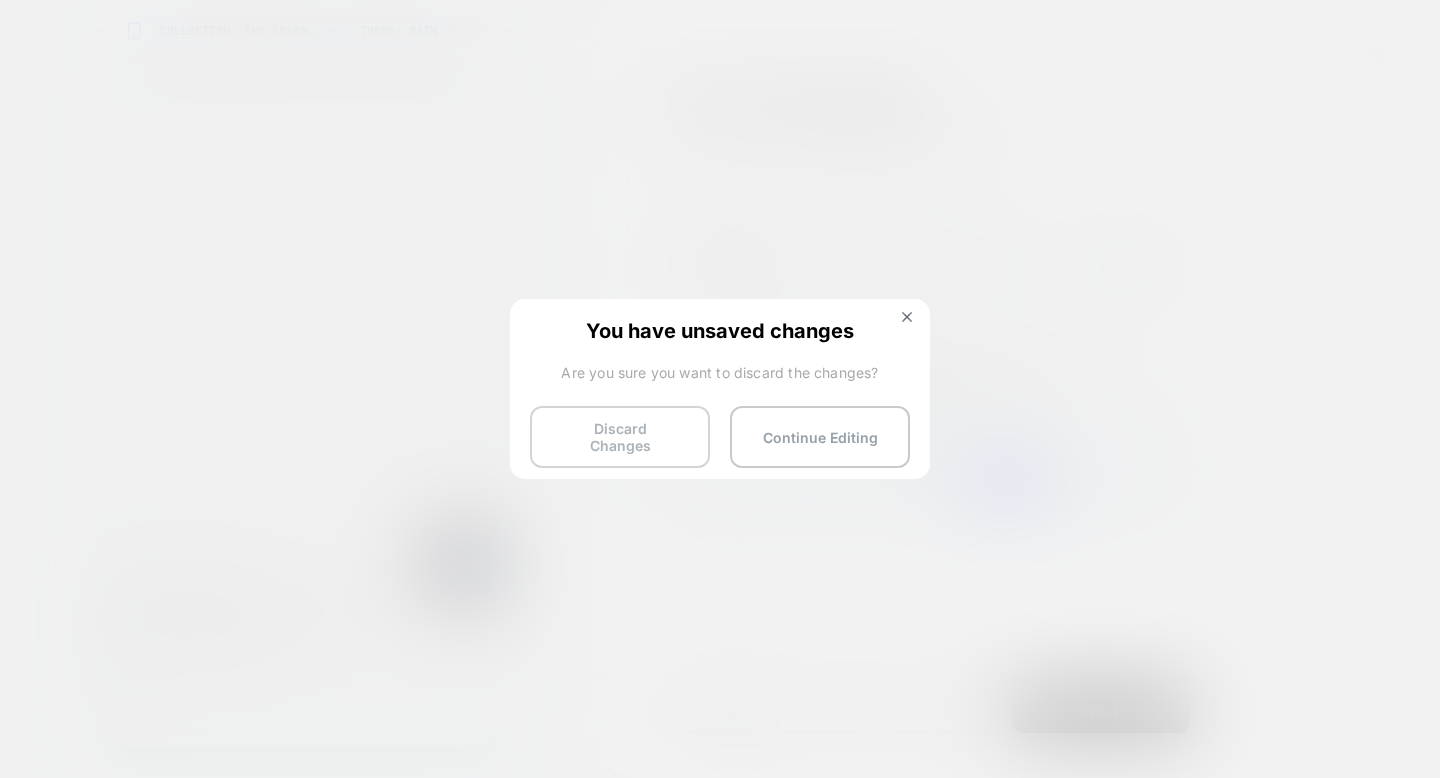 click on "Discard Changes" at bounding box center [620, 437] 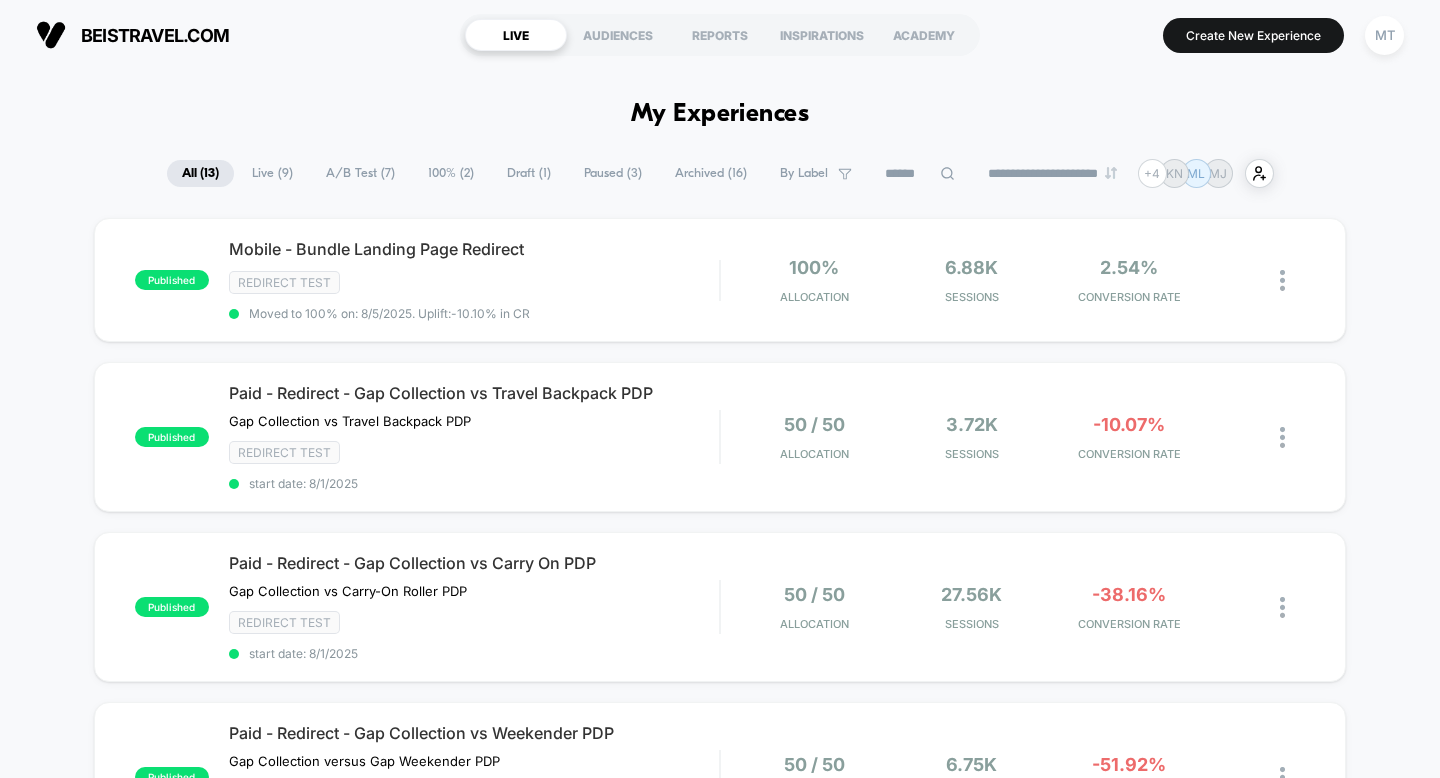 click on "**********" at bounding box center [720, 1951] 